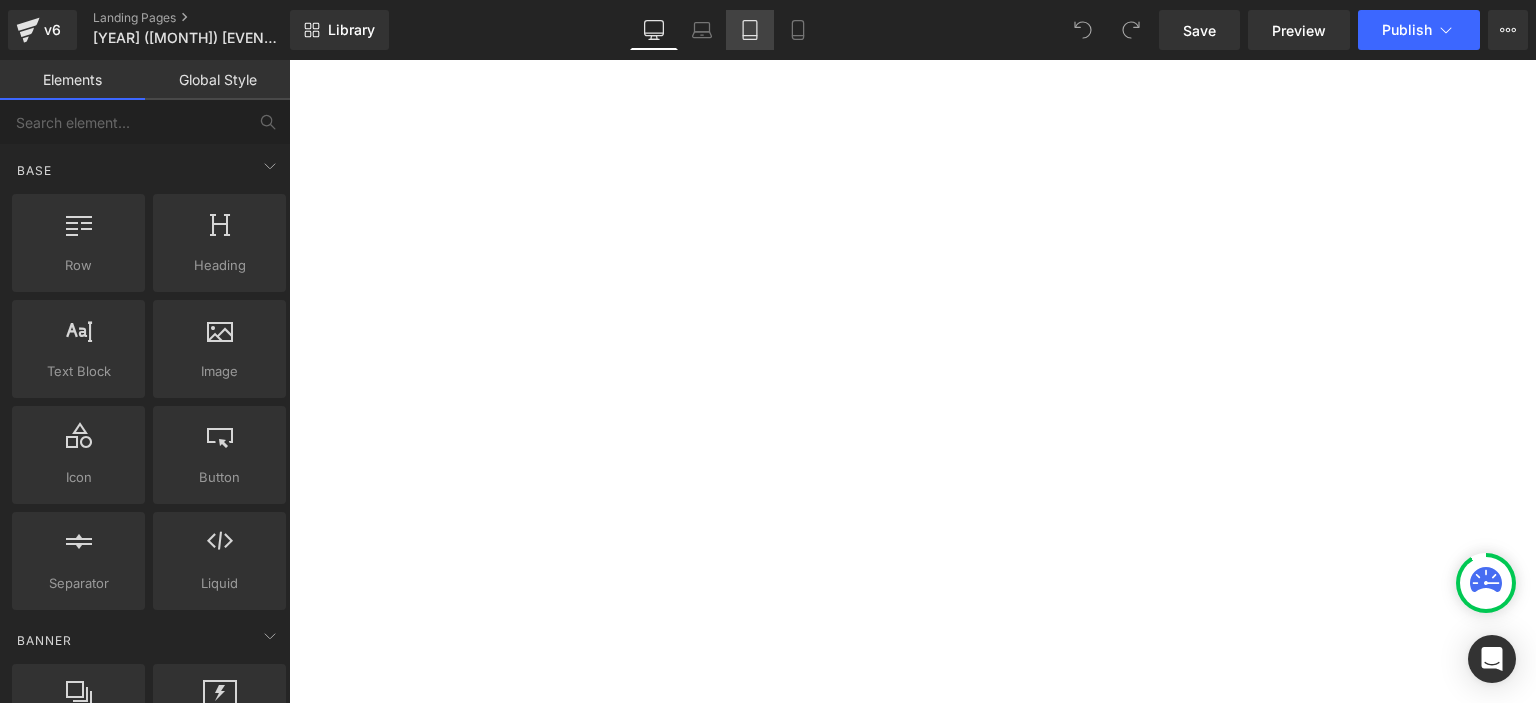 scroll, scrollTop: 0, scrollLeft: 0, axis: both 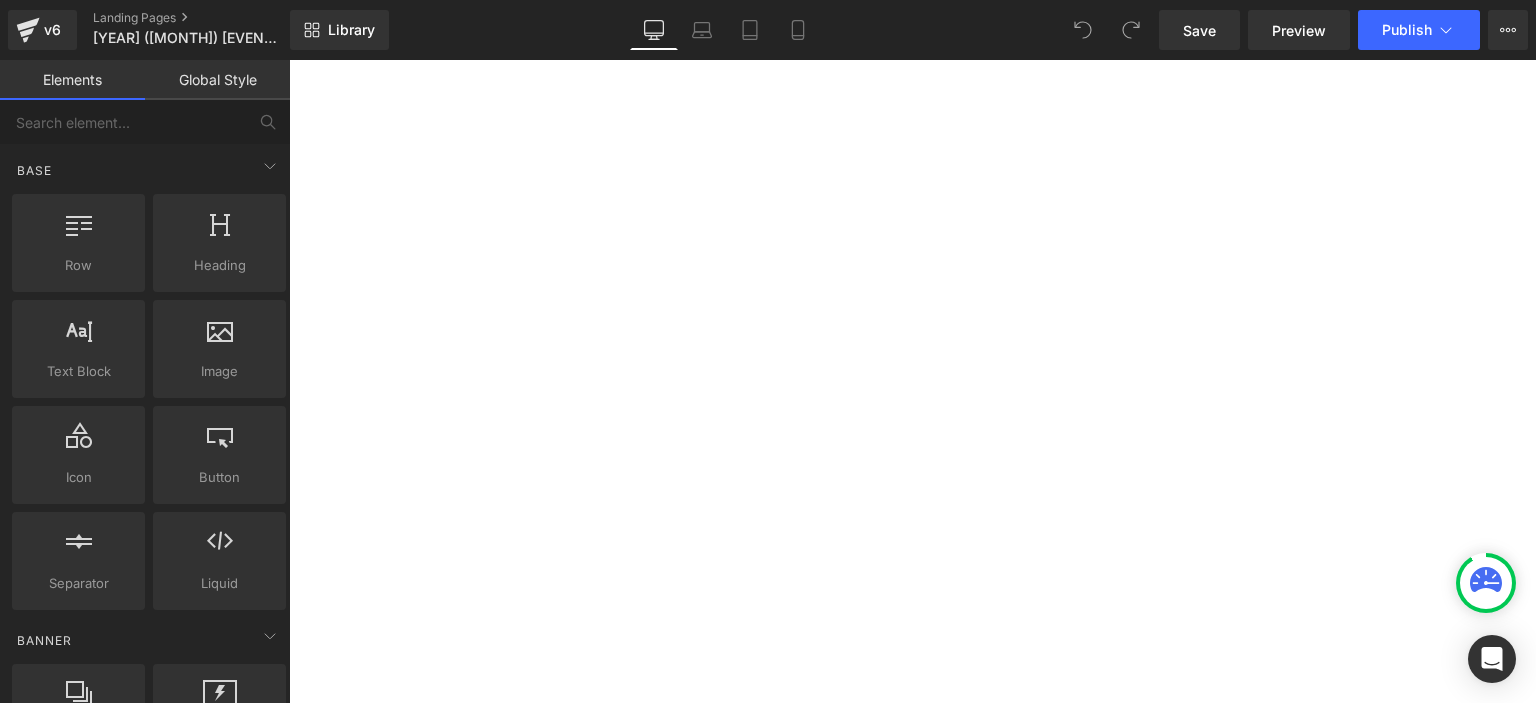 click 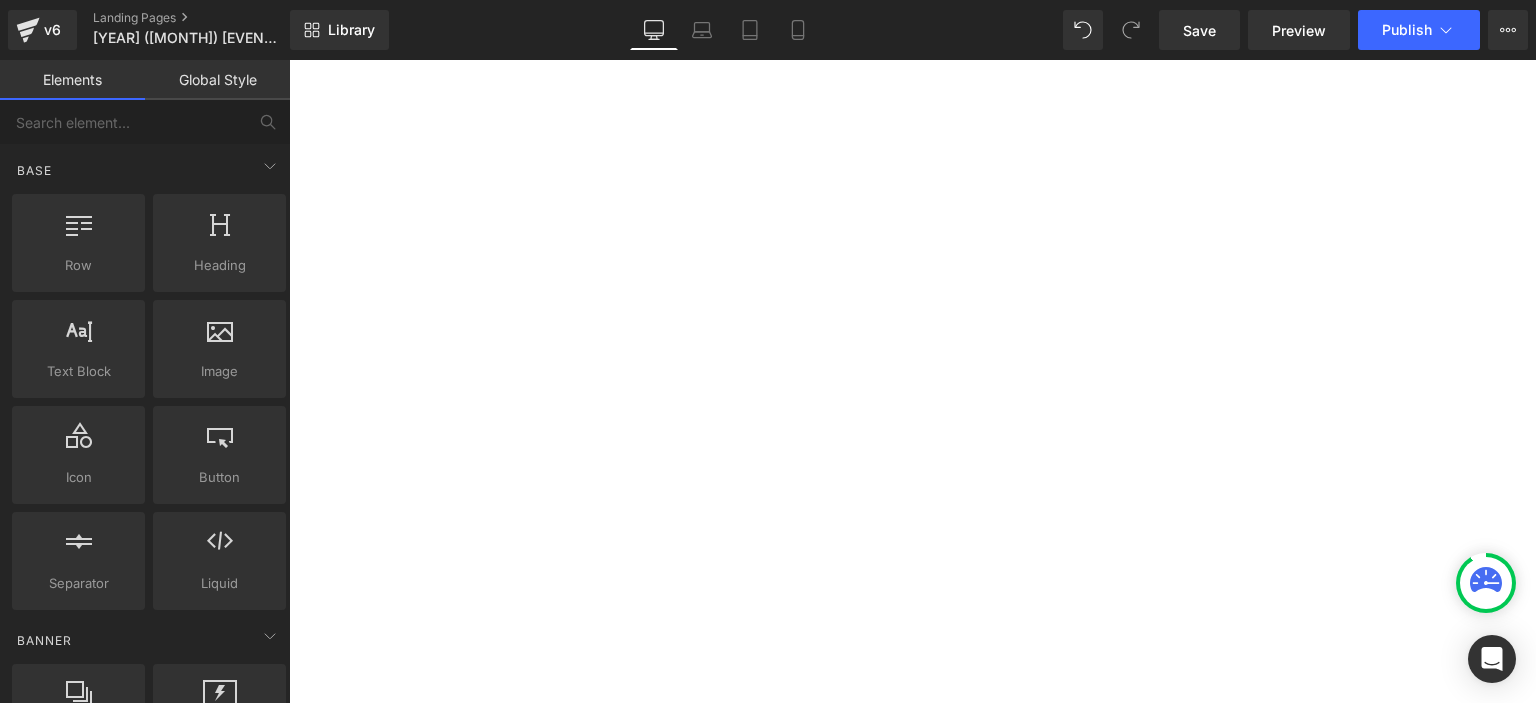 click at bounding box center (289, 60) 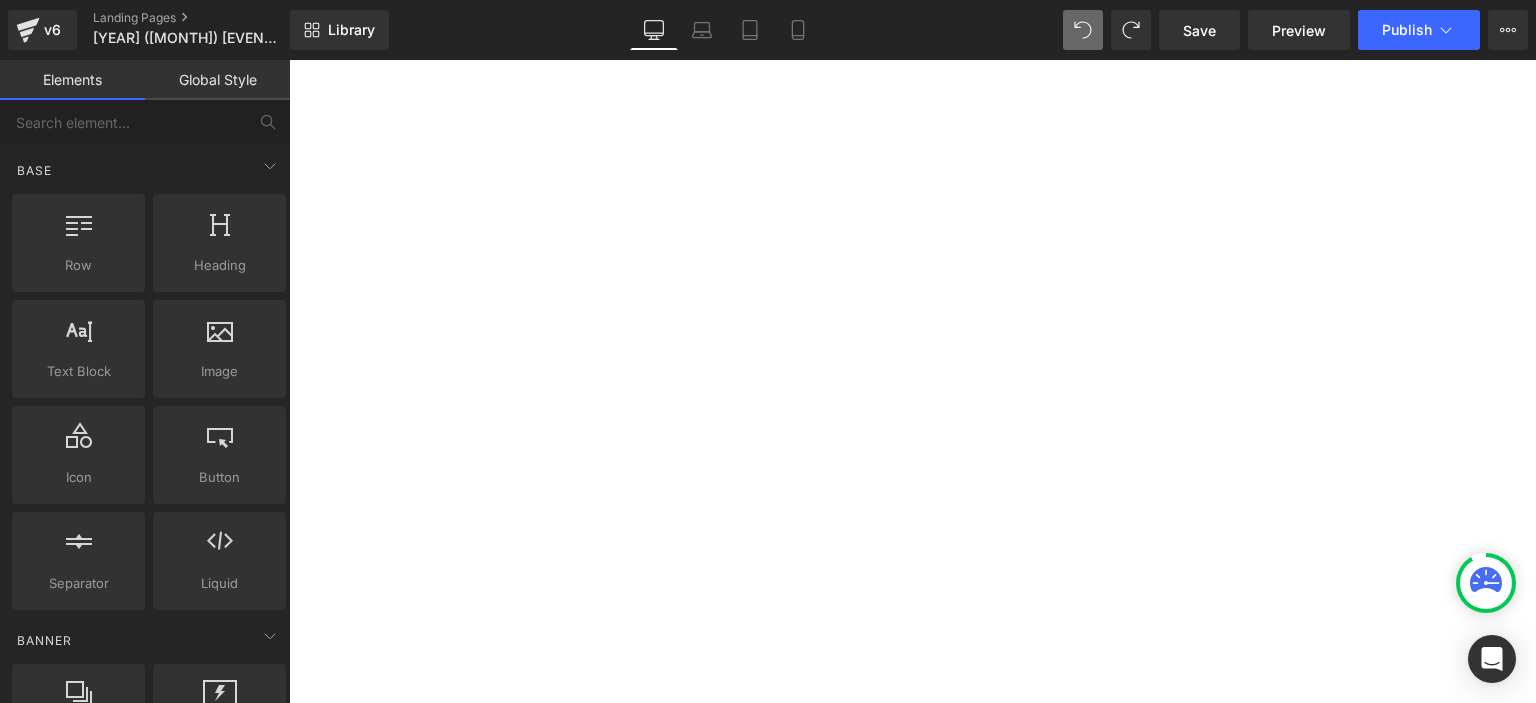 click on "Text Block" at bounding box center (289, 60) 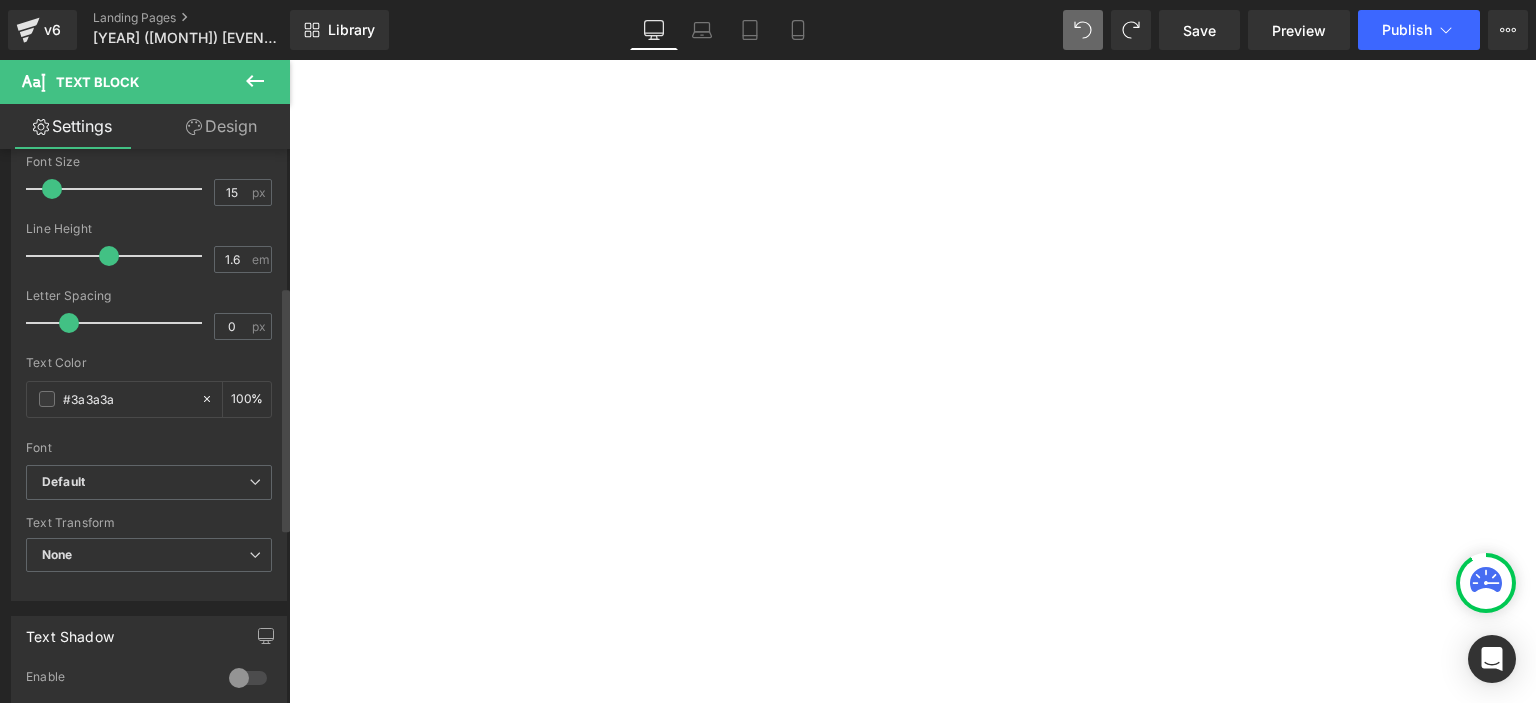 scroll, scrollTop: 448, scrollLeft: 0, axis: vertical 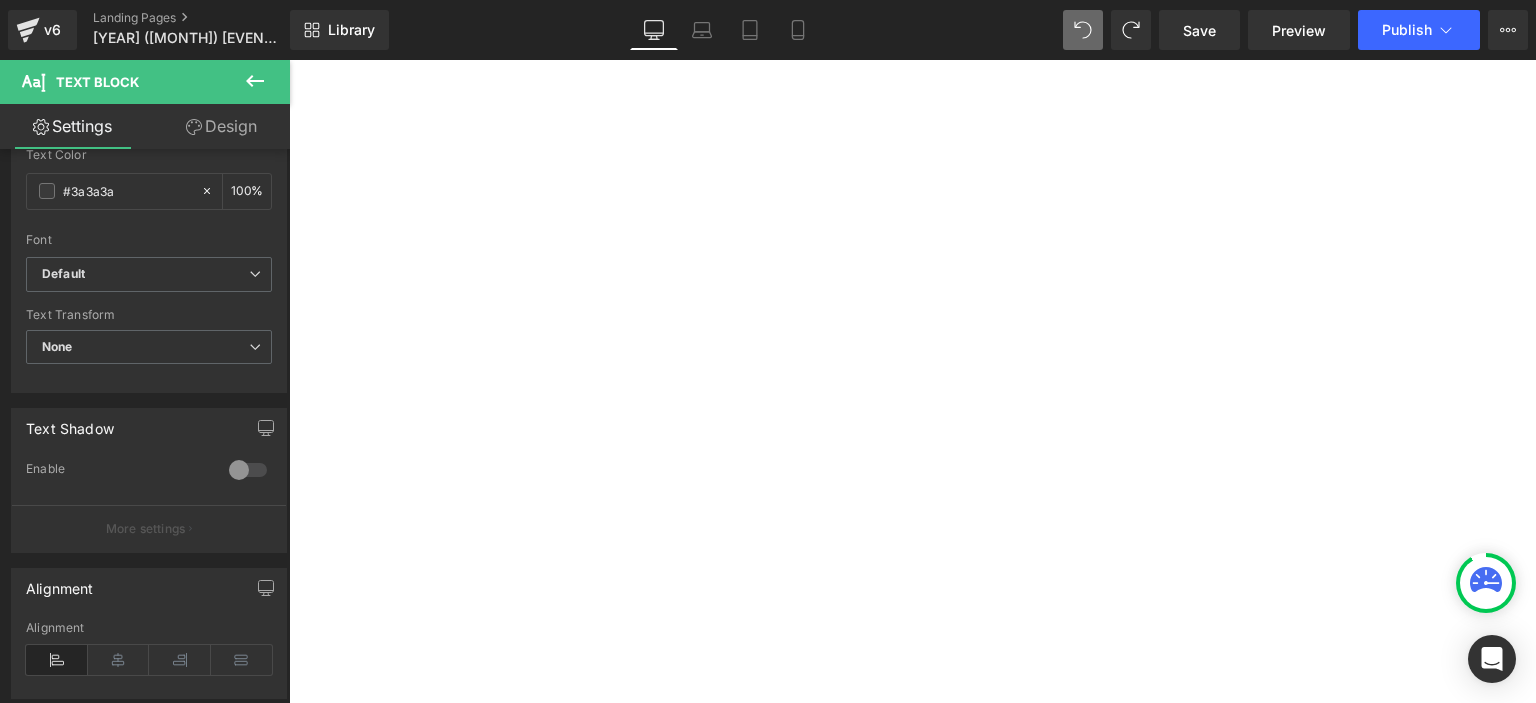 click on "Grand Prize" at bounding box center (289, 60) 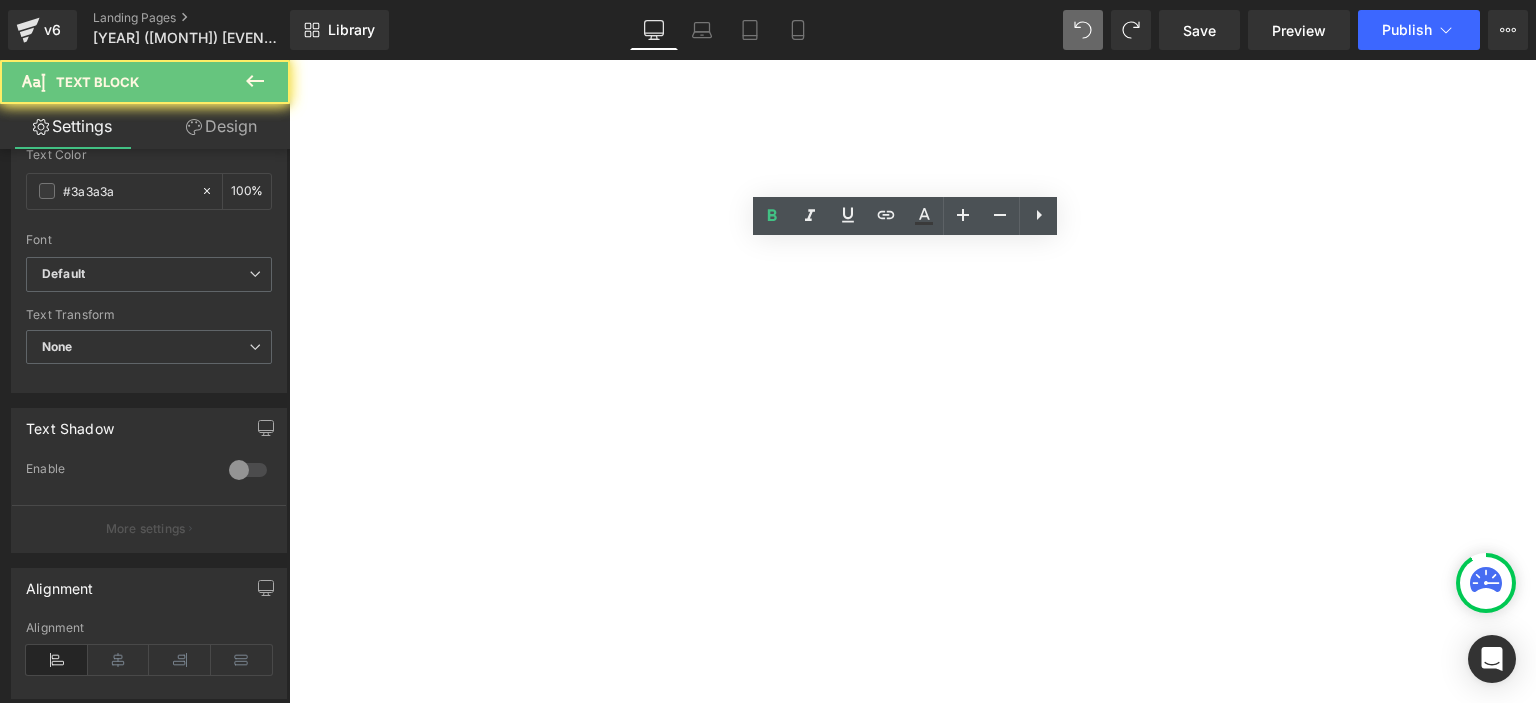 click on "Grand Prize" at bounding box center [289, 60] 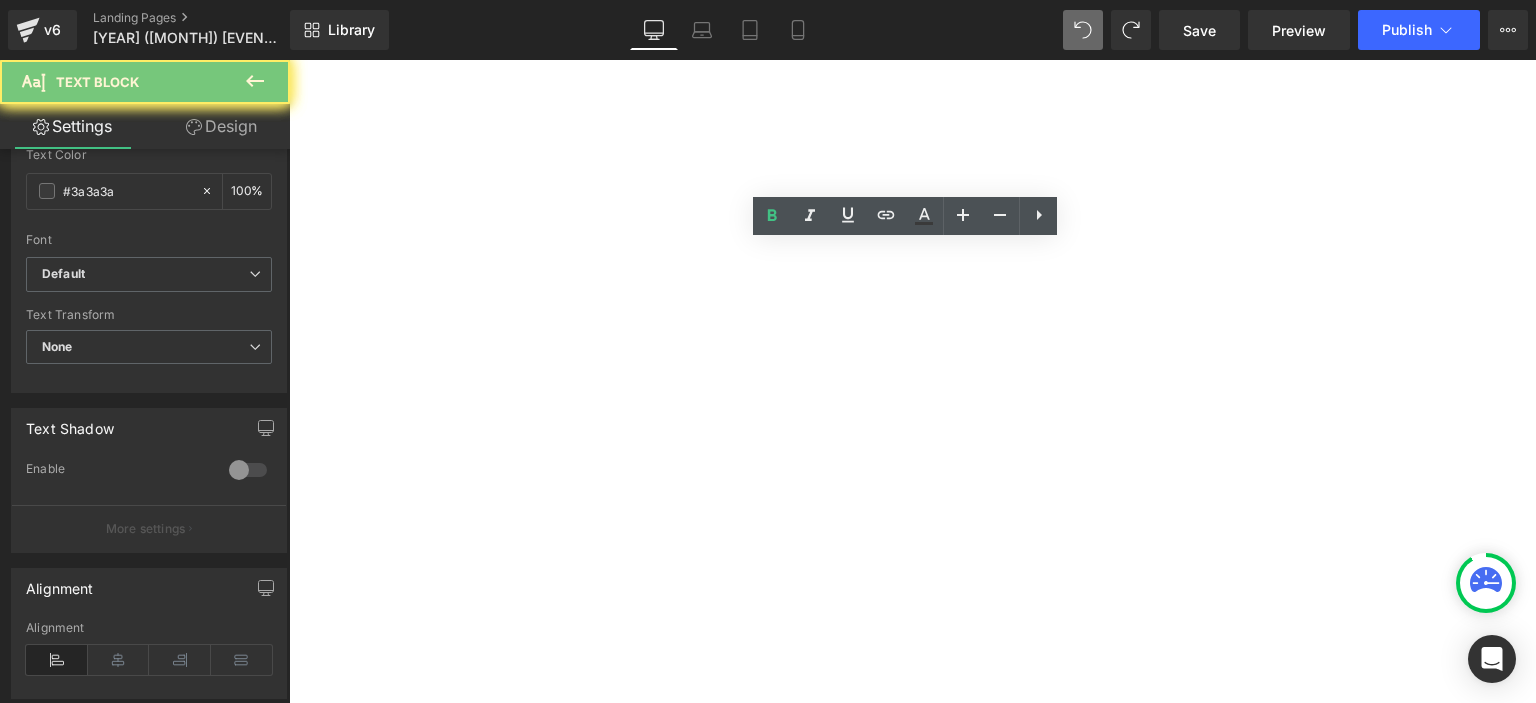 click on "Grand Prize" at bounding box center [289, 60] 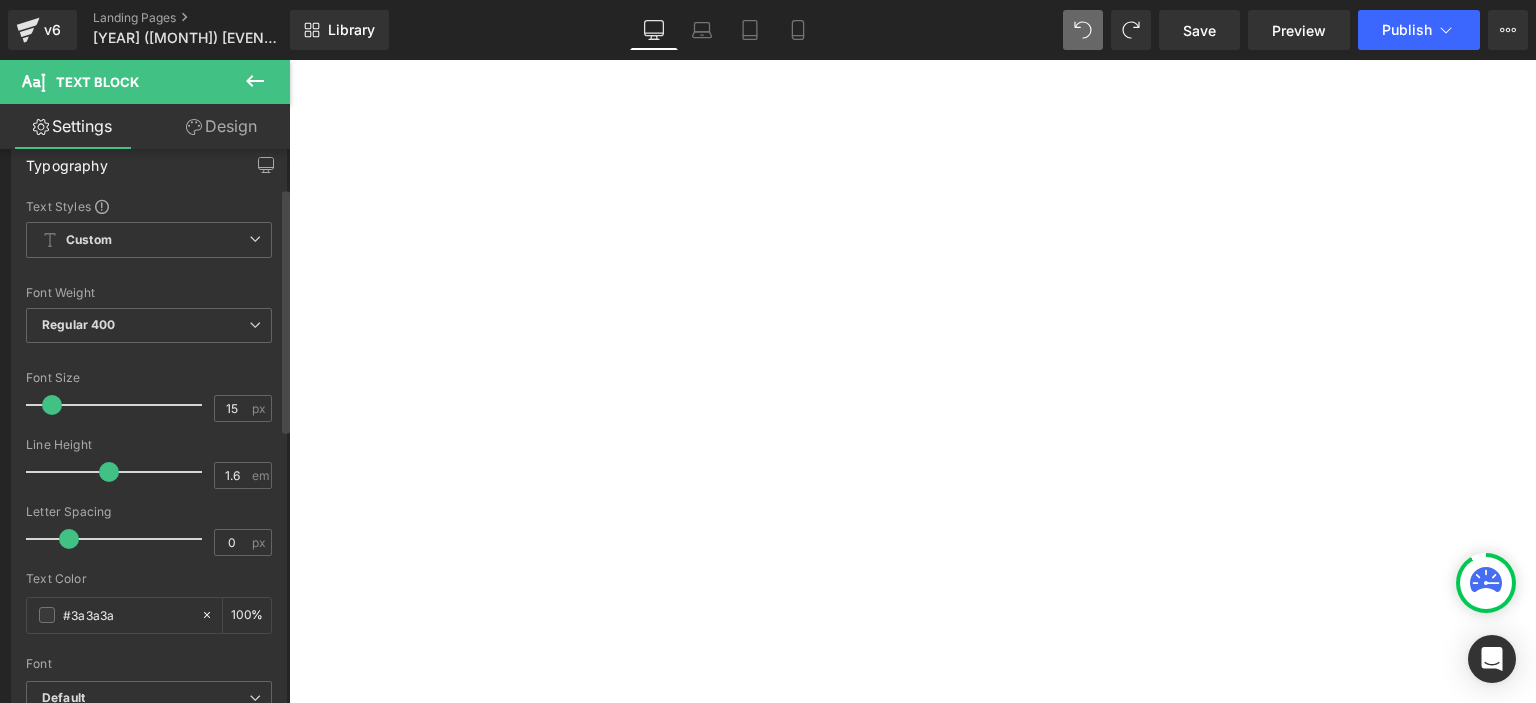 scroll, scrollTop: 0, scrollLeft: 0, axis: both 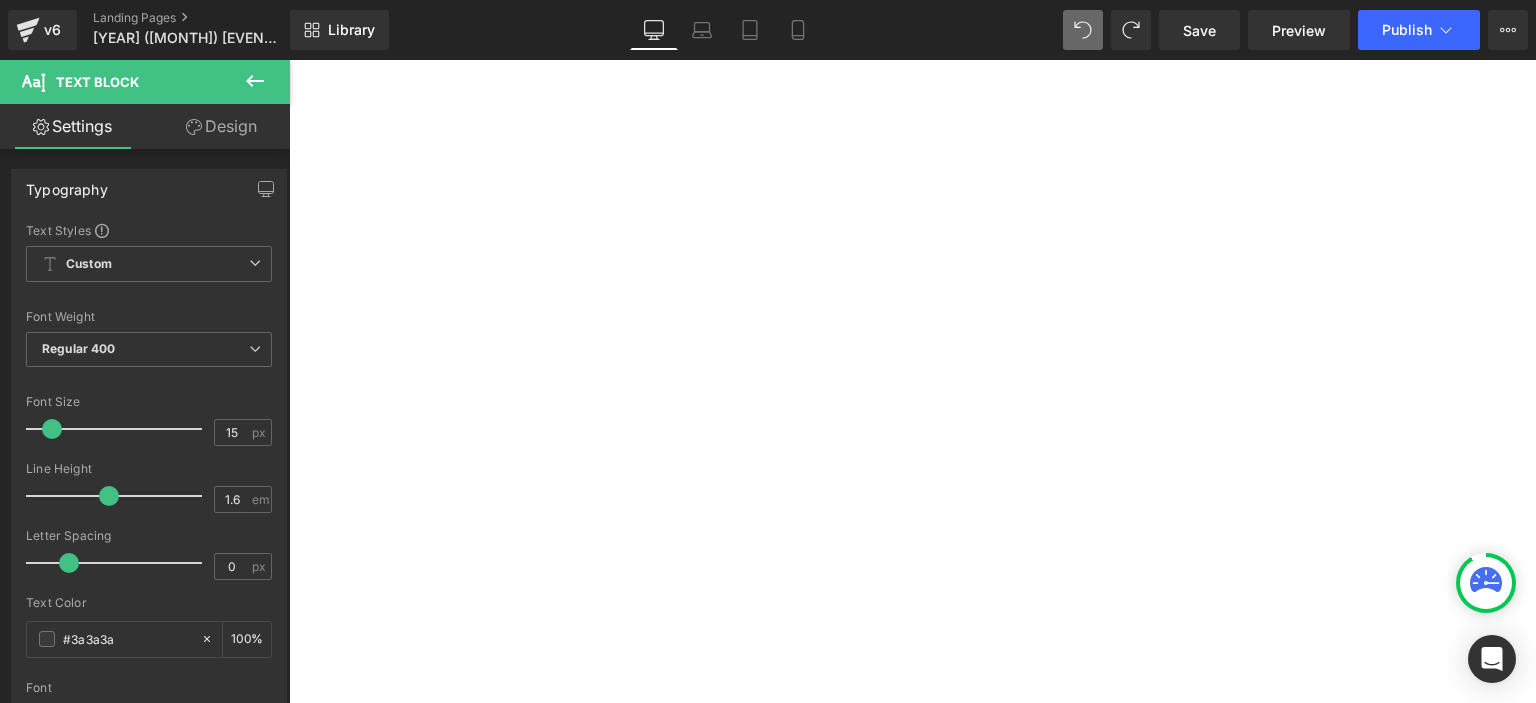 click 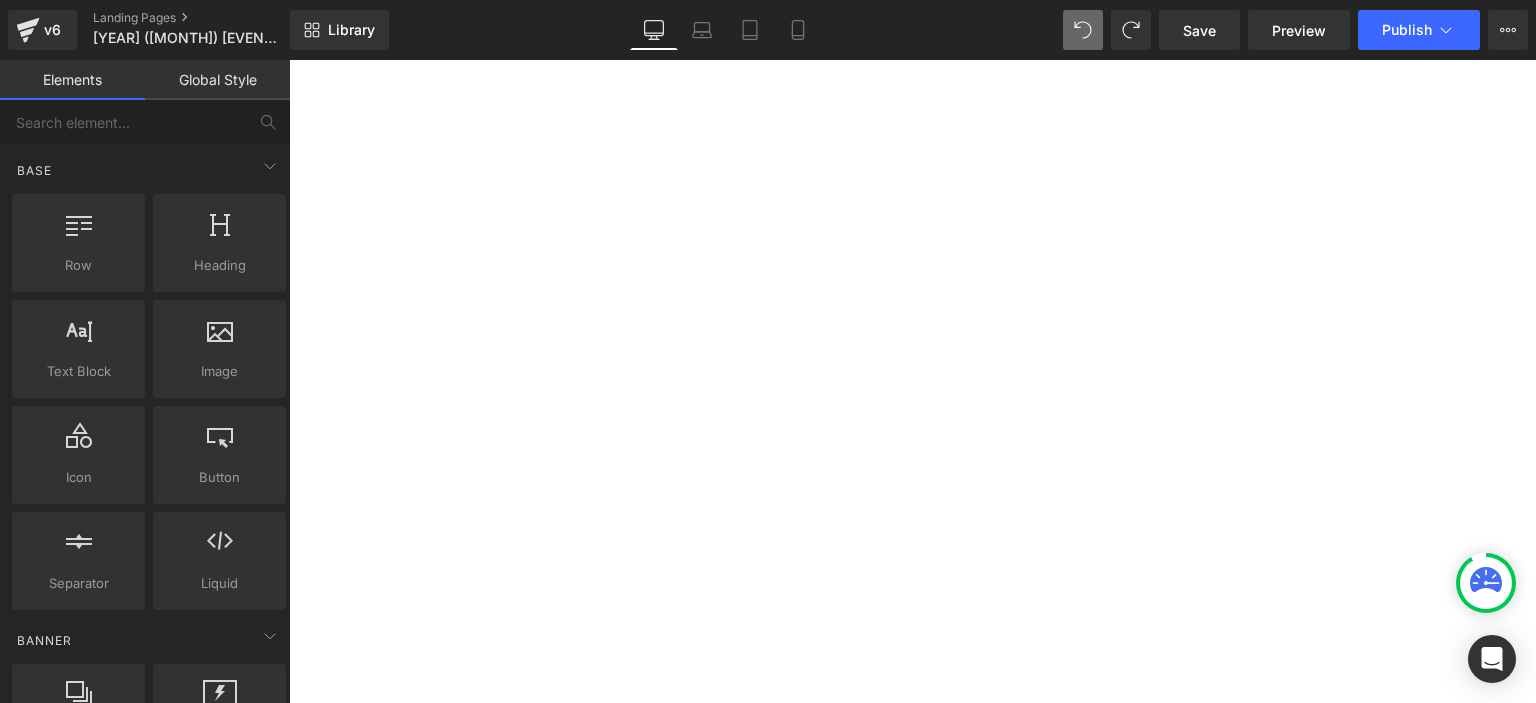 click on "[LAST] [FIRST]" at bounding box center (289, 60) 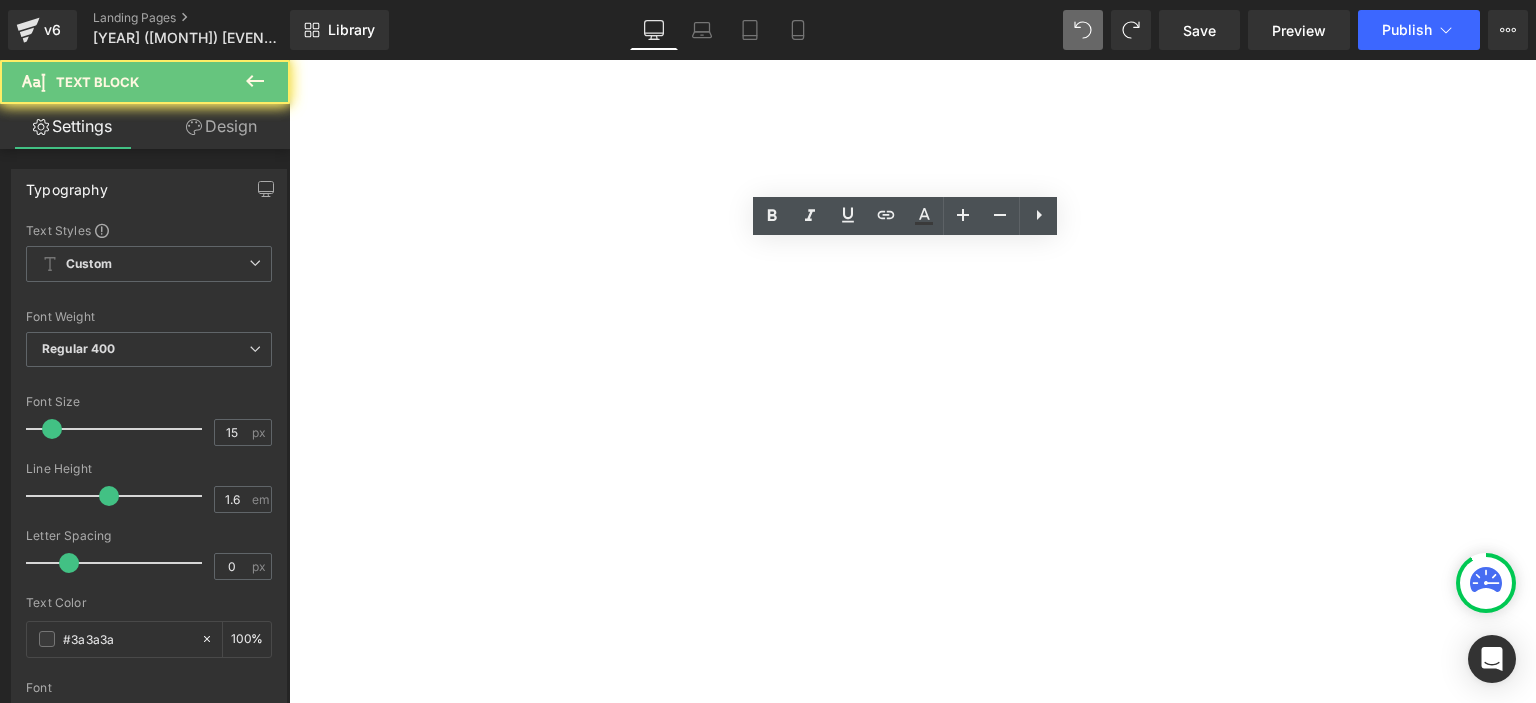 click on "[LAST] [FIRST]" at bounding box center (289, 60) 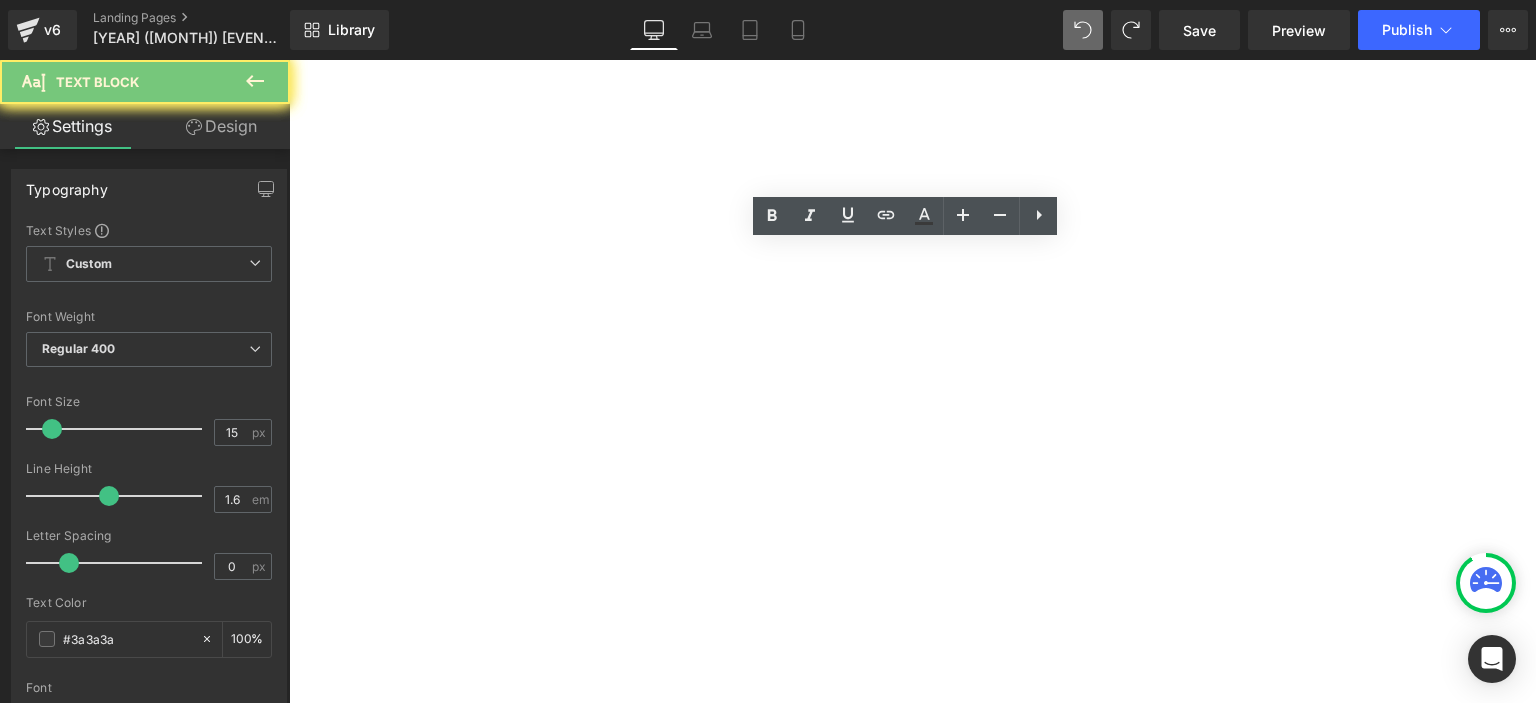 click on "[LAST] [FIRST]" at bounding box center (289, 60) 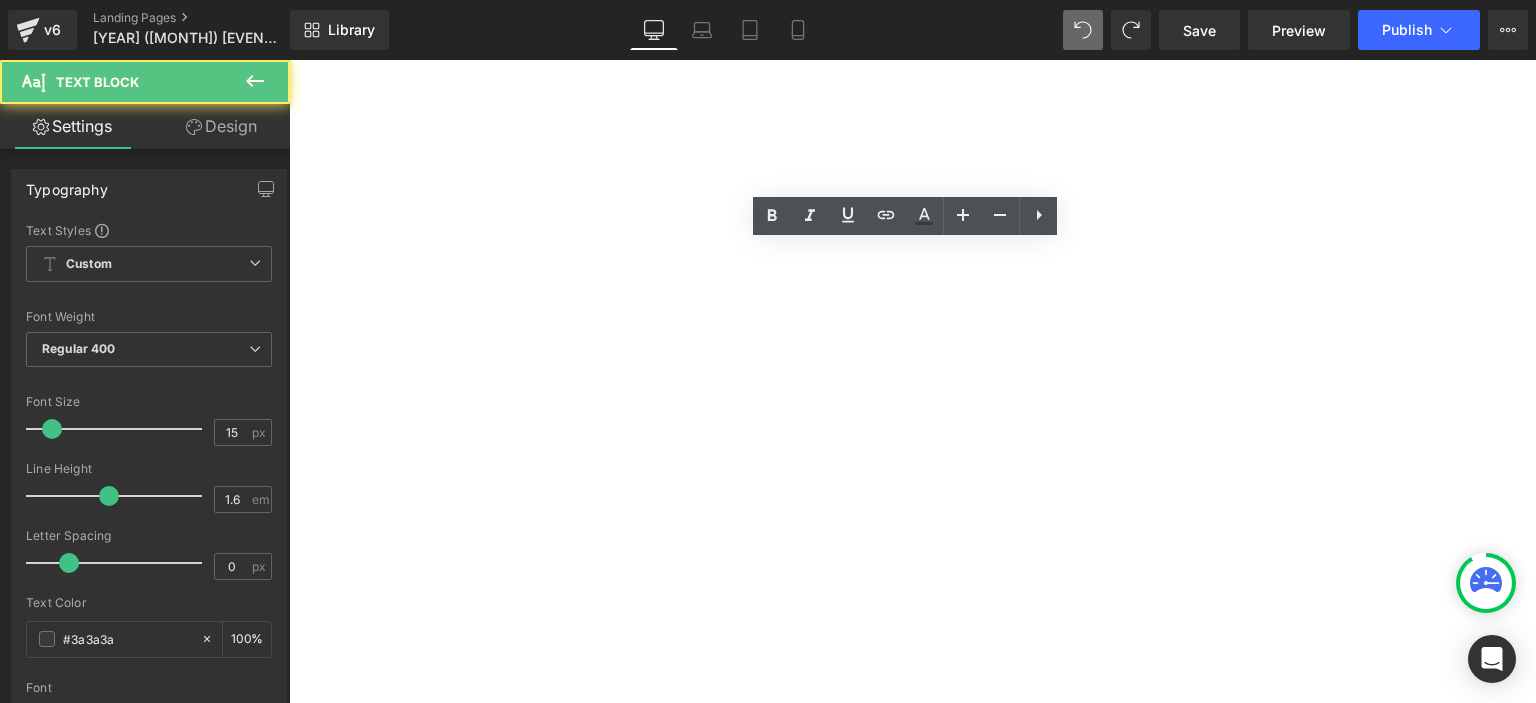 click on "1st Prize" at bounding box center (289, 60) 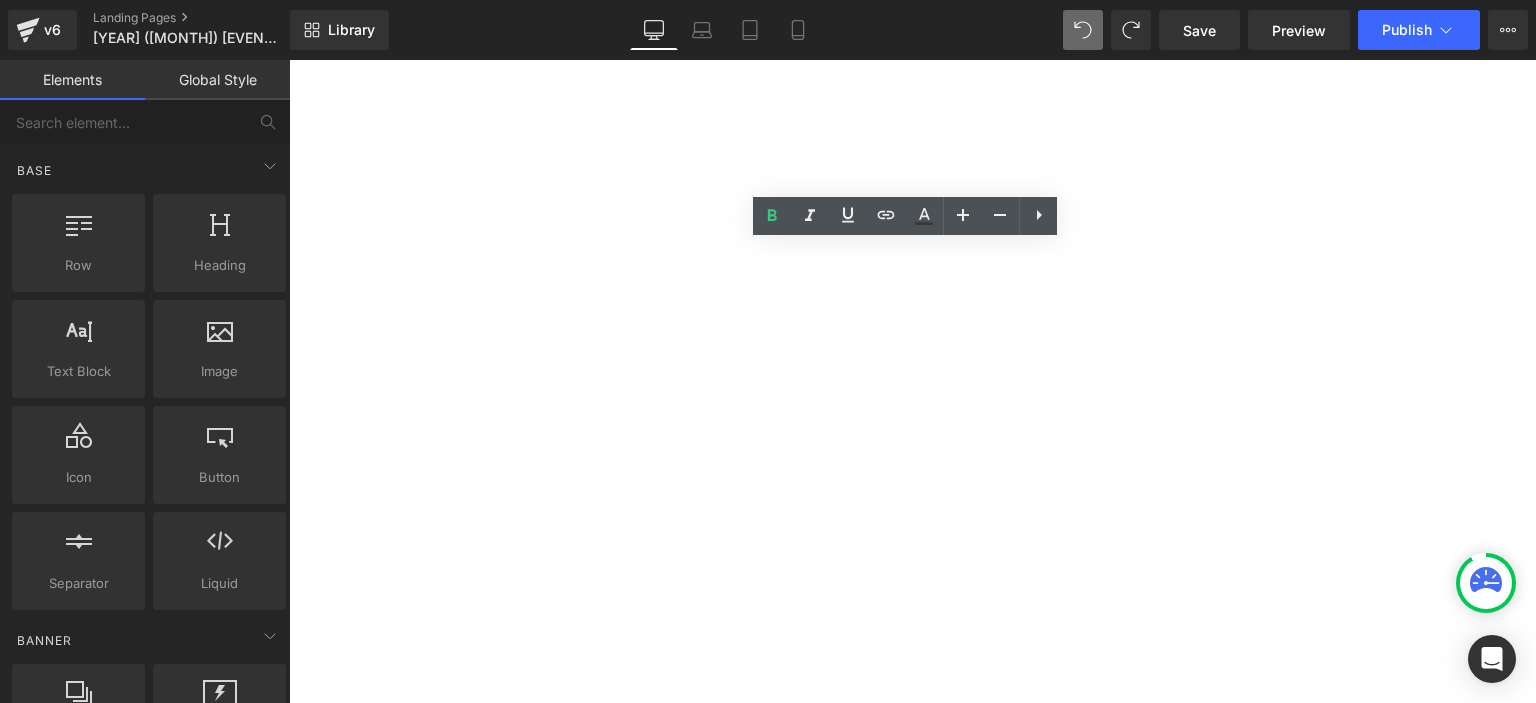 click on "[EVENT] Heading         [EVENT] Heading         Grand Prize [LAST] [FIRST] [COUNTRY] 1st Prize [LAST] [FIRST] [COUNTRY] 2nd Prize [LAST] [FIRST] [COUNTRY]  Text Block         Row         Contestant Name Ranking [LAST] [FIRST] 2nd Runner up  [LAST] [FIRST] Distinction [LAST], [LAST] [FIRST] 1st Runner up  [LAST] [FIRST] Outstanding [LAST] [FIRST] 2nd Runner up  [LAST] [FIRST]  Distinction  [LAST] [FIRST] 2nd Runner up  [LAST] [FIRST] 2nd Runner up  [LAST] [FIRST] Outstanding [LAST] [FIRST] Distinction  [LAST] [FIRST] Outstanding [LAST] [FIRST] Distinction [LAST] [FIRST] Distinction [LAST], [FIRST] 1st Runner Up [LAST] [FIRST] Champion [LAST] [FIRST] Champion [LAST] [FIRST] Champion [LAST] [FIRST] 1st runner up [LAST] [FIRST] 2nd Runner up  [LAST] [FIRST] 1st Runner up [LAST] [FIRST] Outstanding [LAST] [FIRST] 1st Runner up  [LAST] [FIRST] Distinction Distinction  Champion" at bounding box center (289, 60) 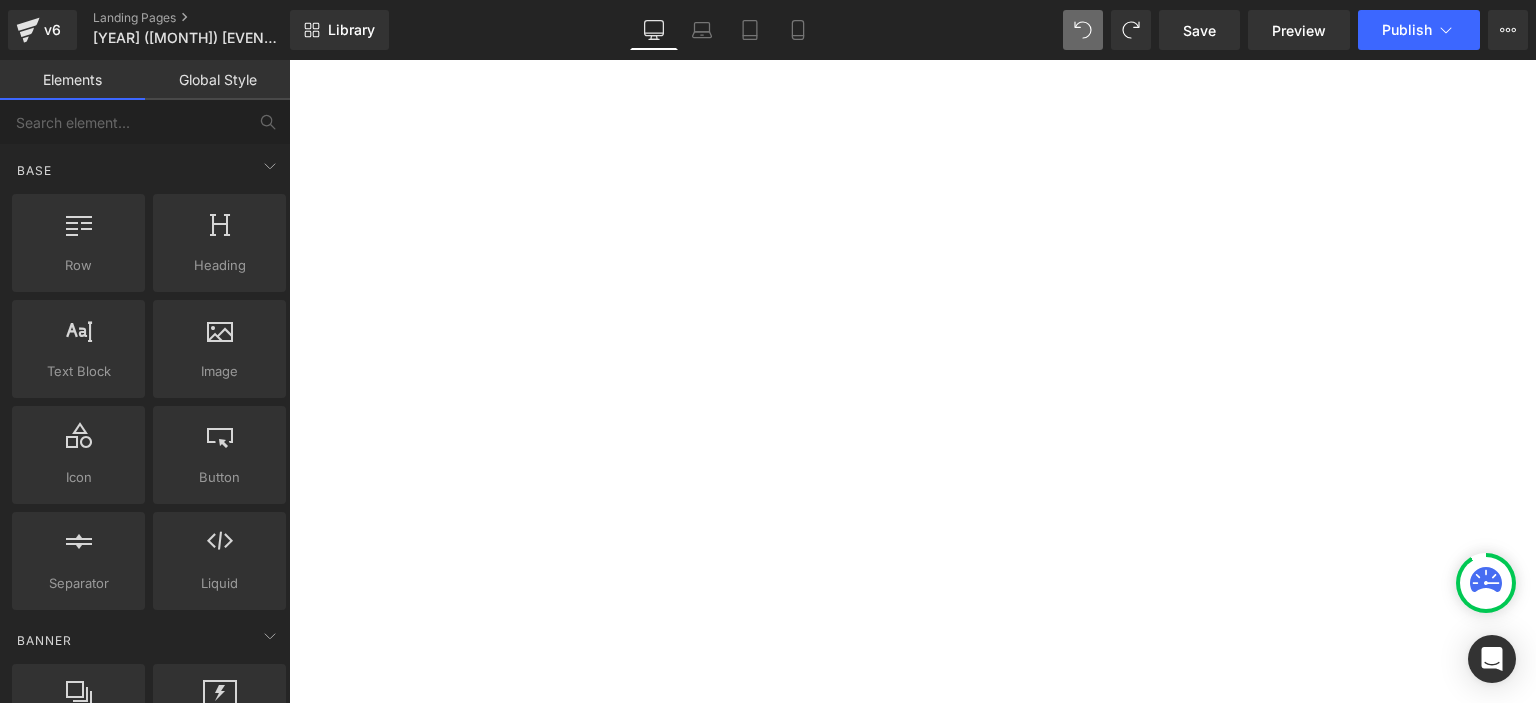 click 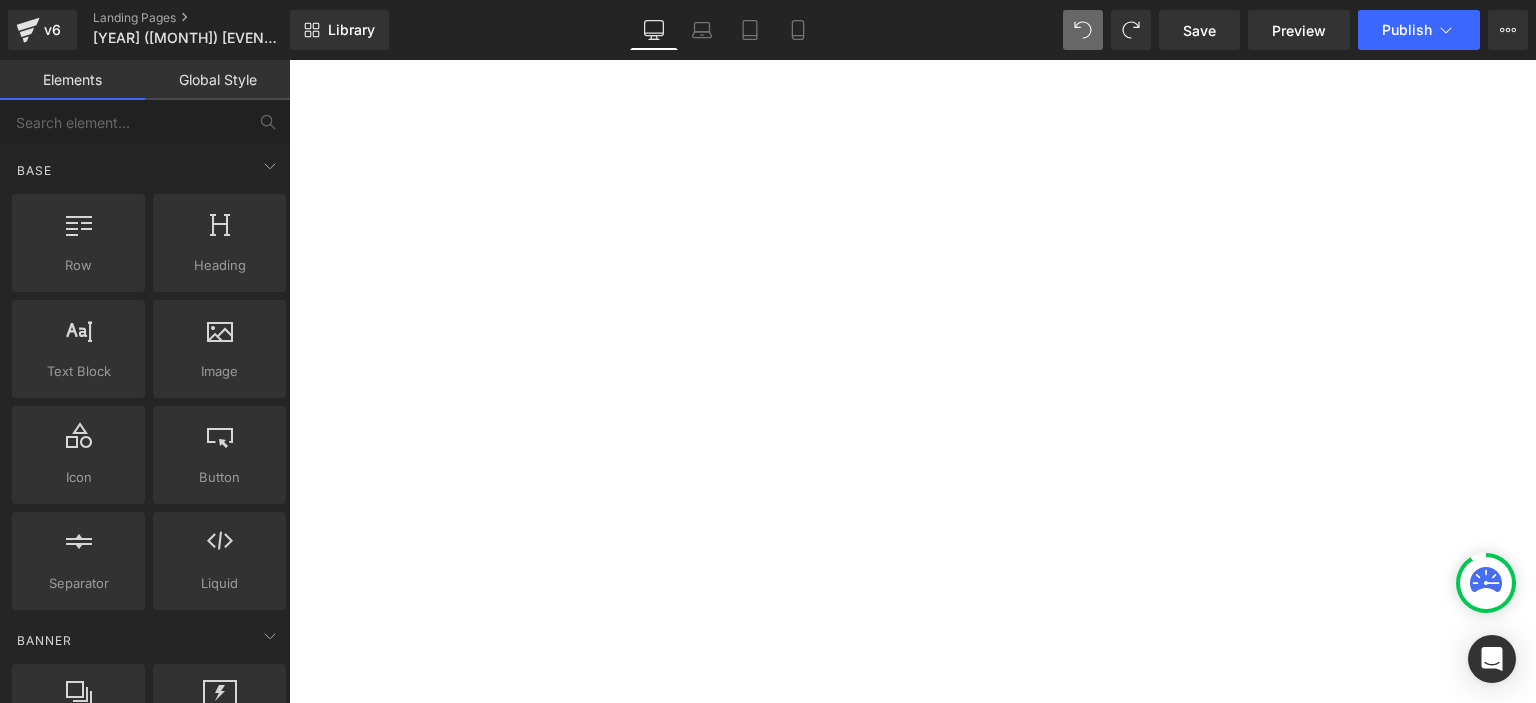 click at bounding box center [289, 60] 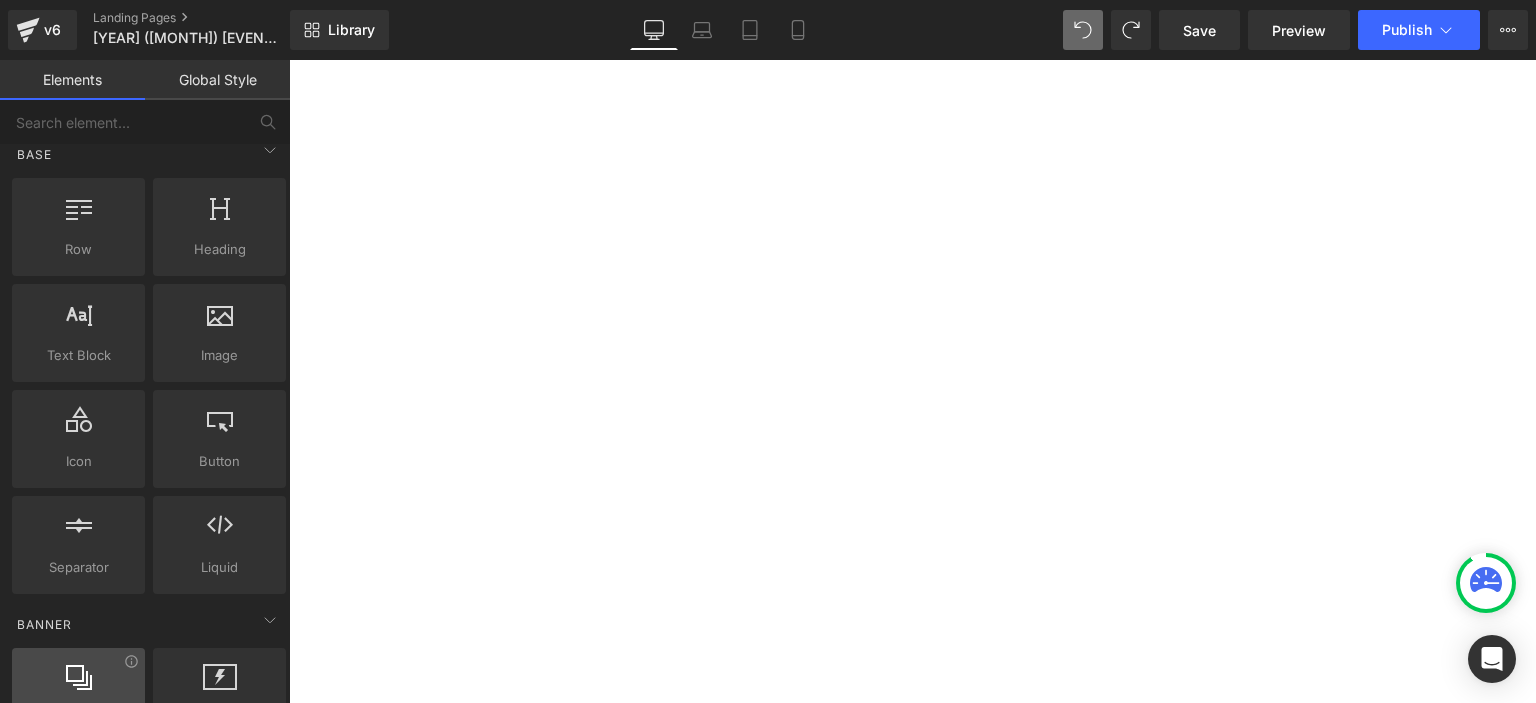scroll, scrollTop: 0, scrollLeft: 0, axis: both 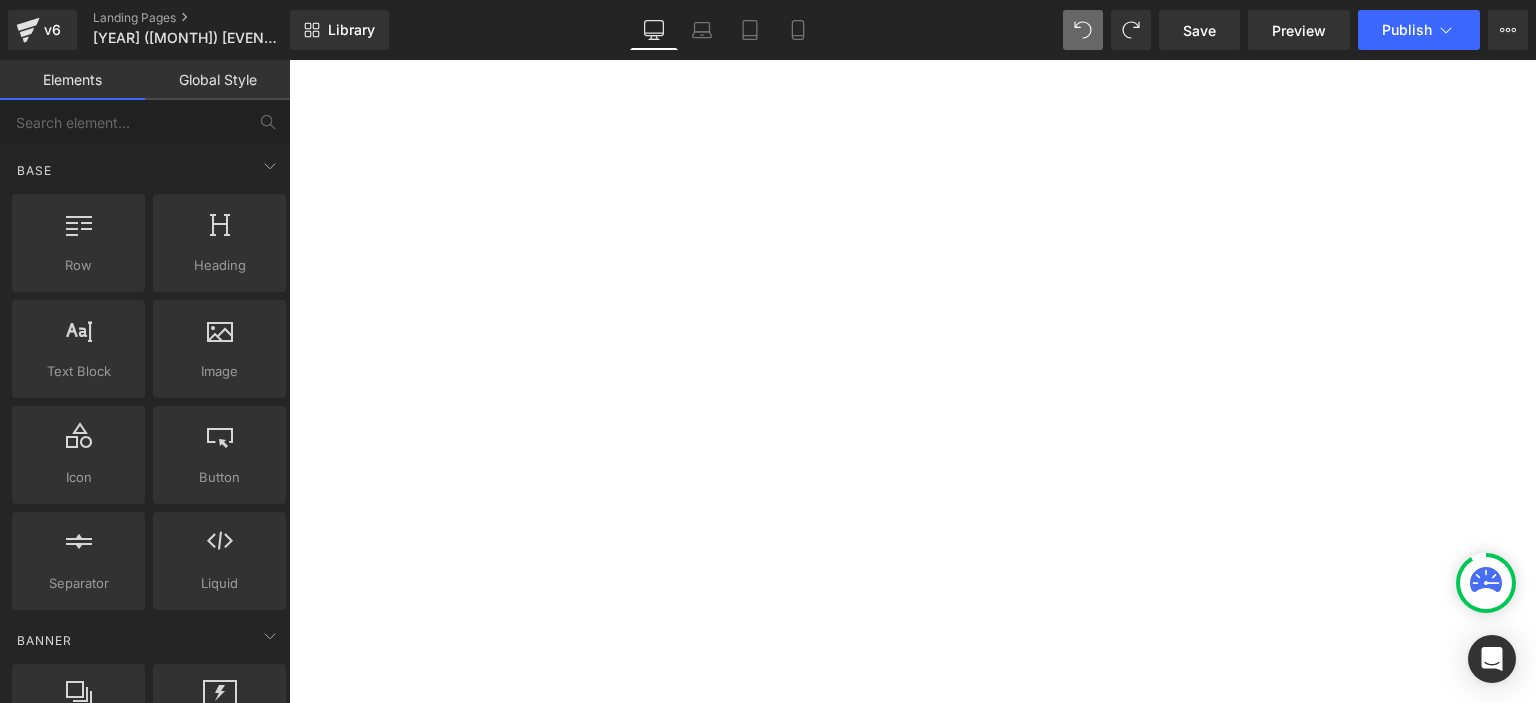 click on "1st Runner up" at bounding box center [289, 60] 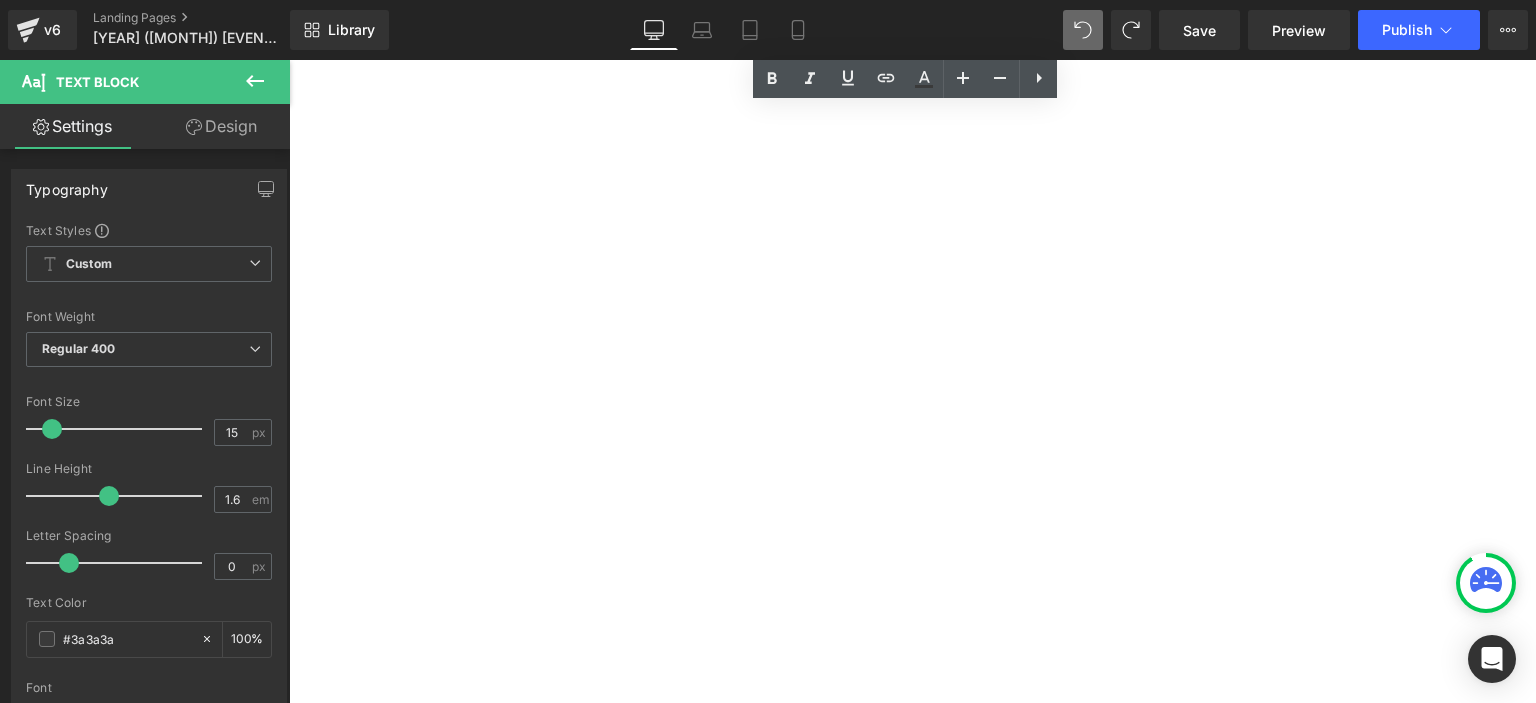scroll, scrollTop: 2723, scrollLeft: 0, axis: vertical 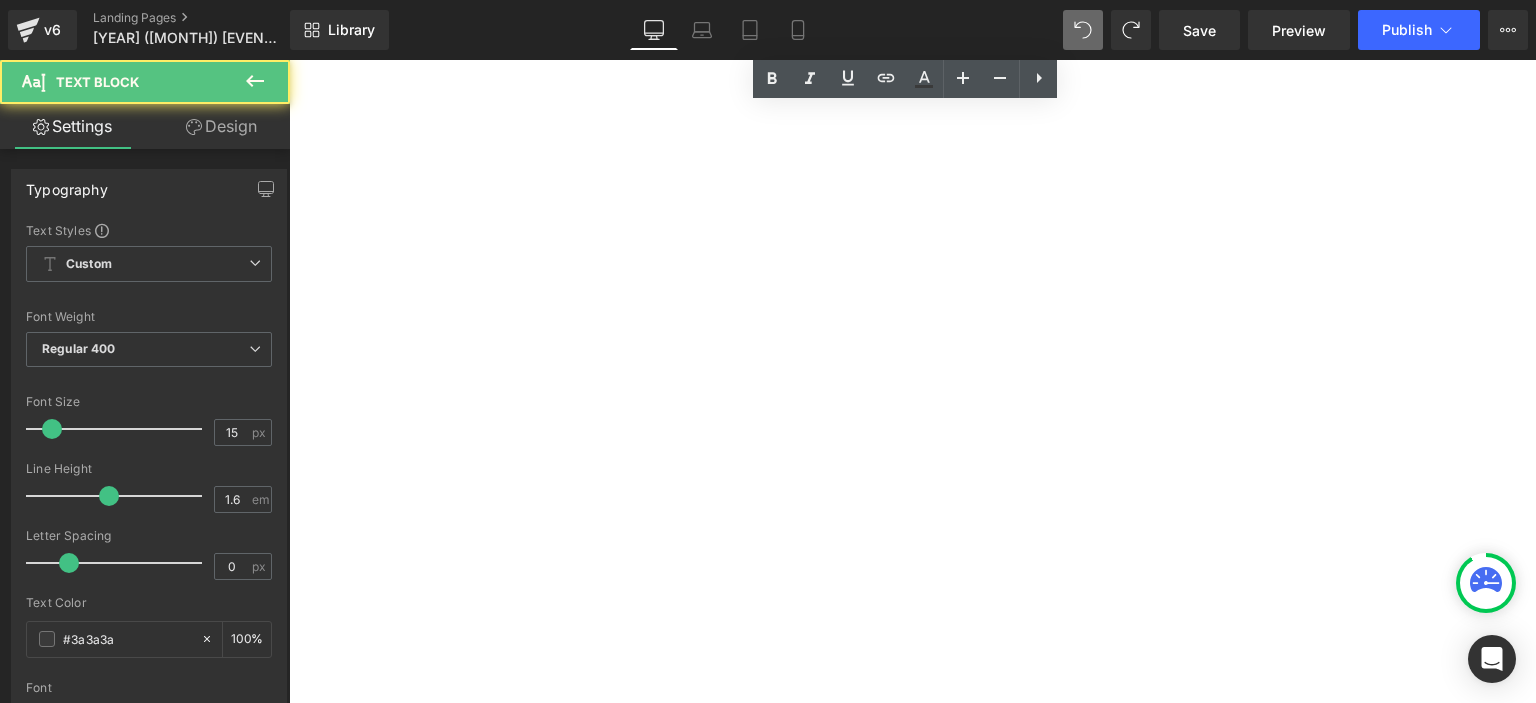 drag, startPoint x: 1007, startPoint y: 412, endPoint x: 830, endPoint y: 337, distance: 192.23424 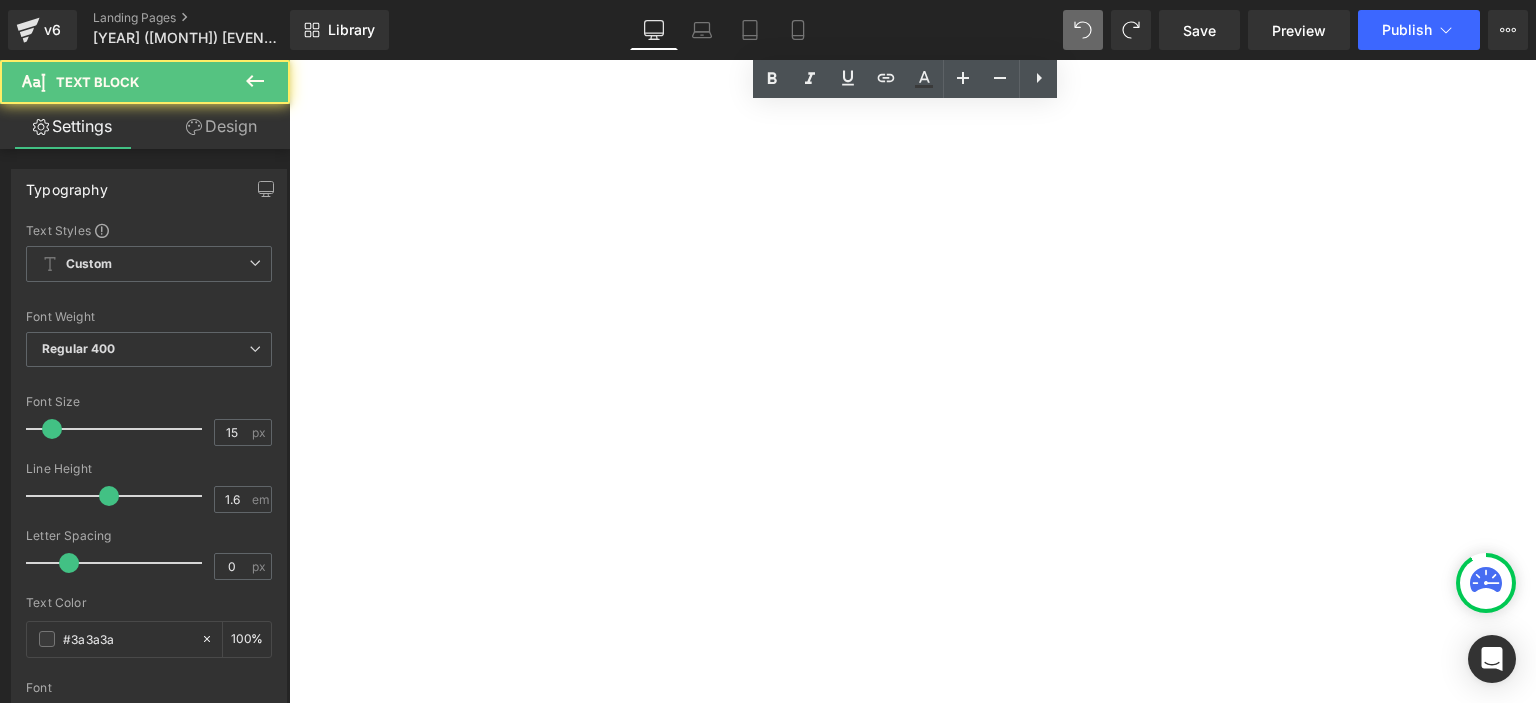 click on "Contestant Name Ranking [LAST] [LAST] 2nd Runner up  [LAST] [LAST] [LAST] [LAST] [LAST] [LAST] 1st Runner up  [LAST] [LAST] [LAST] [LAST] [LAST] [LAST] 2nd Runner up  [LAST] [LAST]  Distinction  [LAST] [LAST] [LAST] 2nd Runner up  [LAST] [LAST] [LAST] 2nd Runner up  [LAST] [LAST] [LAST] Outstanding [LAST] [LAST] [LAST] Distinction [LAST] [LAST] [LAST] Distinction [LAST] [LAST] Outstanding [LAST] [LAST] [LAST] Distinction [LAST] [LAST] Distinction [LAST] [LAST] Distinction [LAST] [LAST] 1st Runner Up [LAST] [LAST] Champion [LAST] [LAST] [LAST] Champion [LAST] [LAST] [LAST] Champion [LAST] [LAST] [LAST] 1st Runner up [LAST] [LAST] [LAST] 2nd Runner up  [LAST] [LAST] [LAST] 1st Runner up  [LAST] [LAST] [LAST] Outstanding [LAST] [LAST] [LAST] [LAST] [LAST] [LAST] Distinction [LAST] [LAST] [LAST] Distinction [LAST] [LAST] [LAST] Distinction [LAST] [LAST] [LAST] Distinction [LAST] [LAST] [LAST] Champion [LAST] [LAST] [LAST] Champion [LAST] [LAST] [LAST] Champion [LAST] [LAST] [LAST] 2nd Runner up  [LAST] [LAST] [LAST] 1st Runner up  [LAST] [LAST] [LAST] Outstanding [LAST] [LAST] [LAST] [LAST] [LAST] [LAST] 1st Runner up  [LAST] [LAST] [LAST]" at bounding box center (289, 60) 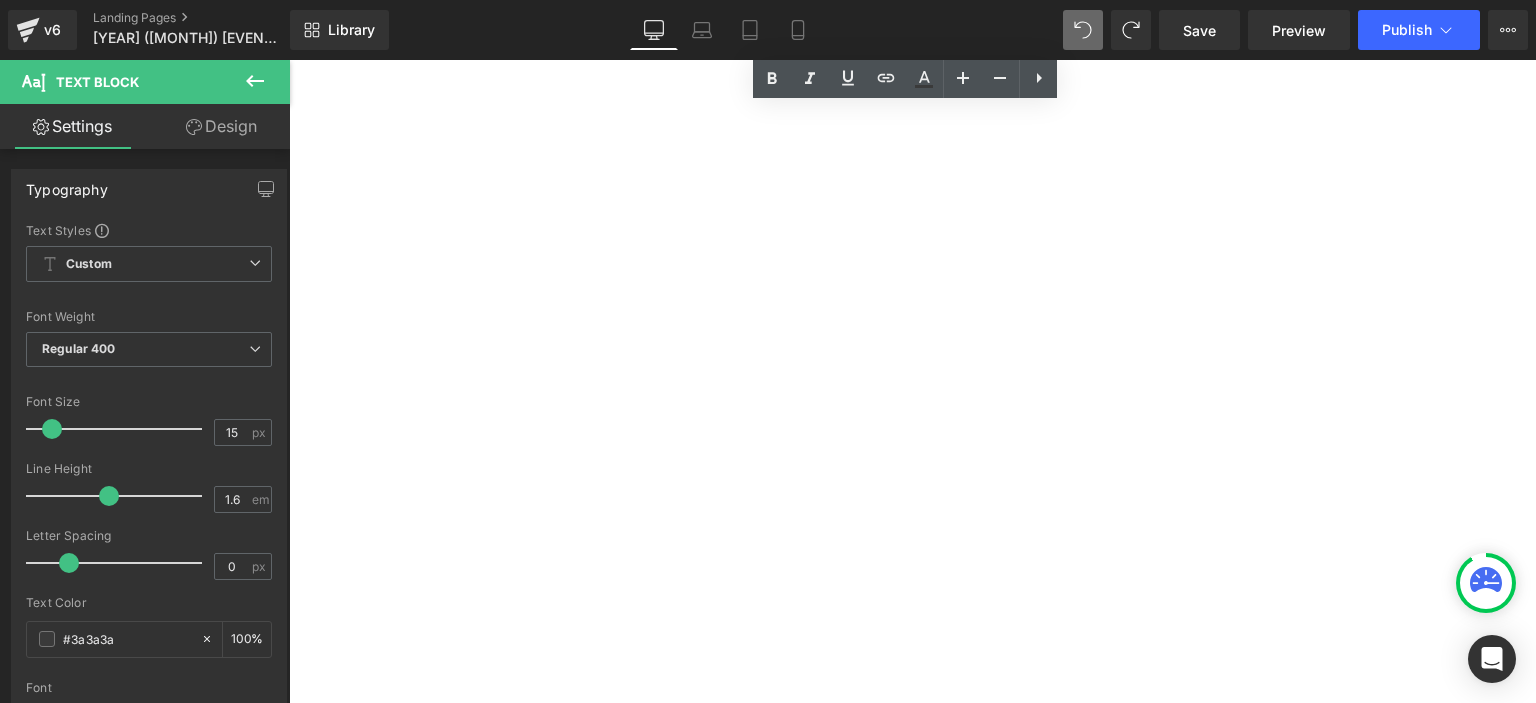 type 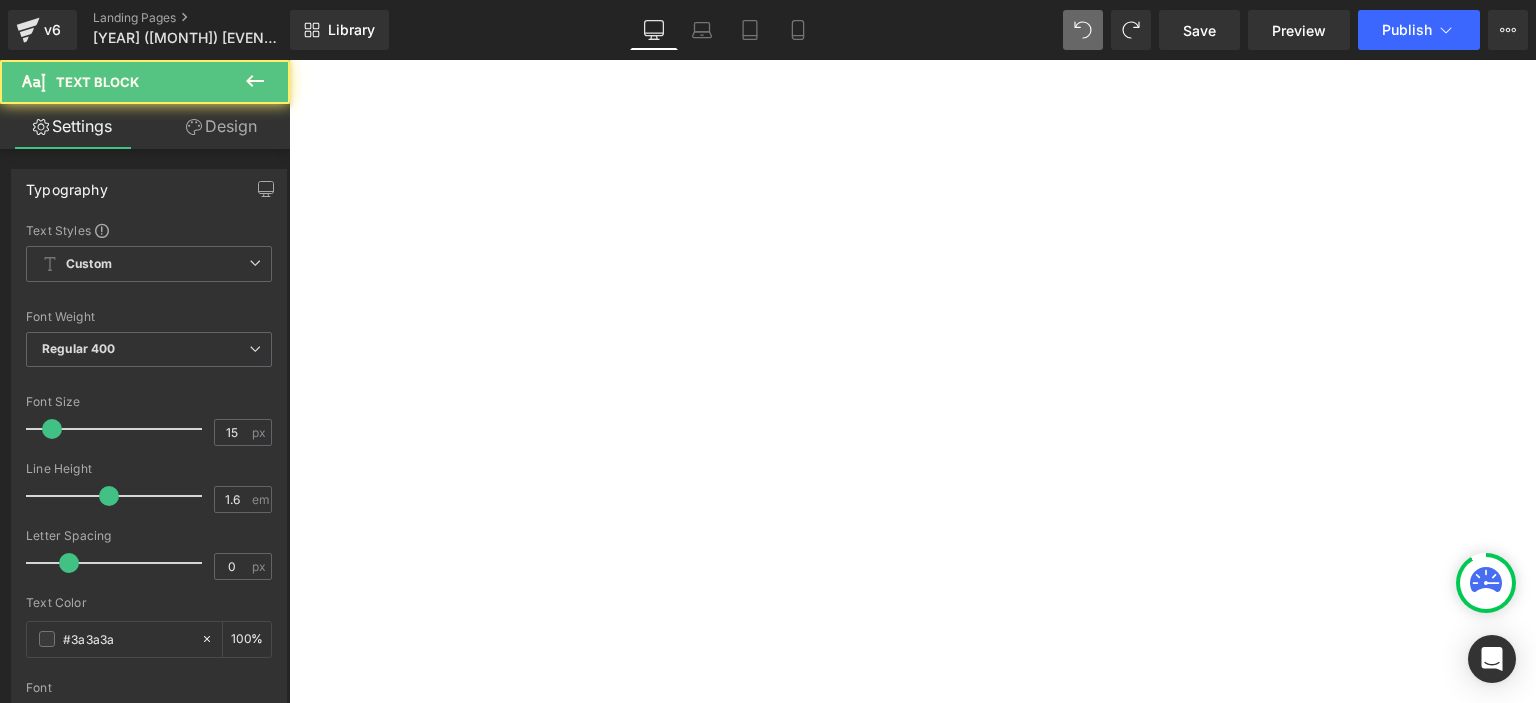 click on "er up" at bounding box center [289, 60] 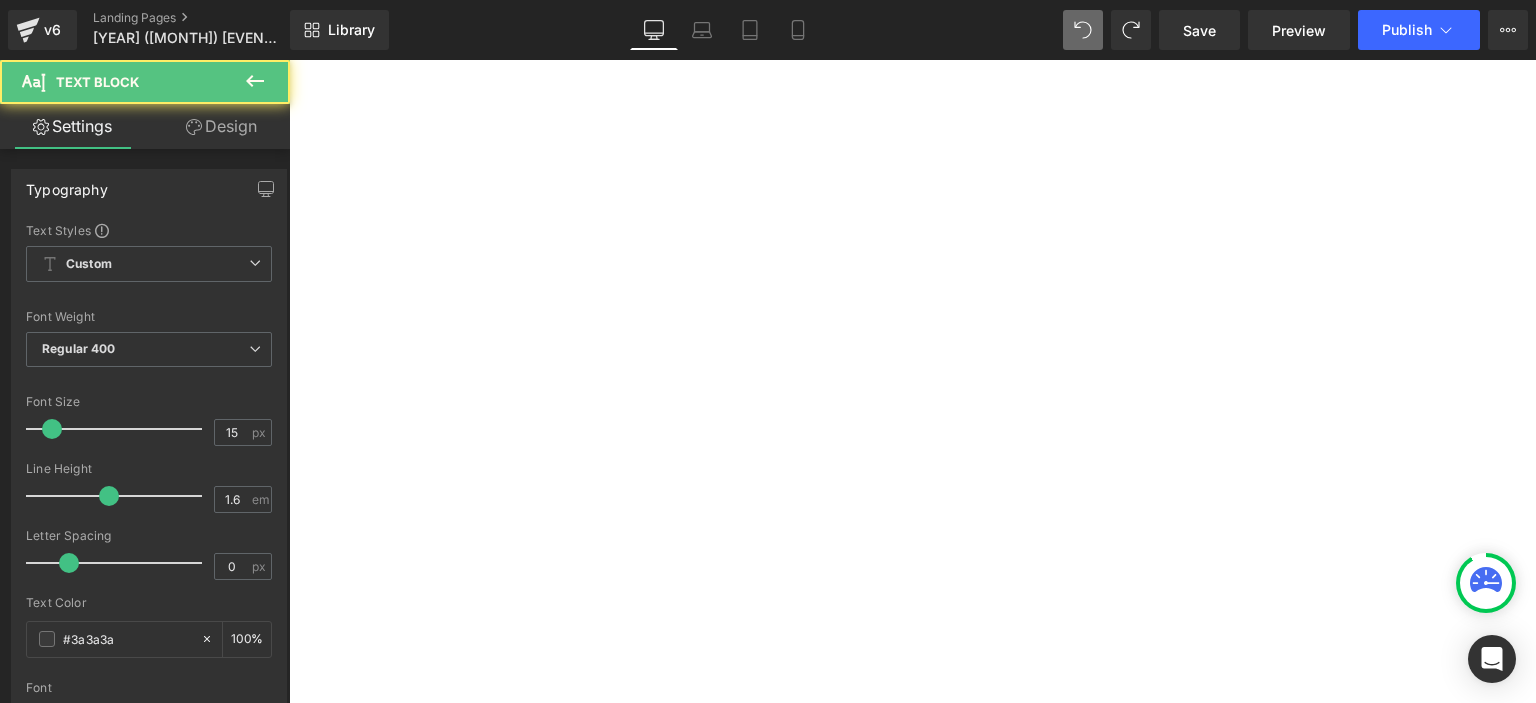 drag, startPoint x: 990, startPoint y: 371, endPoint x: 917, endPoint y: 342, distance: 78.54935 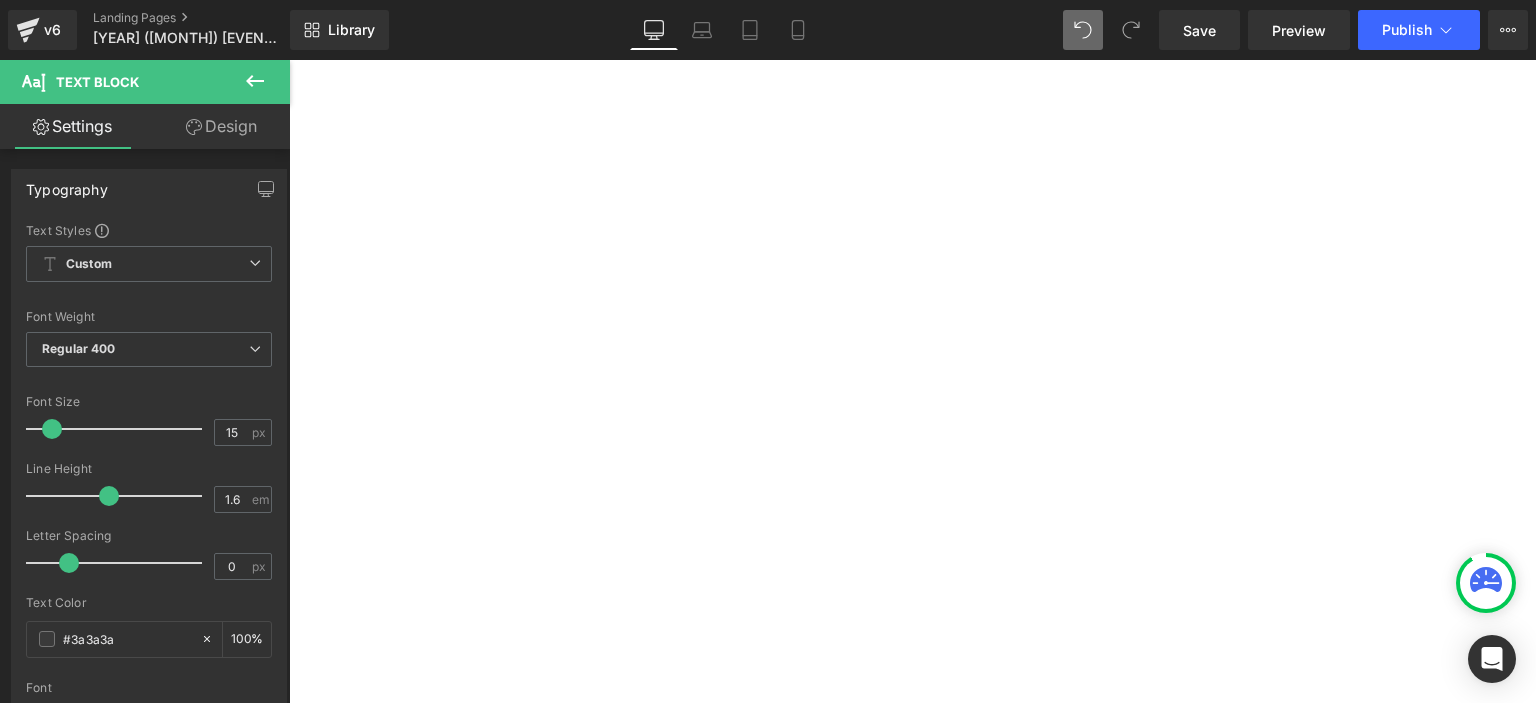 click at bounding box center [289, 60] 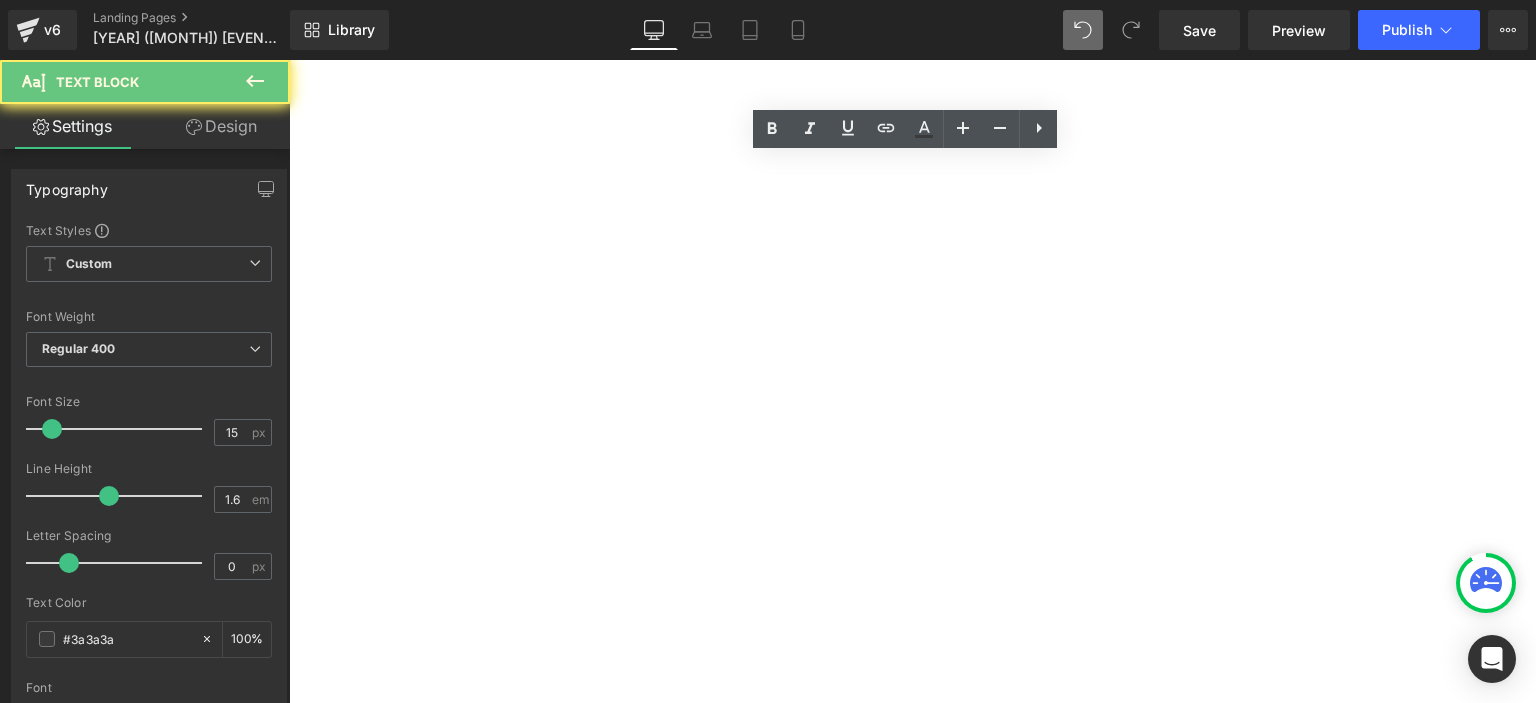 click at bounding box center [289, 60] 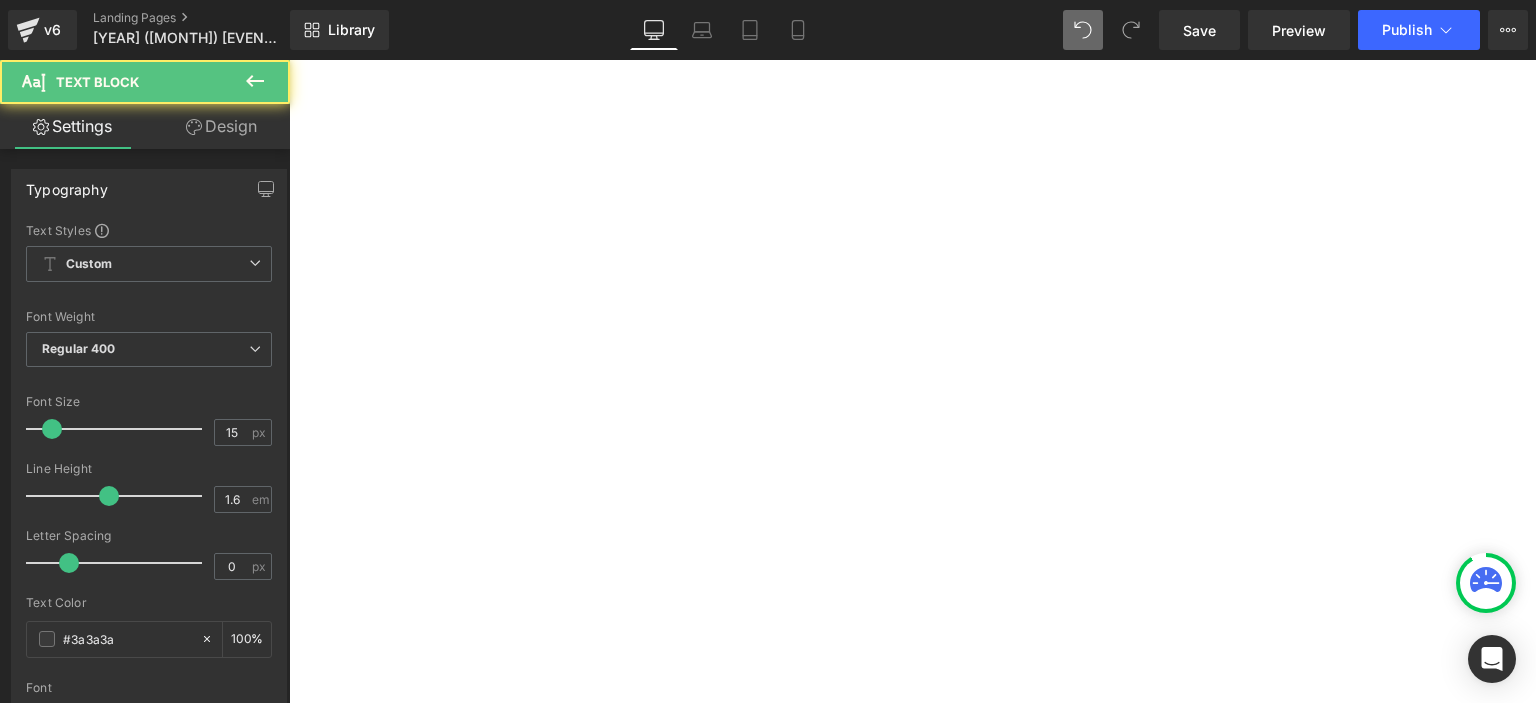 click at bounding box center [289, 60] 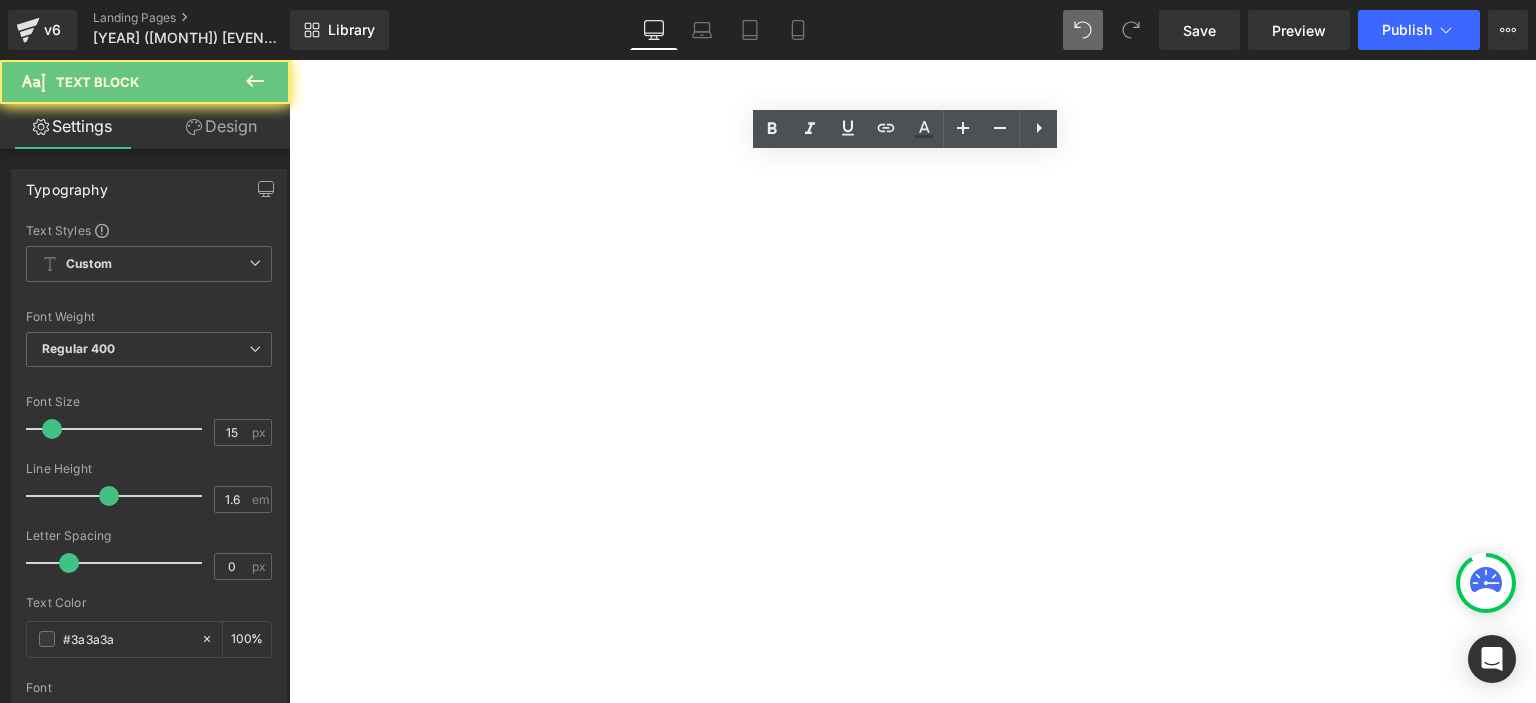 click at bounding box center (289, 60) 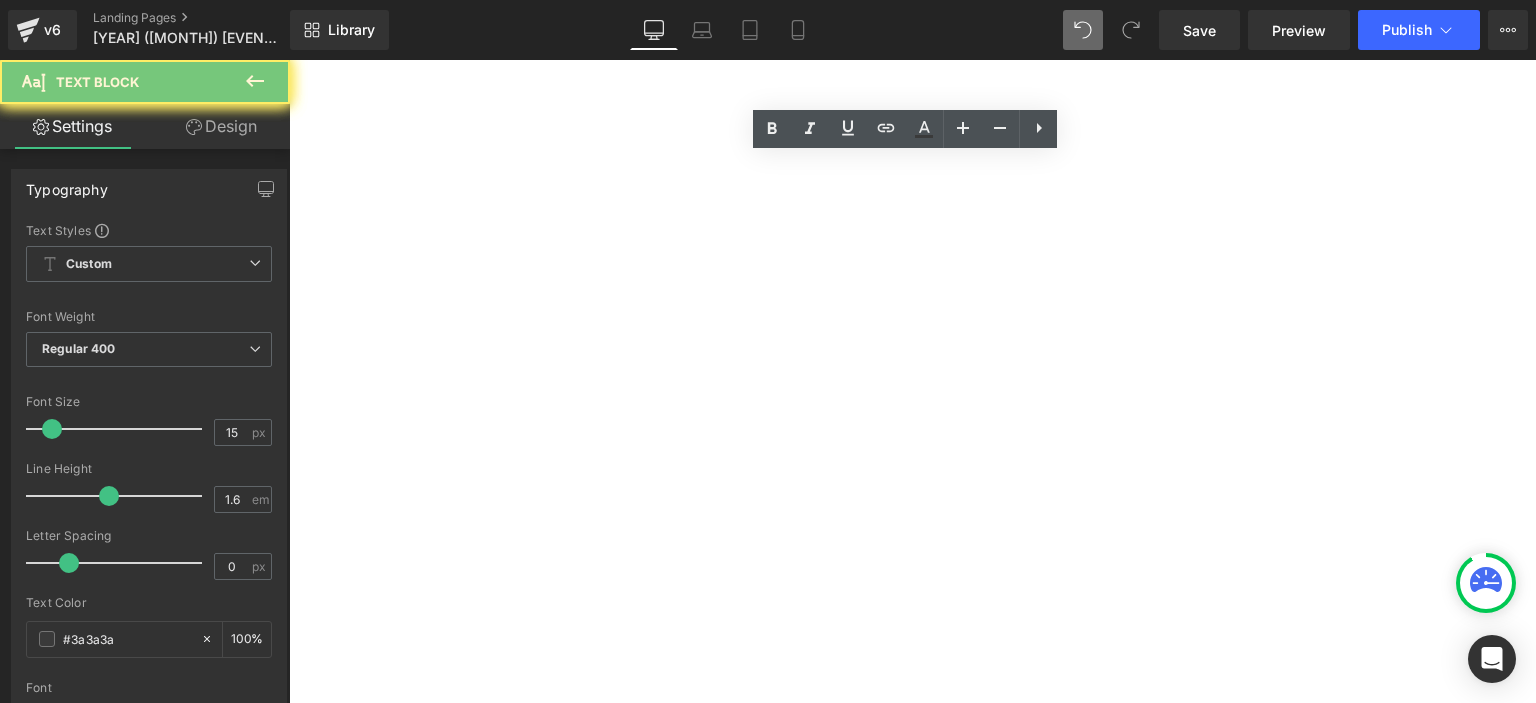 click at bounding box center [289, 60] 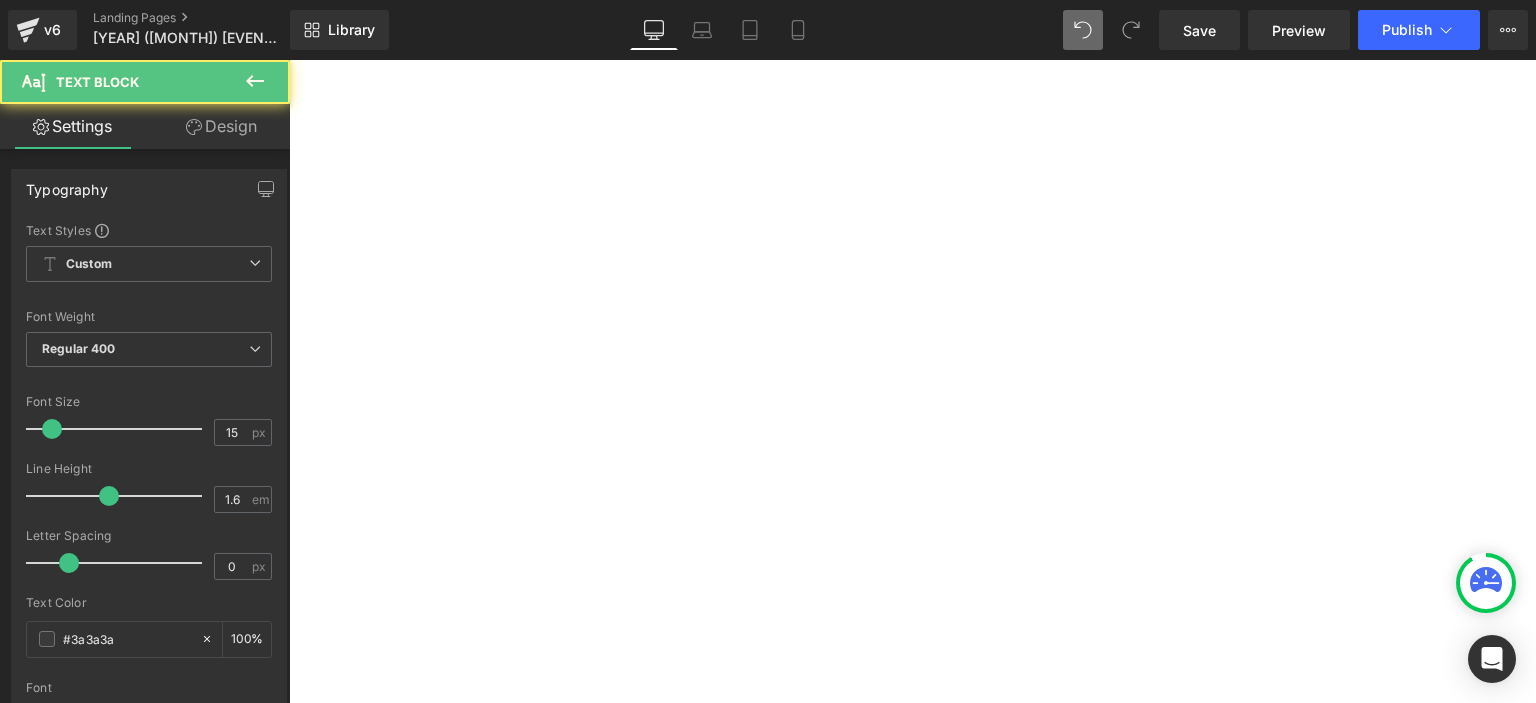 drag, startPoint x: 960, startPoint y: 338, endPoint x: 911, endPoint y: 343, distance: 49.25444 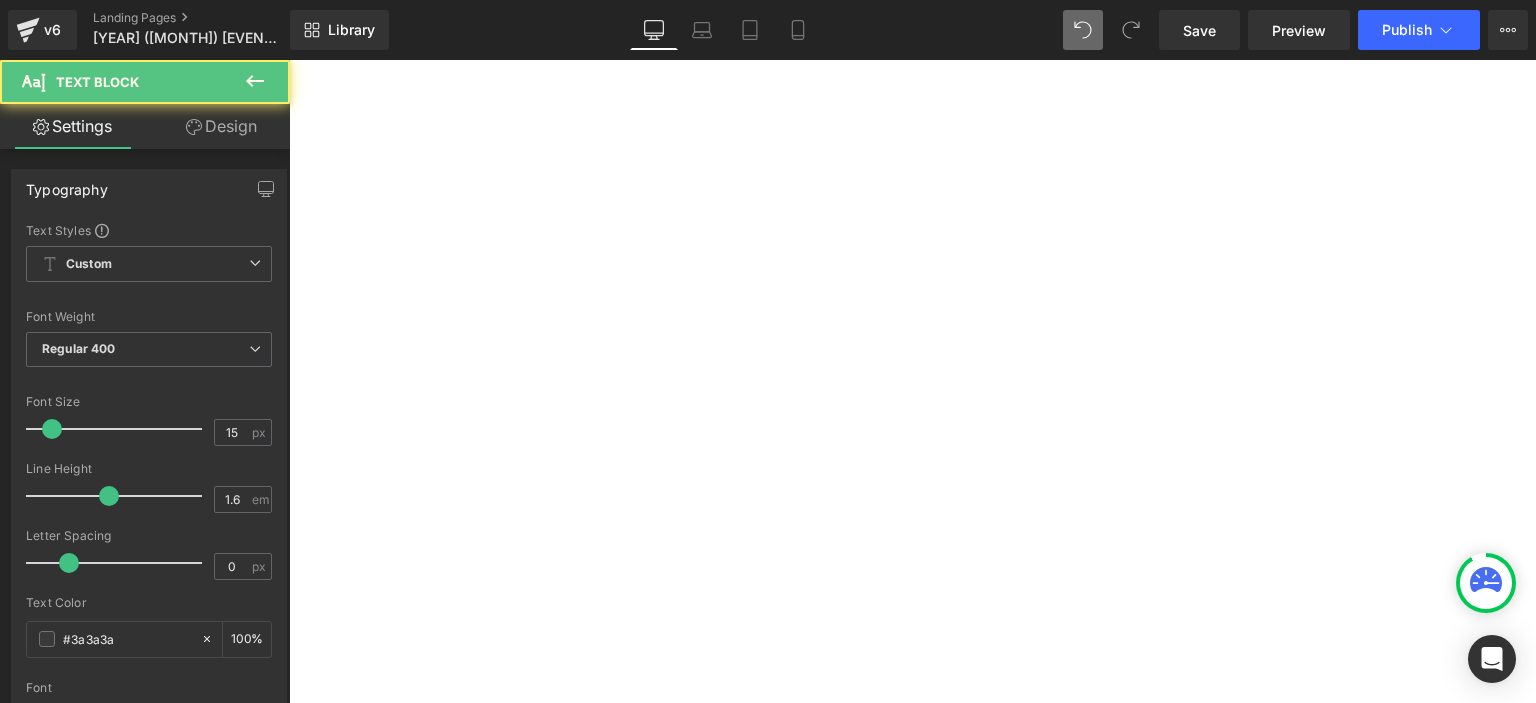 click at bounding box center (289, 60) 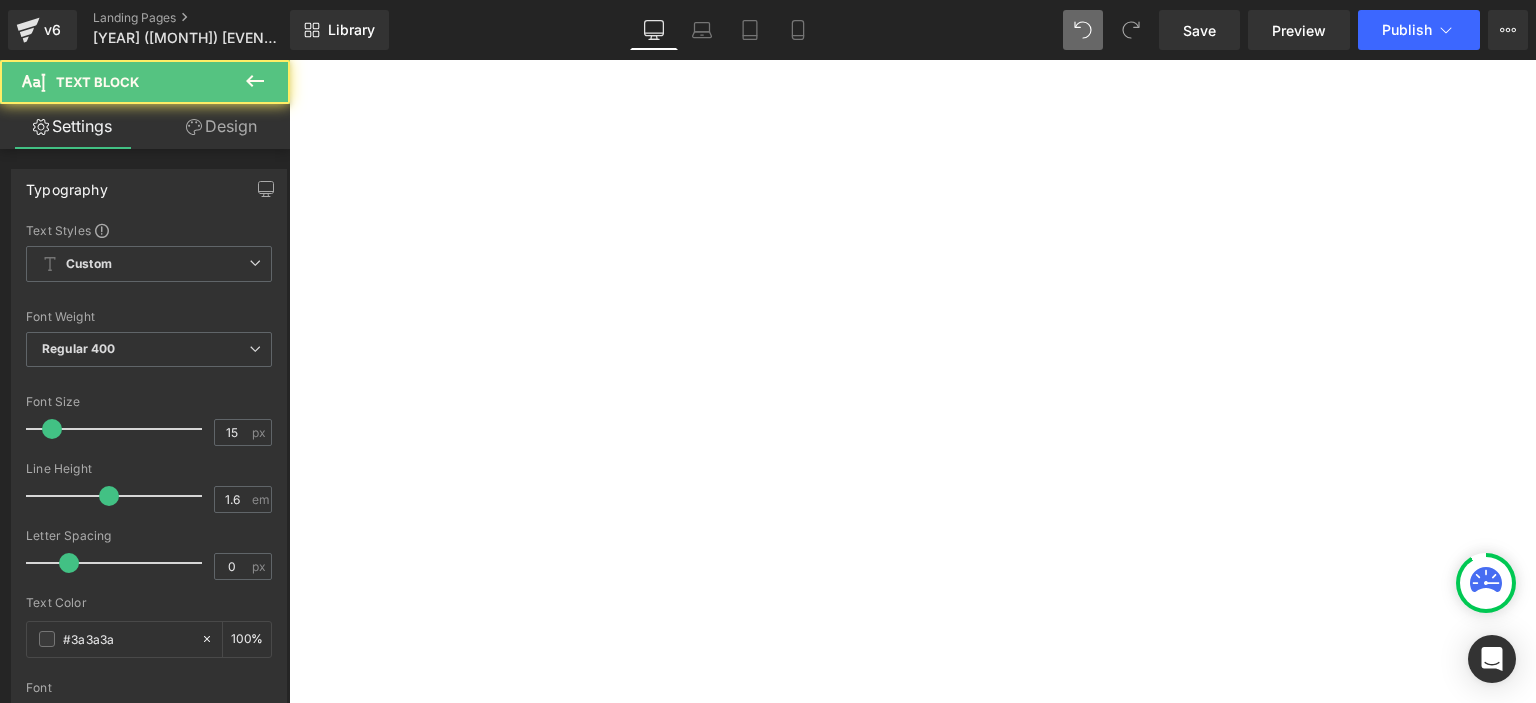 drag, startPoint x: 1005, startPoint y: 332, endPoint x: 857, endPoint y: 281, distance: 156.54073 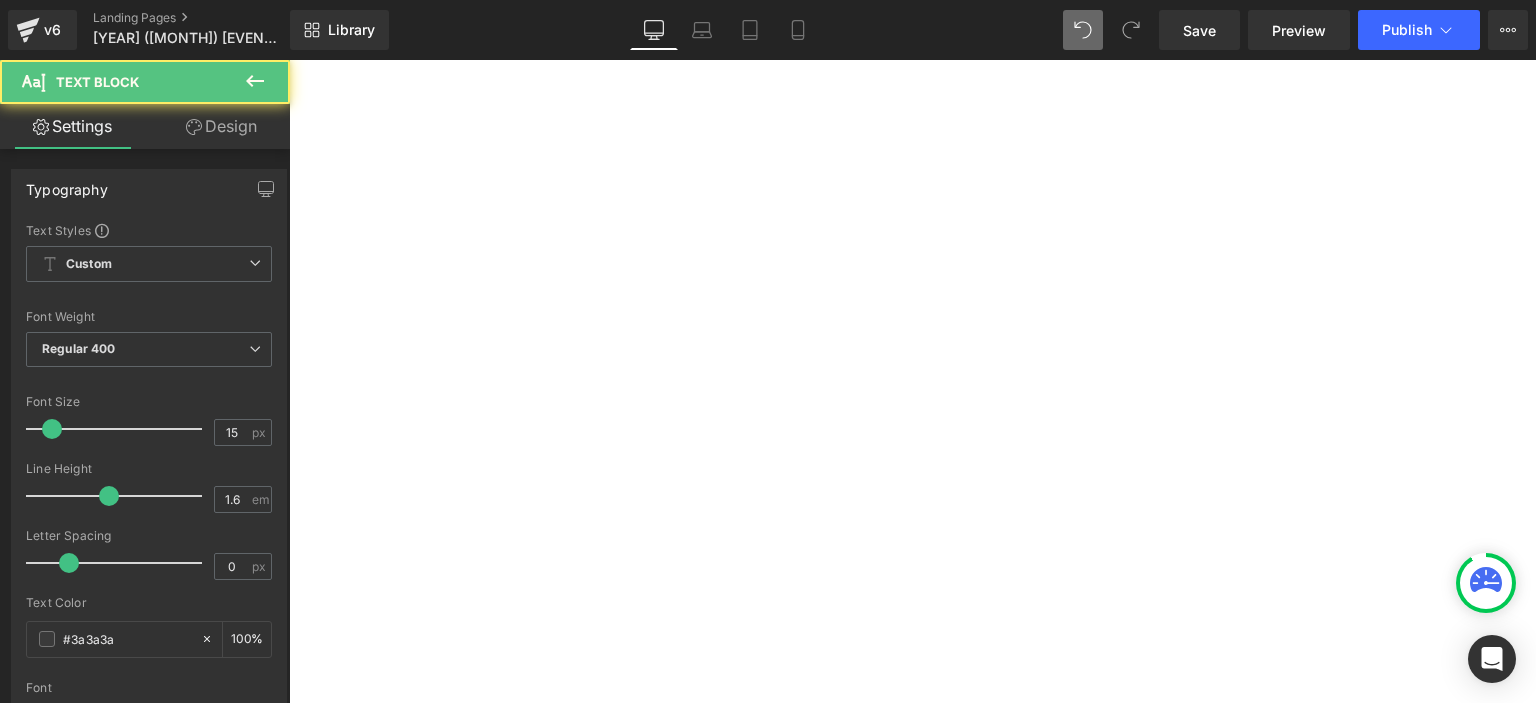 click on "Contestant Name Ranking [LAST] [LAST] 2nd Runner up  [LAST] [LAST] [LAST] [LAST] [LAST] [LAST] 1st Runner up  [LAST] [LAST] [LAST] [LAST] [LAST] [LAST] 2nd Runner up  [LAST] [LAST]  Distinction  [LAST] [LAST] [LAST] 2nd Runner up  [LAST] [LAST] [LAST] 2nd Runner up  [LAST] [LAST] [LAST] Outstanding [LAST] [LAST] [LAST] Distinction [LAST] [LAST] [LAST] Distinction [LAST] [LAST] Outstanding [LAST] [LAST] [LAST] Distinction [LAST] [LAST] Distinction [LAST] [LAST] Distinction [LAST] [LAST] 1st Runner Up [LAST] [LAST] Champion [LAST] [LAST] [LAST] Champion [LAST] [LAST] [LAST] Champion [LAST] [LAST] [LAST] 1st Runner up [LAST] [LAST] [LAST] 2nd Runner up  [LAST] [LAST] [LAST] 1st Runner up  [LAST] [LAST] [LAST] Outstanding [LAST] [LAST] [LAST] [LAST] [LAST] [LAST] Distinction [LAST] [LAST] [LAST] Distinction [LAST] [LAST] [LAST] Distinction [LAST] [LAST] [LAST] Distinction [LAST] [LAST] [LAST] Champion [LAST] [LAST] [LAST] Champion [LAST] [LAST] [LAST] Champion [LAST] [LAST] [LAST] 2nd Runner up  [LAST] [LAST] [LAST] 1st Runner up  [LAST] [LAST] [LAST] Outstanding [LAST] [LAST] [LAST] [LAST] [LAST] [LAST] 1st Runner up  [LAST] [LAST] [LAST]" at bounding box center (289, 60) 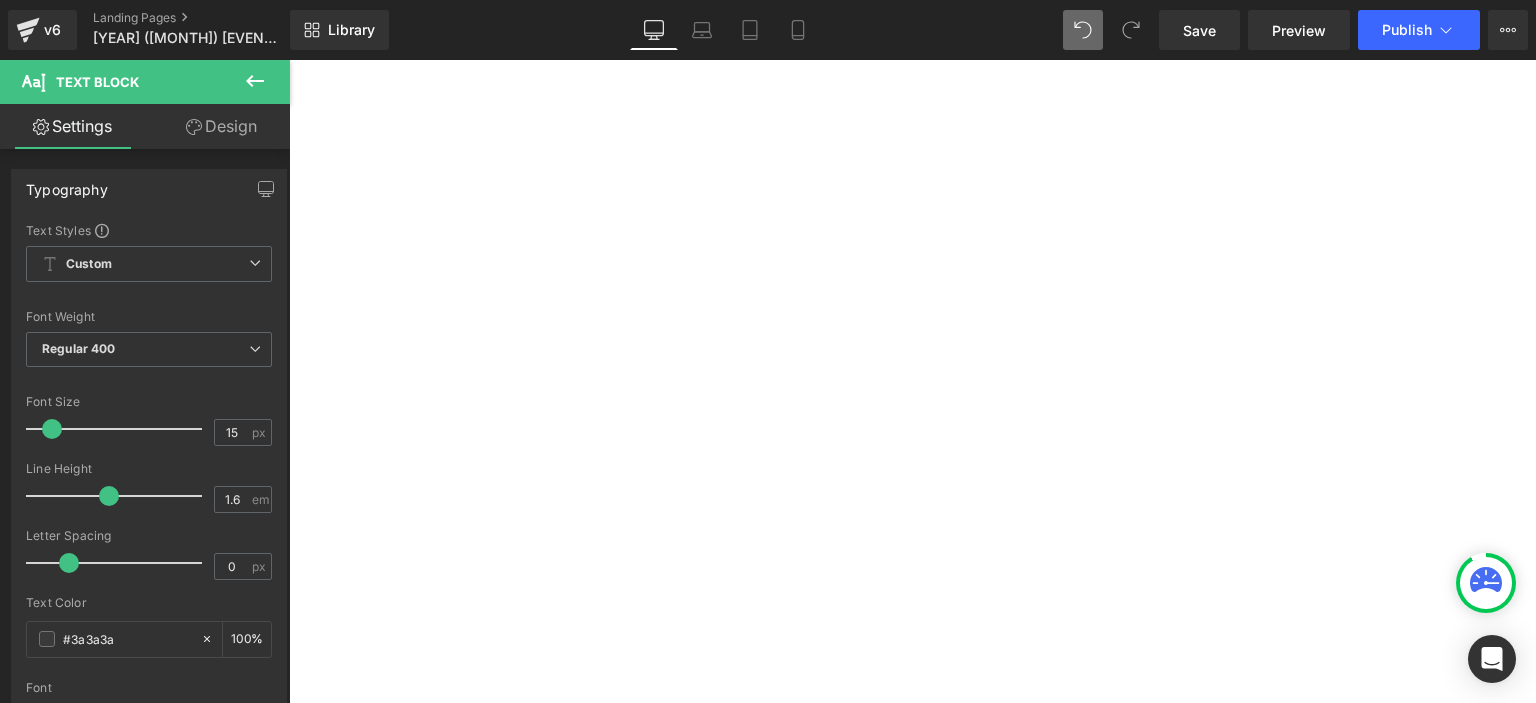 scroll, scrollTop: 176, scrollLeft: 0, axis: vertical 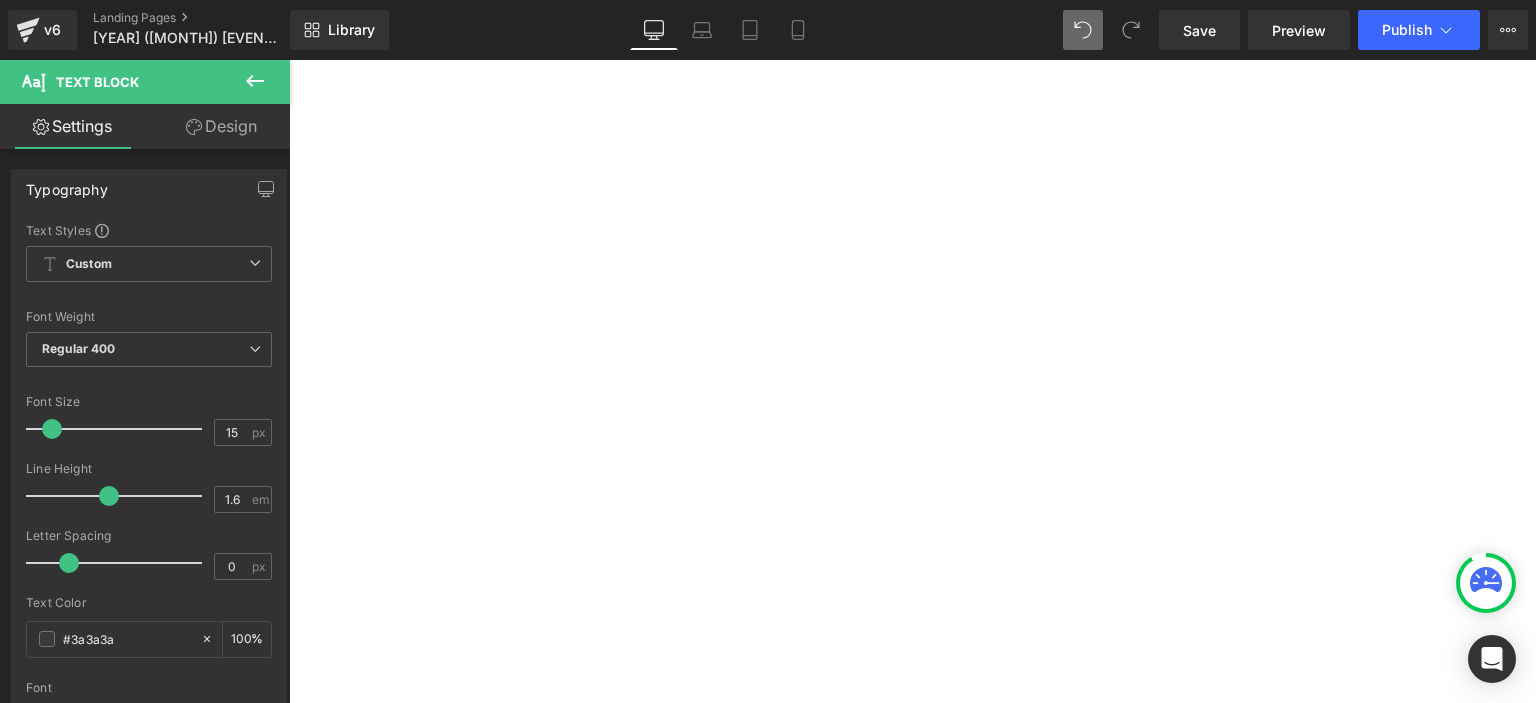 click on "Grand Prize" at bounding box center (289, 60) 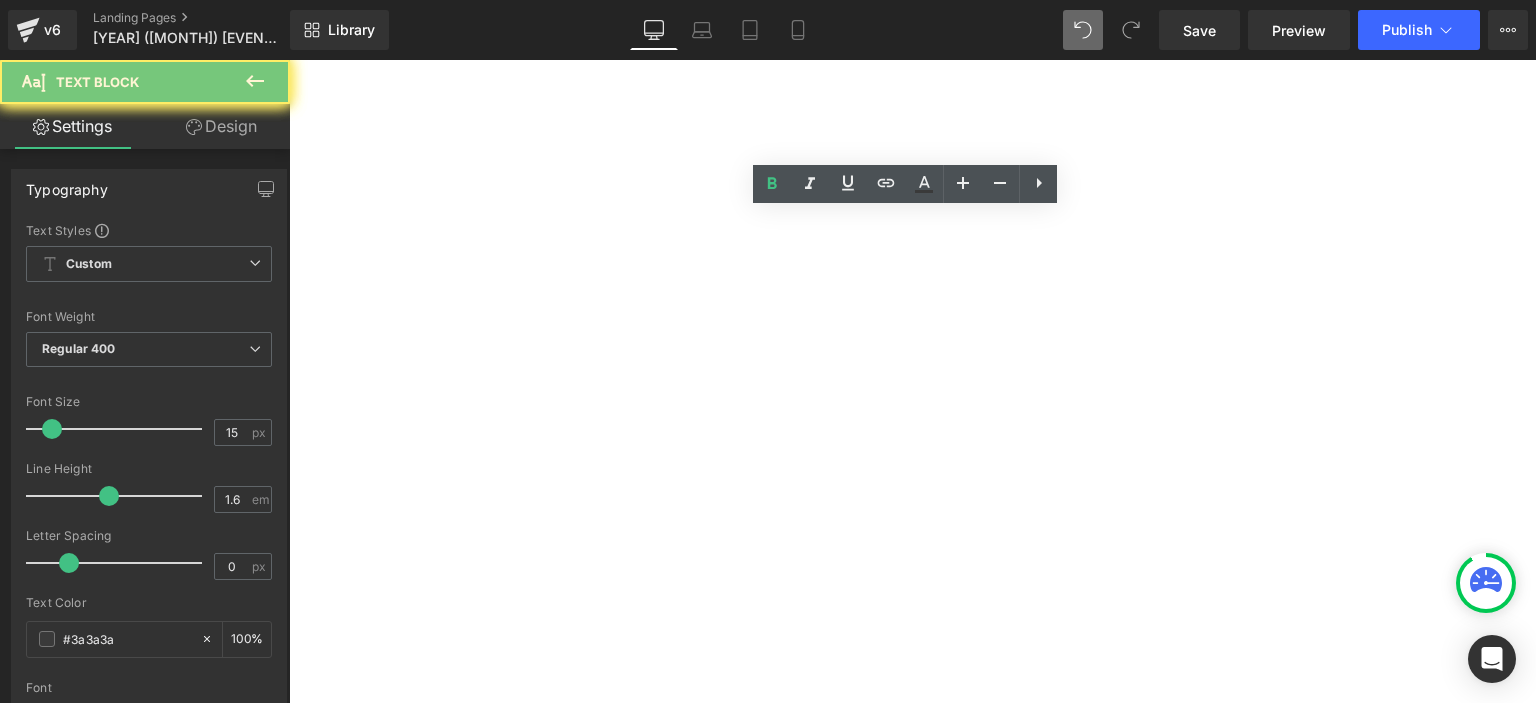click on "Grand Prize" at bounding box center (289, 60) 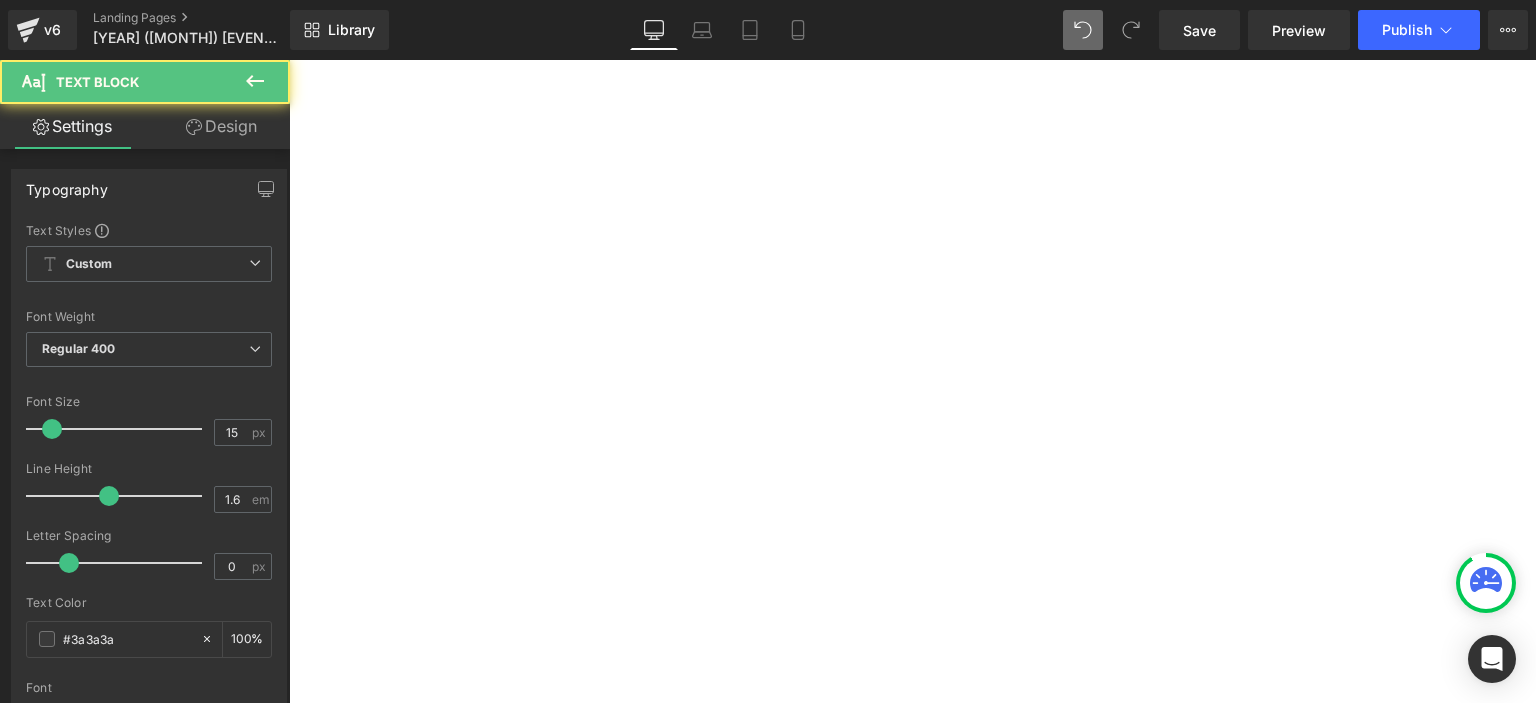 drag, startPoint x: 806, startPoint y: 276, endPoint x: 756, endPoint y: 249, distance: 56.82429 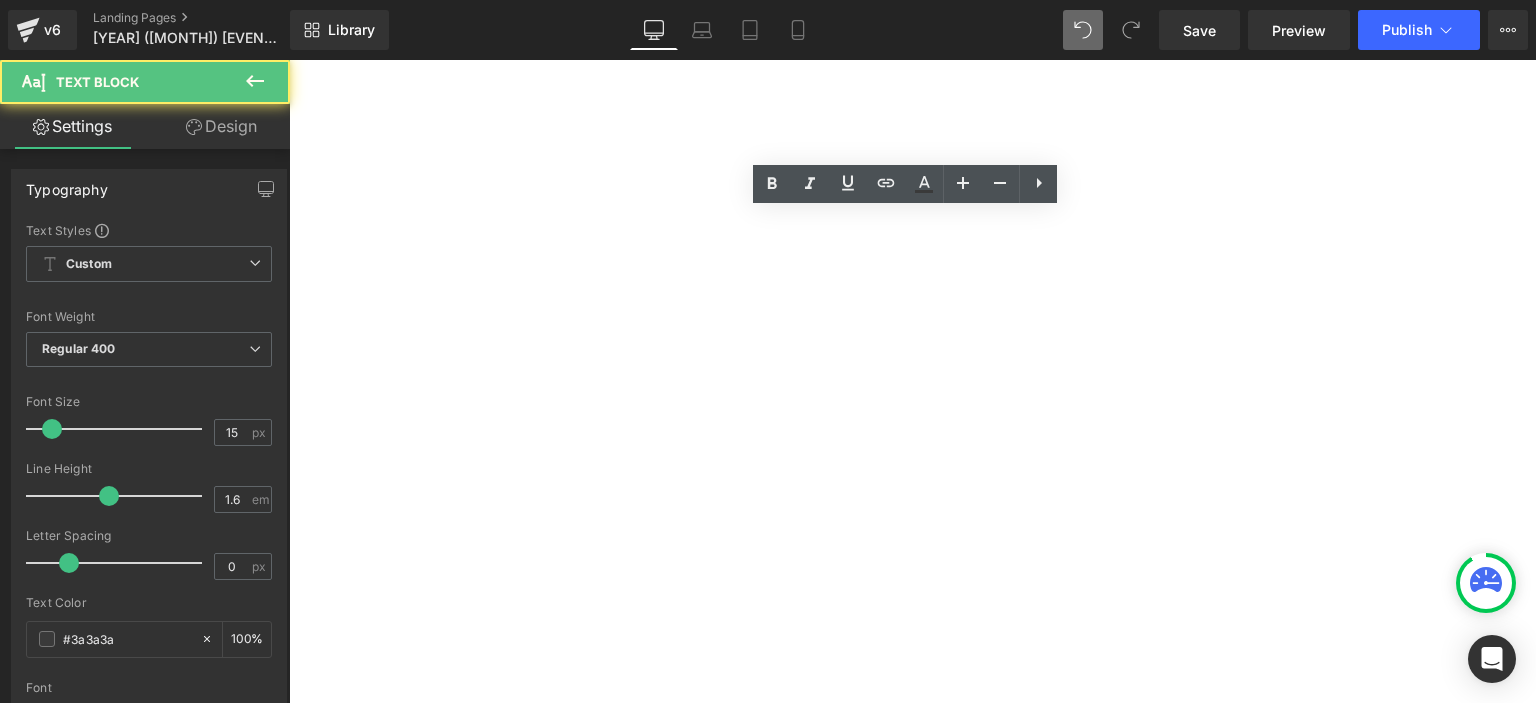 click on "Grand Prize" at bounding box center (289, 60) 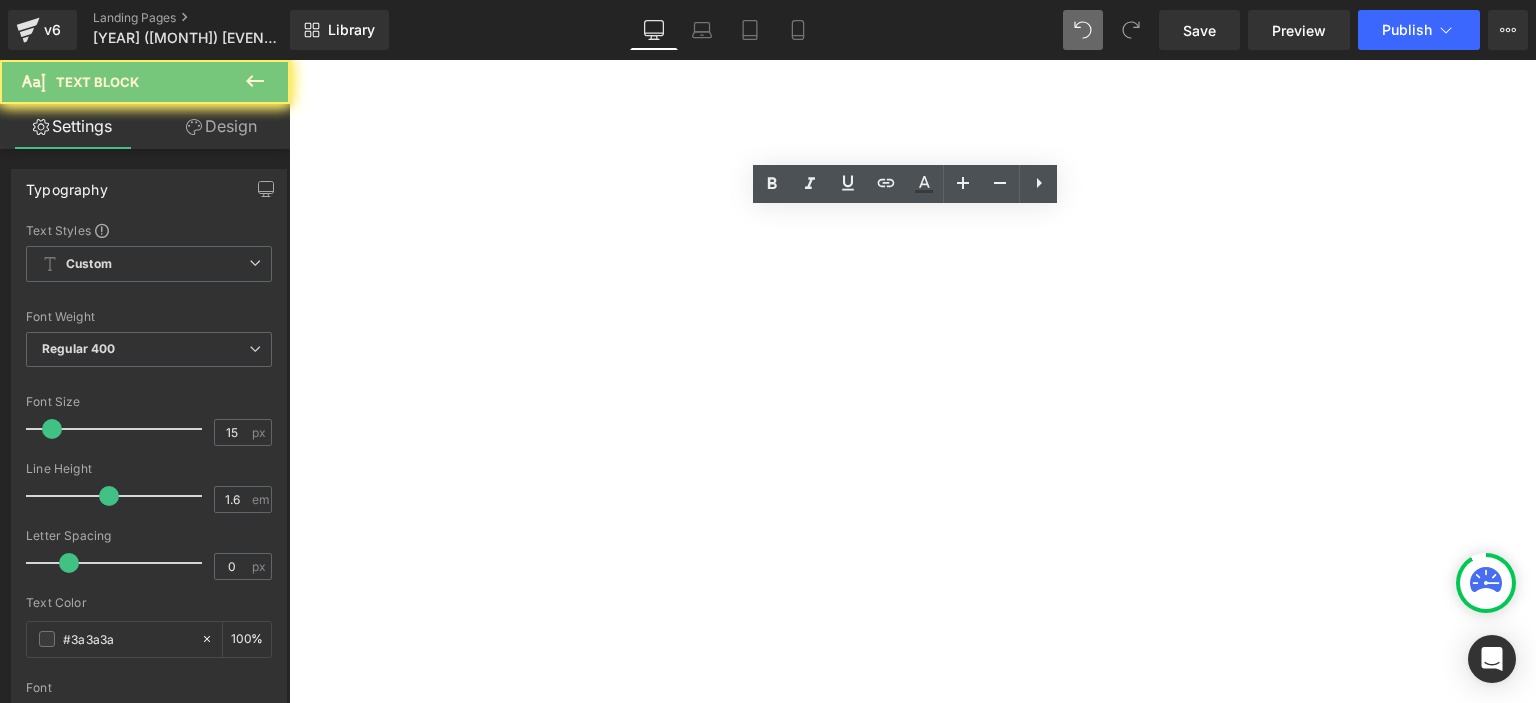 click on "Grand Prize" at bounding box center (289, 60) 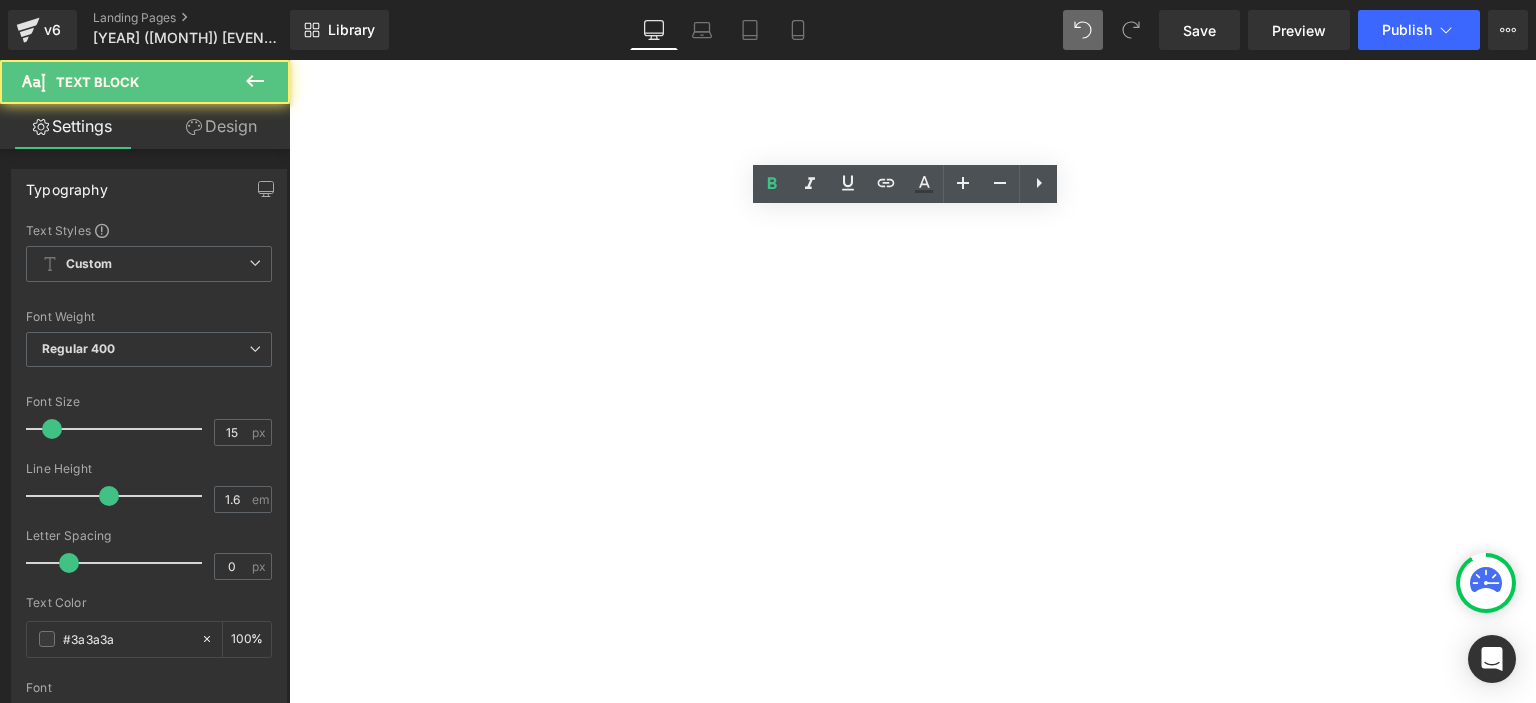 click on "Grand Prize" at bounding box center (289, 60) 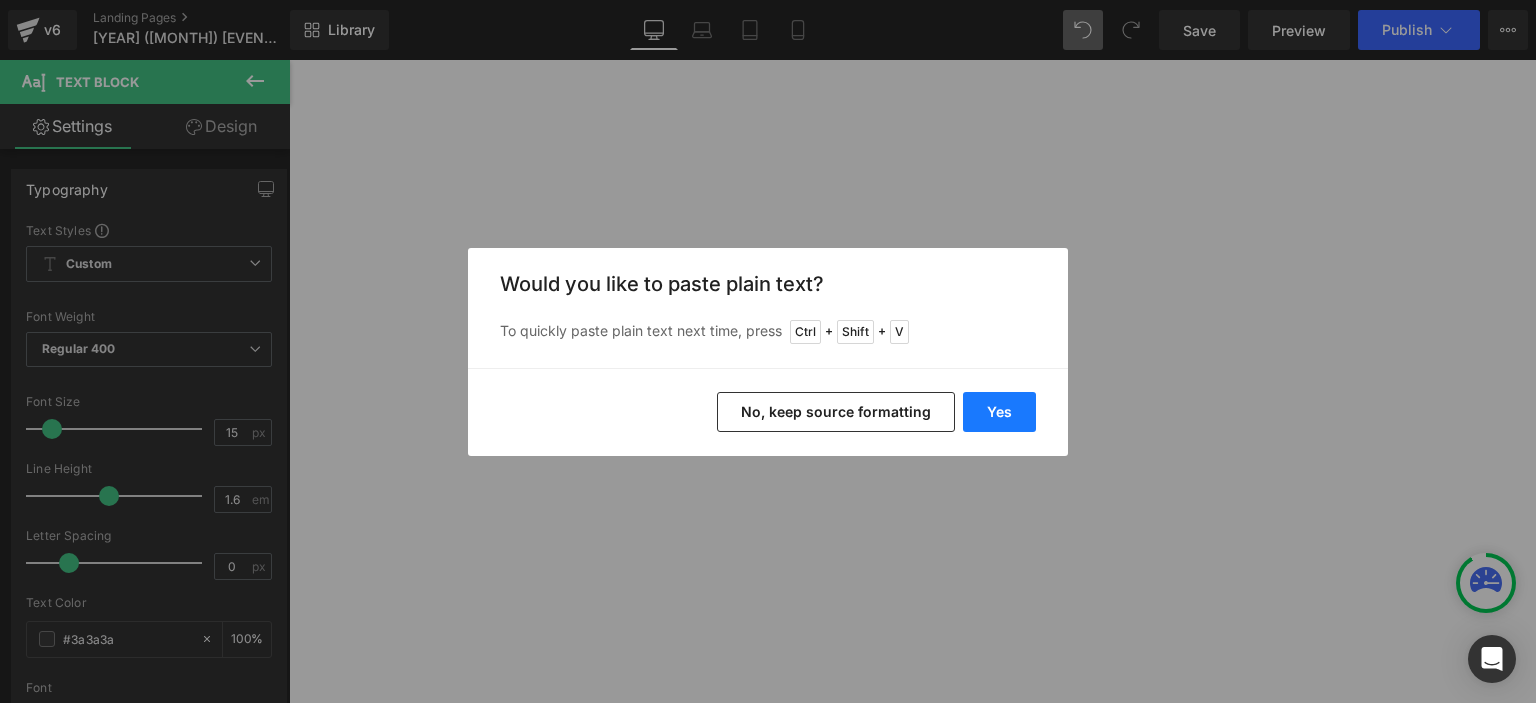 click on "Yes" at bounding box center (999, 412) 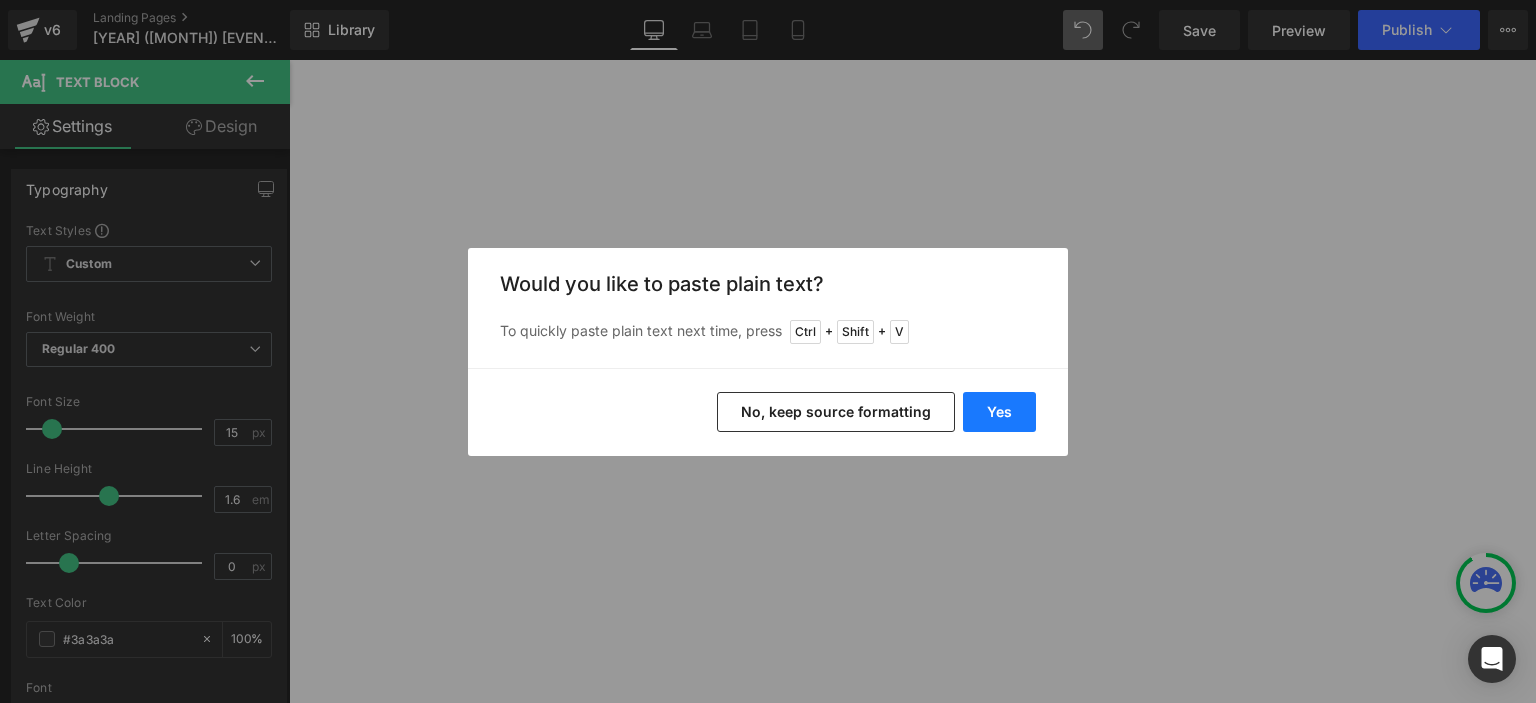 type 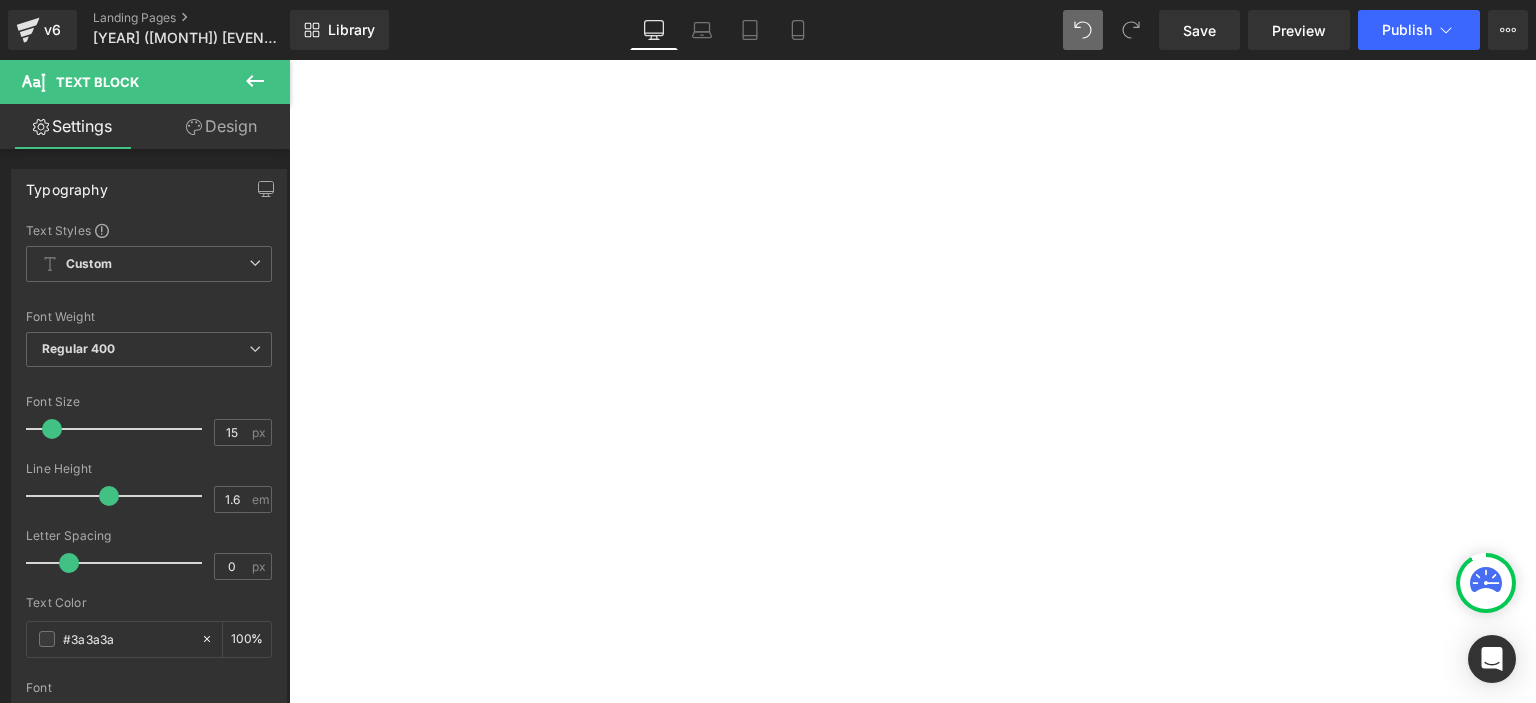 click at bounding box center [289, 60] 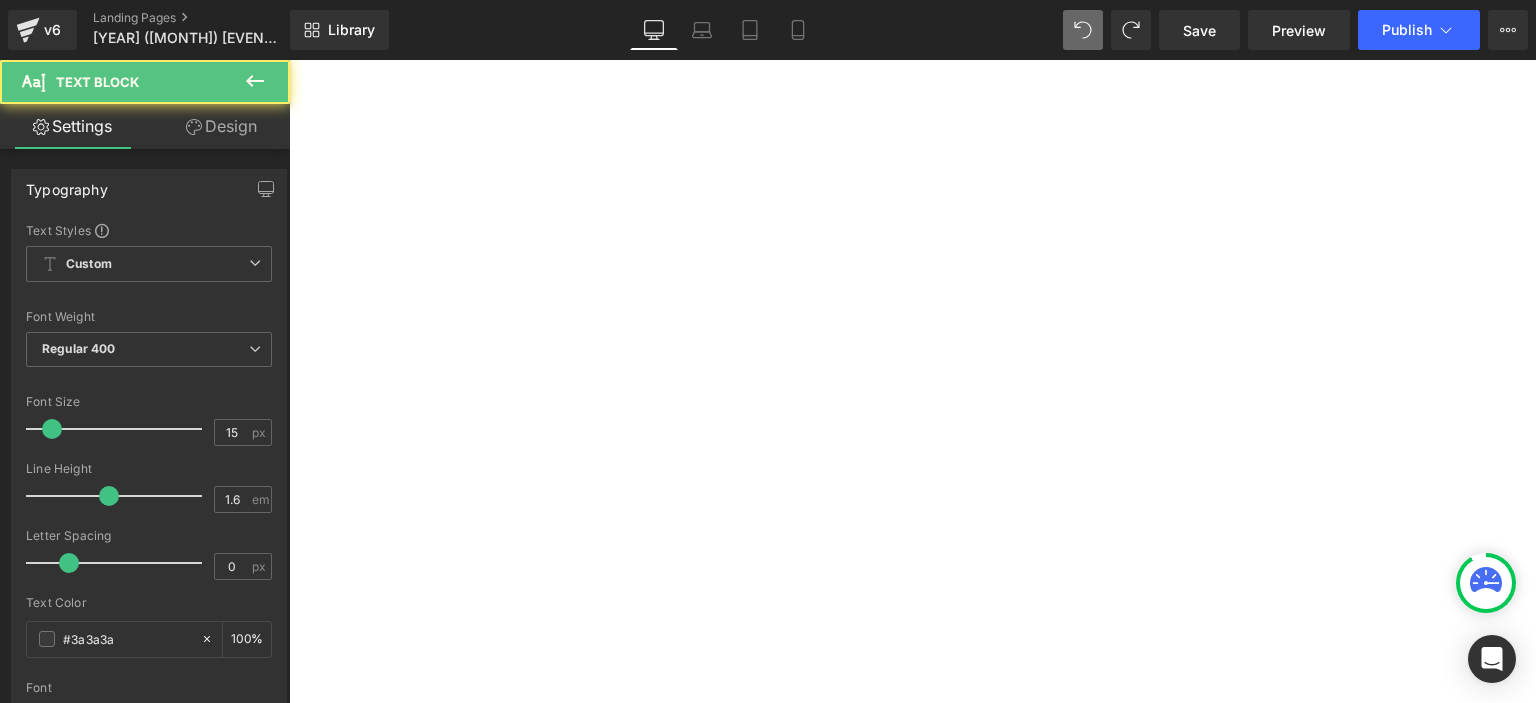 click on "Taiwan" at bounding box center [289, 60] 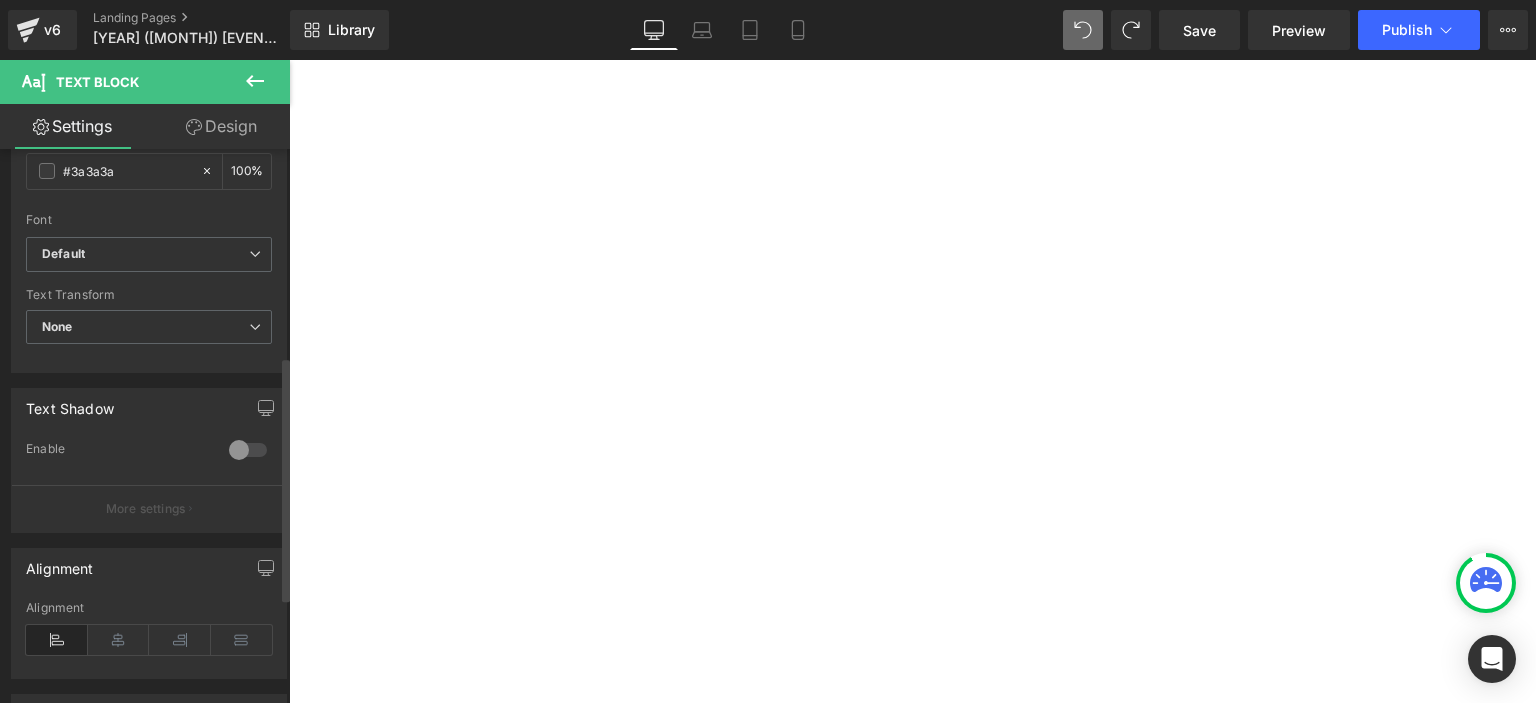 scroll, scrollTop: 468, scrollLeft: 0, axis: vertical 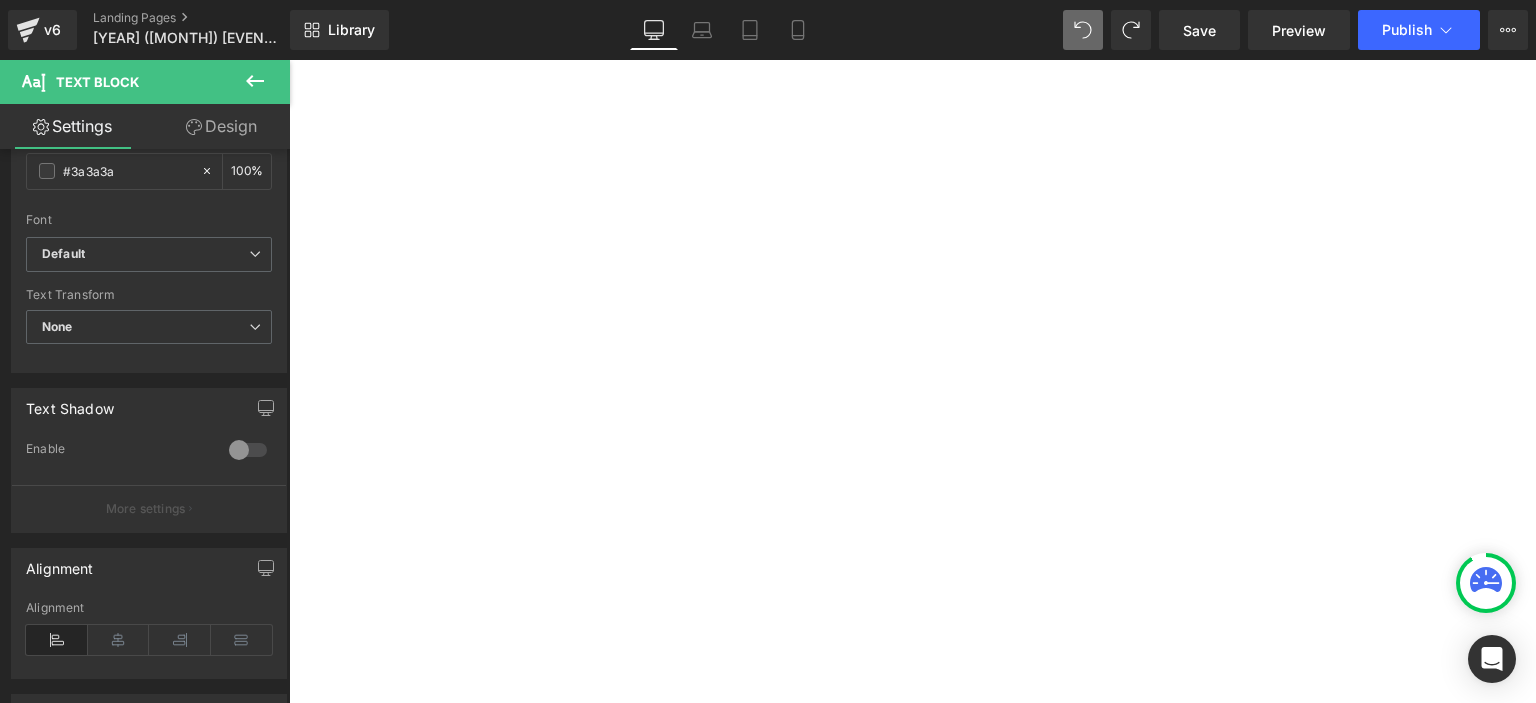 click on "[FIRST] [LAST]" at bounding box center (289, 60) 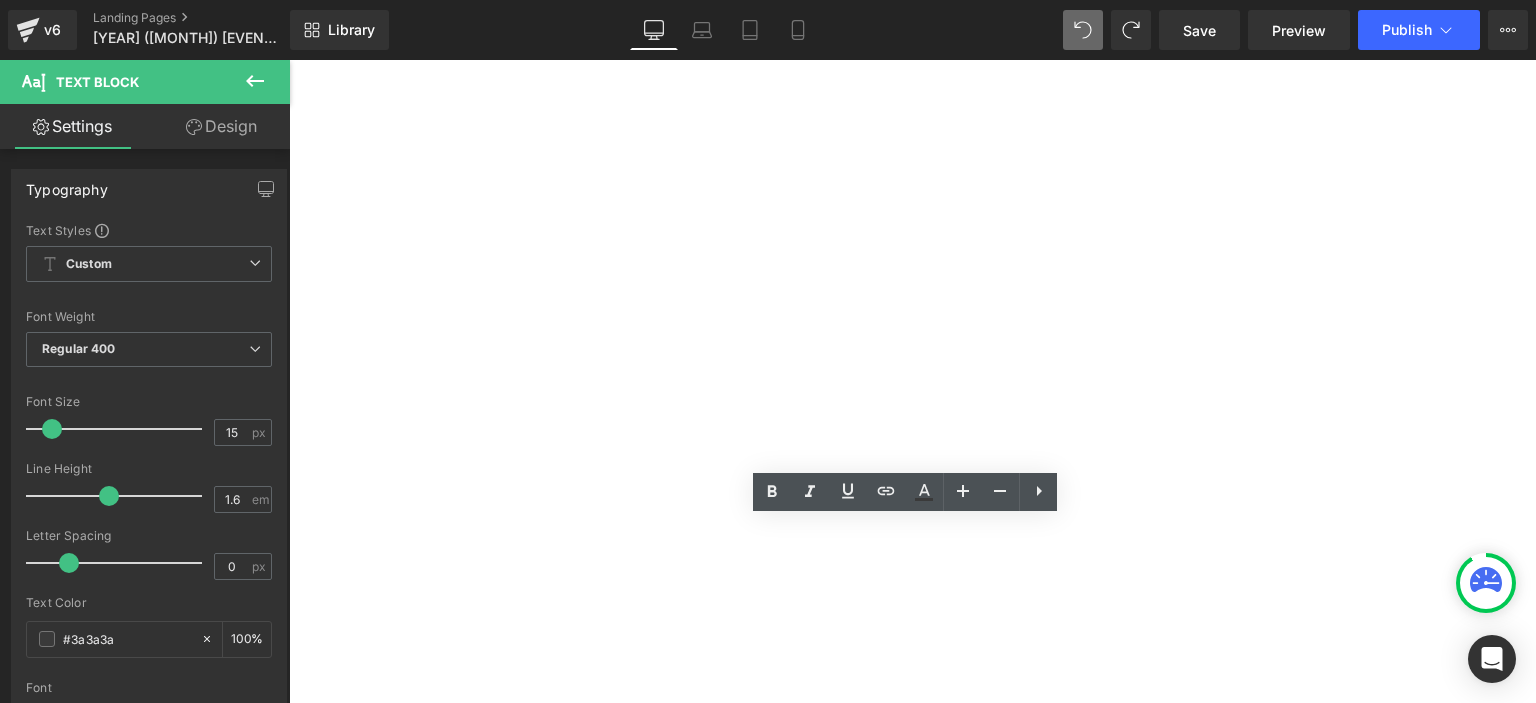 scroll, scrollTop: 44, scrollLeft: 0, axis: vertical 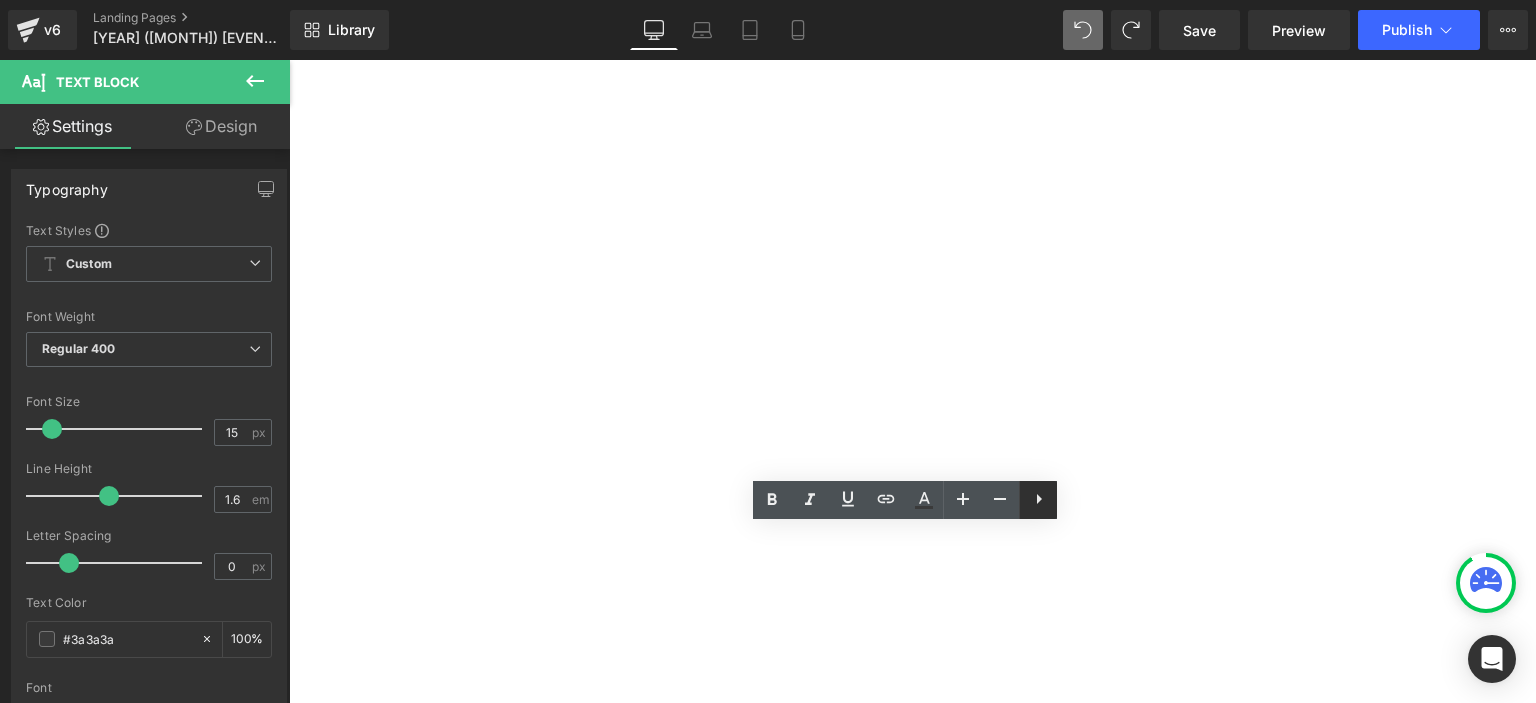 click 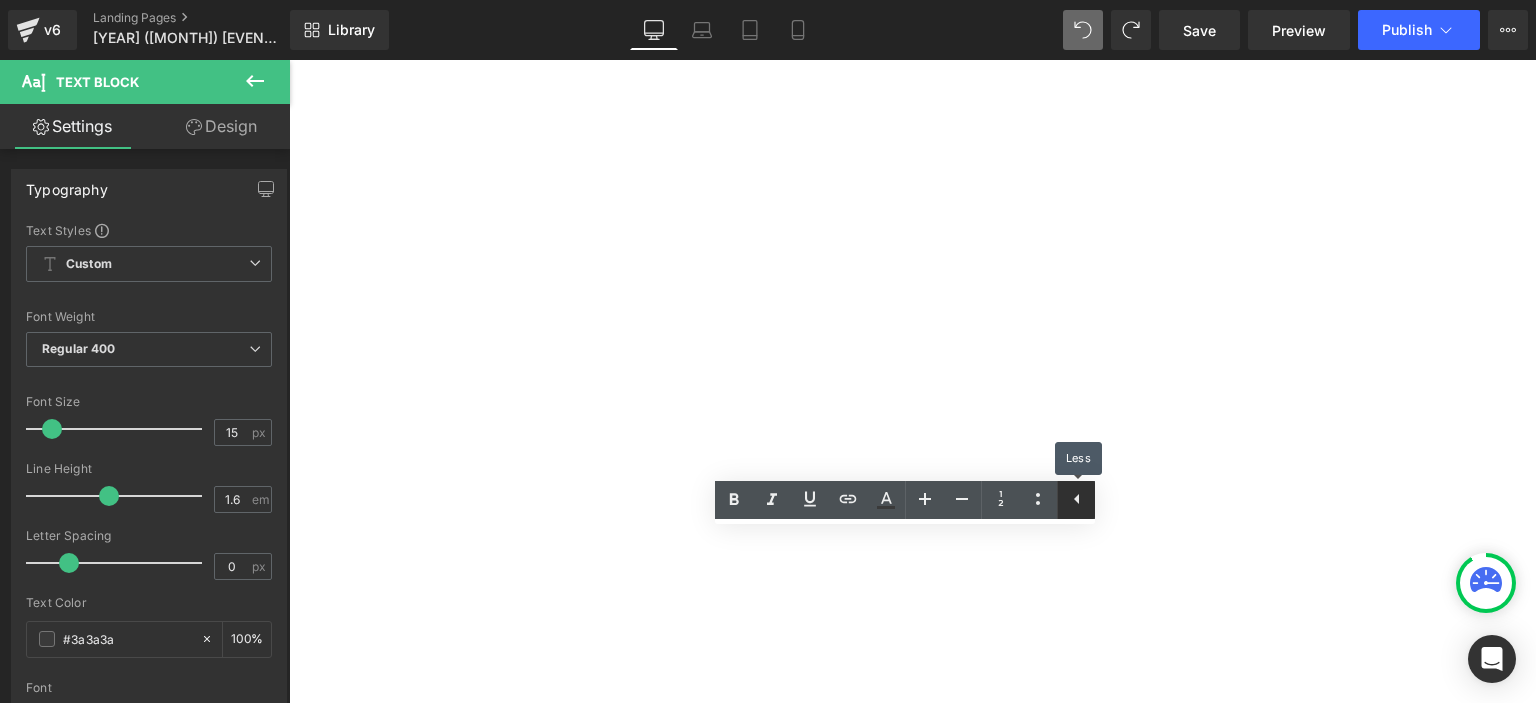 click 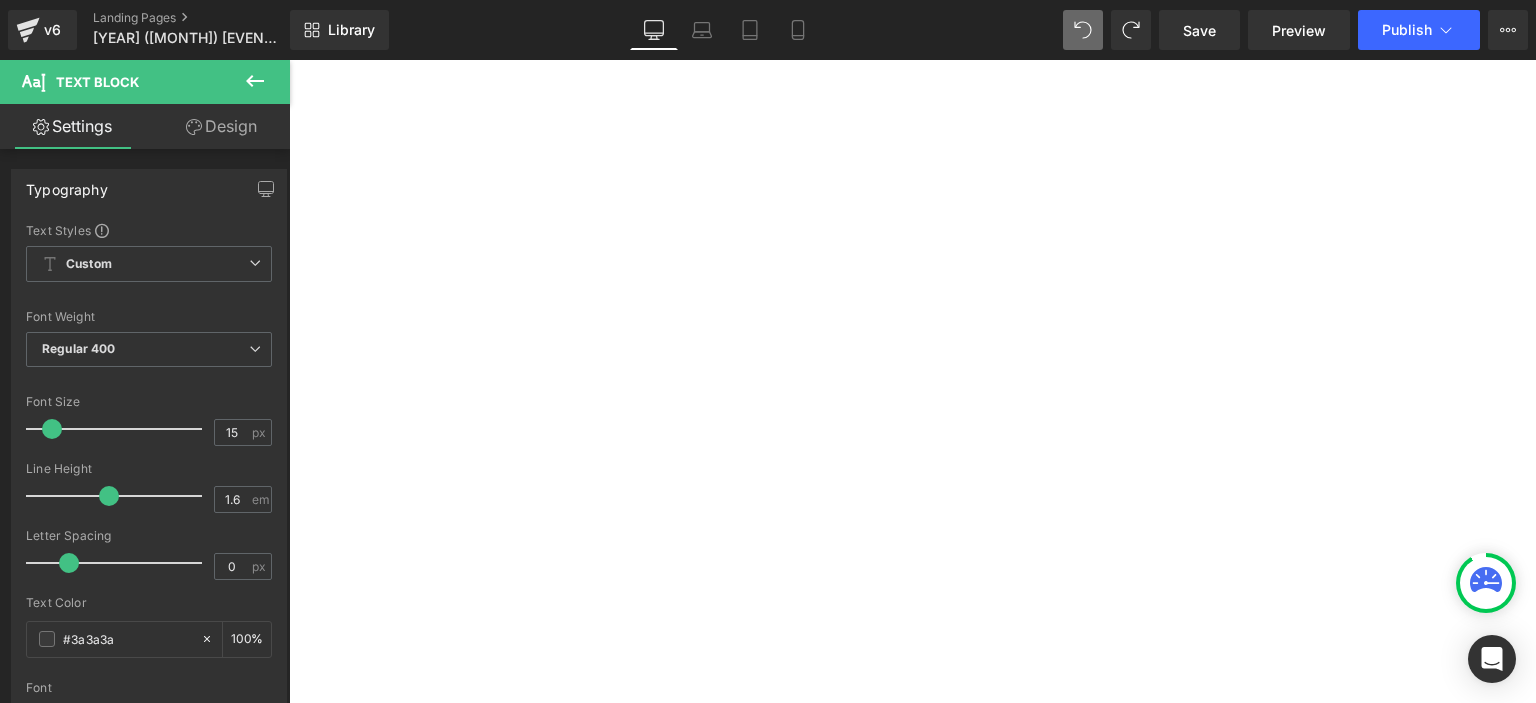 click 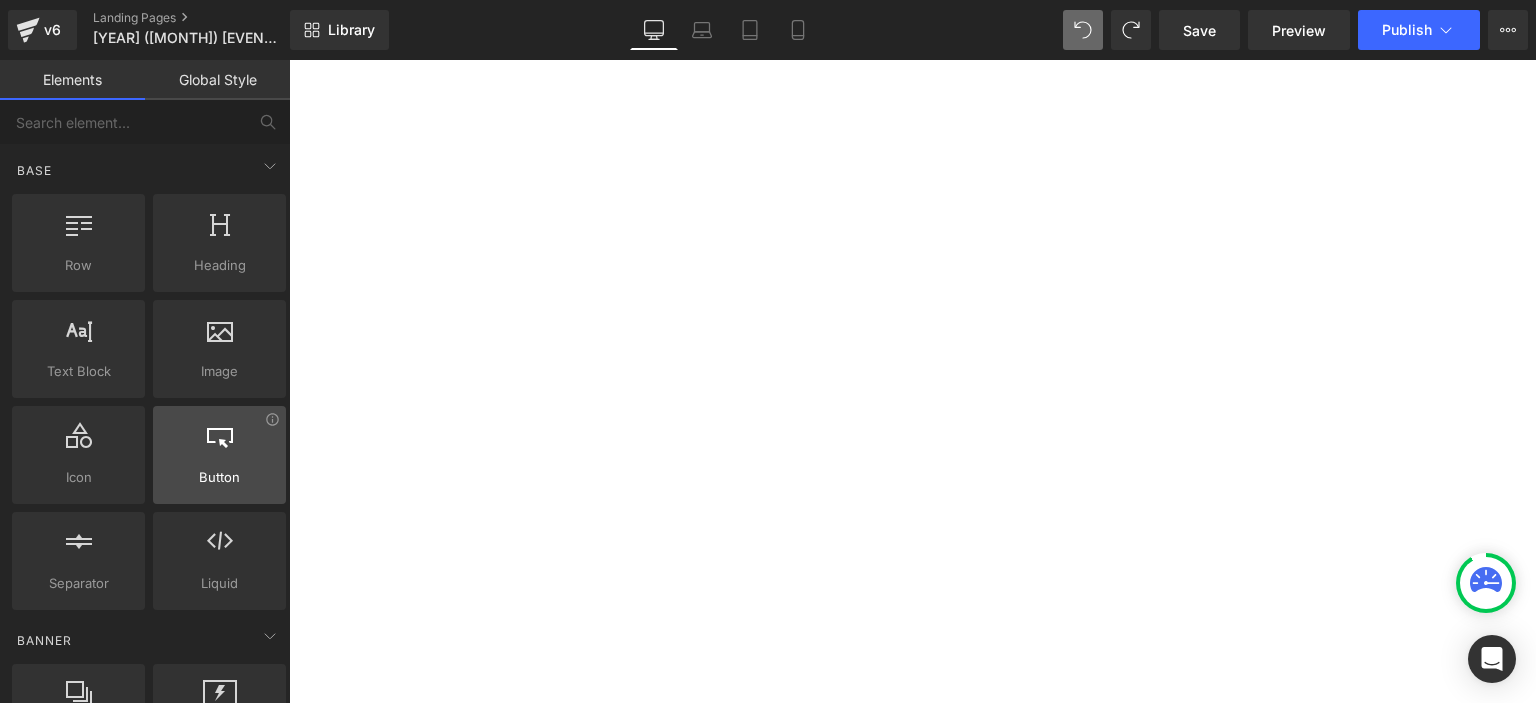 scroll, scrollTop: 28, scrollLeft: 0, axis: vertical 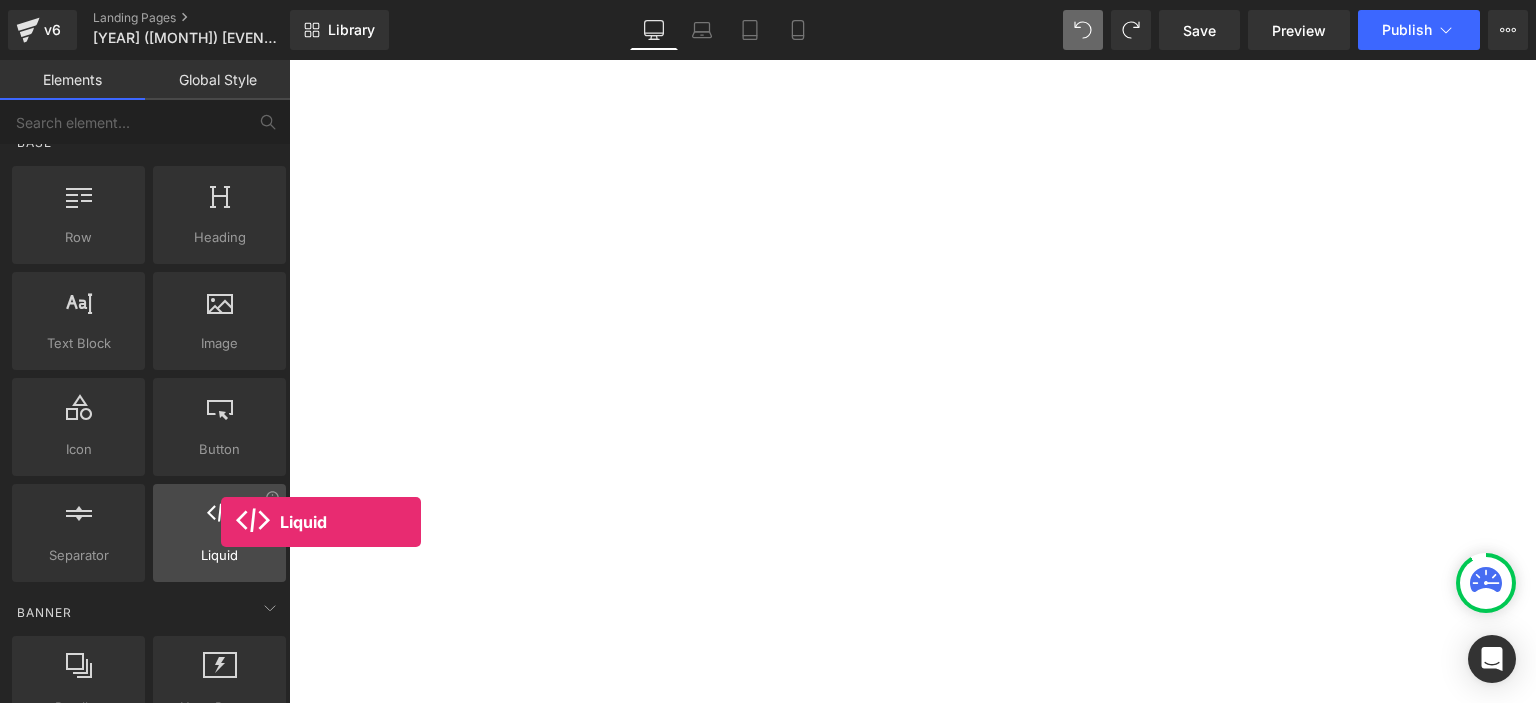 click on "Liquid  liquid, custom code, html, javascript, css, reviews, apps, applications, embeded, iframe" at bounding box center [219, 533] 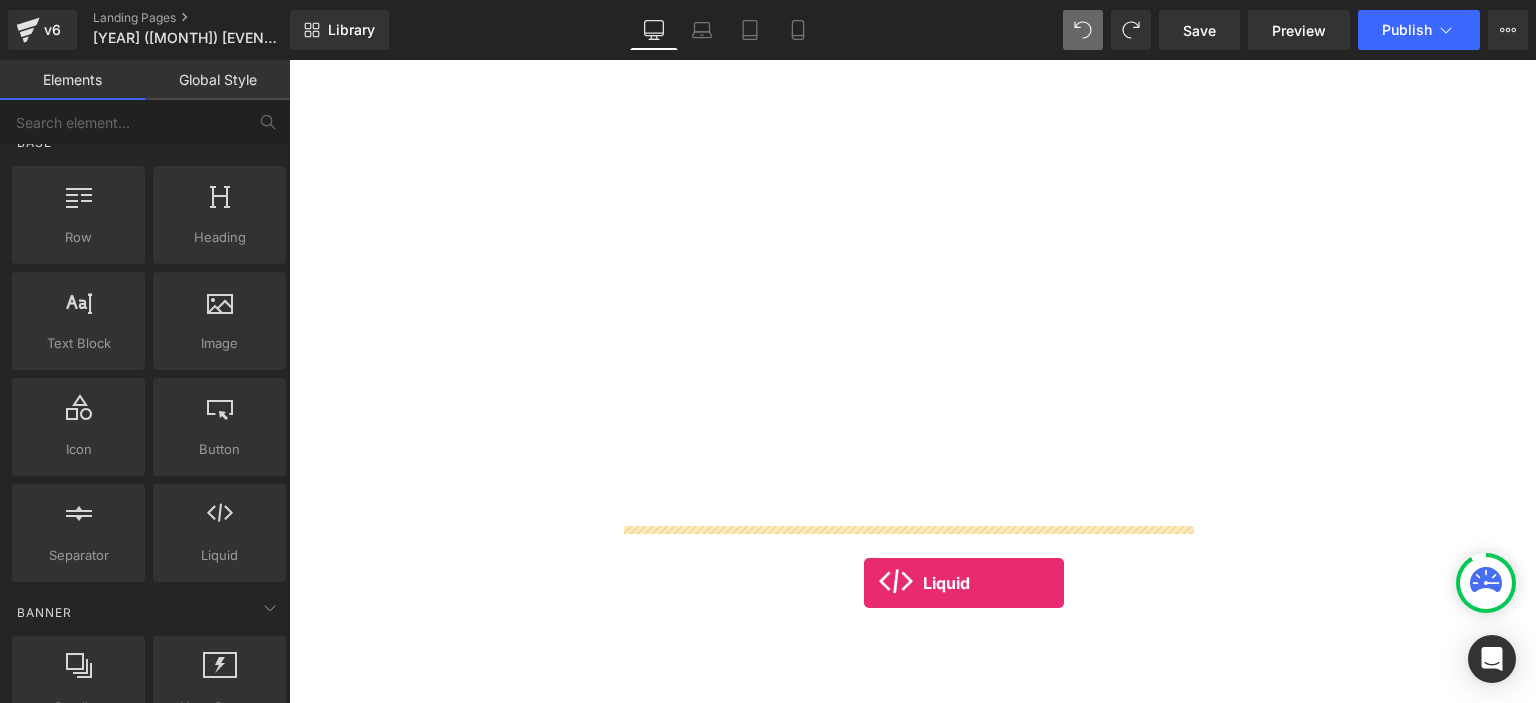drag, startPoint x: 505, startPoint y: 621, endPoint x: 864, endPoint y: 583, distance: 361.00555 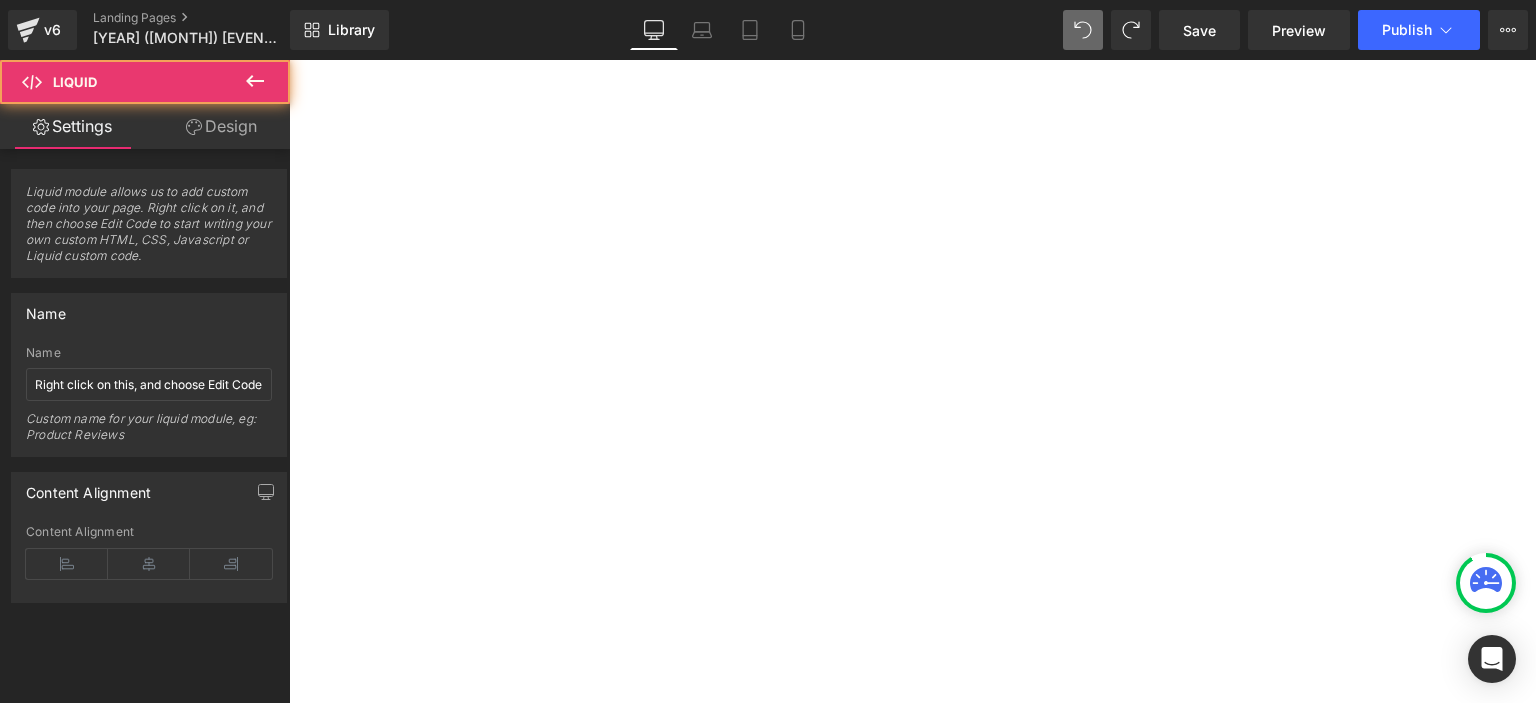 scroll, scrollTop: 254, scrollLeft: 0, axis: vertical 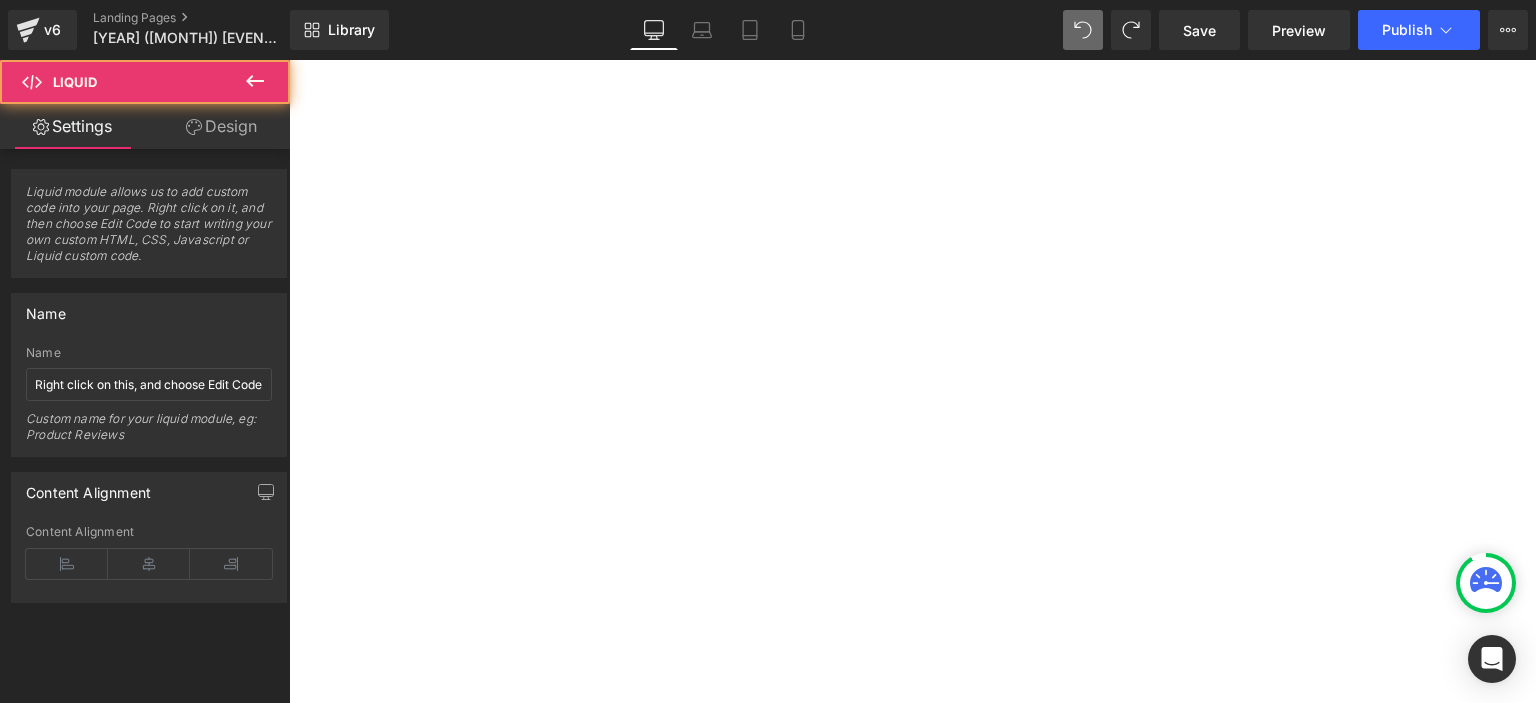 click on "Liquid" at bounding box center (289, 60) 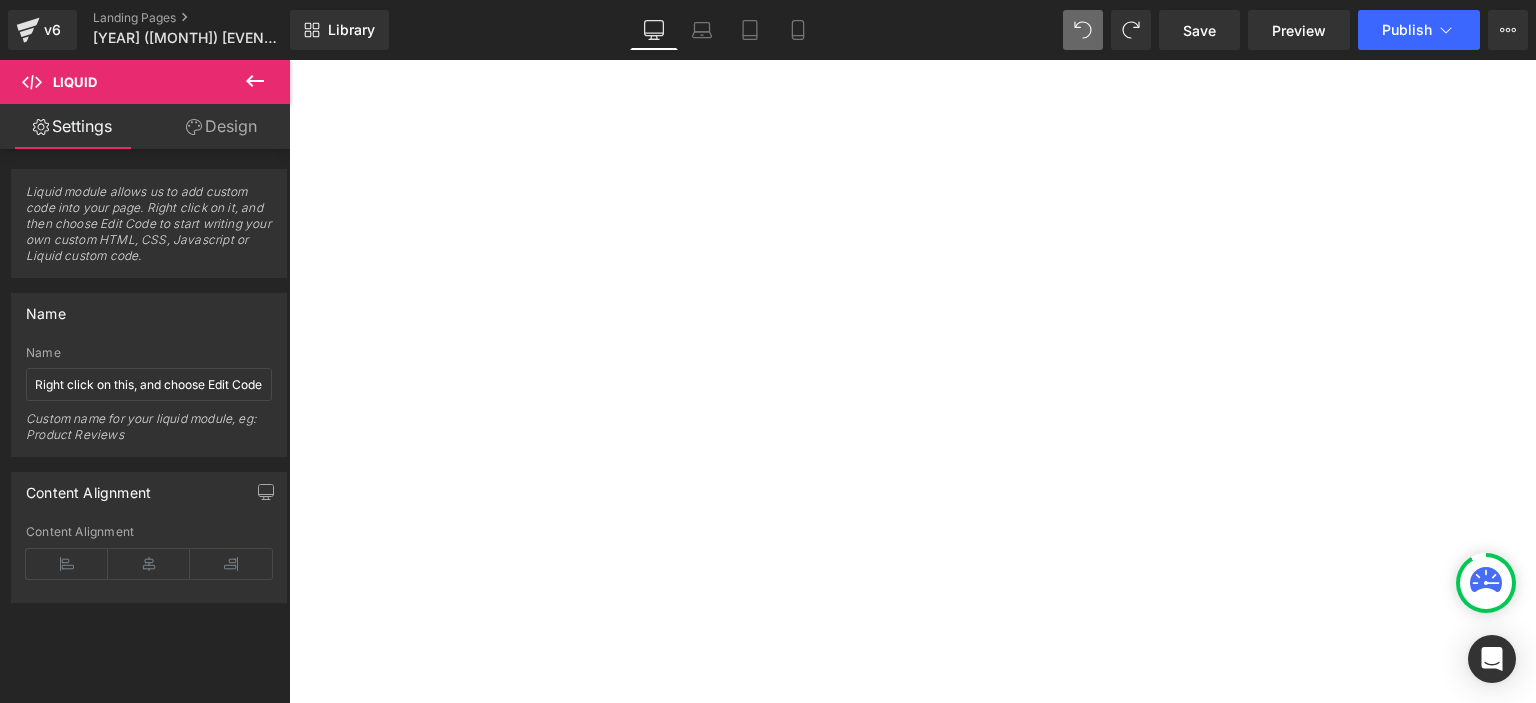 click at bounding box center [289, 60] 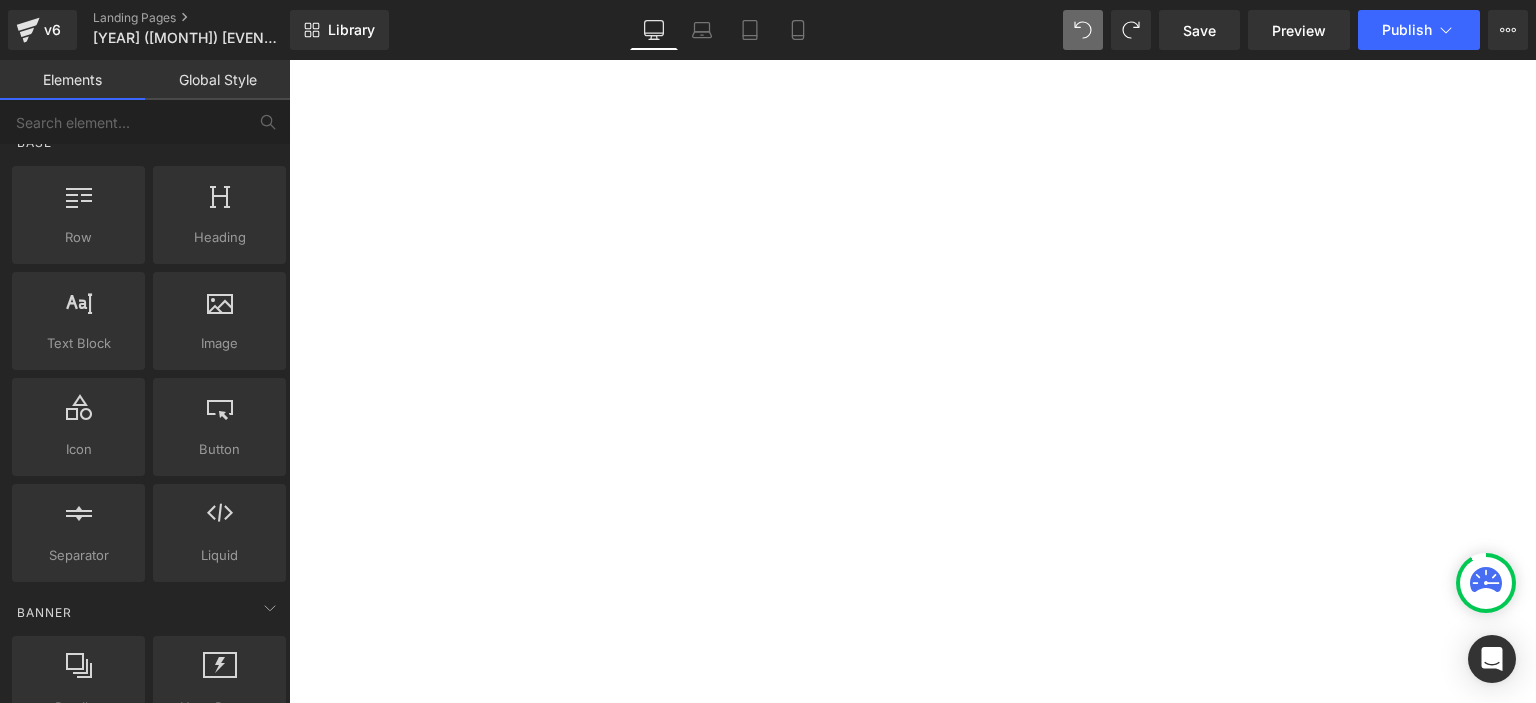 click on "Text Block" at bounding box center (289, 60) 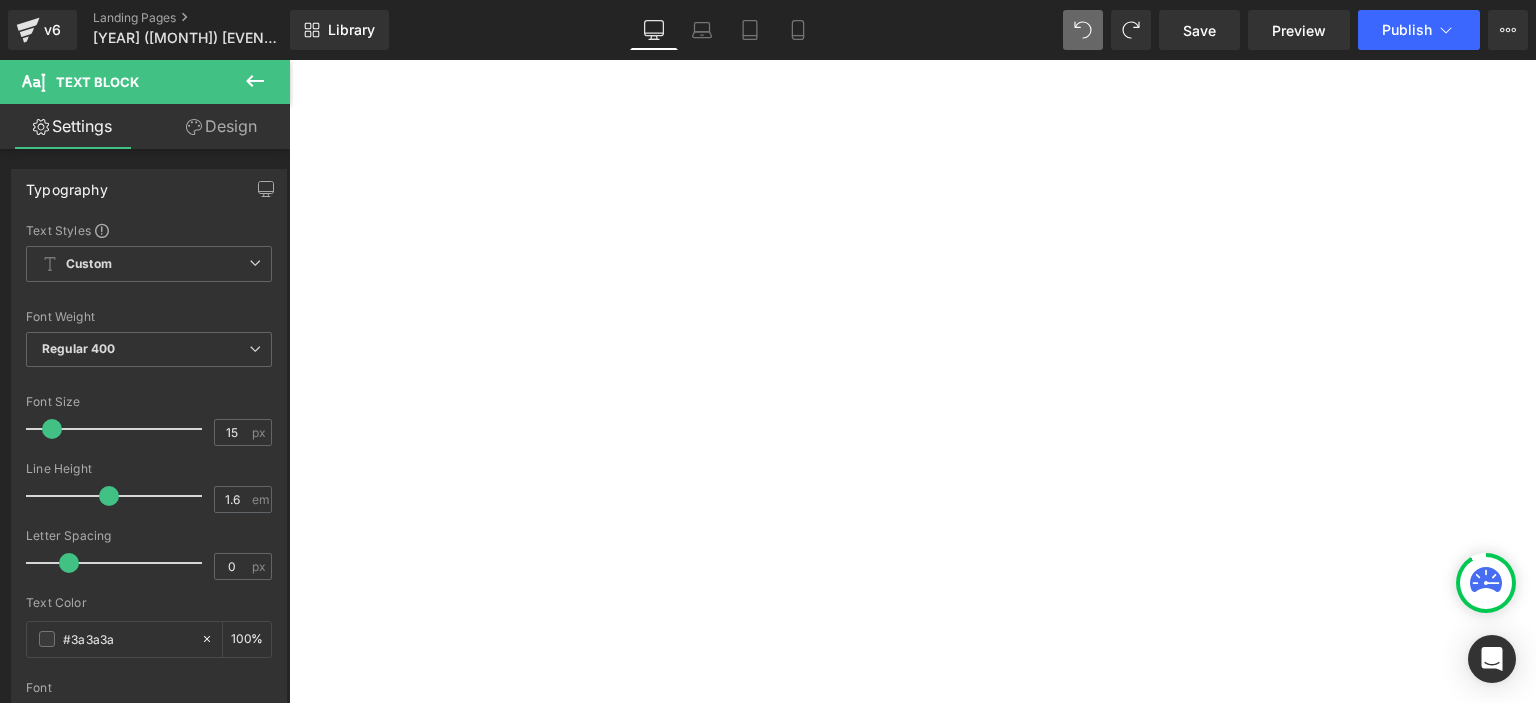 click 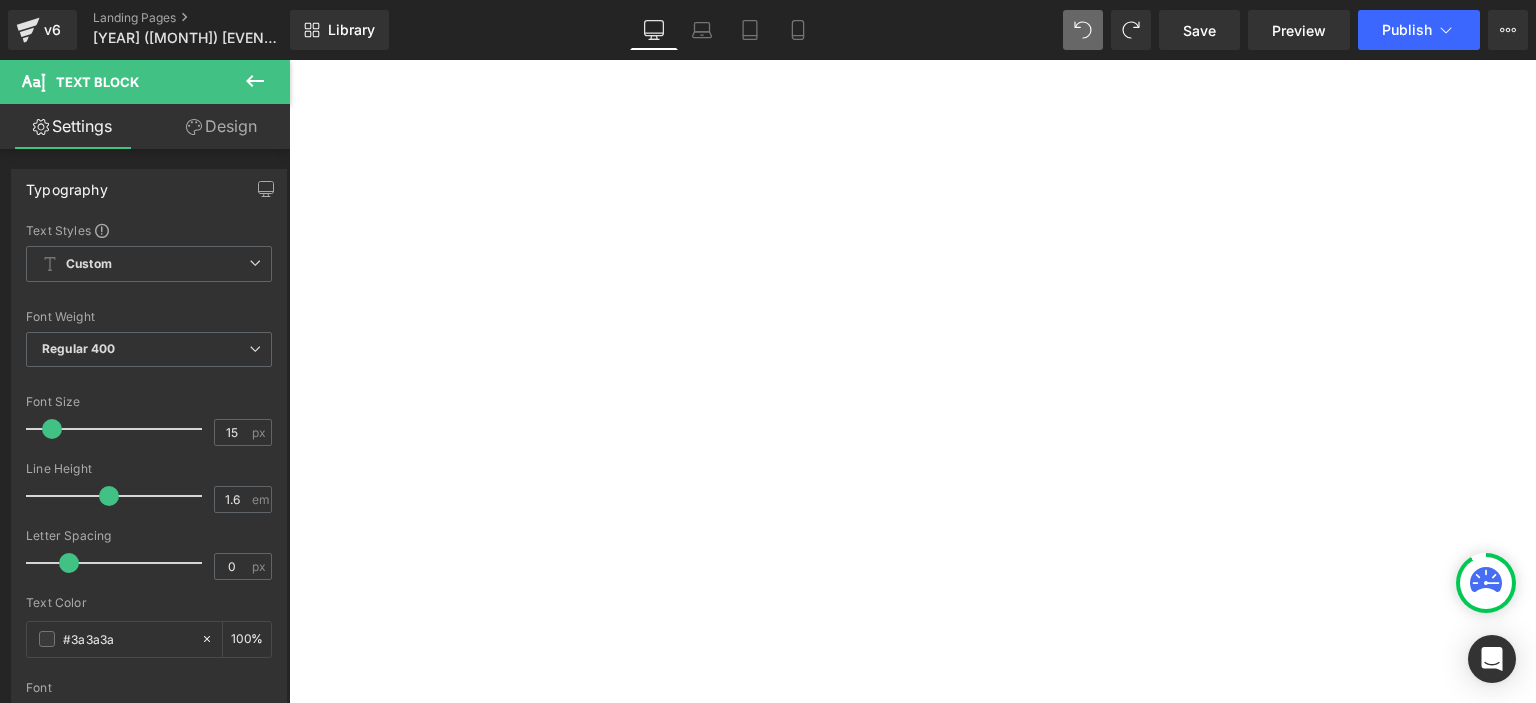 click 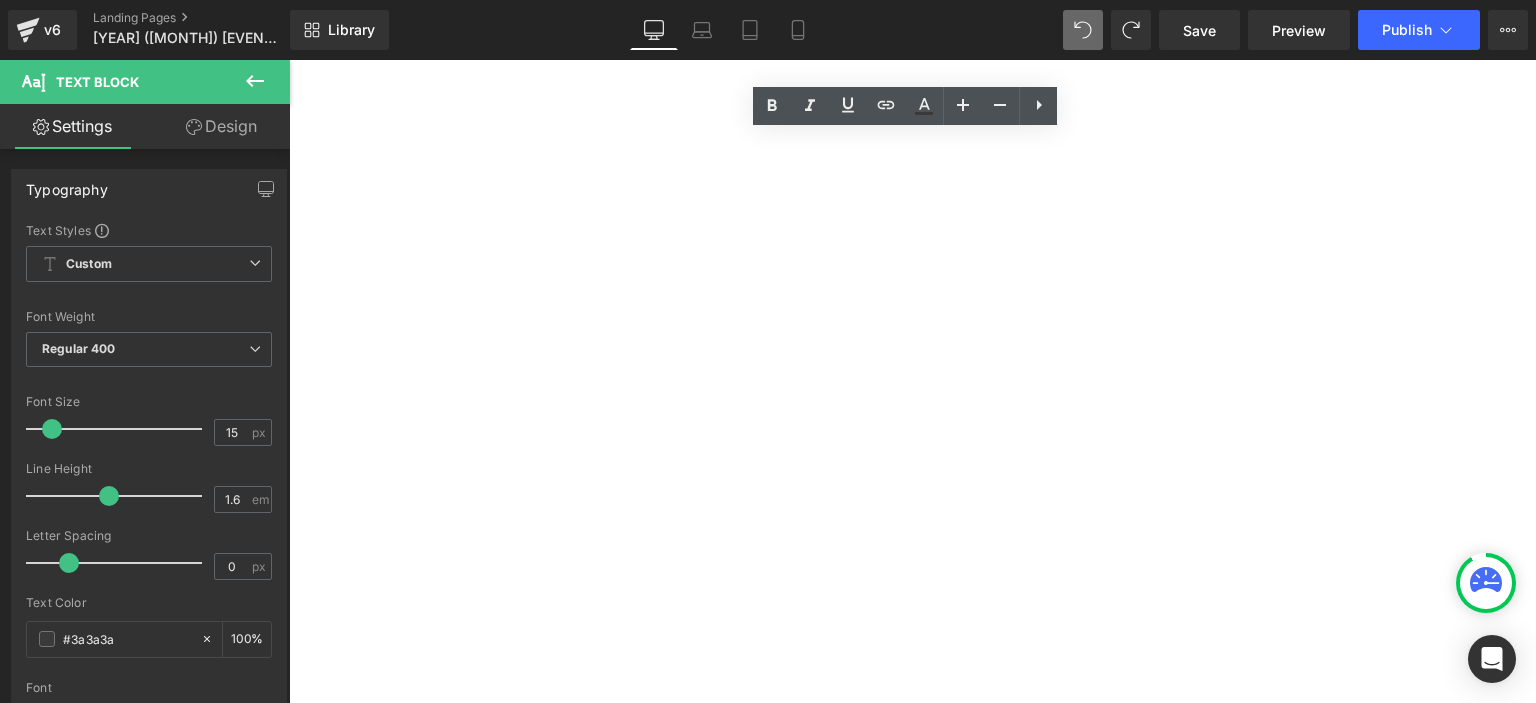 click on "1st Prize" at bounding box center (289, 60) 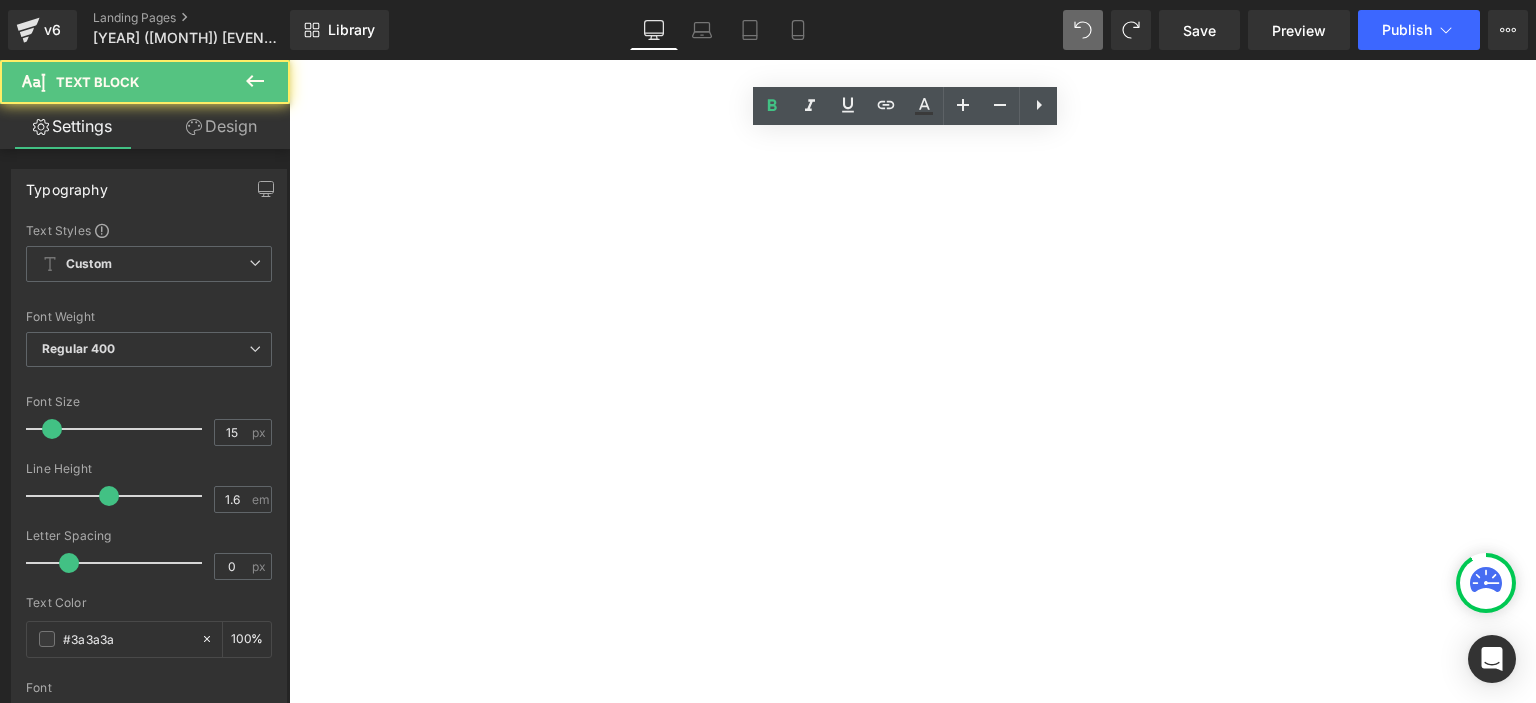 click on "Grand Prize" at bounding box center (289, 60) 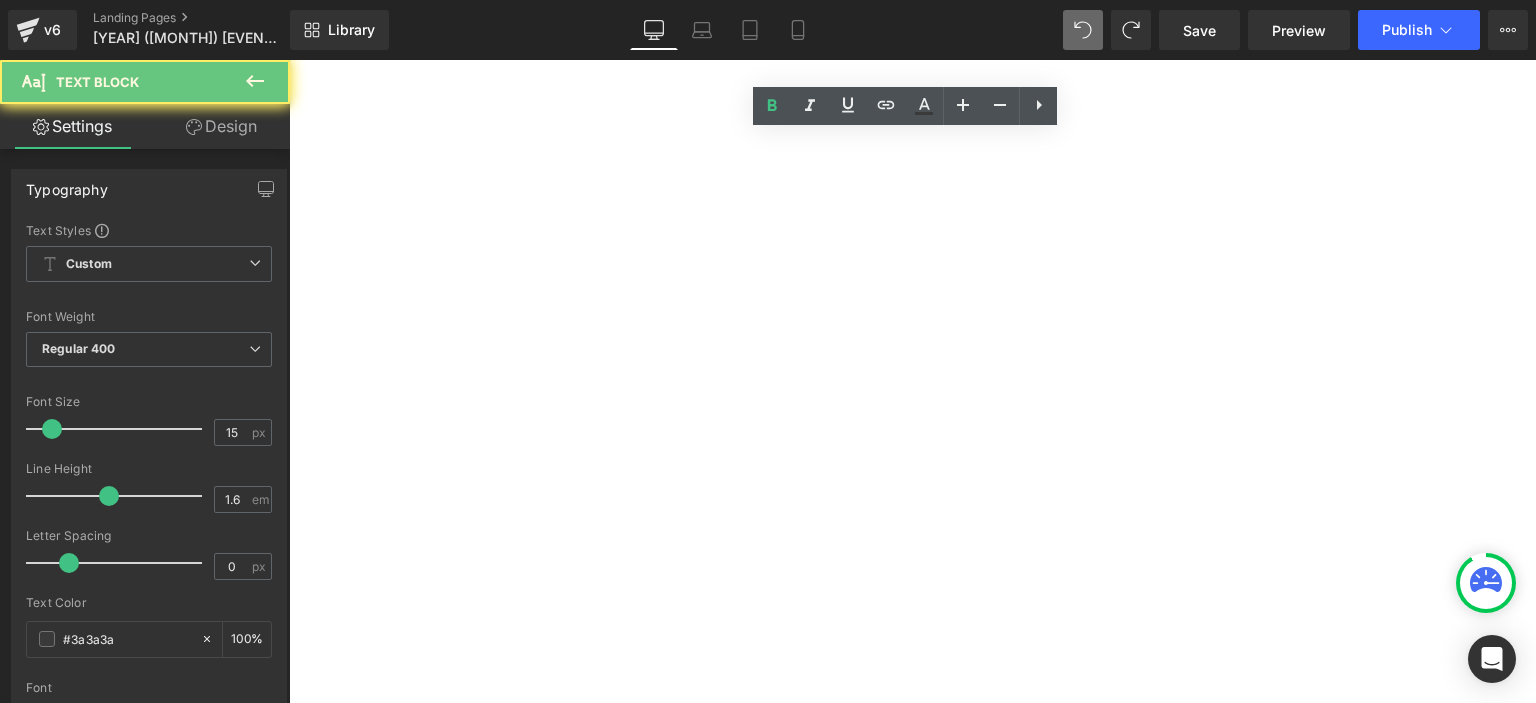 drag, startPoint x: 717, startPoint y: 171, endPoint x: 896, endPoint y: 200, distance: 181.33394 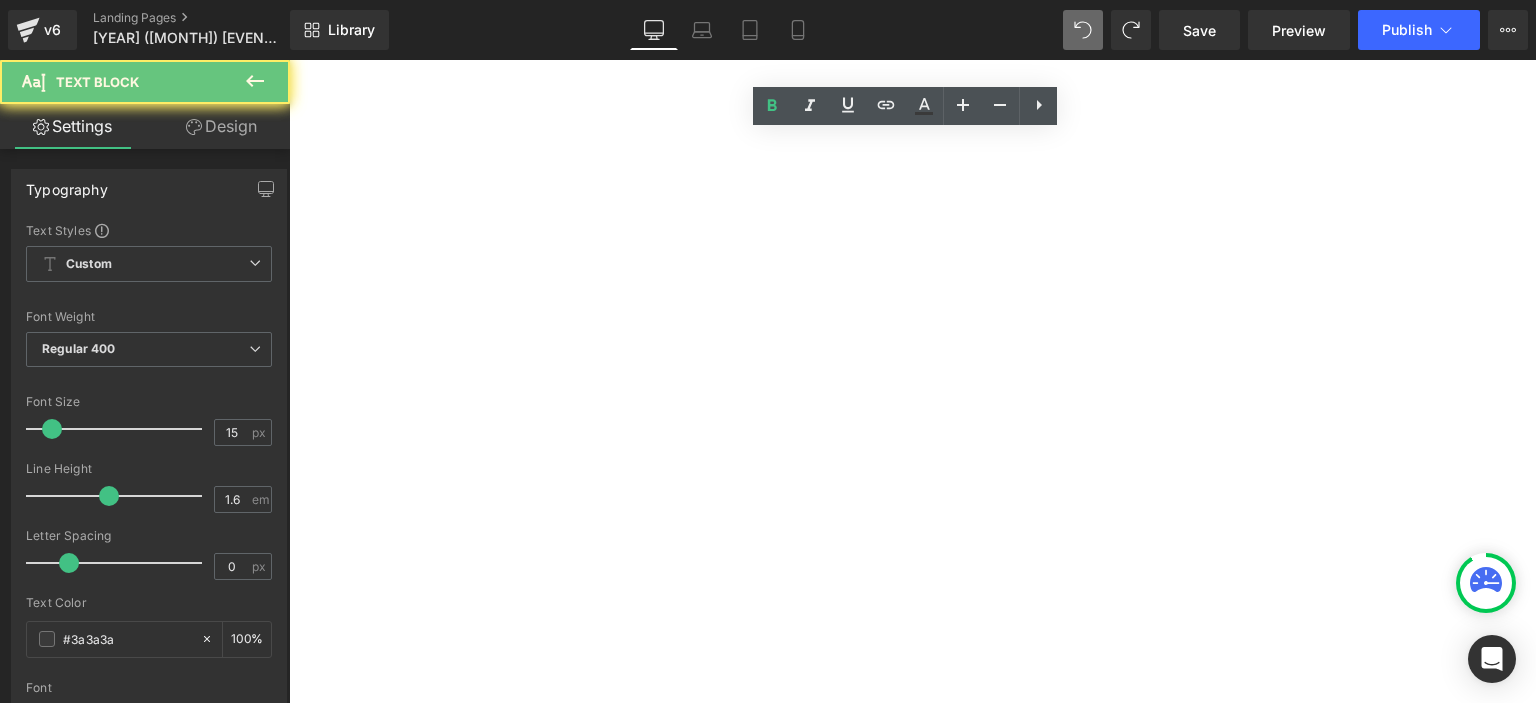 click on "Grand Prize [LAST] [LAST] [LAST] 1st Prize [LAST] [LAST] [LAST] 2nd Prize [LAST] [LAST] [LAST]" at bounding box center (289, 60) 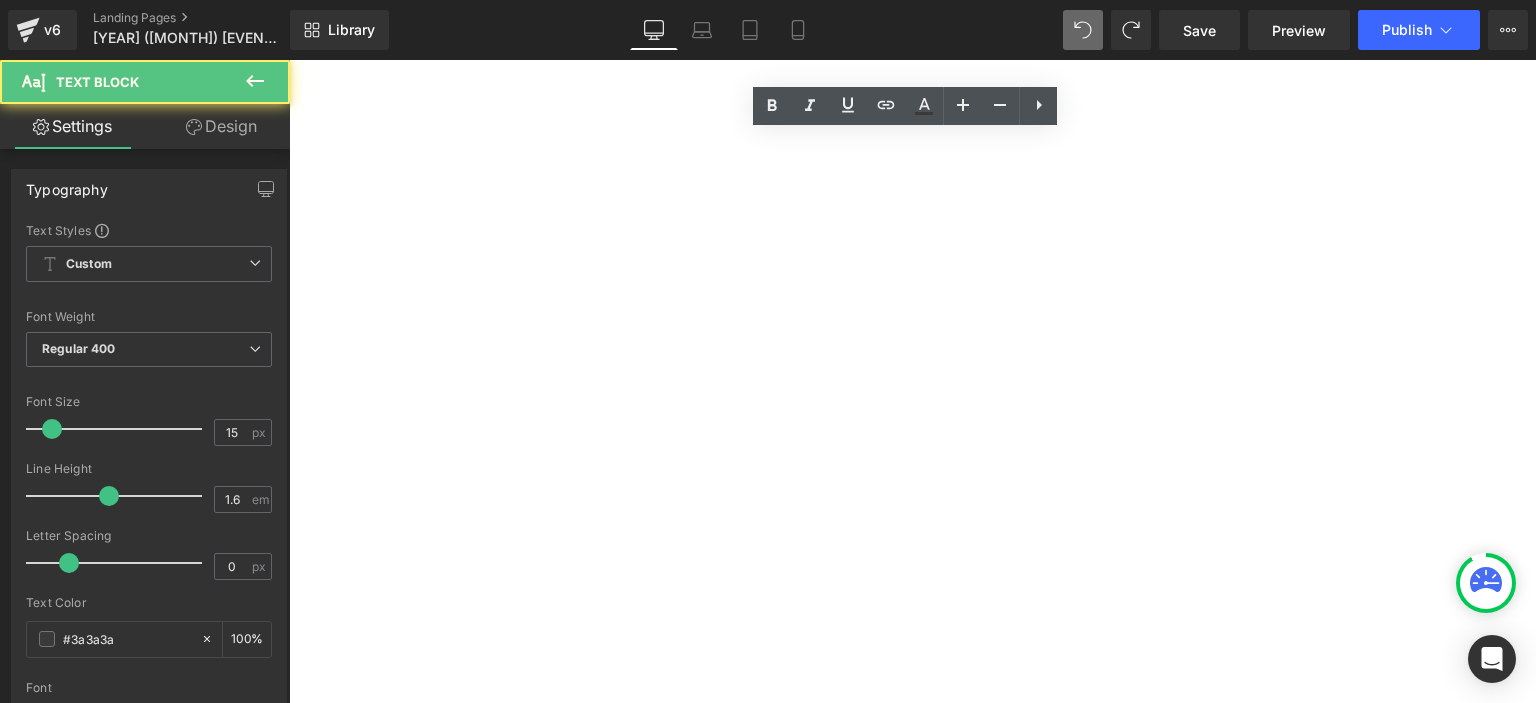 click on "[LAST] [FIRST]" at bounding box center (289, 60) 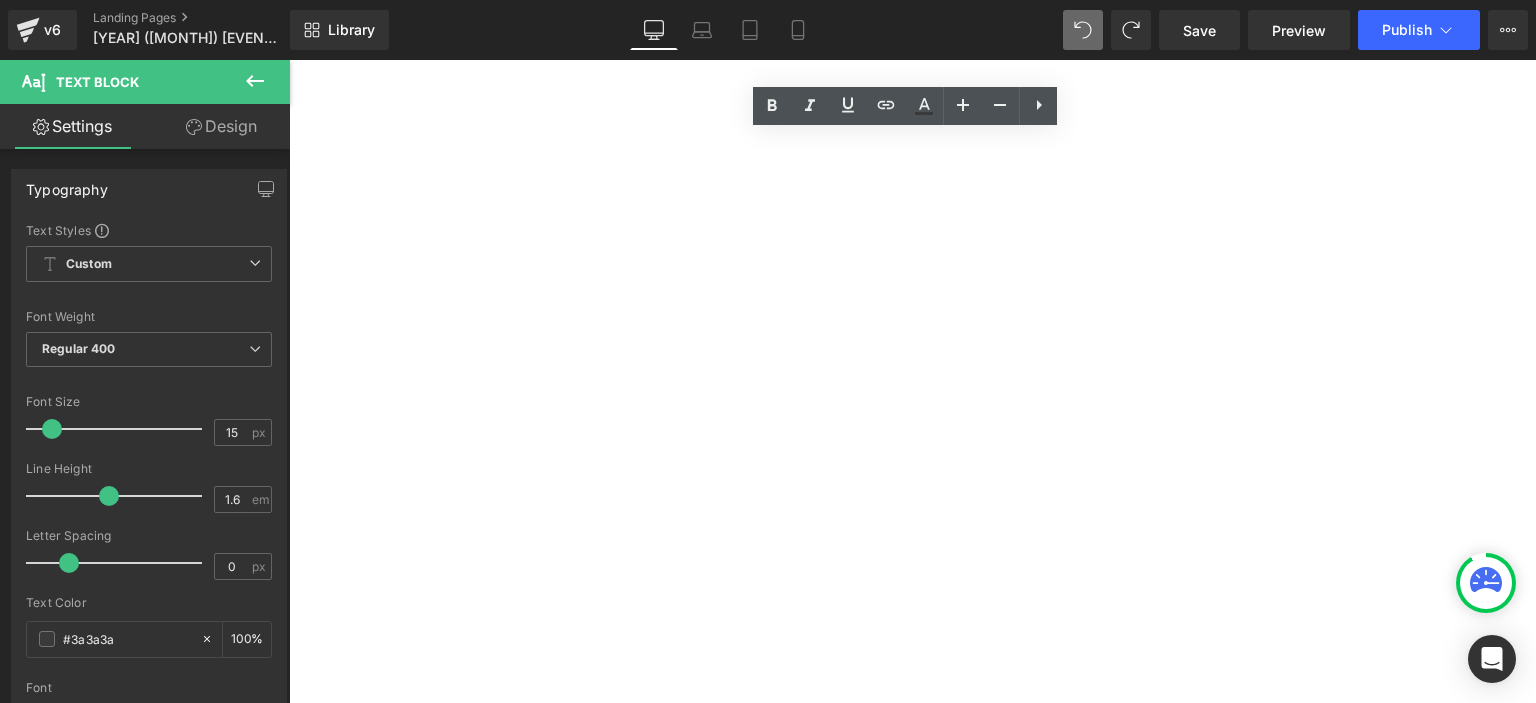 drag, startPoint x: 660, startPoint y: 178, endPoint x: 1135, endPoint y: 233, distance: 478.1736 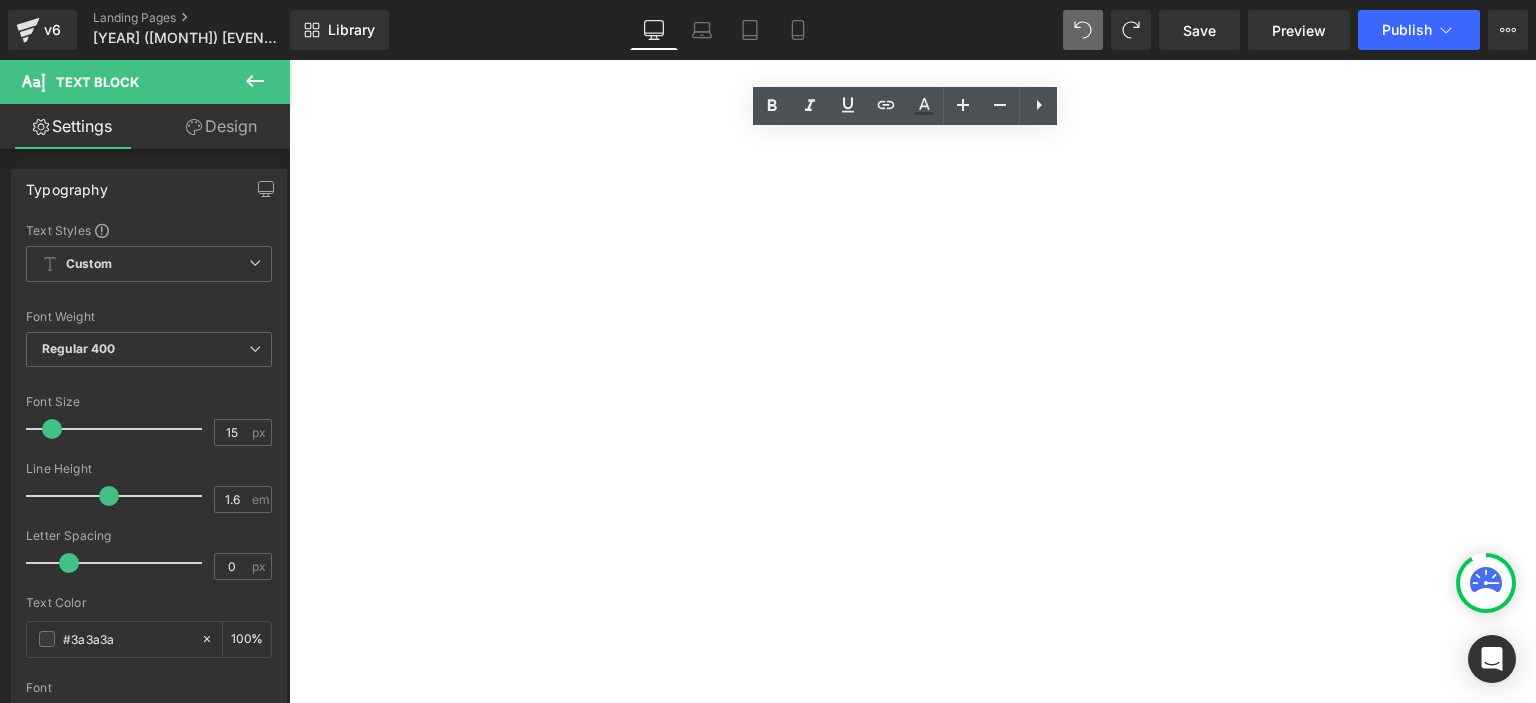 click on "Grand Prize [LAST] [LAST] [LAST] 1st Prize [LAST] [LAST] [LAST] 2nd Prize [LAST] [LAST] [LAST]" at bounding box center [289, 60] 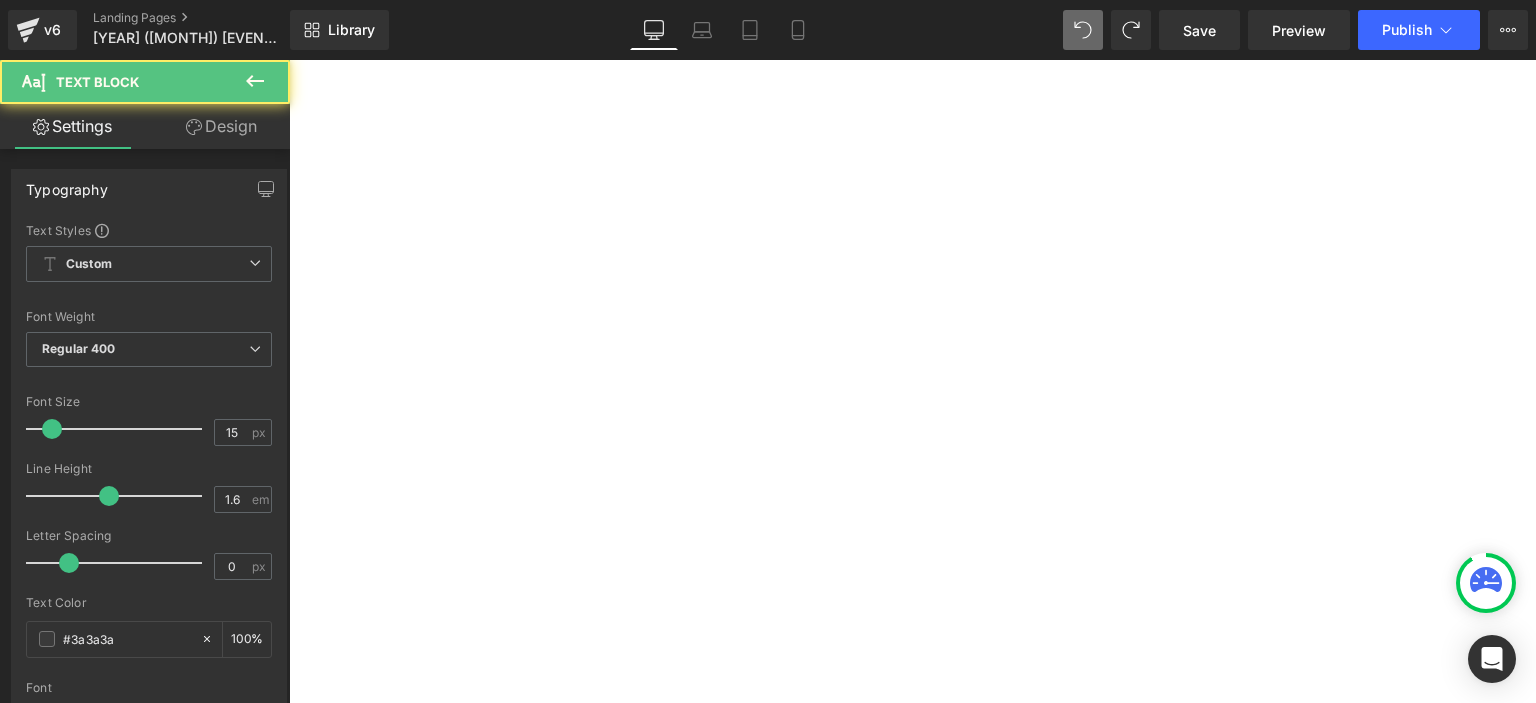click at bounding box center (289, 60) 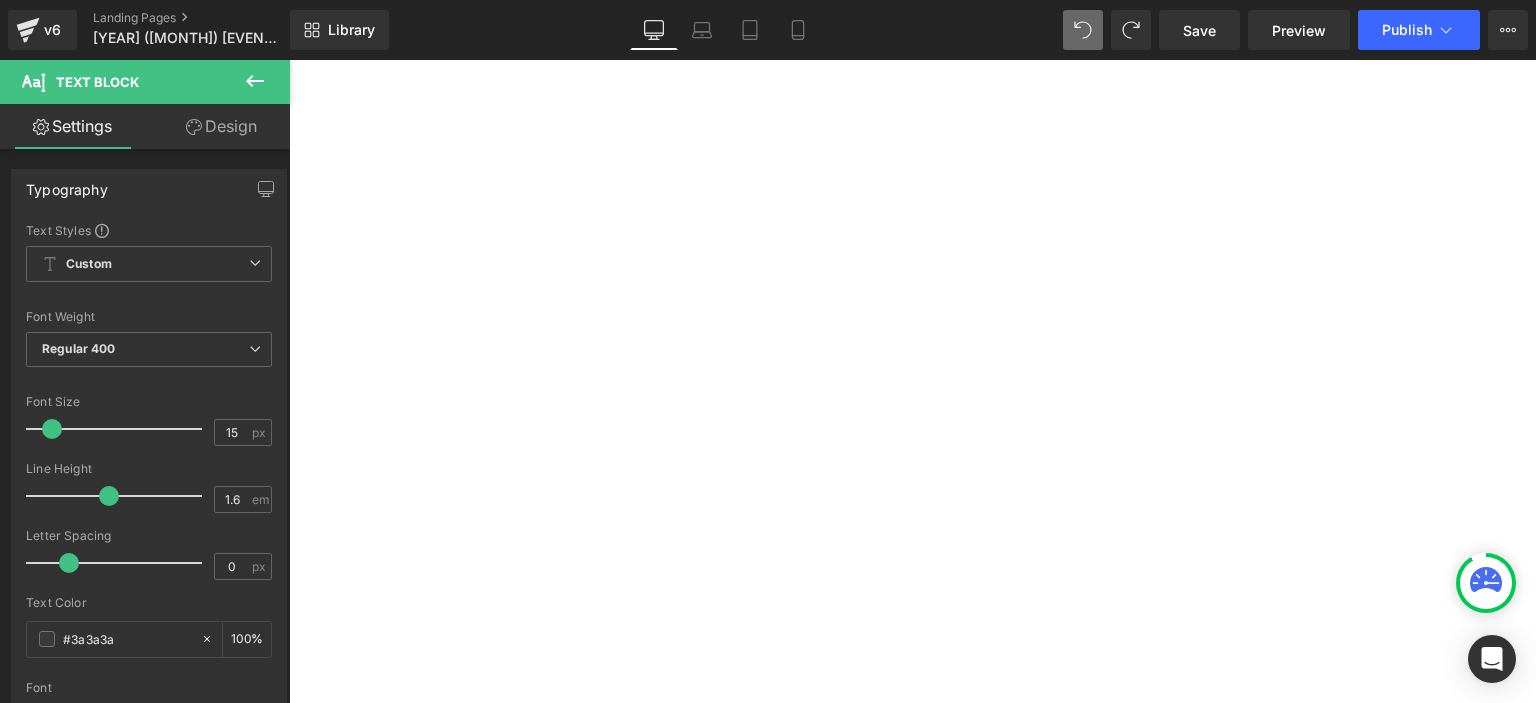 click at bounding box center [289, 60] 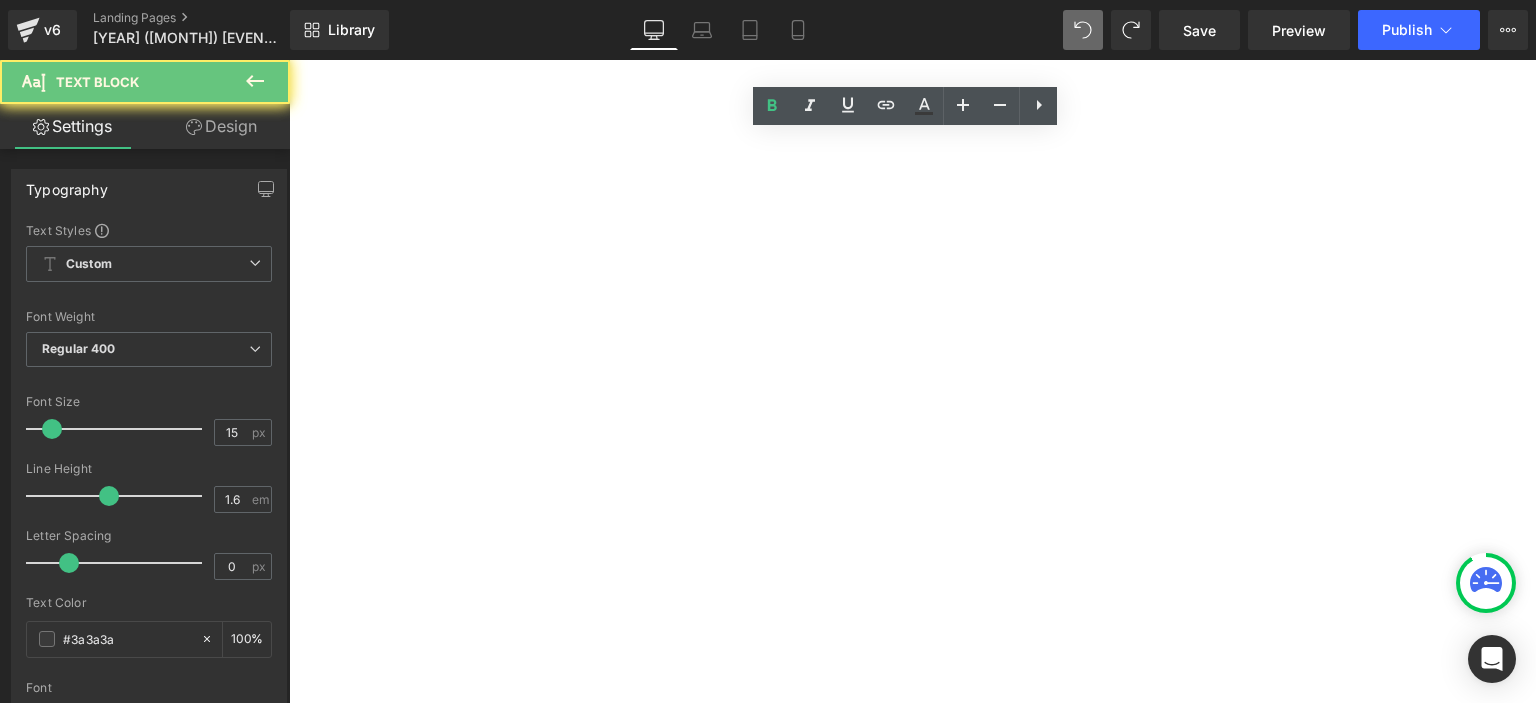 click at bounding box center [289, 60] 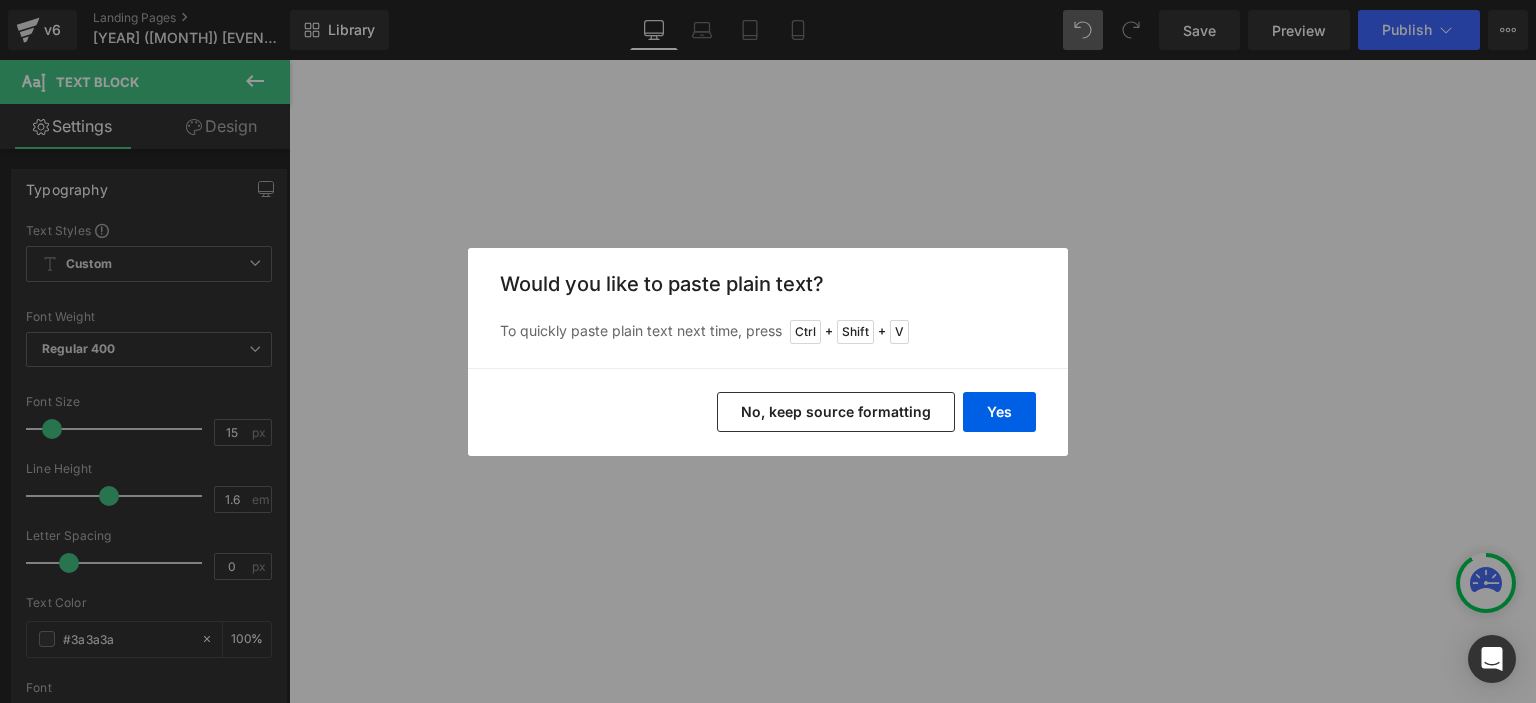 click on "No, keep source formatting" at bounding box center (836, 412) 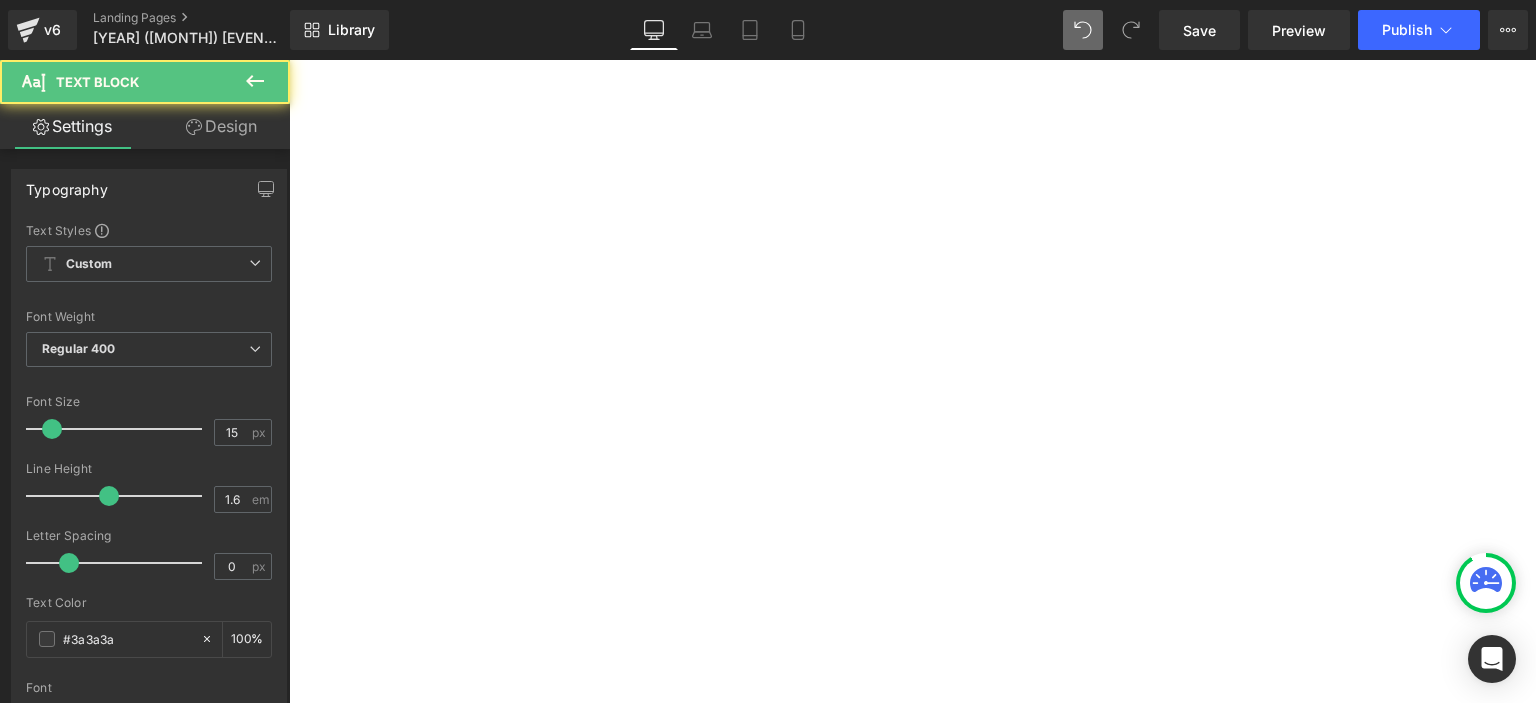 click on "[FIRST] [LAST]" at bounding box center [289, 60] 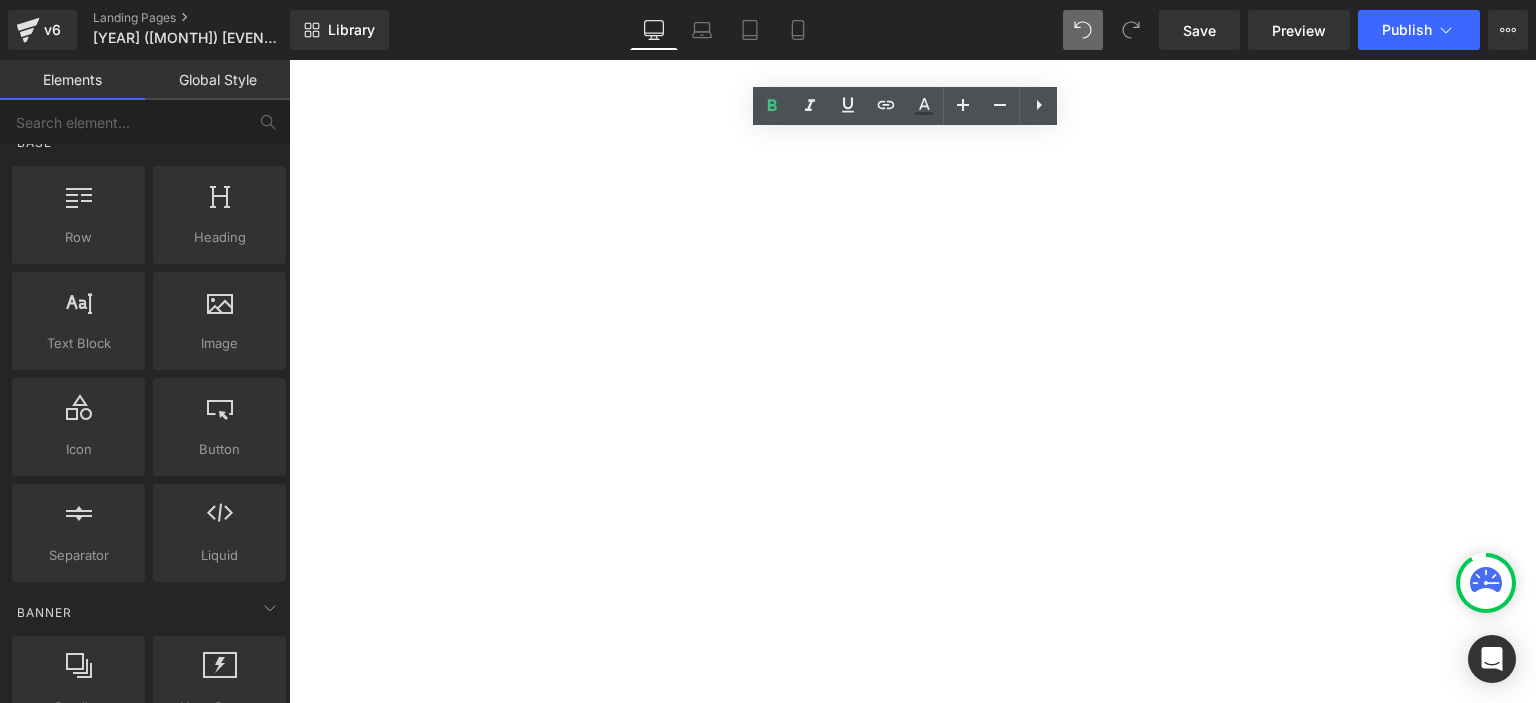 click on "2023 GASCA International Music Competition (Dec) Heading         2023 GASCA International Music Competition (Dec) Heading         TOTAL SCORE GRAND PRIZE Hsieh Ruo-Ying 1,116 1st Prize  Bianca Chik 1,083 3rd Prize LEE YAN KIT 1,082   Text Block         Row         Contestant Name Ranking Aine Yokoyama 2nd Runner up  Ally Gi Yau Leung Distinction Artemisia, Hou Yue Lai 1st Runner up  Beatrice Yin Hei Wong Outstanding Chan Hok Kiu Hockey 2nd Runner up Chan Mei Ki  Distinction  Chan Nicholas 2nd Runner up  Chan Pok Man 2nd Runner up  Chan Sau Yin, Harris Outstanding Chan Sophia Ignacia Distinction  Chan Sze Ki Outstanding Charun Sonthisawat Distinction Chen Yi Wen Distinction Chen, Chi-Hsuan 1st Runner Up Cheung Shannon Champion Cheung Yan Ching Charis Champion Cheung Yu Yiu Eugene Champion Chim Chun Ho 1st Runner up Chintauch Ngamvilaikon 2nd Runner up  Chow Ka Yau Teddy 1st Runner up Chow Sen Hei , Hazelene Outstanding CHUNG Jayla Pui Ka 1st Runner up  Claire Lu Distinction Faylinn Yangthaworntrakoon" at bounding box center [289, 60] 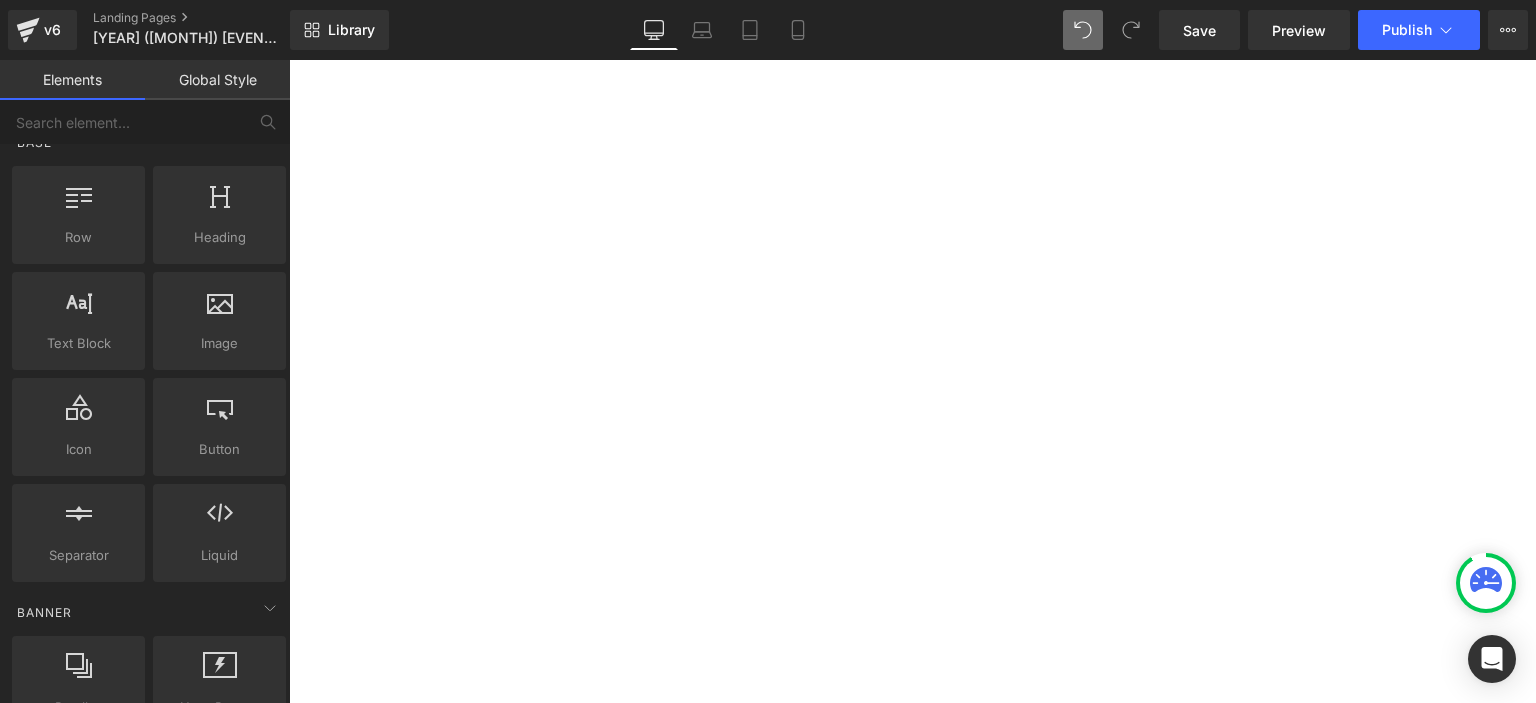 click at bounding box center [289, 60] 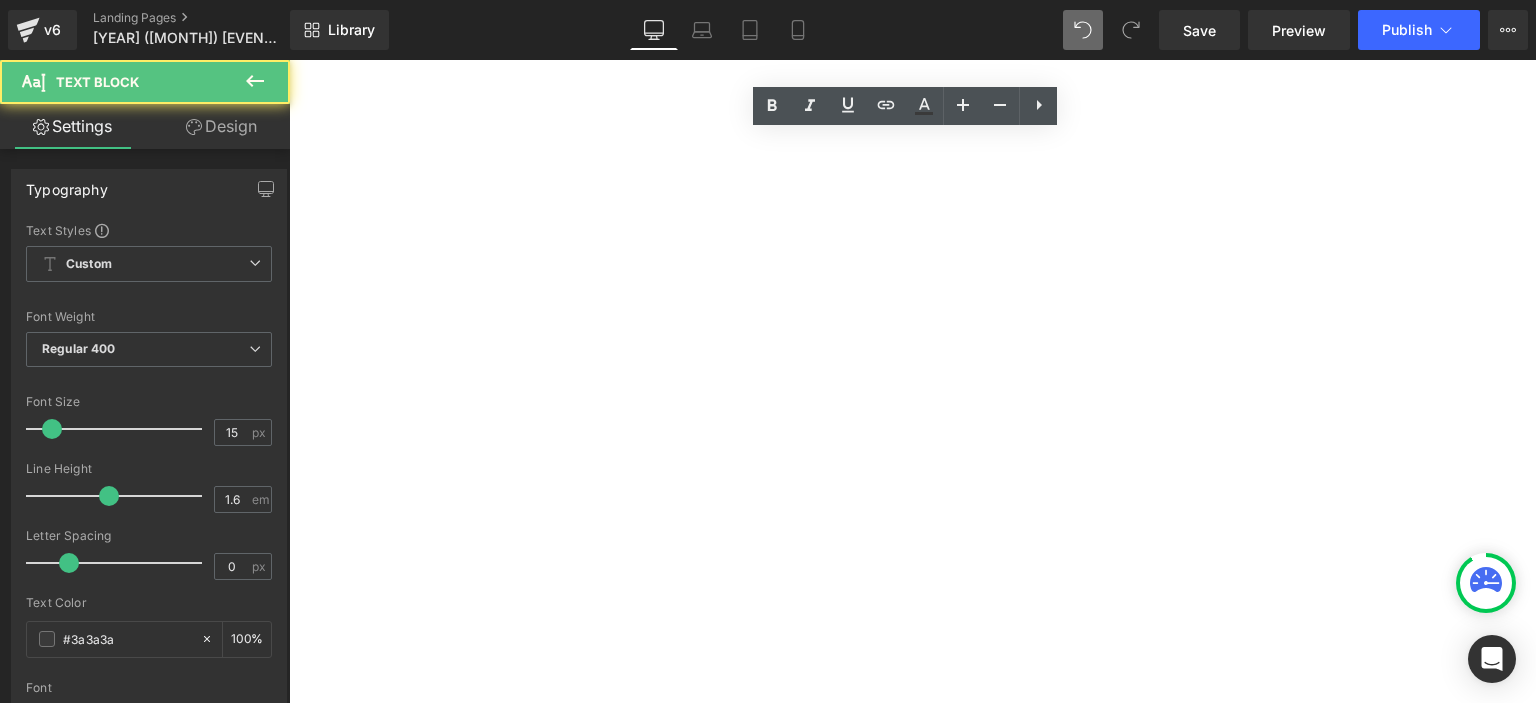 click at bounding box center (289, 60) 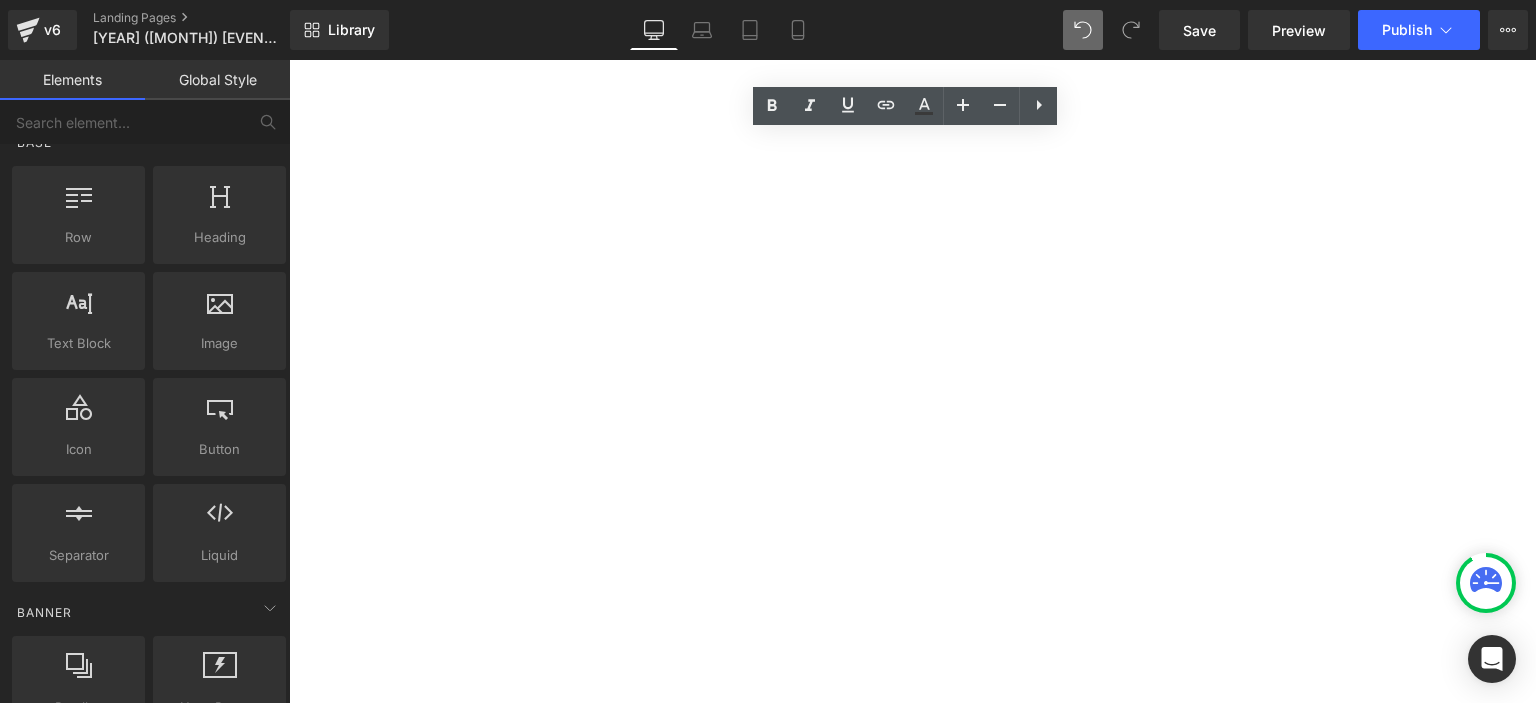 click on "2023 GASCA International Music Competition (Dec) Heading         2023 GASCA International Music Competition (Dec) Heading         TOTAL SCORE GRAND PRIZE Hsieh Ruo-Ying 1,116 1st Prize  Bianca Chik 1,083 3rd Prize LEE YAN KIT 1,082   Text Block         Row         Contestant Name Ranking Aine Yokoyama 2nd Runner up  Ally Gi Yau Leung Distinction Artemisia, Hou Yue Lai 1st Runner up  Beatrice Yin Hei Wong Outstanding Chan Hok Kiu Hockey 2nd Runner up Chan Mei Ki  Distinction  Chan Nicholas 2nd Runner up  Chan Pok Man 2nd Runner up  Chan Sau Yin, Harris Outstanding Chan Sophia Ignacia Distinction  Chan Sze Ki Outstanding Charun Sonthisawat Distinction Chen Yi Wen Distinction Chen, Chi-Hsuan 1st Runner Up Cheung Shannon Champion Cheung Yan Ching Charis Champion Cheung Yu Yiu Eugene Champion Chim Chun Ho 1st Runner up Chintauch Ngamvilaikon 2nd Runner up  Chow Ka Yau Teddy 1st Runner up Chow Sen Hei , Hazelene Outstanding CHUNG Jayla Pui Ka 1st Runner up  Claire Lu Distinction Faylinn Yangthaworntrakoon" at bounding box center [289, 60] 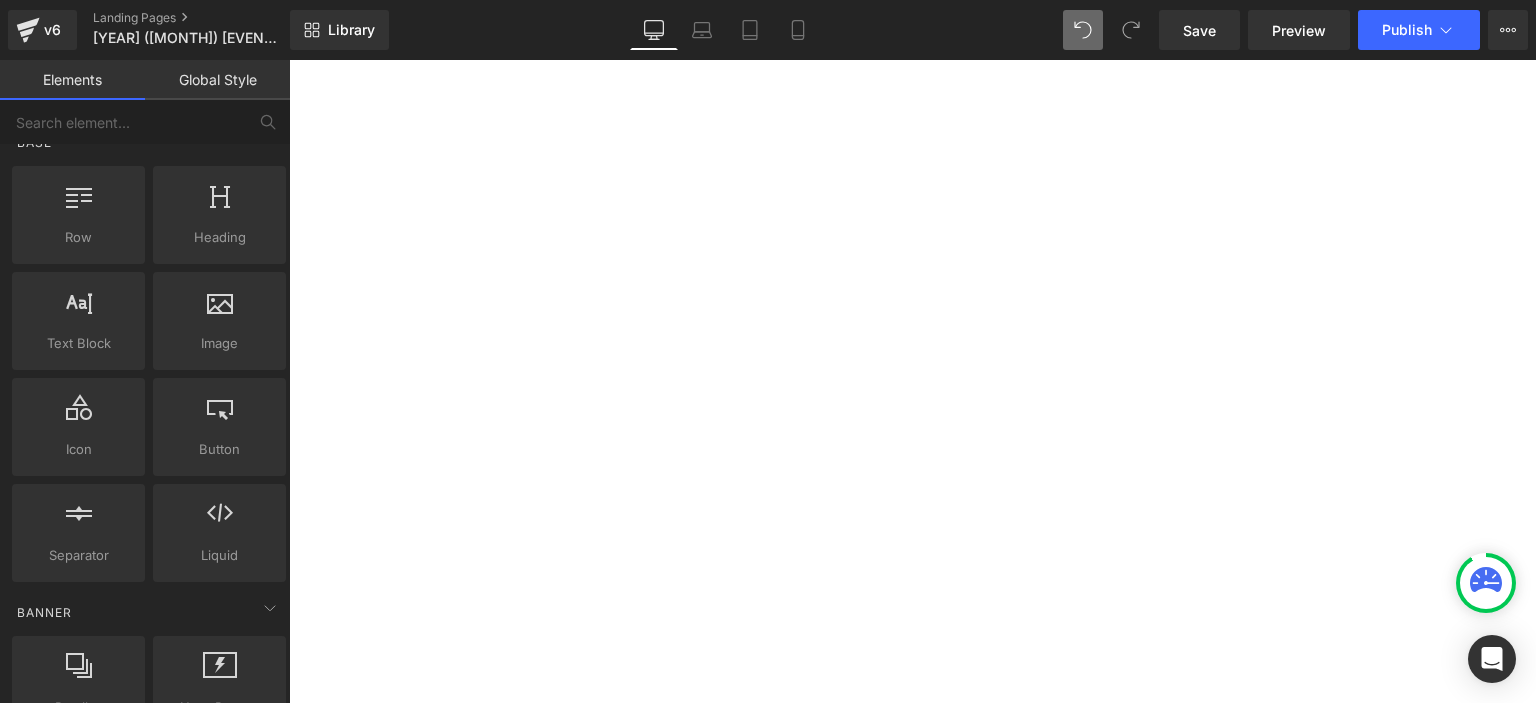 click at bounding box center (289, 60) 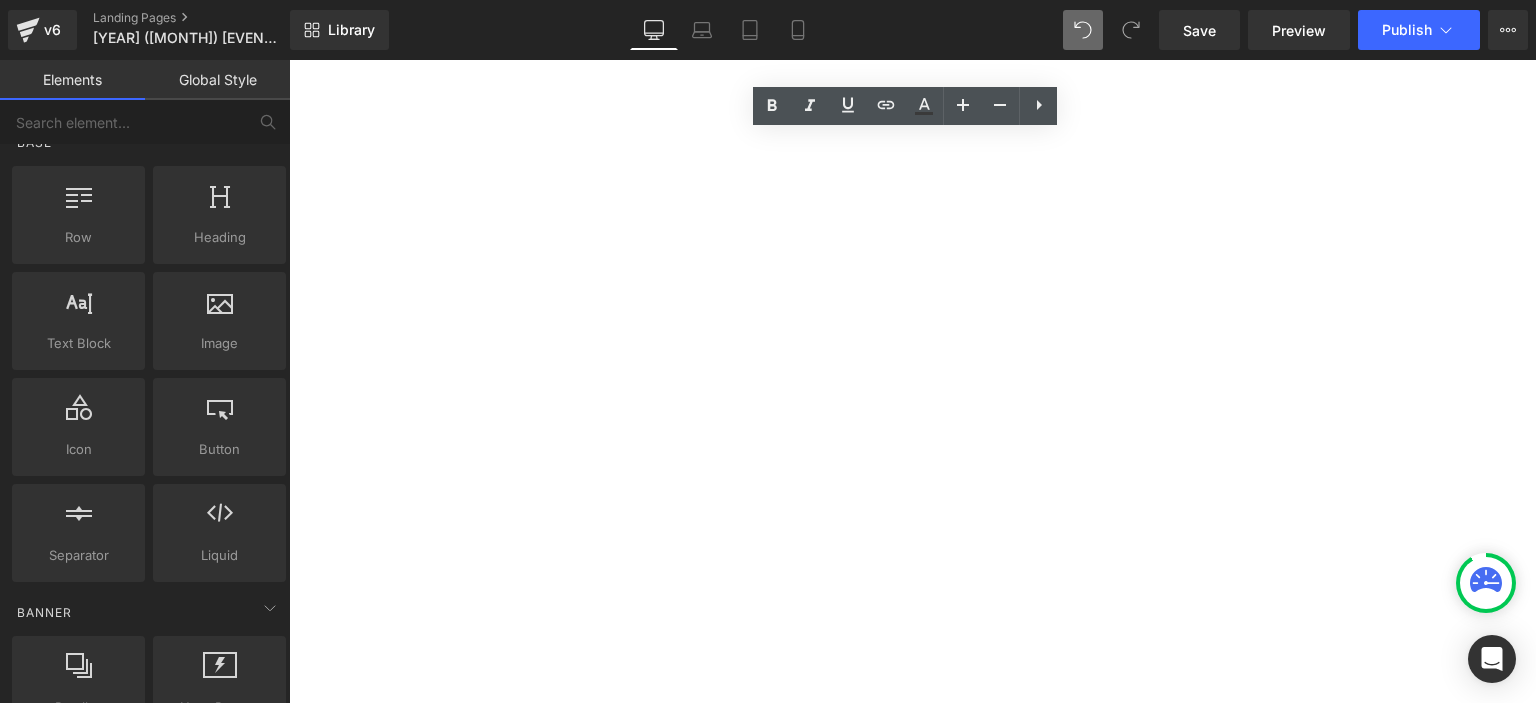 click on "2023 GASCA International Music Competition (Dec) Heading         2023 GASCA International Music Competition (Dec) Heading         TOTAL SCORE GRAND PRIZE Hsieh Ruo-Ying 1,116 1st Prize  Bianca Chik 1,083 3rd Prize LEE YAN KIT 1,082   Text Block         Row         Contestant Name Ranking Aine Yokoyama 2nd Runner up  Ally Gi Yau Leung Distinction Artemisia, Hou Yue Lai 1st Runner up  Beatrice Yin Hei Wong Outstanding Chan Hok Kiu Hockey 2nd Runner up Chan Mei Ki  Distinction  Chan Nicholas 2nd Runner up  Chan Pok Man 2nd Runner up  Chan Sau Yin, Harris Outstanding Chan Sophia Ignacia Distinction  Chan Sze Ki Outstanding Charun Sonthisawat Distinction Chen Yi Wen Distinction Chen, Chi-Hsuan 1st Runner Up Cheung Shannon Champion Cheung Yan Ching Charis Champion Cheung Yu Yiu Eugene Champion Chim Chun Ho 1st Runner up Chintauch Ngamvilaikon 2nd Runner up  Chow Ka Yau Teddy 1st Runner up Chow Sen Hei , Hazelene Outstanding CHUNG Jayla Pui Ka 1st Runner up  Claire Lu Distinction Faylinn Yangthaworntrakoon" at bounding box center (289, 60) 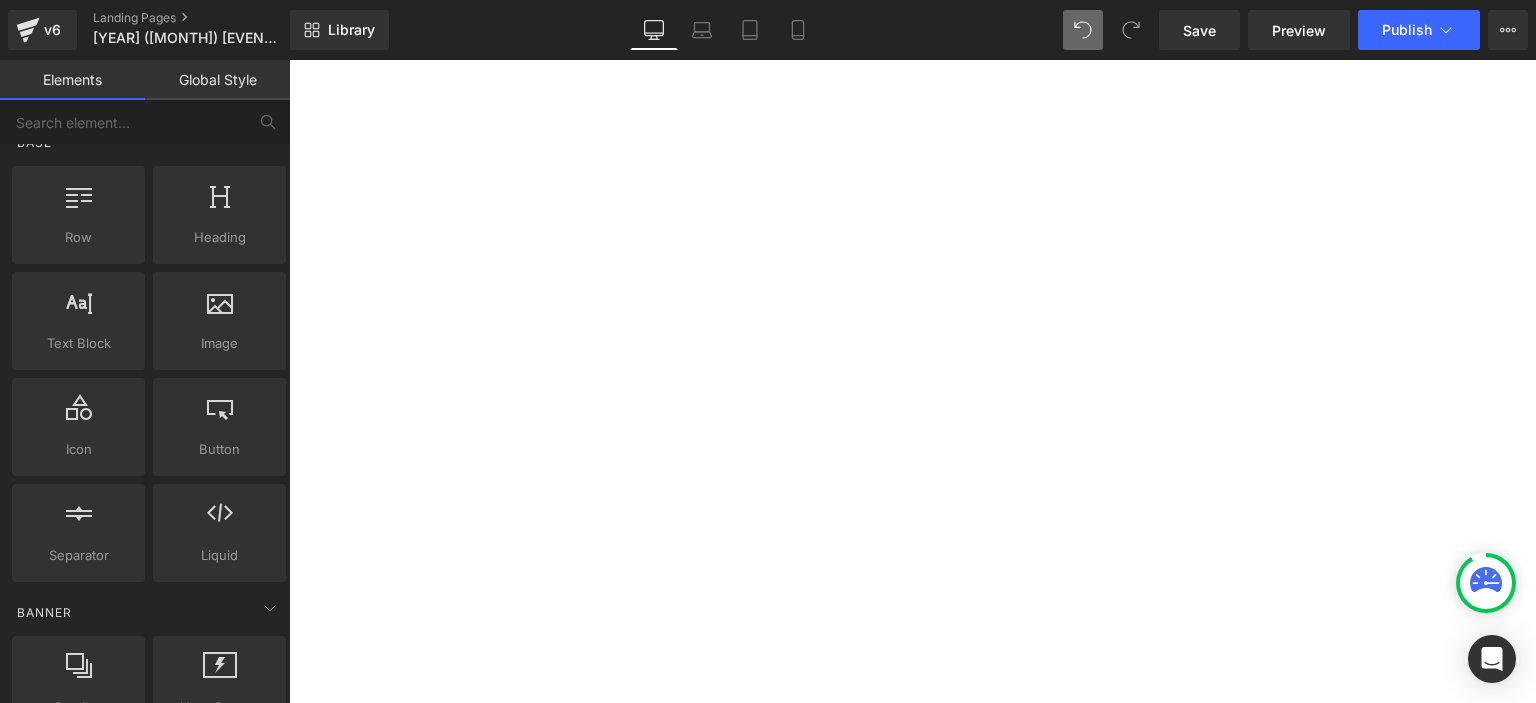 click 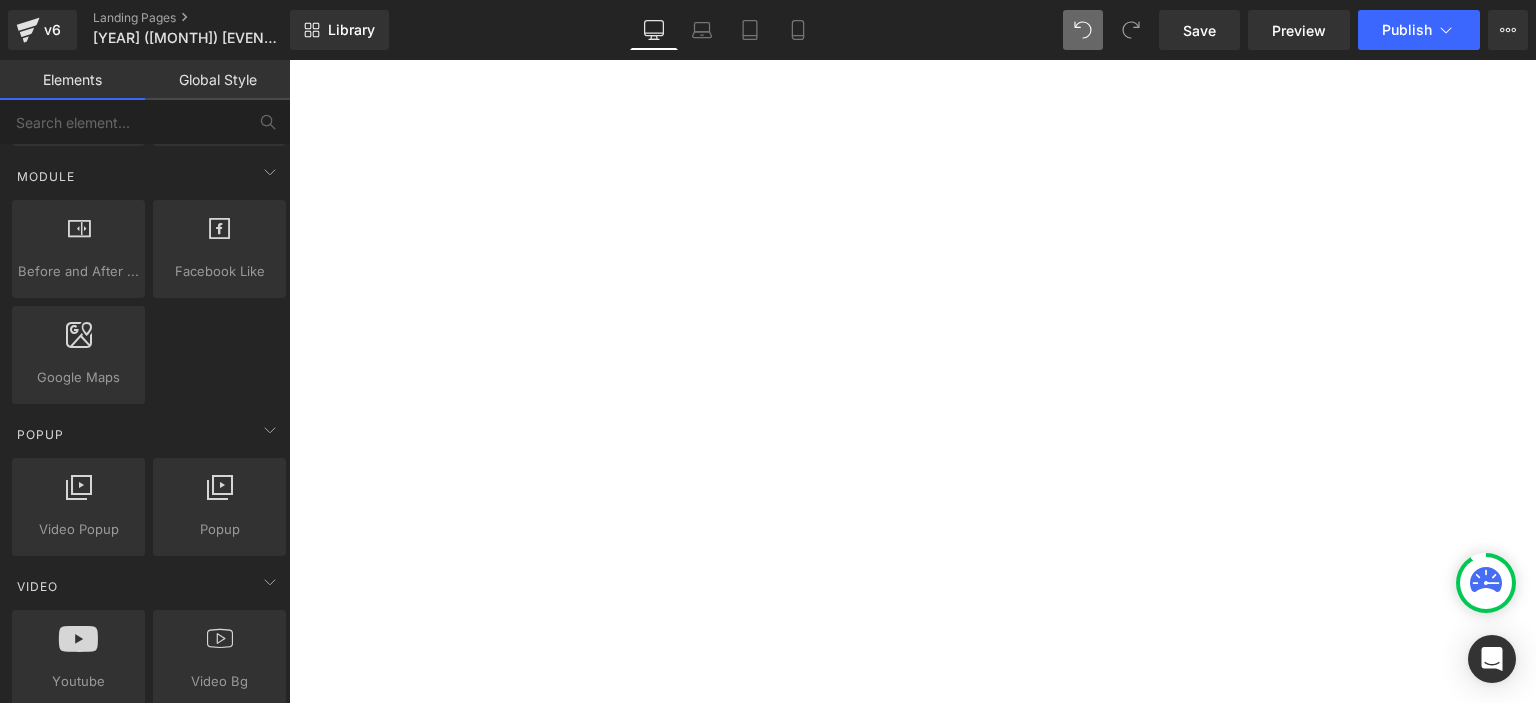 scroll, scrollTop: 0, scrollLeft: 0, axis: both 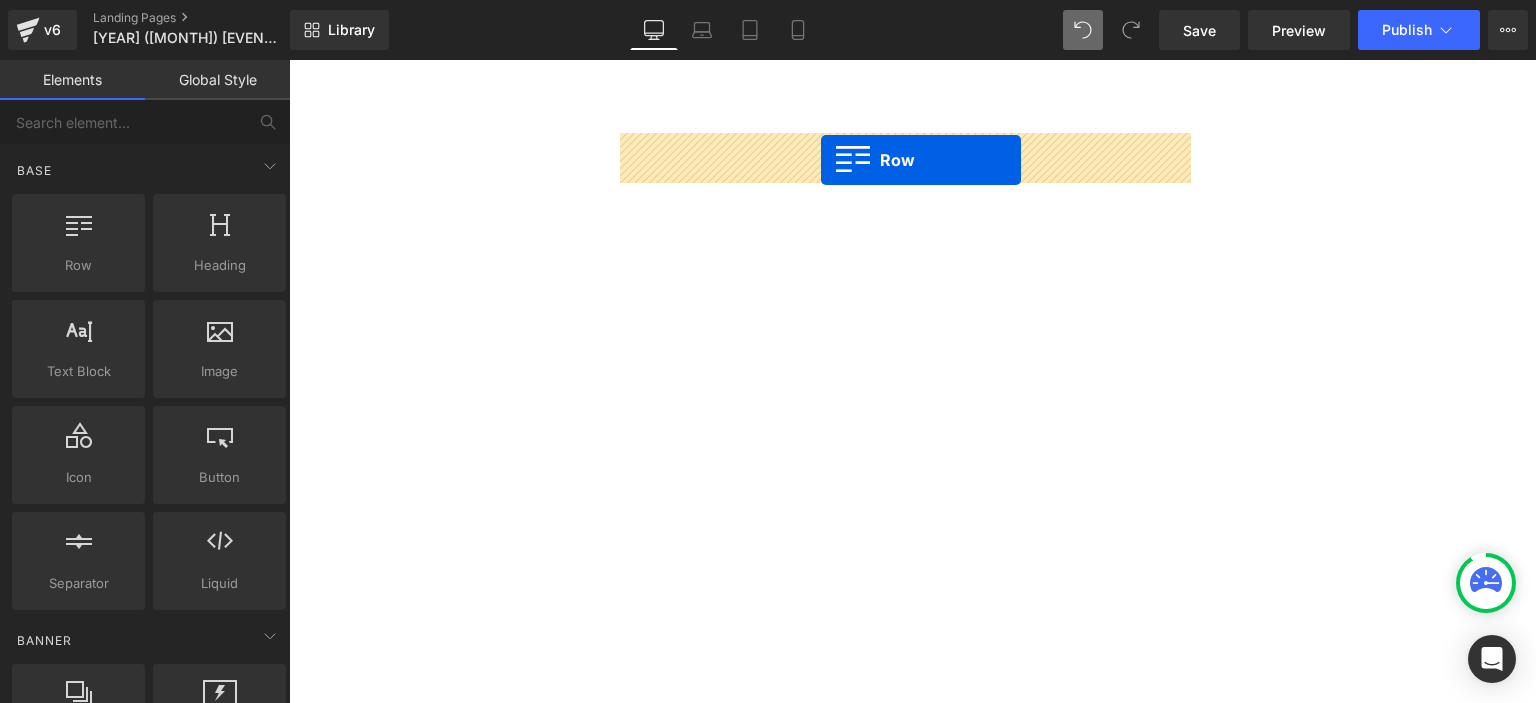 drag, startPoint x: 397, startPoint y: 335, endPoint x: 821, endPoint y: 160, distance: 458.6949 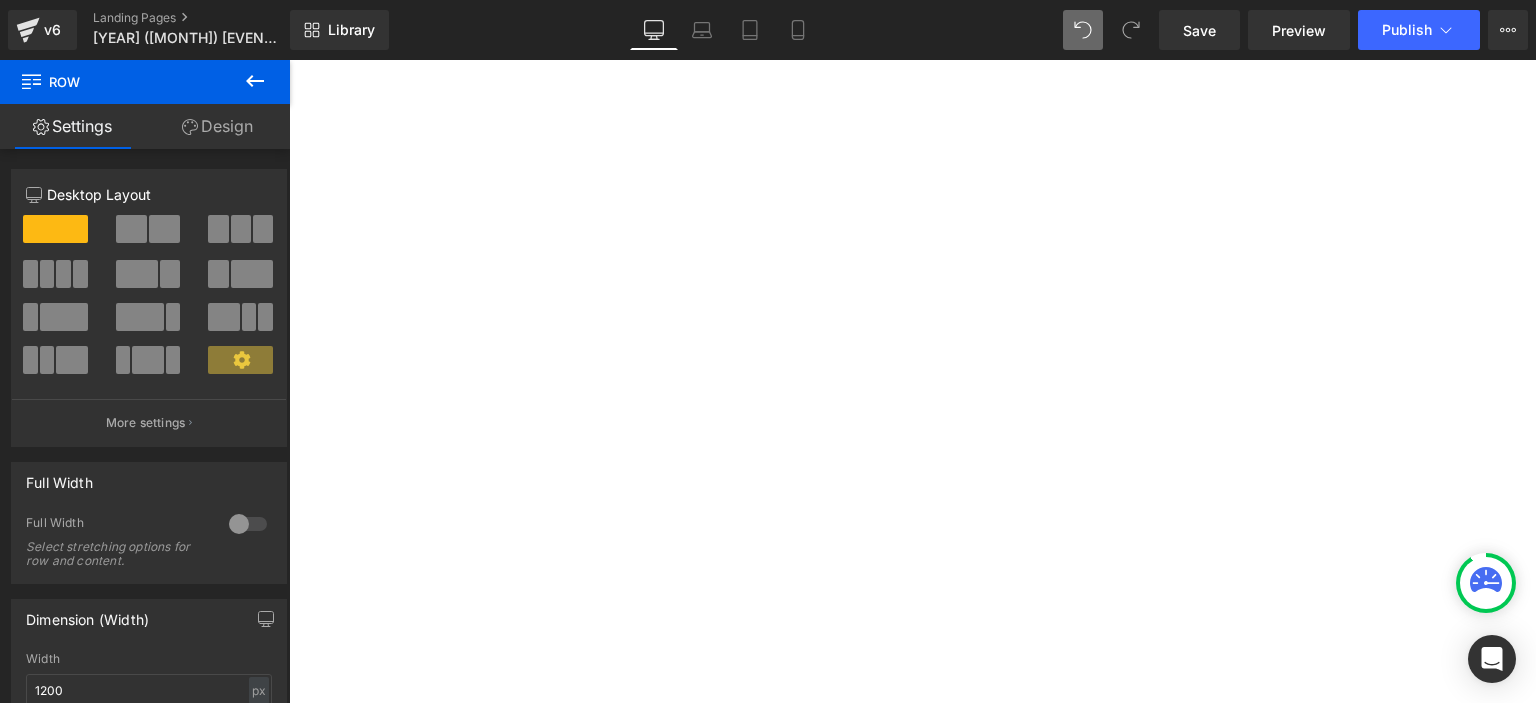 click at bounding box center [289, 60] 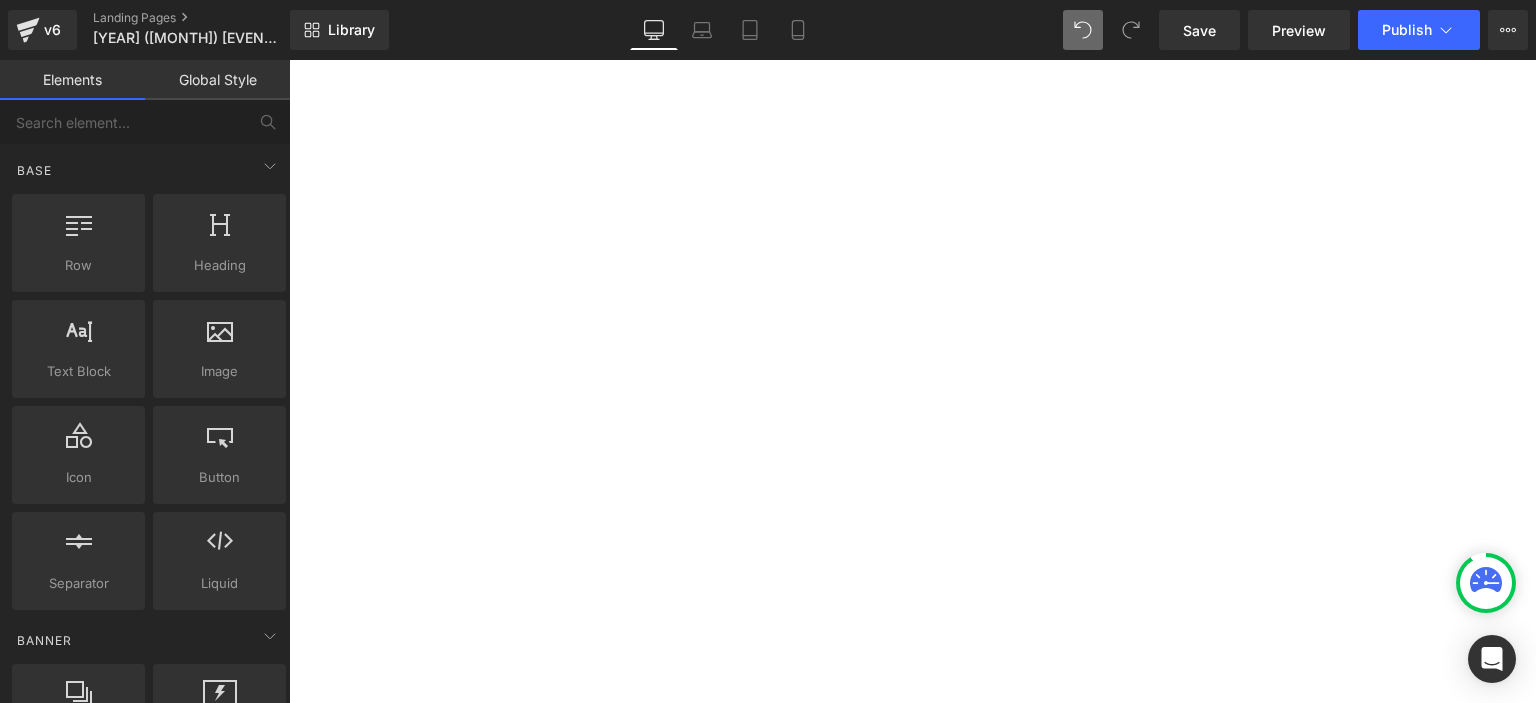 click at bounding box center (289, 60) 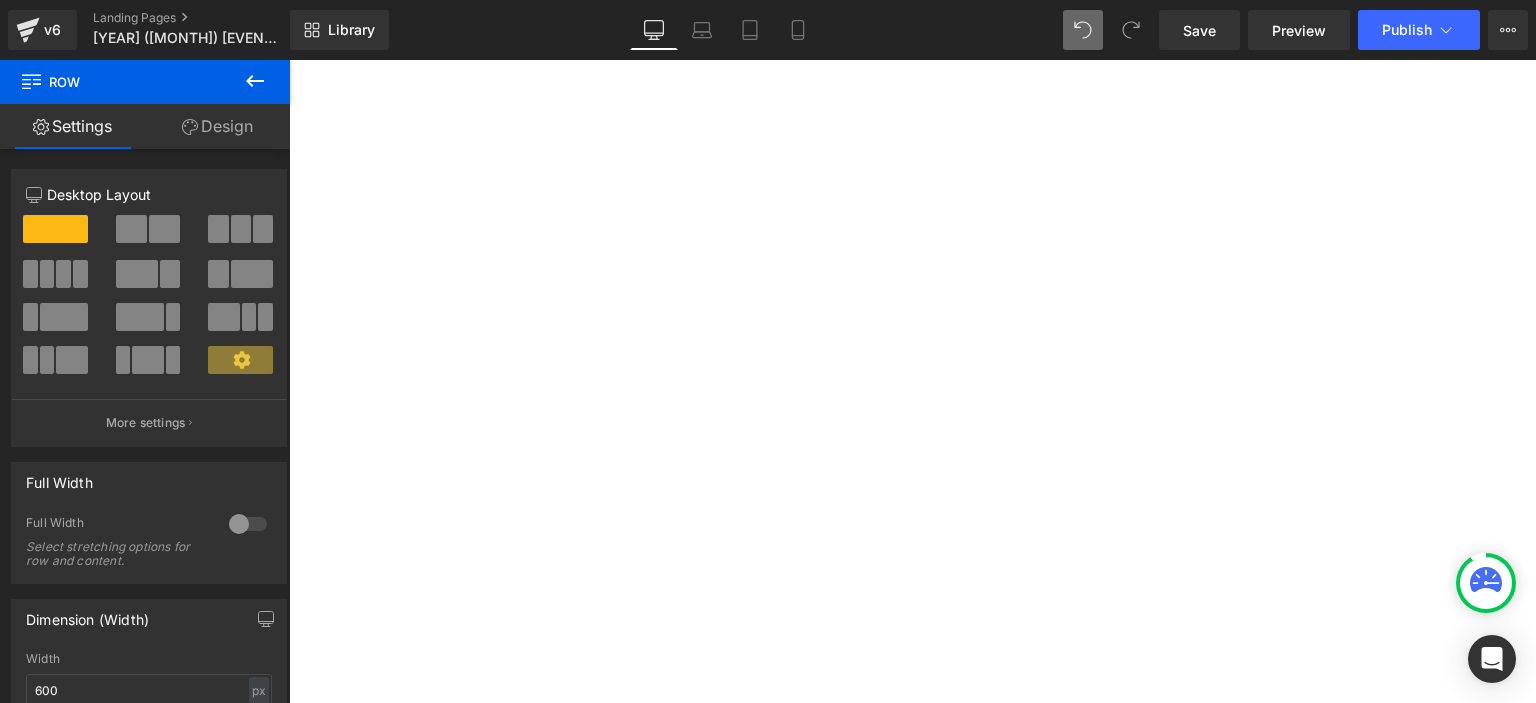 click 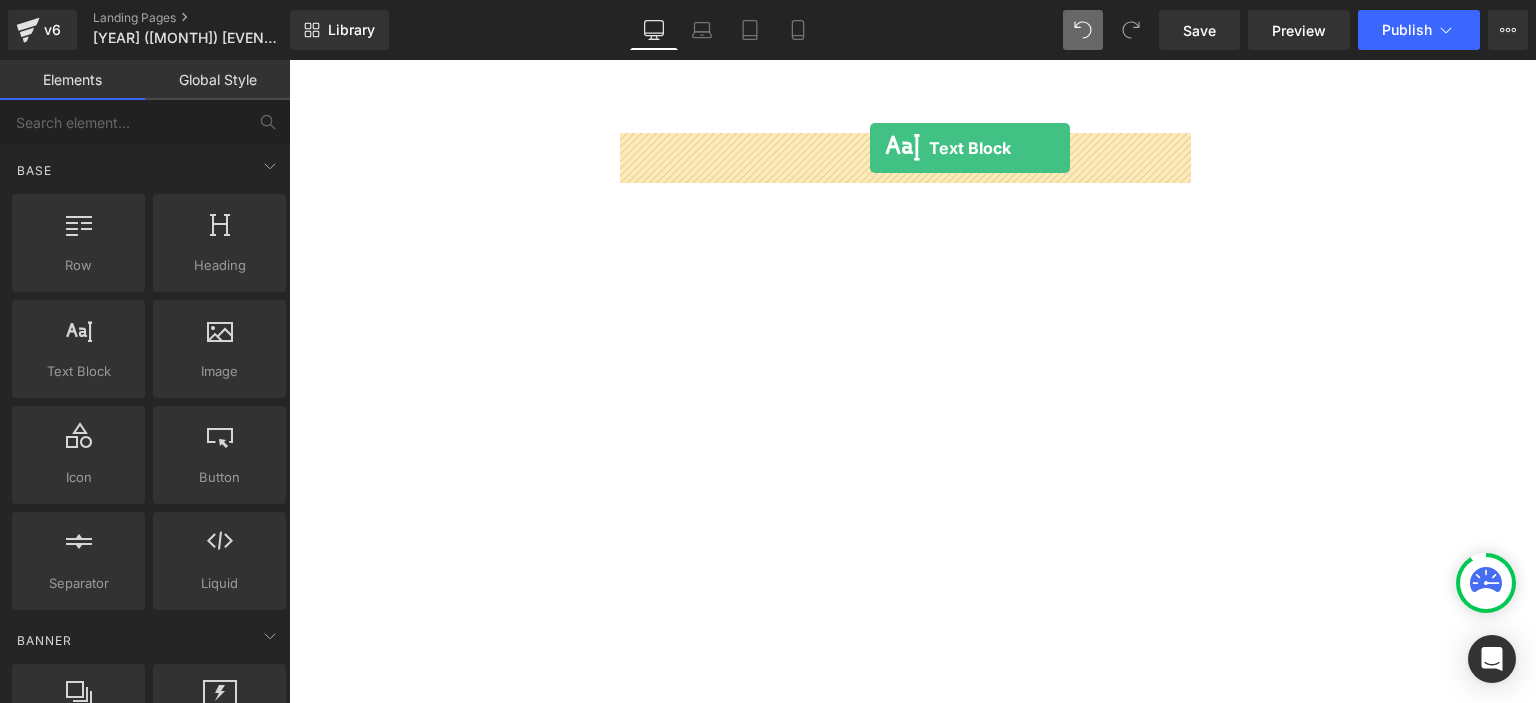 drag, startPoint x: 357, startPoint y: 415, endPoint x: 862, endPoint y: 153, distance: 568.9191 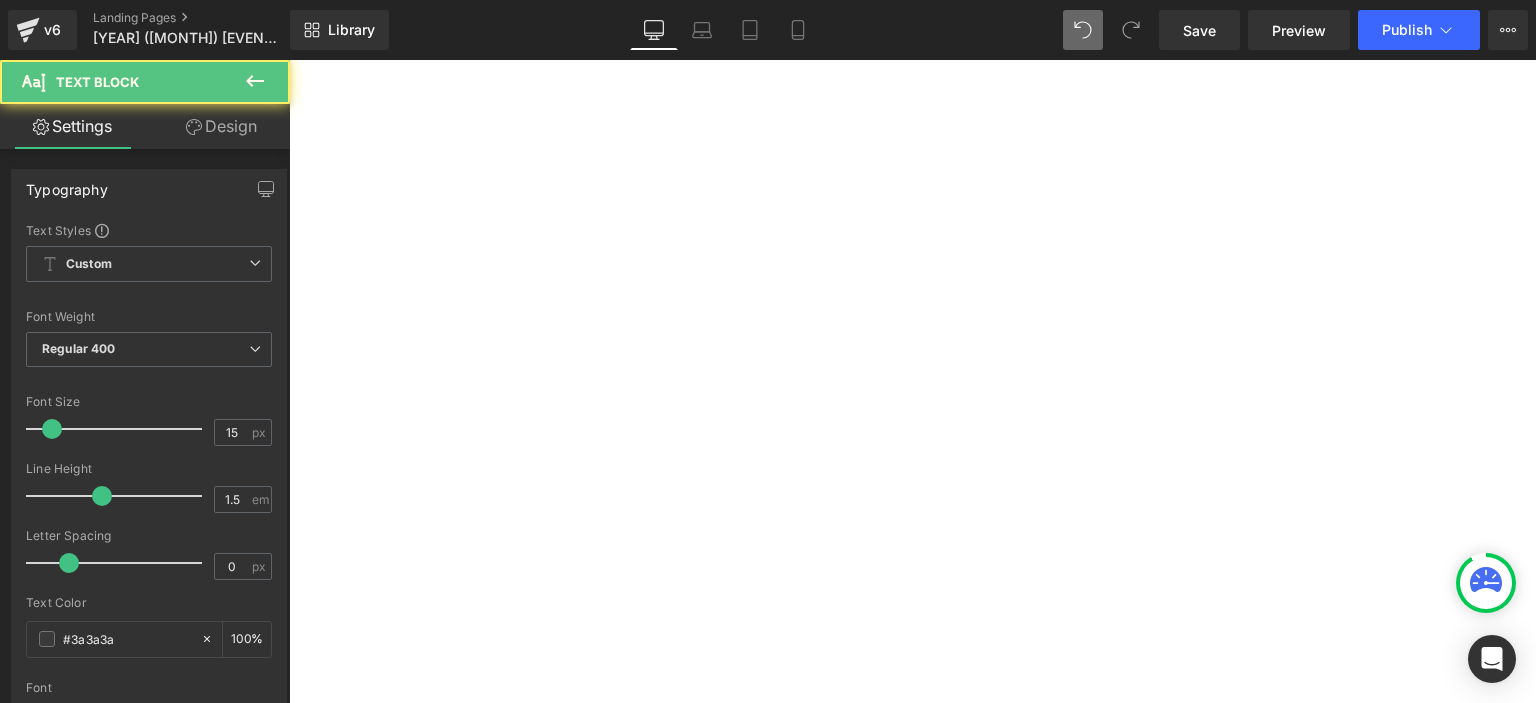 click on "Lorem ipsum dolor sit amet, consectetur adipiscing elit, sed do eiusmod tempor incididunt ut labore et dolore magna aliqua. Ut enim ad minim veniam, quis nostrud exercitation ullamco laboris nisi ut aliquip ex ea commodo consequat. Duis aute irure dolor in reprehenderit in voluptate velit esse cillum dolore eu fugiat nulla pariatur. Excepteur sint occaecat cupidatat non proident, sunt in culpa qui officia deserunt mollit anim id est laborum." at bounding box center [289, 60] 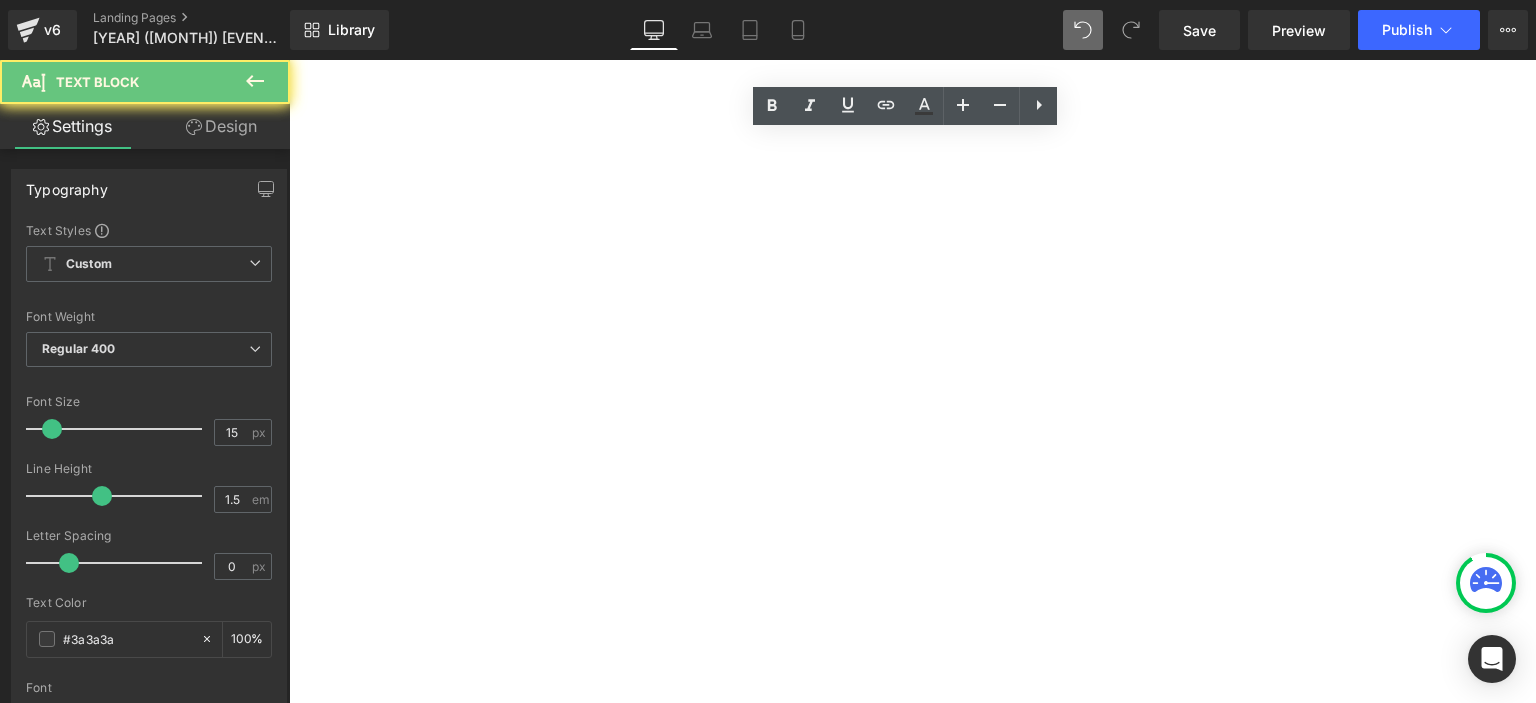 click on "Lorem ipsum dolor sit amet, consectetur adipiscing elit, sed do eiusmod tempor incididunt ut labore et dolore magna aliqua. Ut enim ad minim veniam, quis nostrud exercitation ullamco laboris nisi ut aliquip ex ea commodo consequat. Duis aute irure dolor in reprehenderit in voluptate velit esse cillum dolore eu fugiat nulla pariatur. Excepteur sint occaecat cupidatat non proident, sunt in culpa qui officia deserunt mollit anim id est laborum." at bounding box center (289, 60) 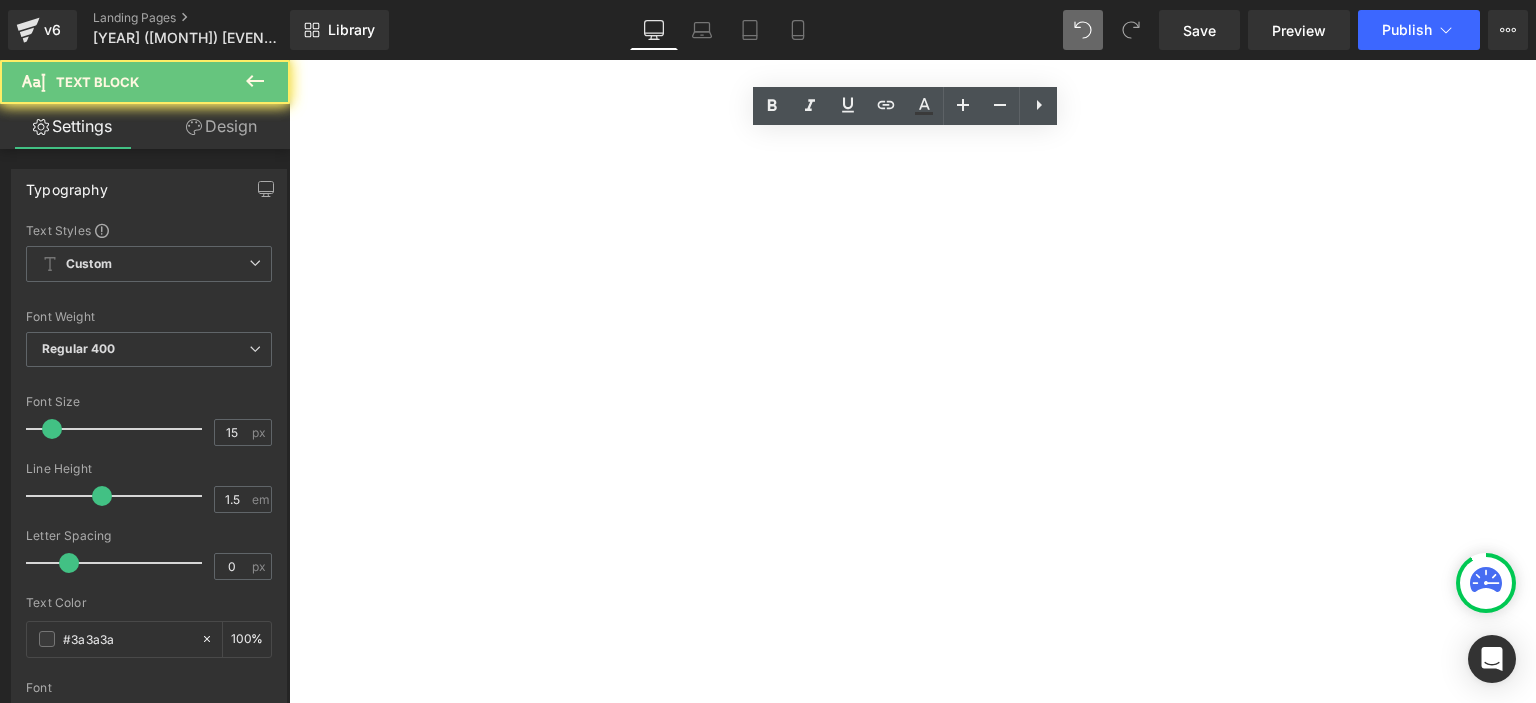 click on "Lorem ipsum dolor sit amet, consectetur adipiscing elit, sed do eiusmod tempor incididunt ut labore et dolore magna aliqua. Ut enim ad minim veniam, quis nostrud exercitation ullamco laboris nisi ut aliquip ex ea commodo consequat. Duis aute irure dolor in reprehenderit in voluptate velit esse cillum dolore eu fugiat nulla pariatur. Excepteur sint occaecat cupidatat non proident, sunt in culpa qui officia deserunt mollit anim id est laborum." at bounding box center [289, 60] 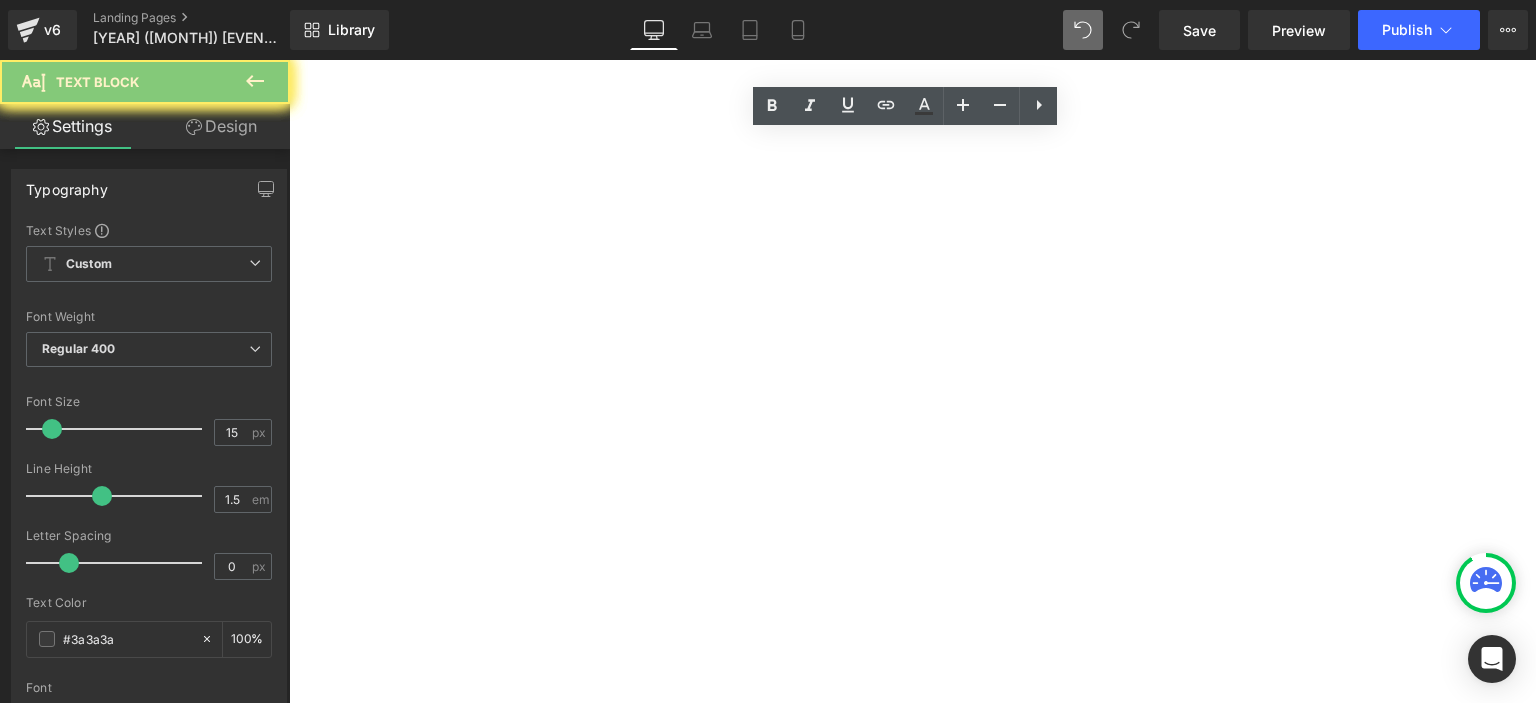click on "Lorem ipsum dolor sit amet, consectetur adipiscing elit, sed do eiusmod tempor incididunt ut labore et dolore magna aliqua. Ut enim ad minim veniam, quis nostrud exercitation ullamco laboris nisi ut aliquip ex ea commodo consequat. Duis aute irure dolor in reprehenderit in voluptate velit esse cillum dolore eu fugiat nulla pariatur. Excepteur sint occaecat cupidatat non proident, sunt in culpa qui officia deserunt mollit anim id est laborum." at bounding box center [289, 60] 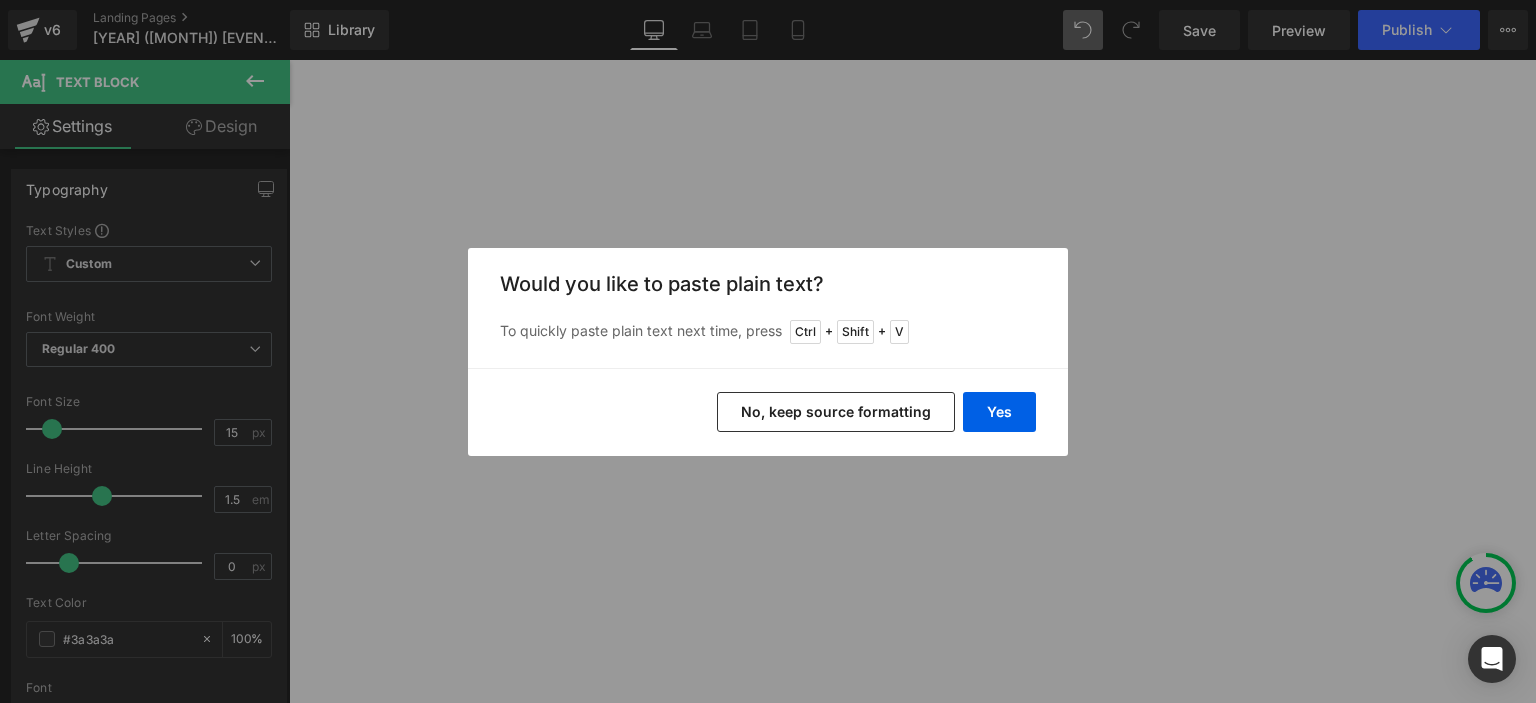 click on "No, keep source formatting" at bounding box center (836, 412) 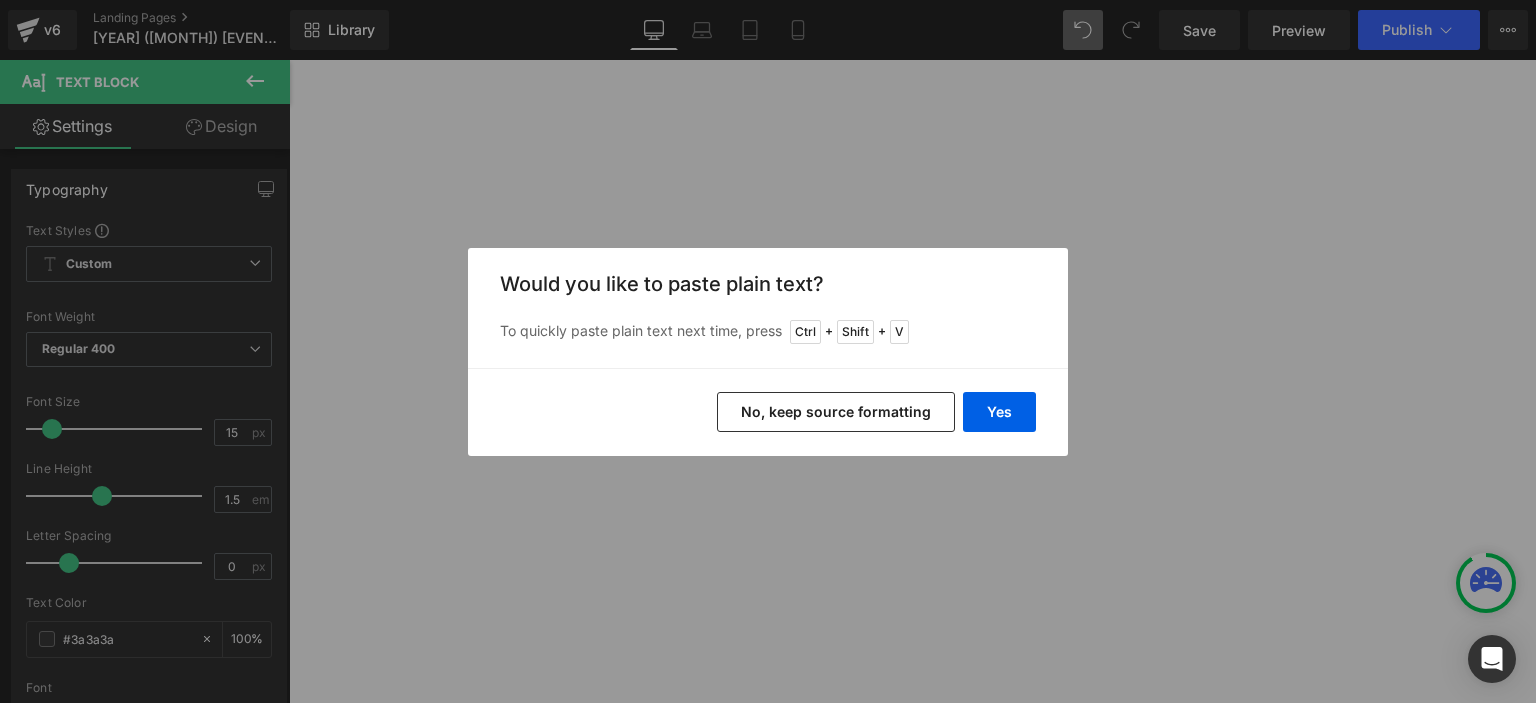 type 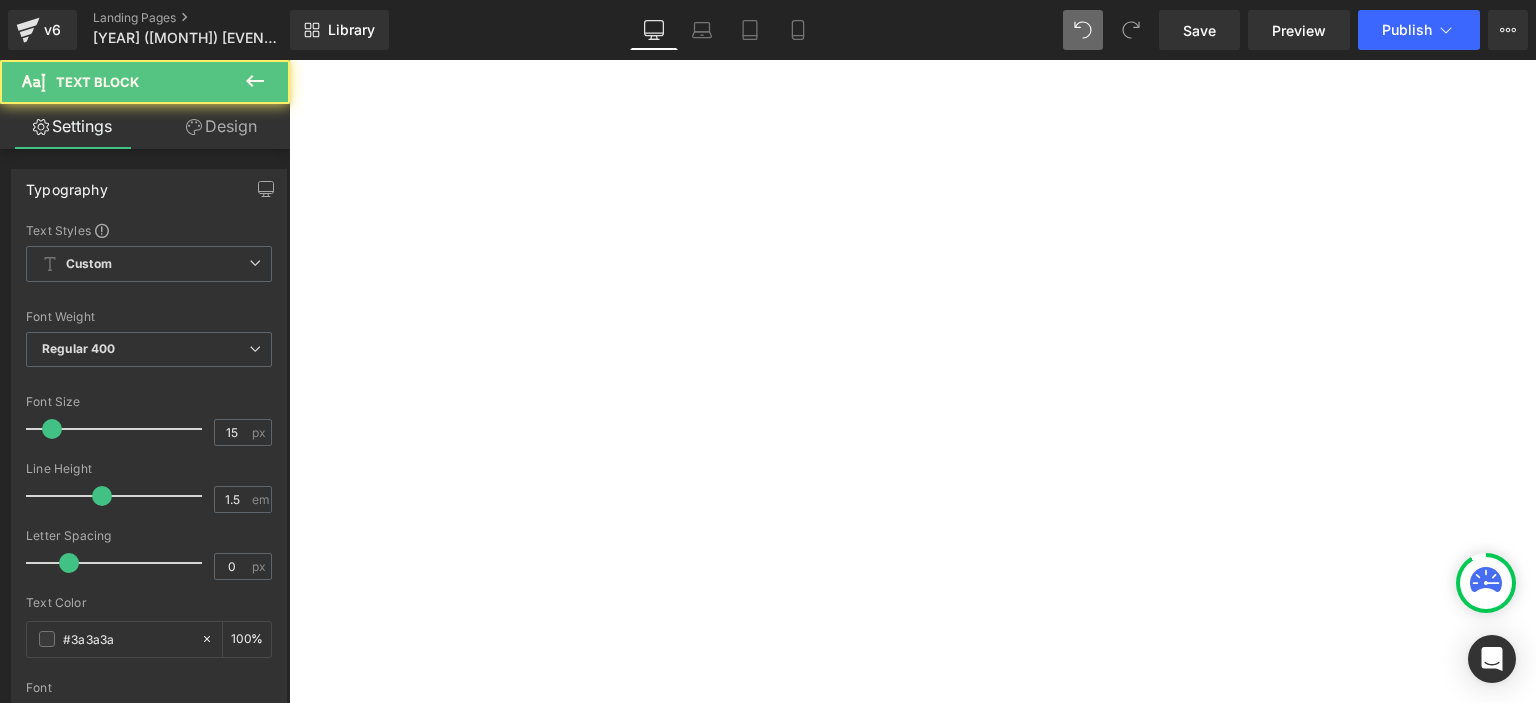 click at bounding box center (289, 60) 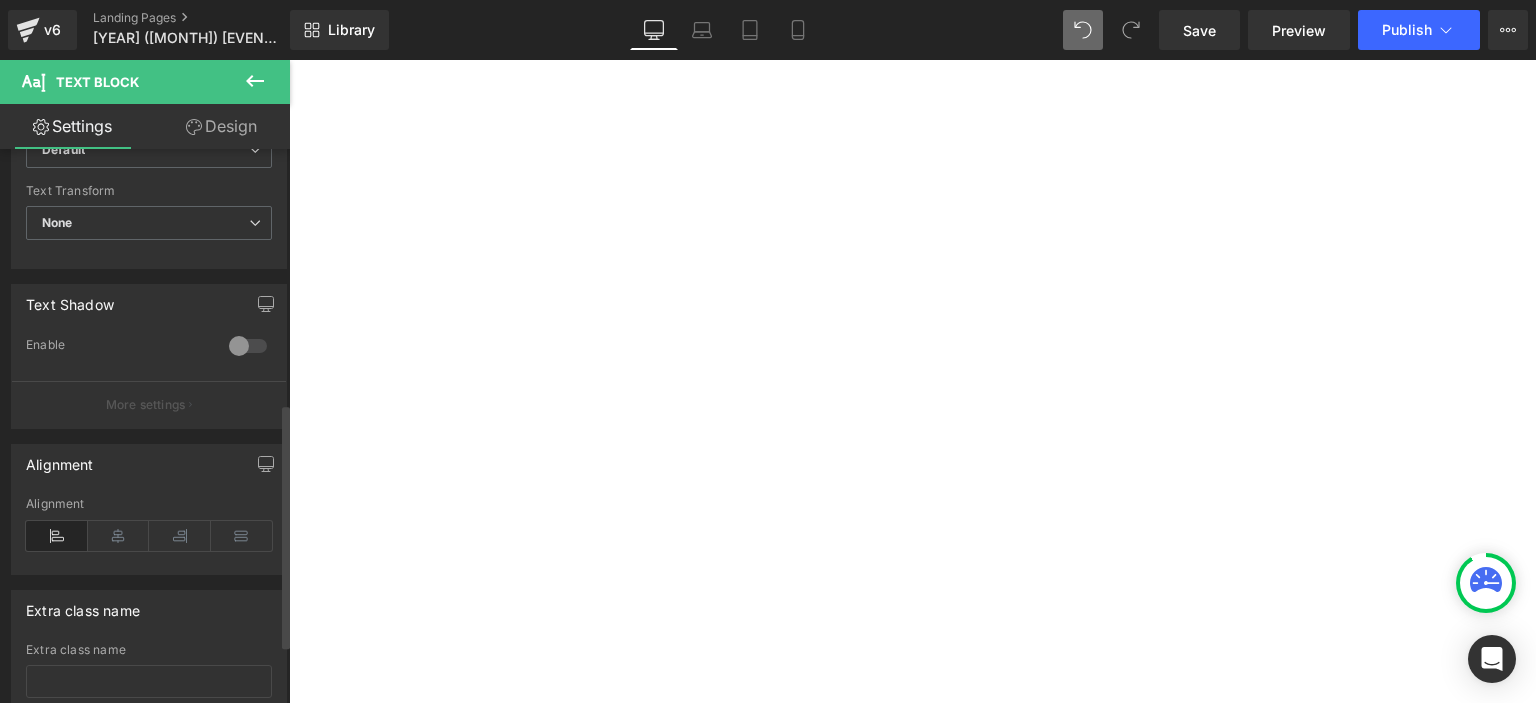 scroll, scrollTop: 571, scrollLeft: 0, axis: vertical 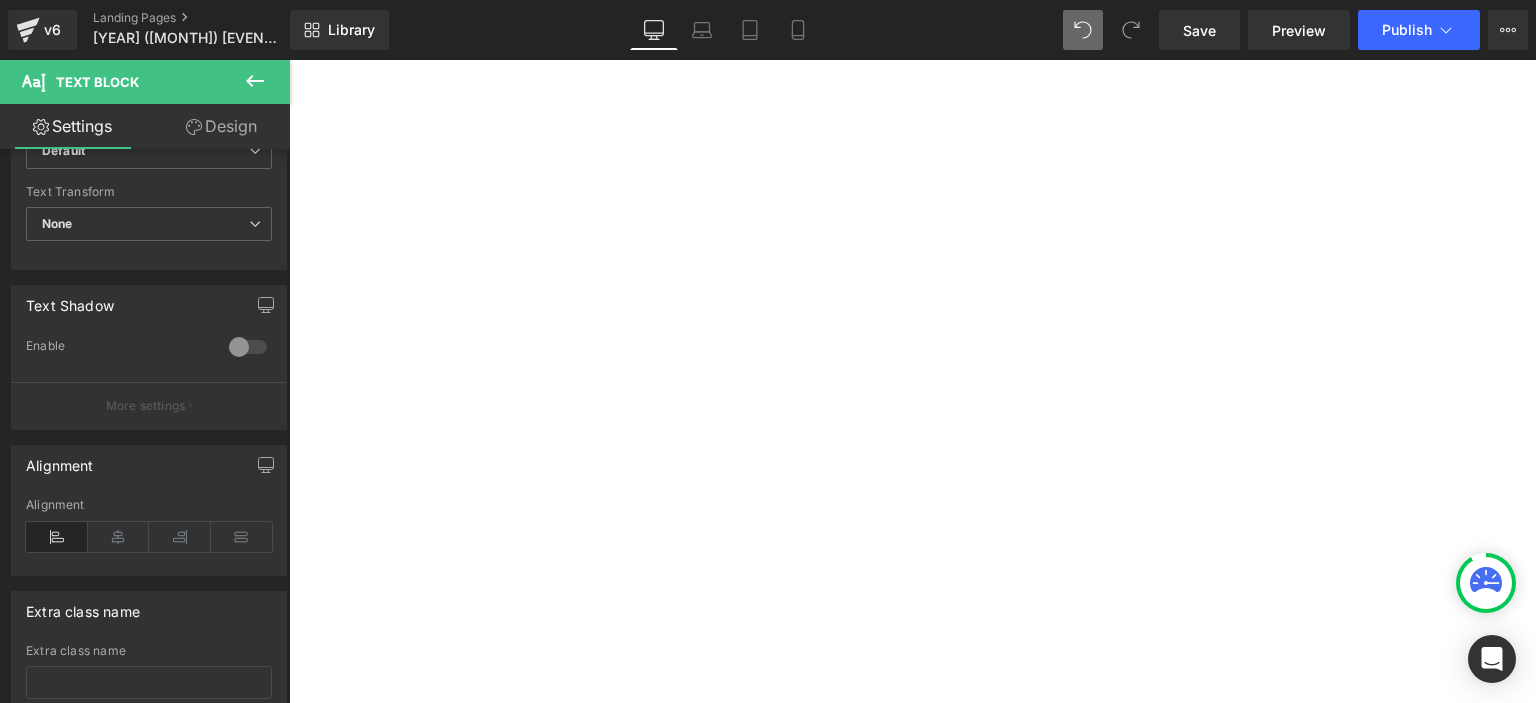 click at bounding box center [289, 60] 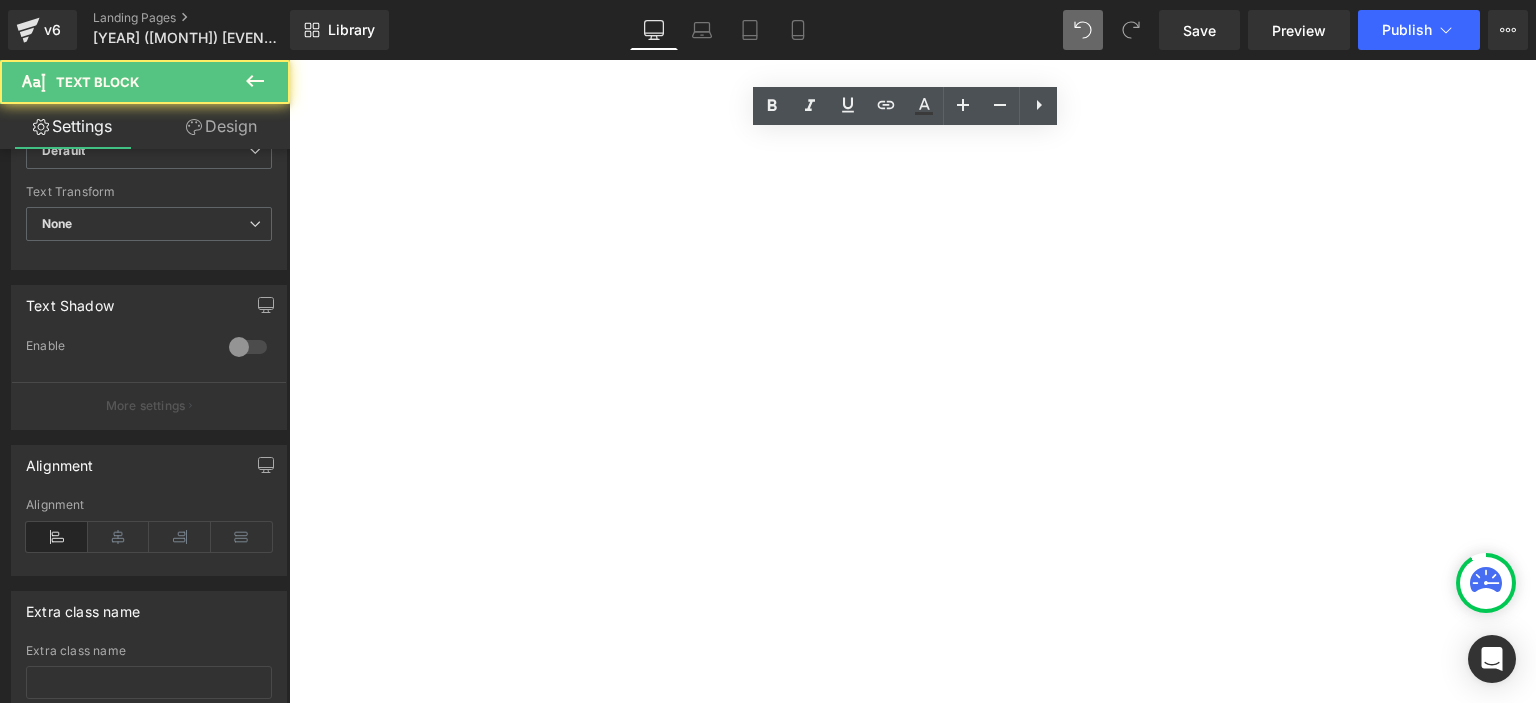 click on "TOTAL SCORE" at bounding box center (289, 60) 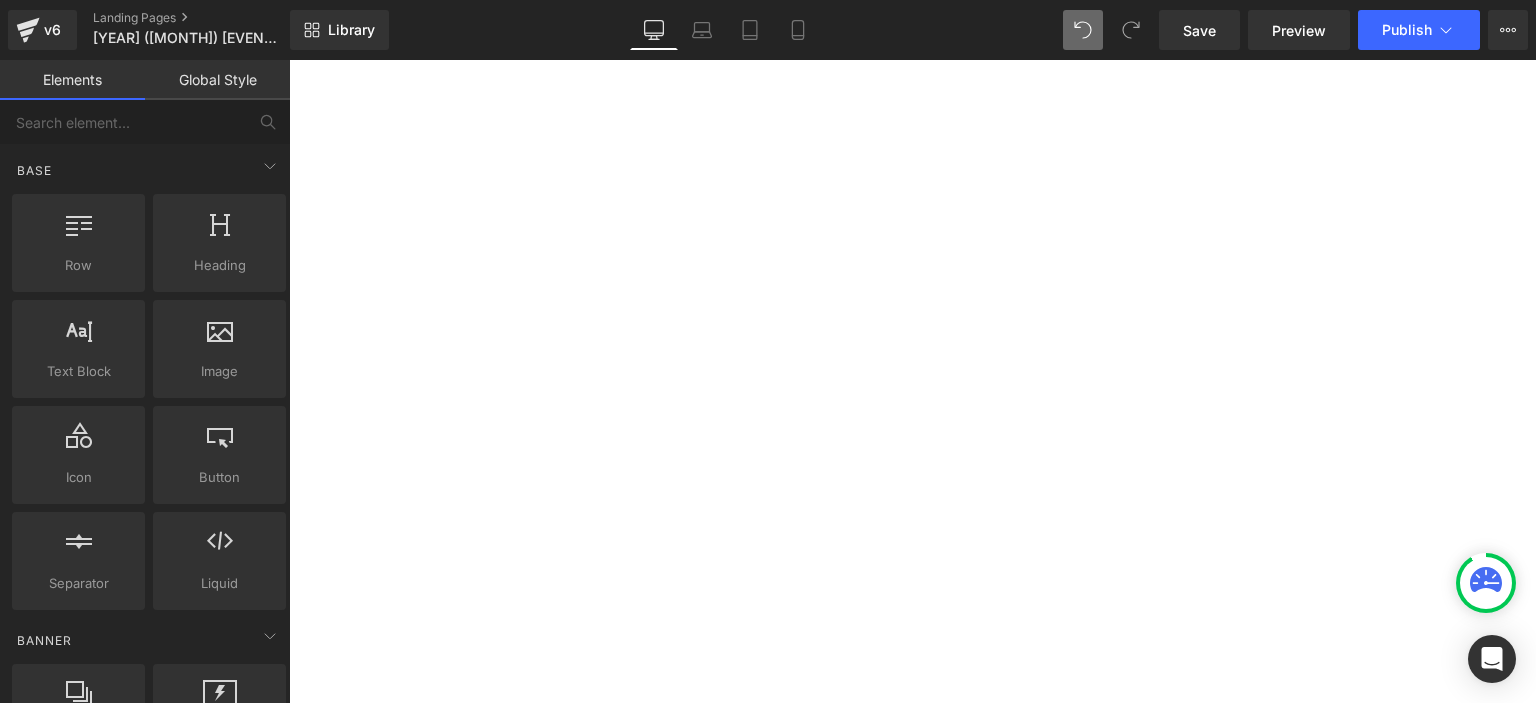 click on "2023 GASCA International Music Competition (Dec) Heading         2023 GASCA International Music Competition (Dec) Heading
TOTAL SCORE GRAND PRIZE [LAST] [LAST] 1,116 1st Prize  [FIRST] [LAST] 1,083 3rd Prize [LAST] [LAST] 1,082
Text Block         Row         Contestant Name Ranking [LAST] [LAST] 2nd Runner up  [LAST] [LAST] [LAST] [LAST] [LAST] [LAST] 1st Runner up  [LAST] [LAST] [LAST] [LAST] [LAST] [LAST] 2nd Runner up  [LAST] [LAST]  Distinction  [LAST] [LAST] [LAST] 2nd Runner up  [LAST] [LAST] [LAST] 2nd Runner up  [LAST] [LAST] [LAST] Outstanding [LAST] [LAST] [LAST] Distinction [LAST] [LAST] [LAST] Distinction [LAST] [LAST] Outstanding [LAST] [LAST] [LAST] Distinction [LAST] [LAST] Distinction [LAST] [LAST] Distinction [LAST] [LAST] 1st Runner Up [LAST] [LAST] Champion [LAST] [LAST] [LAST] Champion [LAST] [LAST] [LAST] Champion [LAST] [LAST] [LAST] 1st Runner up [LAST] [LAST] [LAST] 2nd Runner up  [LAST] [LAST] [LAST] 1st Runner up  [LAST] [LAST] [LAST] Outstanding [LAST] [LAST] [LAST] [LAST] [LAST] [LAST] 1st Runner up  [LAST] [LAST] [LAST] Distinction Distinction" at bounding box center (289, 60) 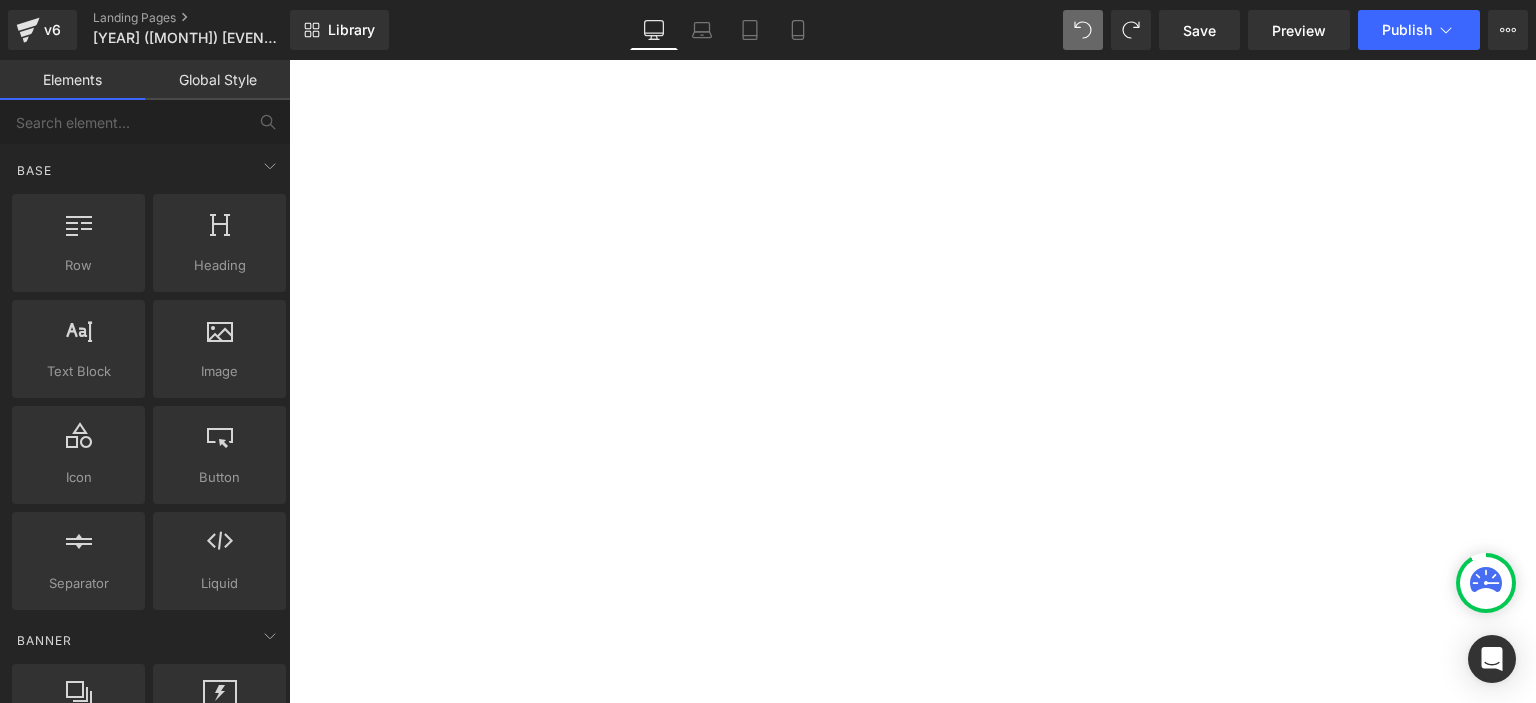 click on "Lorem ipsum dolor sit amet, consectetur adipiscing elit, sed do eiusmod tempor incididunt ut labore et dolore magna aliqua. Ut enim ad minim veniam, quis nostrud exercitation ullamco laboris nisi ut aliquip ex ea commodo consequat. Duis aute irure dolor in reprehenderit in voluptate velit esse cillum dolore eu fugiat nulla pariatur. Excepteur sint occaecat cupidatat non proident, sunt in culpa qui officia deserunt mollit anim id est laborum." at bounding box center (289, 60) 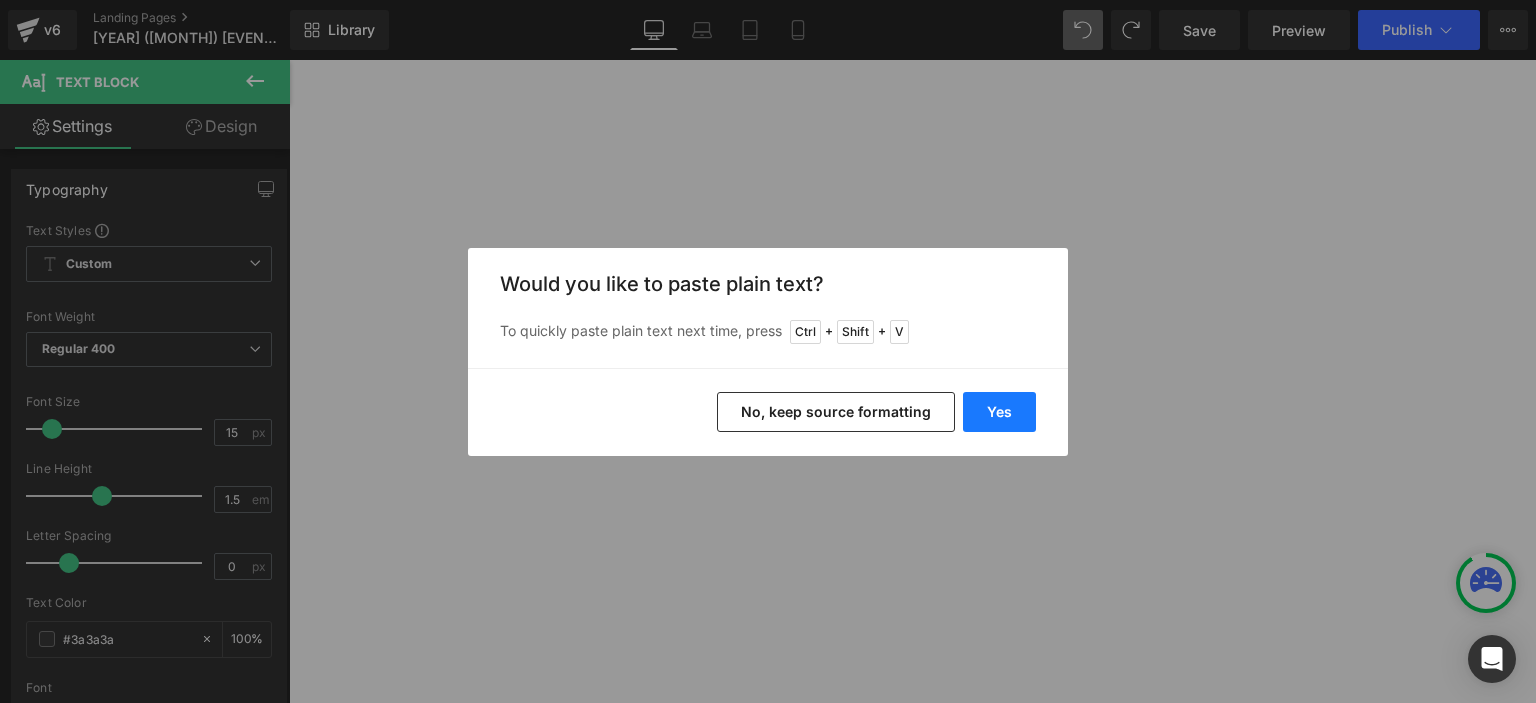 click on "Yes" at bounding box center [999, 412] 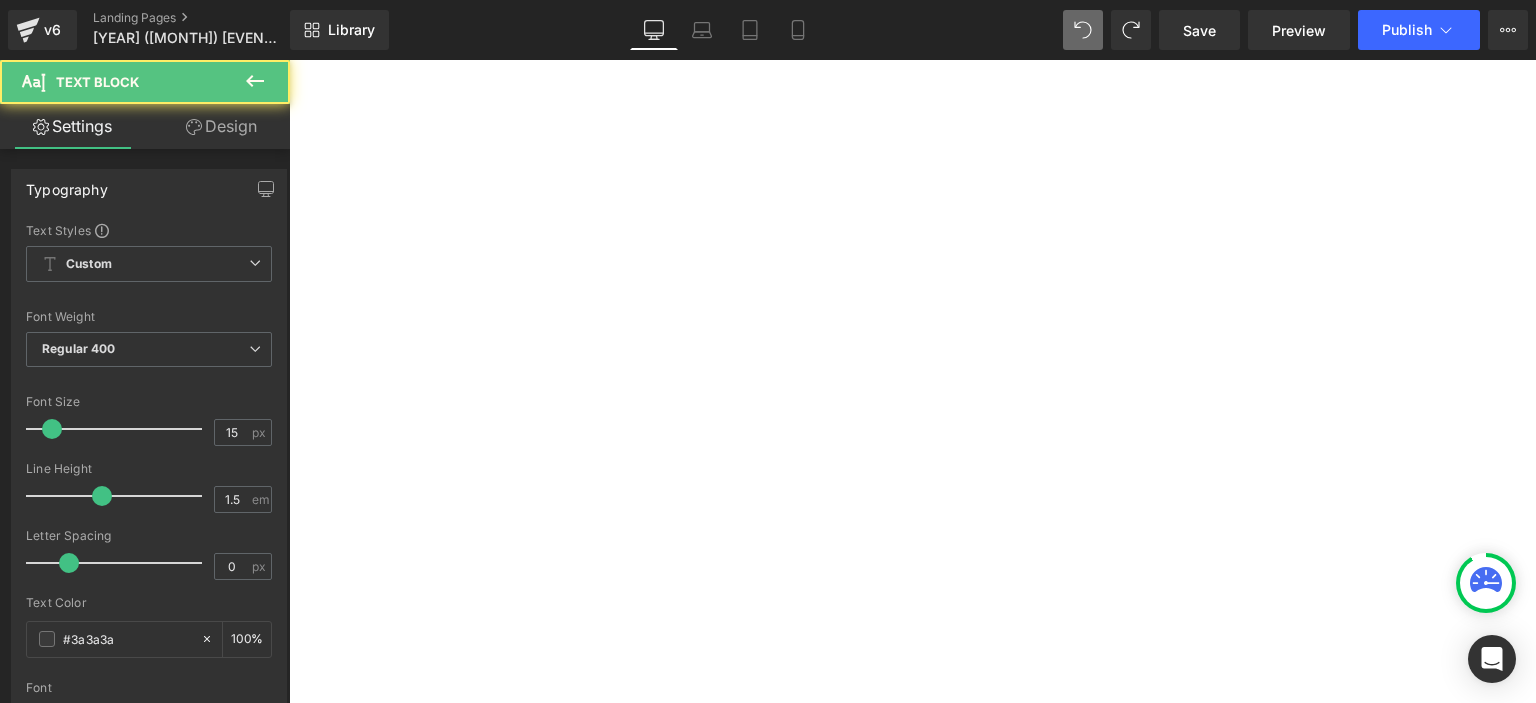click on "Lorem ipsum dolor sit amet, consectetur adipiscing elit, sed do eiusmod tempor incididunt ut labore et dolore magna aliqua. Ut enim ad minim veniam, quis nostrud exercitation ullamco laboris nisi ut aliquip ex ea commodo consequat. Duis aute irure dolor in reprehenderit in voluptate velit esse cillum dolore eu fugiat nulla pariatur. Excepteur sint occaecat cupidatat non proident, sunt in culpa qui officia deserunt mollit anim id est laborum." at bounding box center [289, 60] 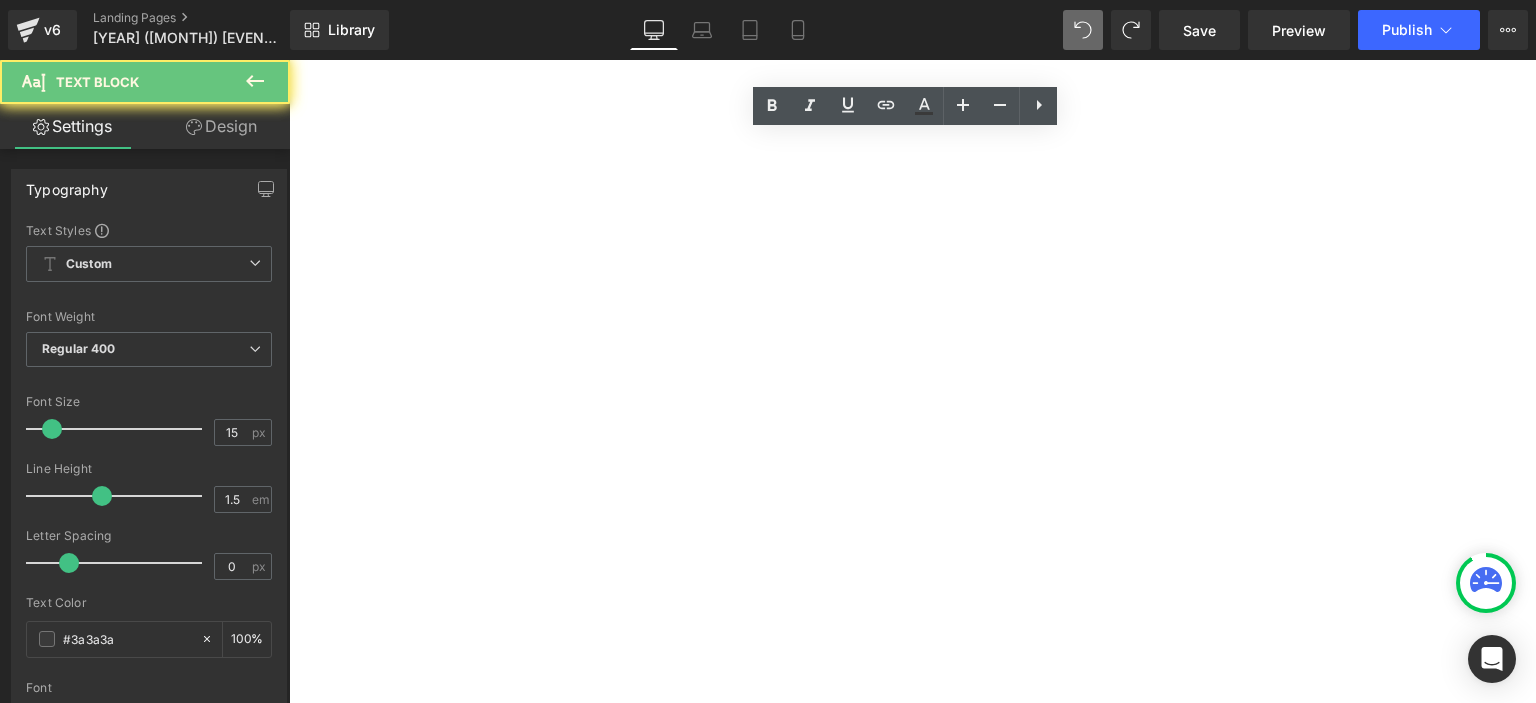 click on "Lorem ipsum dolor sit amet, consectetur adipiscing elit, sed do eiusmod tempor incididunt ut labore et dolore magna aliqua. Ut enim ad minim veniam, quis nostrud exercitation ullamco laboris nisi ut aliquip ex ea commodo consequat. Duis aute irure dolor in reprehenderit in voluptate velit esse cillum dolore eu fugiat nulla pariatur. Excepteur sint occaecat cupidatat non proident, sunt in culpa qui officia deserunt mollit anim id est laborum." at bounding box center (289, 60) 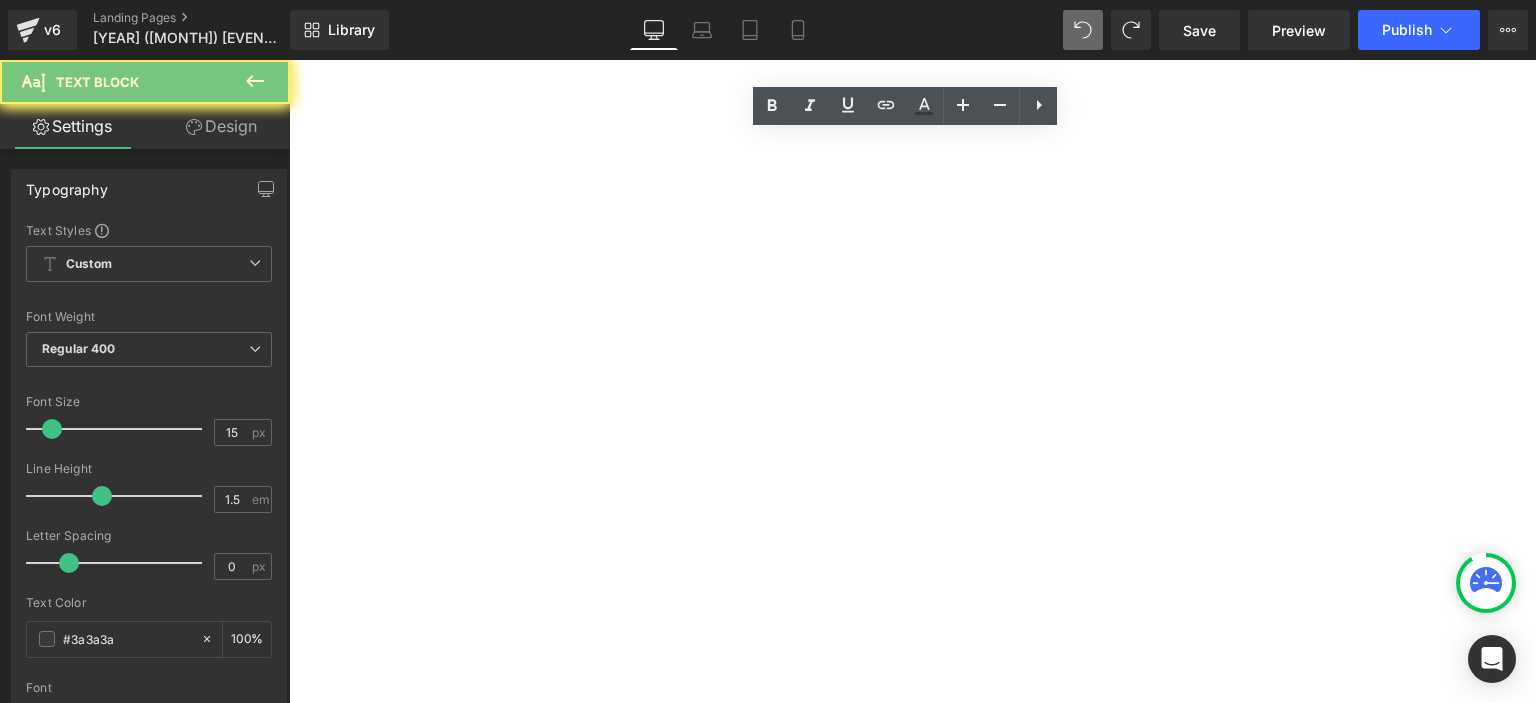 click on "Lorem ipsum dolor sit amet, consectetur adipiscing elit, sed do eiusmod tempor incididunt ut labore et dolore magna aliqua. Ut enim ad minim veniam, quis nostrud exercitation ullamco laboris nisi ut aliquip ex ea commodo consequat. Duis aute irure dolor in reprehenderit in voluptate velit esse cillum dolore eu fugiat nulla pariatur. Excepteur sint occaecat cupidatat non proident, sunt in culpa qui officia deserunt mollit anim id est laborum." at bounding box center [289, 60] 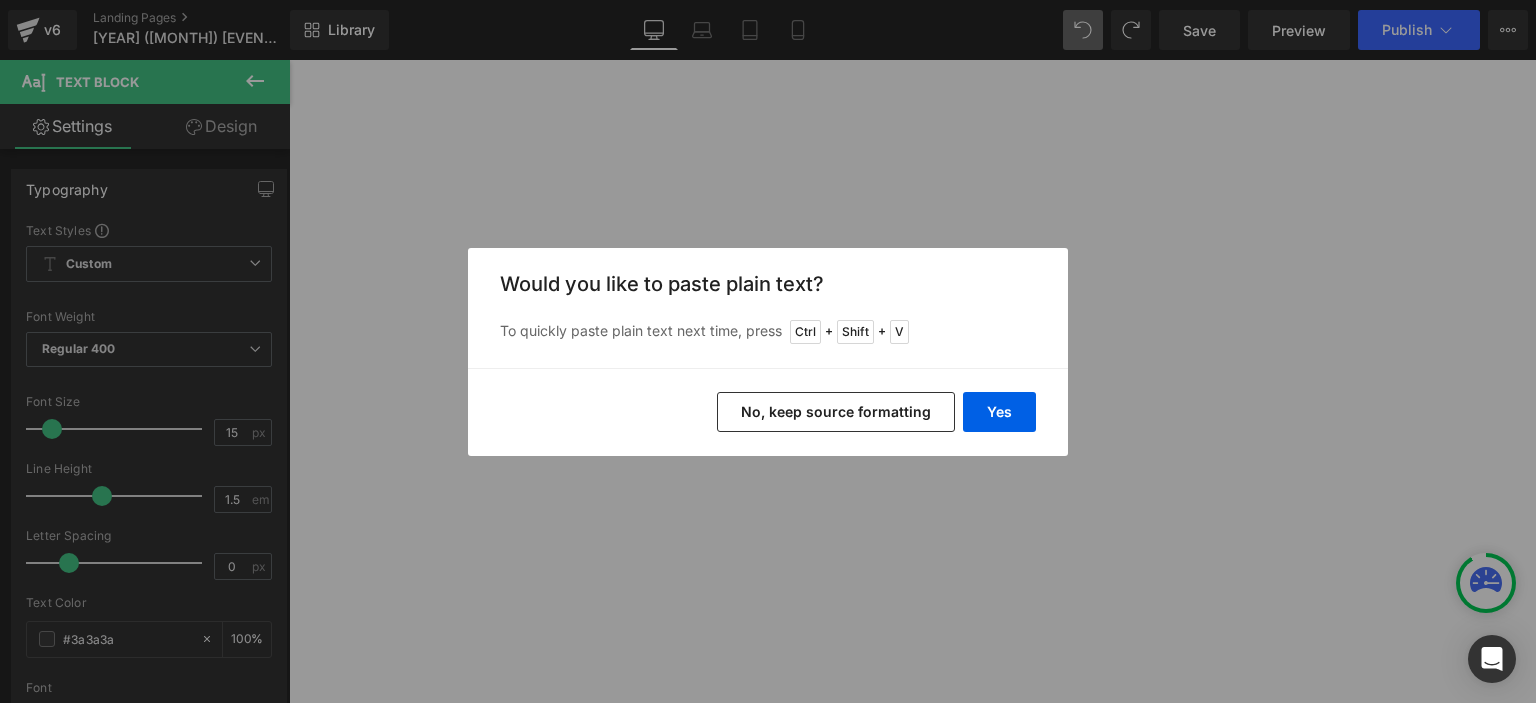 click on "No, keep source formatting" at bounding box center [836, 412] 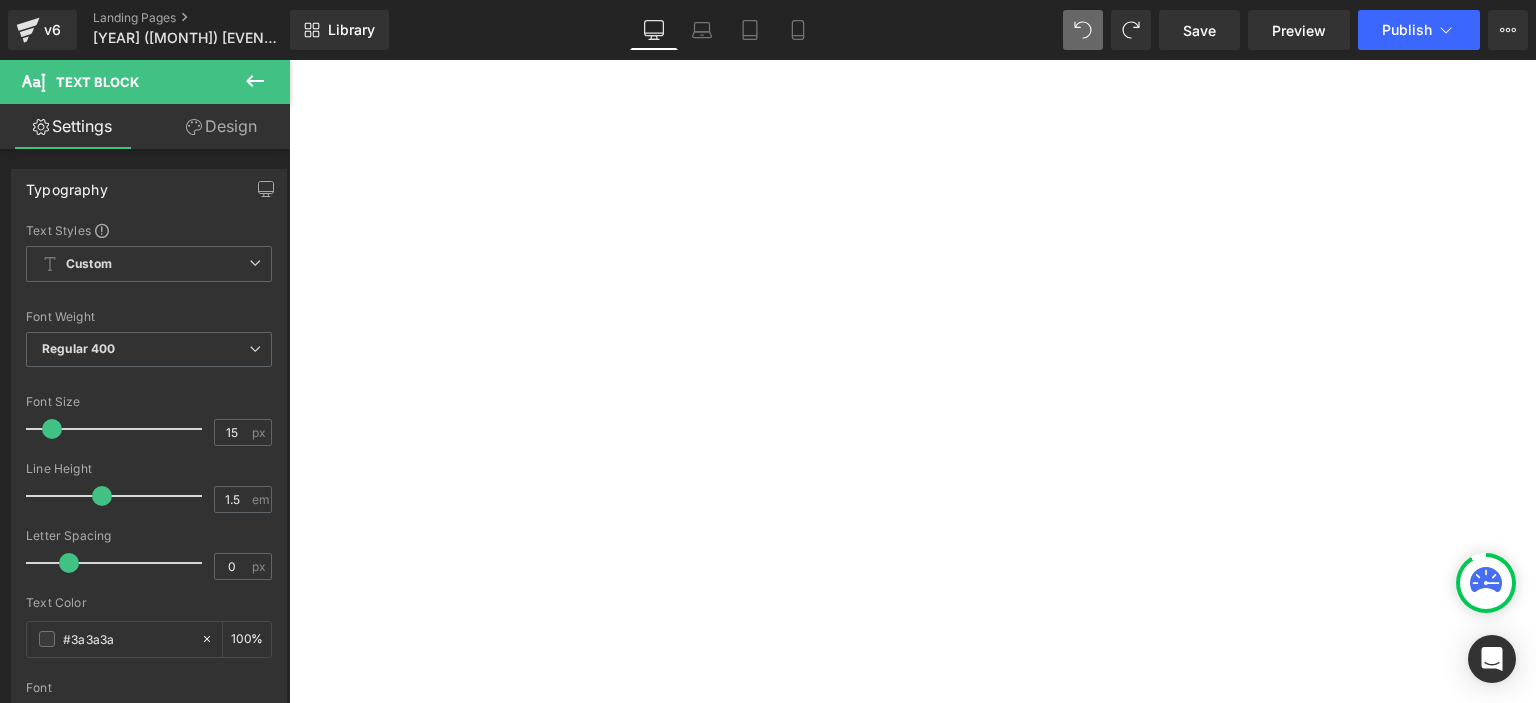 scroll, scrollTop: 94, scrollLeft: 0, axis: vertical 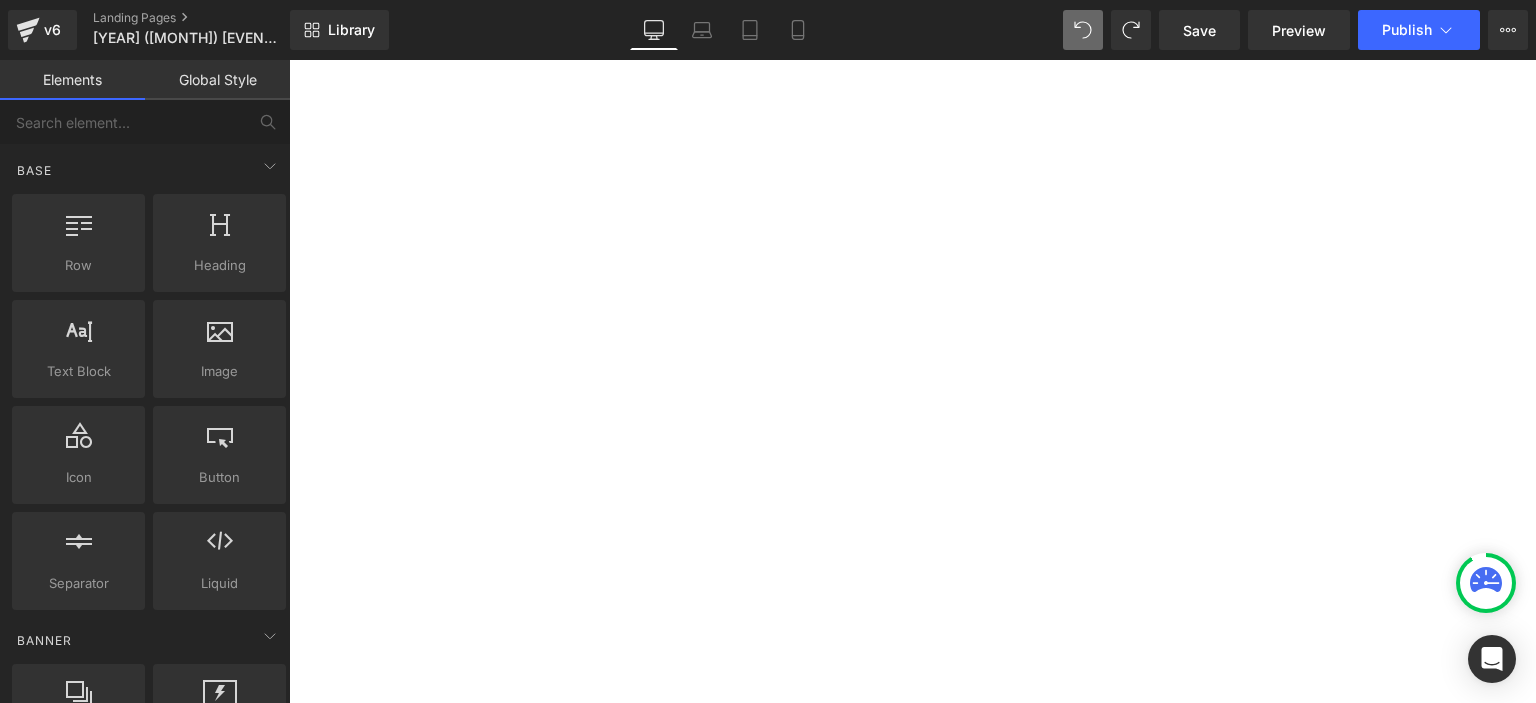 click on "2023 GASCA International Music Competition (Dec) Heading         2023 GASCA International Music Competition (Dec) Heading
TOTAL SCORE GRAND PRIZE [LAST] [LAST] 1,116 1st Prize  [FIRST] [LAST] 1,083 3rd Prize [LAST] [LAST] 1,082
Text Block         Row         Contestant Name Ranking [LAST] [LAST] 2nd Runner up  [LAST] [LAST] [LAST] [LAST] [LAST] [LAST] 1st Runner up  [LAST] [LAST] [LAST] [LAST] [LAST] [LAST] 2nd Runner up  [LAST] [LAST]  Distinction  [LAST] [LAST] [LAST] 2nd Runner up  [LAST] [LAST] [LAST] 2nd Runner up  [LAST] [LAST] [LAST] Outstanding [LAST] [LAST] [LAST] Distinction [LAST] [LAST] [LAST] Distinction [LAST] [LAST] Outstanding [LAST] [LAST] [LAST] Distinction [LAST] [LAST] Distinction [LAST] [LAST] Distinction [LAST] [LAST] 1st Runner Up [LAST] [LAST] Champion [LAST] [LAST] [LAST] Champion [LAST] [LAST] [LAST] Champion [LAST] [LAST] [LAST] 1st Runner up [LAST] [LAST] [LAST] 2nd Runner up  [LAST] [LAST] [LAST] 1st Runner up  [LAST] [LAST] [LAST] Outstanding [LAST] [LAST] [LAST] [LAST] [LAST] [LAST] 1st Runner up  [LAST] [LAST] [LAST] Distinction Distinction" at bounding box center (289, 60) 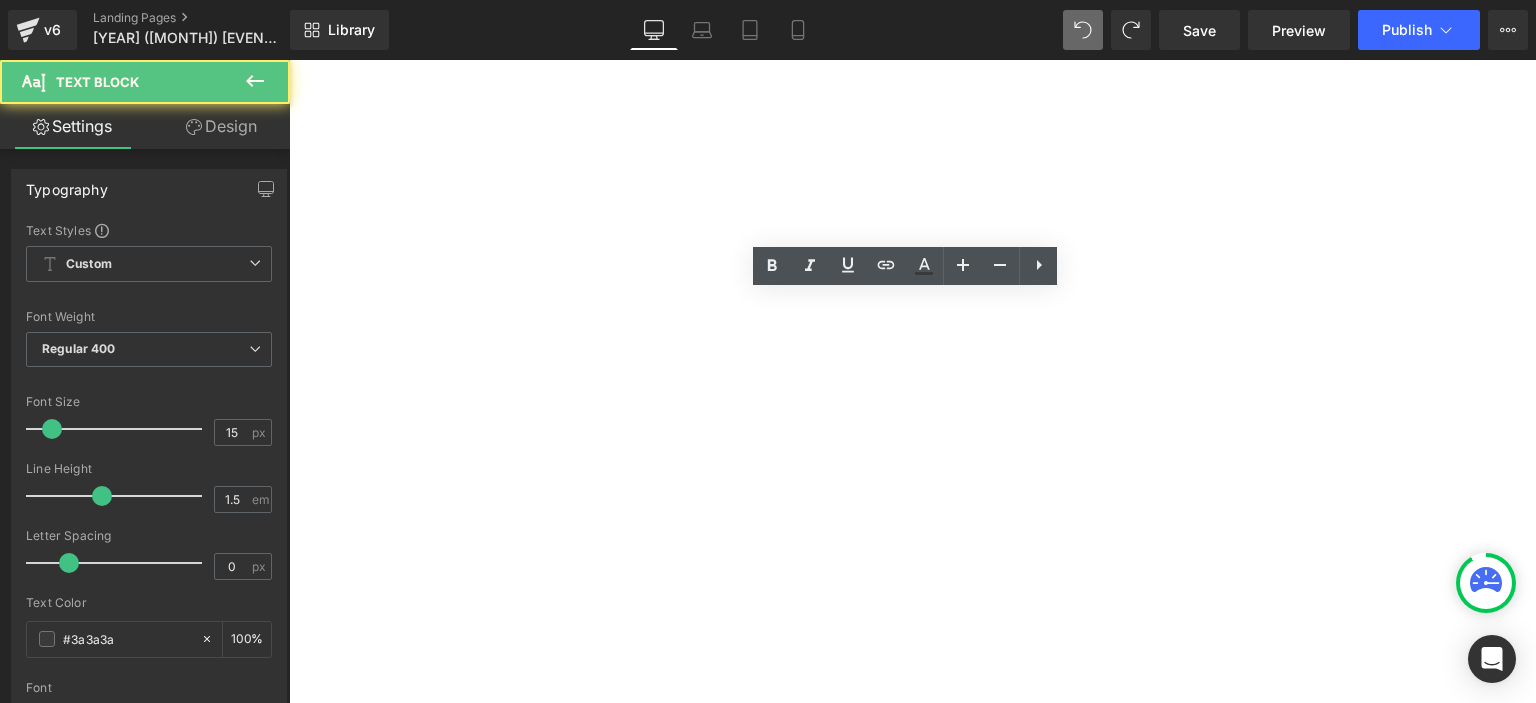 click at bounding box center [289, 60] 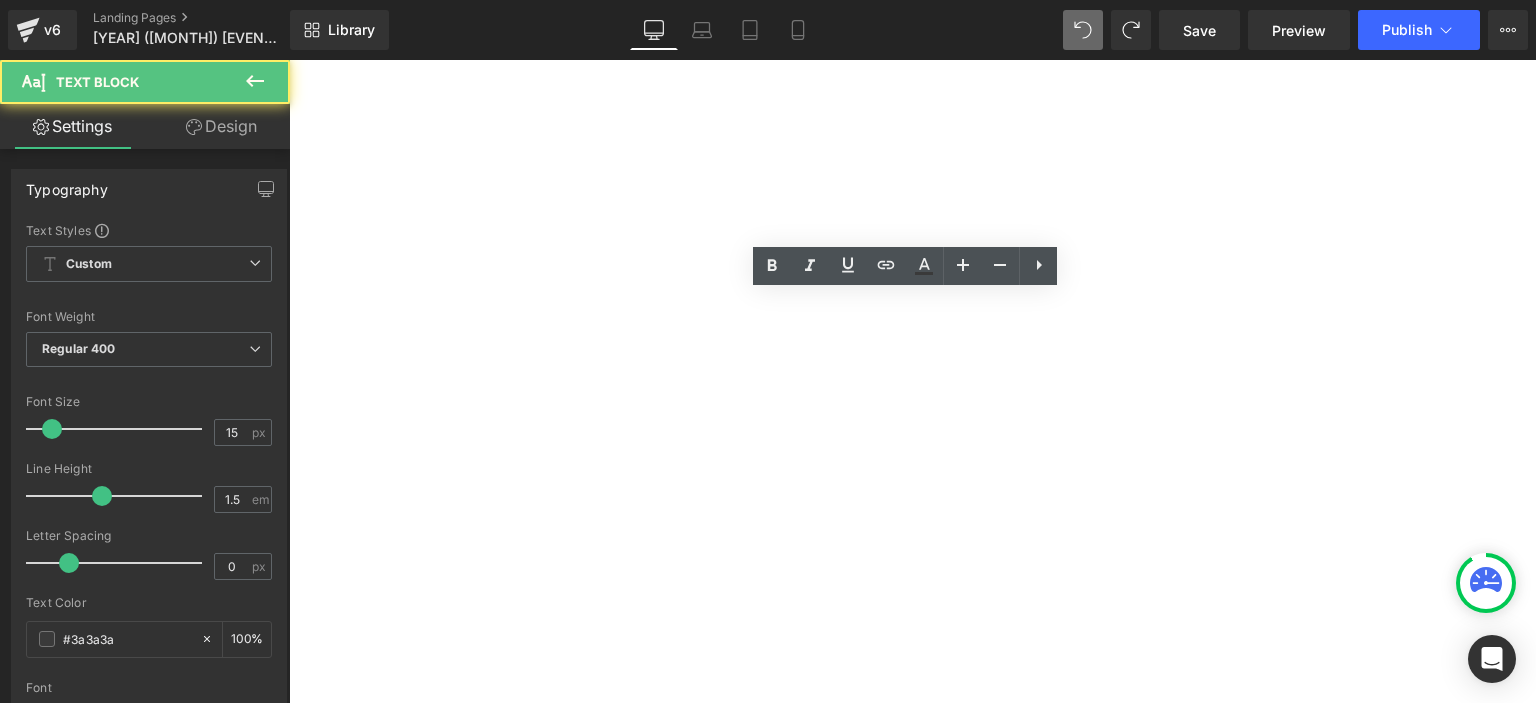 click at bounding box center (289, 60) 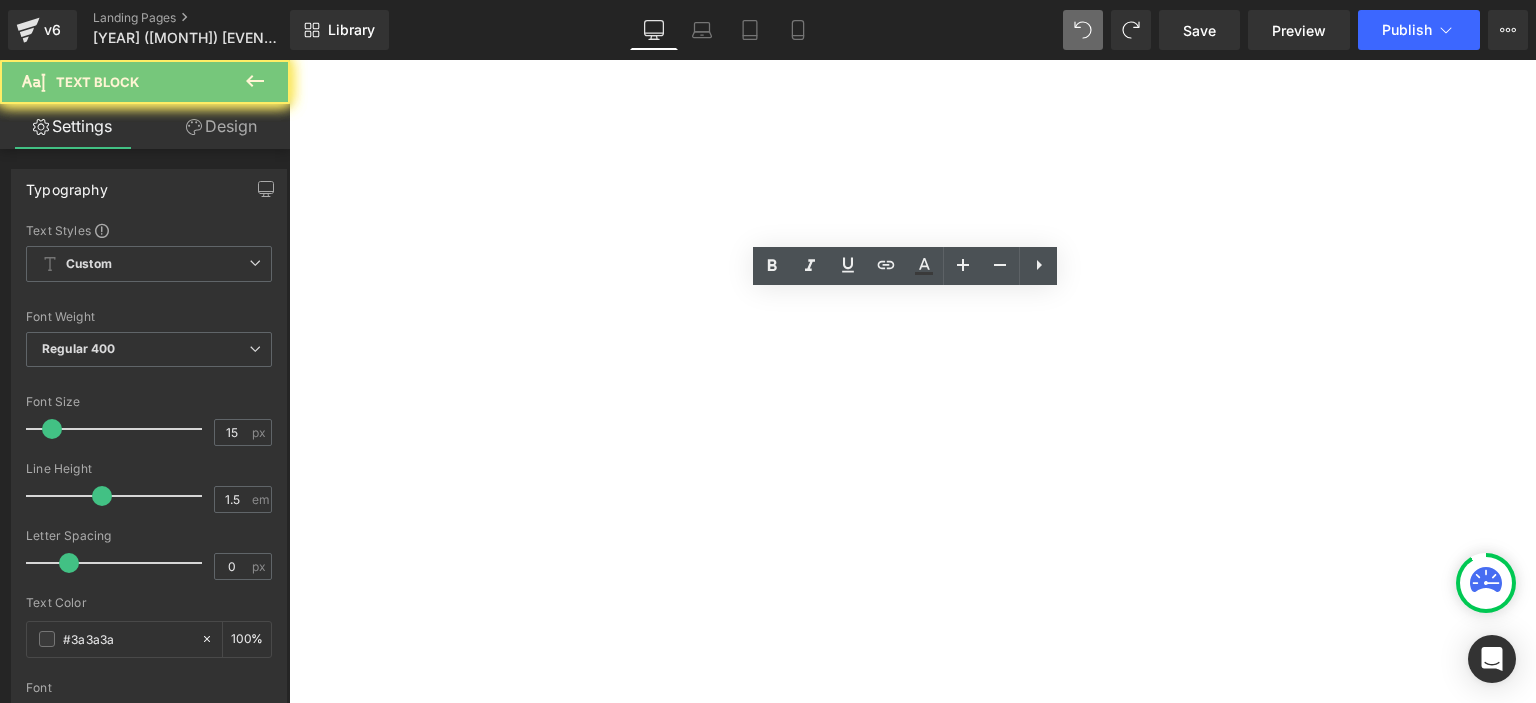 click at bounding box center (289, 60) 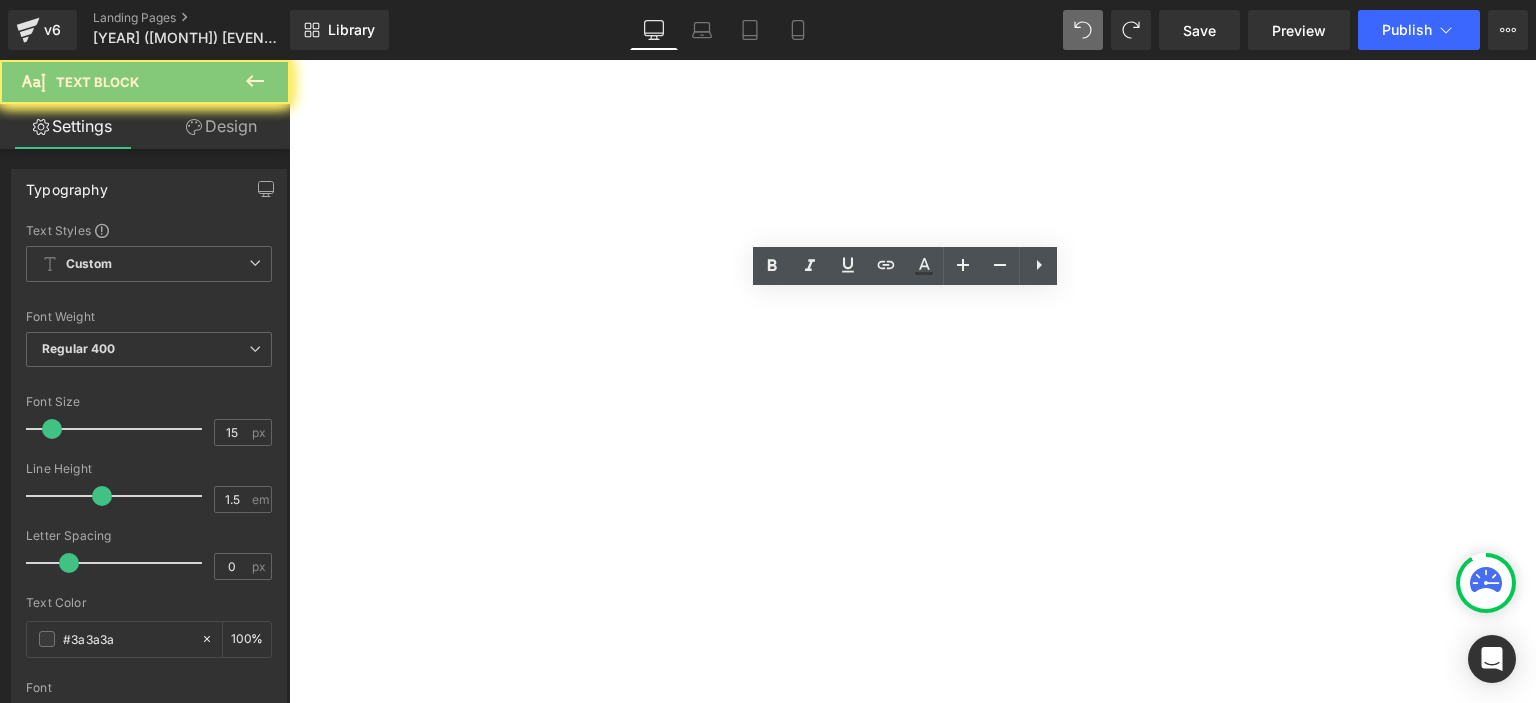 click at bounding box center (289, 60) 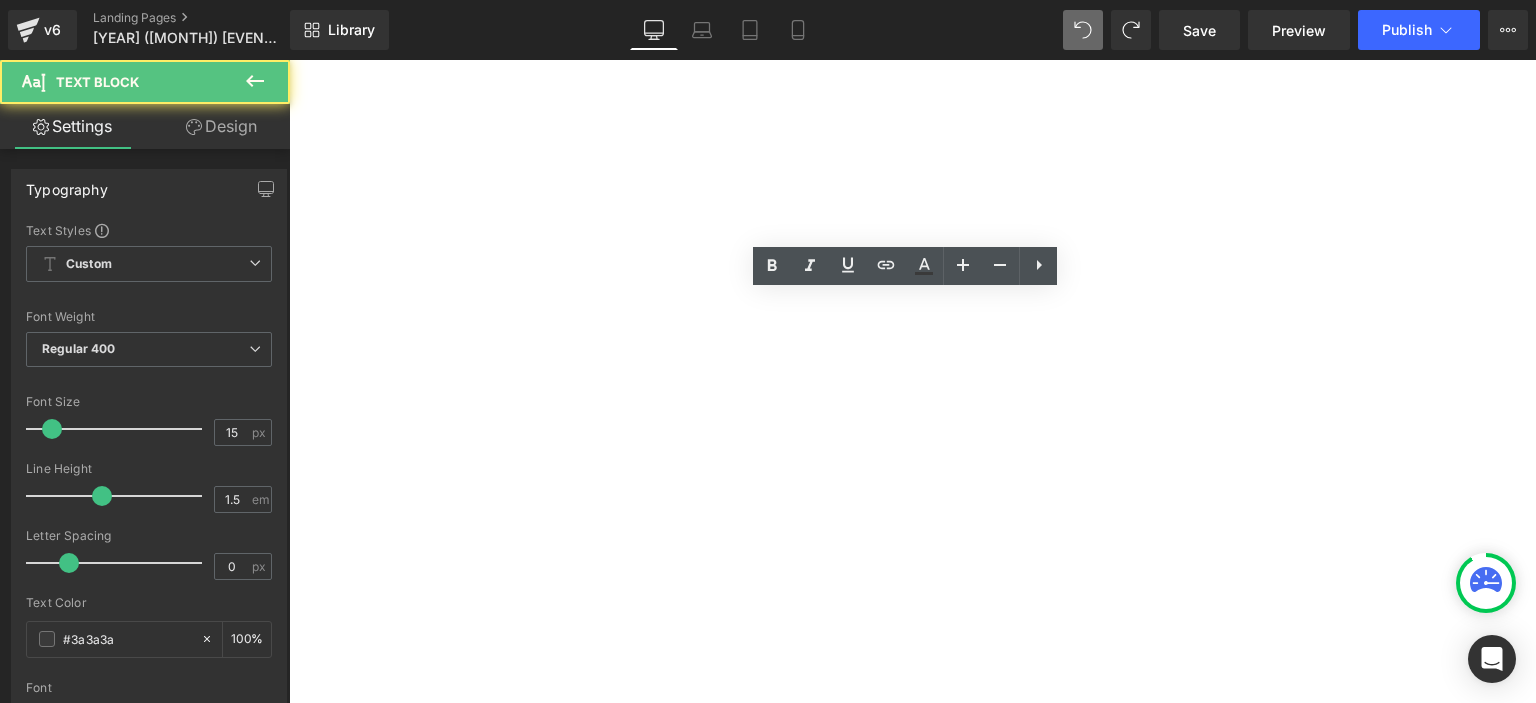 click on "[LAST] [LAST]" at bounding box center [289, 60] 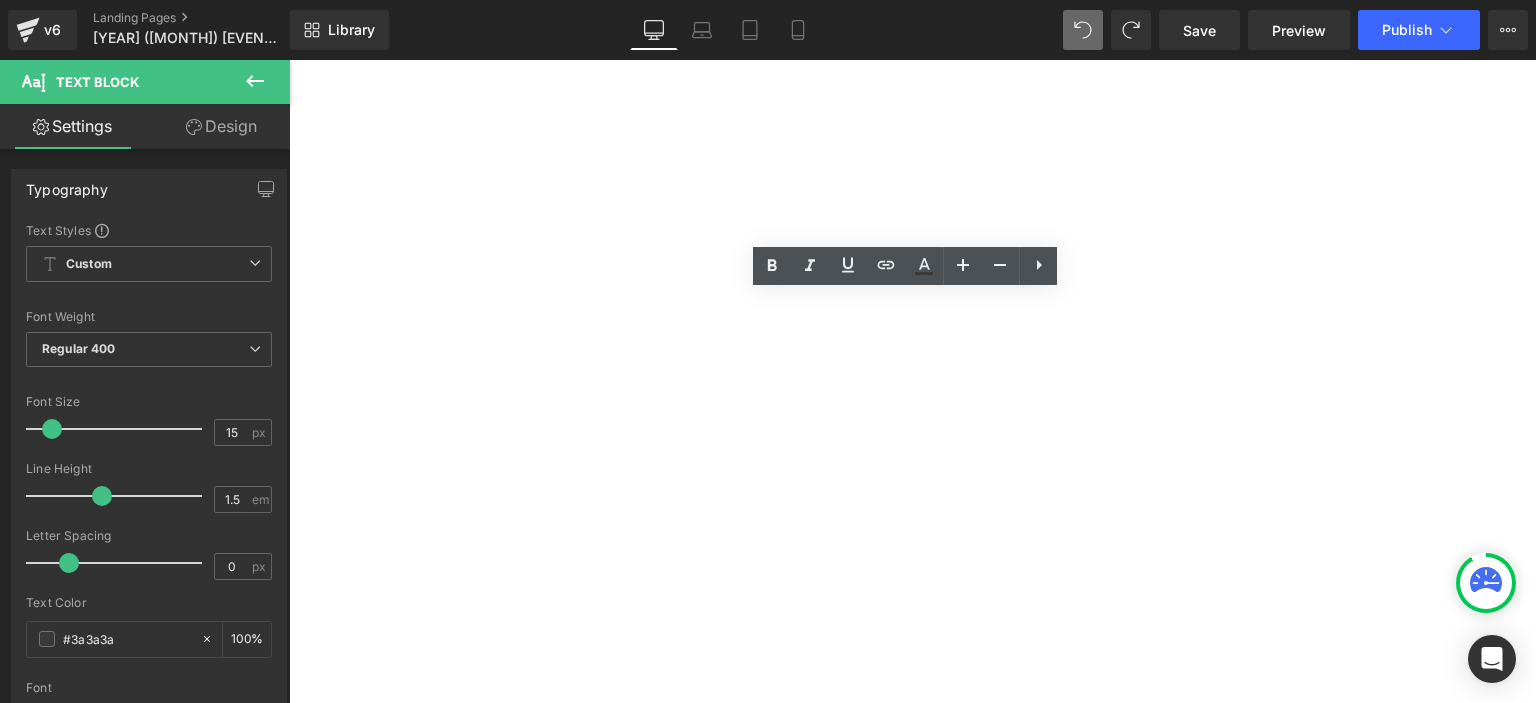 click on "Lorem ipsum dolor sit amet, consectetur adipiscing elit, sed do eiusmod tempor incididunt ut labore et dolore magna aliqua. Ut enim ad minim veniam, quis nostrud exercitation ullamco laboris nisi ut aliquip ex ea commodo consequat. Duis aute irure dolor in reprehenderit in voluptate velit esse cillum dolore eu fugiat nulla pariatur. Excepteur sint occaecat cupidatat non proident, sunt in culpa qui officia deserunt mollit anim id est laborum." at bounding box center [289, 60] 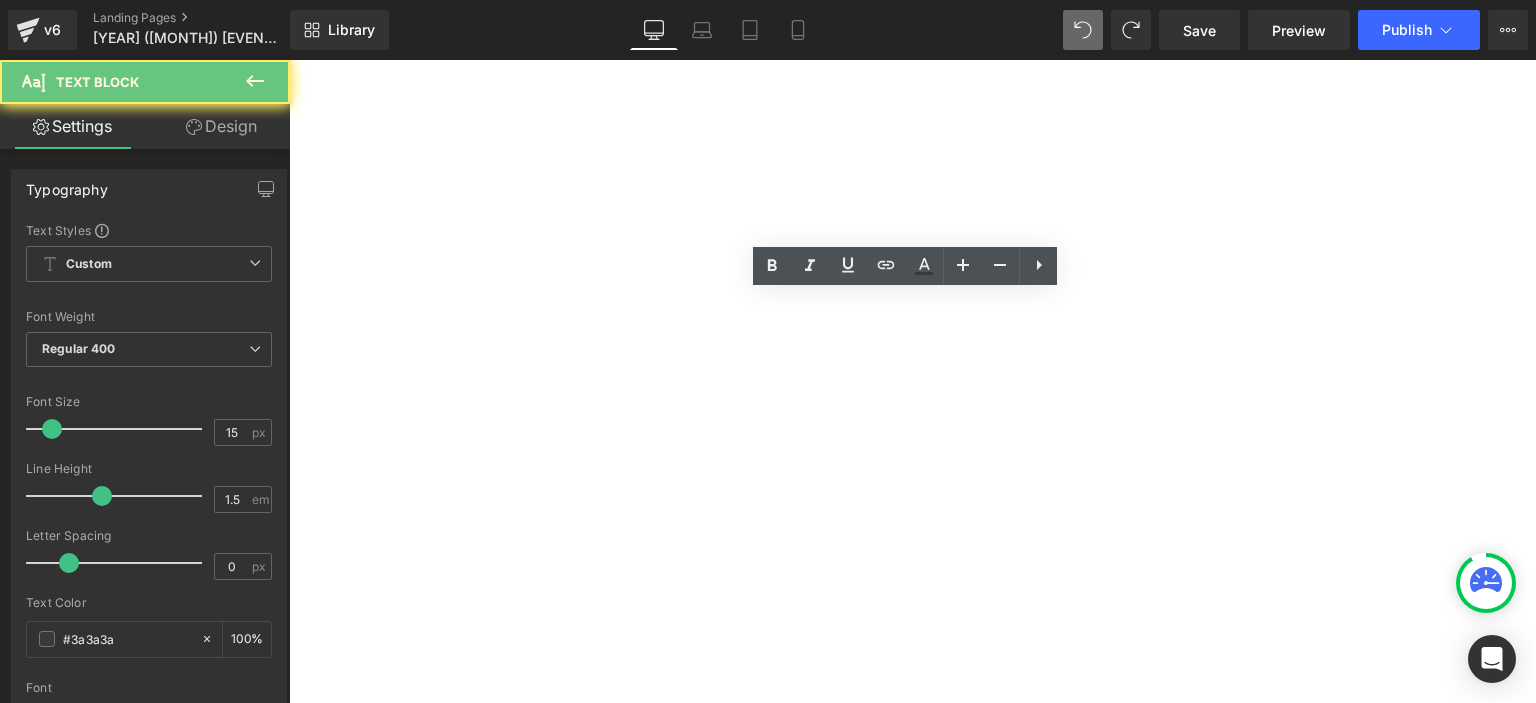 click on "Lorem ipsum dolor sit amet, consectetur adipiscing elit, sed do eiusmod tempor incididunt ut labore et dolore magna aliqua. Ut enim ad minim veniam, quis nostrud exercitation ullamco laboris nisi ut aliquip ex ea commodo consequat. Duis aute irure dolor in reprehenderit in voluptate velit esse cillum dolore eu fugiat nulla pariatur. Excepteur sint occaecat cupidatat non proident, sunt in culpa qui officia deserunt mollit anim id est laborum." at bounding box center (289, 60) 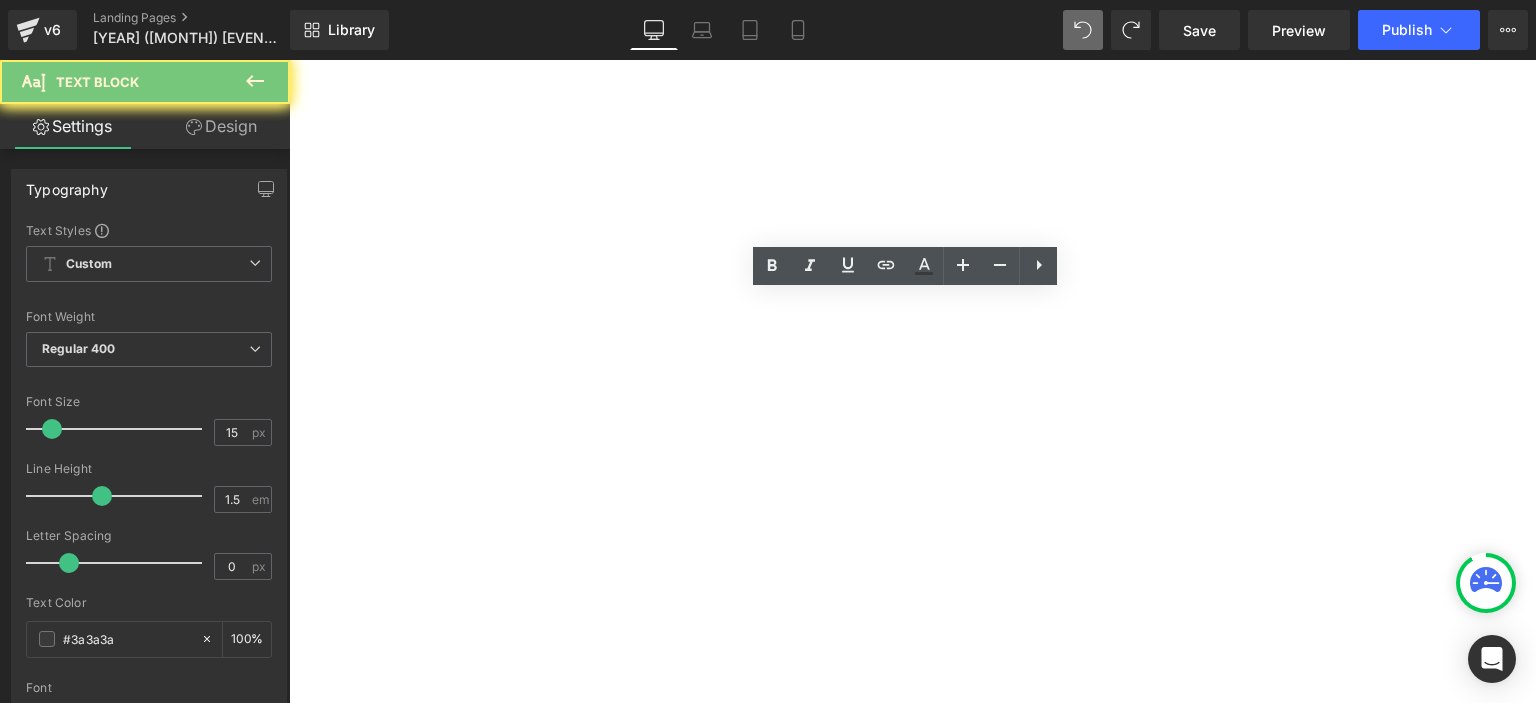 click on "Lorem ipsum dolor sit amet, consectetur adipiscing elit, sed do eiusmod tempor incididunt ut labore et dolore magna aliqua. Ut enim ad minim veniam, quis nostrud exercitation ullamco laboris nisi ut aliquip ex ea commodo consequat. Duis aute irure dolor in reprehenderit in voluptate velit esse cillum dolore eu fugiat nulla pariatur. Excepteur sint occaecat cupidatat non proident, sunt in culpa qui officia deserunt mollit anim id est laborum." at bounding box center (289, 60) 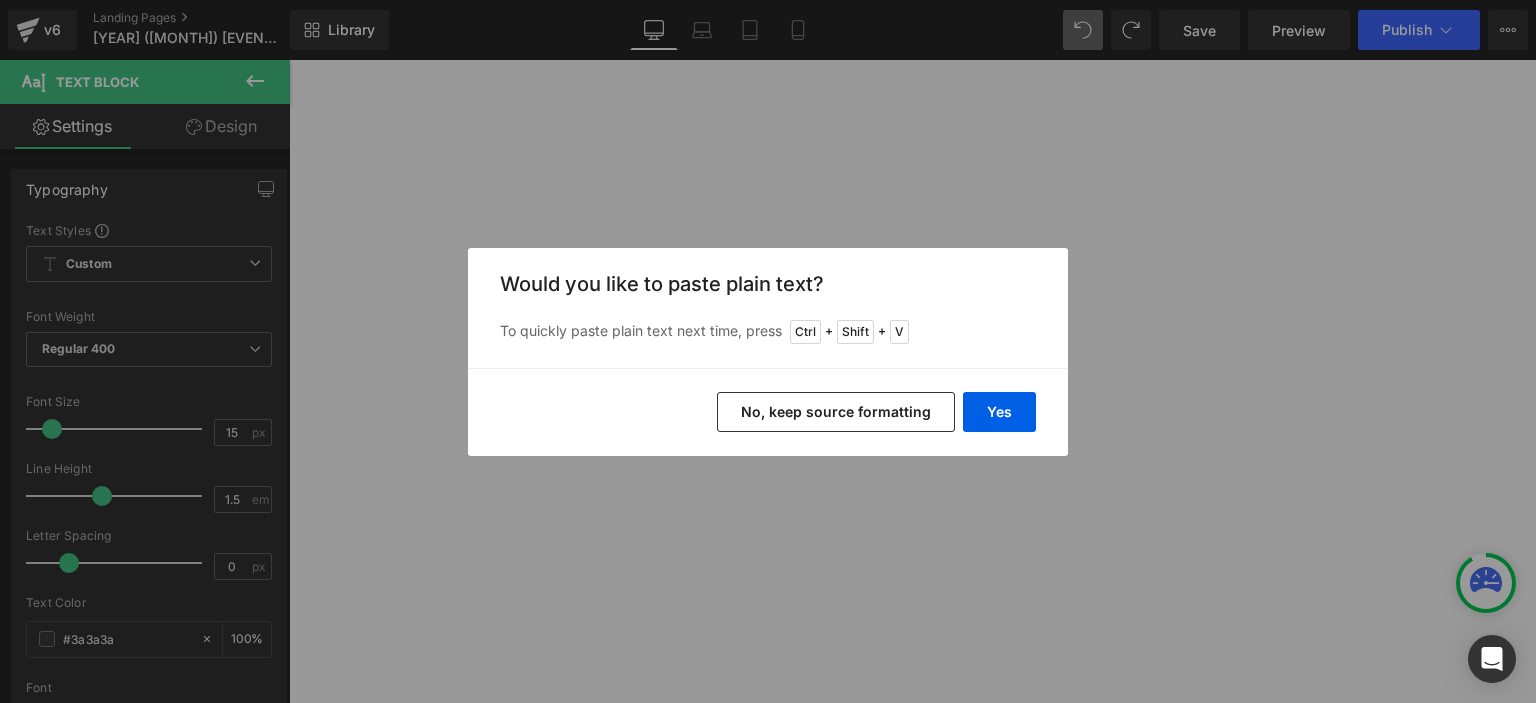 click on "No, keep source formatting" at bounding box center [836, 412] 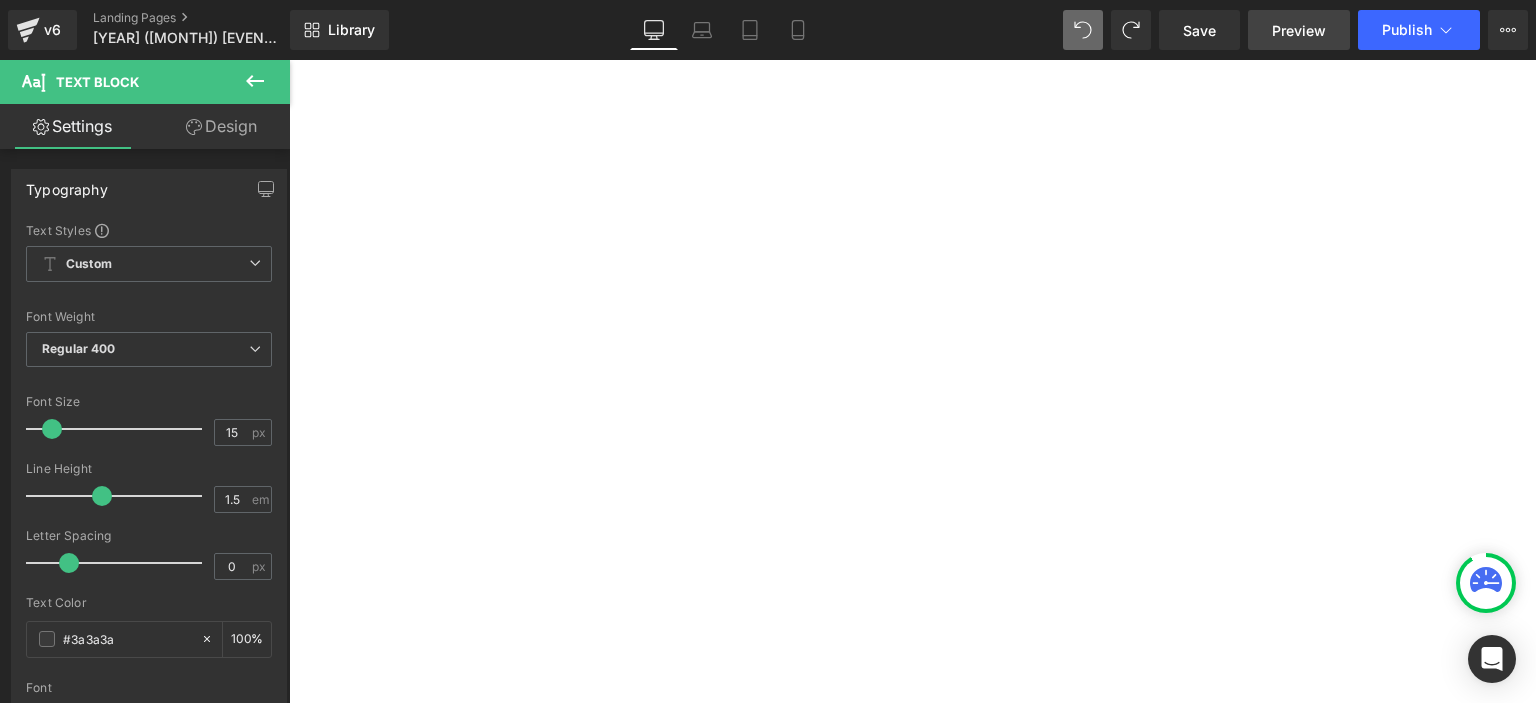 click on "Preview" at bounding box center (1299, 30) 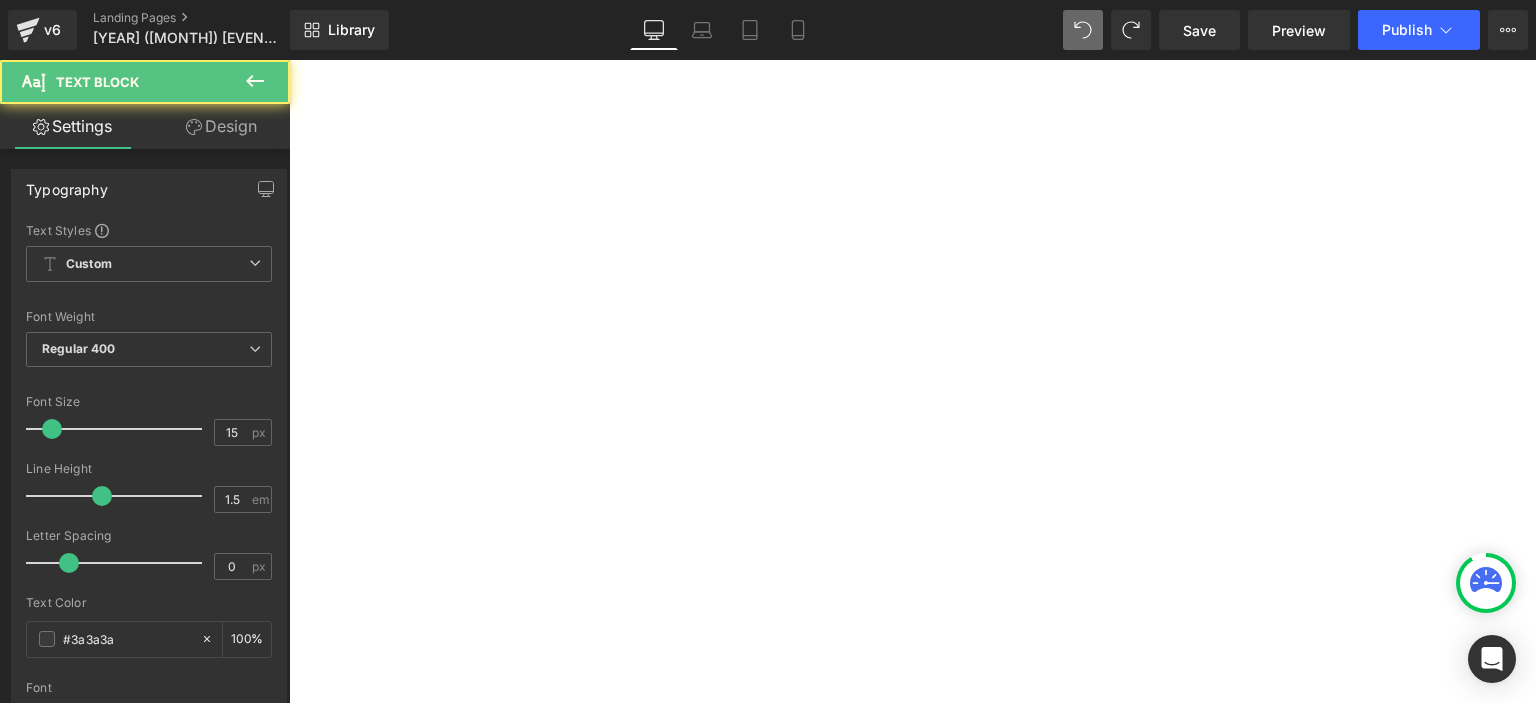 drag, startPoint x: 1073, startPoint y: 359, endPoint x: 1120, endPoint y: 418, distance: 75.43209 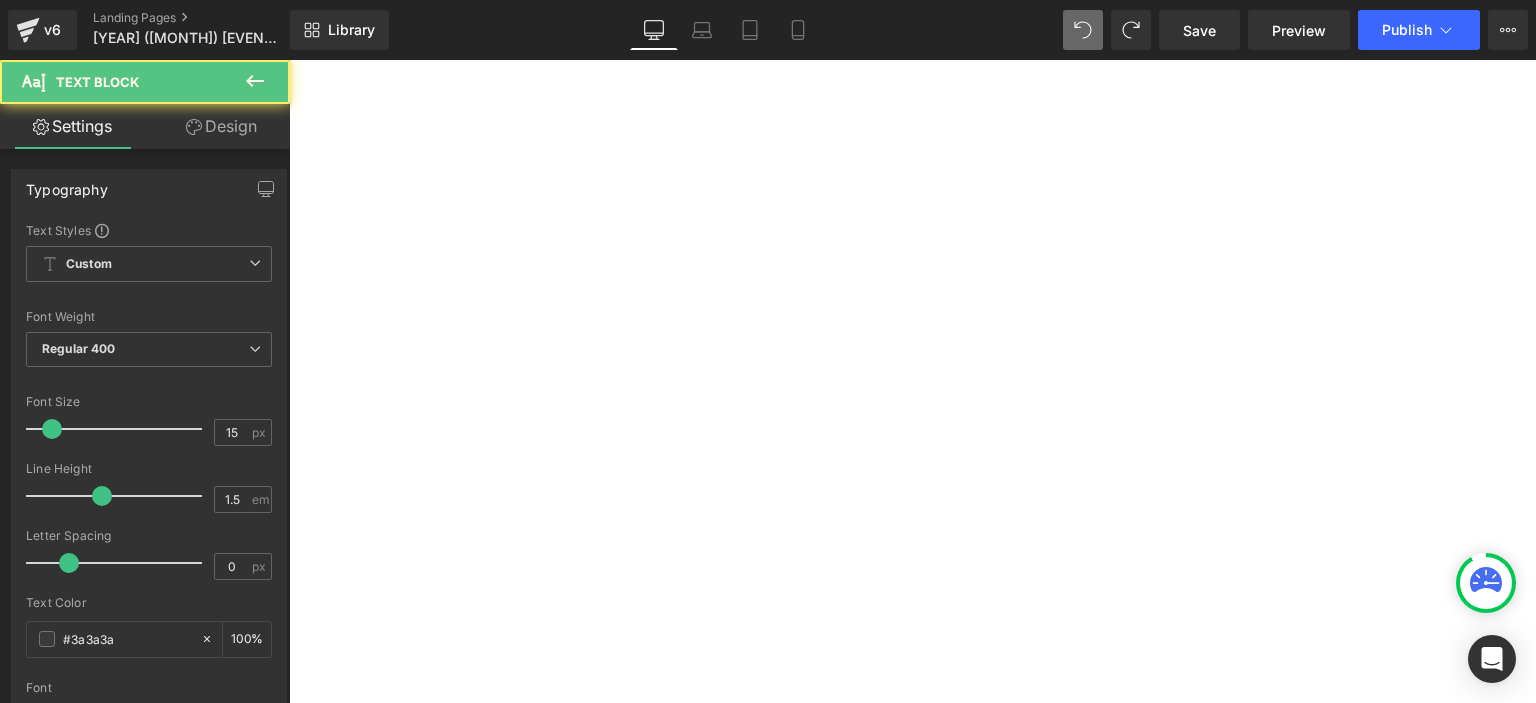 click on "RANKING NAME TOTAL SCORE GRAND PRIZE [FIRST] [LAST] 1,116 1st Prize  [FIRST] [LAST] 1,083 3rd Prize [FIRST] [LAST] 1,082" at bounding box center [289, 60] 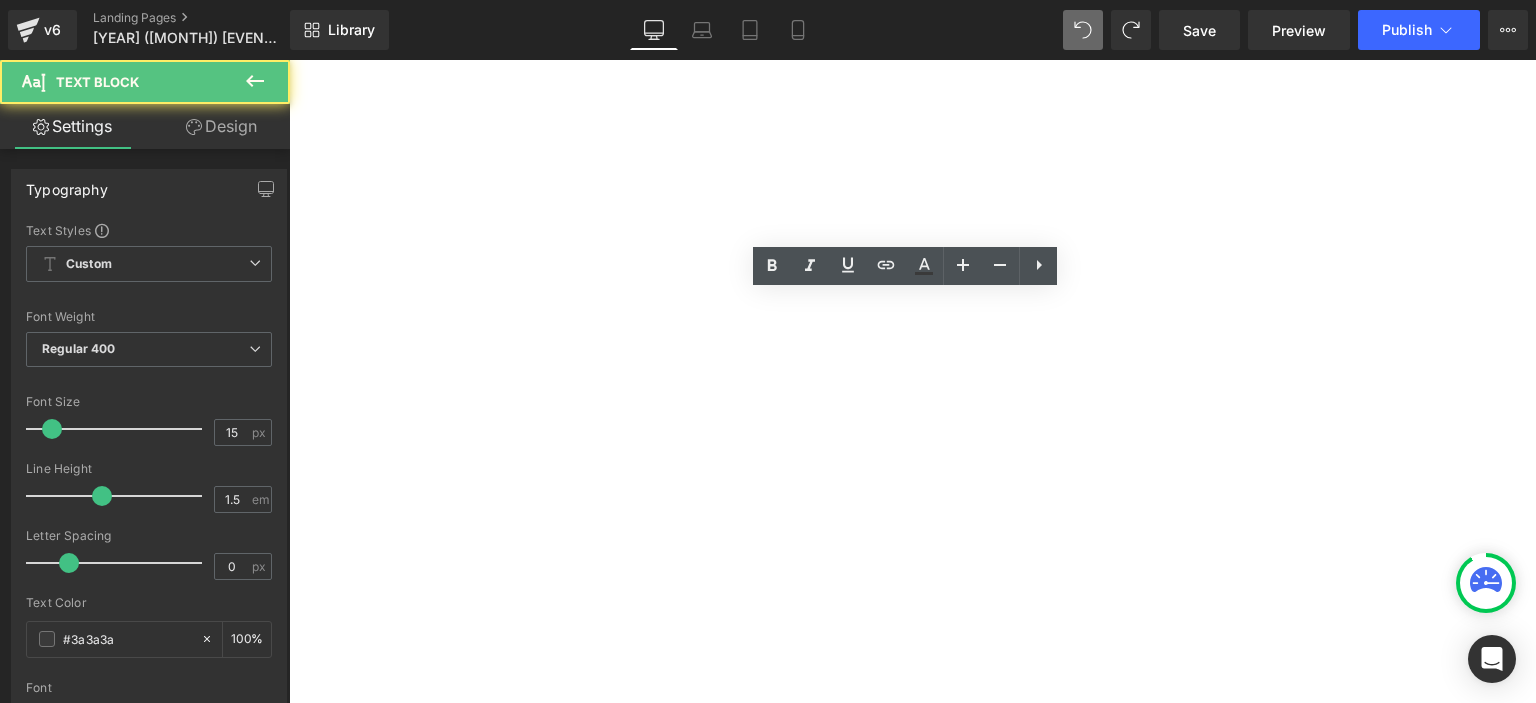 click on "1,082" at bounding box center [289, 60] 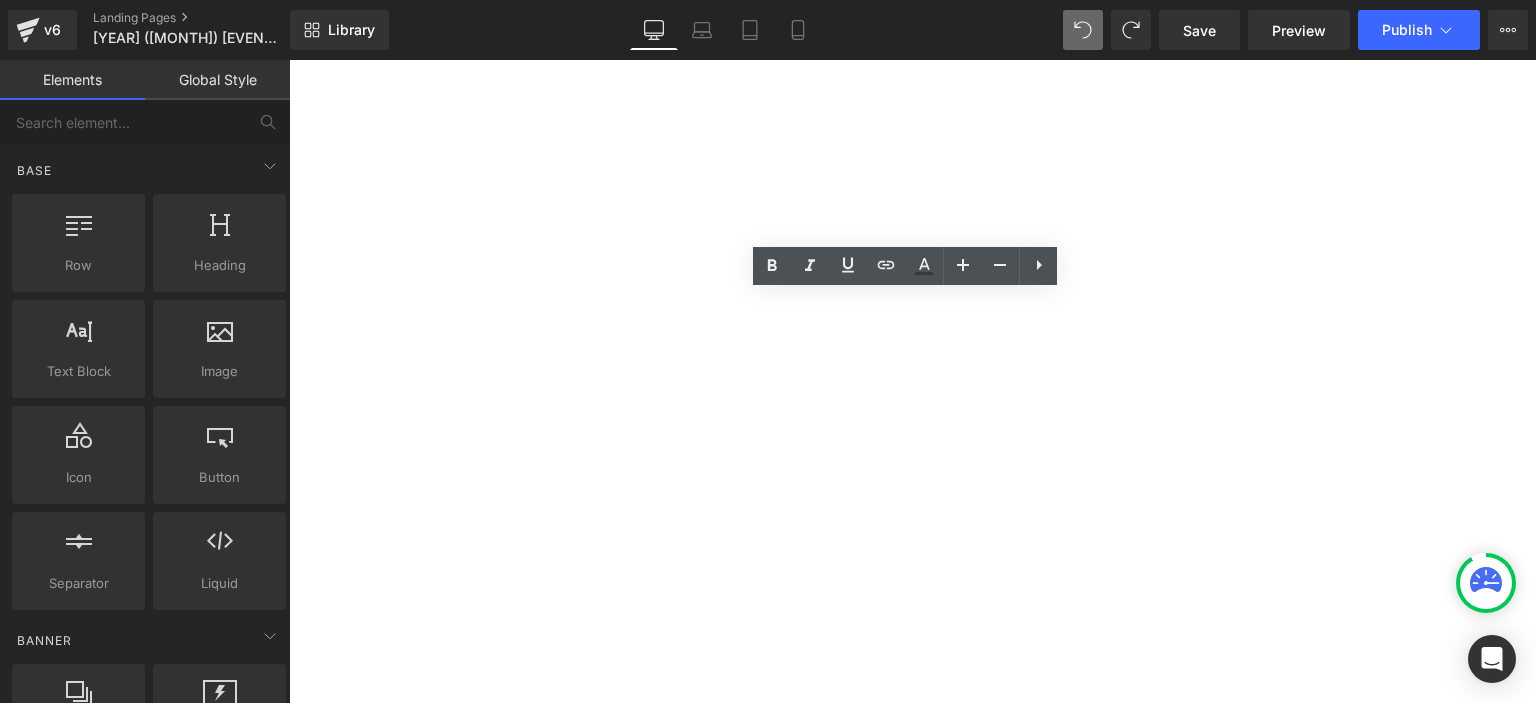 click on "2023 GASCA International Music Competition (Dec) Heading         2023 GASCA International Music Competition (Dec) Heading
RANKING NAME TOTAL SCORE GRAND PRIZE Hsieh Ruo-Ying 1,116 1st Prize  Bianca Chik 1,083 3rd Prize LEE YAN KIT 1,082
Text Block         Row         Contestant Name Ranking Aine Yokoyama 2nd Runner up  Ally Gi Yau Leung Distinction Artemisia, Hou Yue Lai 1st Runner up  Beatrice Yin Hei Wong Outstanding Chan Hok Kiu Hockey 2nd Runner up Chan Mei Ki  Distinction  Chan Nicholas 2nd Runner up  Chan Pok Man 2nd Runner up  Chan Sau Yin, Harris Outstanding Chan Sophia Ignacia Distinction  Chan Sze Ki Outstanding Charun Sonthisawat Distinction Chen Yi Wen Distinction Chen, Chi-Hsuan 1st Runner Up Cheung Shannon Champion Cheung Yan Ching Charis Champion Cheung Yu Yiu Eugene Champion Chim Chun Ho 1st Runner up Chintauch Ngamvilaikon 2nd Runner up  Chow Ka Yau Teddy 1st Runner up Chow Sen Hei , Hazelene Outstanding CHUNG Jayla Pui Ka 1st Runner up  Claire Lu Distinction" at bounding box center (289, 60) 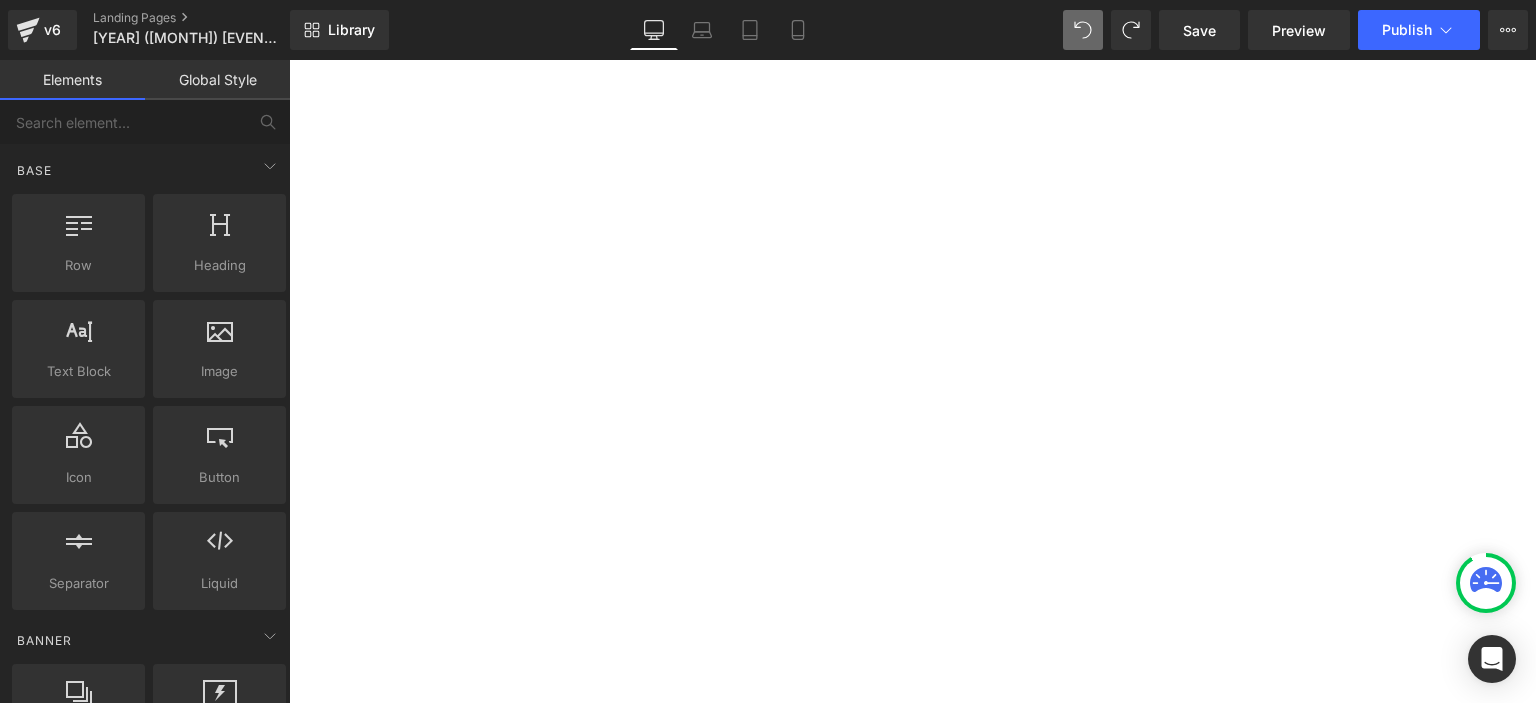 click 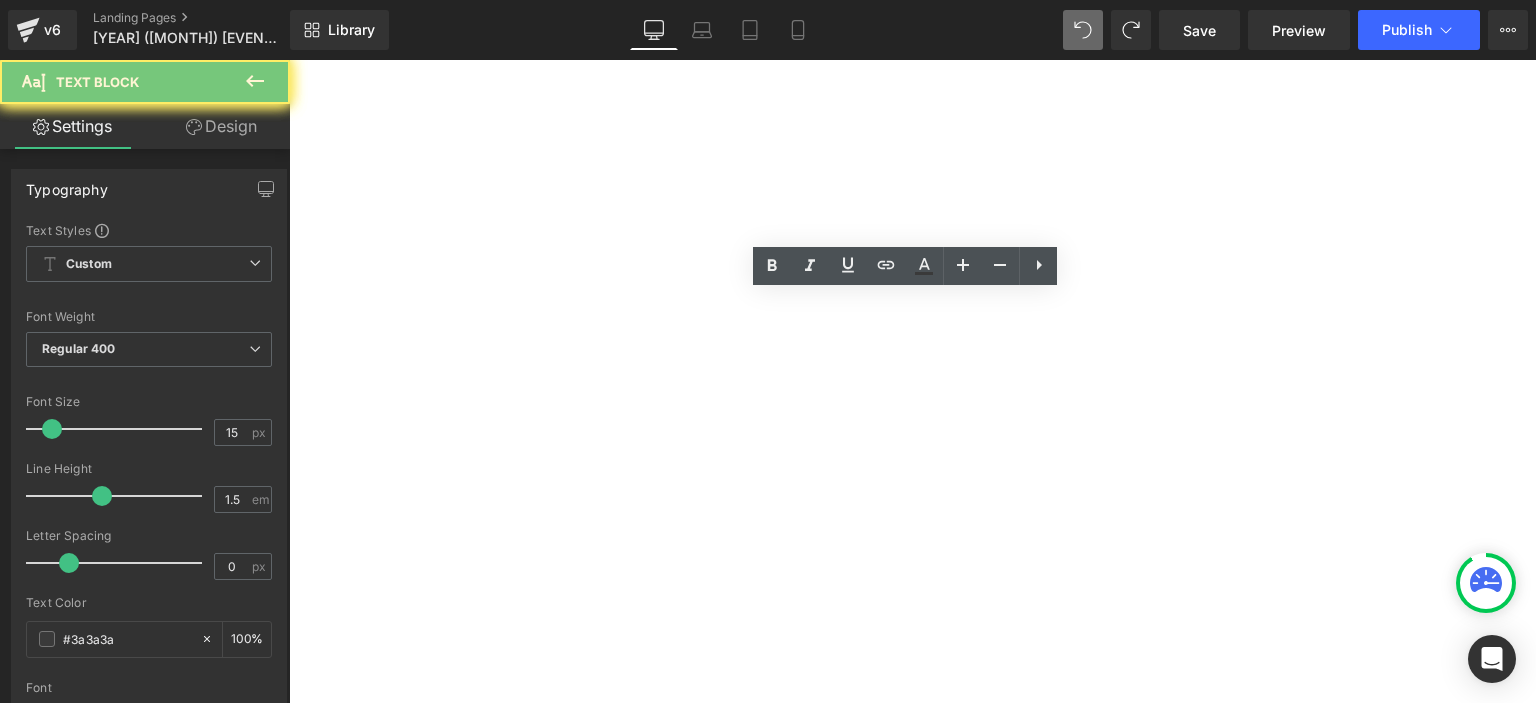 click on "Lorem ipsum dolor sit amet, consectetur adipiscing elit, sed do eiusmod tempor incididunt ut labore et dolore magna aliqua. Ut enim ad minim veniam, quis nostrud exercitation ullamco laboris nisi ut aliquip ex ea commodo consequat. Duis aute irure dolor in reprehenderit in voluptate velit esse cillum dolore eu fugiat nulla pariatur. Excepteur sint occaecat cupidatat non proident, sunt in culpa qui officia deserunt mollit anim id est laborum." at bounding box center (289, 60) 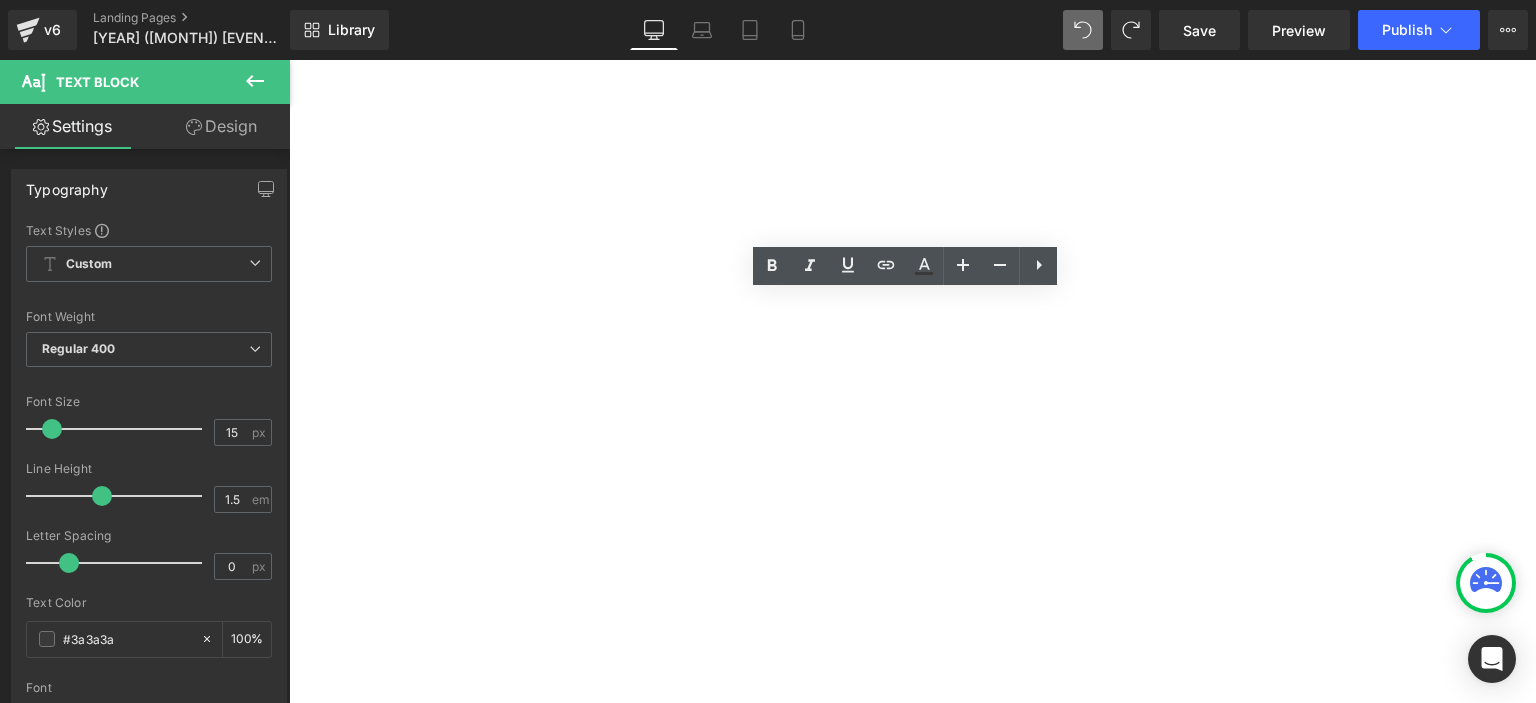 click on "Lorem ipsum dolor sit amet, consectetur adipiscing elit, sed do eiusmod tempor incididunt ut labore et dolore magna aliqua. Ut enim ad minim veniam, quis nostrud exercitation ullamco laboris nisi ut aliquip ex ea commodo consequat. Duis aute irure dolor in reprehenderit in voluptate velit esse cillum dolore eu fugiat nulla pariatur. Excepteur sint occaecat cupidatat non proident, sunt in culpa qui officia deserunt mollit anim id est laborum." at bounding box center (289, 60) 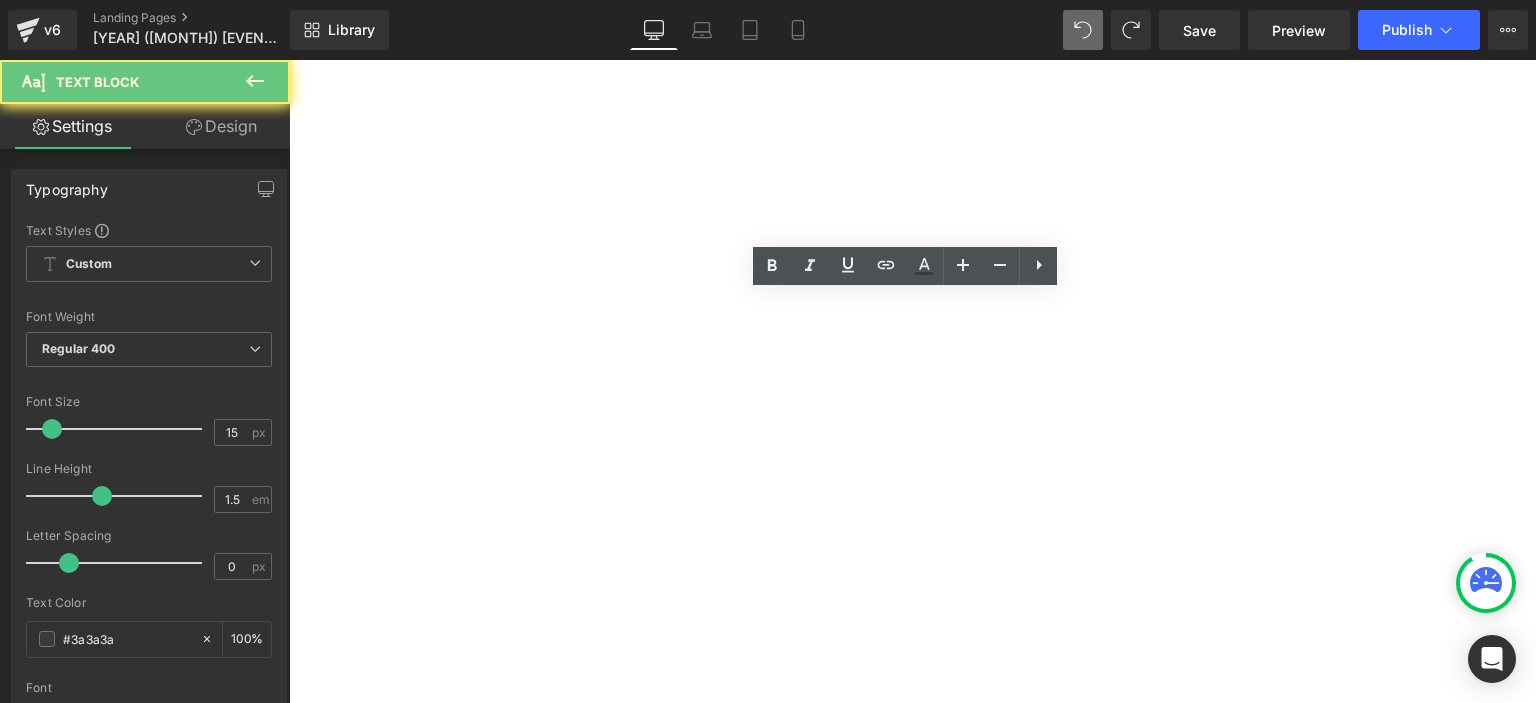 click on "Lorem ipsum dolor sit amet, consectetur adipiscing elit, sed do eiusmod tempor incididunt ut labore et dolore magna aliqua. Ut enim ad minim veniam, quis nostrud exercitation ullamco laboris nisi ut aliquip ex ea commodo consequat. Duis aute irure dolor in reprehenderit in voluptate velit esse cillum dolore eu fugiat nulla pariatur. Excepteur sint occaecat cupidatat non proident, sunt in culpa qui officia deserunt mollit anim id est laborum." at bounding box center (289, 60) 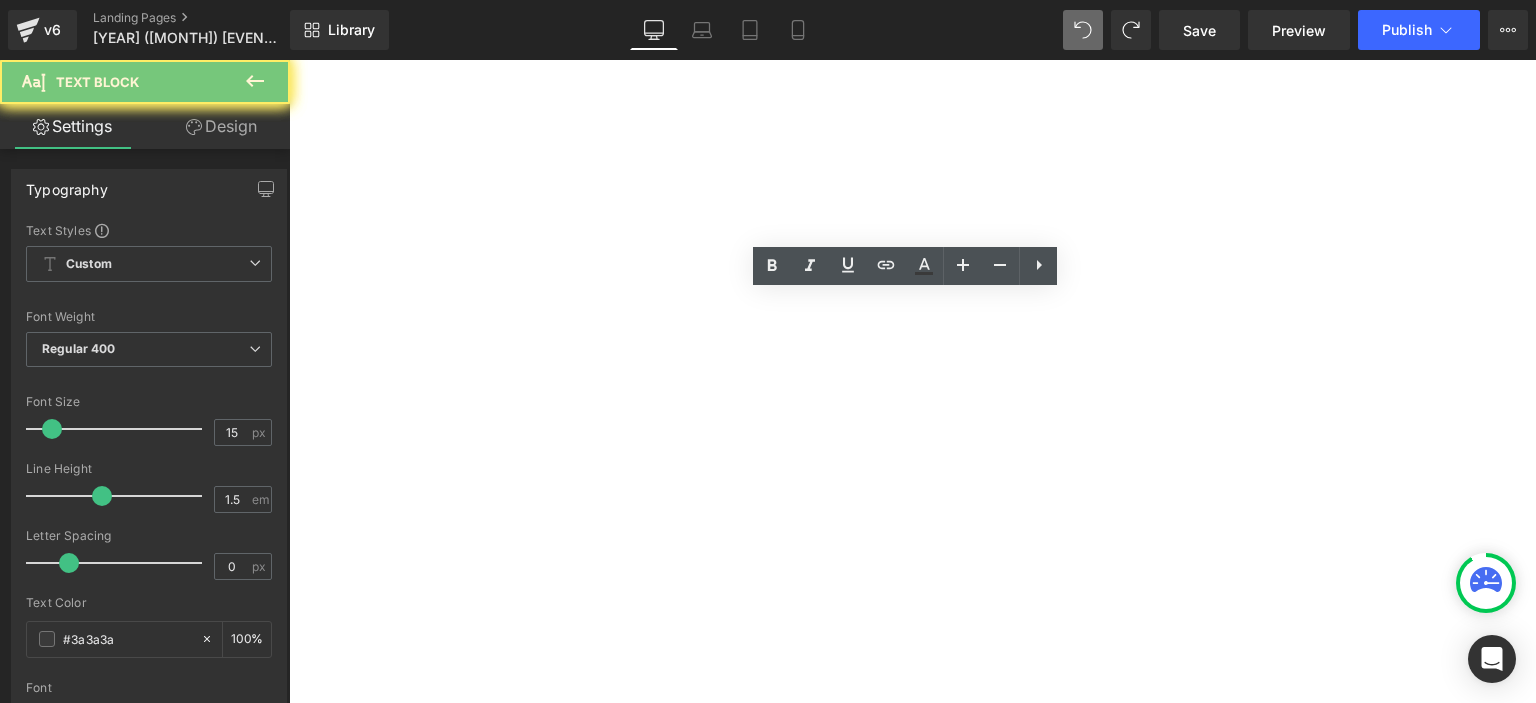 click on "Lorem ipsum dolor sit amet, consectetur adipiscing elit, sed do eiusmod tempor incididunt ut labore et dolore magna aliqua. Ut enim ad minim veniam, quis nostrud exercitation ullamco laboris nisi ut aliquip ex ea commodo consequat. Duis aute irure dolor in reprehenderit in voluptate velit esse cillum dolore eu fugiat nulla pariatur. Excepteur sint occaecat cupidatat non proident, sunt in culpa qui officia deserunt mollit anim id est laborum." at bounding box center (289, 60) 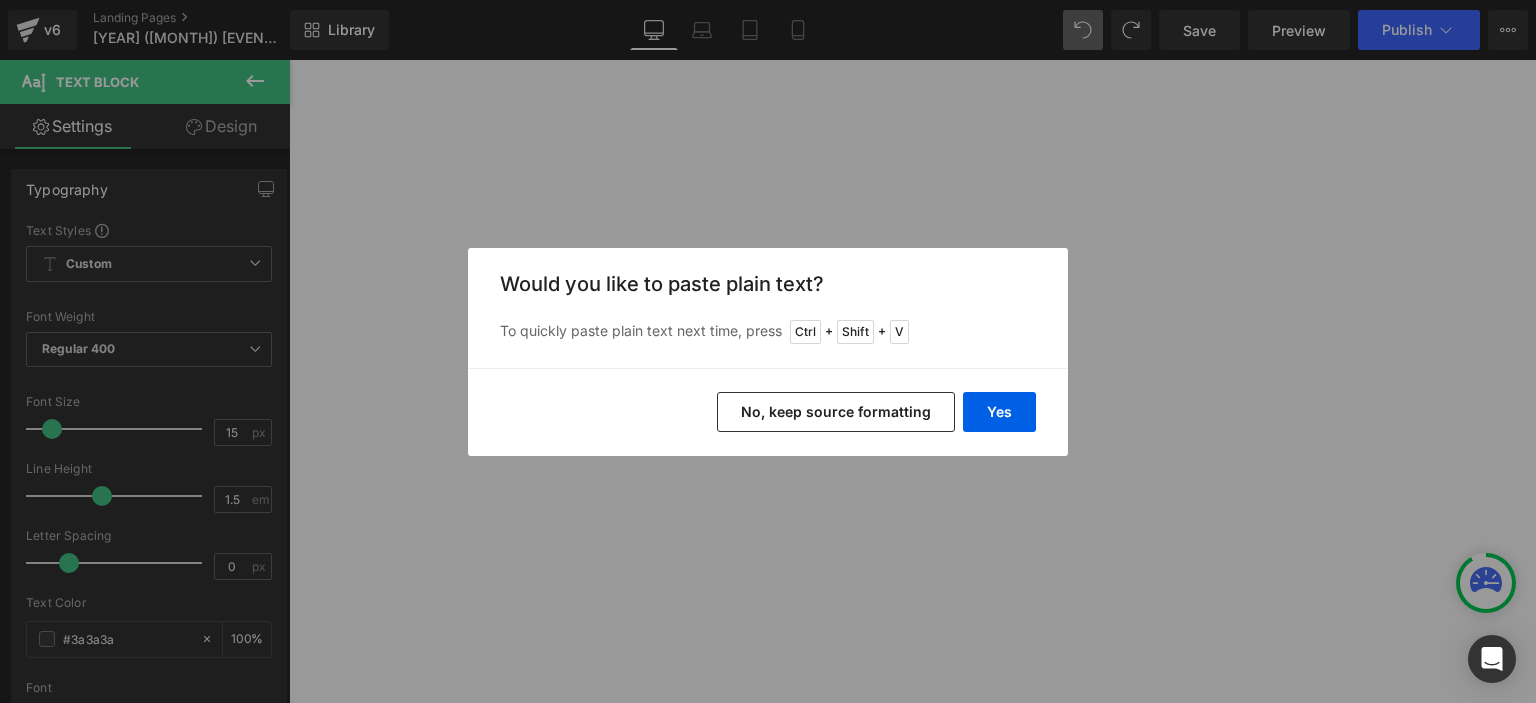click on "No, keep source formatting" at bounding box center [836, 412] 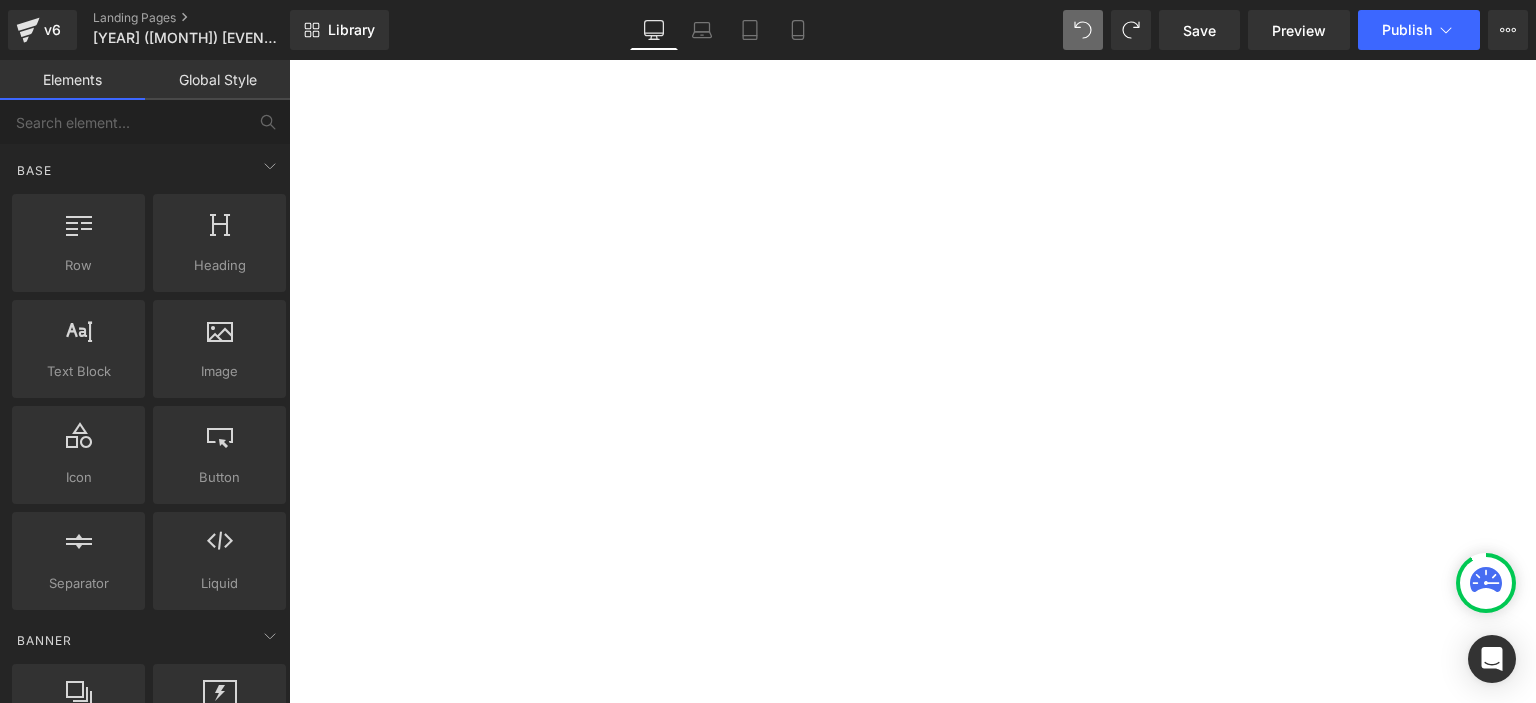 click on "2023 GASCA International Music Competition (Dec) Heading         2023 GASCA International Music Competition (Dec) Heading
RANKING NAME TOTAL SCORE GRAND PRIZE Hsieh Ruo-Ying 1,116 1st Prize  Bianca Chik 1,083 3rd Prize LEE YAN KIT 1,082
Text Block         Row         Contestant Name Ranking Aine Yokoyama 2nd Runner up  Ally Gi Yau Leung Distinction Artemisia, Hou Yue Lai 1st Runner up  Beatrice Yin Hei Wong Outstanding Chan Hok Kiu Hockey 2nd Runner up Chan Mei Ki  Distinction  Chan Nicholas 2nd Runner up  Chan Pok Man 2nd Runner up  Chan Sau Yin, Harris Outstanding Chan Sophia Ignacia Distinction  Chan Sze Ki Outstanding Charun Sonthisawat Distinction Chen Yi Wen Distinction Chen, Chi-Hsuan 1st Runner Up Cheung Shannon Champion Cheung Yan Ching Charis Champion Cheung Yu Yiu Eugene Champion Chim Chun Ho 1st Runner up Chintauch Ngamvilaikon 2nd Runner up  Chow Ka Yau Teddy 1st Runner up Chow Sen Hei , Hazelene Outstanding CHUNG Jayla Pui Ka 1st Runner up  Claire Lu Distinction" at bounding box center [289, 60] 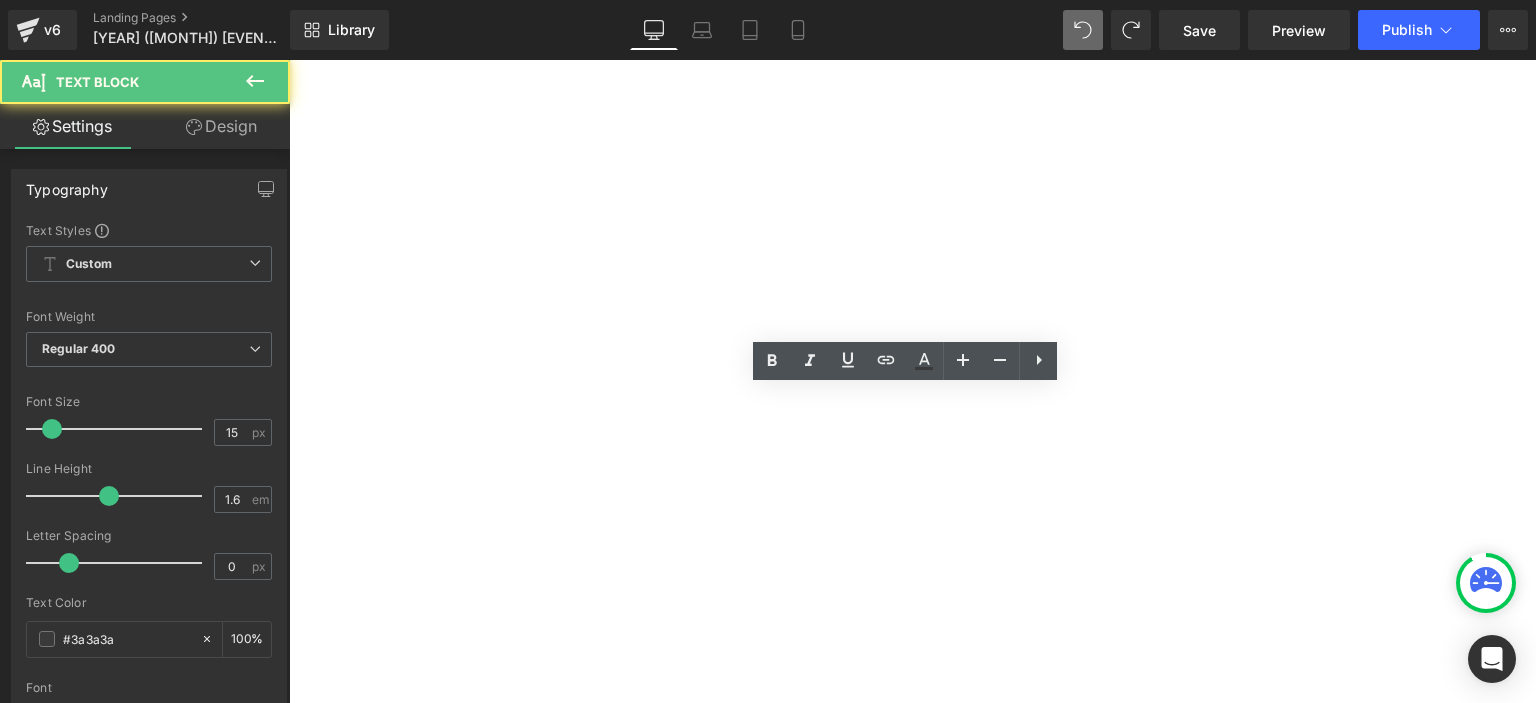 click on "[FIRST] [LAST]" at bounding box center (289, 60) 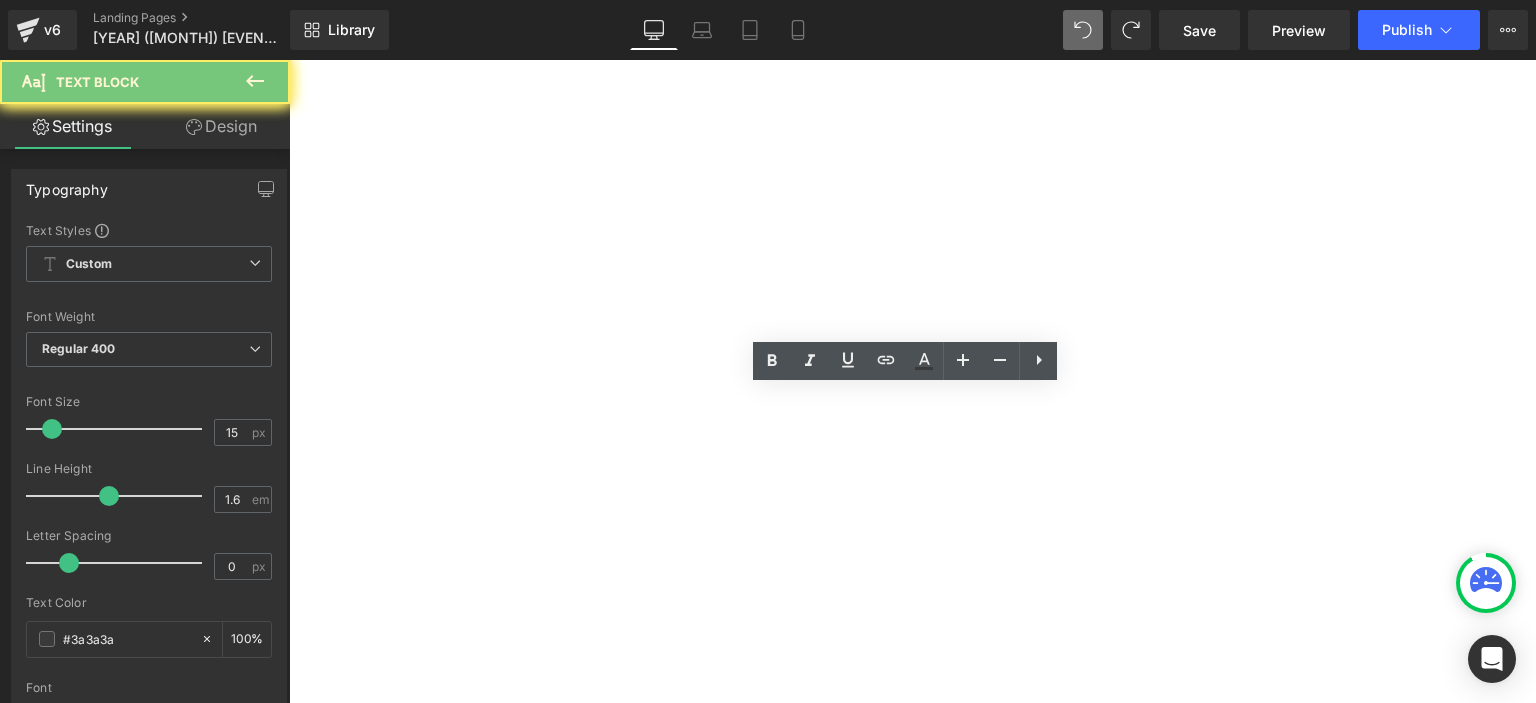 click on "[FIRST] [LAST]" at bounding box center (289, 60) 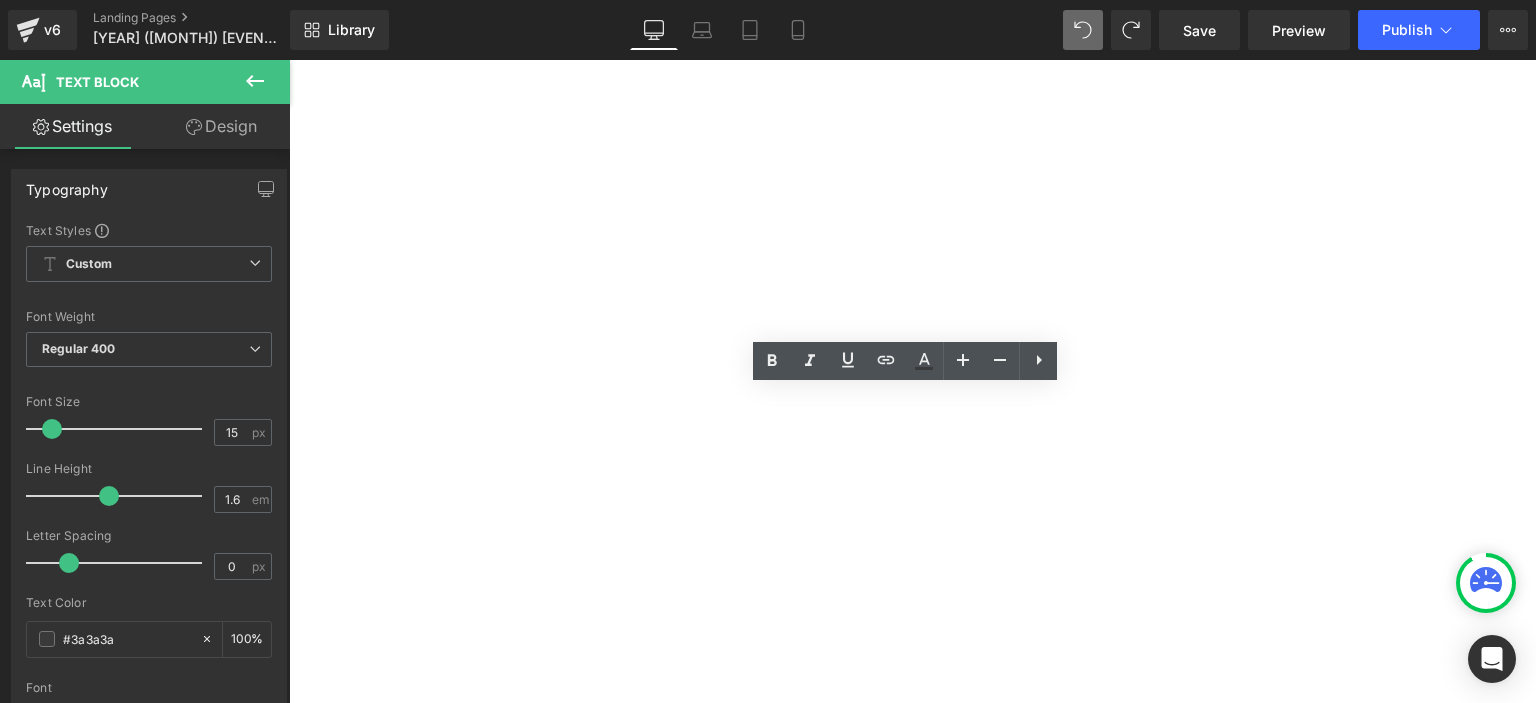 click on "[FIRST] [LAST]" at bounding box center [289, 60] 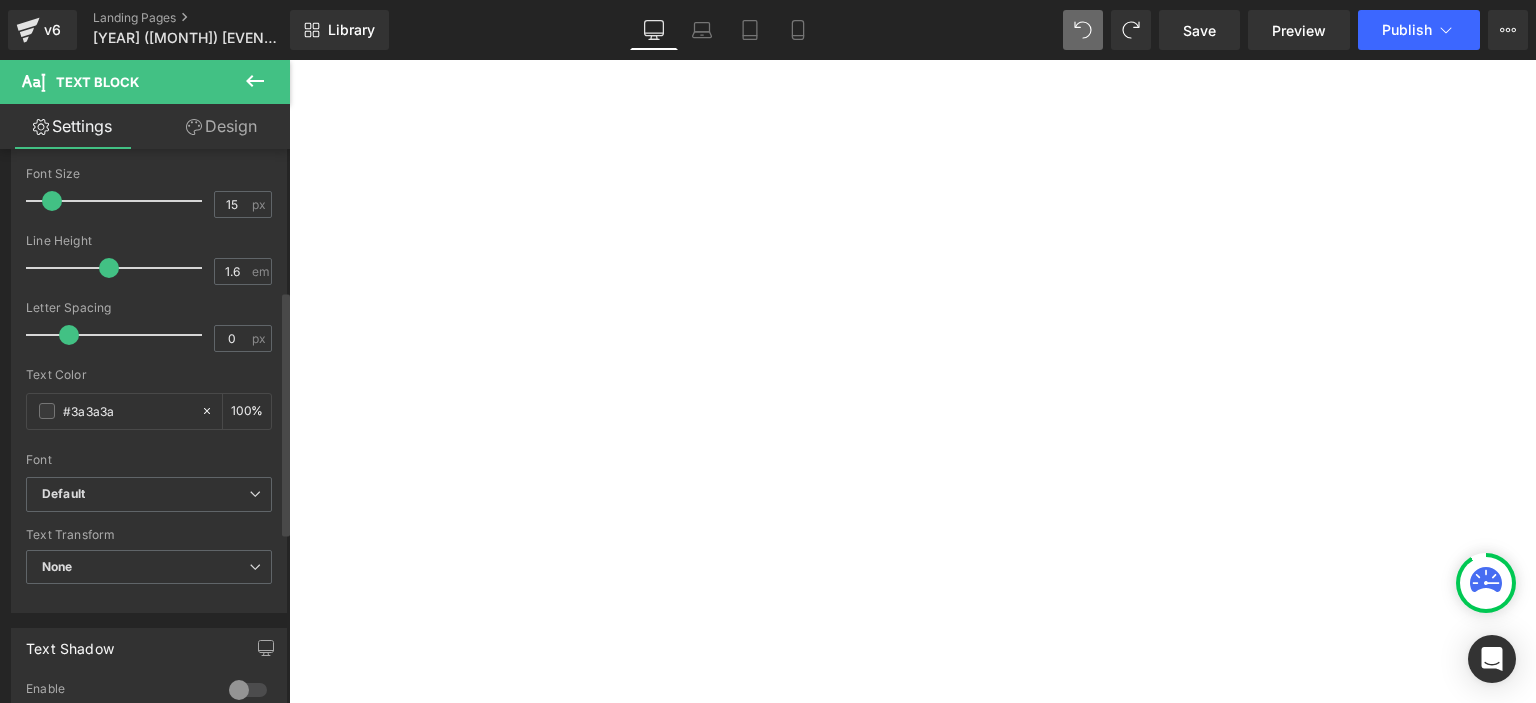 scroll, scrollTop: 196, scrollLeft: 0, axis: vertical 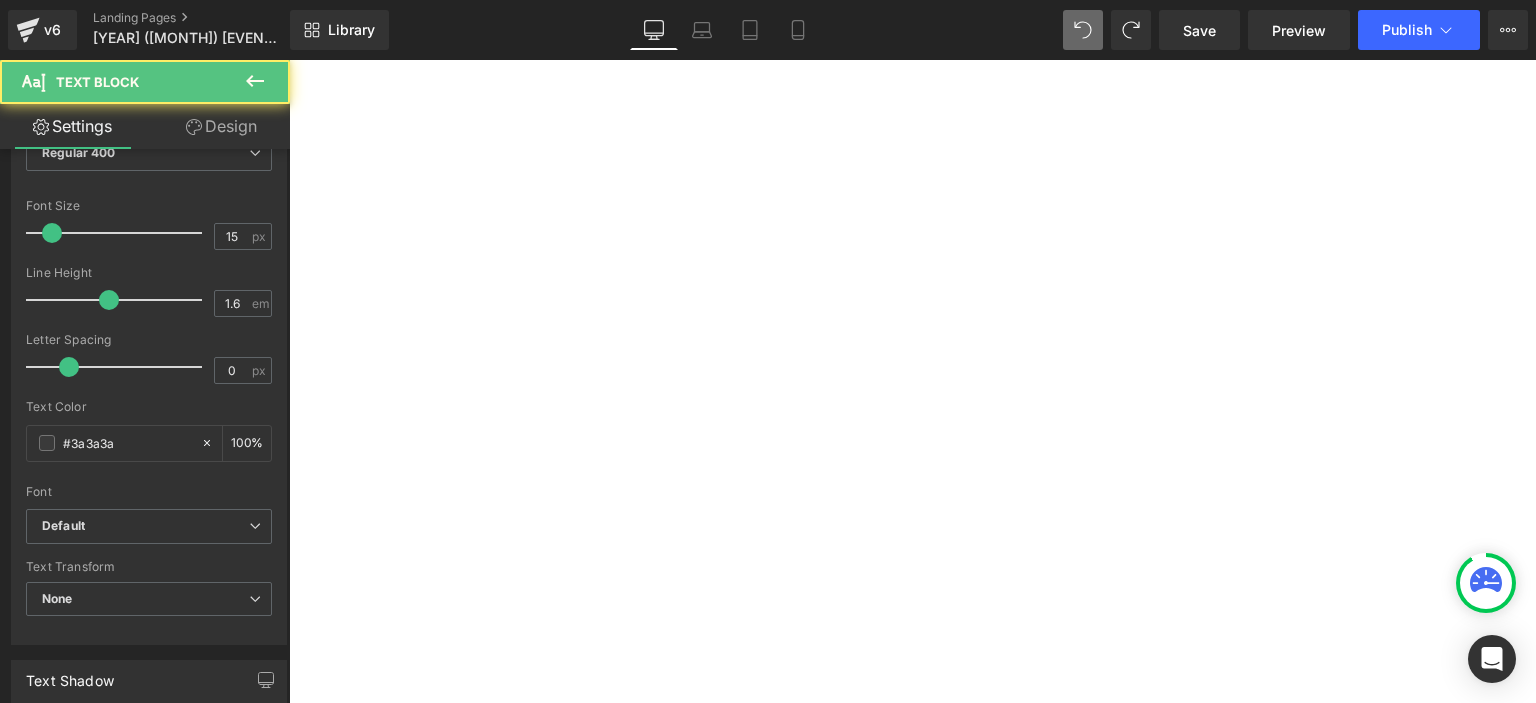 click on "[FIRST] [LAST]" at bounding box center (289, 60) 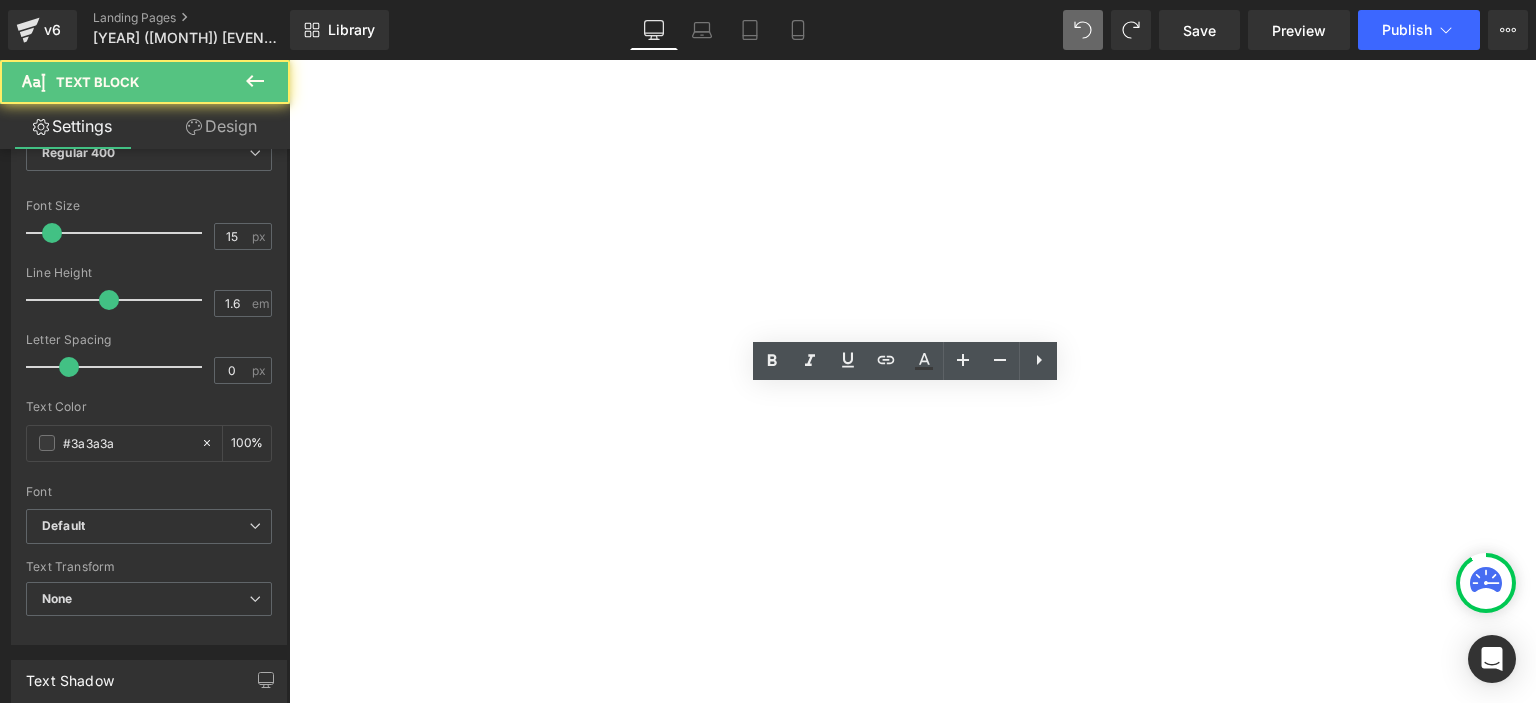 click on "Contestant Name" at bounding box center (289, 60) 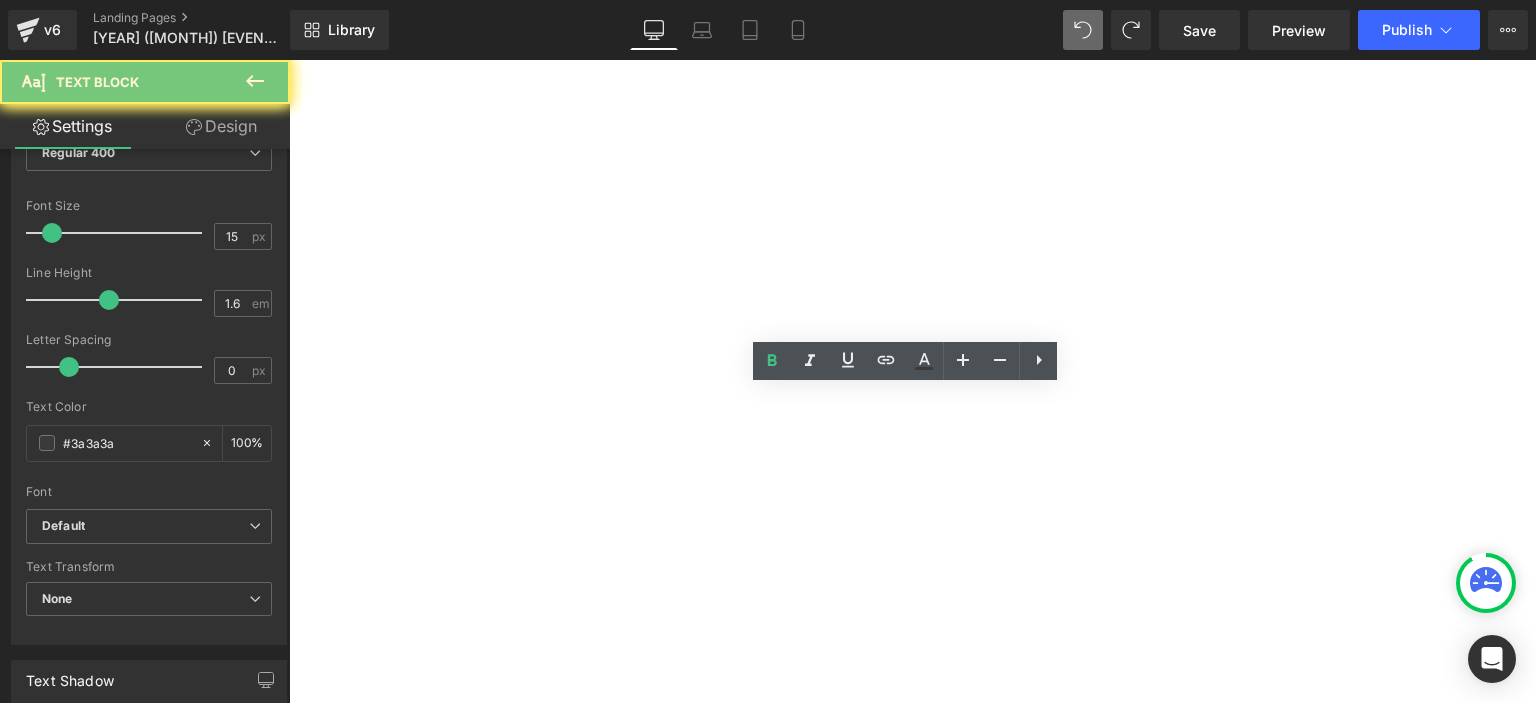 click on "Contestant Name" at bounding box center (289, 60) 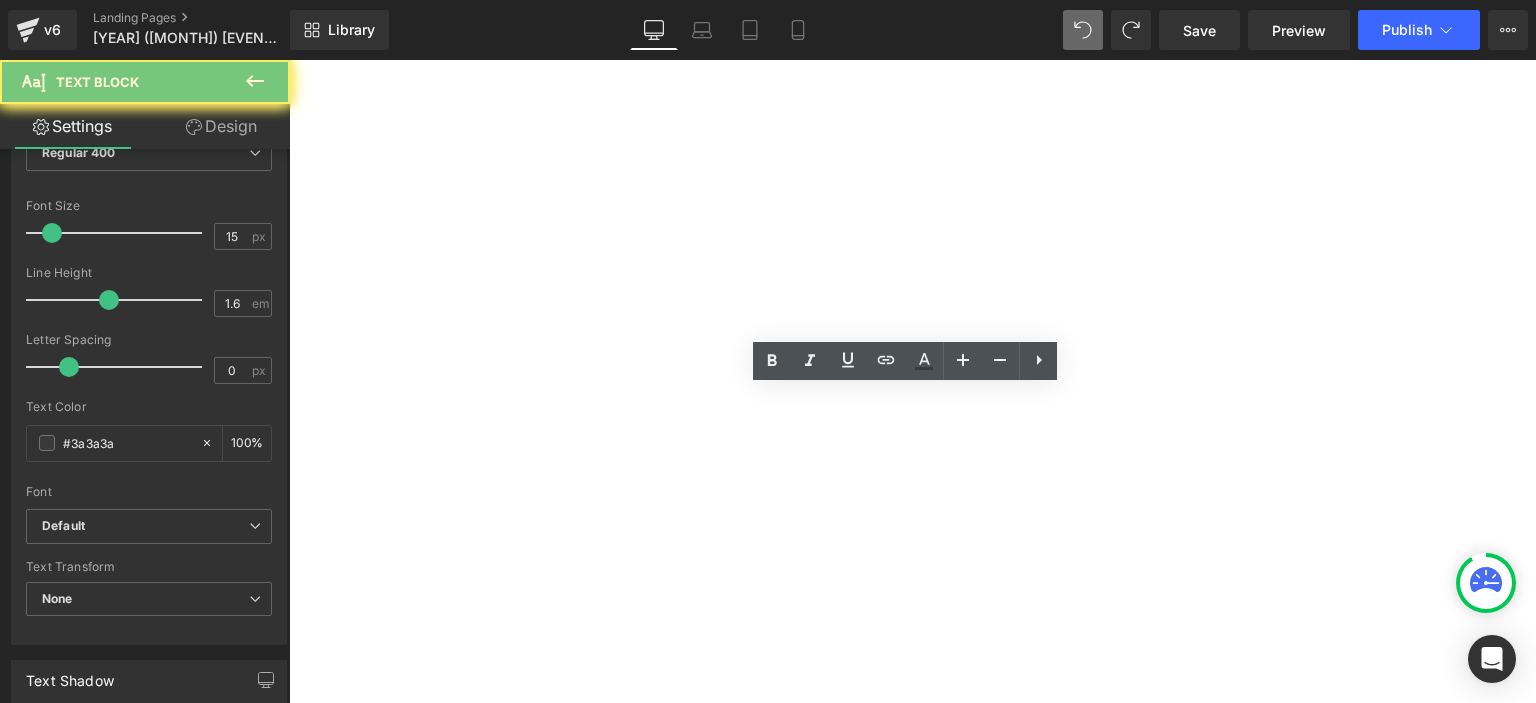 copy on "Contestant Name" 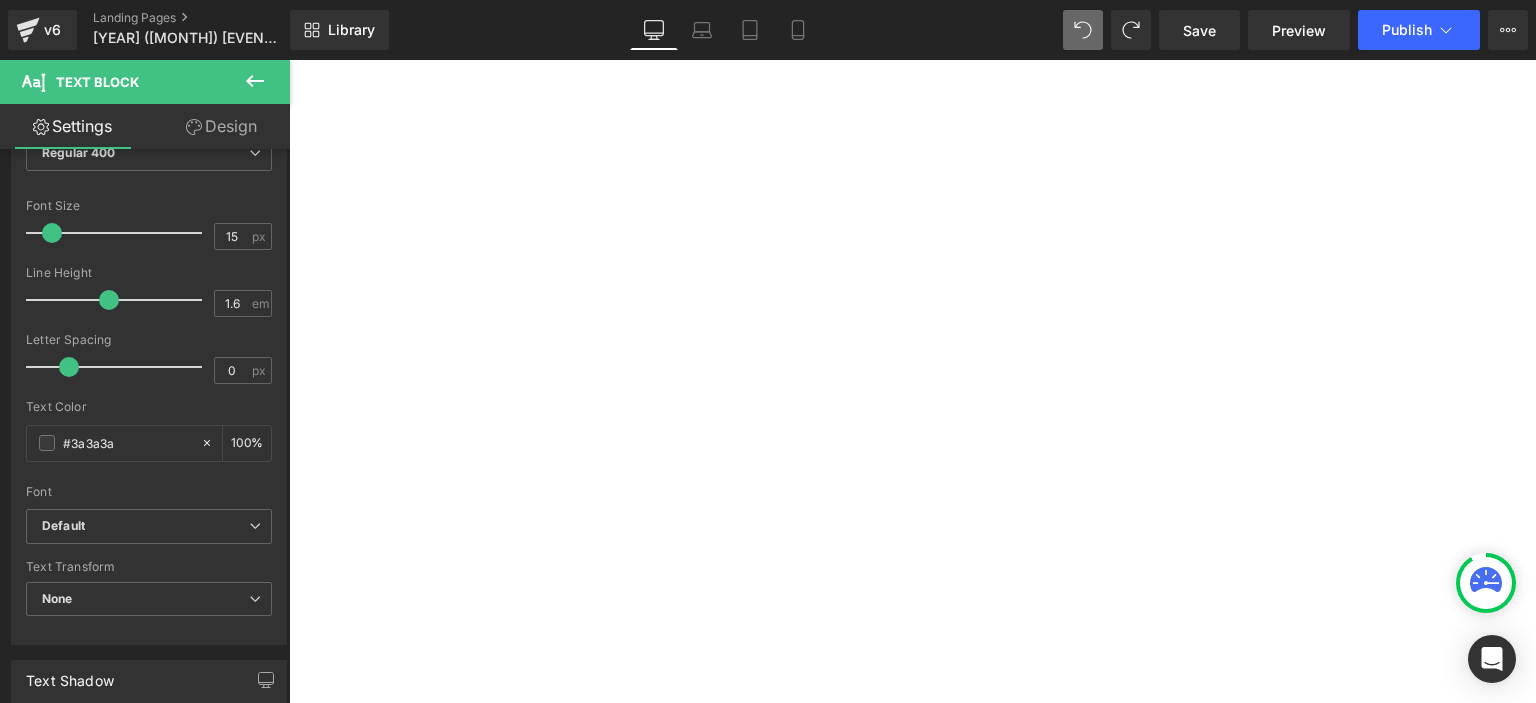 scroll, scrollTop: 374, scrollLeft: 0, axis: vertical 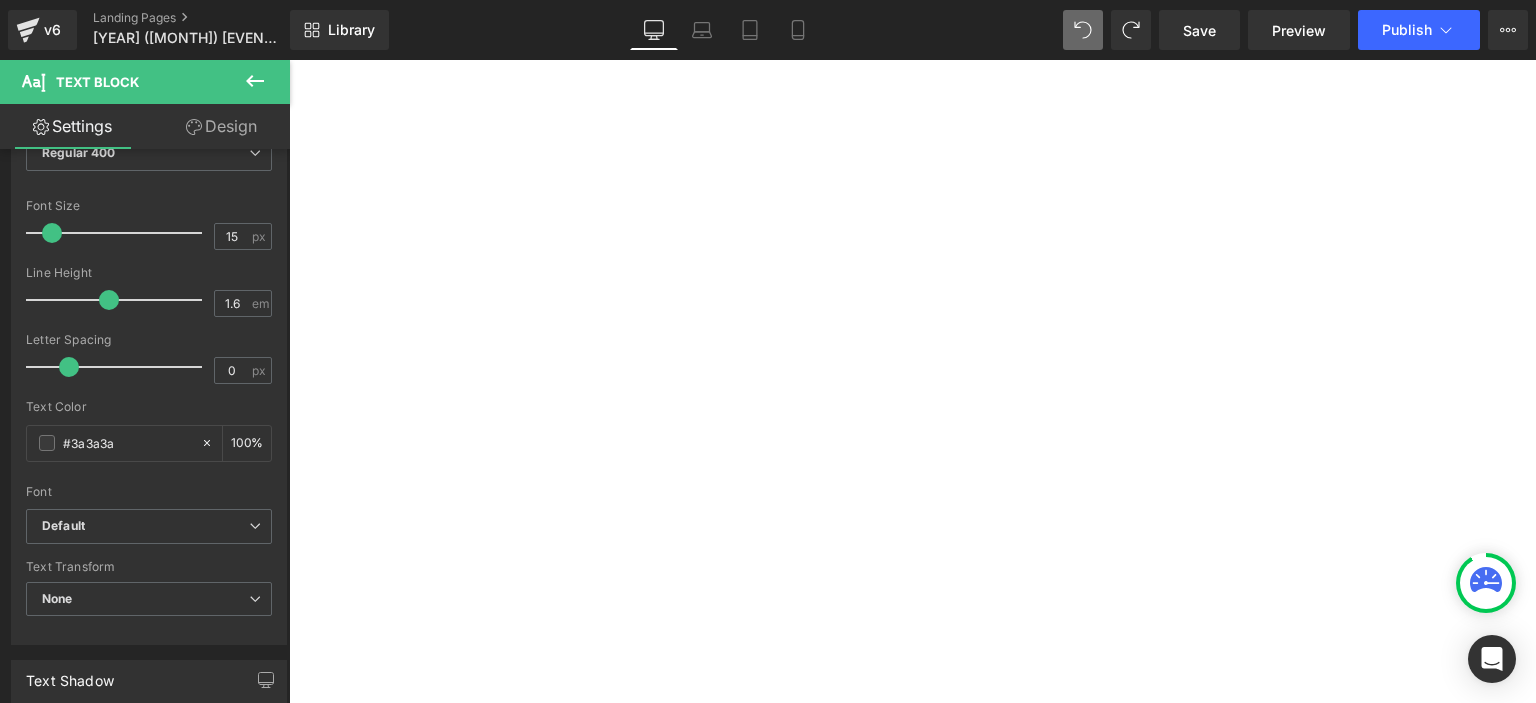 click on "2023 GASCA International Music Competition (Dec) Heading         2023 GASCA International Music Competition (Dec) Heading
RANKING NAME TOTAL SCORE GRAND PRIZE Hsieh Ruo-Ying 1,116 1st Prize  Bianca Chik 1,083 3rd Prize LEE YAN KIT 1,082
Text Block         Row         Contestant Name Ranking Aine Yokoyama 2nd Runner up  Ally Gi Yau Leung Distinction Artemisia, Hou Yue Lai 1st Runner up  Beatrice Yin Hei Wong Outstanding Chan Hok Kiu Hockey 2nd Runner up Chan Mei Ki  Distinction  Chan Nicholas 2nd Runner up  Chan Pok Man 2nd Runner up  Chan Sau Yin, Harris Outstanding Chan Sophia Ignacia Distinction  Chan Sze Ki Outstanding Charun Sonthisawat Distinction Chen Yi Wen Distinction Chen, Chi-Hsuan 1st Runner Up Cheung Shannon Champion Cheung Yan Ching Charis Champion Cheung Yu Yiu Eugene Champion Chim Chun Ho 1st Runner up Chintauch Ngamvilaikon 2nd Runner up  Chow Ka Yau Teddy 1st Runner up Chow Sen Hei , Hazelene Outstanding CHUNG Jayla Pui Ka 1st Runner up  Claire Lu Distinction" at bounding box center [289, 60] 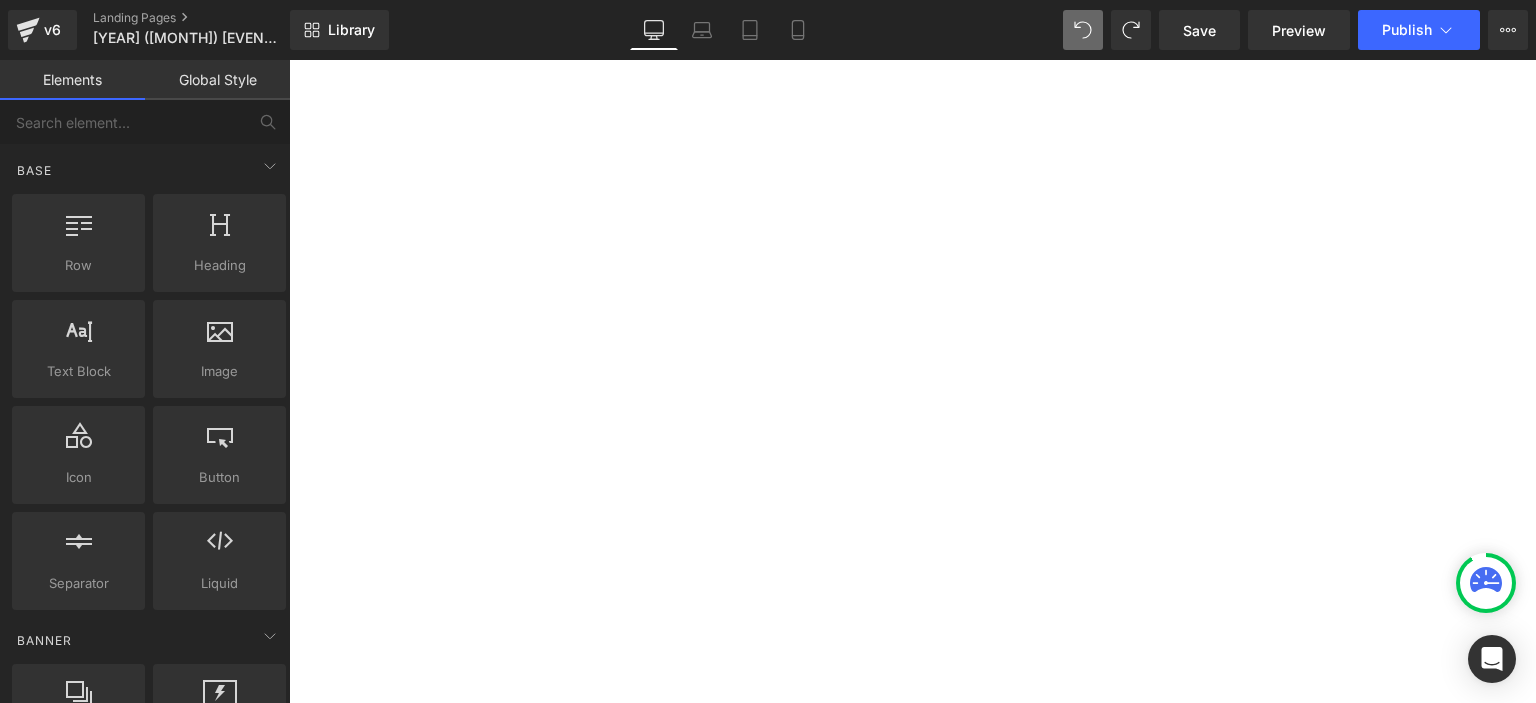 click 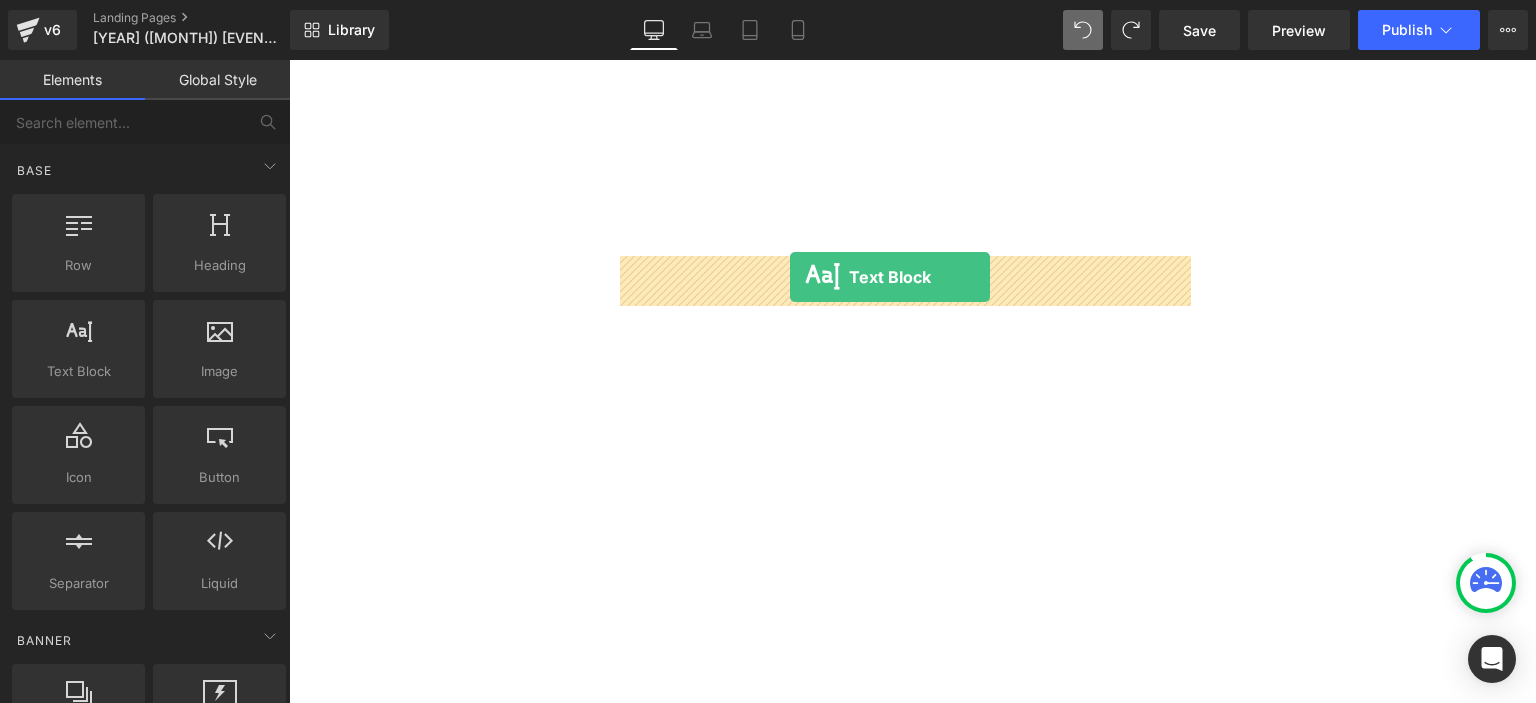 drag, startPoint x: 349, startPoint y: 421, endPoint x: 790, endPoint y: 277, distance: 463.91486 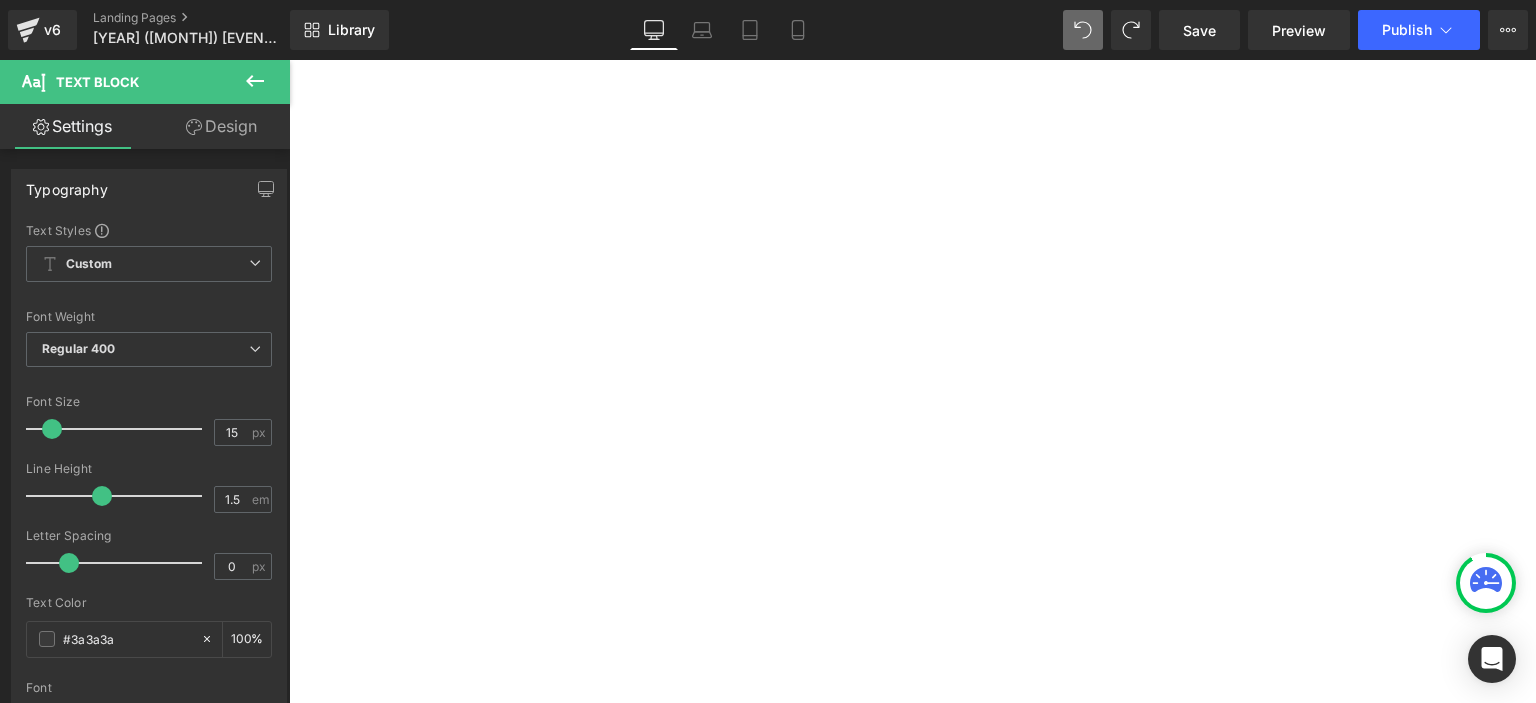 click on "Lorem ipsum dolor sit amet, consectetur adipiscing elit, sed do eiusmod tempor incididunt ut labore et dolore magna aliqua. Ut enim ad minim veniam, quis nostrud exercitation ullamco laboris nisi ut aliquip ex ea commodo consequat. Duis aute irure dolor in reprehenderit in voluptate velit esse cillum dolore eu fugiat nulla pariatur. Excepteur sint occaecat cupidatat non proident, sunt in culpa qui officia deserunt mollit anim id est laborum." at bounding box center [289, 60] 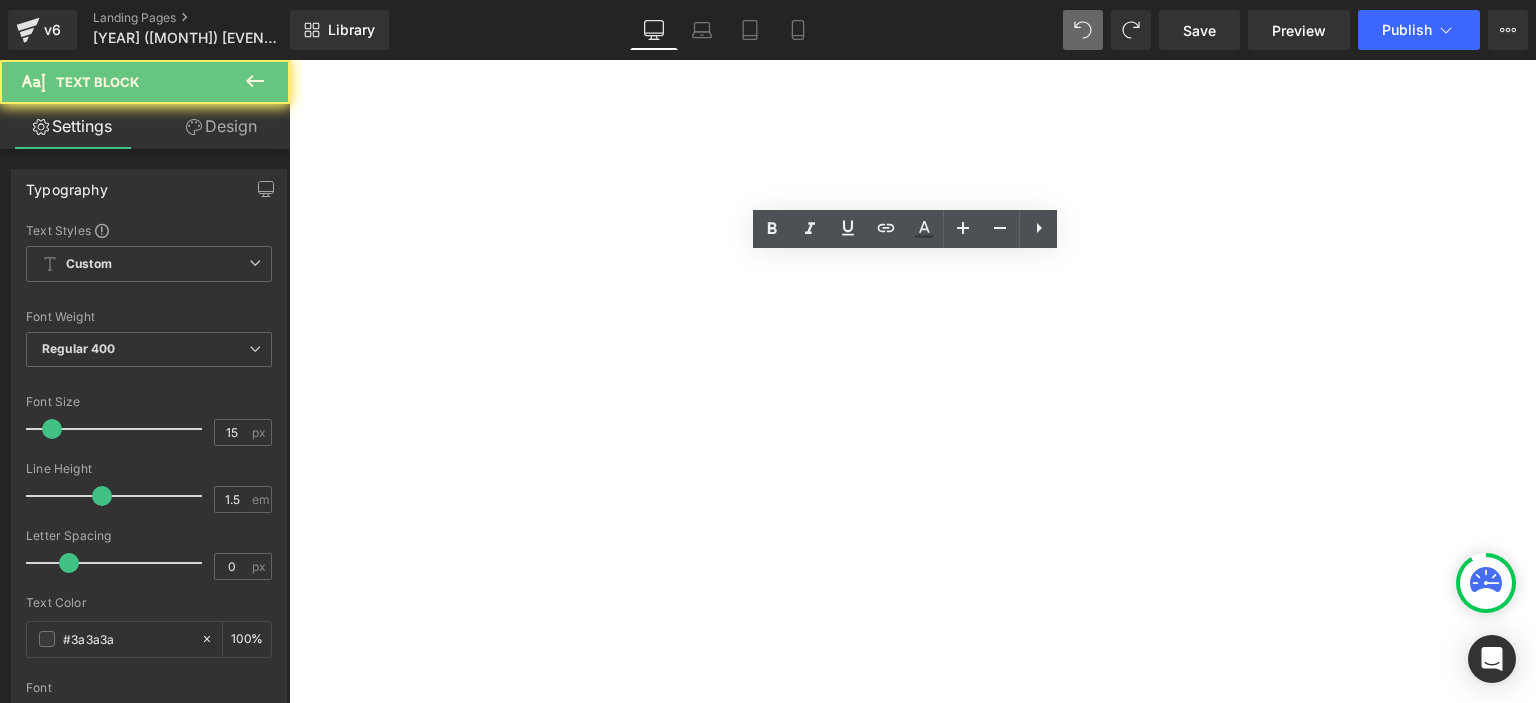 click on "Lorem ipsum dolor sit amet, consectetur adipiscing elit, sed do eiusmod tempor incididunt ut labore et dolore magna aliqua. Ut enim ad minim veniam, quis nostrud exercitation ullamco laboris nisi ut aliquip ex ea commodo consequat. Duis aute irure dolor in reprehenderit in voluptate velit esse cillum dolore eu fugiat nulla pariatur. Excepteur sint occaecat cupidatat non proident, sunt in culpa qui officia deserunt mollit anim id est laborum." at bounding box center (289, 60) 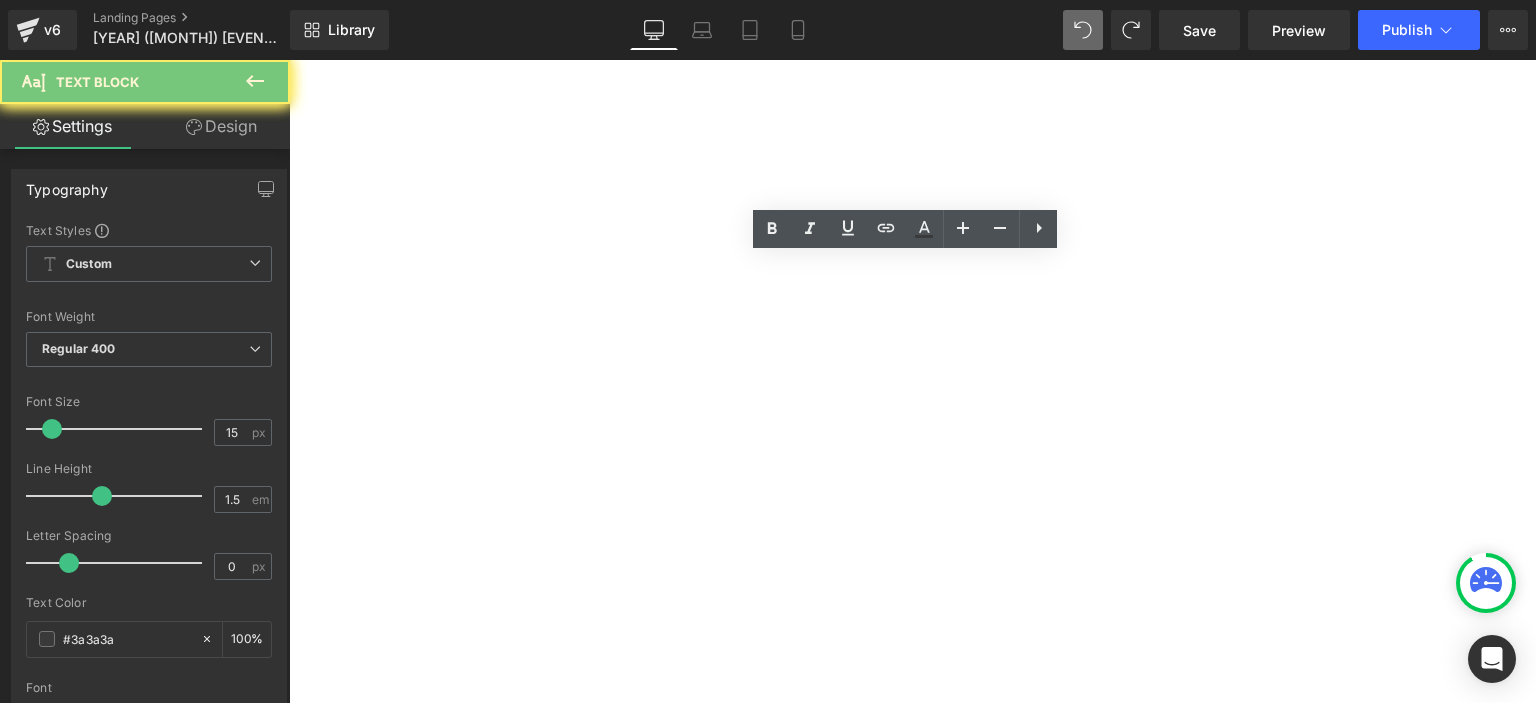 click on "Lorem ipsum dolor sit amet, consectetur adipiscing elit, sed do eiusmod tempor incididunt ut labore et dolore magna aliqua. Ut enim ad minim veniam, quis nostrud exercitation ullamco laboris nisi ut aliquip ex ea commodo consequat. Duis aute irure dolor in reprehenderit in voluptate velit esse cillum dolore eu fugiat nulla pariatur. Excepteur sint occaecat cupidatat non proident, sunt in culpa qui officia deserunt mollit anim id est laborum." at bounding box center [289, 60] 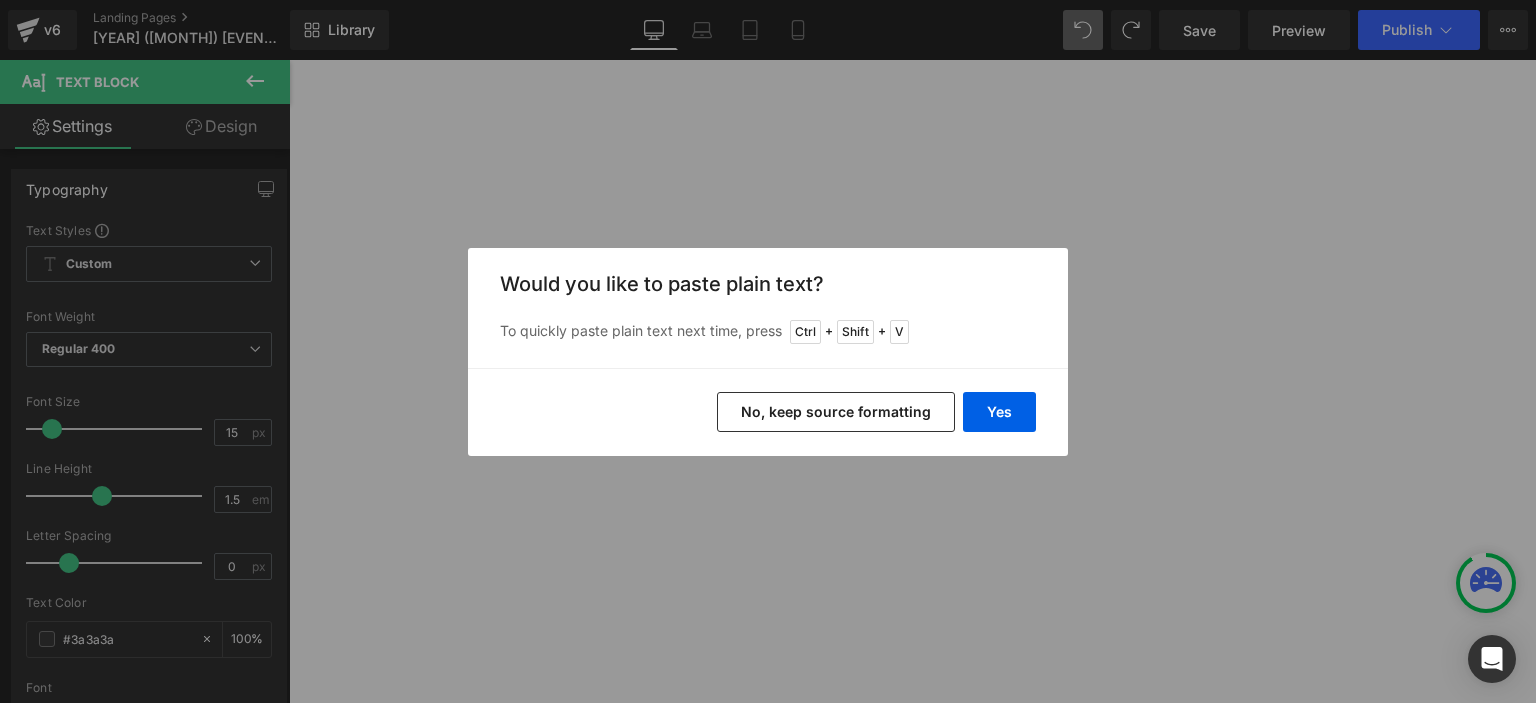 click on "No, keep source formatting" at bounding box center [836, 412] 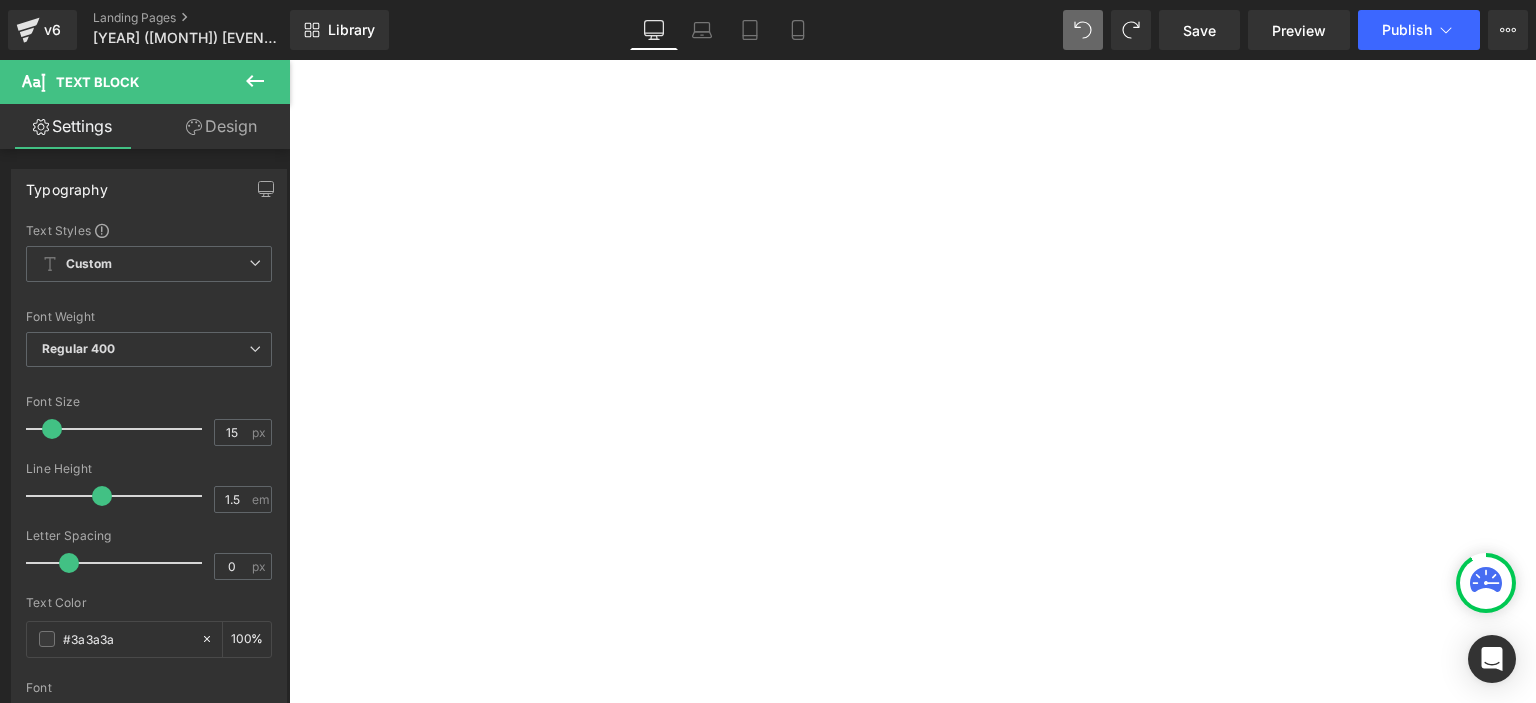 scroll, scrollTop: 0, scrollLeft: 0, axis: both 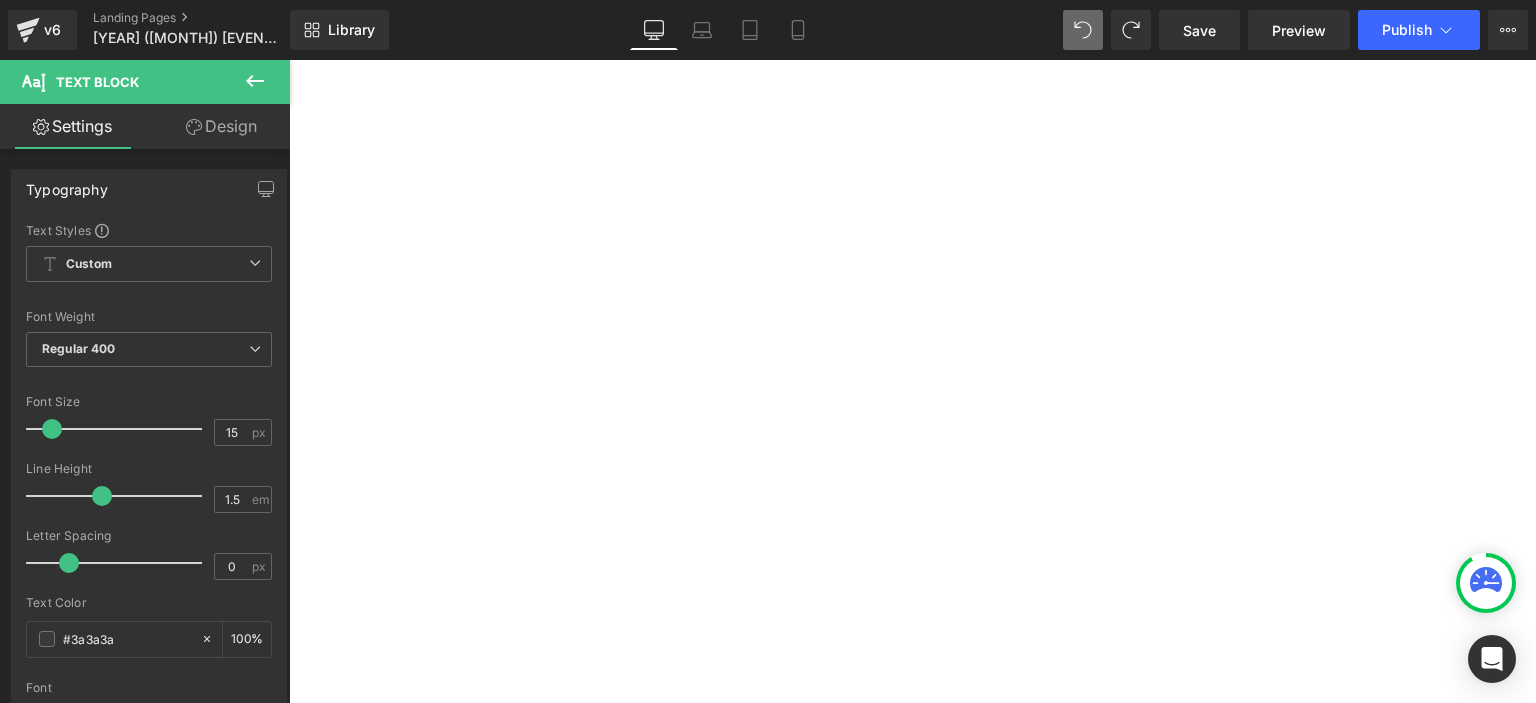 click 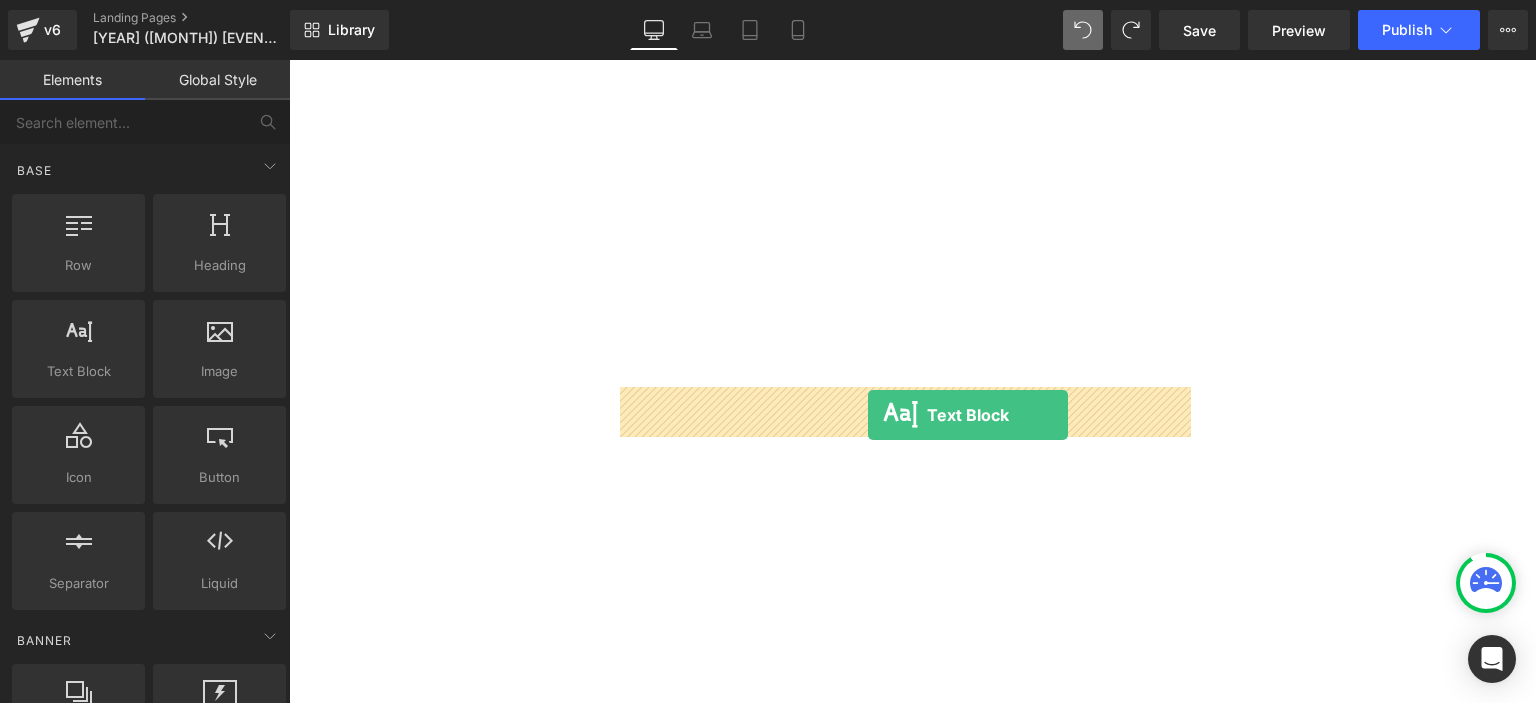 drag, startPoint x: 370, startPoint y: 435, endPoint x: 868, endPoint y: 415, distance: 498.40146 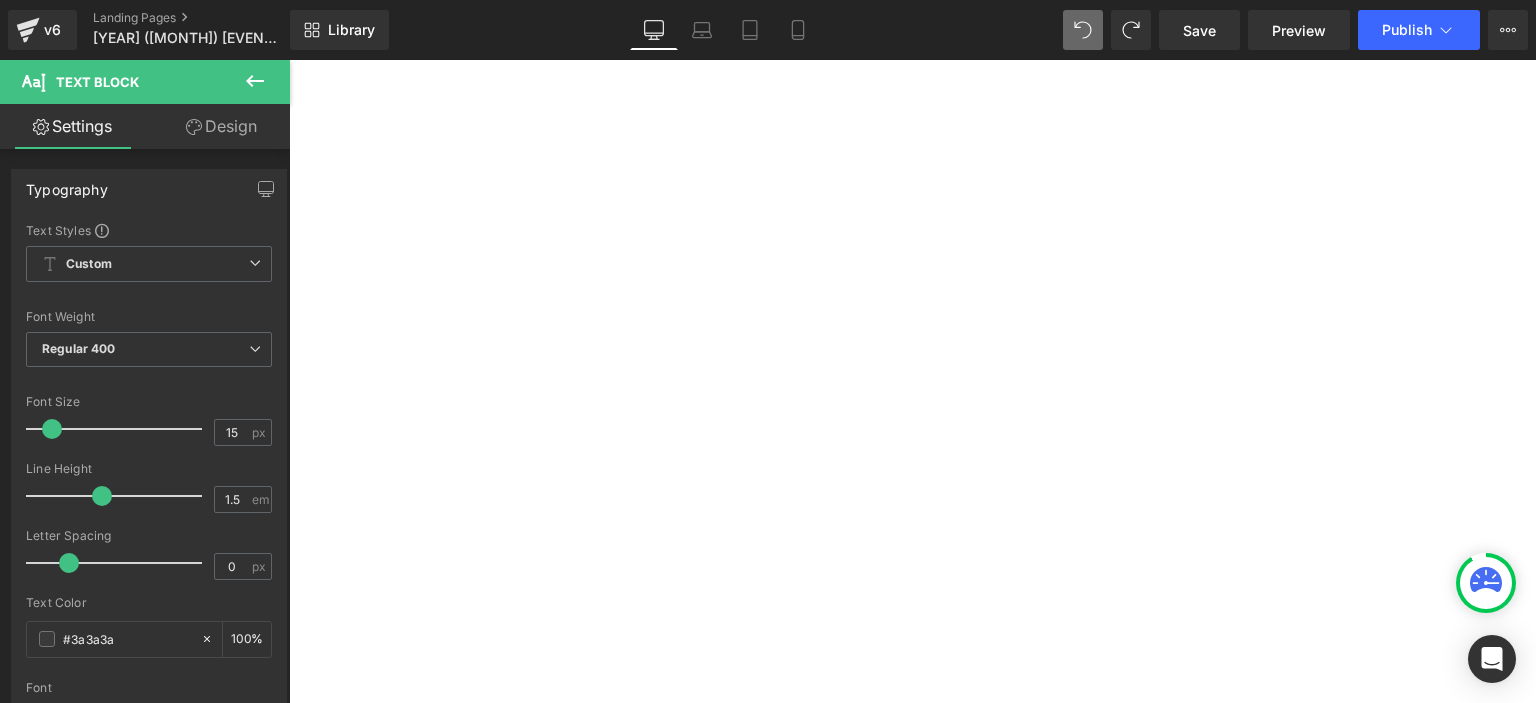 click on "Lorem ipsum dolor sit amet, consectetur adipiscing elit, sed do eiusmod tempor incididunt ut labore et dolore magna aliqua. Ut enim ad minim veniam, quis nostrud exercitation ullamco laboris nisi ut aliquip ex ea commodo consequat. Duis aute irure dolor in reprehenderit in voluptate velit esse cillum dolore eu fugiat nulla pariatur. Excepteur sint occaecat cupidatat non proident, sunt in culpa qui officia deserunt mollit anim id est laborum." at bounding box center (289, 60) 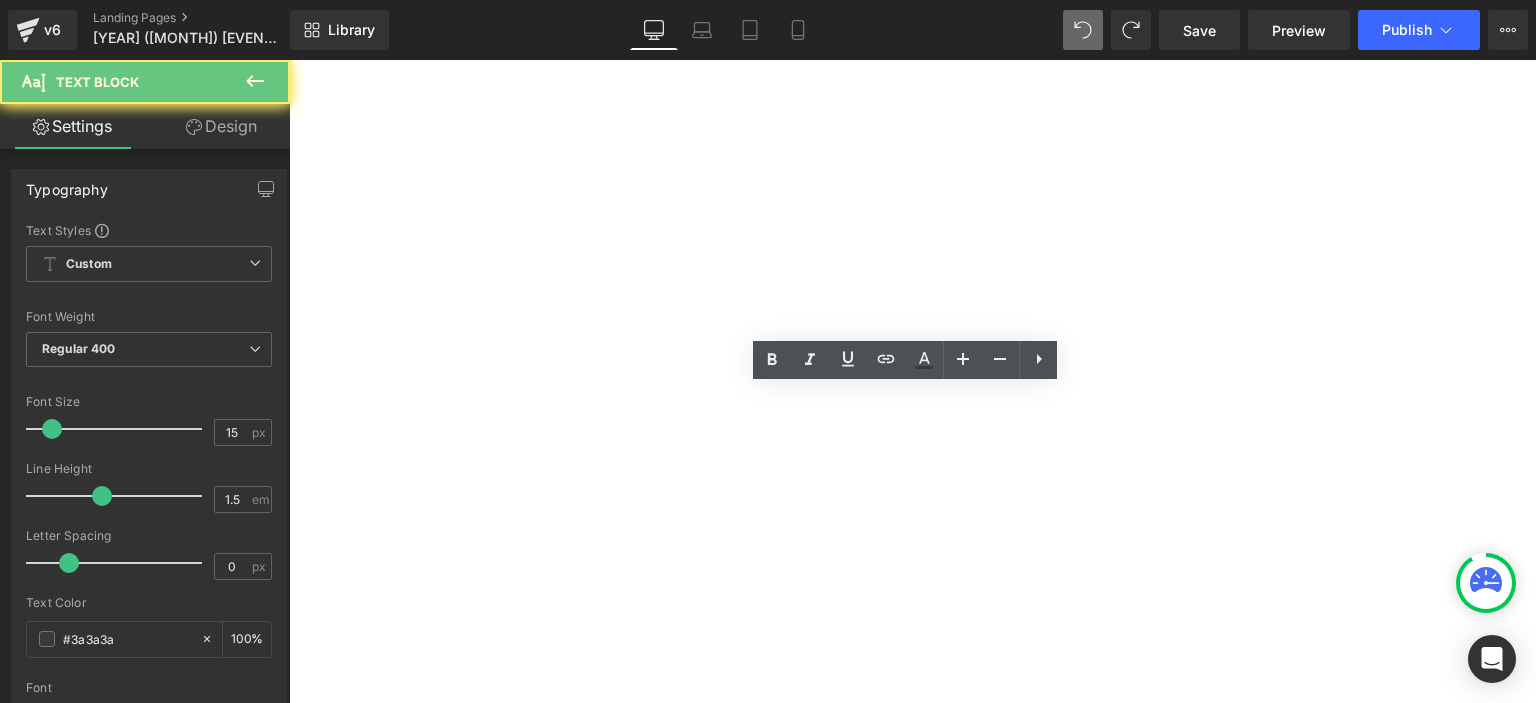 click on "Lorem ipsum dolor sit amet, consectetur adipiscing elit, sed do eiusmod tempor incididunt ut labore et dolore magna aliqua. Ut enim ad minim veniam, quis nostrud exercitation ullamco laboris nisi ut aliquip ex ea commodo consequat. Duis aute irure dolor in reprehenderit in voluptate velit esse cillum dolore eu fugiat nulla pariatur. Excepteur sint occaecat cupidatat non proident, sunt in culpa qui officia deserunt mollit anim id est laborum." at bounding box center (289, 60) 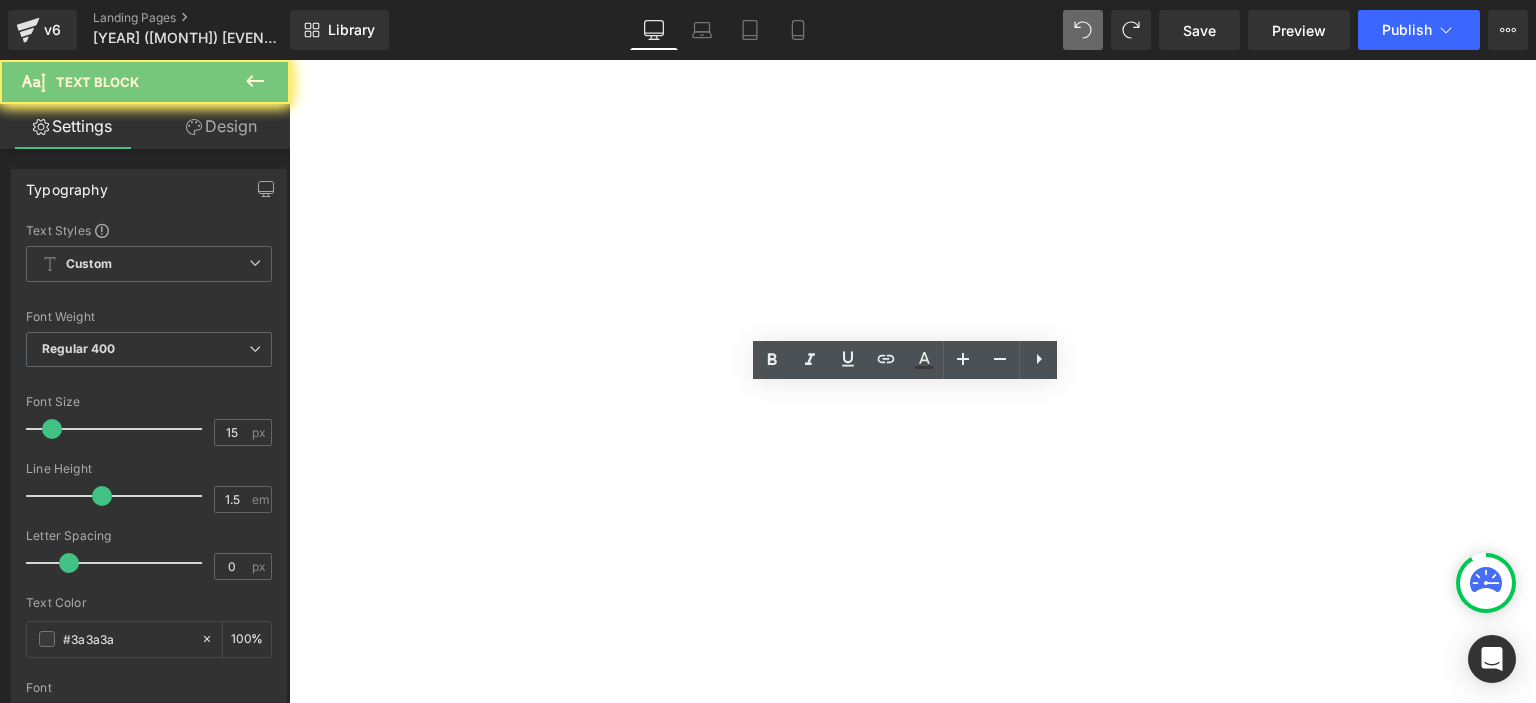 click on "Lorem ipsum dolor sit amet, consectetur adipiscing elit, sed do eiusmod tempor incididunt ut labore et dolore magna aliqua. Ut enim ad minim veniam, quis nostrud exercitation ullamco laboris nisi ut aliquip ex ea commodo consequat. Duis aute irure dolor in reprehenderit in voluptate velit esse cillum dolore eu fugiat nulla pariatur. Excepteur sint occaecat cupidatat non proident, sunt in culpa qui officia deserunt mollit anim id est laborum." at bounding box center [289, 60] 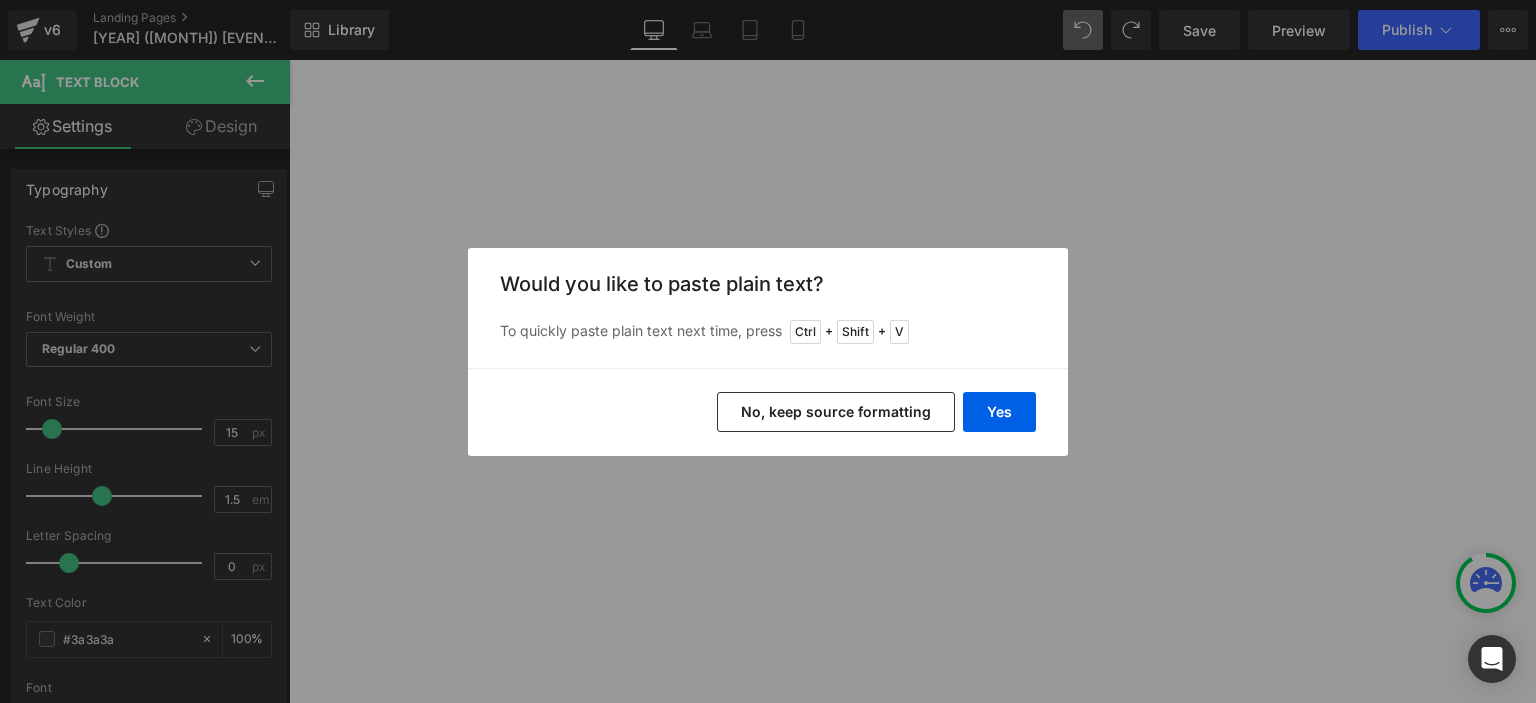 click on "No, keep source formatting" at bounding box center (836, 412) 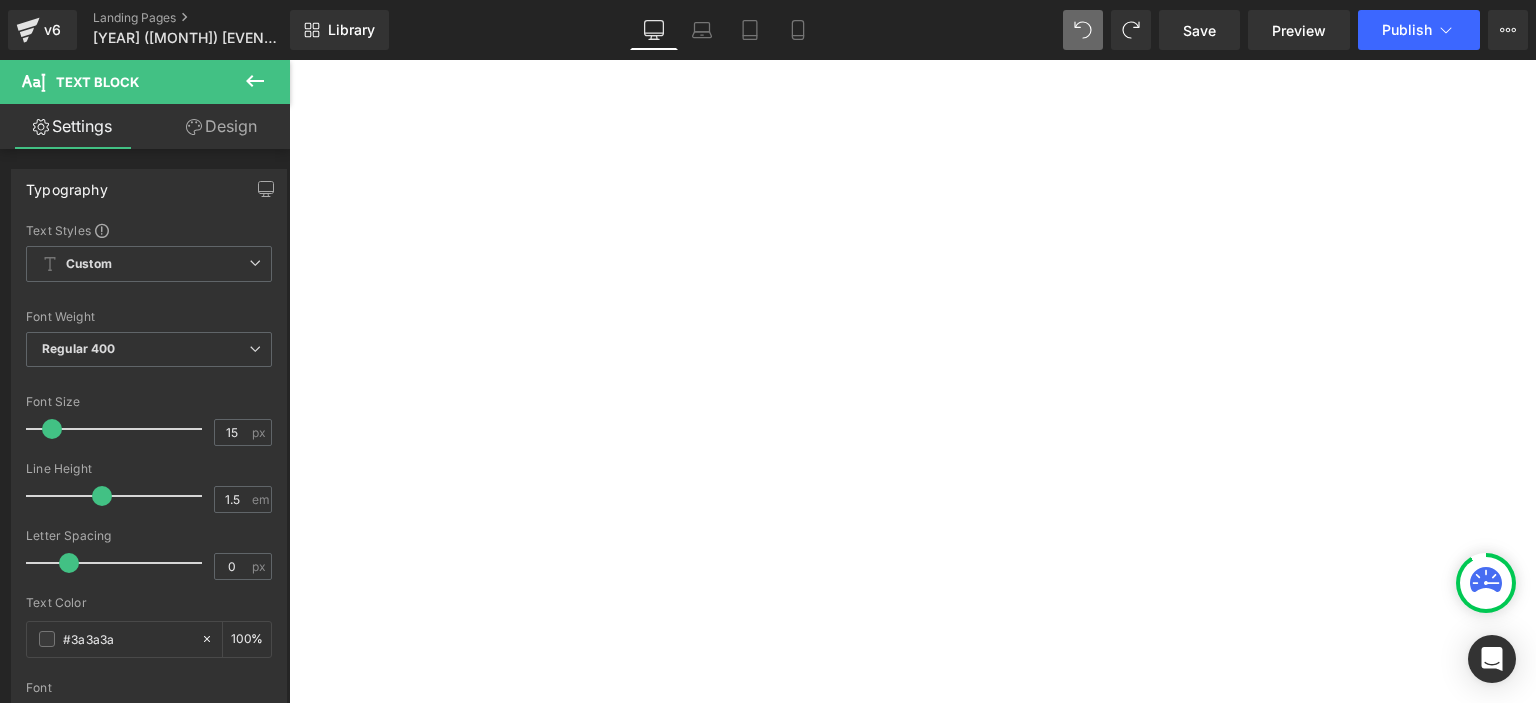 scroll, scrollTop: 152, scrollLeft: 0, axis: vertical 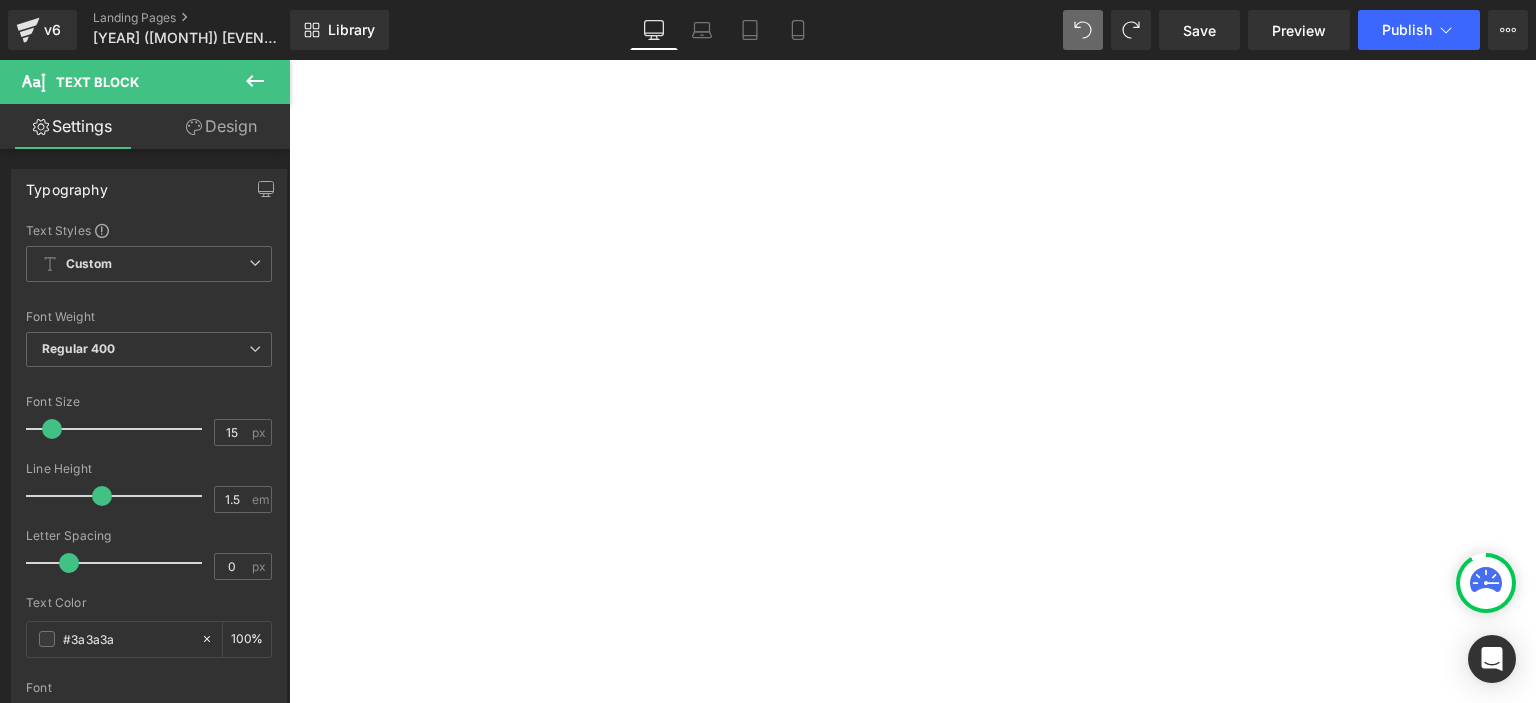 click at bounding box center (289, 60) 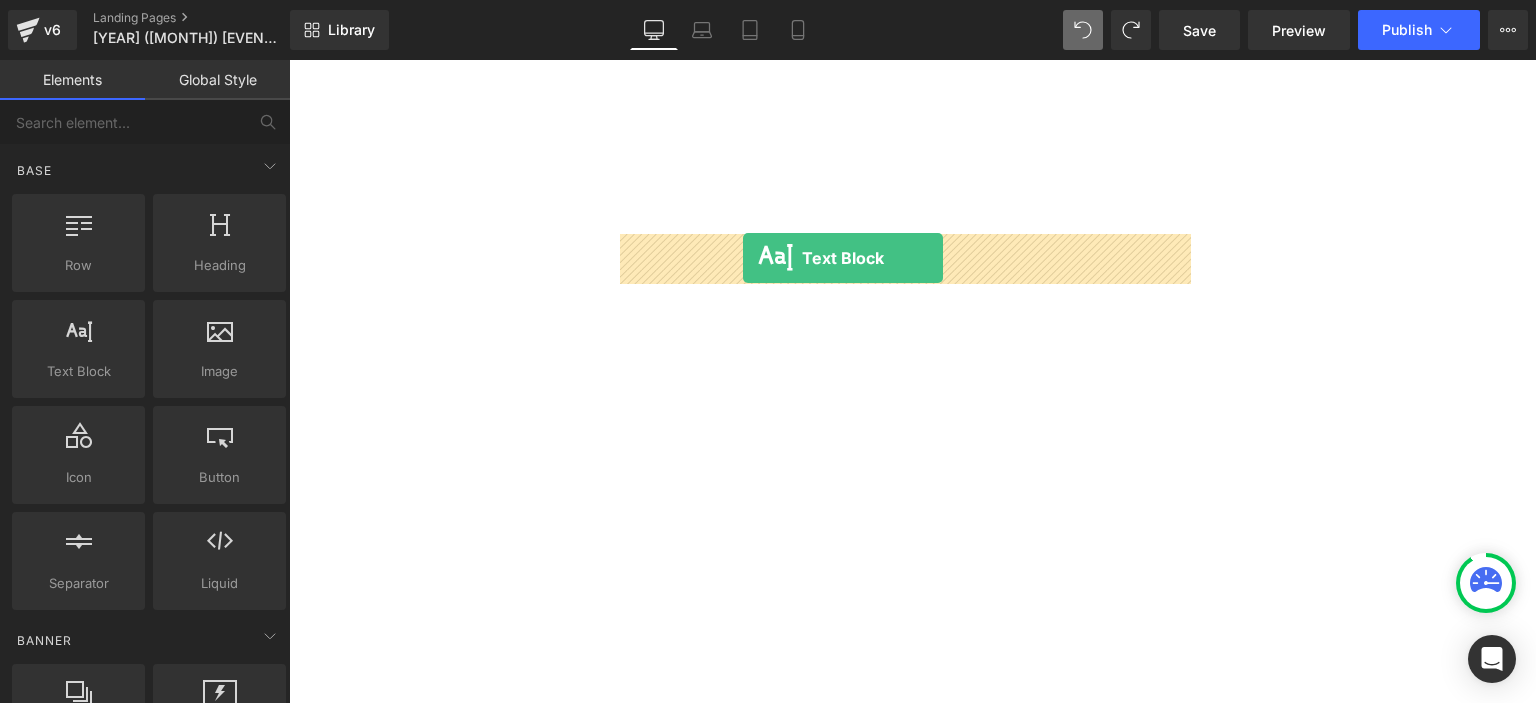 drag, startPoint x: 363, startPoint y: 428, endPoint x: 742, endPoint y: 258, distance: 415.38055 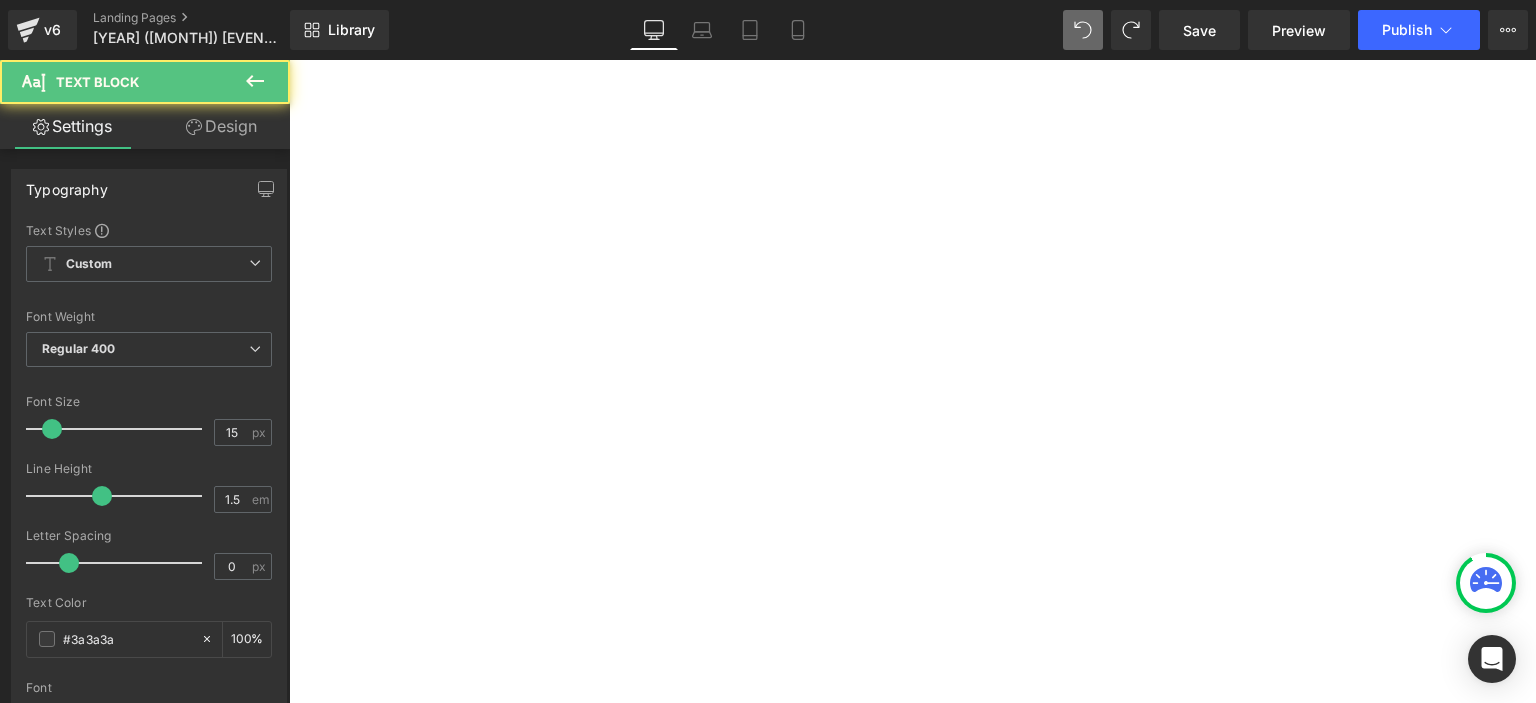 click 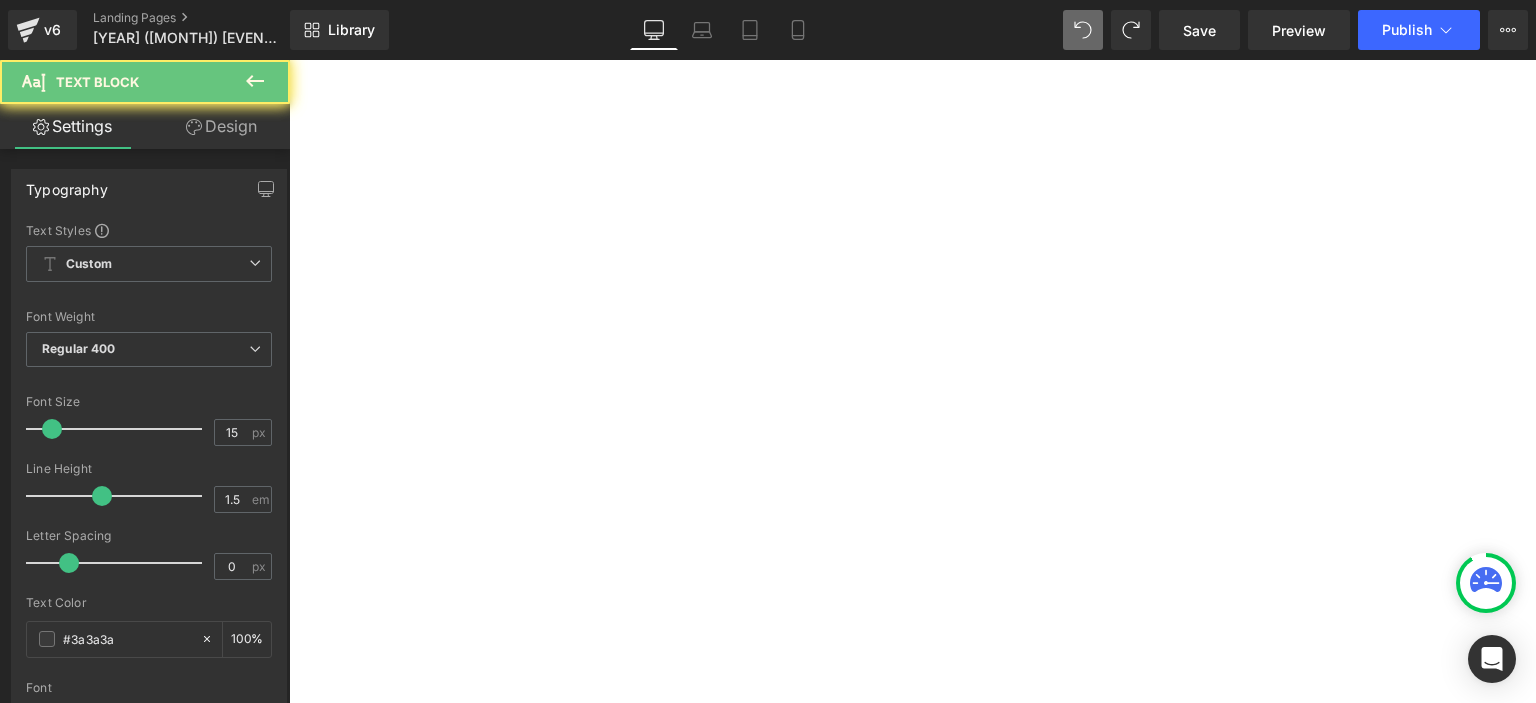 click 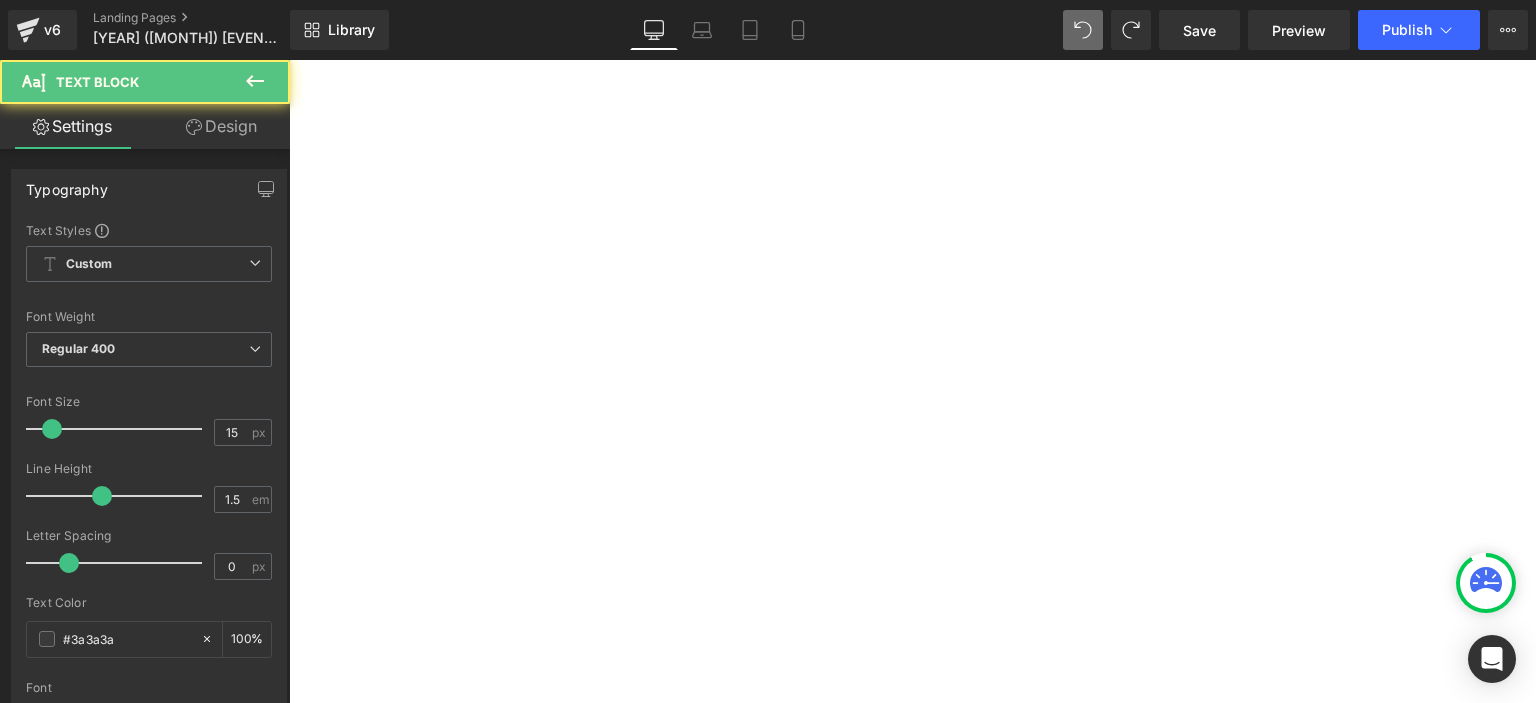 click on "Lorem ipsum dolor sit amet, consectetur adipiscing elit, sed do eiusmod tempor incididunt ut labore et dolore magna aliqua. Ut enim ad minim veniam, quis nostrud exercitation ullamco laboris nisi ut aliquip ex ea commodo consequat. Duis aute irure dolor in reprehenderit in voluptate velit esse cillum dolore eu fugiat nulla pariatur. Excepteur sint occaecat cupidatat non proident, sunt in culpa qui officia deserunt mollit anim id est laborum." at bounding box center (289, 60) 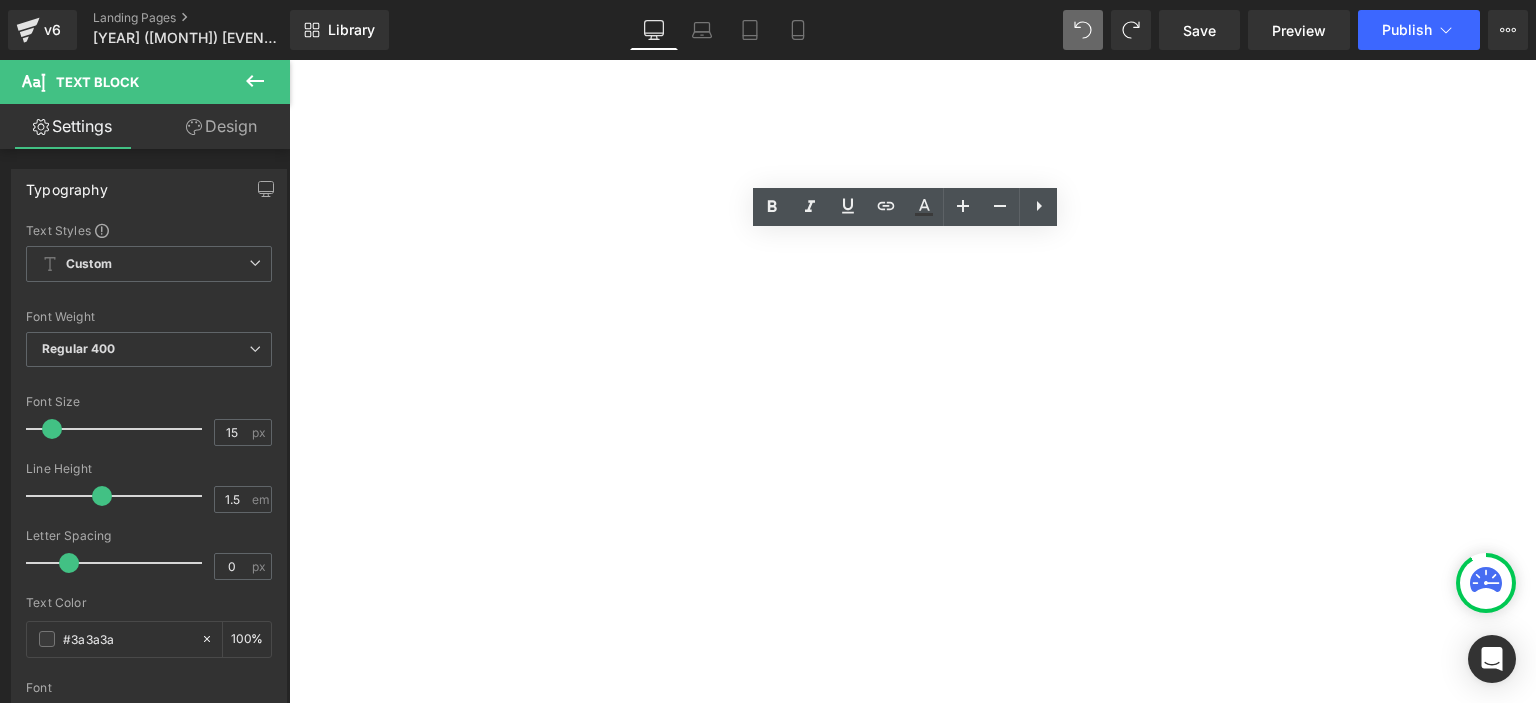 click on "Lorem ipsum dolor sit amet, consectetur adipiscing elit, sed do eiusmod tempor incididunt ut labore et dolore magna aliqua. Ut enim ad minim veniam, quis nostrud exercitation ullamco laboris nisi ut aliquip ex ea commodo consequat. Duis aute irure dolor in reprehenderit in voluptate velit esse cillum dolore eu fugiat nulla pariatur. Excepteur sint occaecat cupidatat non proident, sunt in culpa qui officia deserunt mollit anim id est laborum." at bounding box center (289, 60) 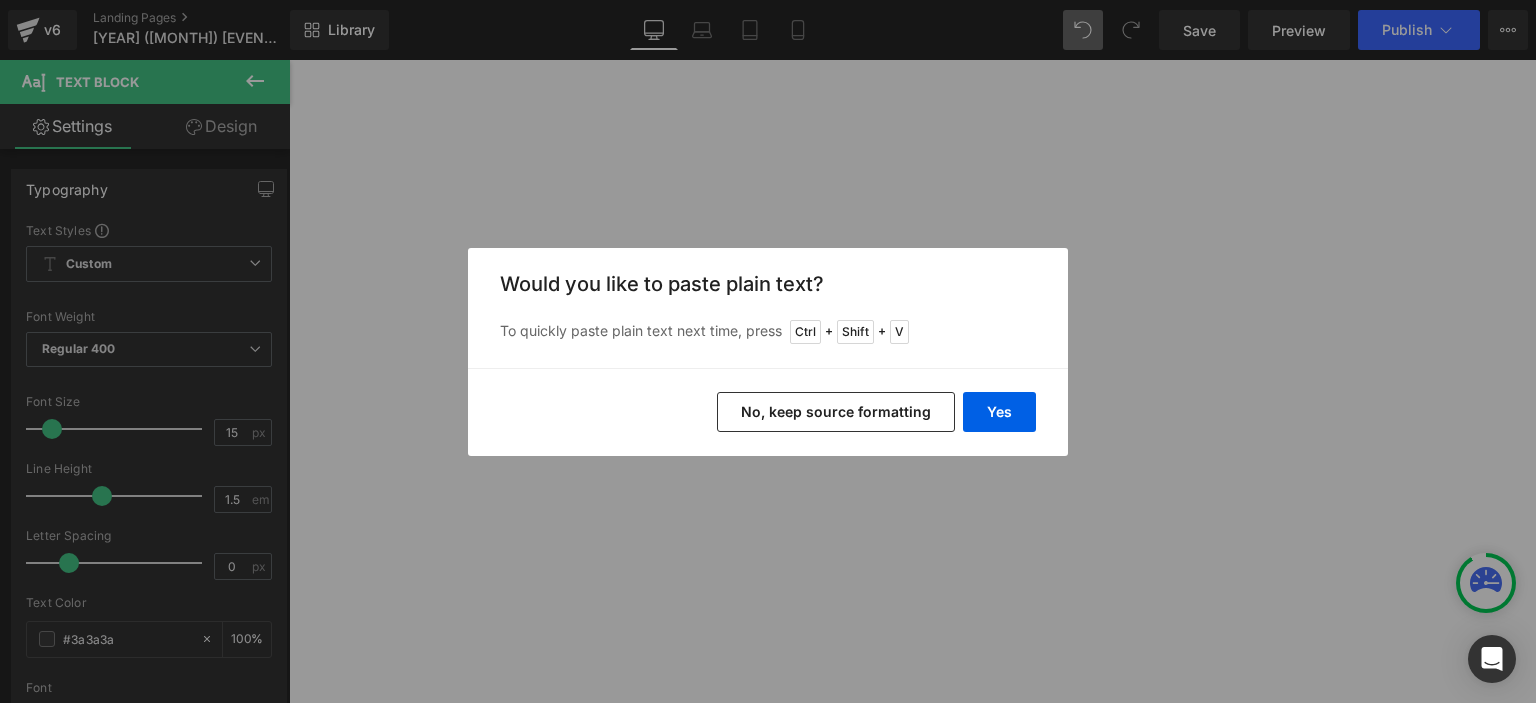 click on "No, keep source formatting" at bounding box center [836, 412] 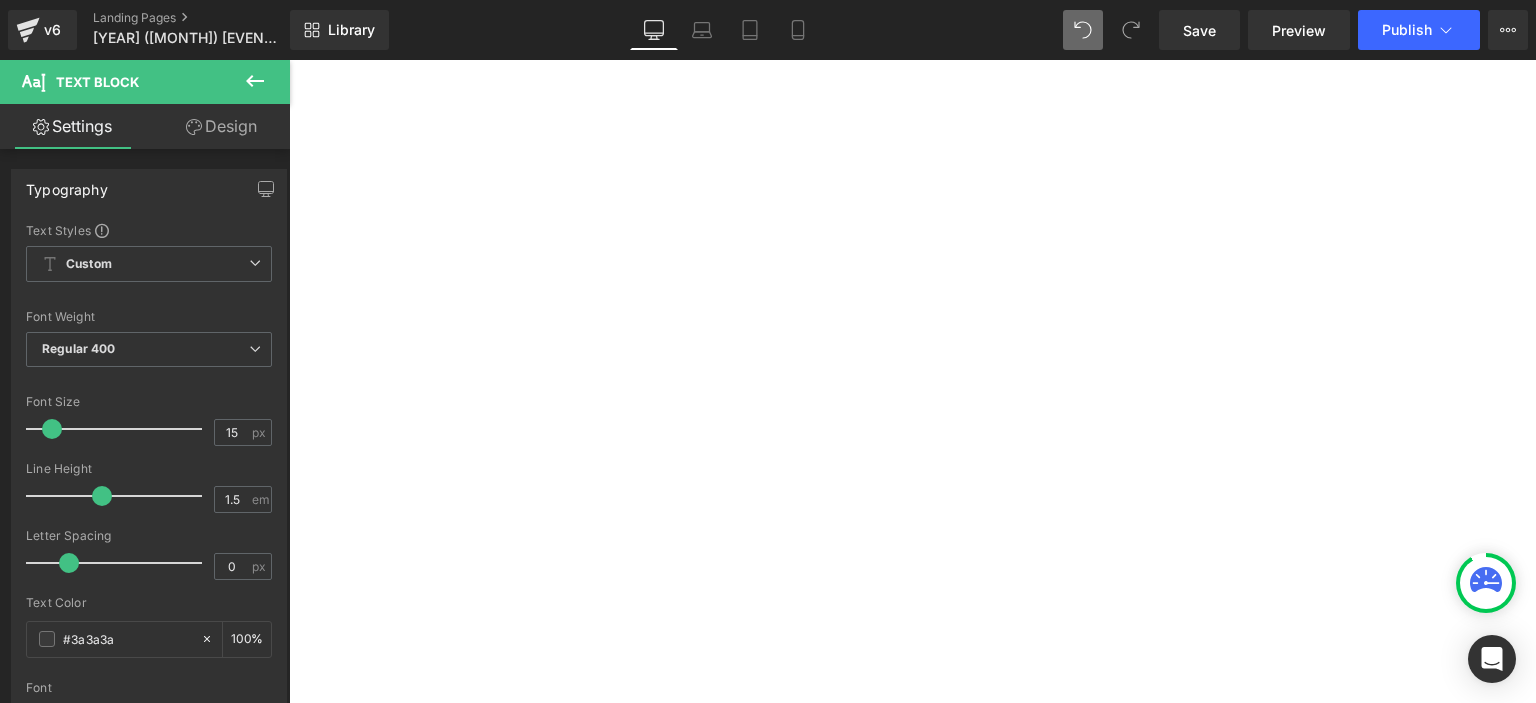 click at bounding box center (289, 60) 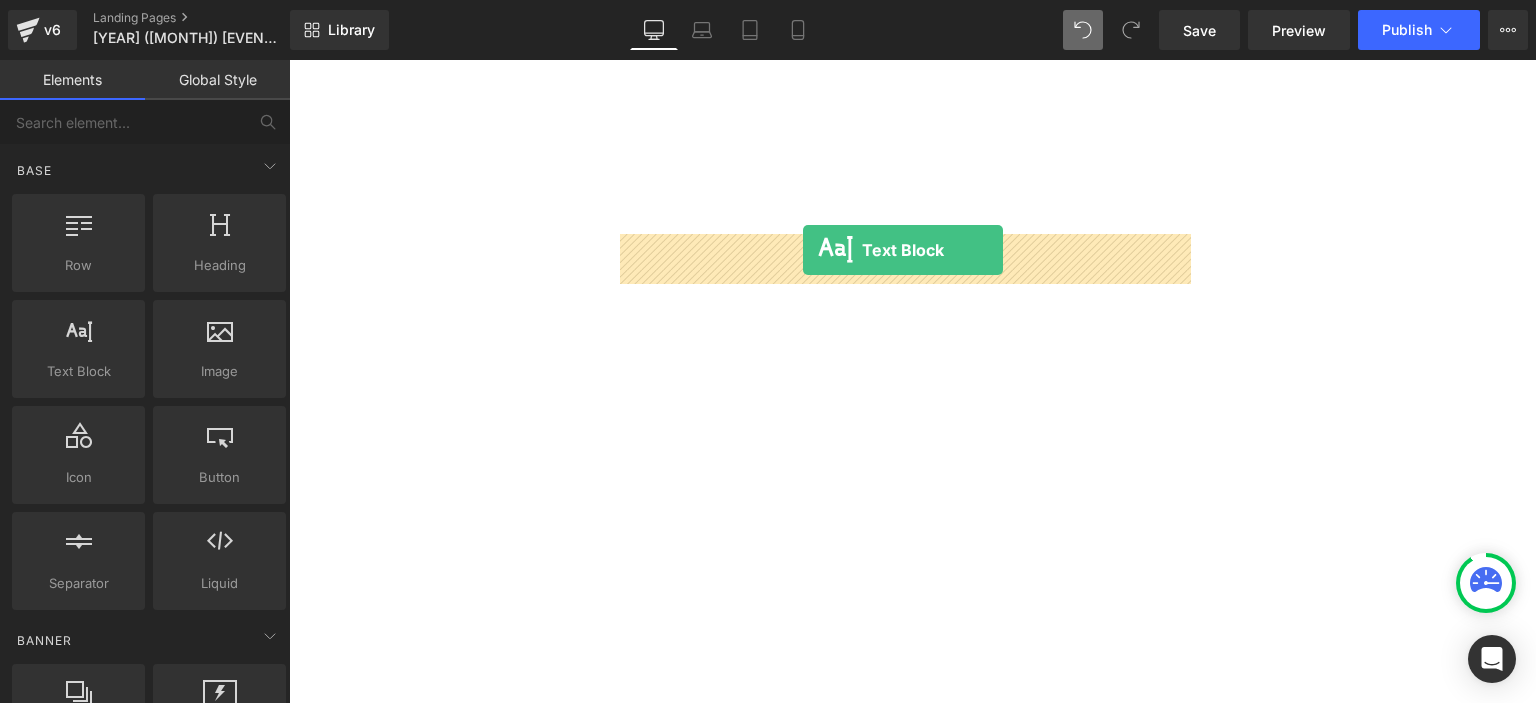 drag, startPoint x: 377, startPoint y: 429, endPoint x: 803, endPoint y: 250, distance: 462.079 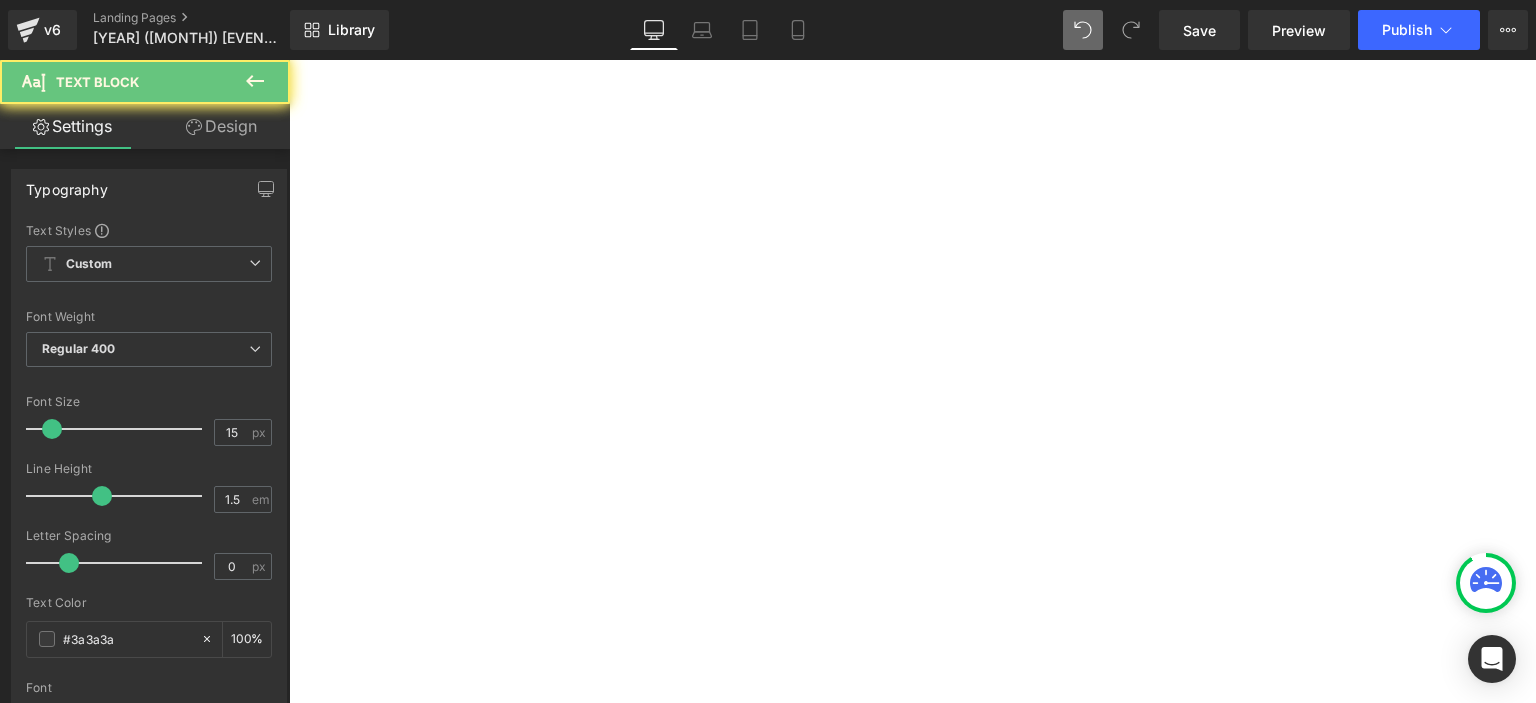 click on "Lorem ipsum dolor sit amet, consectetur adipiscing elit, sed do eiusmod tempor incididunt ut labore et dolore magna aliqua. Ut enim ad minim veniam, quis nostrud exercitation ullamco laboris nisi ut aliquip ex ea commodo consequat. Duis aute irure dolor in reprehenderit in voluptate velit esse cillum dolore eu fugiat nulla pariatur. Excepteur sint occaecat cupidatat non proident, sunt in culpa qui officia deserunt mollit anim id est laborum." at bounding box center [289, 60] 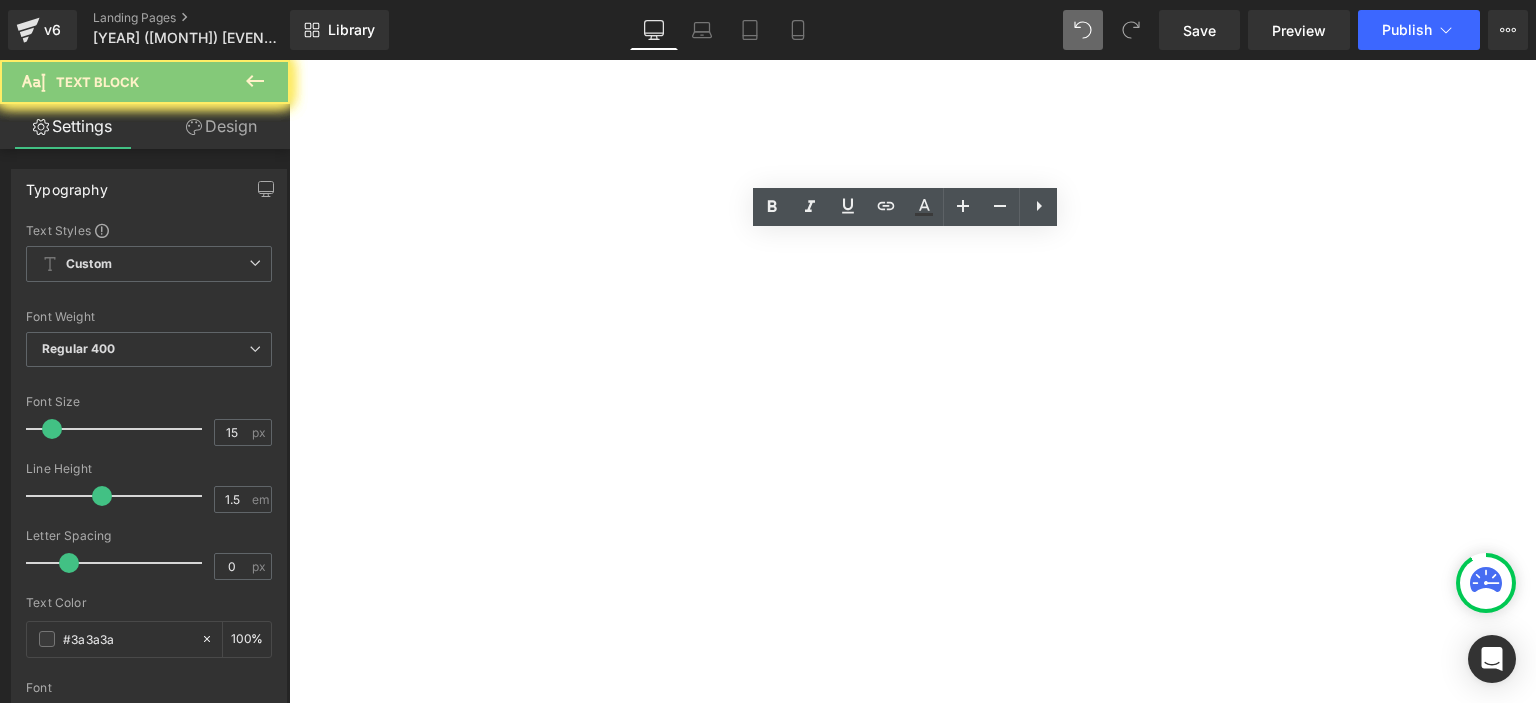 click on "Lorem ipsum dolor sit amet, consectetur adipiscing elit, sed do eiusmod tempor incididunt ut labore et dolore magna aliqua. Ut enim ad minim veniam, quis nostrud exercitation ullamco laboris nisi ut aliquip ex ea commodo consequat. Duis aute irure dolor in reprehenderit in voluptate velit esse cillum dolore eu fugiat nulla pariatur. Excepteur sint occaecat cupidatat non proident, sunt in culpa qui officia deserunt mollit anim id est laborum." at bounding box center [289, 60] 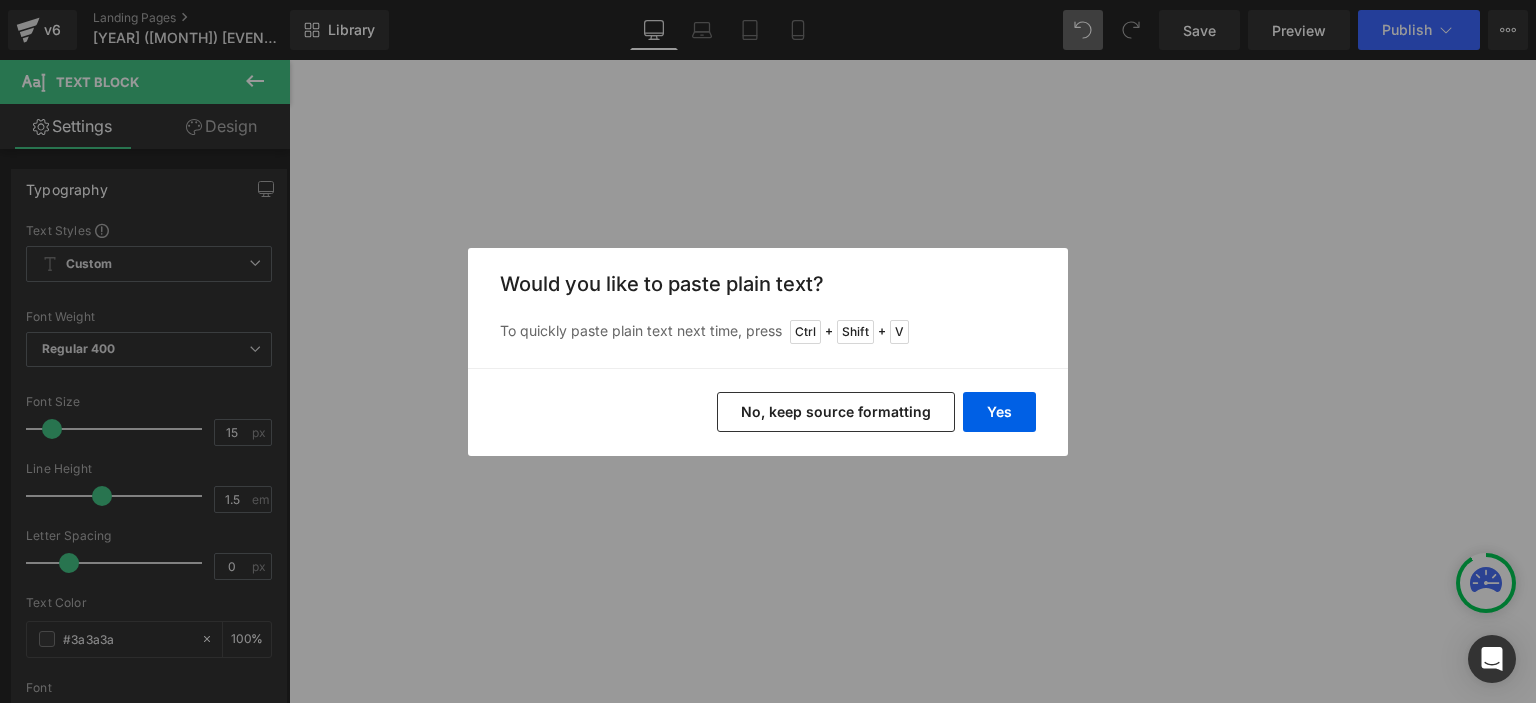 click on "No, keep source formatting" at bounding box center (836, 412) 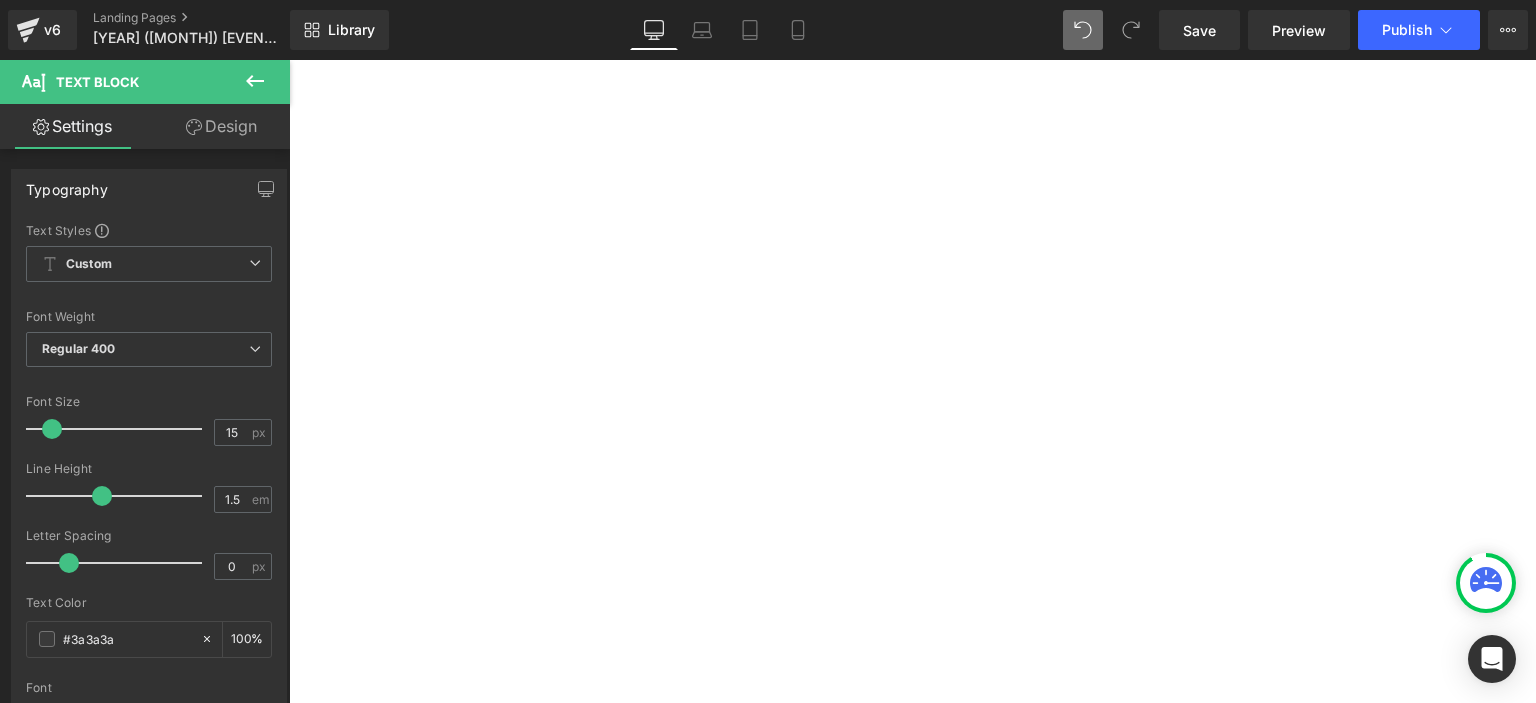 click on "Row" at bounding box center (289, 60) 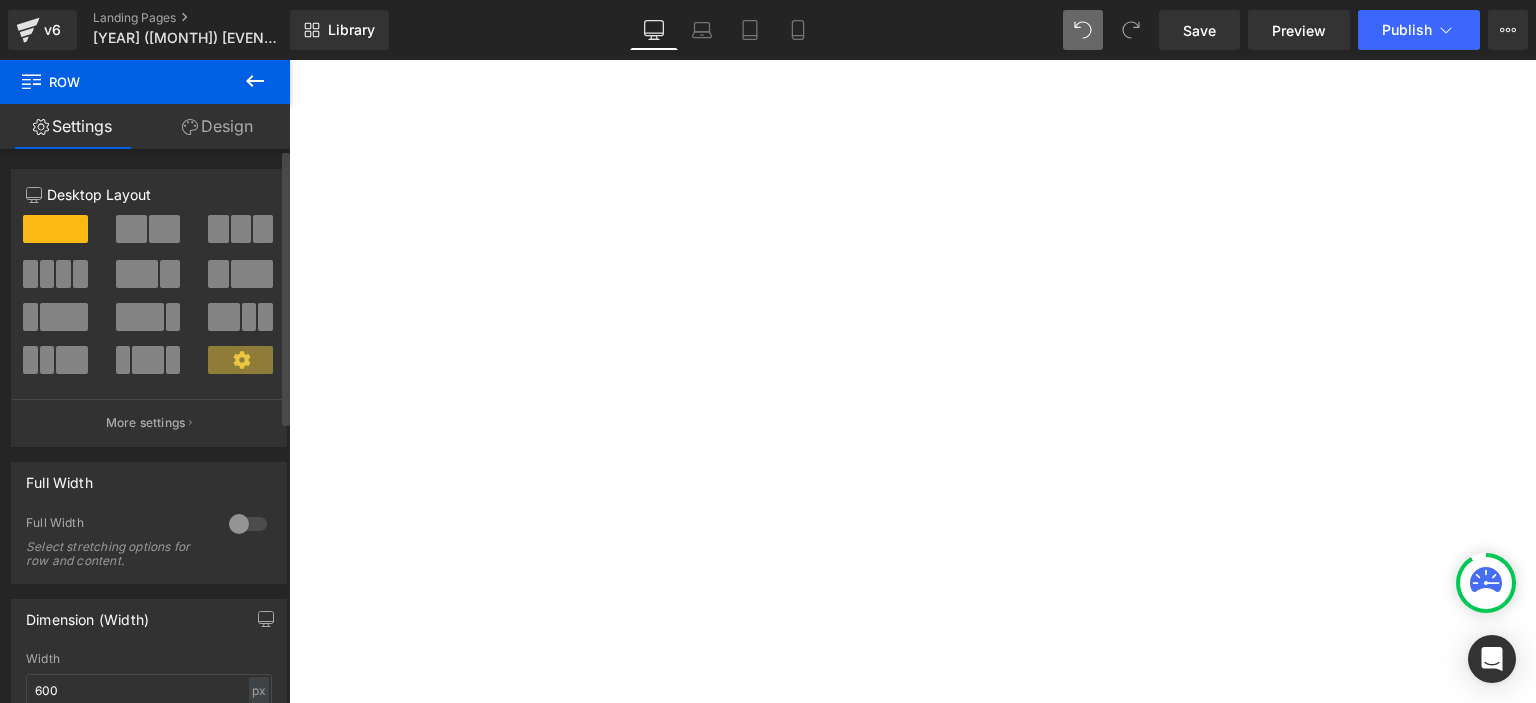 click at bounding box center [131, 229] 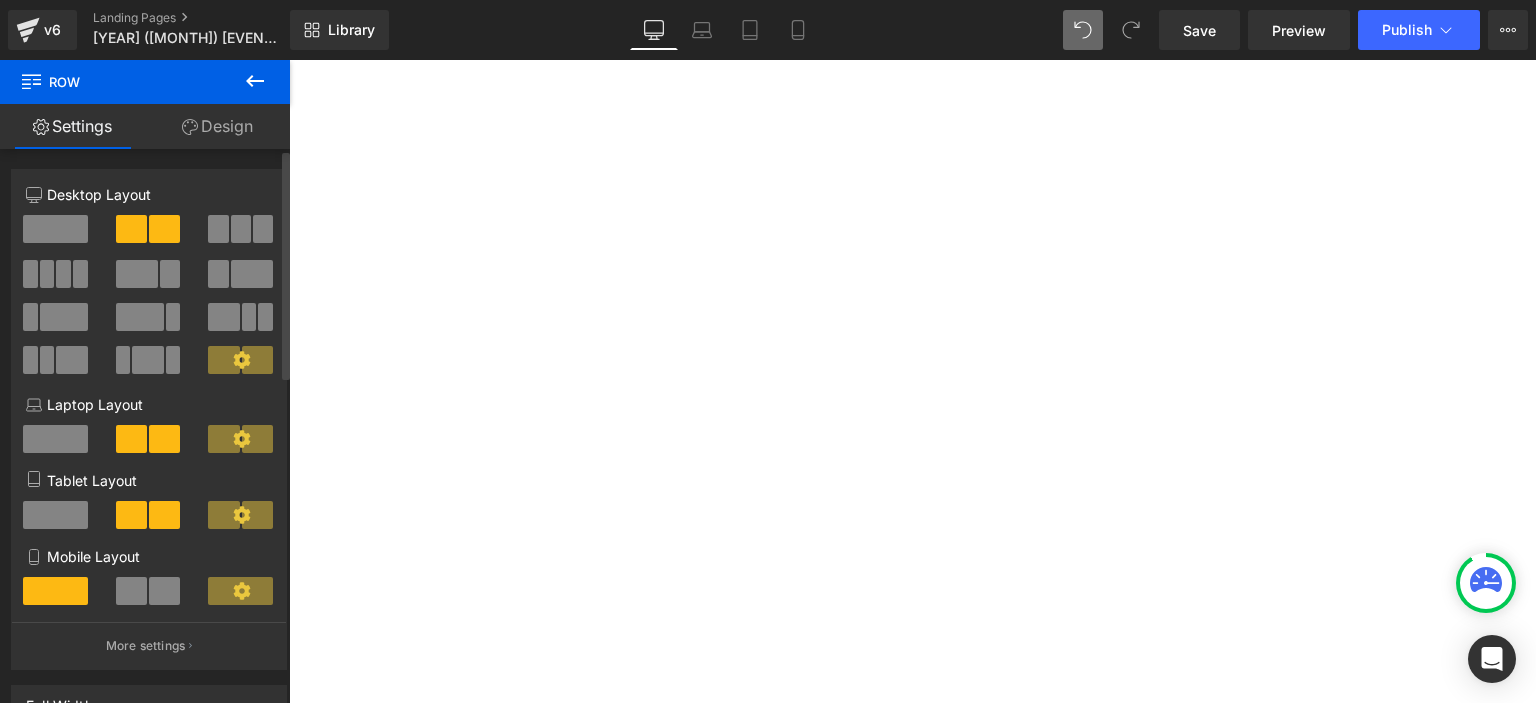 click at bounding box center (55, 229) 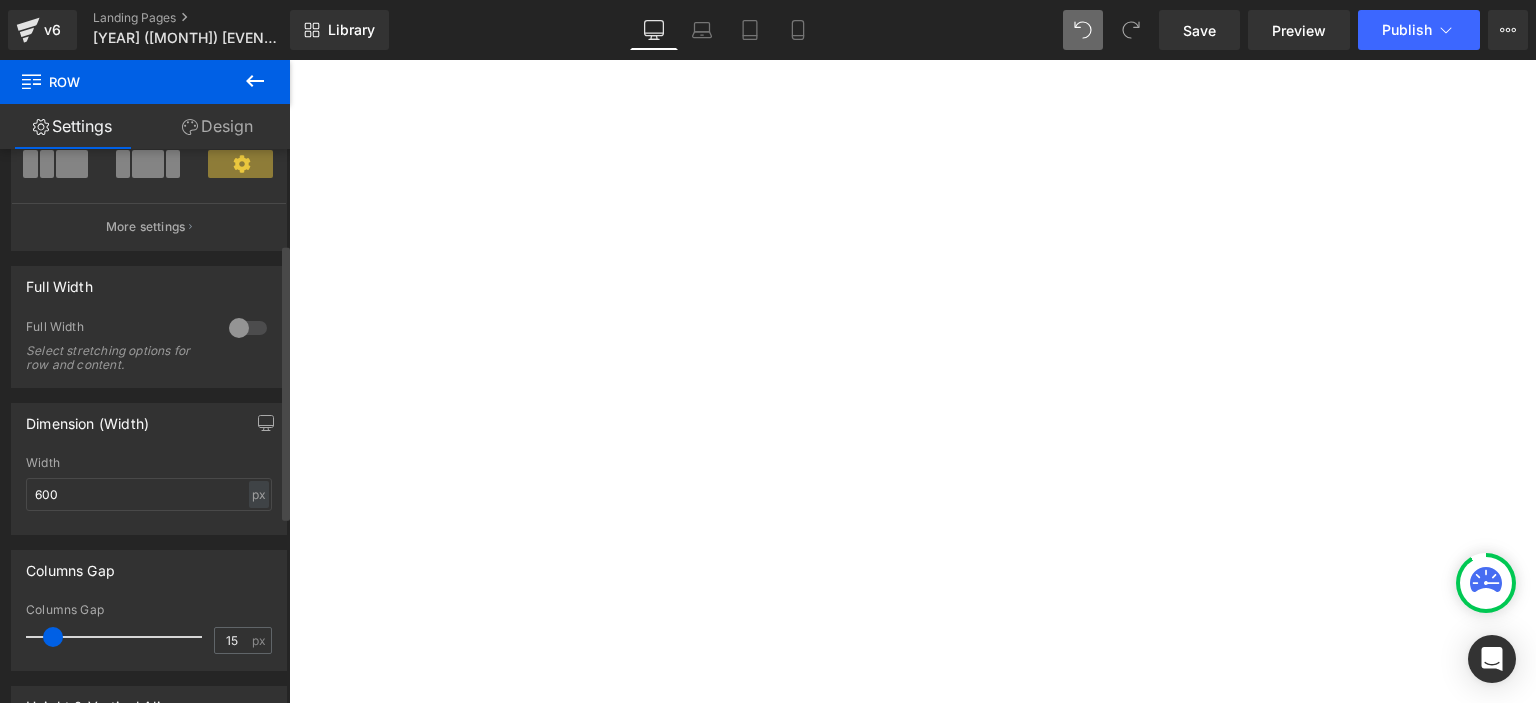 scroll, scrollTop: 196, scrollLeft: 0, axis: vertical 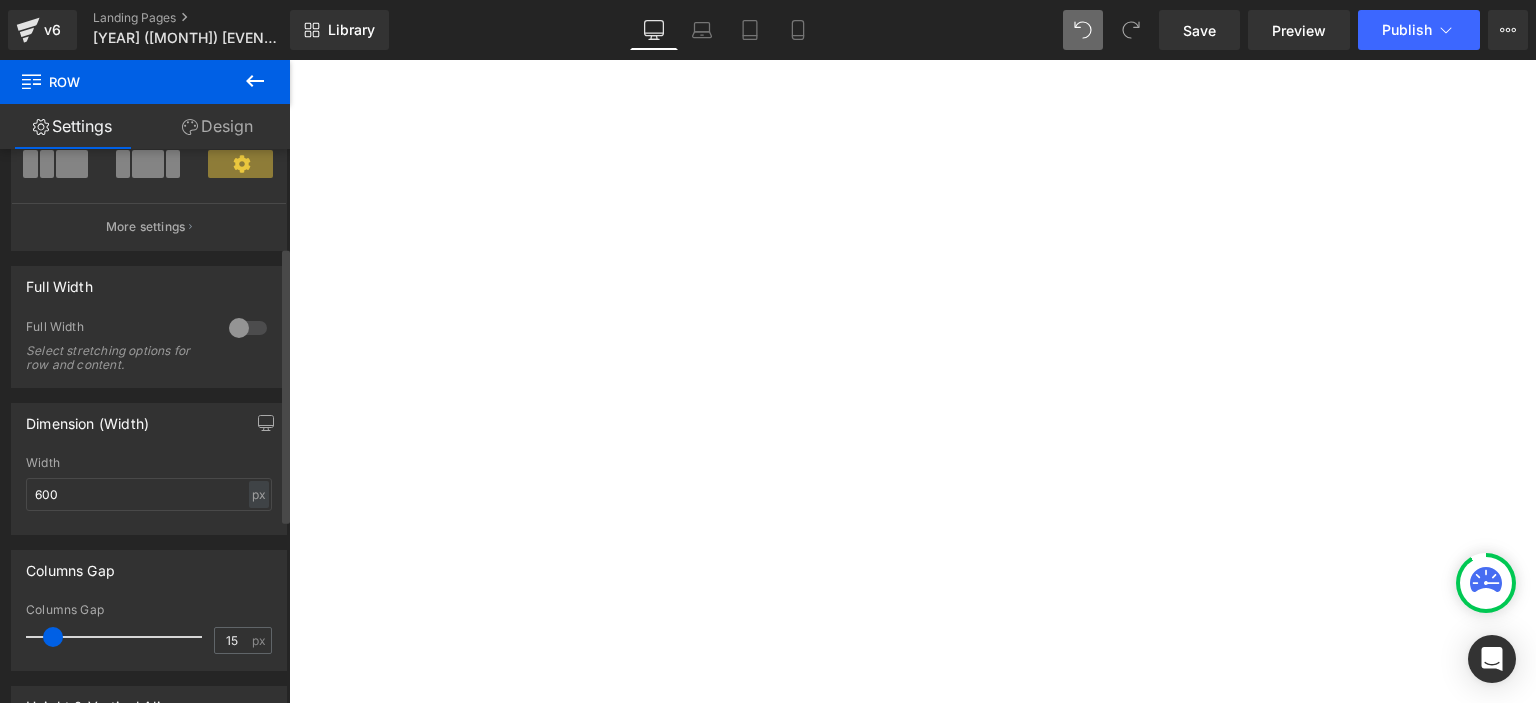 click at bounding box center (248, 328) 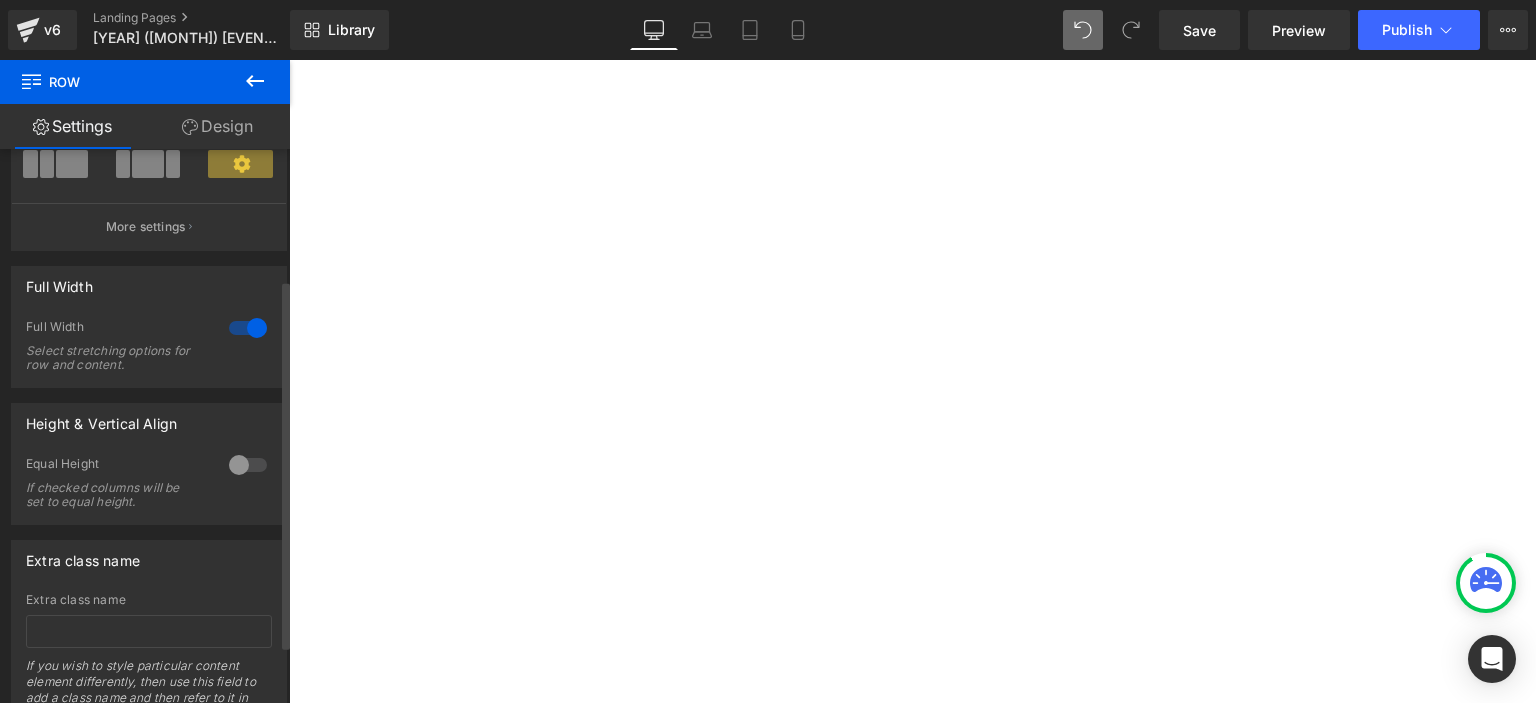click at bounding box center [248, 328] 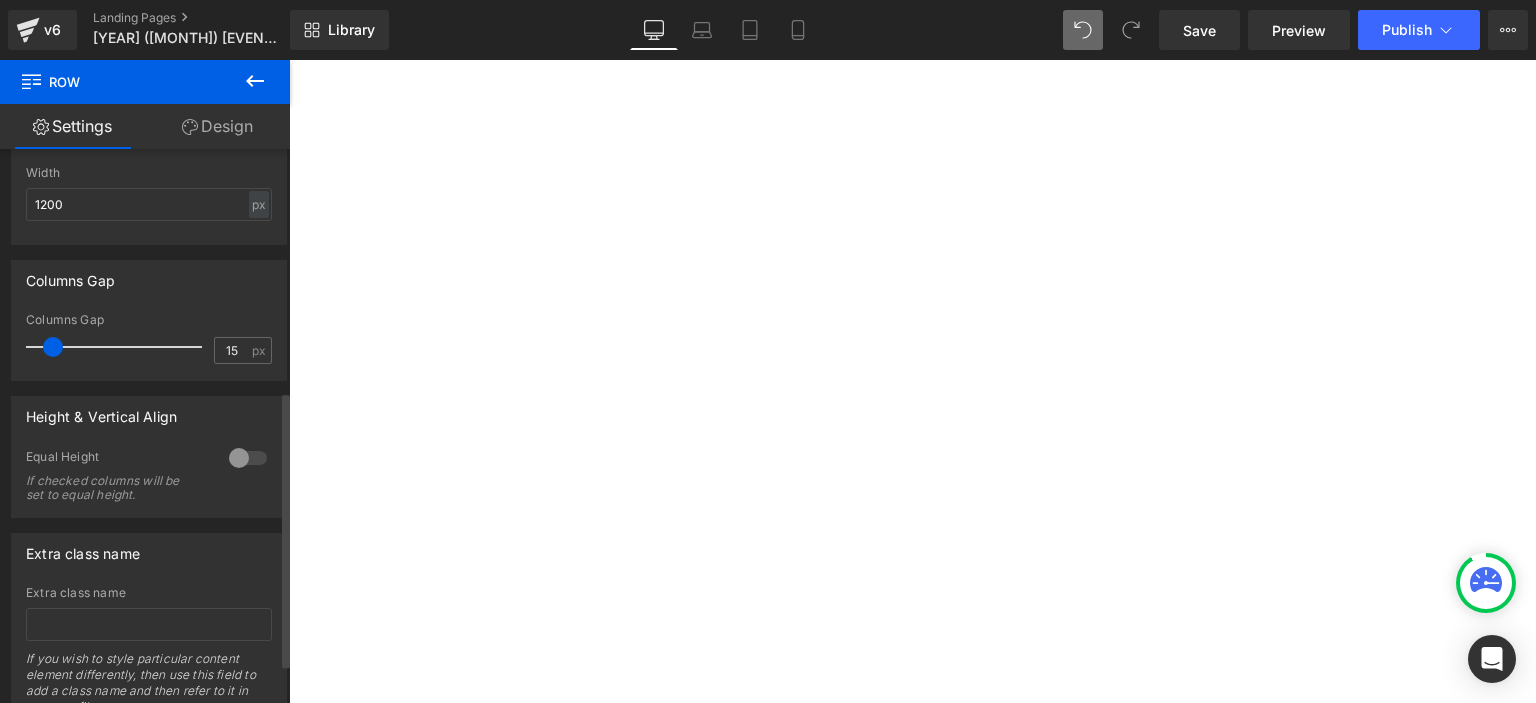 scroll, scrollTop: 566, scrollLeft: 0, axis: vertical 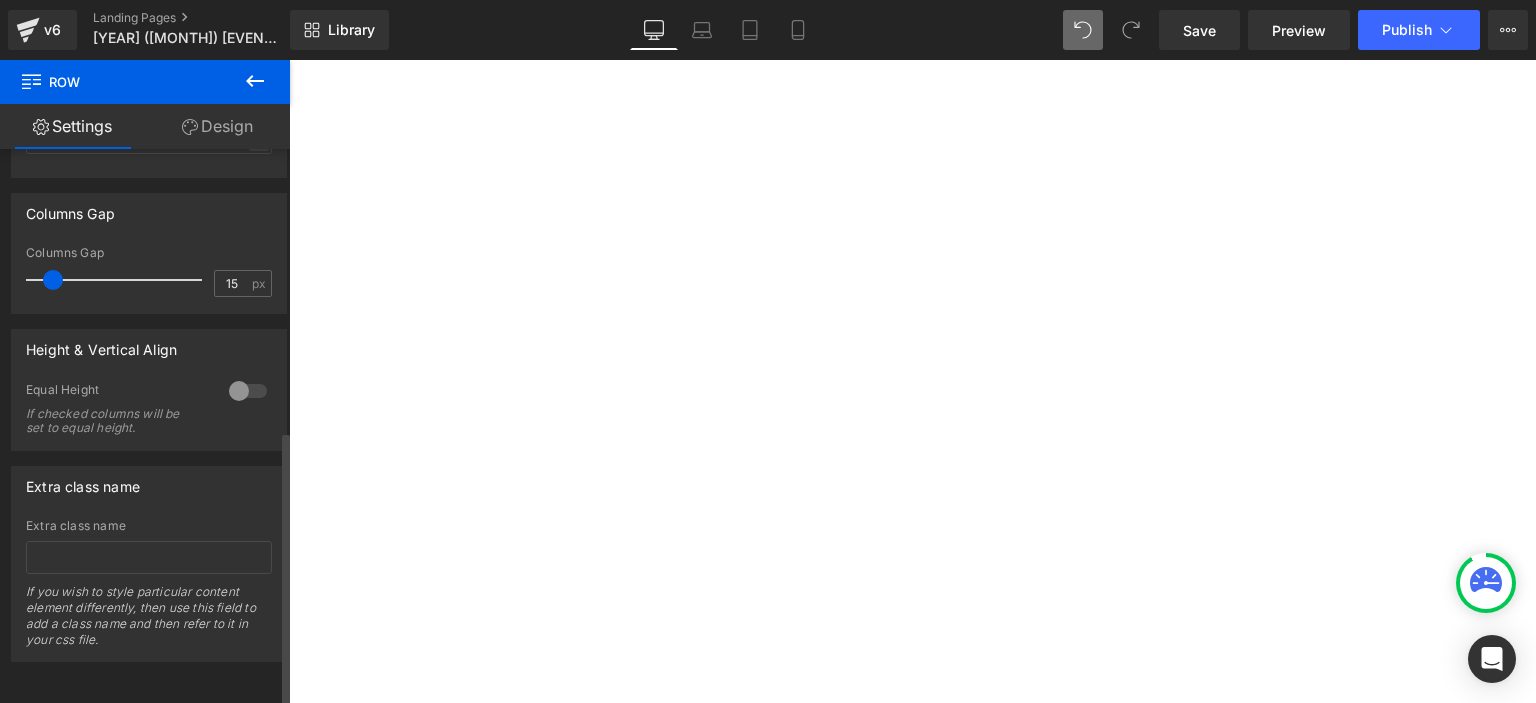 click at bounding box center (248, 391) 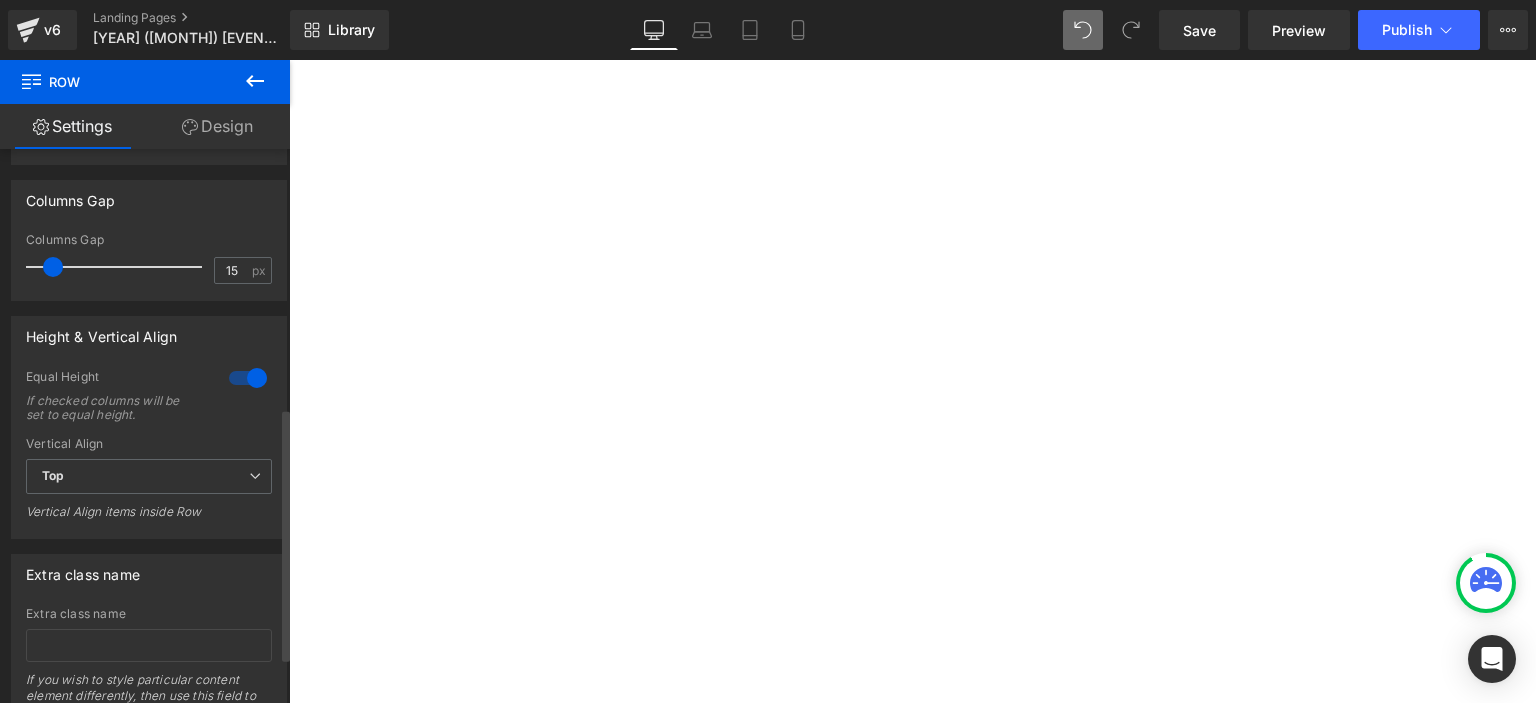click at bounding box center [248, 378] 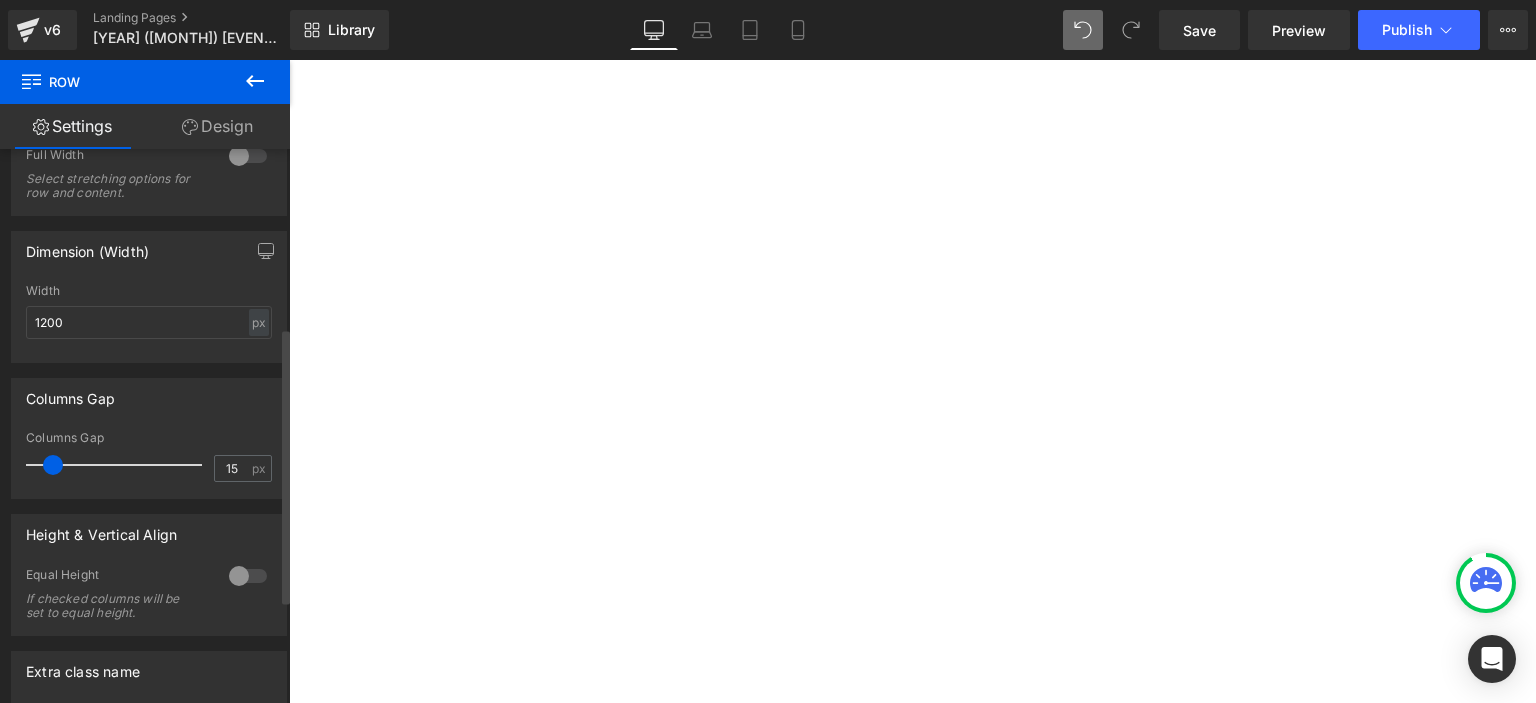scroll, scrollTop: 358, scrollLeft: 0, axis: vertical 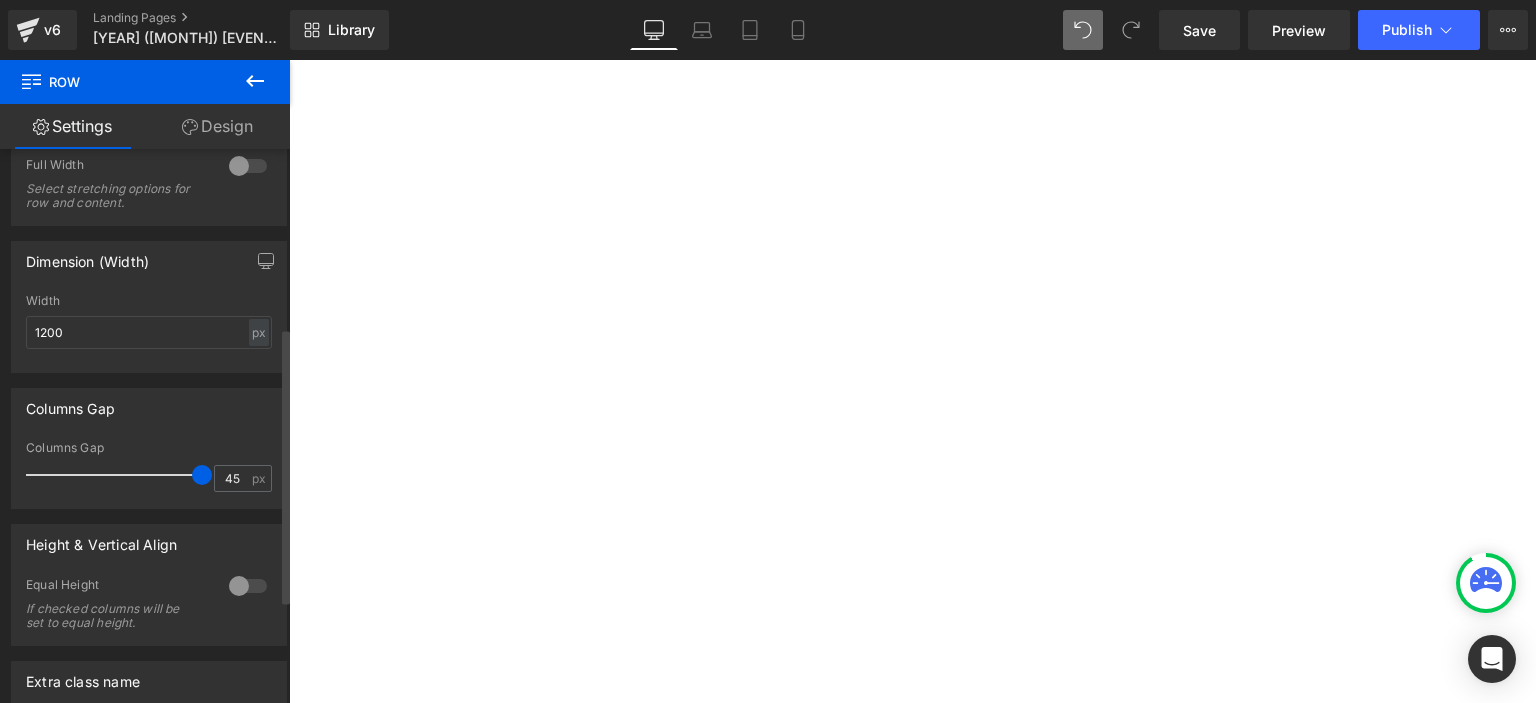 type on "0" 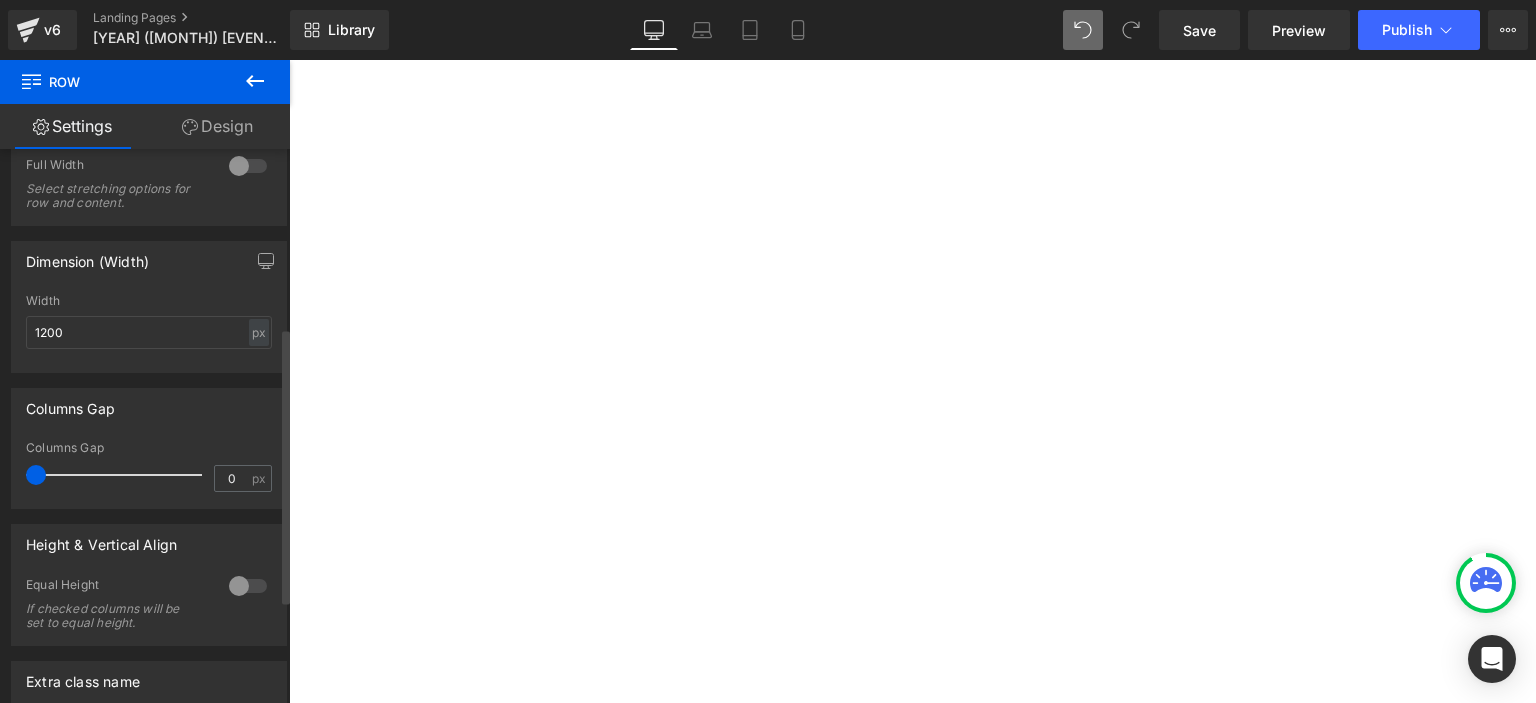 drag, startPoint x: 57, startPoint y: 464, endPoint x: 0, endPoint y: 495, distance: 64.884514 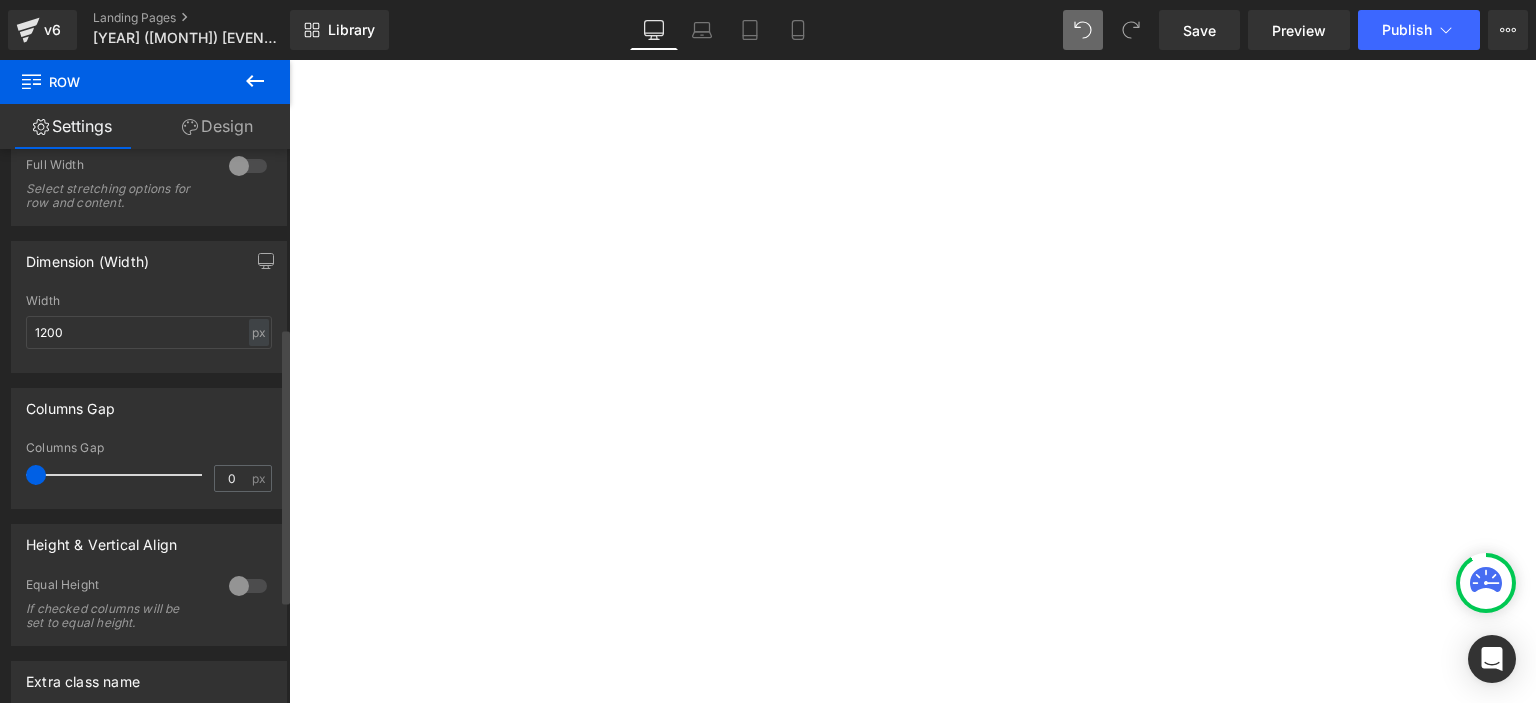 click on "Columns Gap 0px Columns Gap 0 px" at bounding box center [149, 441] 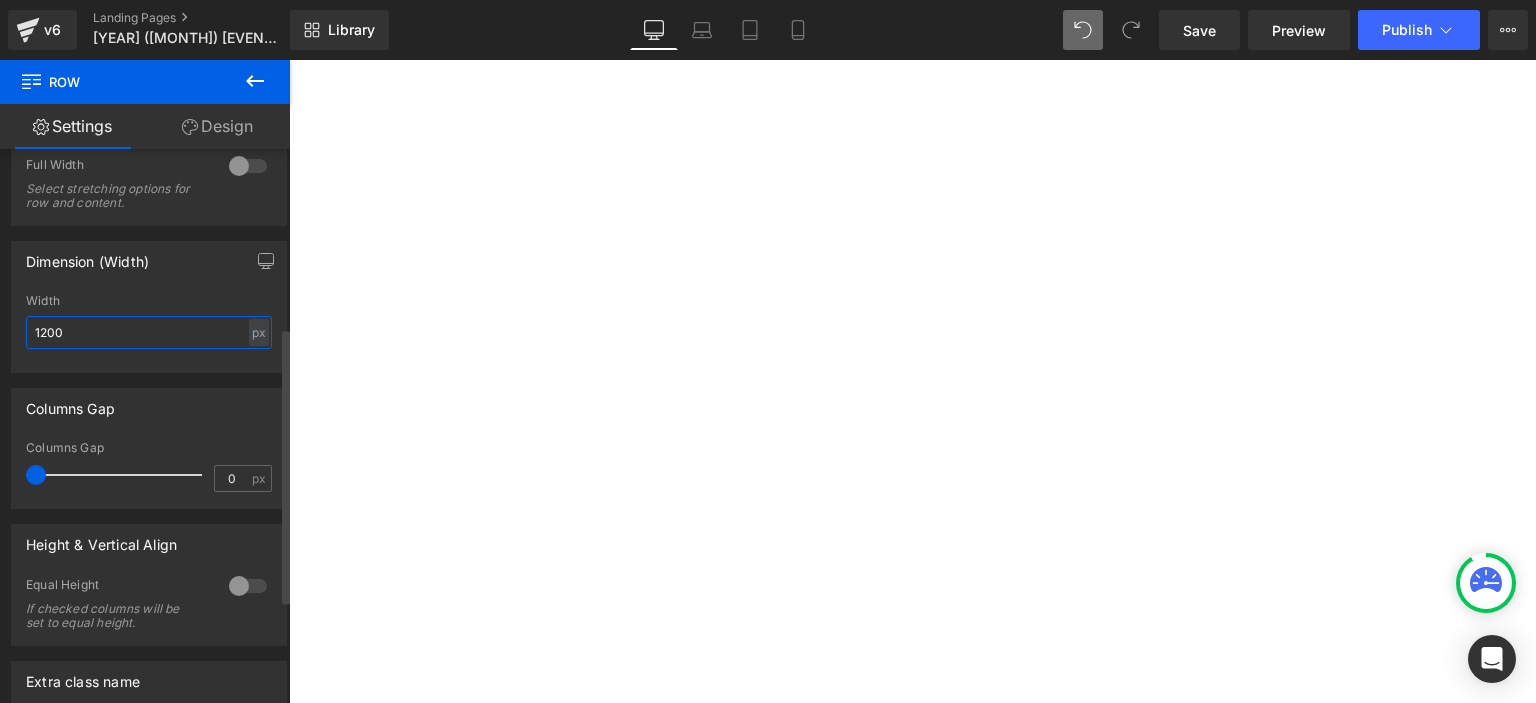 click on "1200" at bounding box center (149, 332) 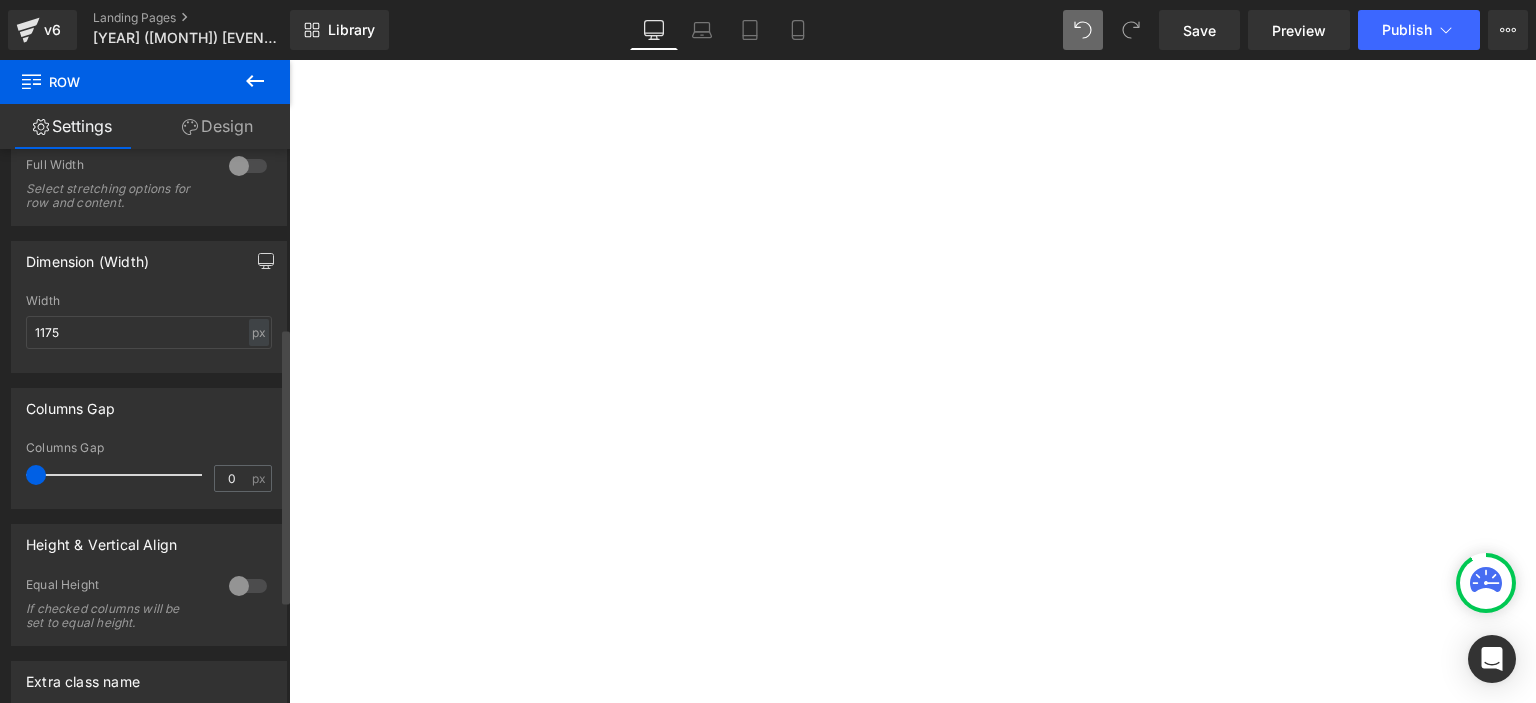 click 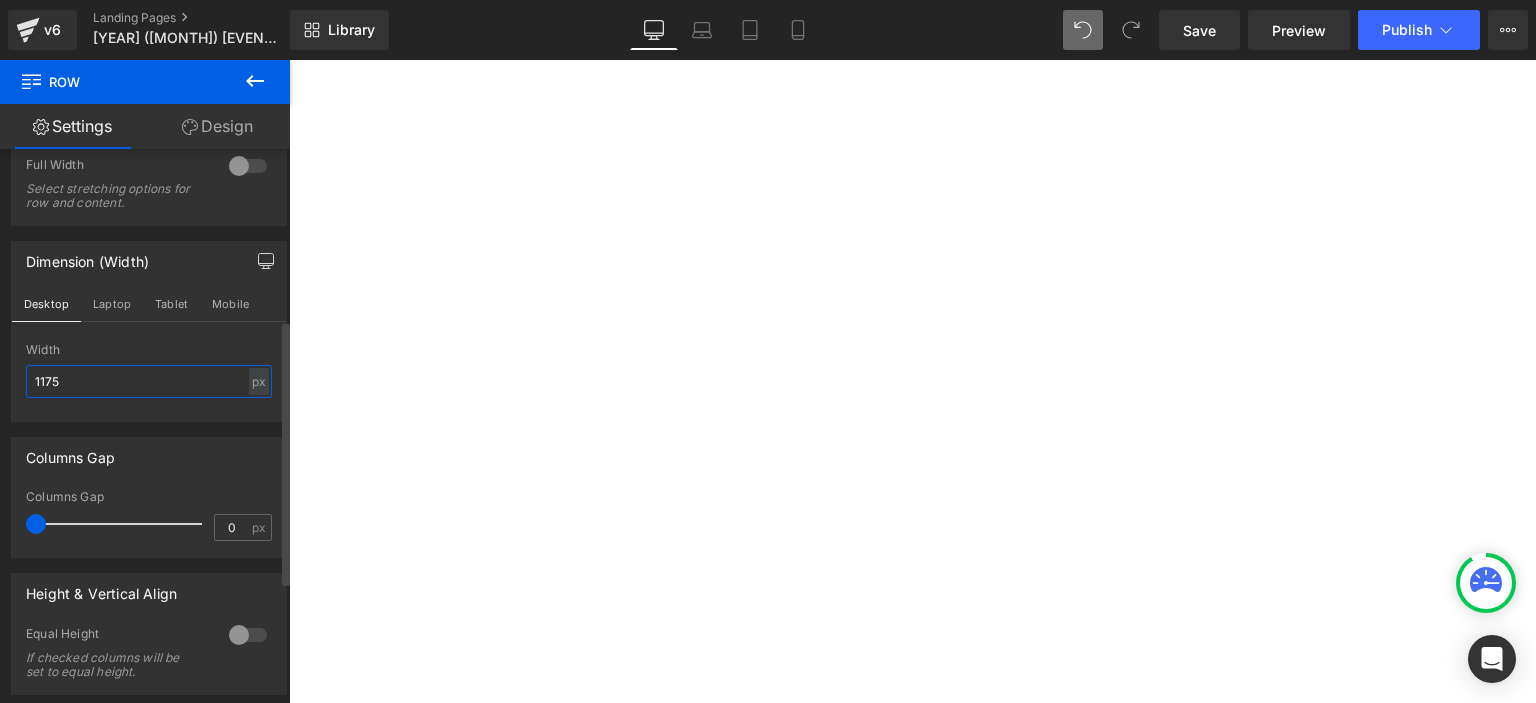 click on "1175" at bounding box center [149, 381] 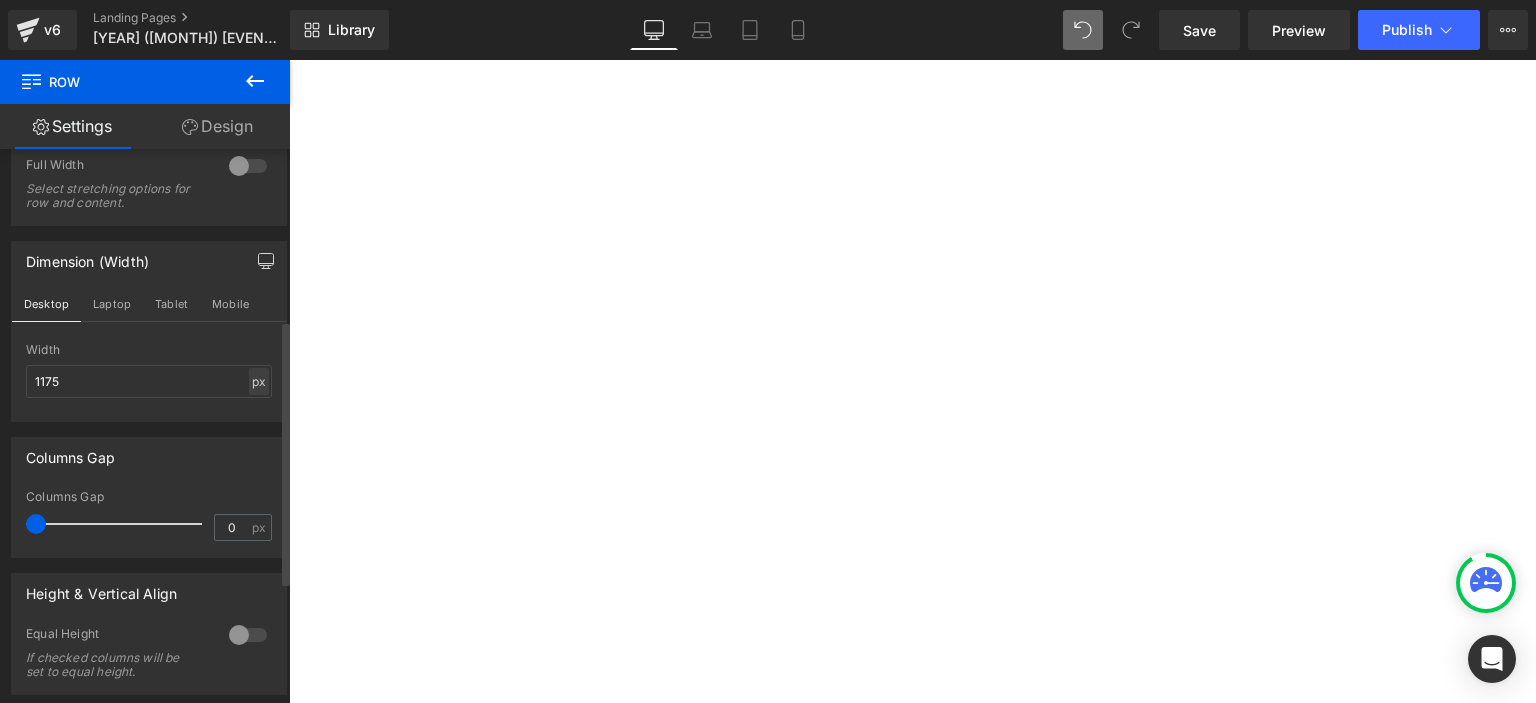 click on "px" at bounding box center (259, 381) 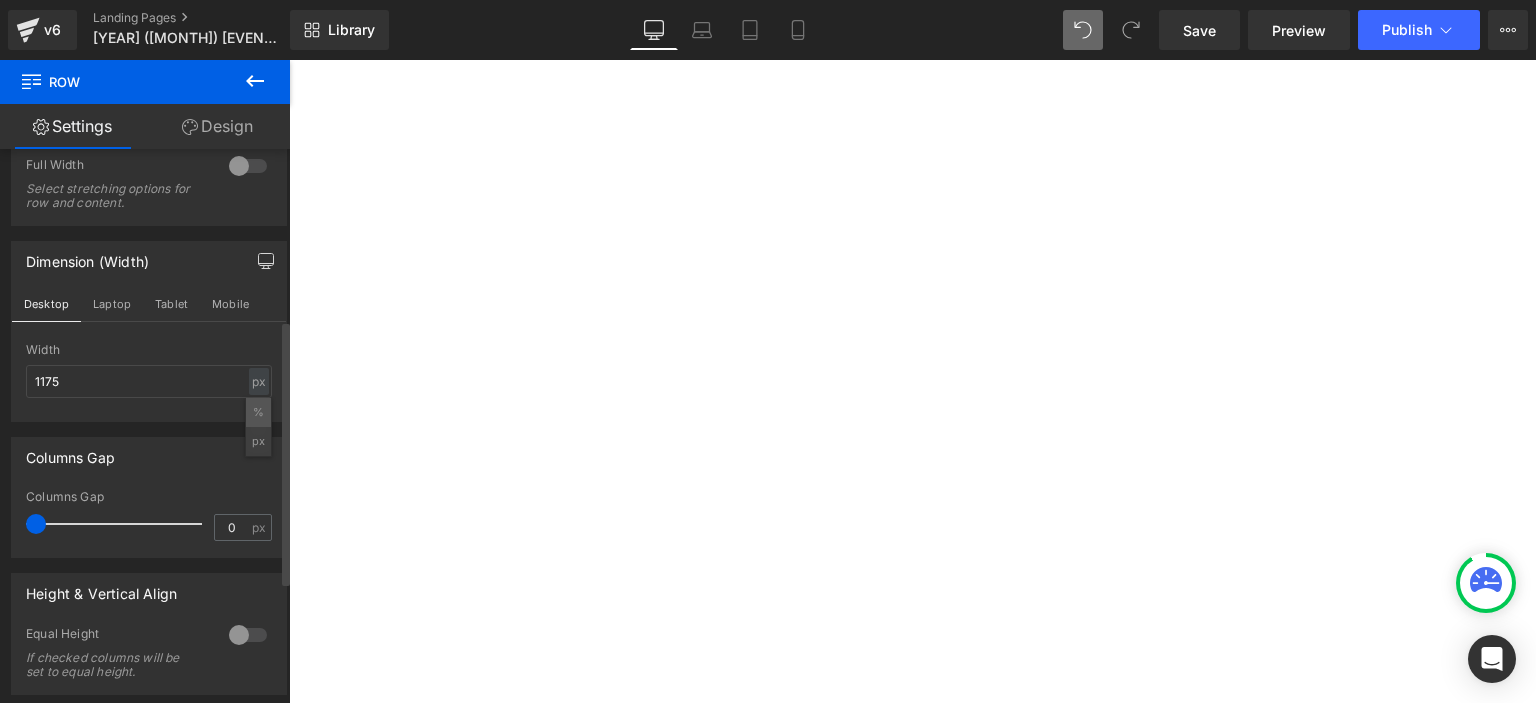 click on "%" at bounding box center [258, 412] 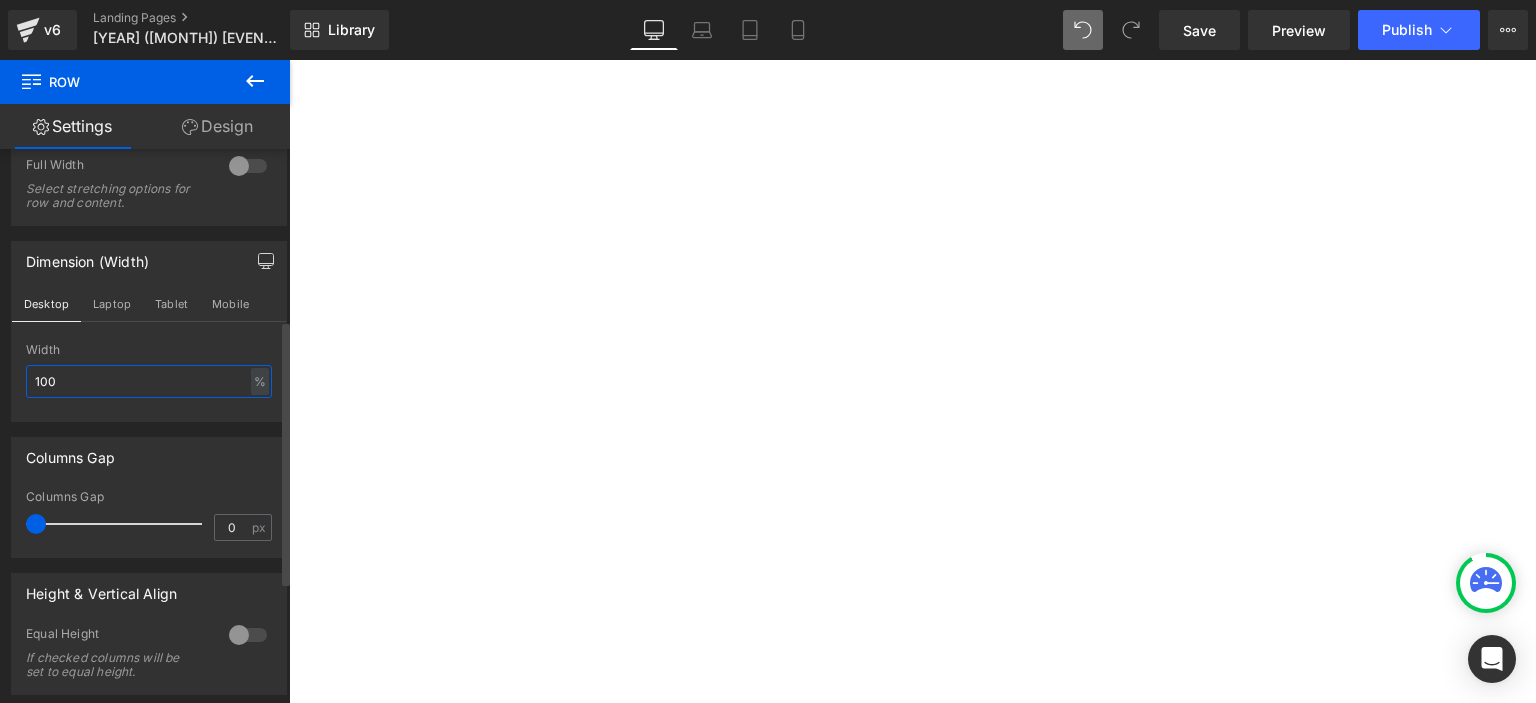 click on "100" at bounding box center (149, 381) 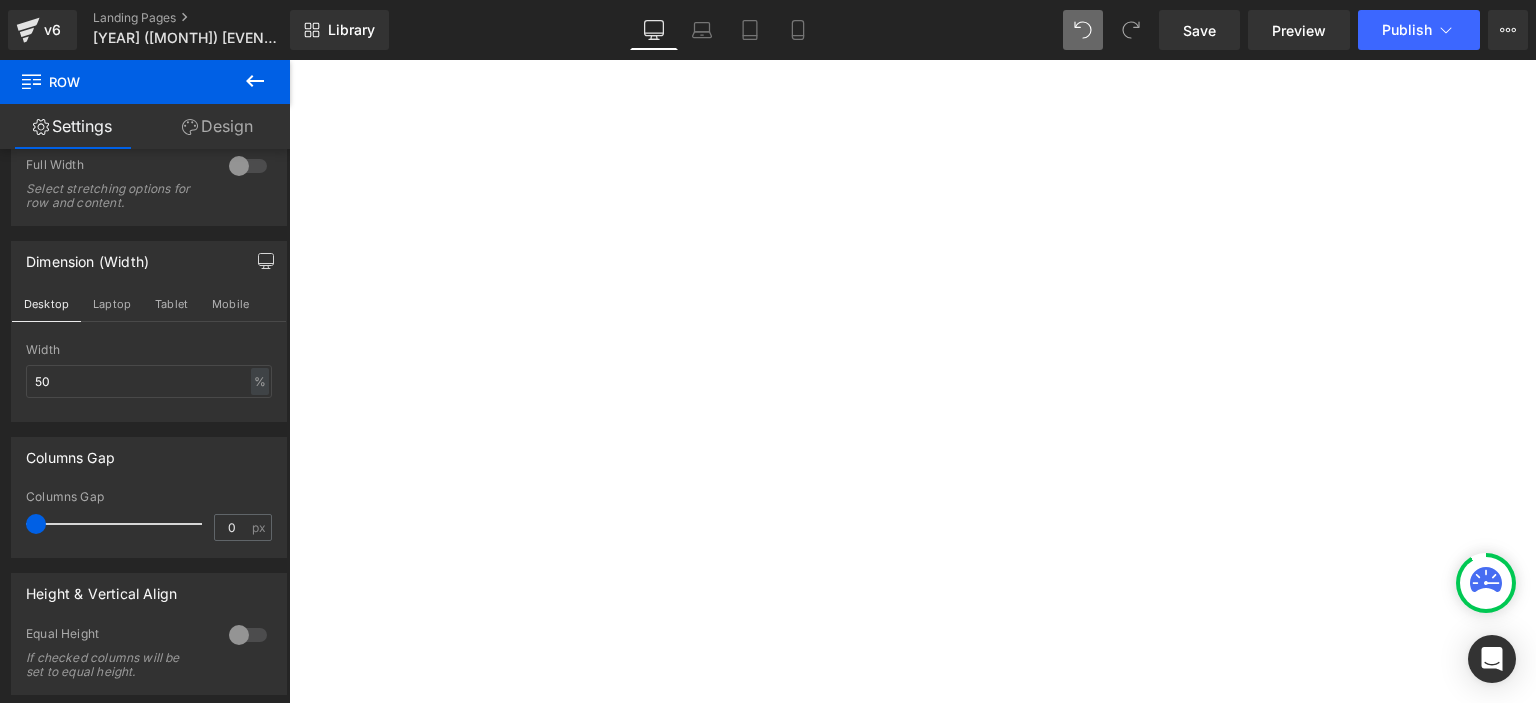 click 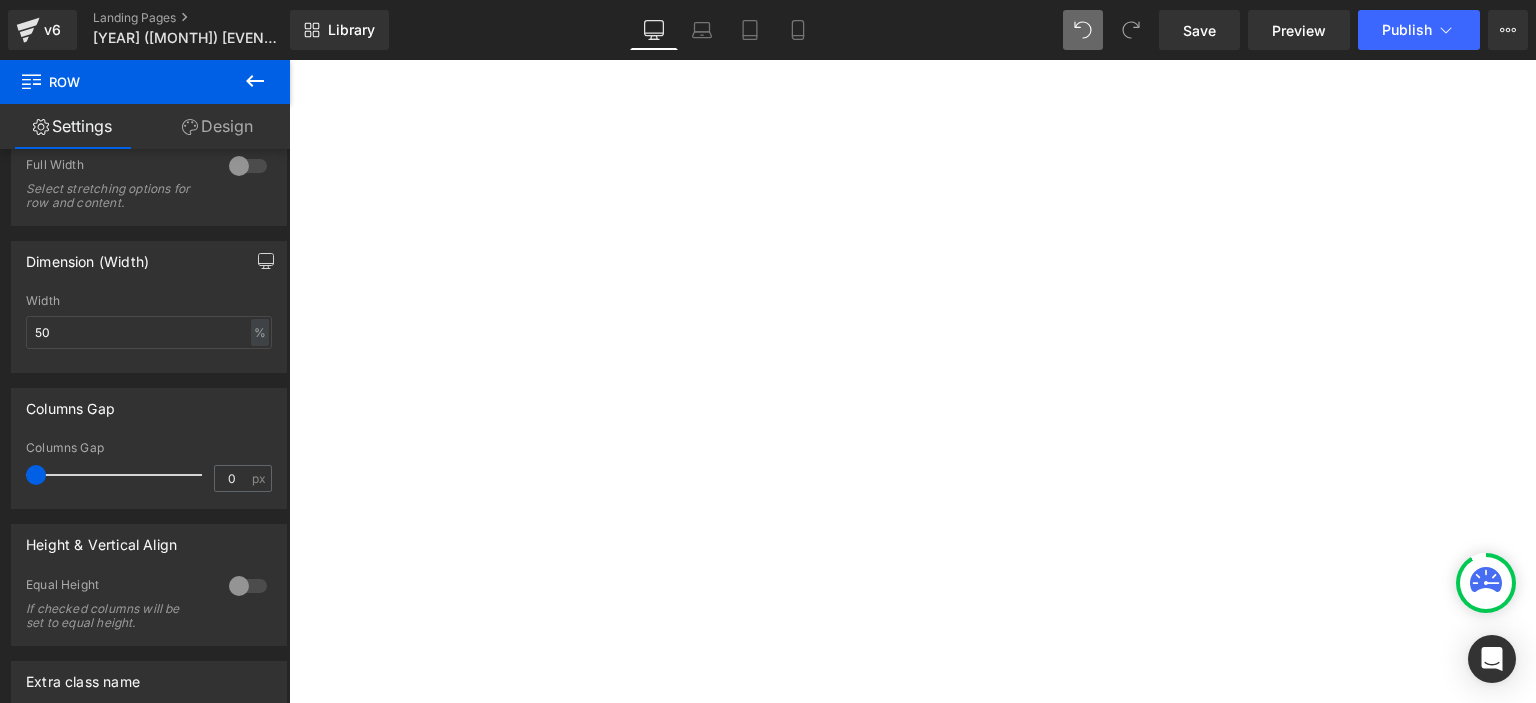 click at bounding box center [266, 261] 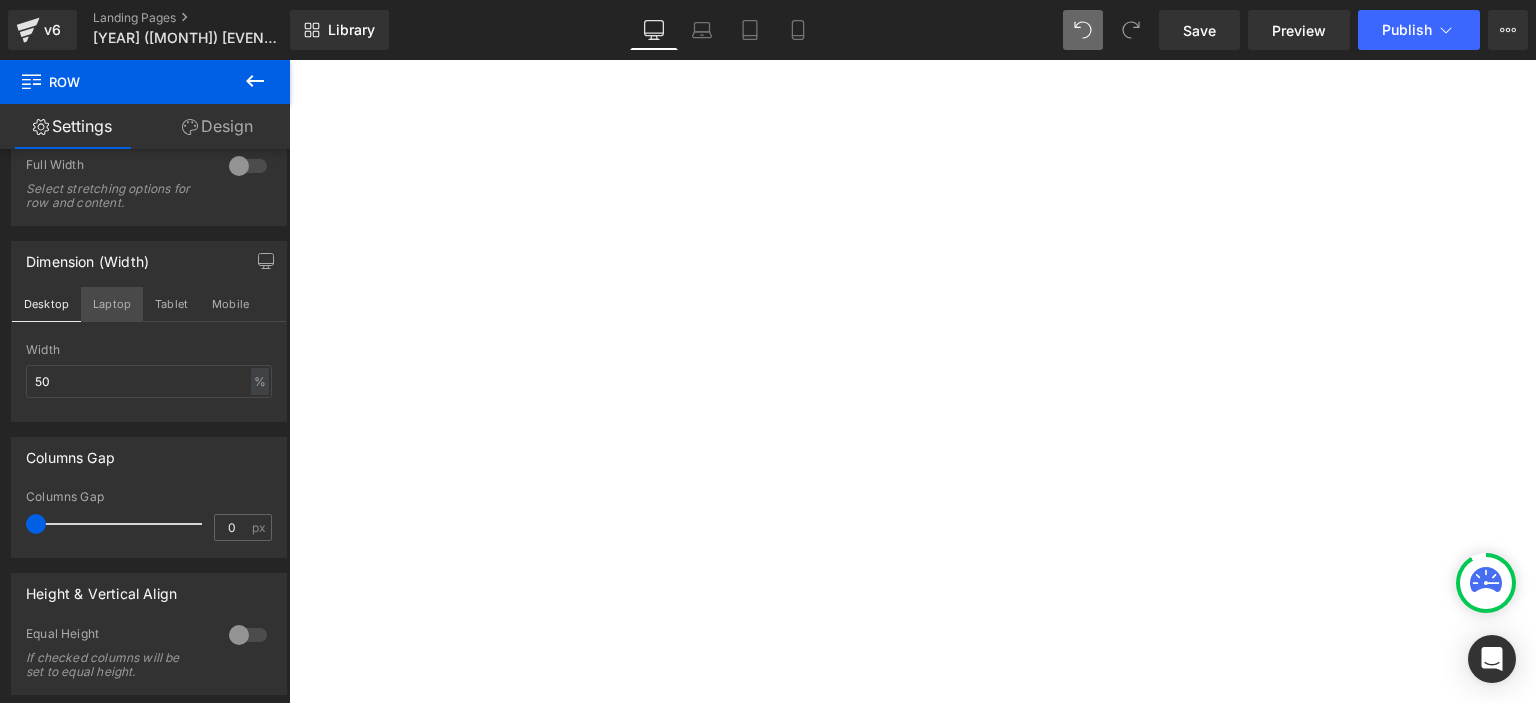 click on "Laptop" at bounding box center (112, 304) 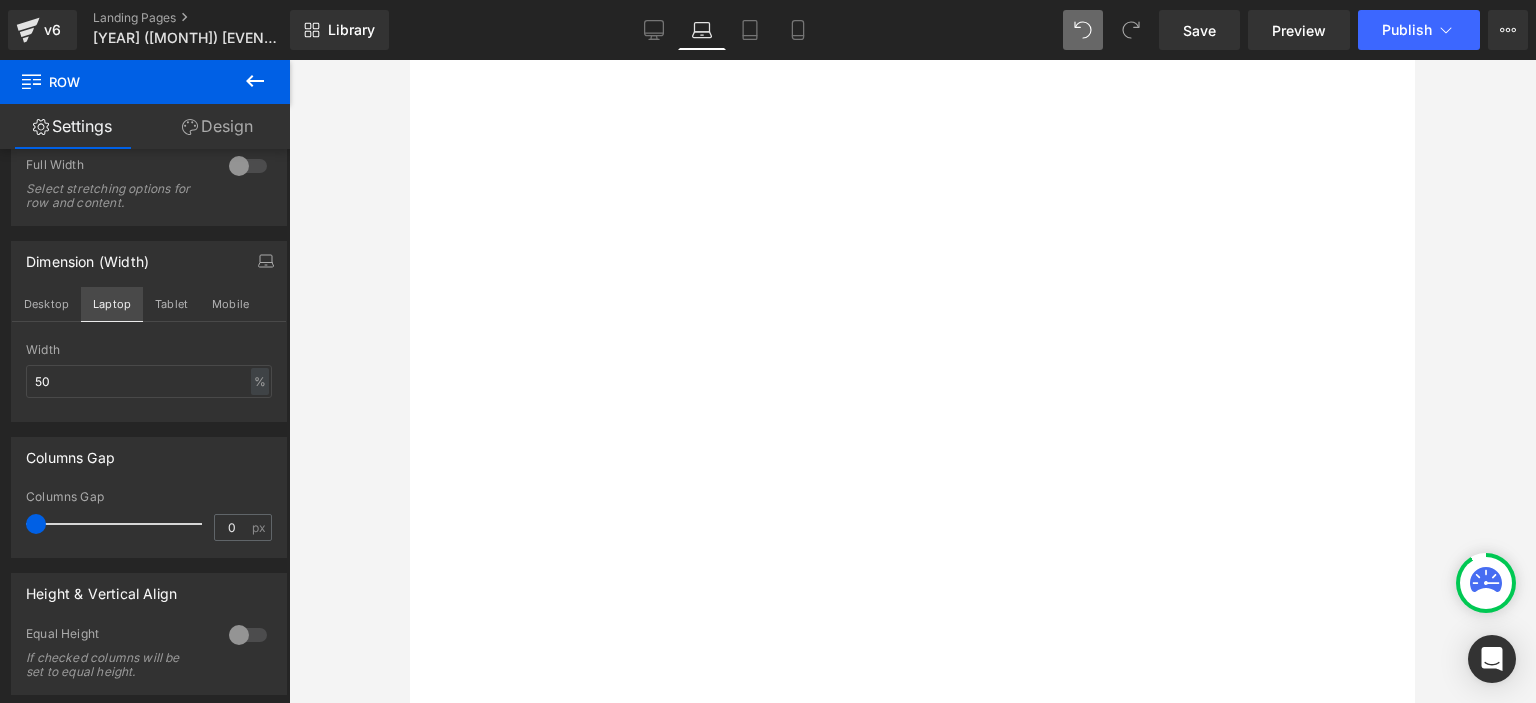scroll, scrollTop: 166, scrollLeft: 0, axis: vertical 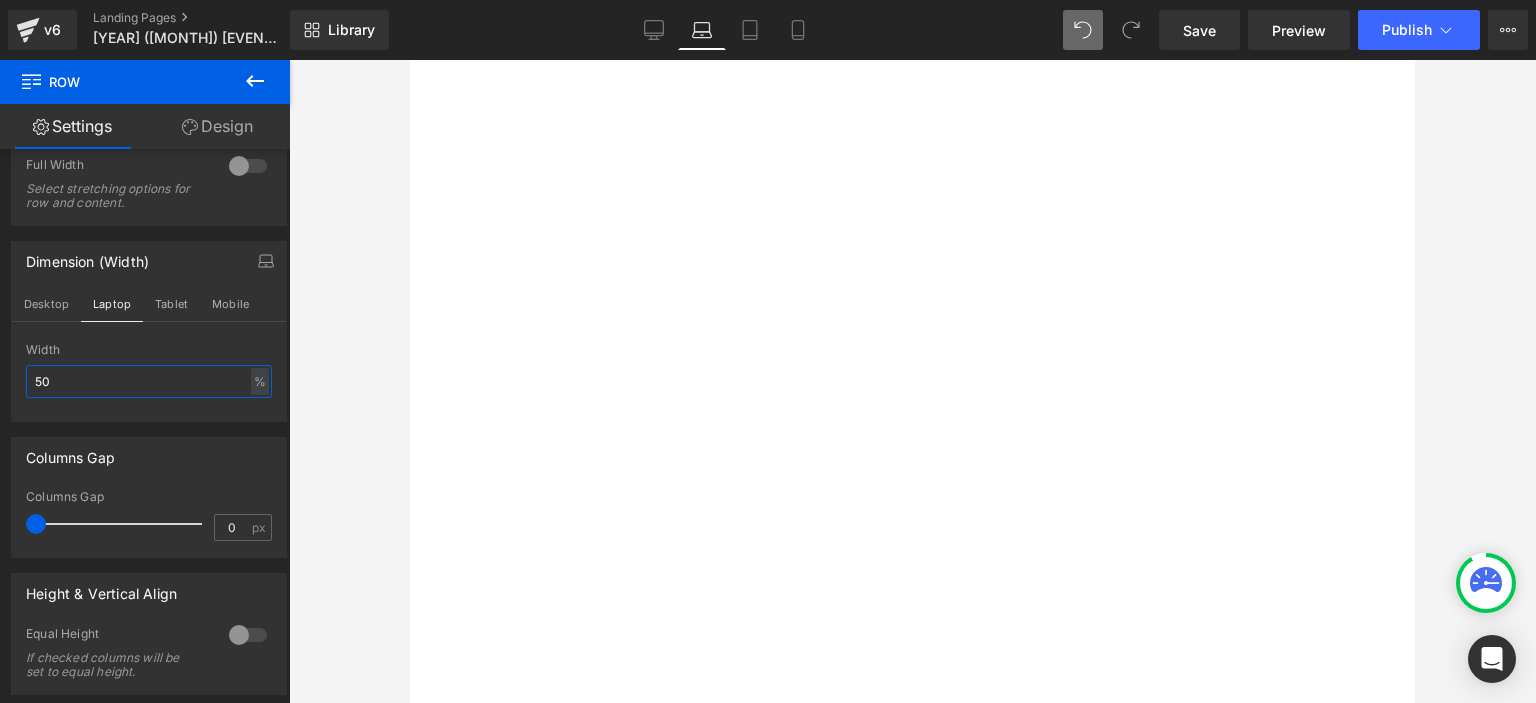 click on "50" at bounding box center (149, 381) 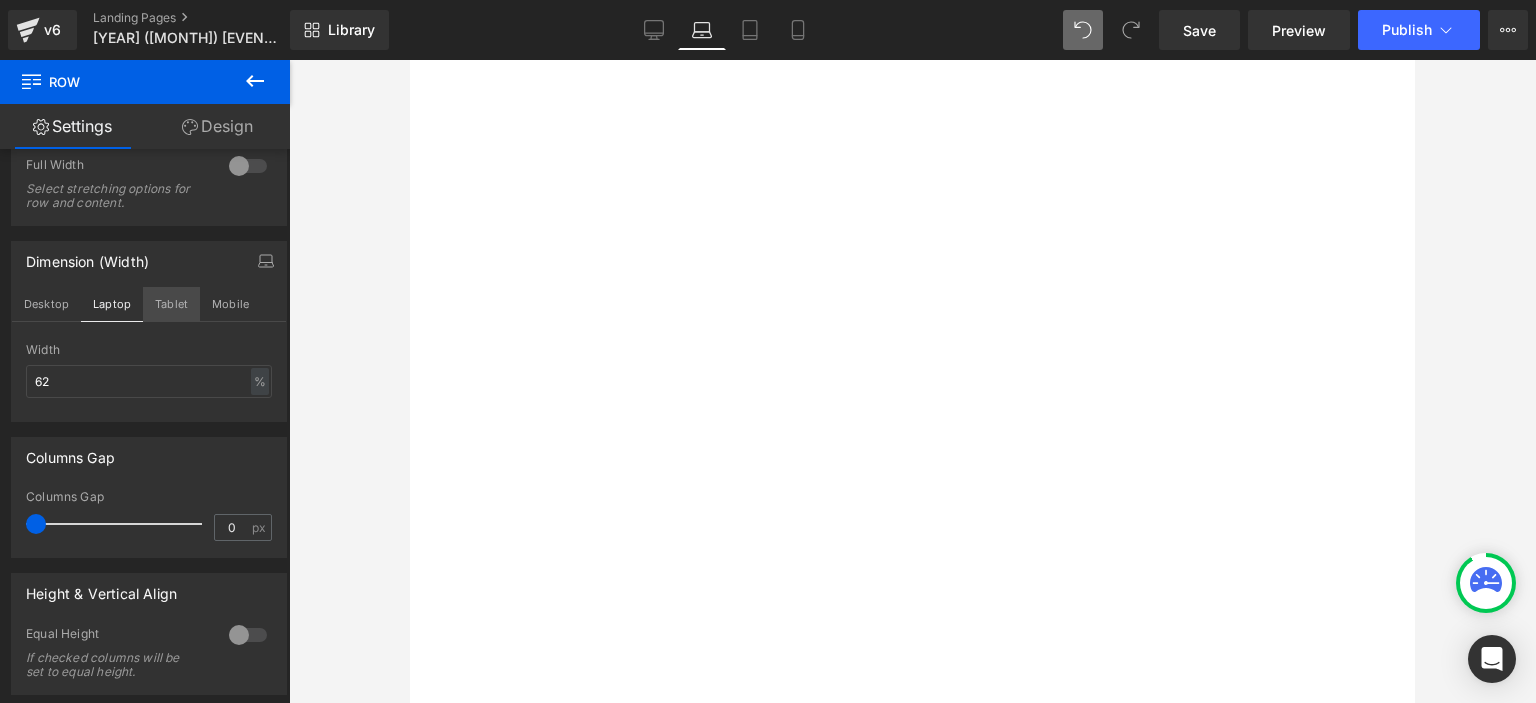 click on "Tablet" at bounding box center [171, 304] 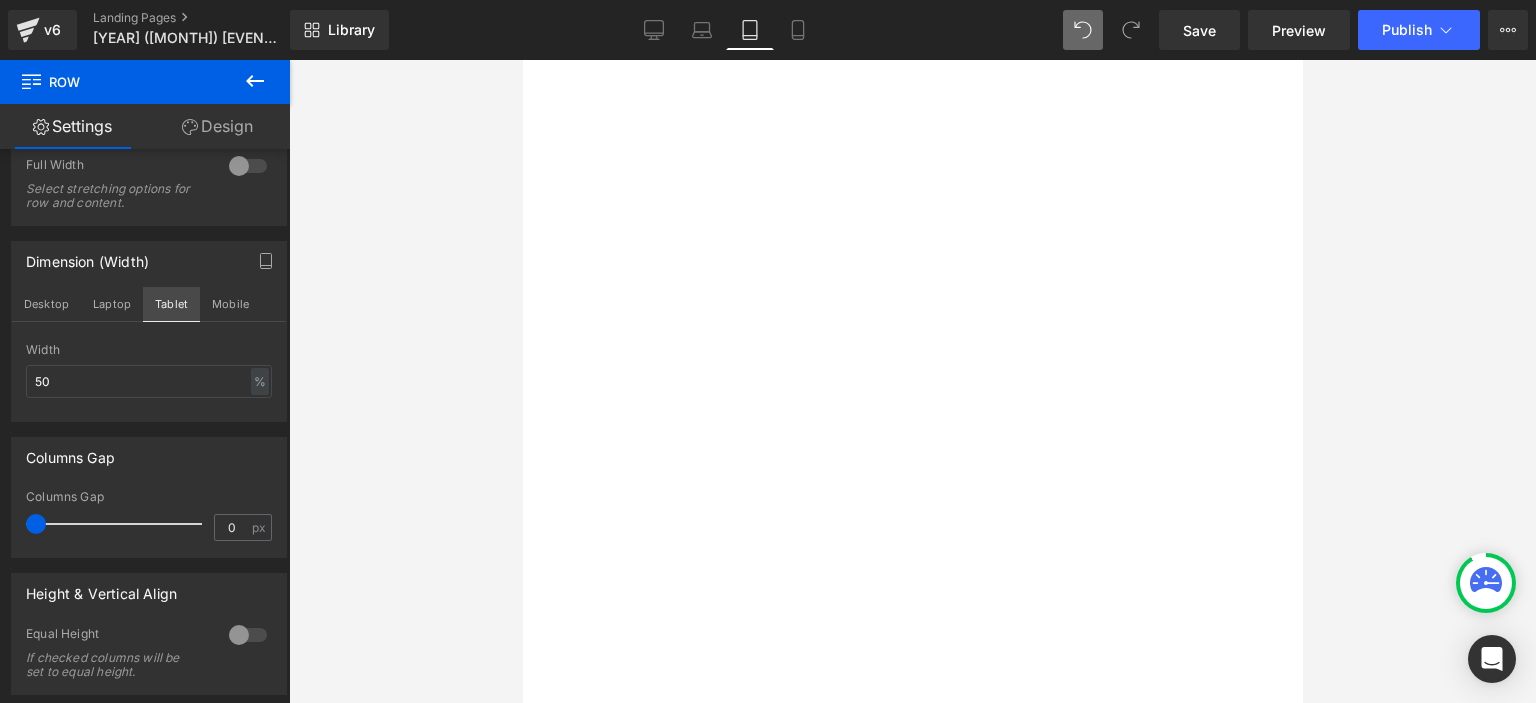 scroll, scrollTop: 202, scrollLeft: 0, axis: vertical 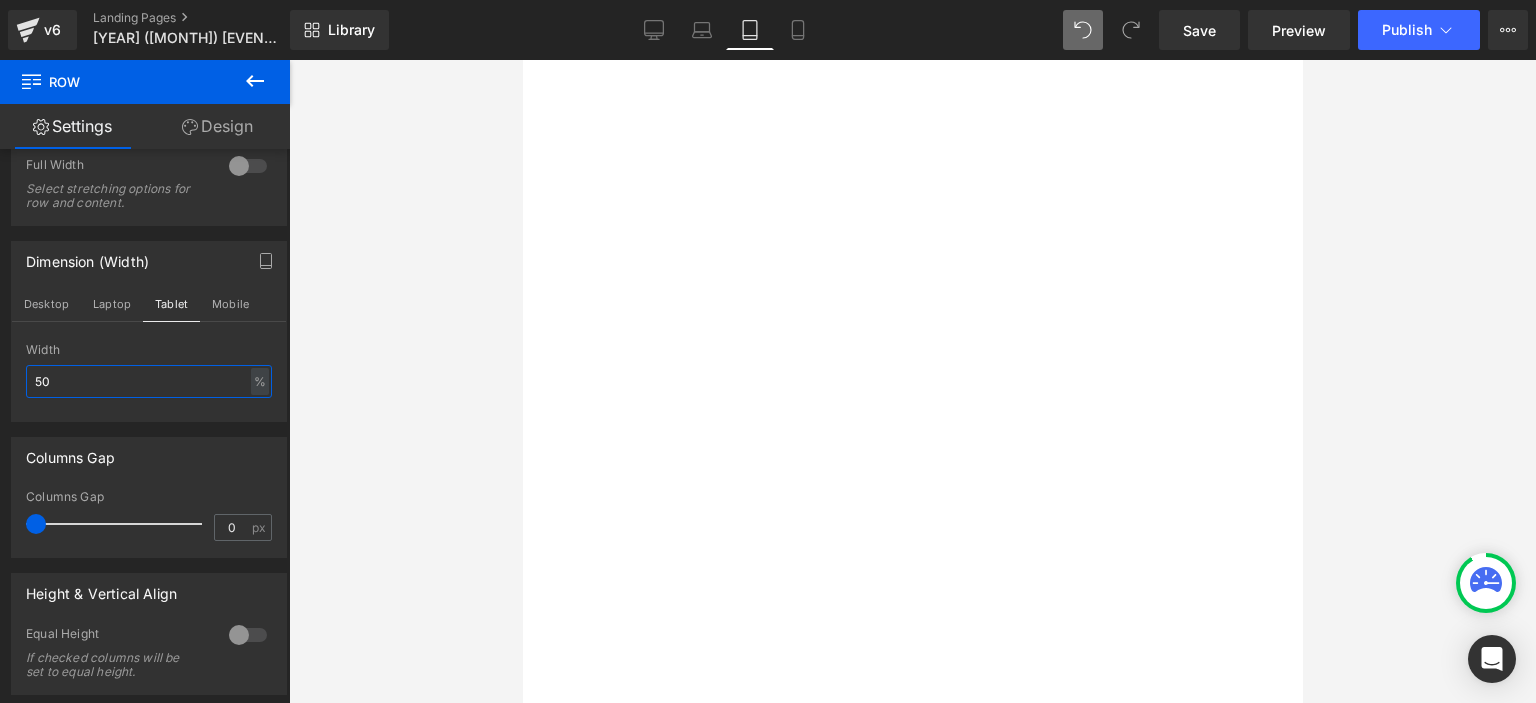 click on "50" at bounding box center (149, 381) 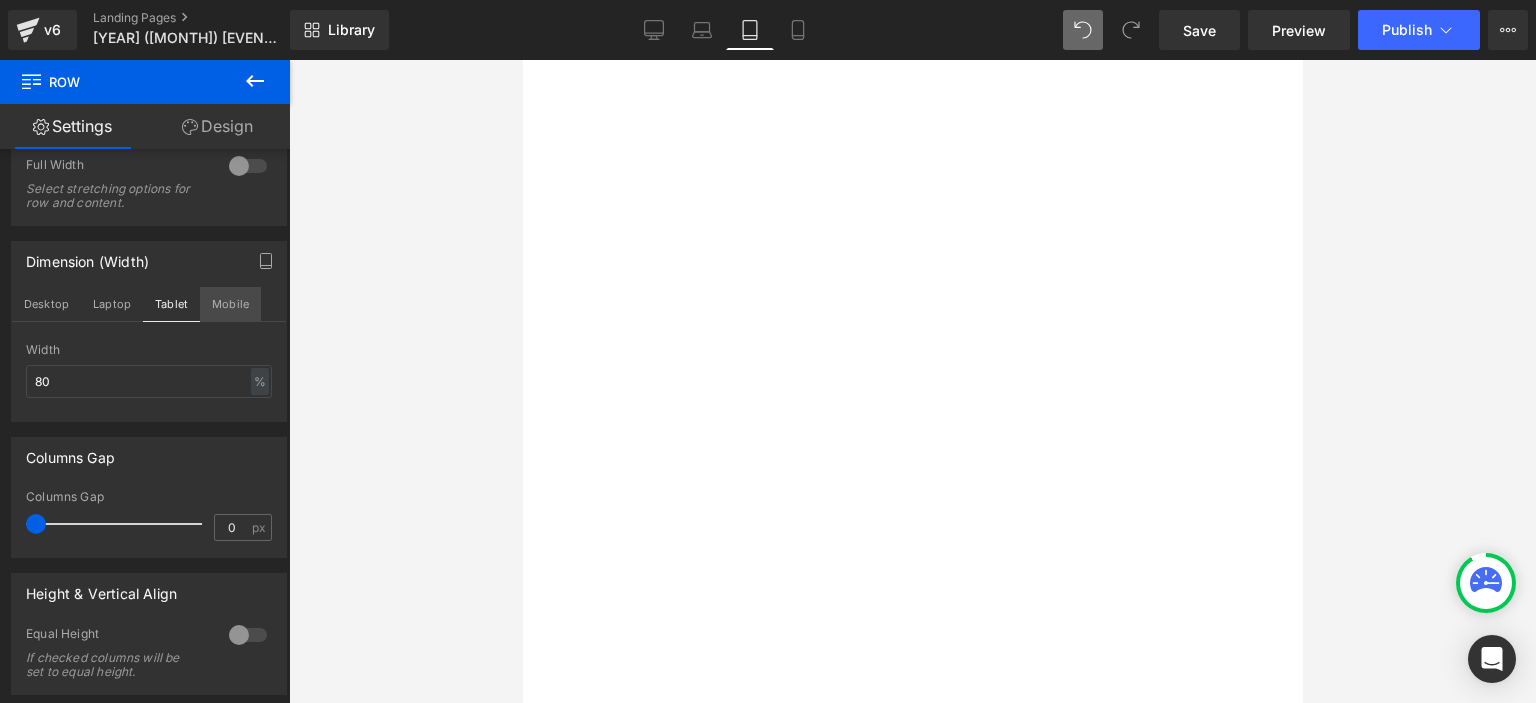 click on "Mobile" at bounding box center (230, 304) 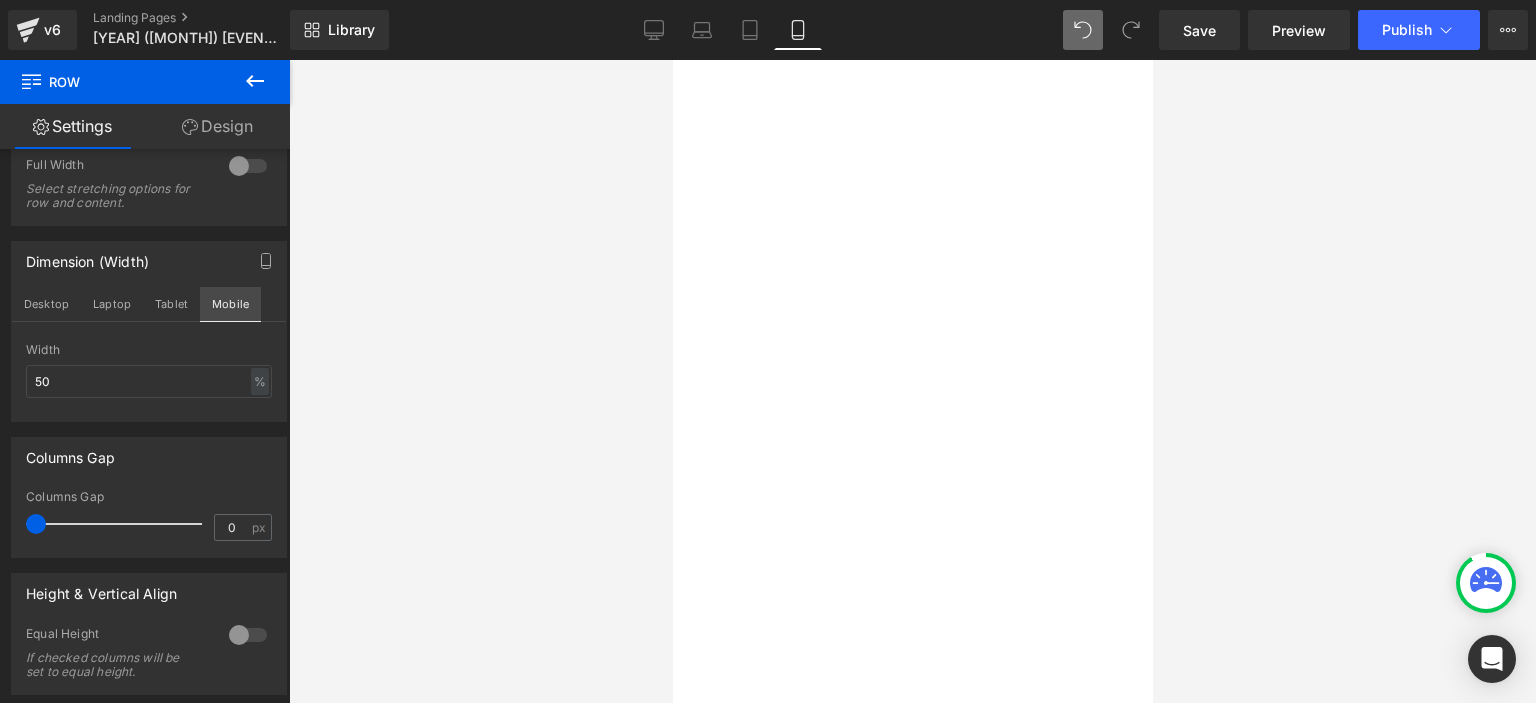scroll, scrollTop: 106, scrollLeft: 0, axis: vertical 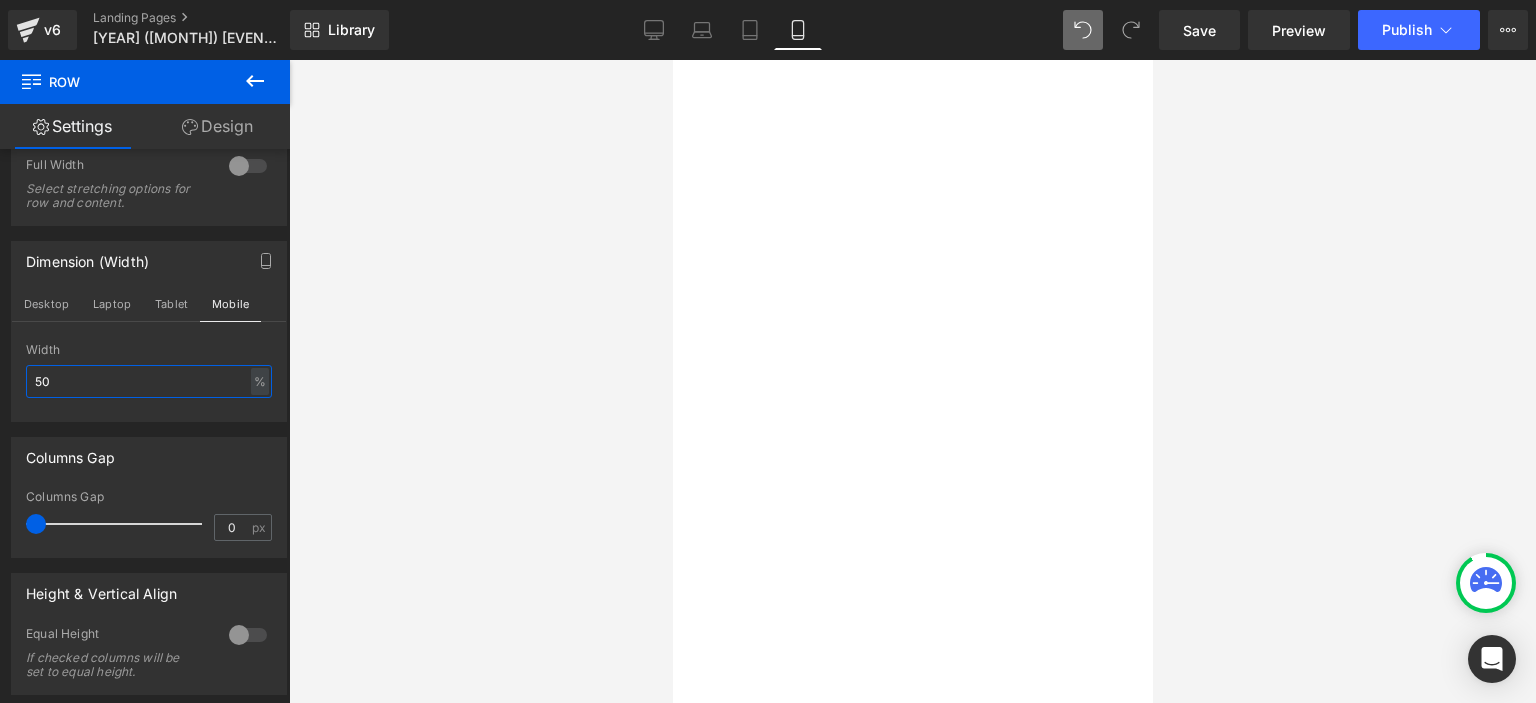 click on "50" at bounding box center [149, 381] 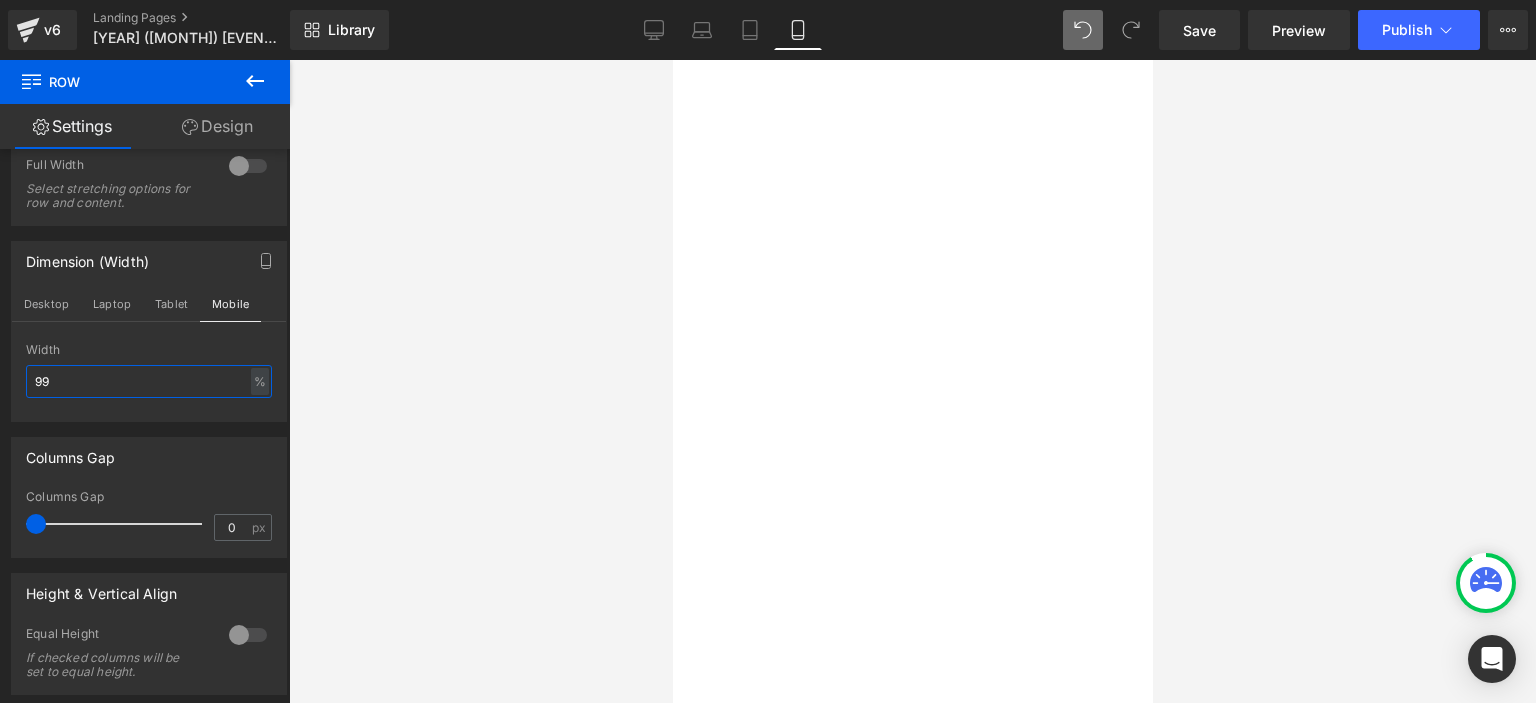 type on "100" 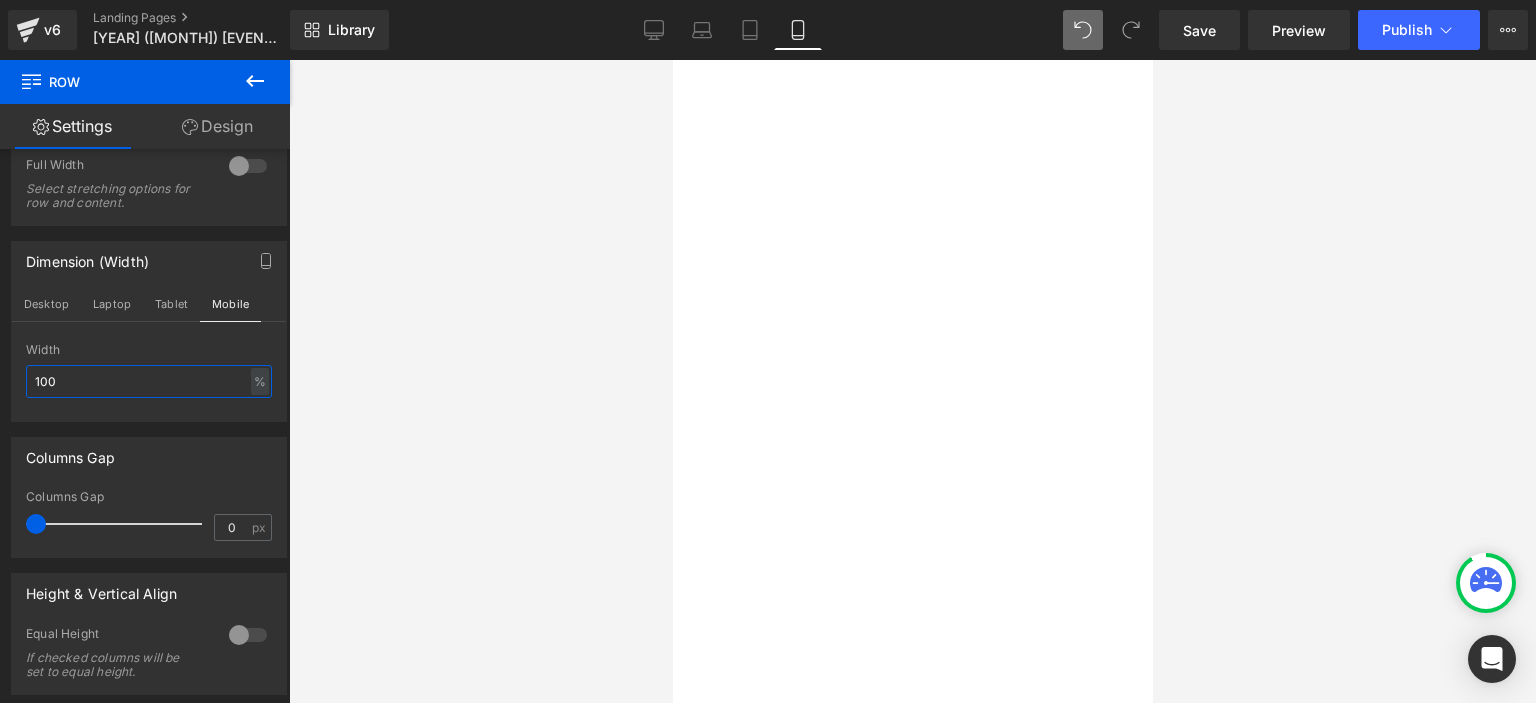 scroll, scrollTop: 212, scrollLeft: 0, axis: vertical 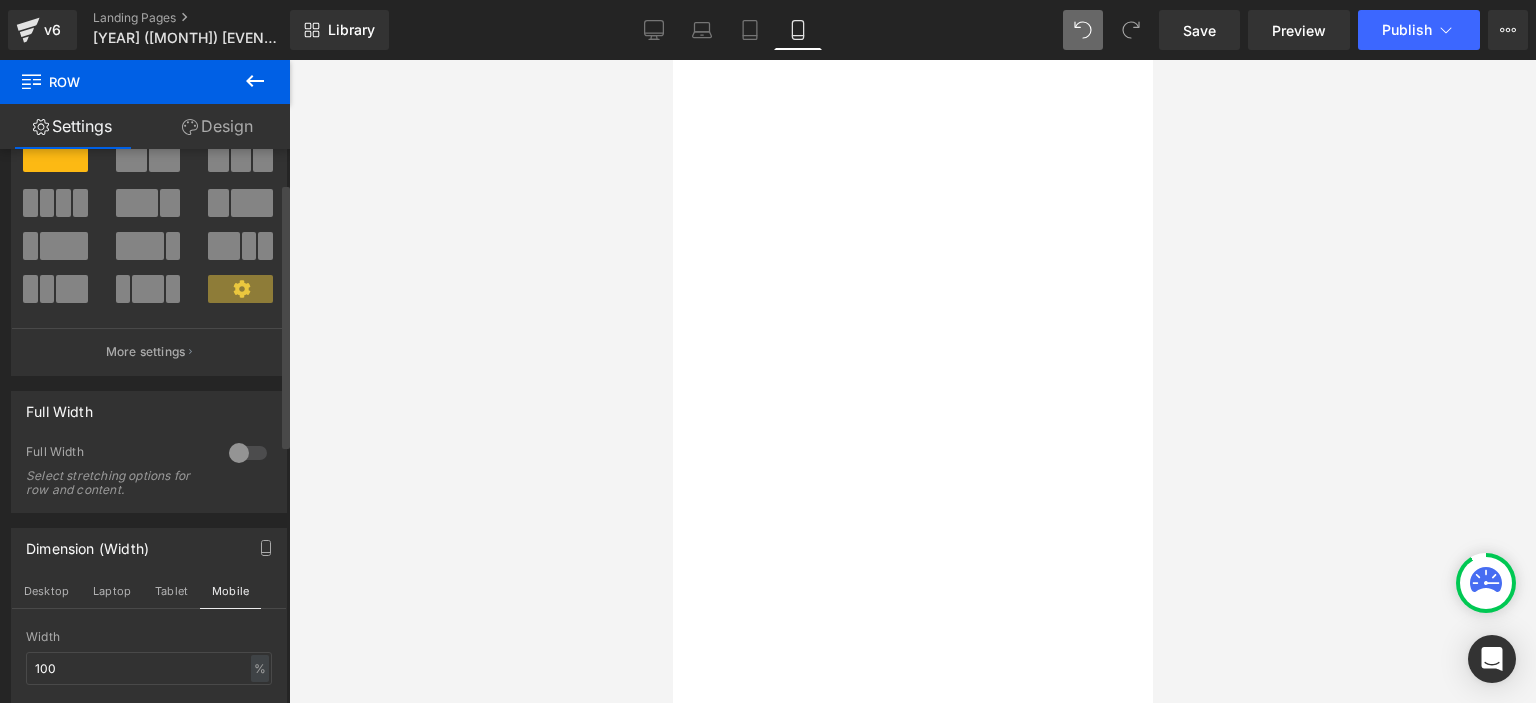 click at bounding box center [248, 453] 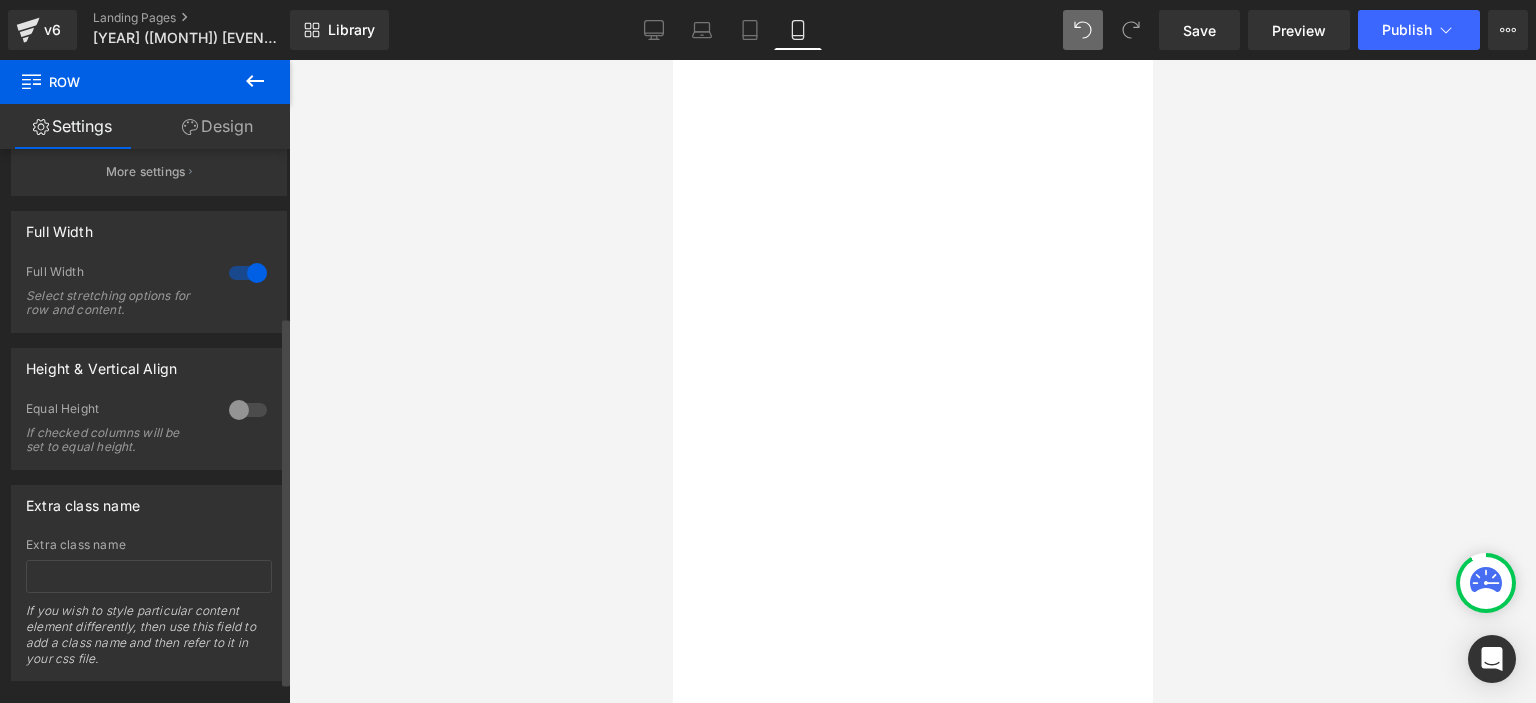 scroll, scrollTop: 284, scrollLeft: 0, axis: vertical 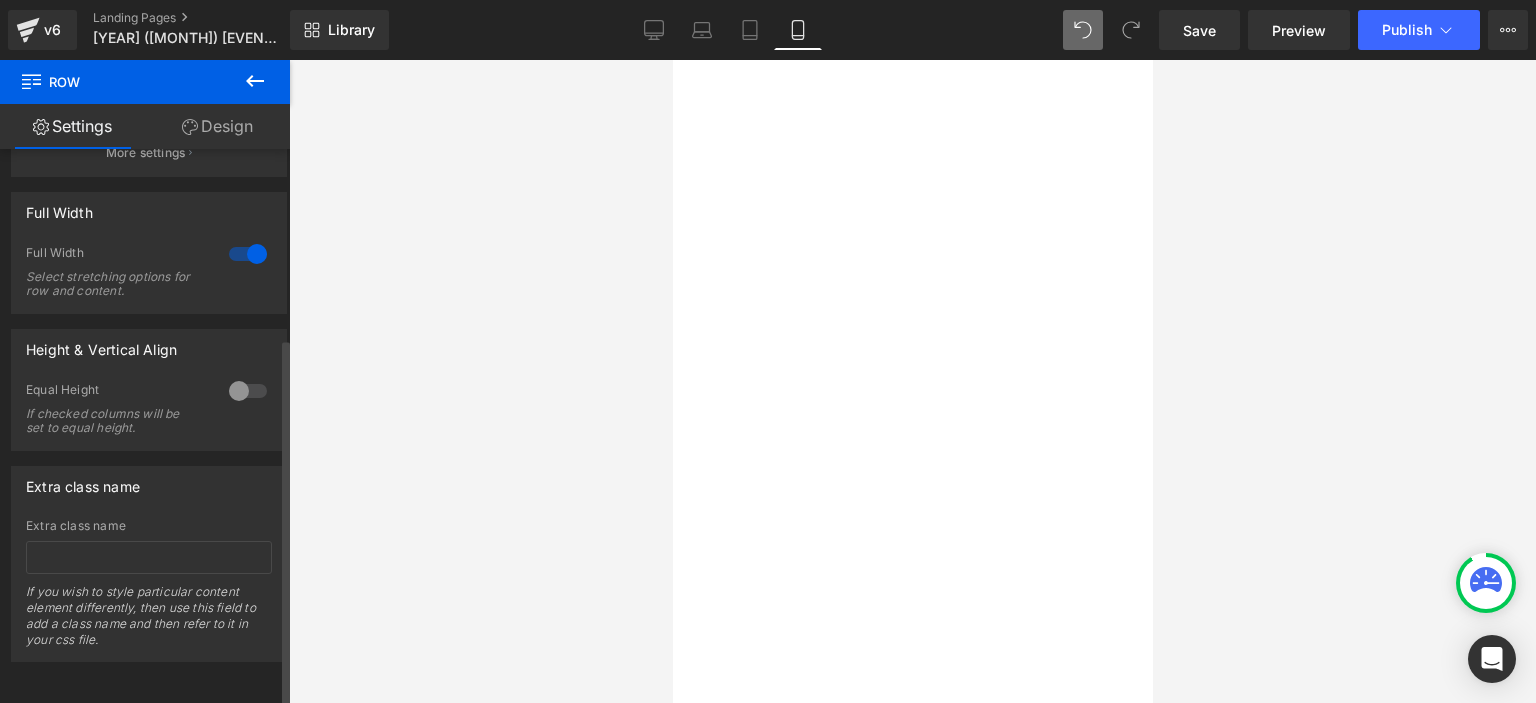 click at bounding box center (248, 391) 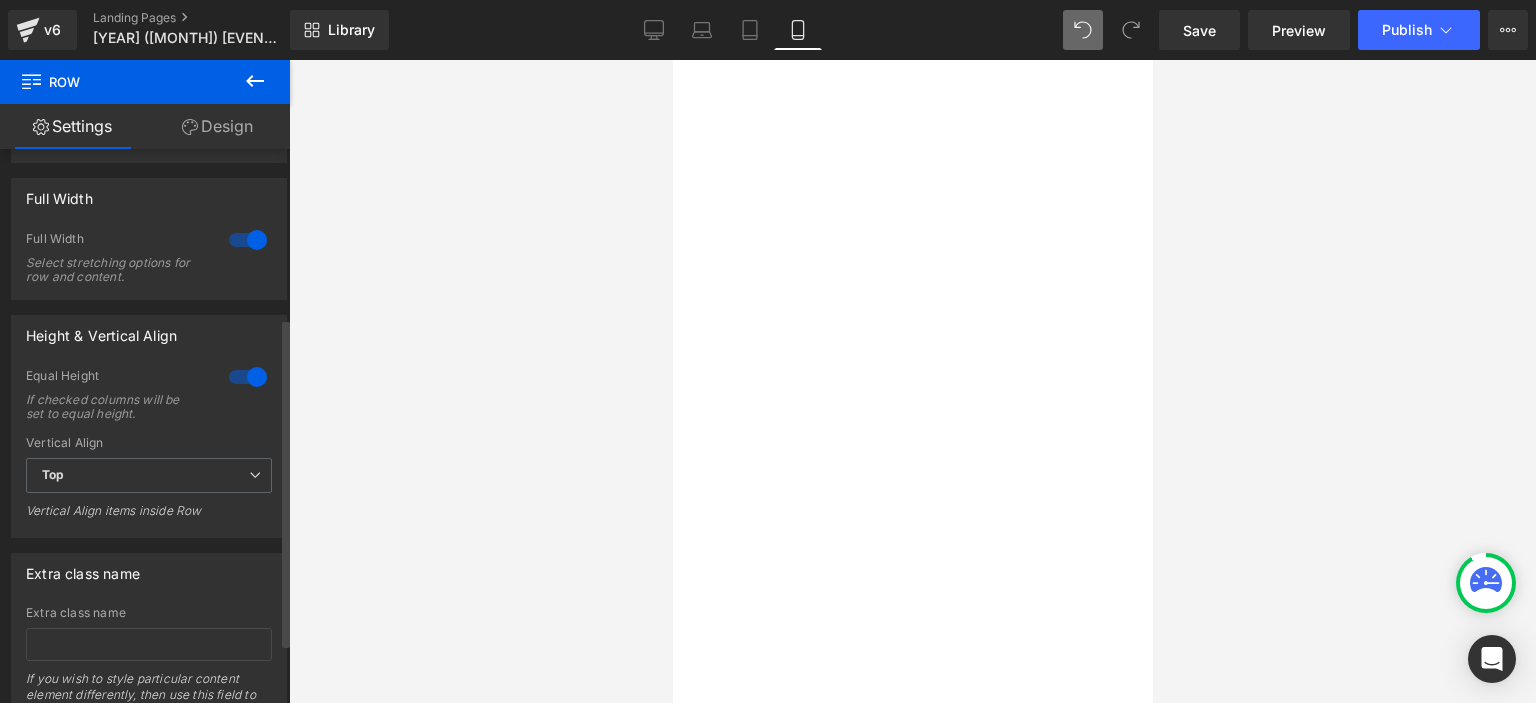 click at bounding box center [248, 377] 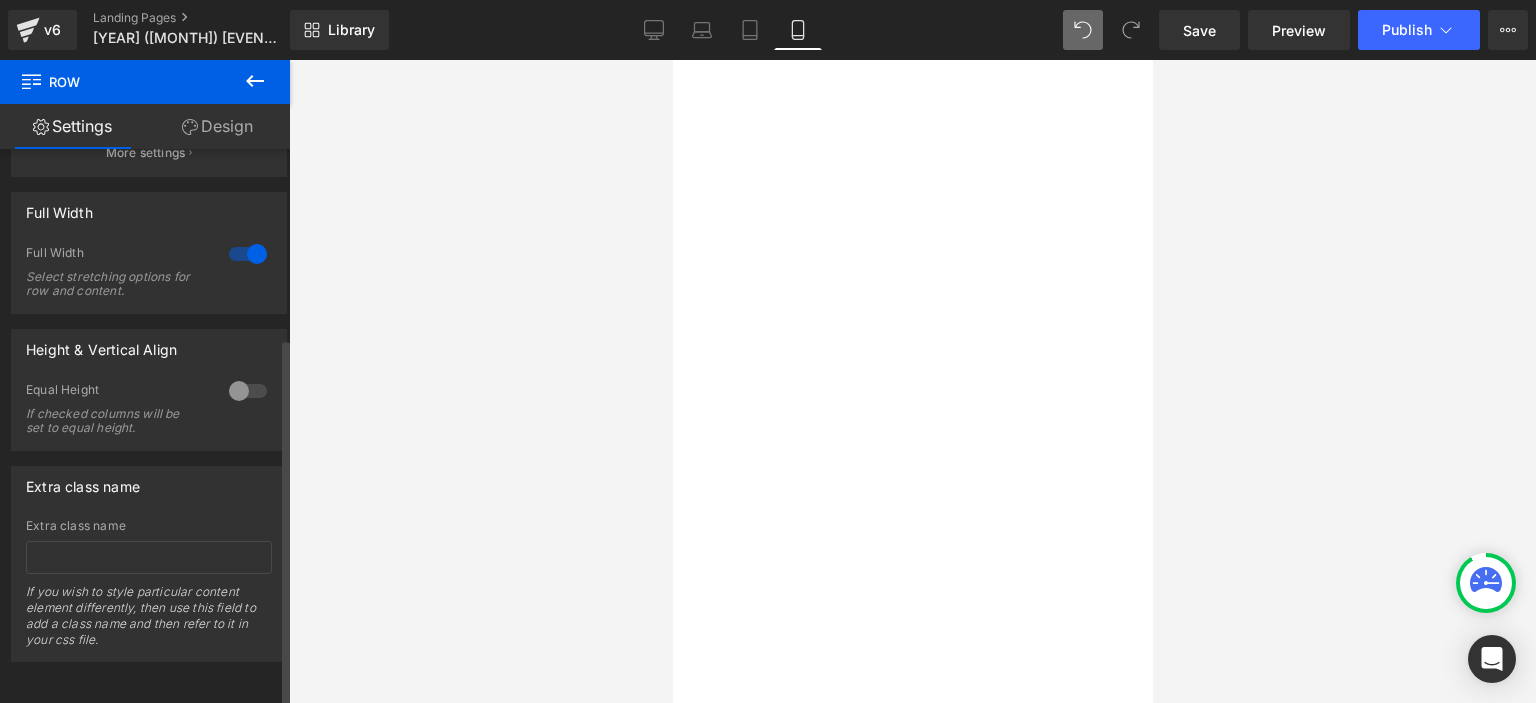 click at bounding box center [248, 391] 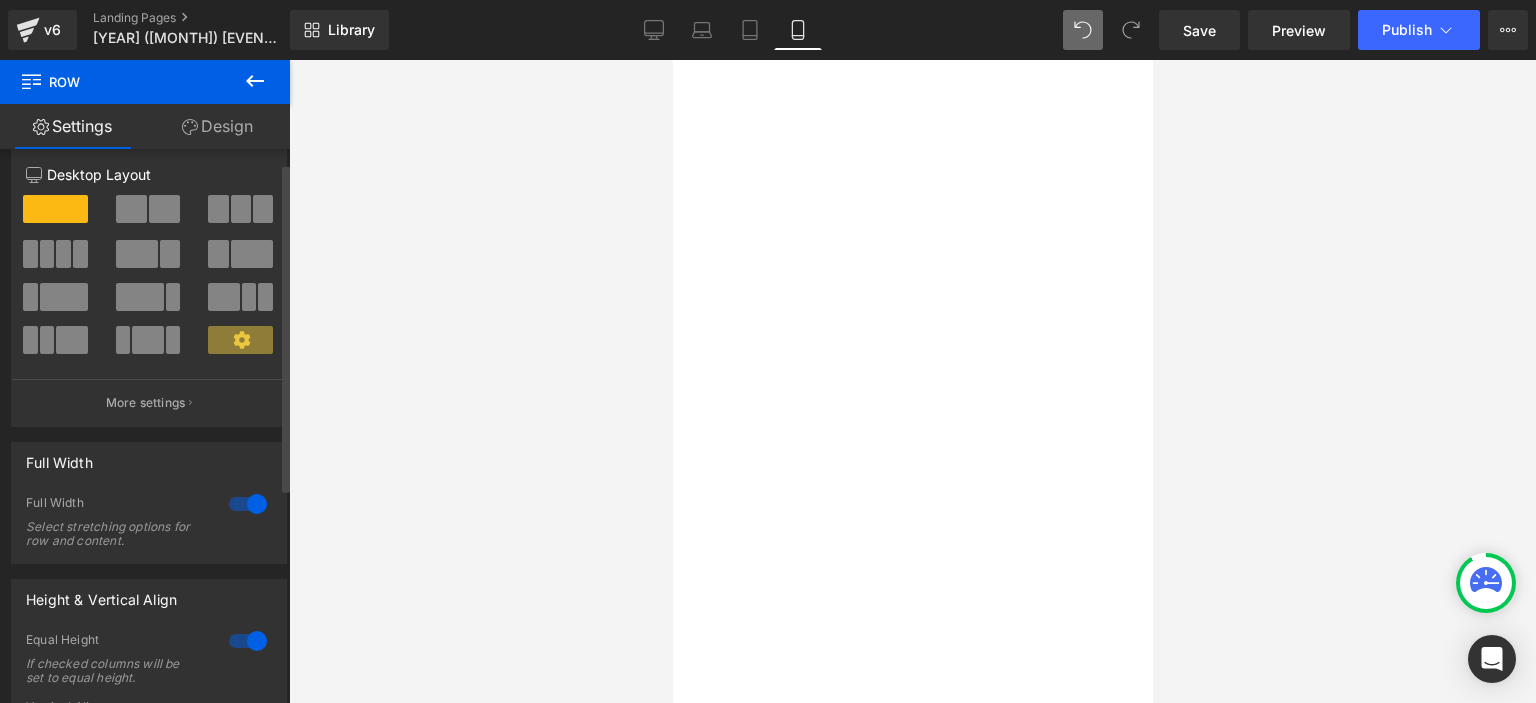 scroll, scrollTop: 20, scrollLeft: 0, axis: vertical 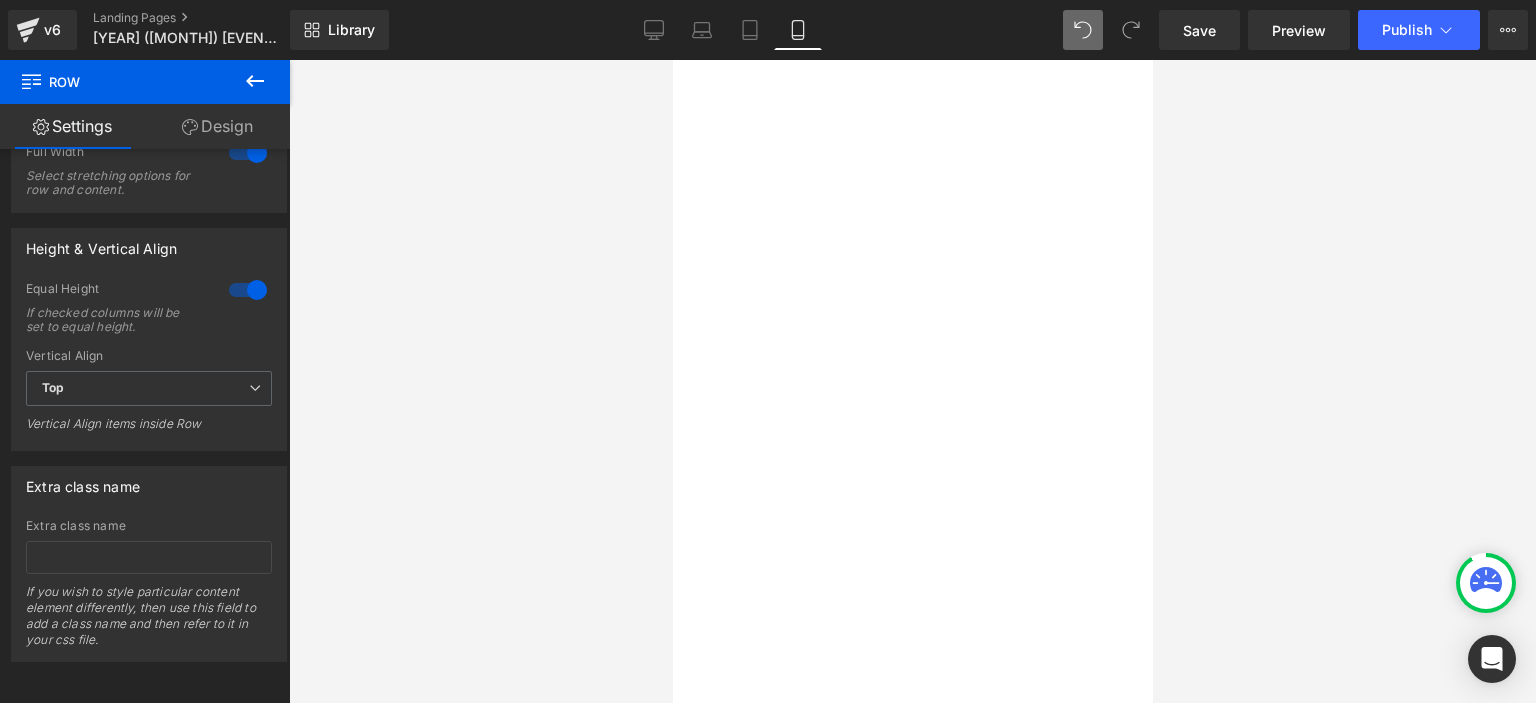 click at bounding box center (672, 60) 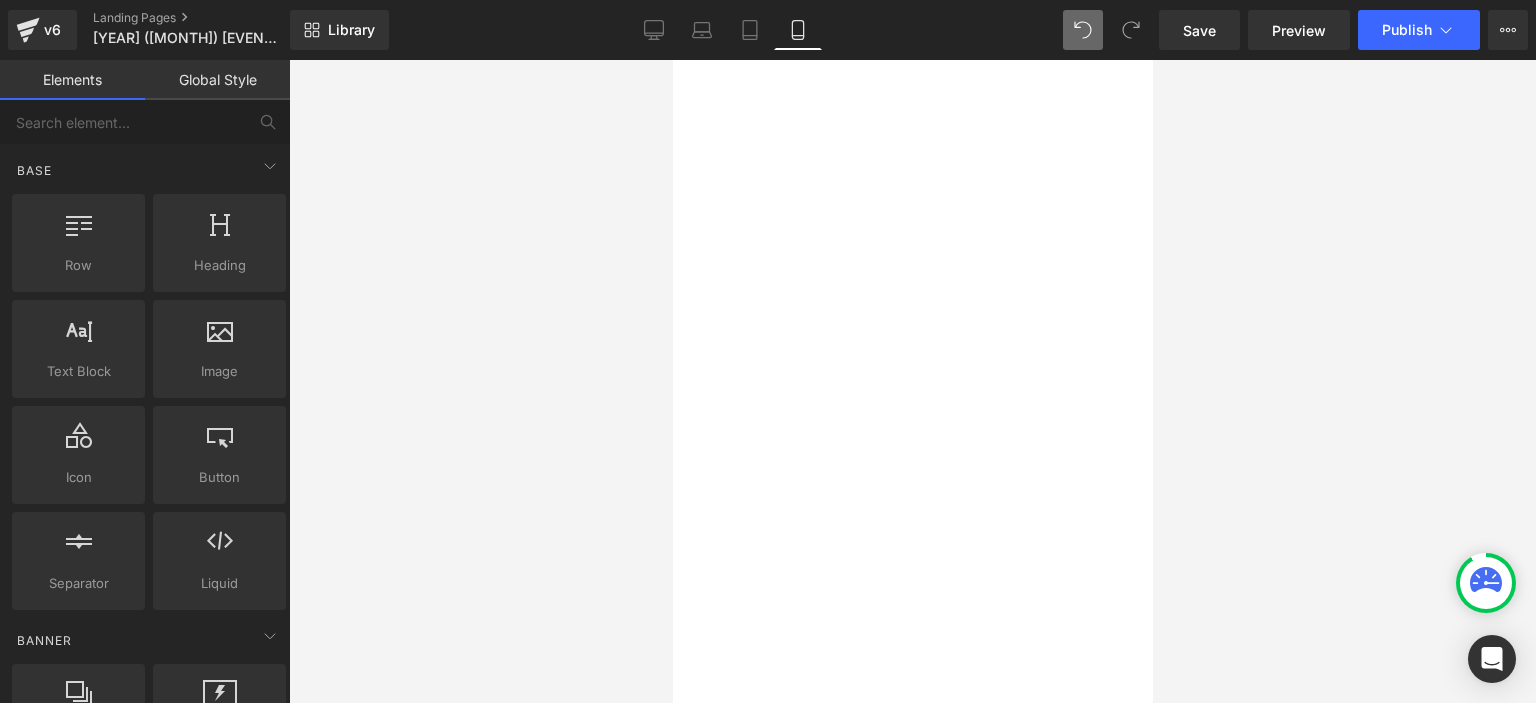scroll, scrollTop: 0, scrollLeft: 0, axis: both 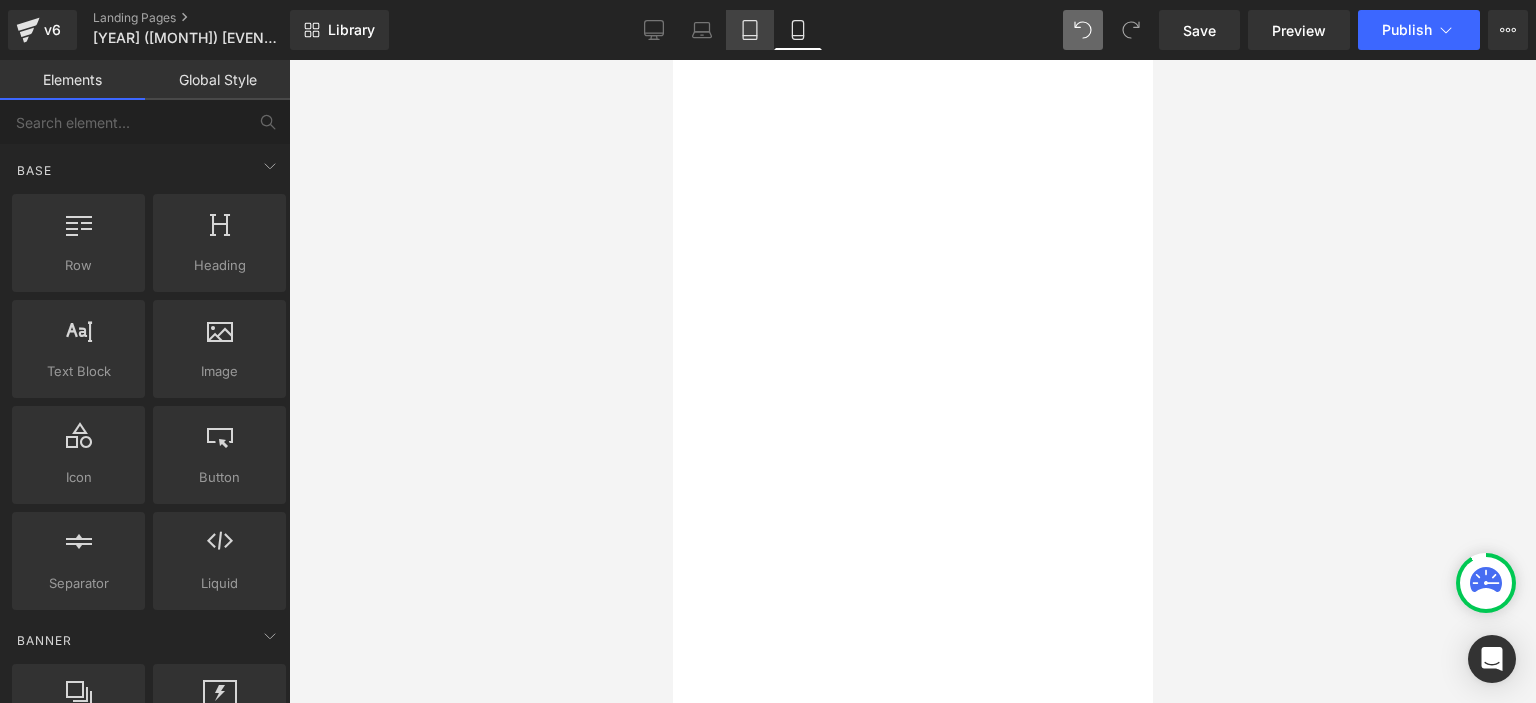 click 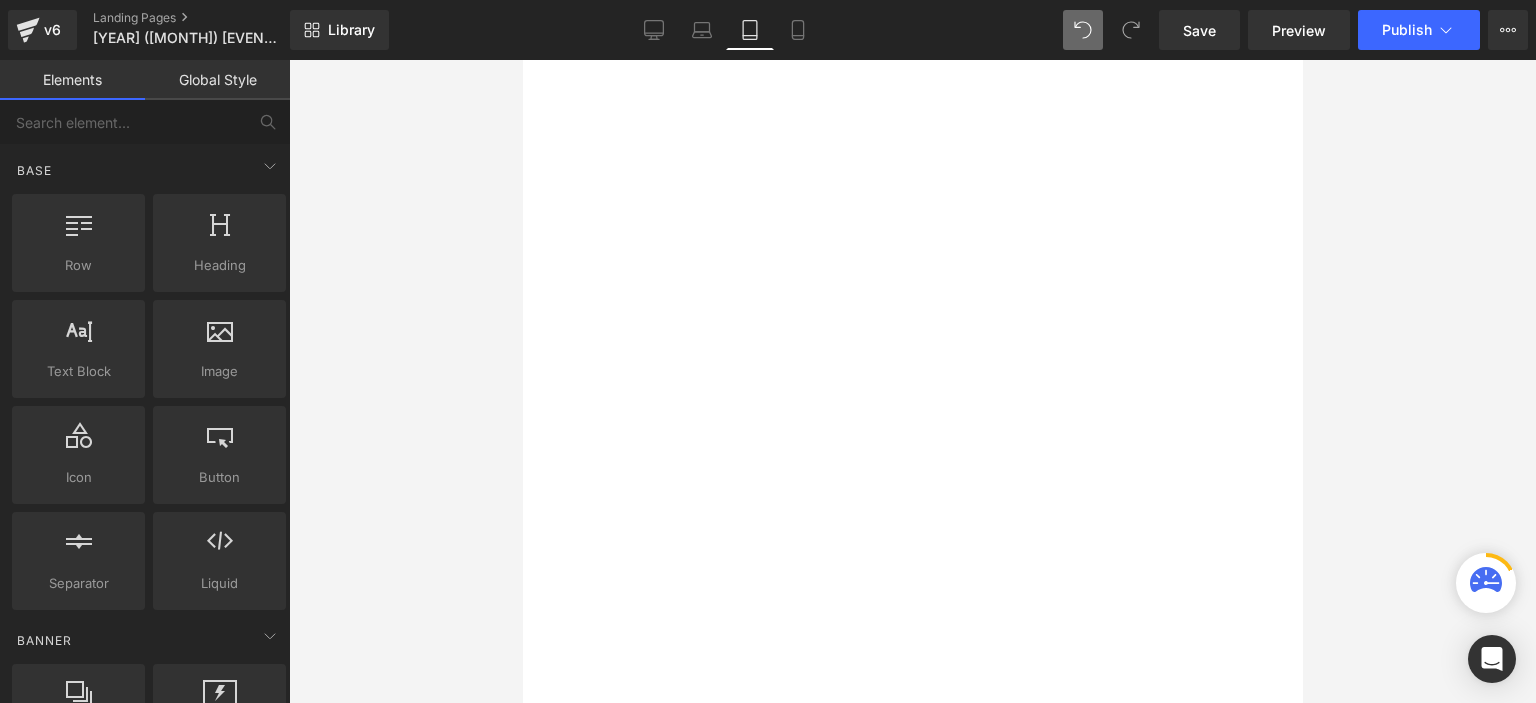 scroll, scrollTop: 276, scrollLeft: 0, axis: vertical 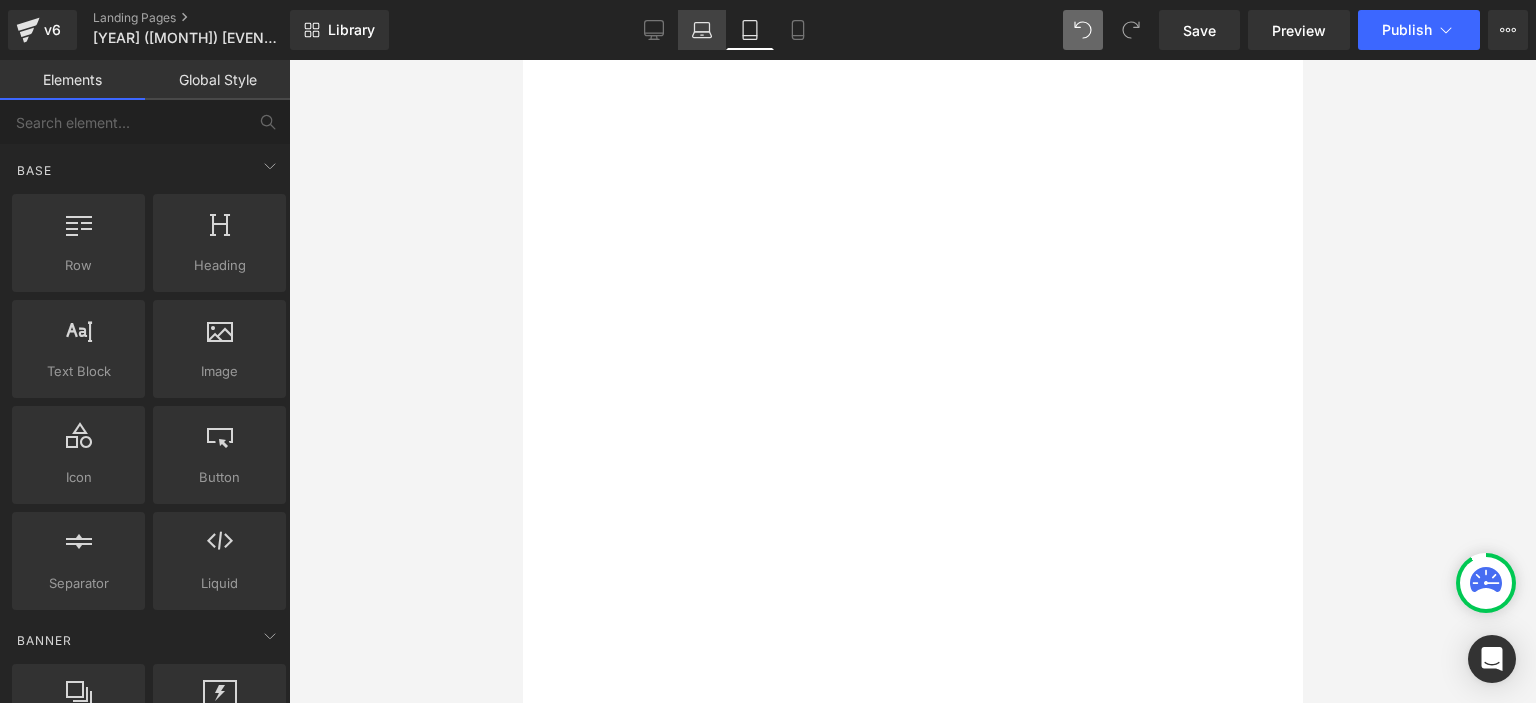 click 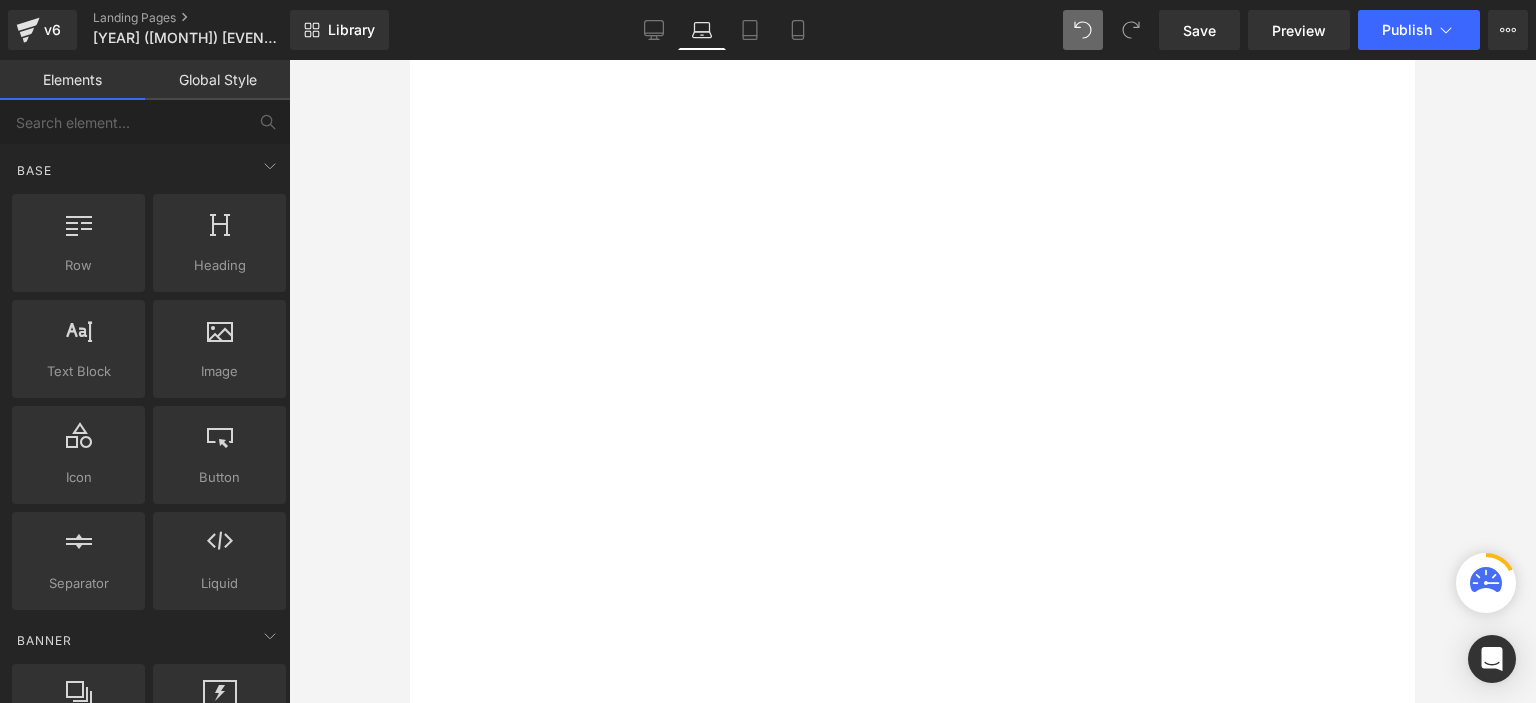 scroll, scrollTop: 220, scrollLeft: 0, axis: vertical 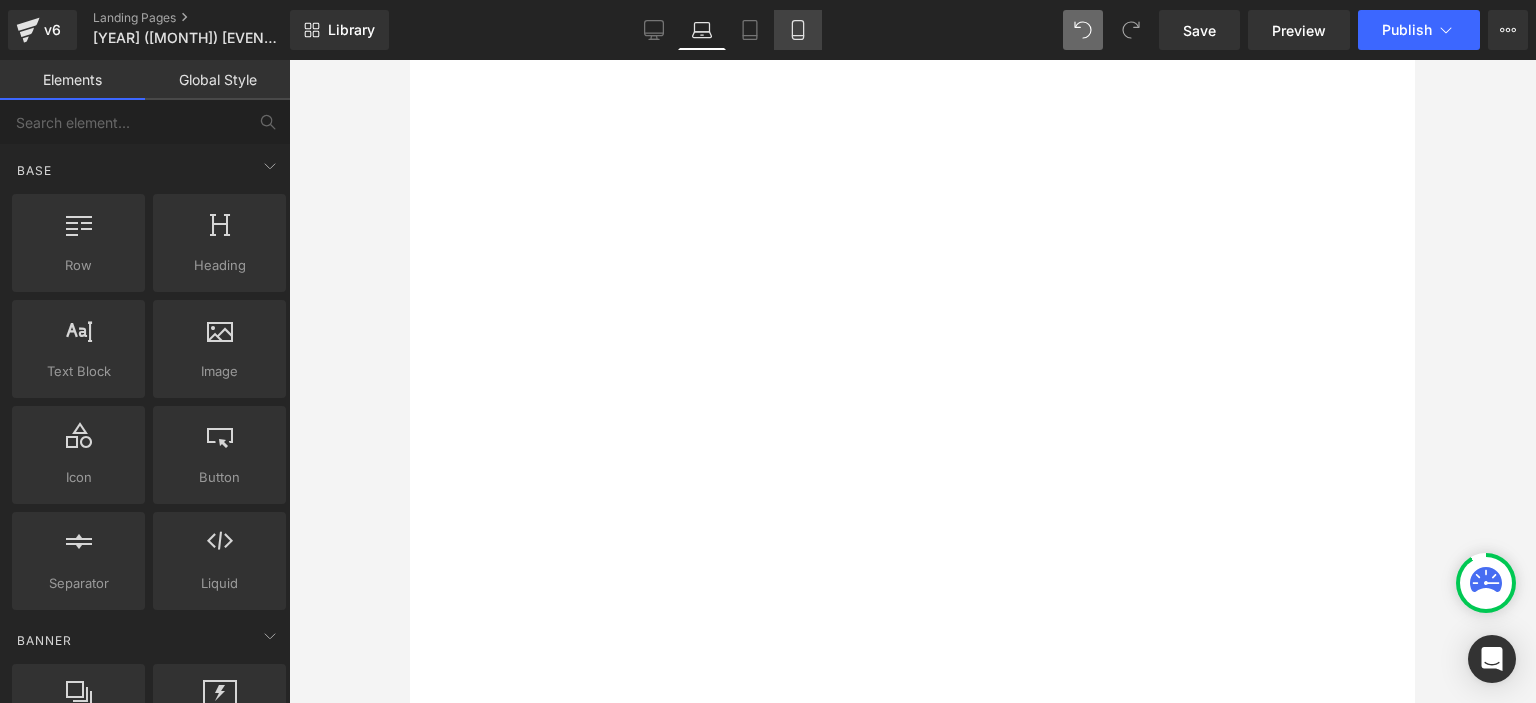 click 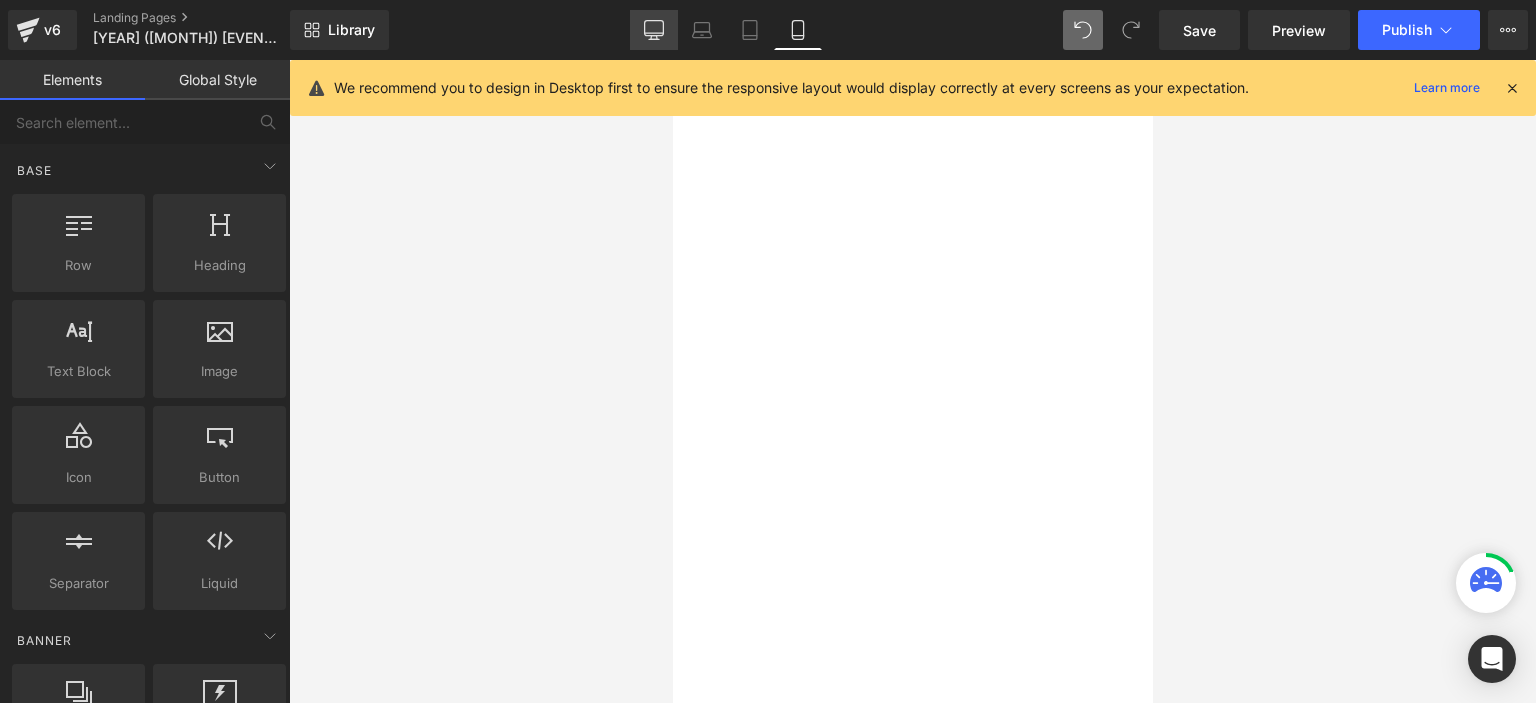 click 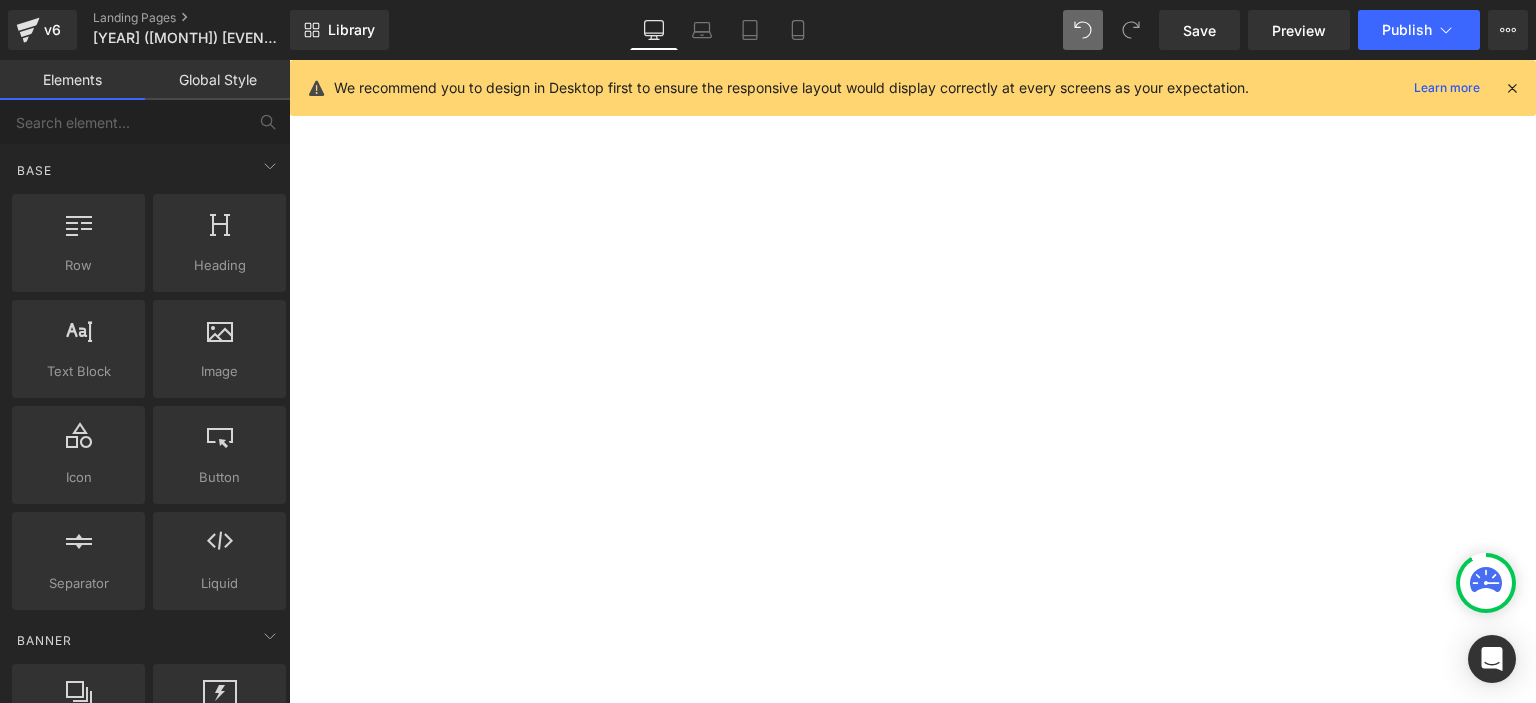 scroll, scrollTop: 0, scrollLeft: 0, axis: both 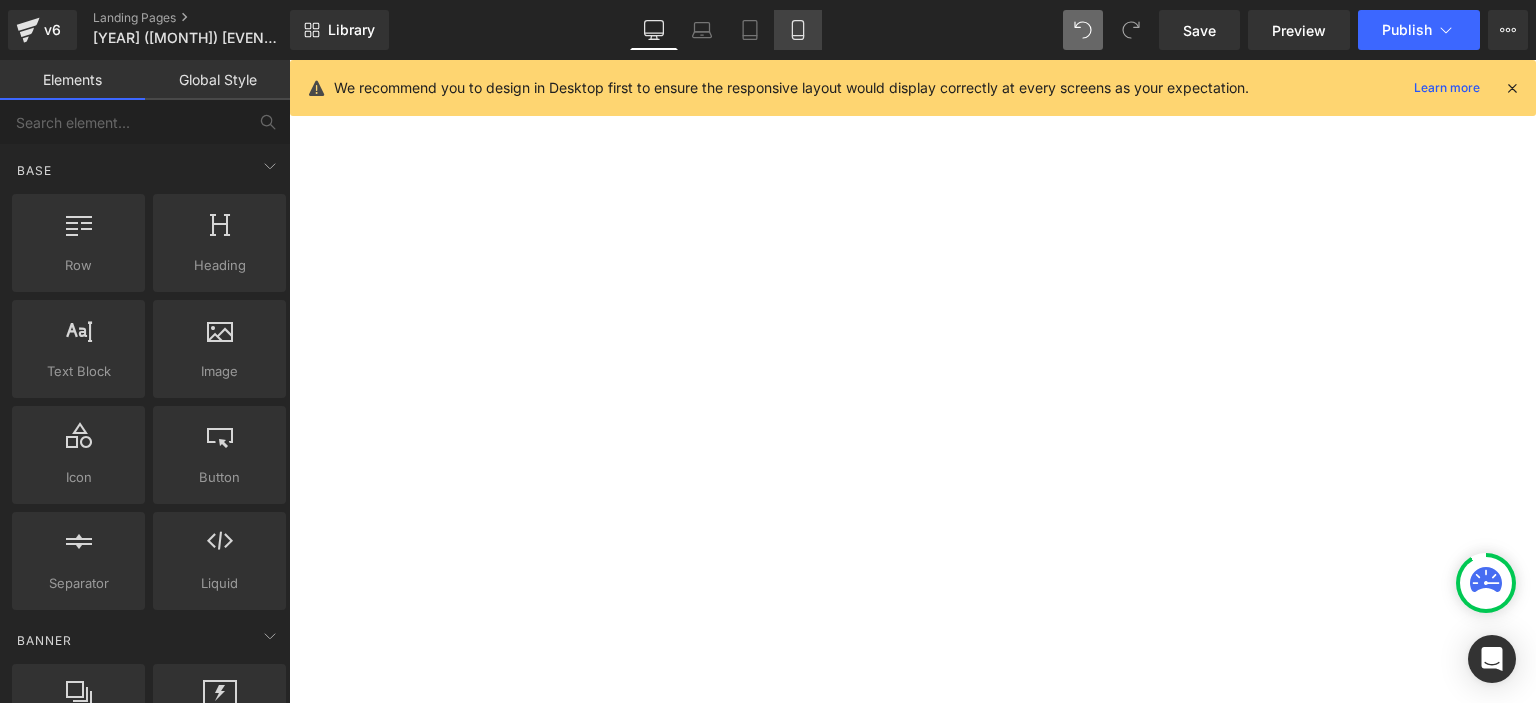 click on "Mobile" at bounding box center [798, 30] 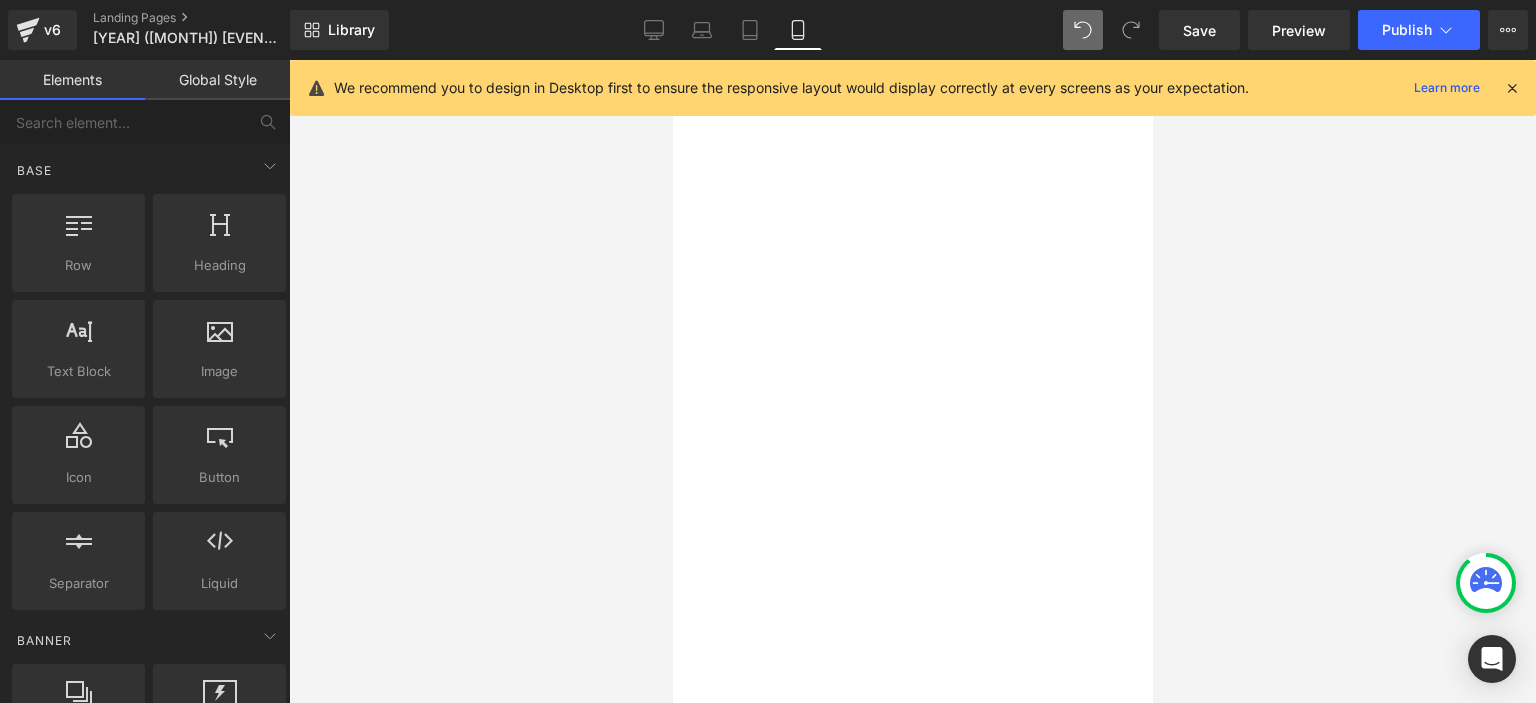 scroll, scrollTop: 181, scrollLeft: 0, axis: vertical 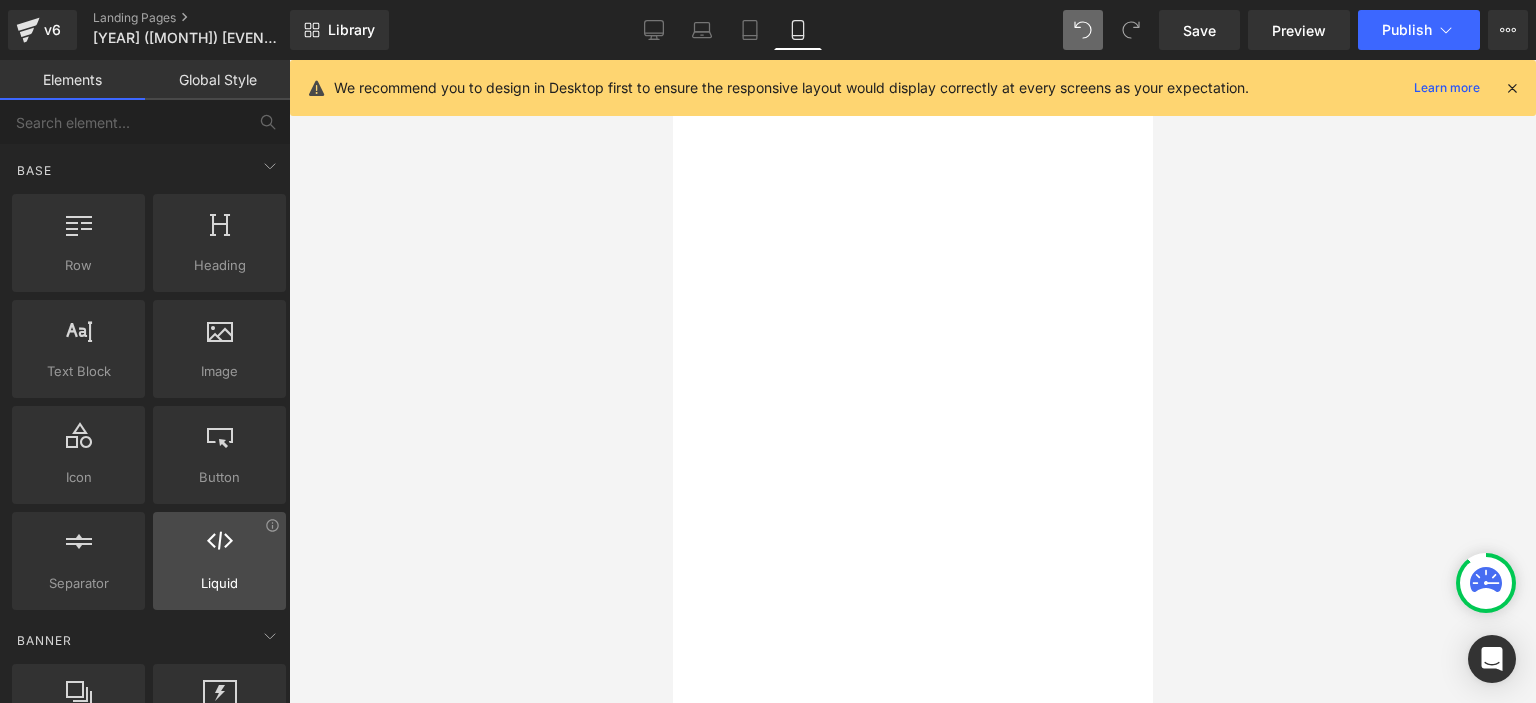 click at bounding box center [220, 541] 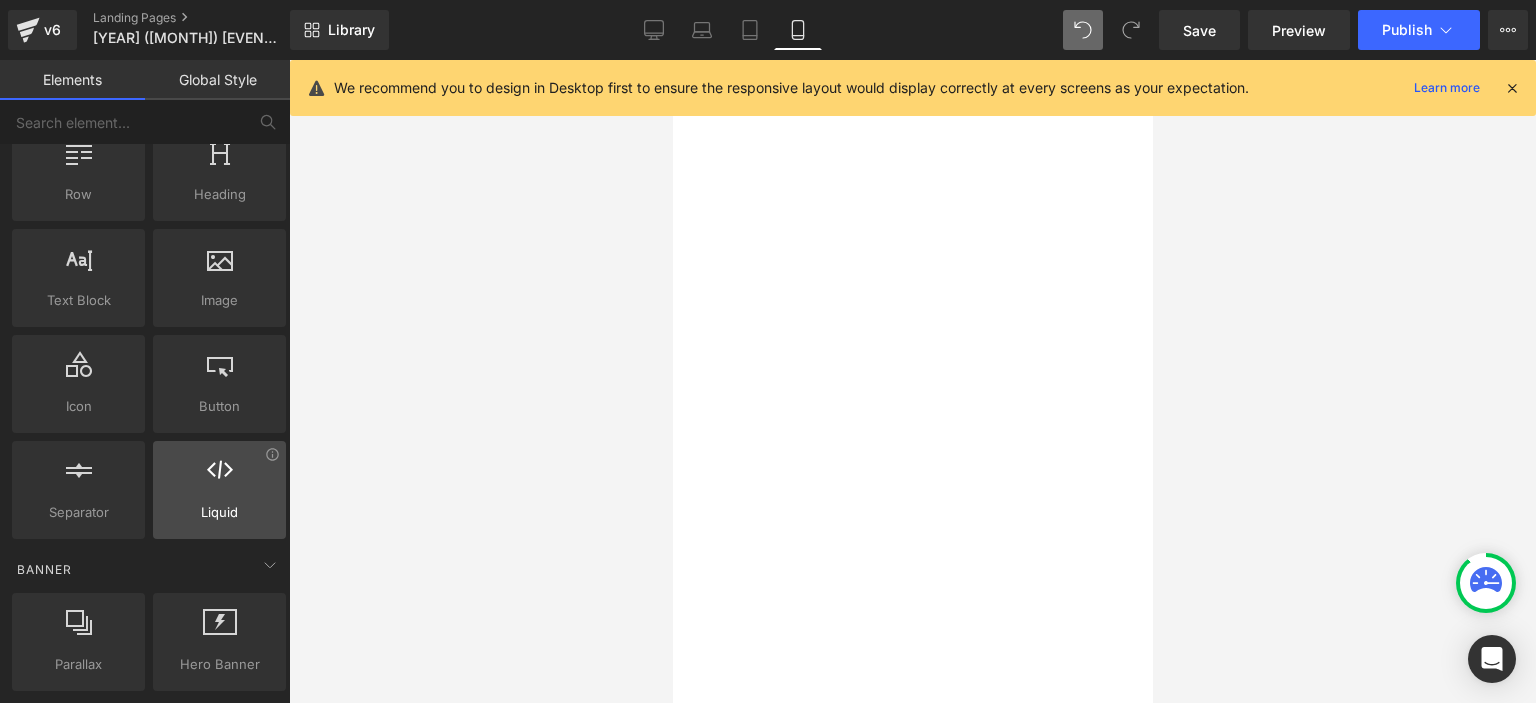 scroll, scrollTop: 72, scrollLeft: 0, axis: vertical 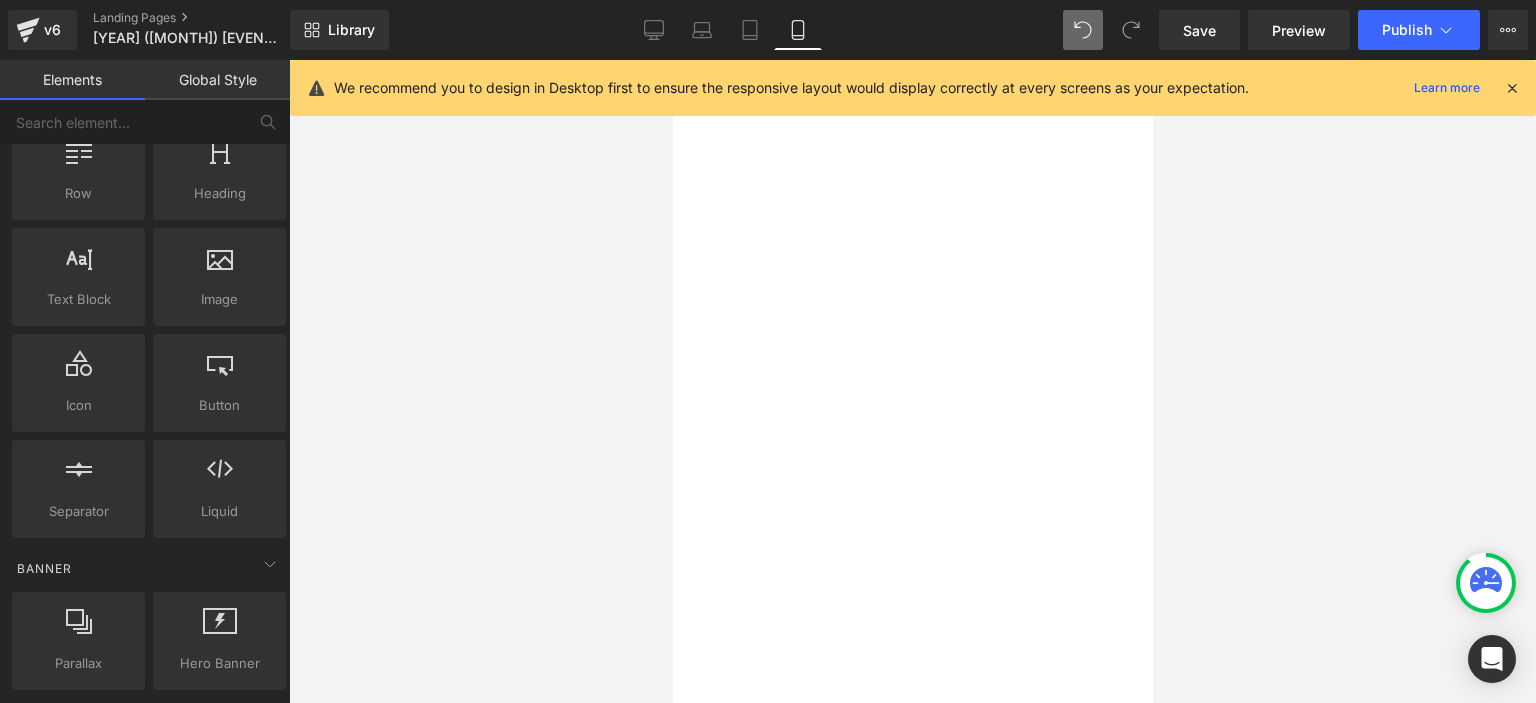 click on "GRAND PRIZE" at bounding box center (672, 60) 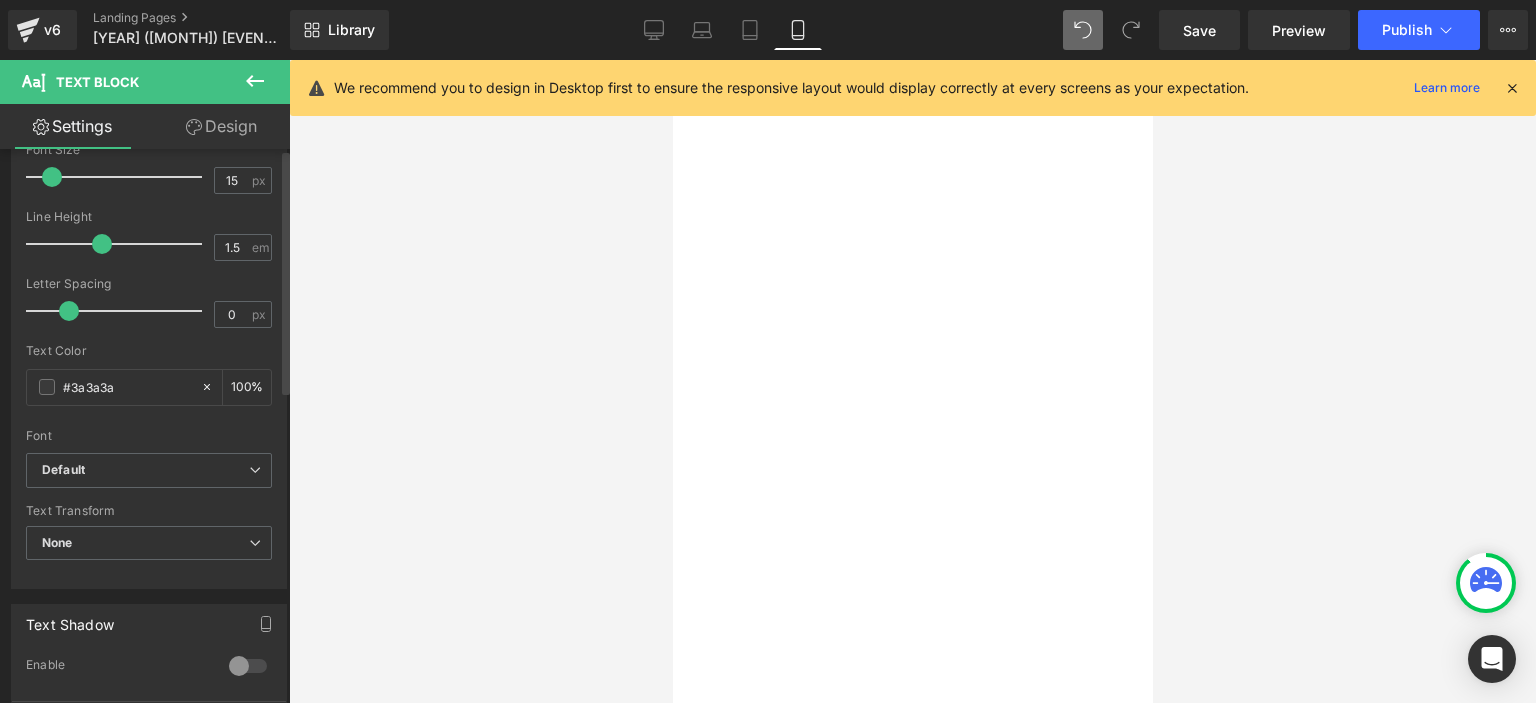 scroll, scrollTop: 0, scrollLeft: 0, axis: both 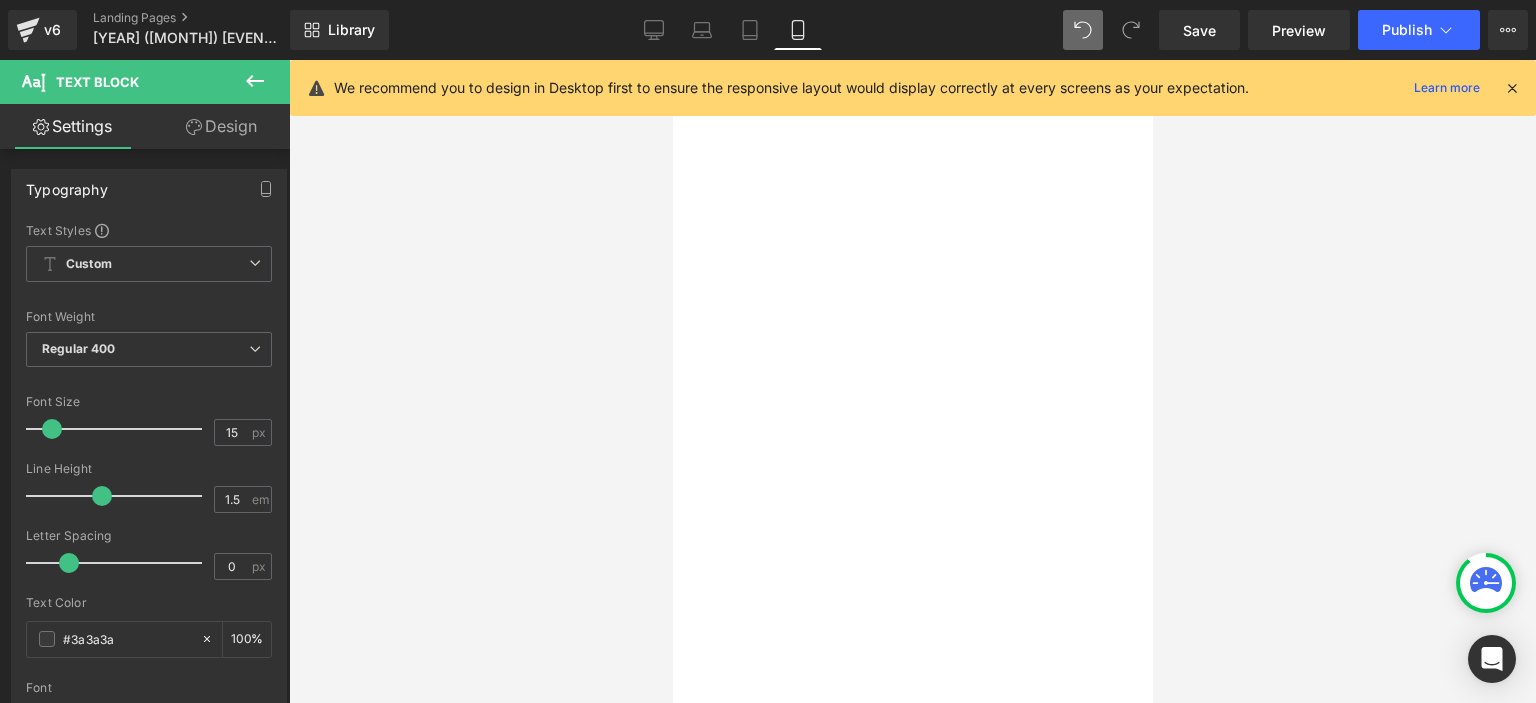 click 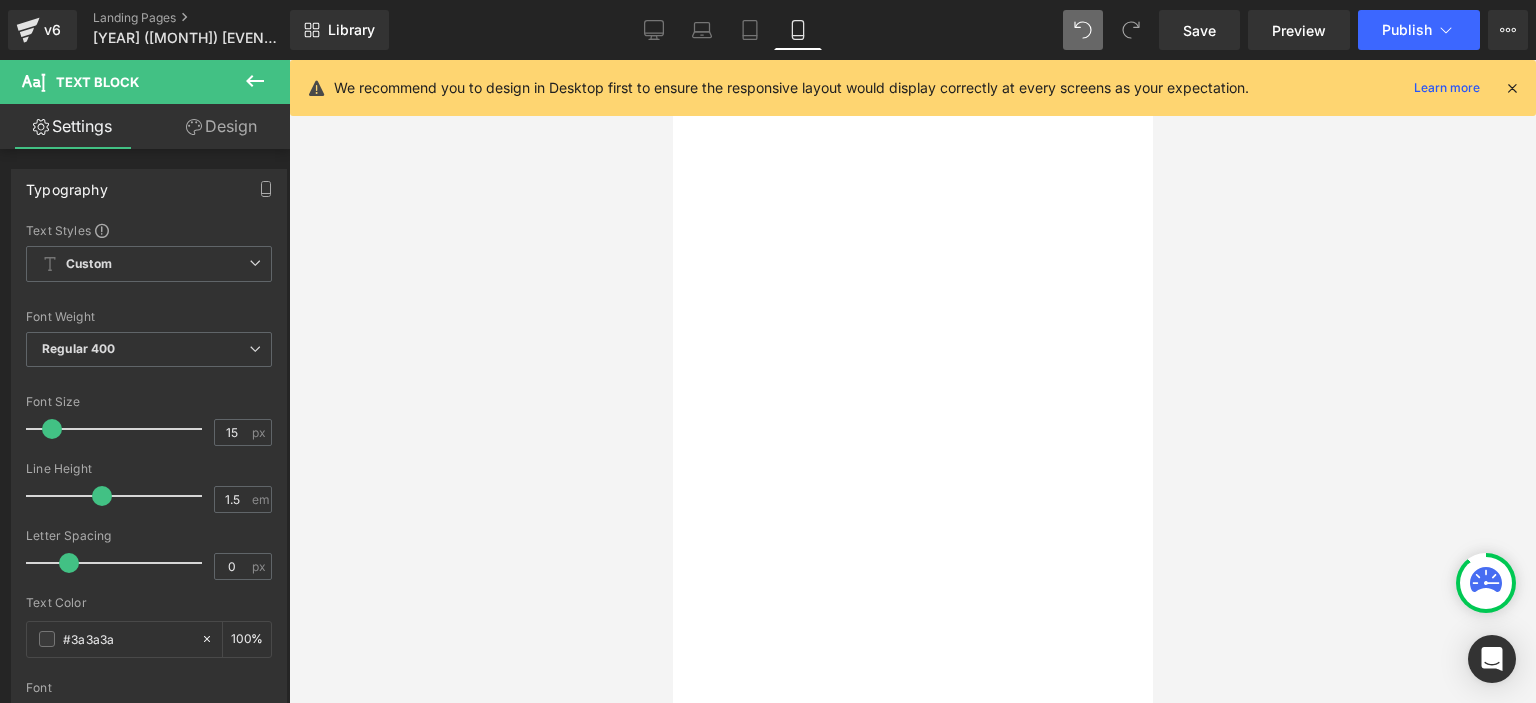 click on "Row" at bounding box center [672, 60] 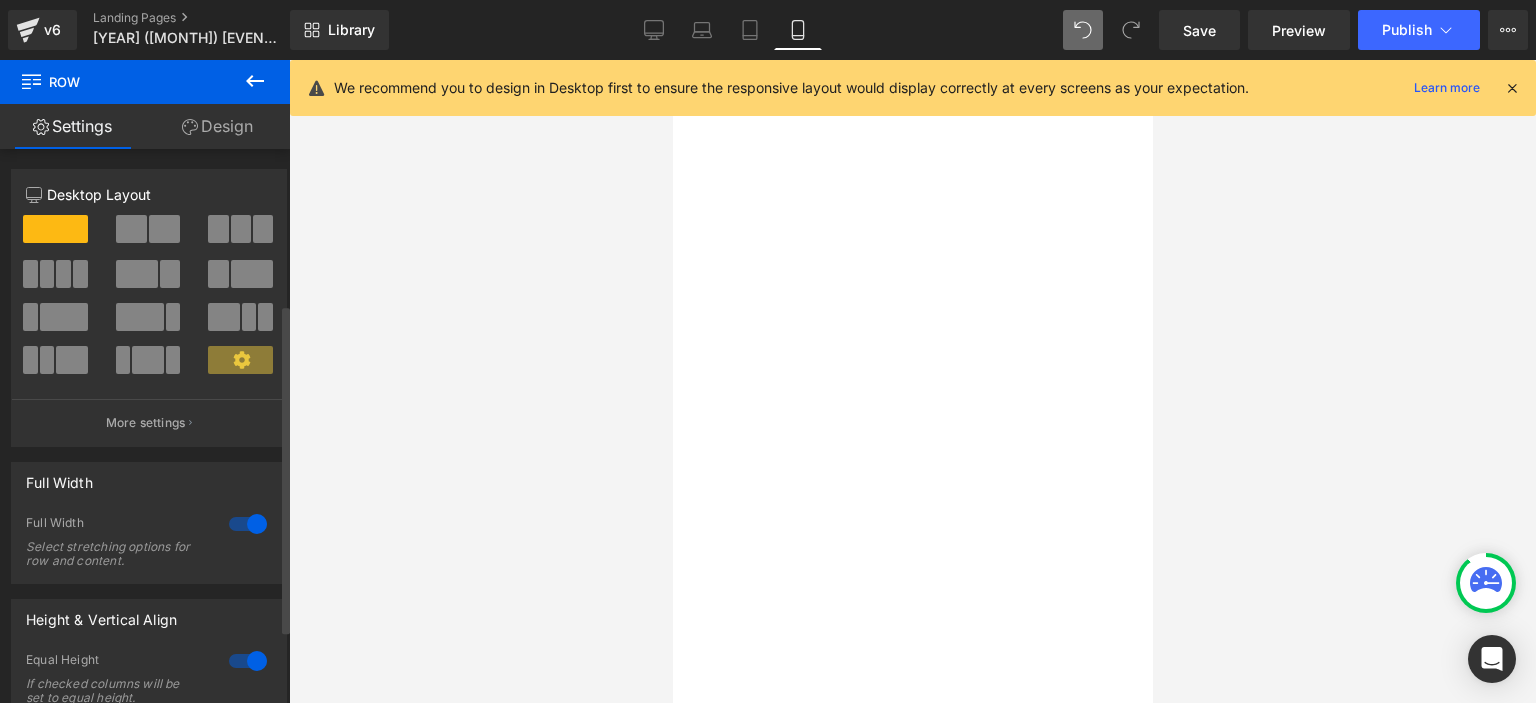 scroll, scrollTop: 280, scrollLeft: 0, axis: vertical 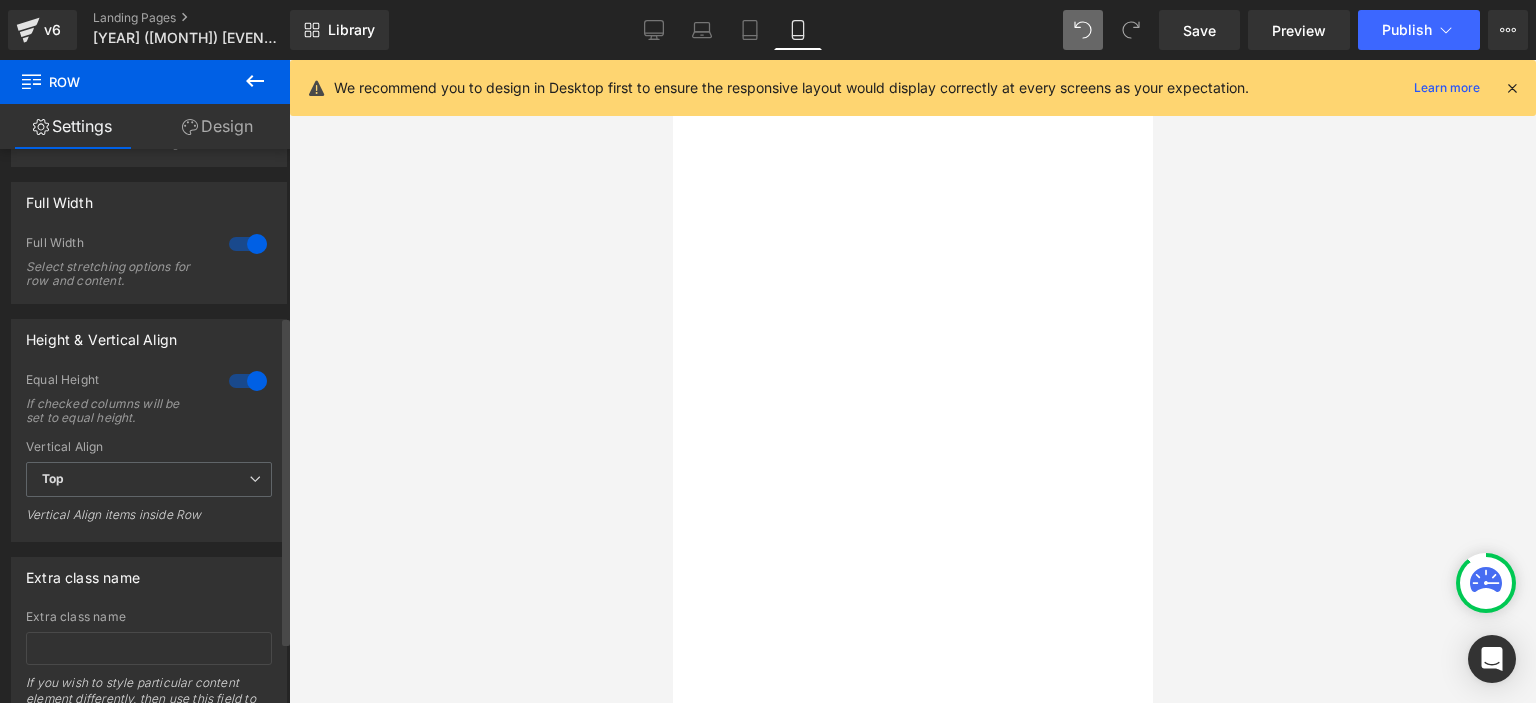 click at bounding box center [248, 381] 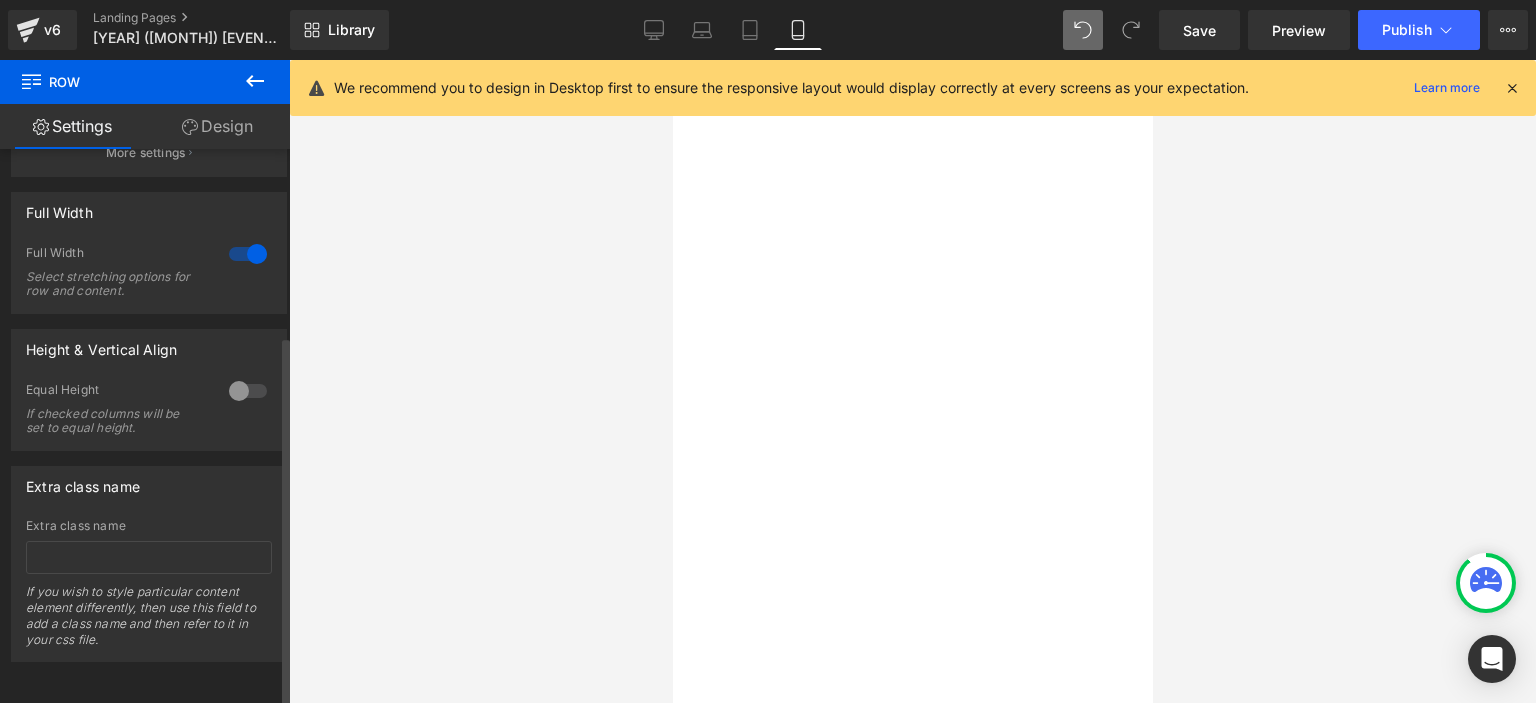 click at bounding box center (248, 254) 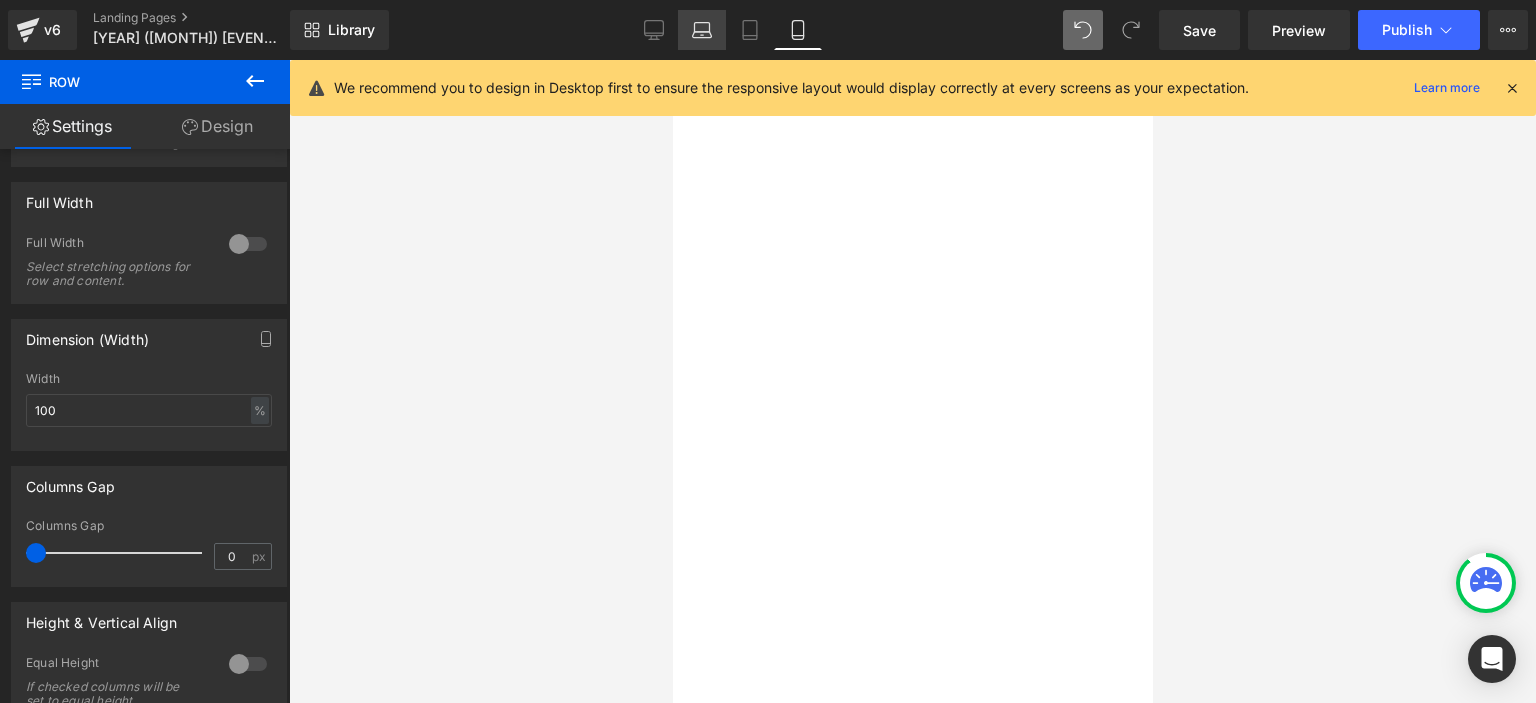 click on "Laptop" at bounding box center [702, 30] 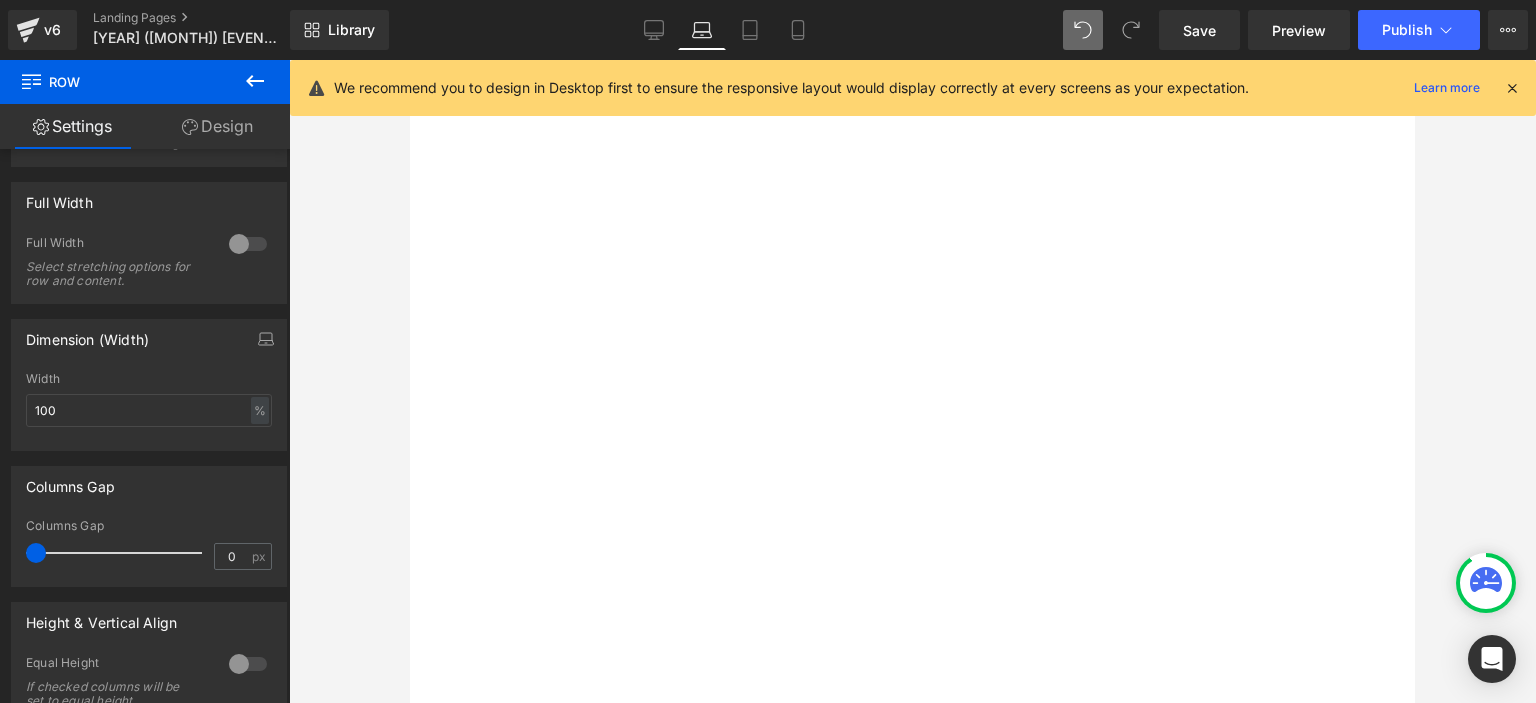 scroll, scrollTop: 241, scrollLeft: 0, axis: vertical 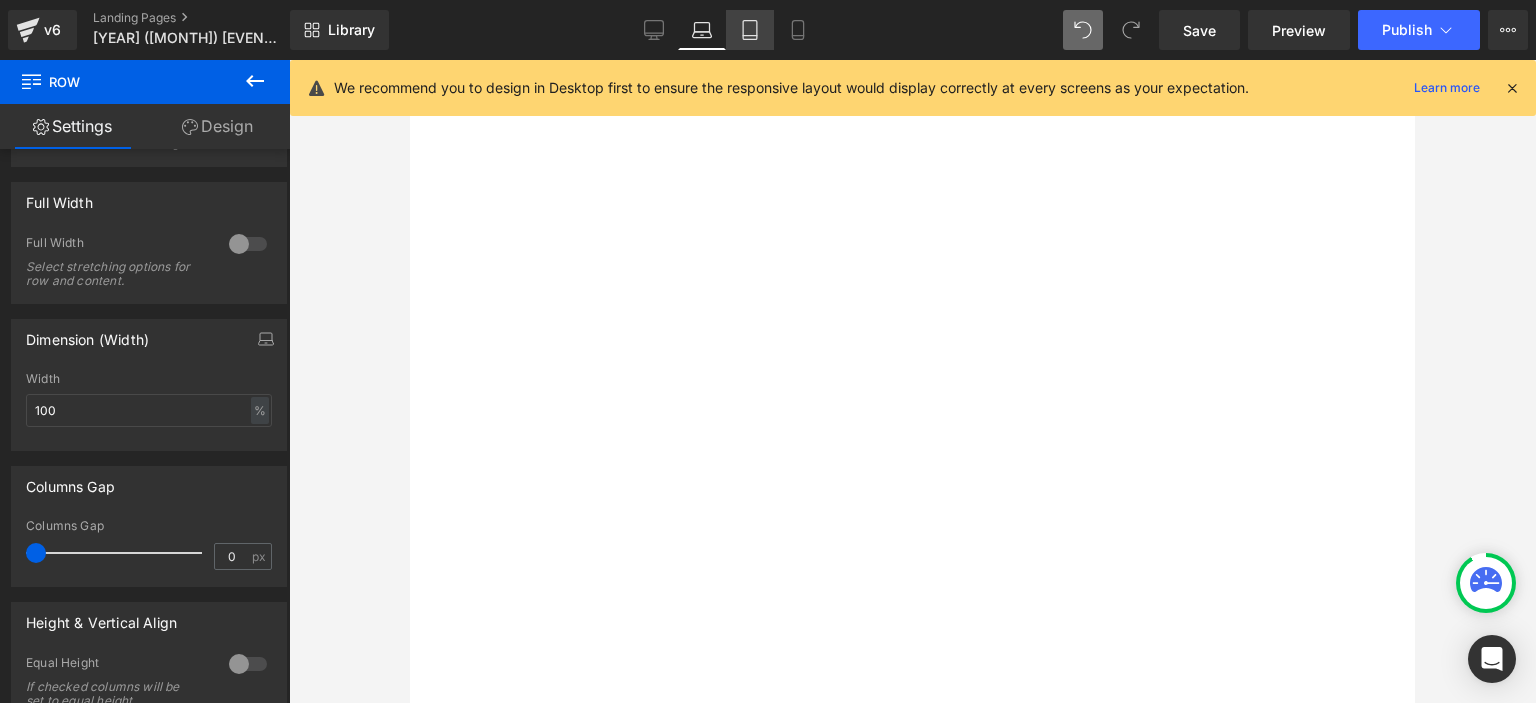 click 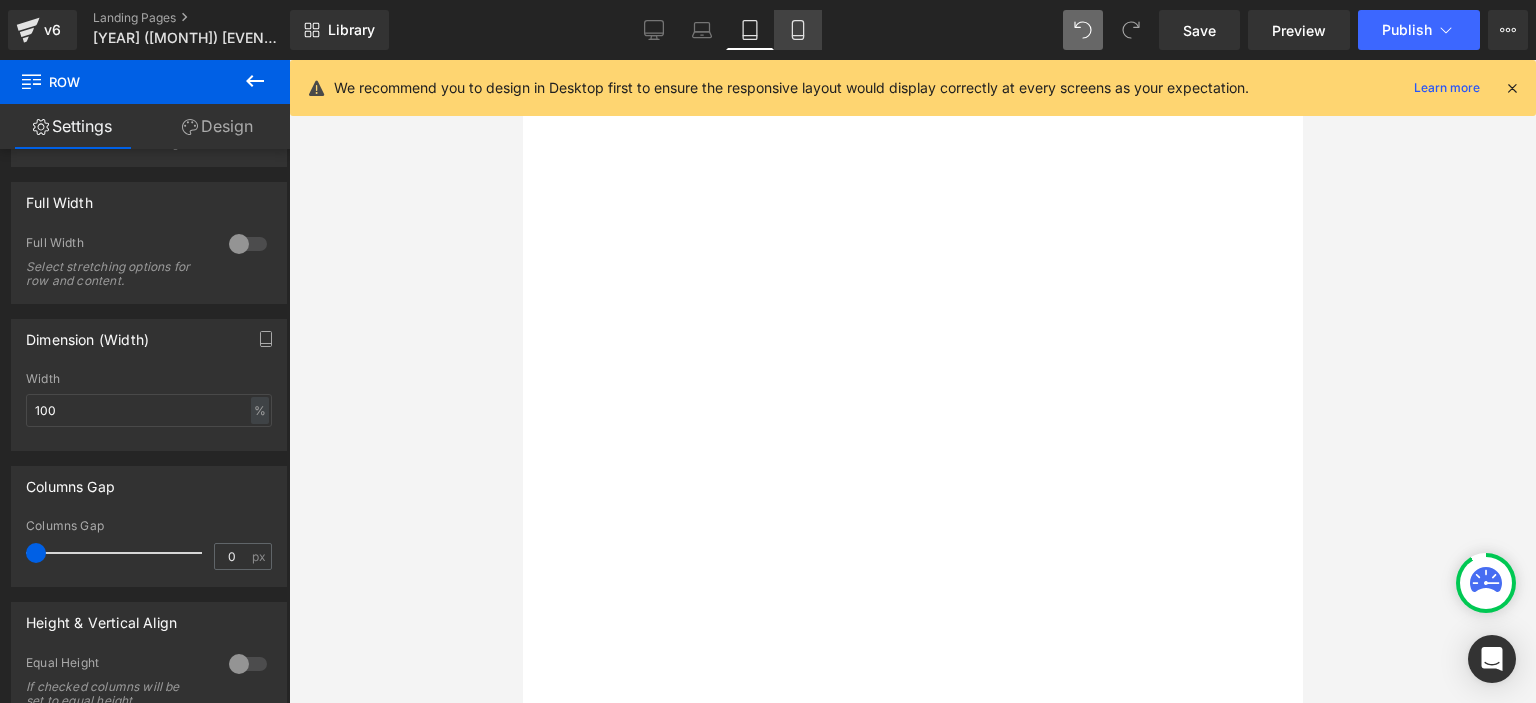 click 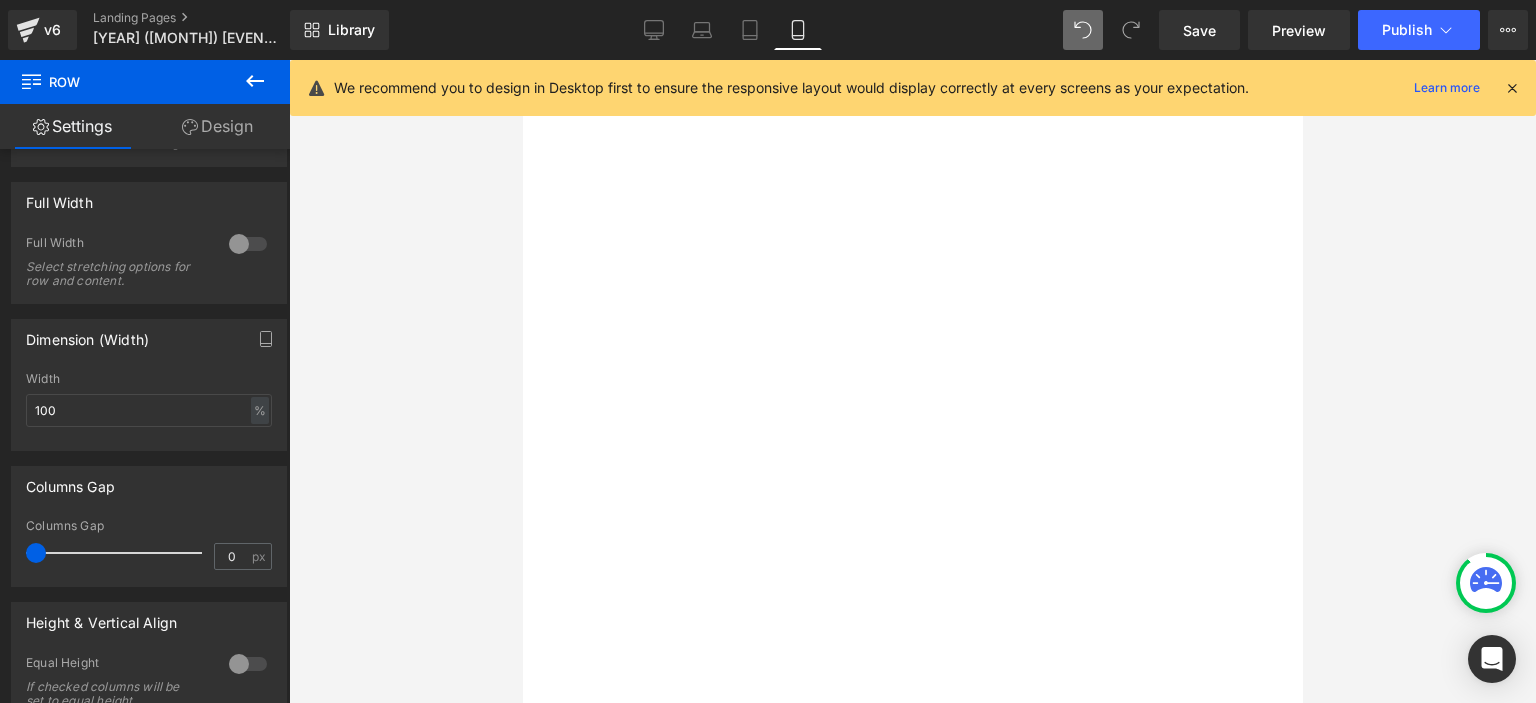 scroll, scrollTop: 181, scrollLeft: 0, axis: vertical 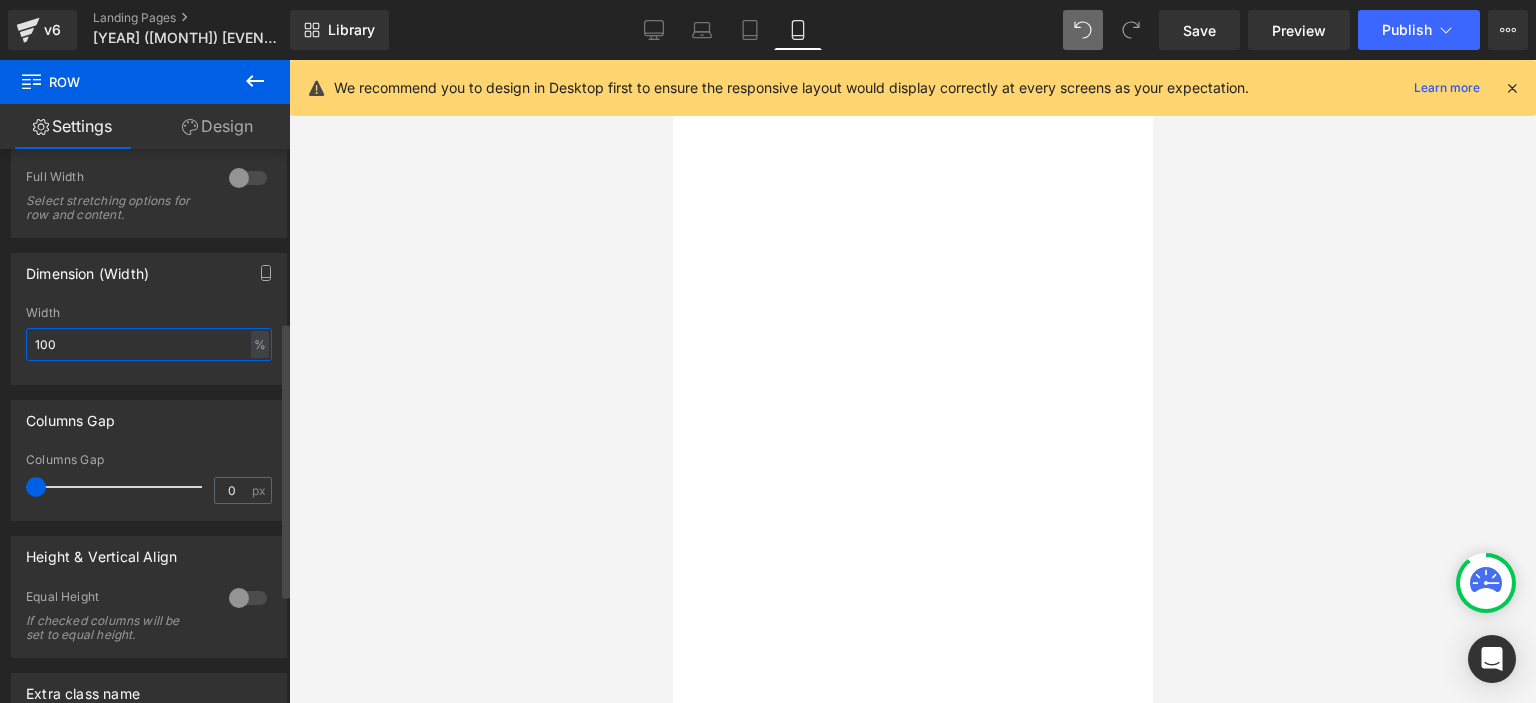 click on "100" at bounding box center (149, 344) 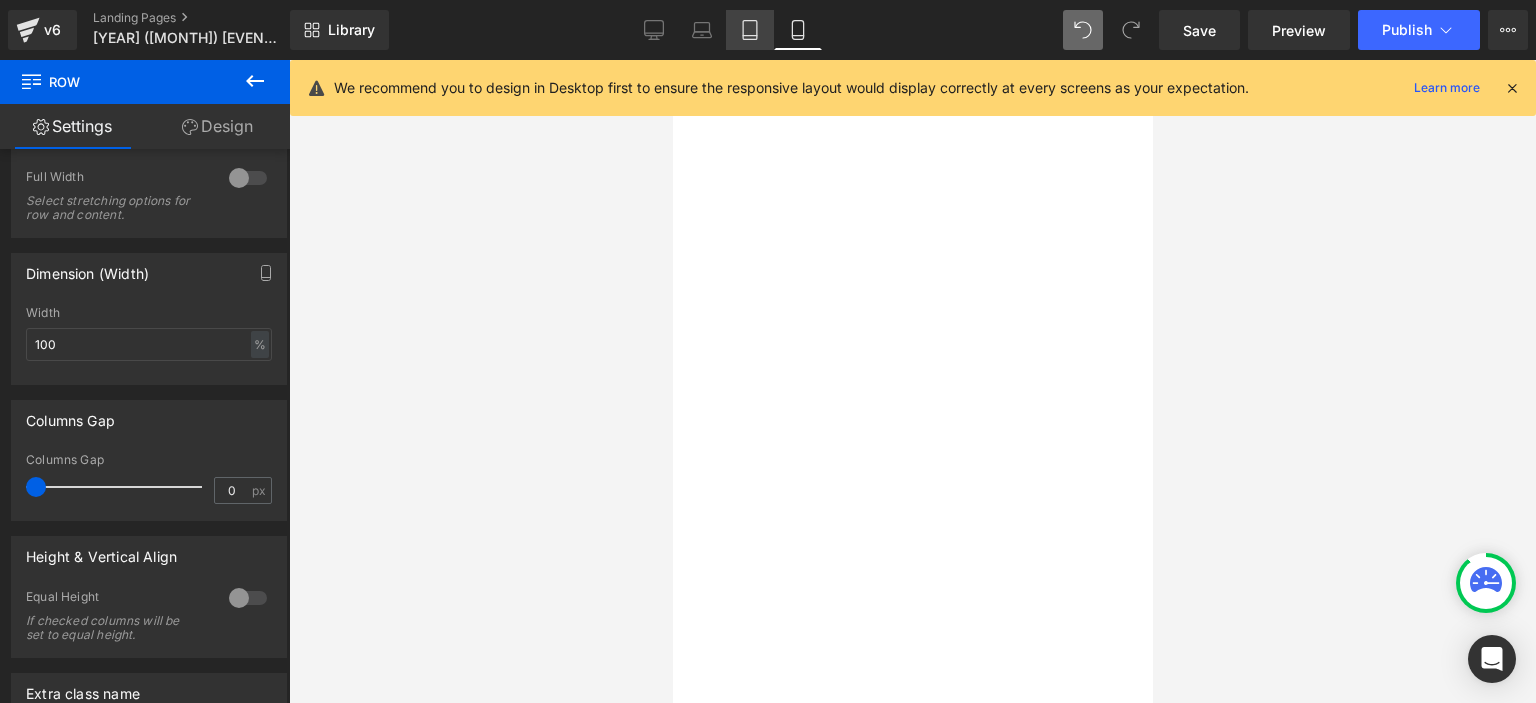 click 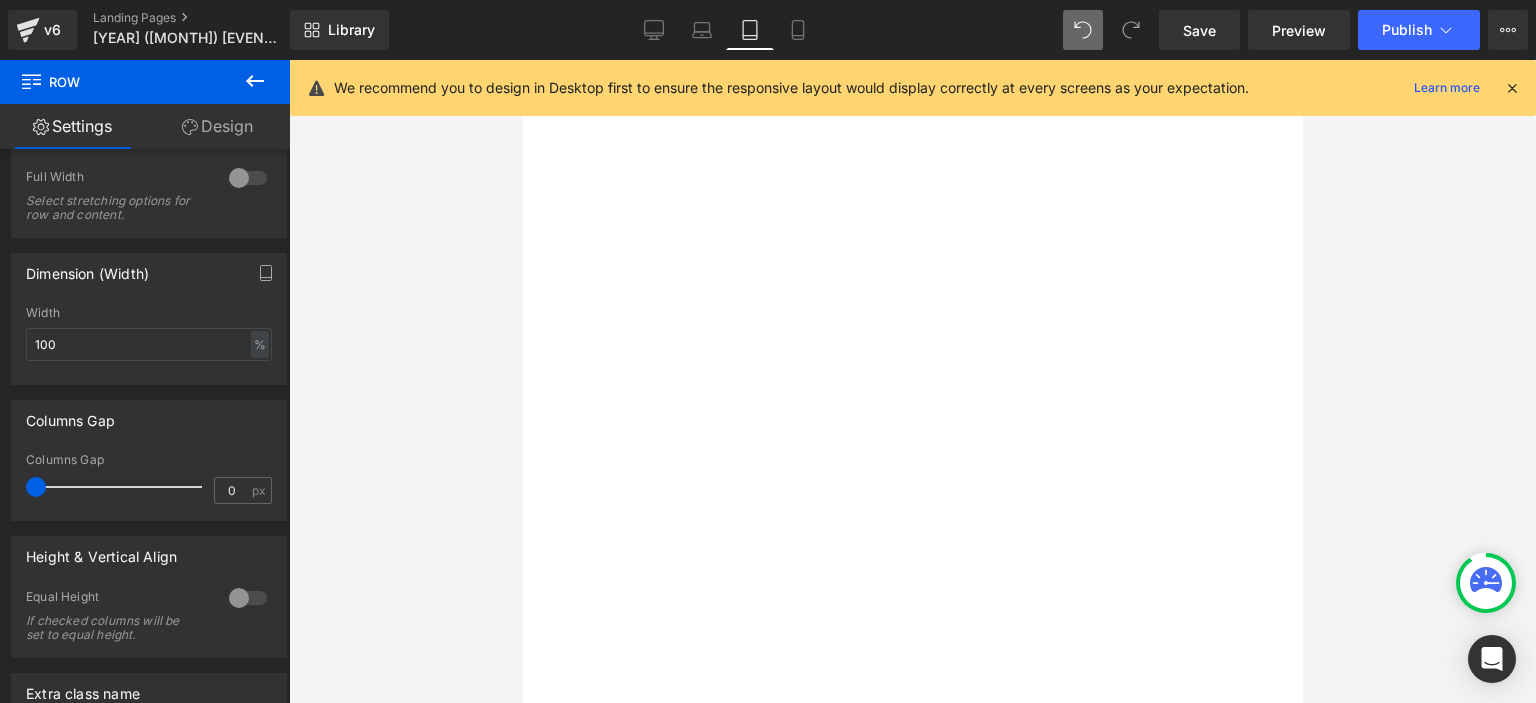 scroll, scrollTop: 277, scrollLeft: 0, axis: vertical 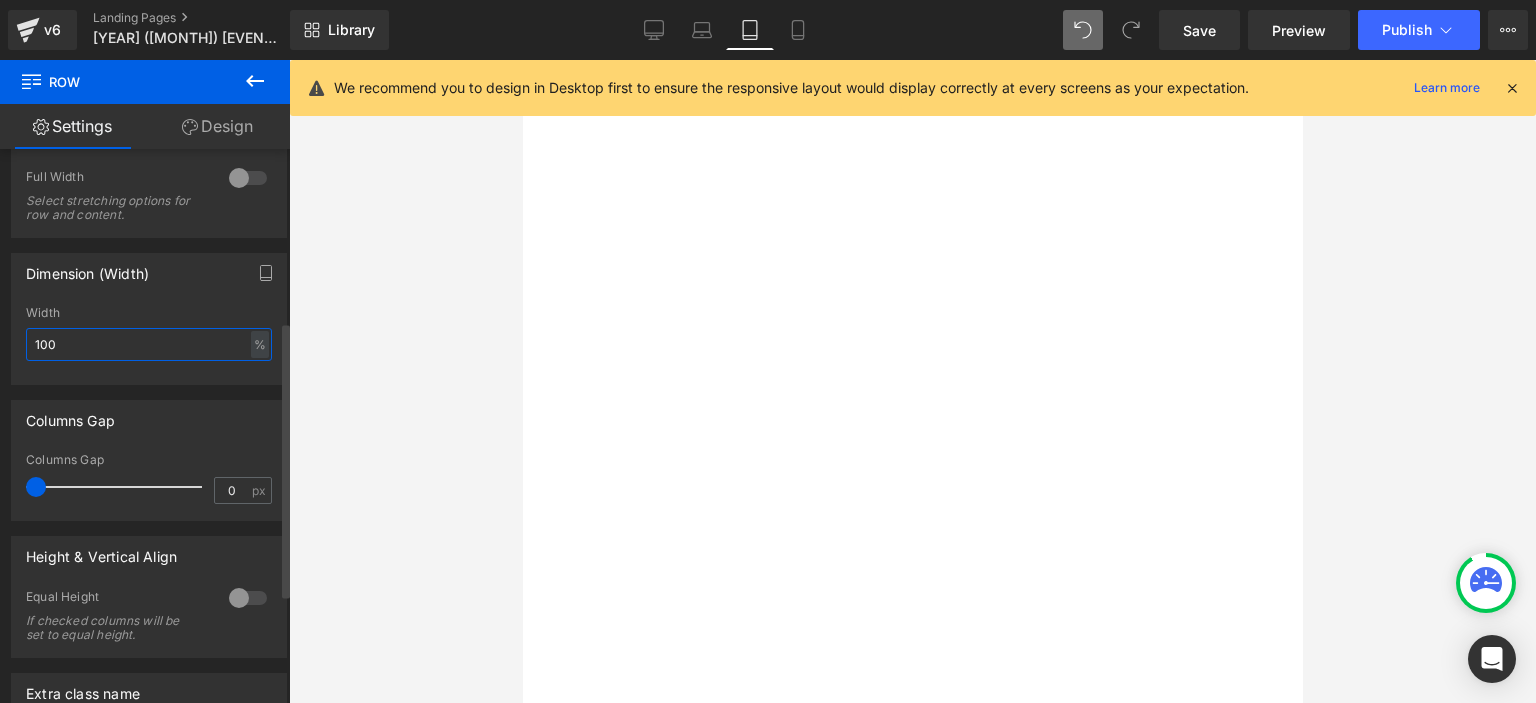 click on "100" at bounding box center (149, 344) 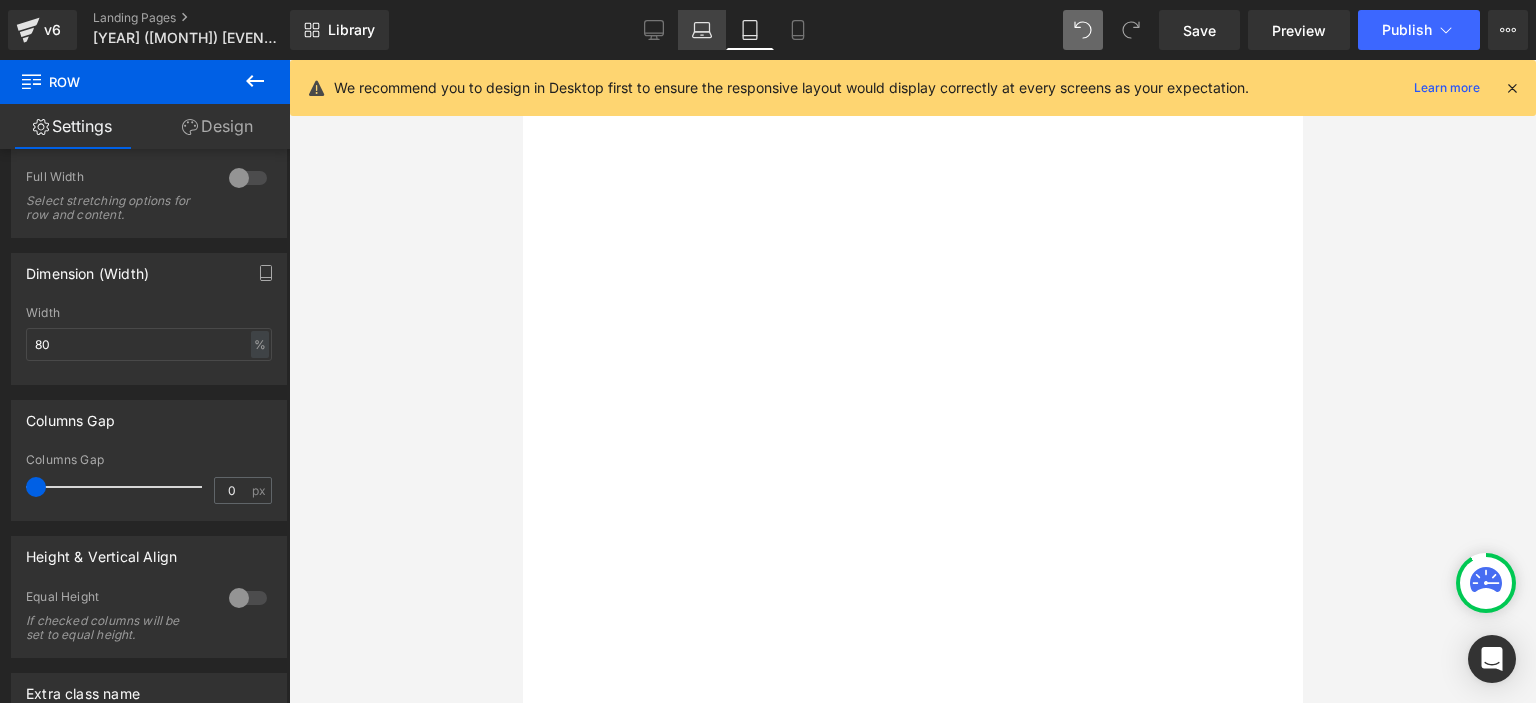 click 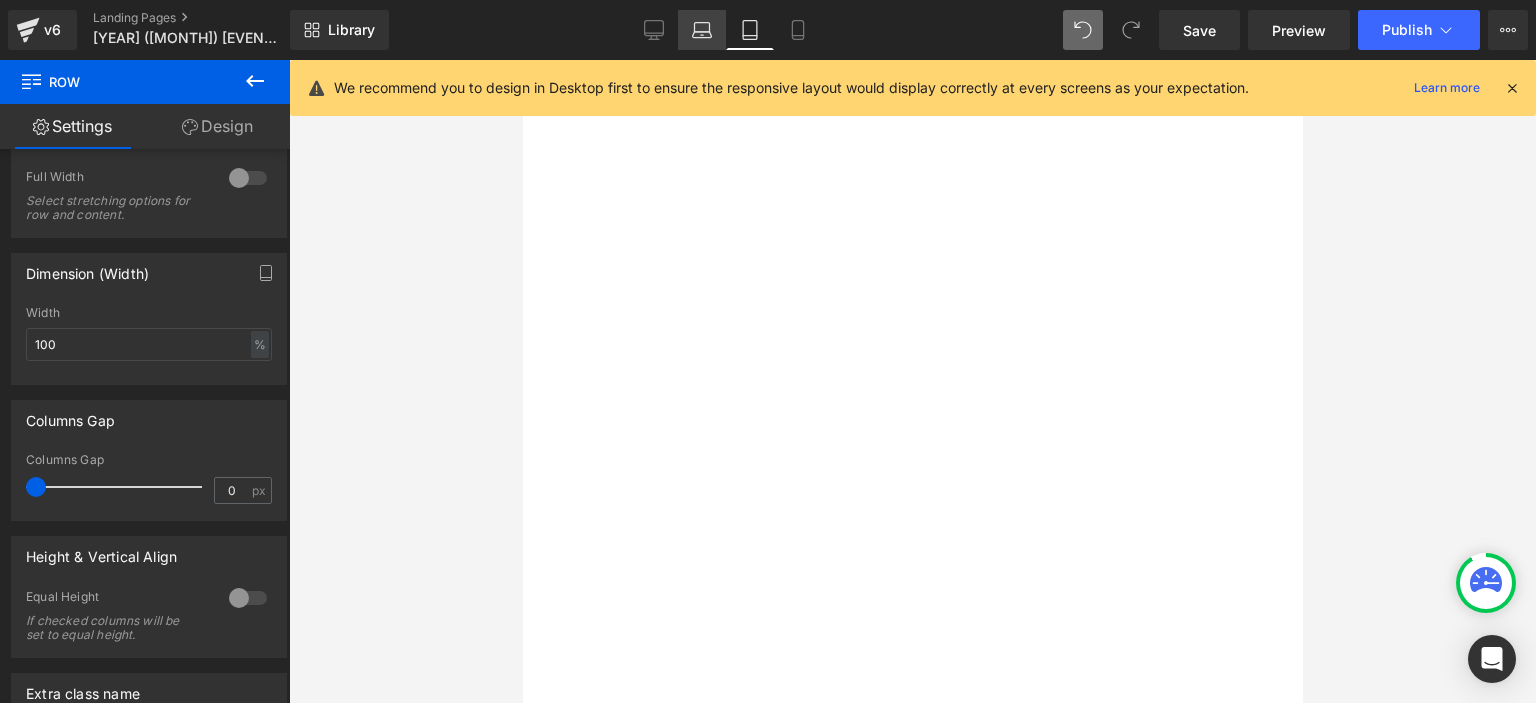 scroll, scrollTop: 241, scrollLeft: 0, axis: vertical 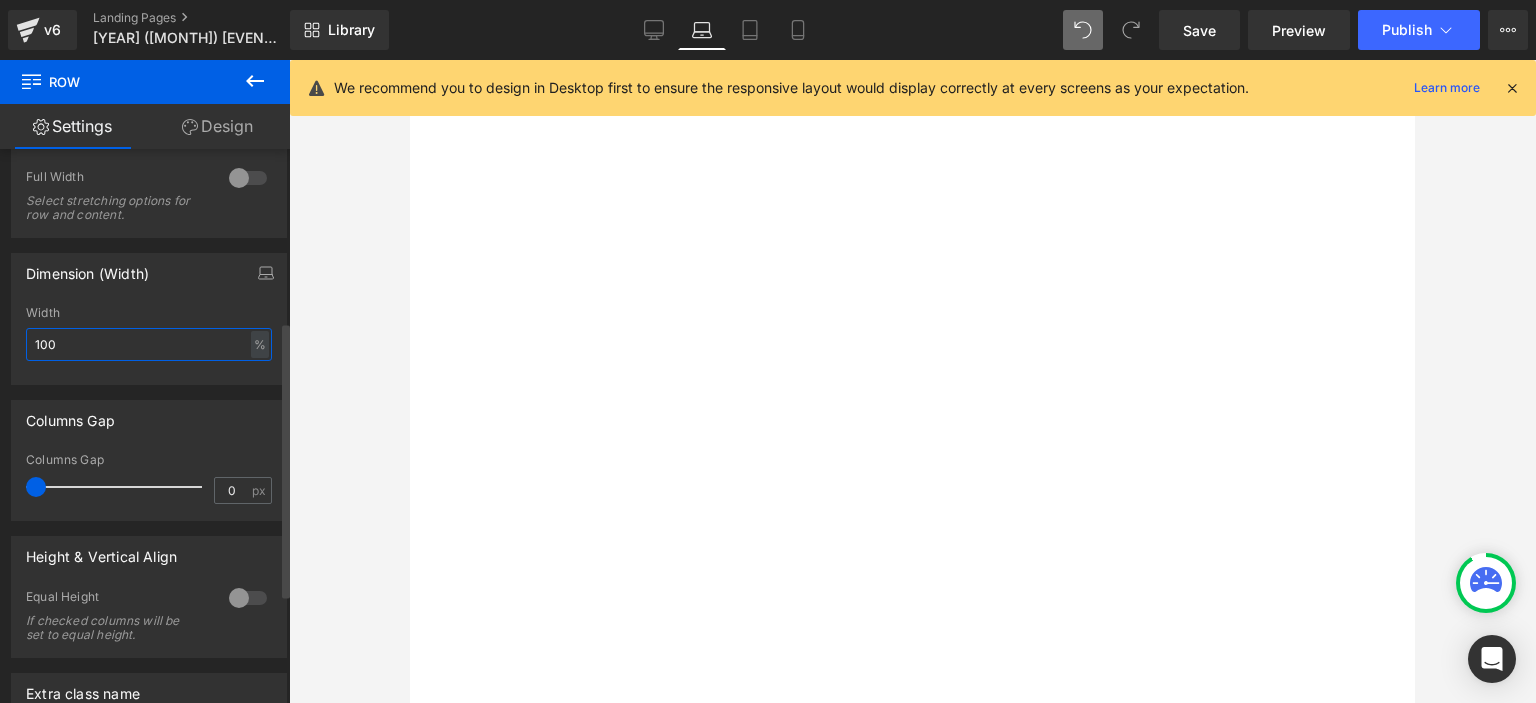 click on "100" at bounding box center (149, 344) 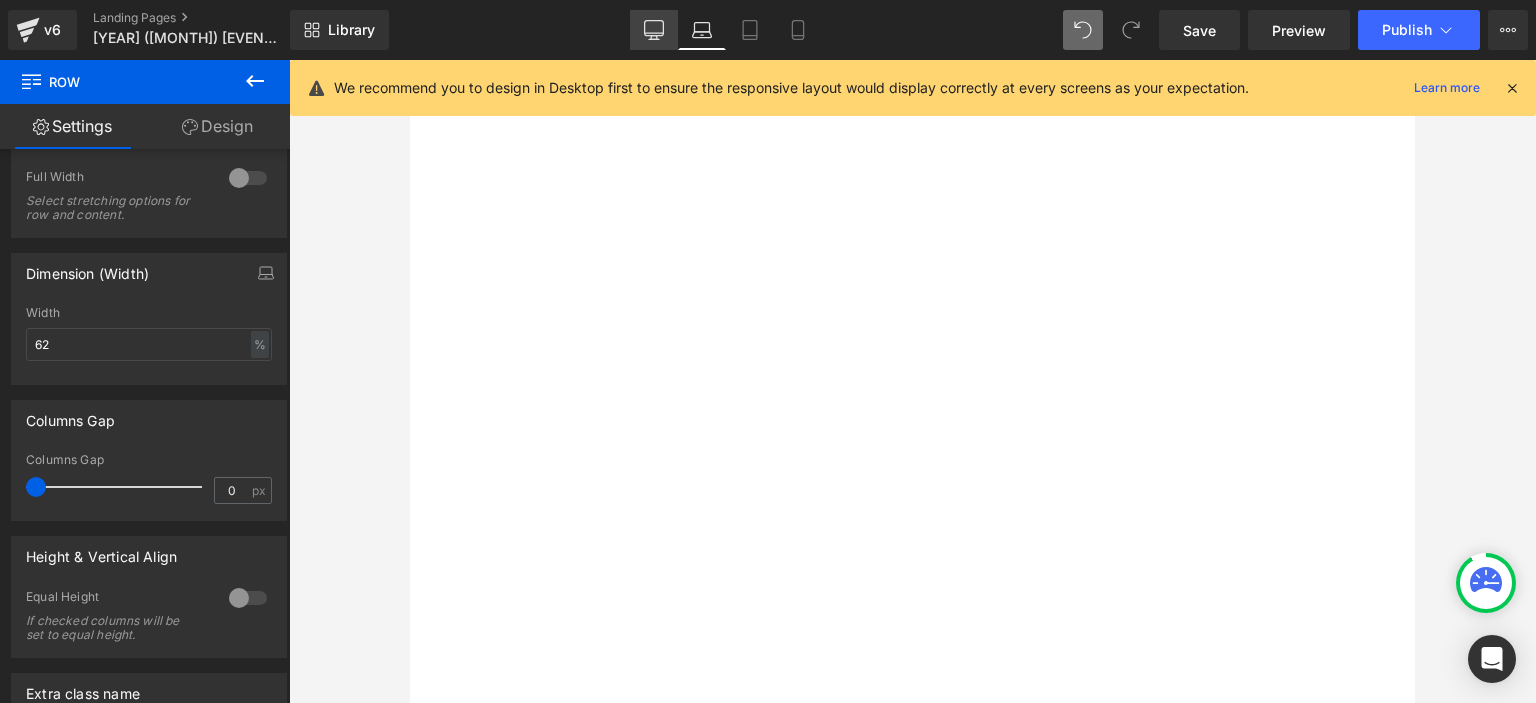 click on "Desktop" at bounding box center [654, 30] 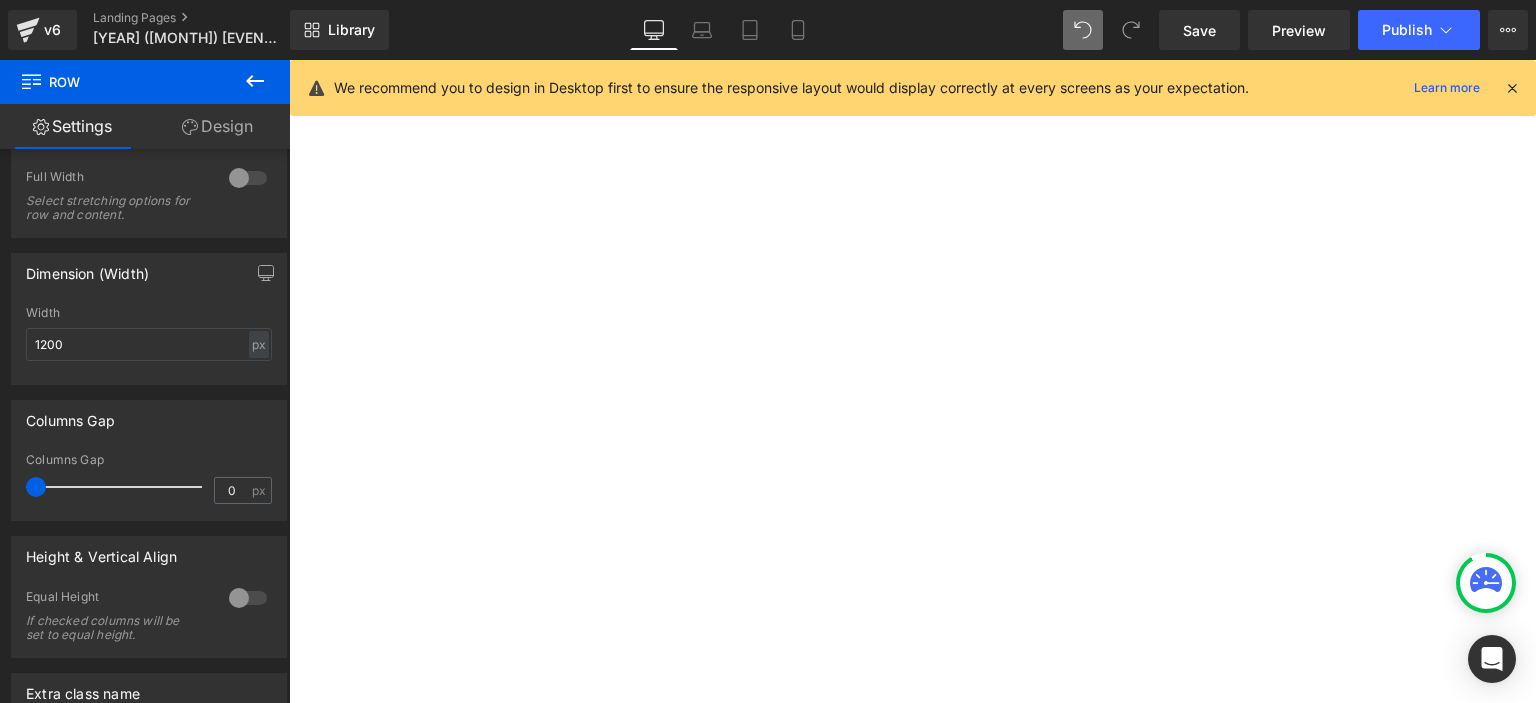 scroll, scrollTop: 154, scrollLeft: 0, axis: vertical 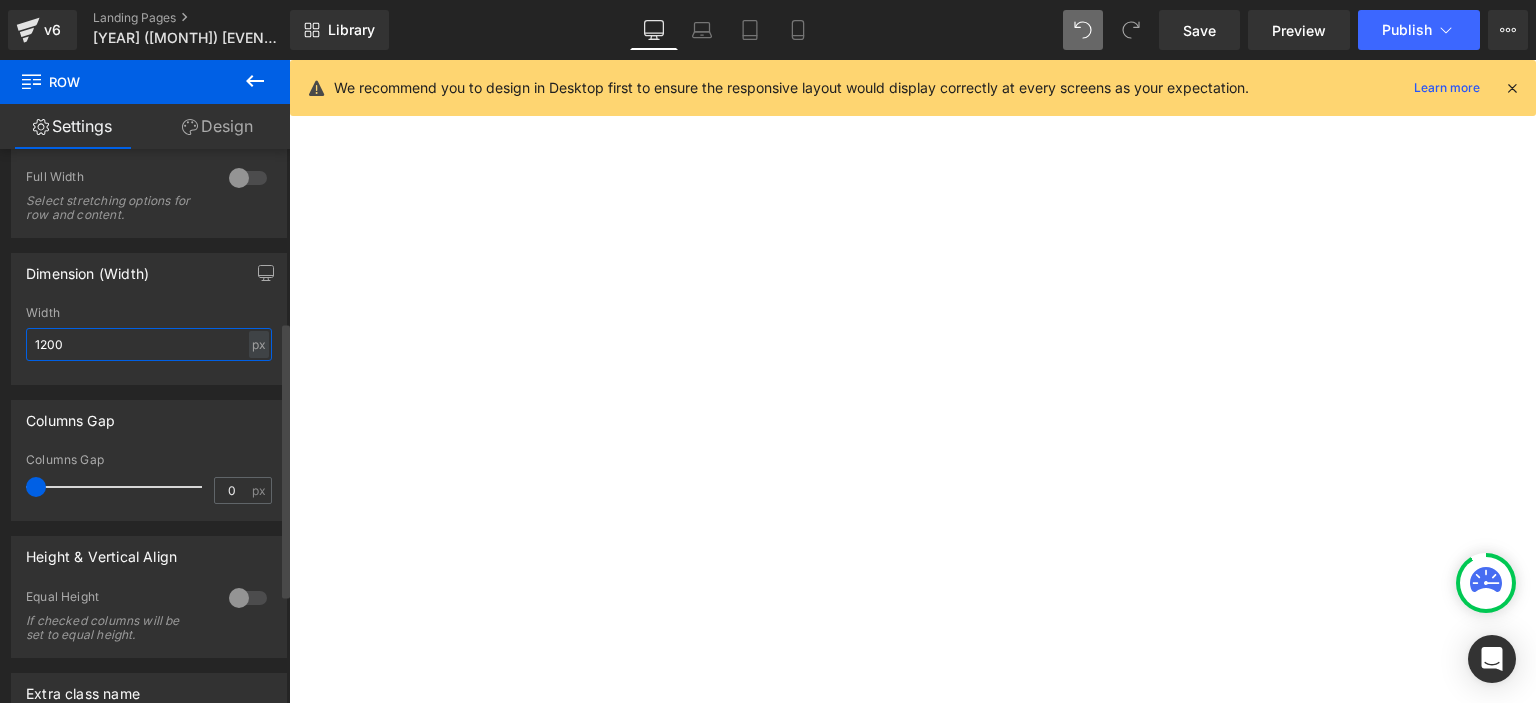 click on "1200" at bounding box center (149, 344) 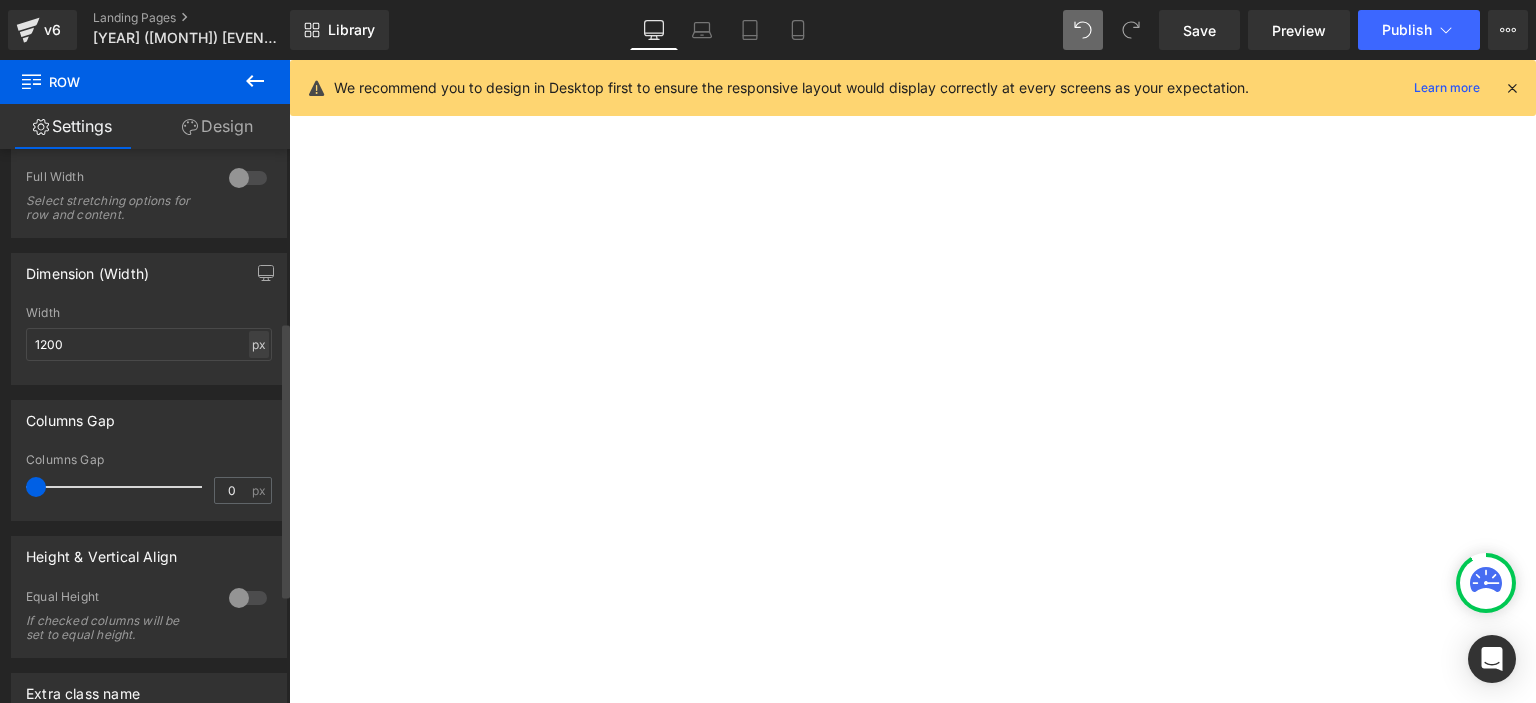 click on "px" at bounding box center (259, 344) 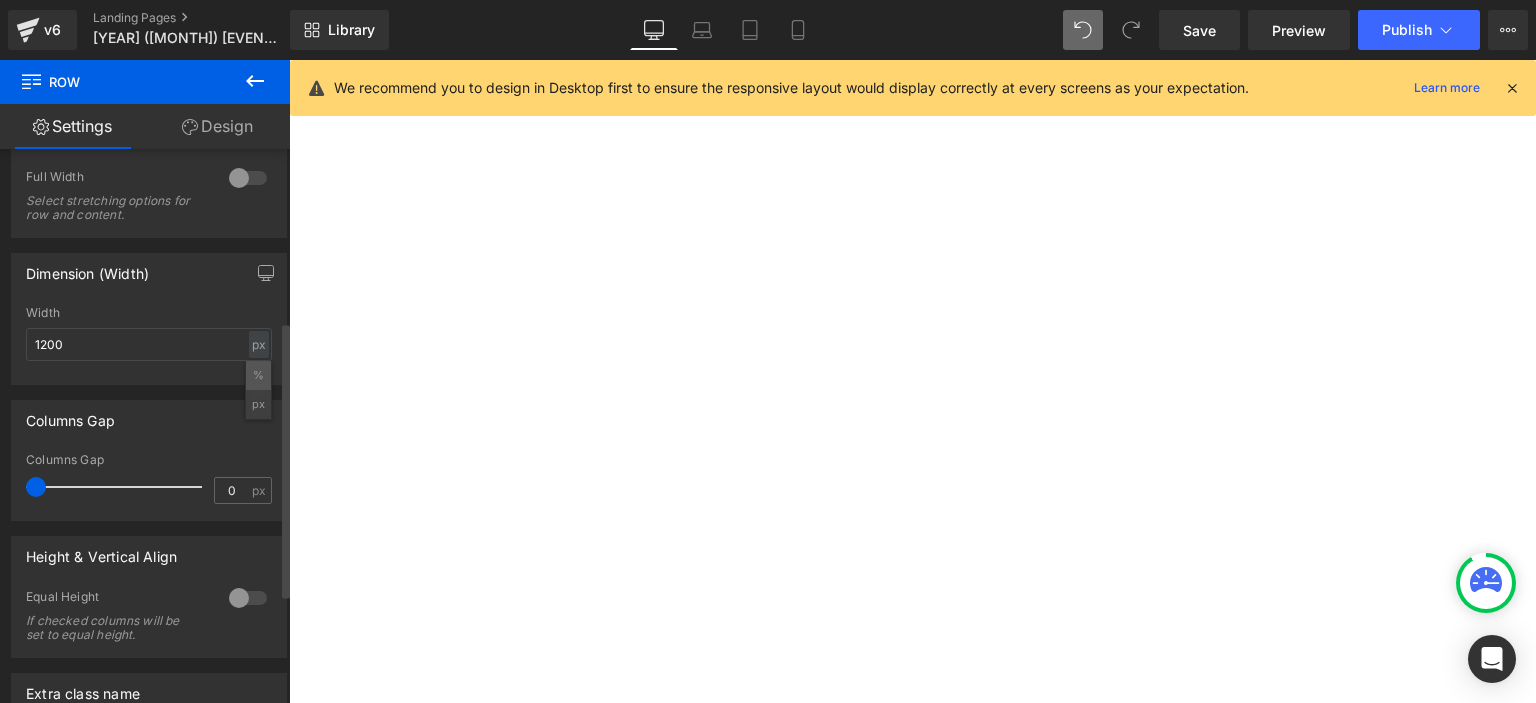 click on "%" at bounding box center [258, 375] 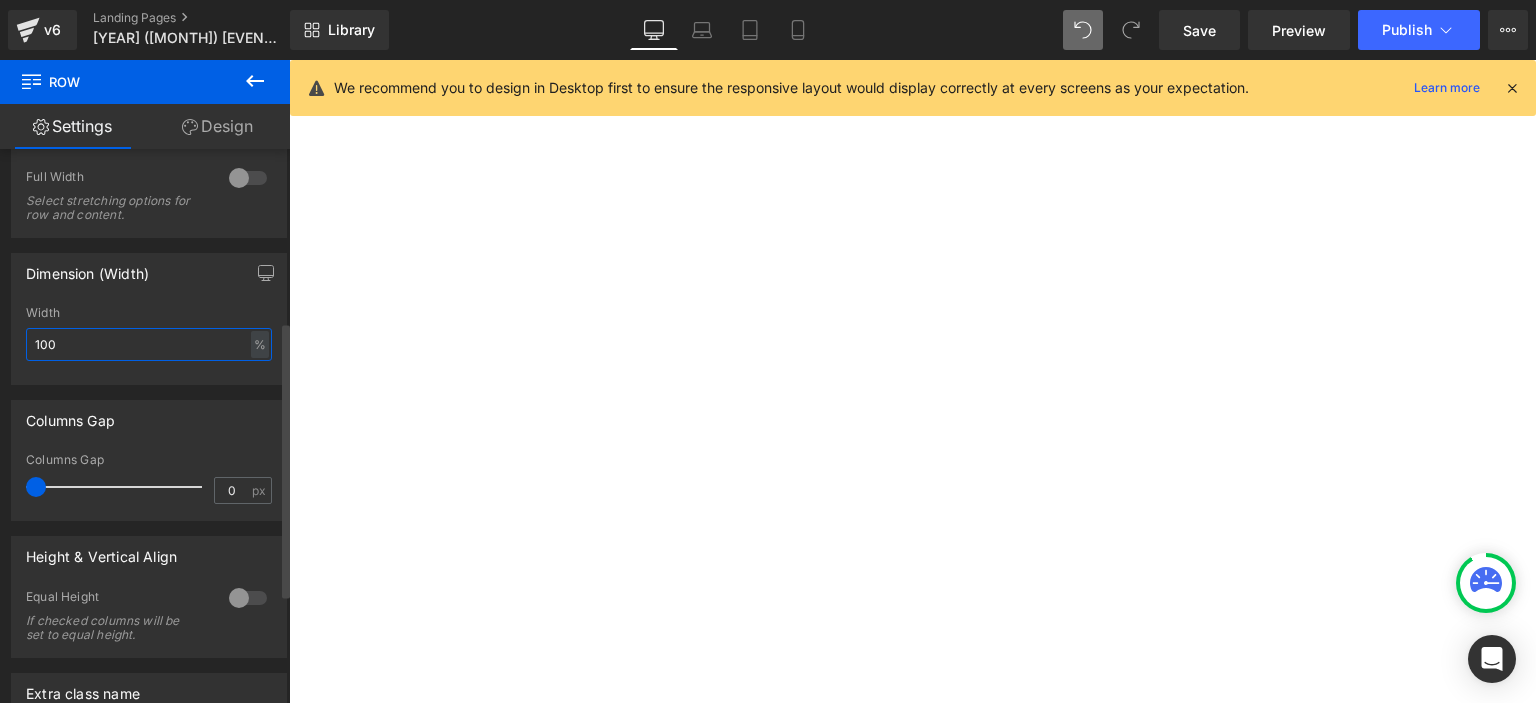 click on "100" at bounding box center [149, 344] 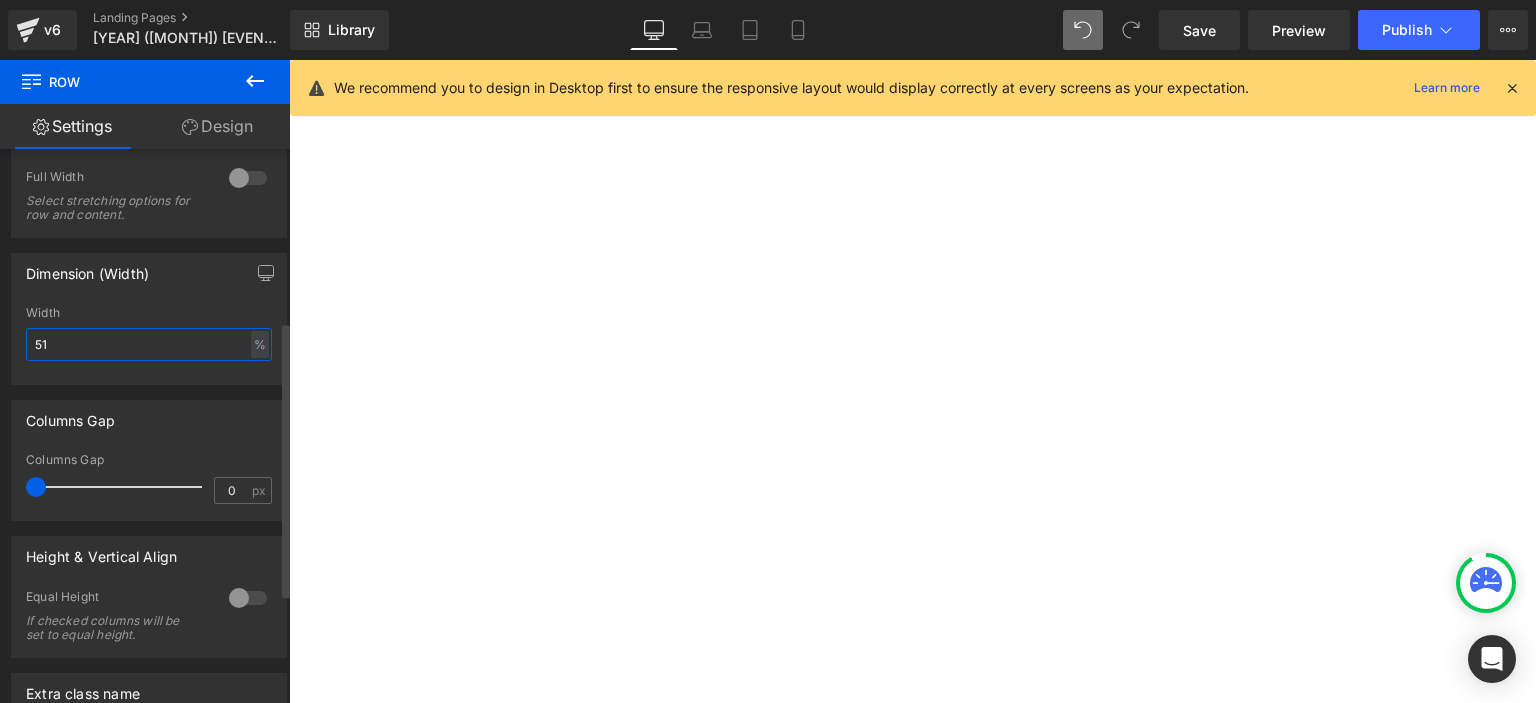 type on "50" 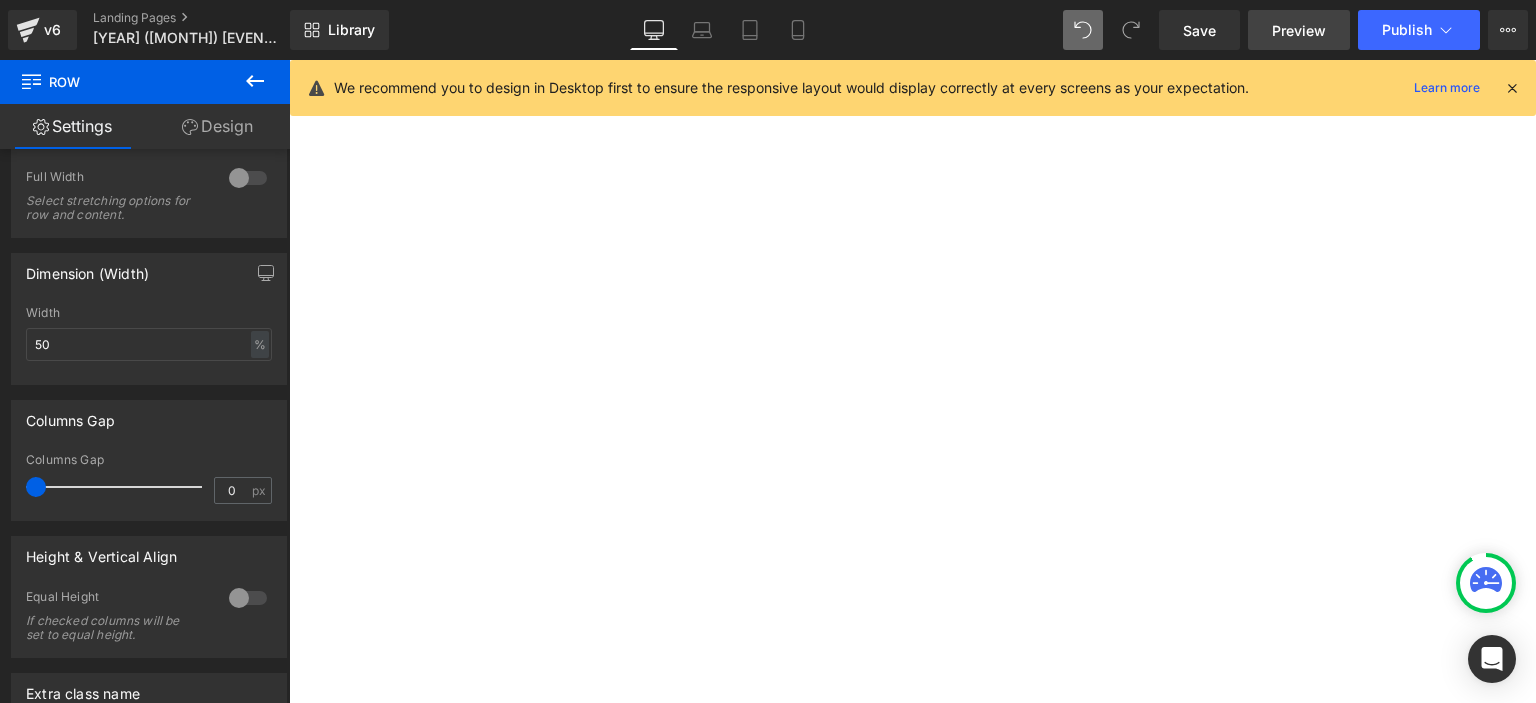 click on "Preview" at bounding box center [1299, 30] 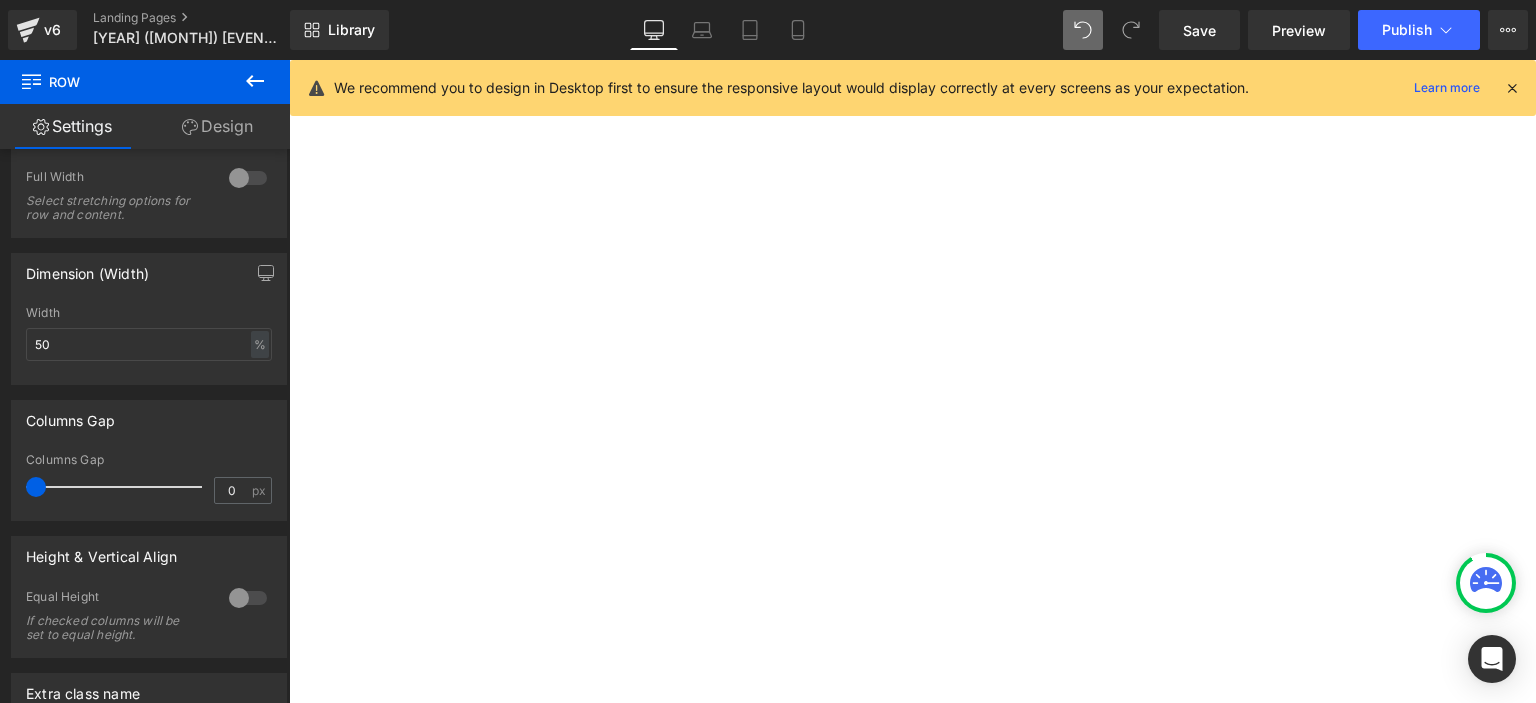 scroll, scrollTop: 164, scrollLeft: 0, axis: vertical 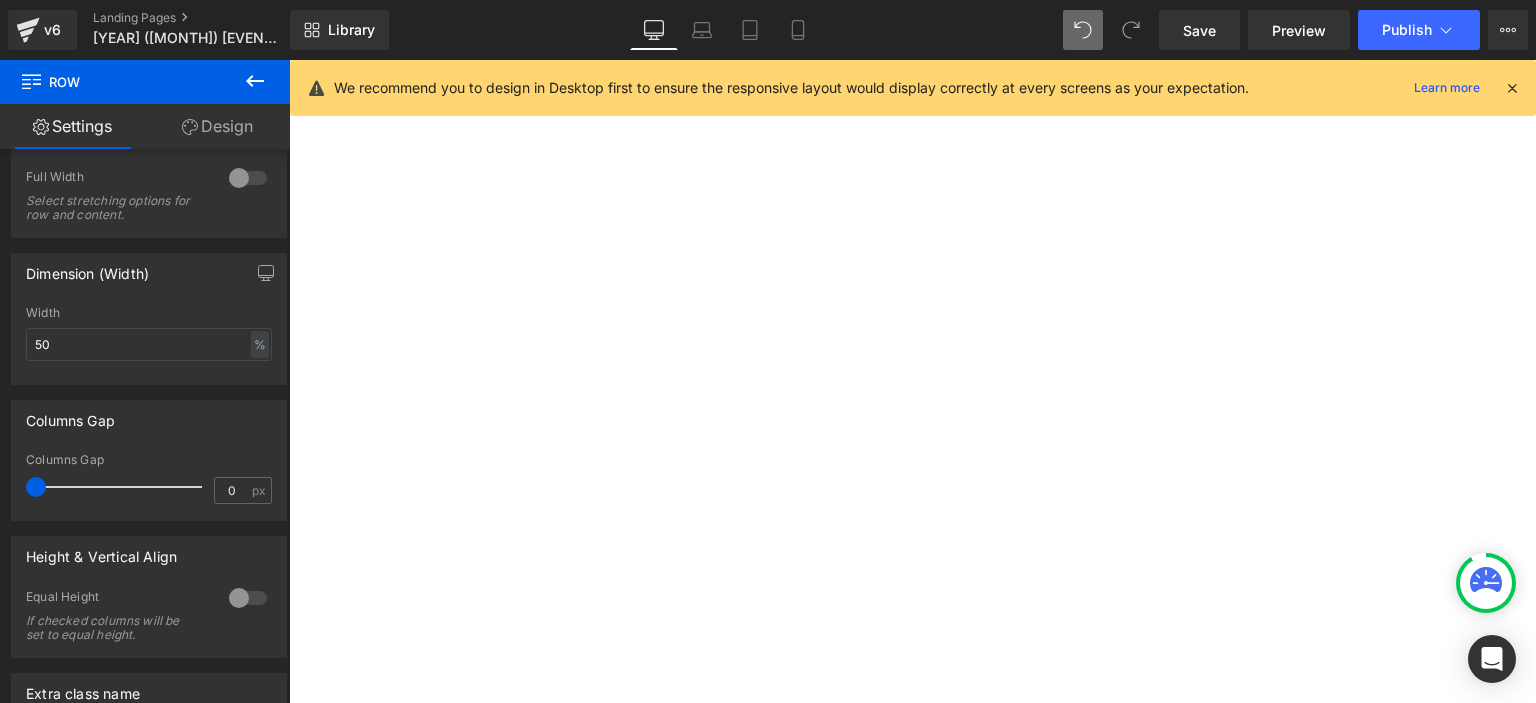 click on "Lorem ipsum dolor sit amet, consectetur adipiscing elit, sed do eiusmod tempor incididunt ut labore et dolore magna aliqua. Ut enim ad minim veniam, quis nostrud exercitation ullamco laboris nisi ut aliquip ex ea commodo consequat. Duis aute irure dolor in reprehenderit in voluptate velit esse cillum dolore eu fugiat nulla pariatur. Excepteur sint occaecat cupidatat non proident, sunt in culpa qui officia deserunt mollit anim id est laborum." at bounding box center [289, 60] 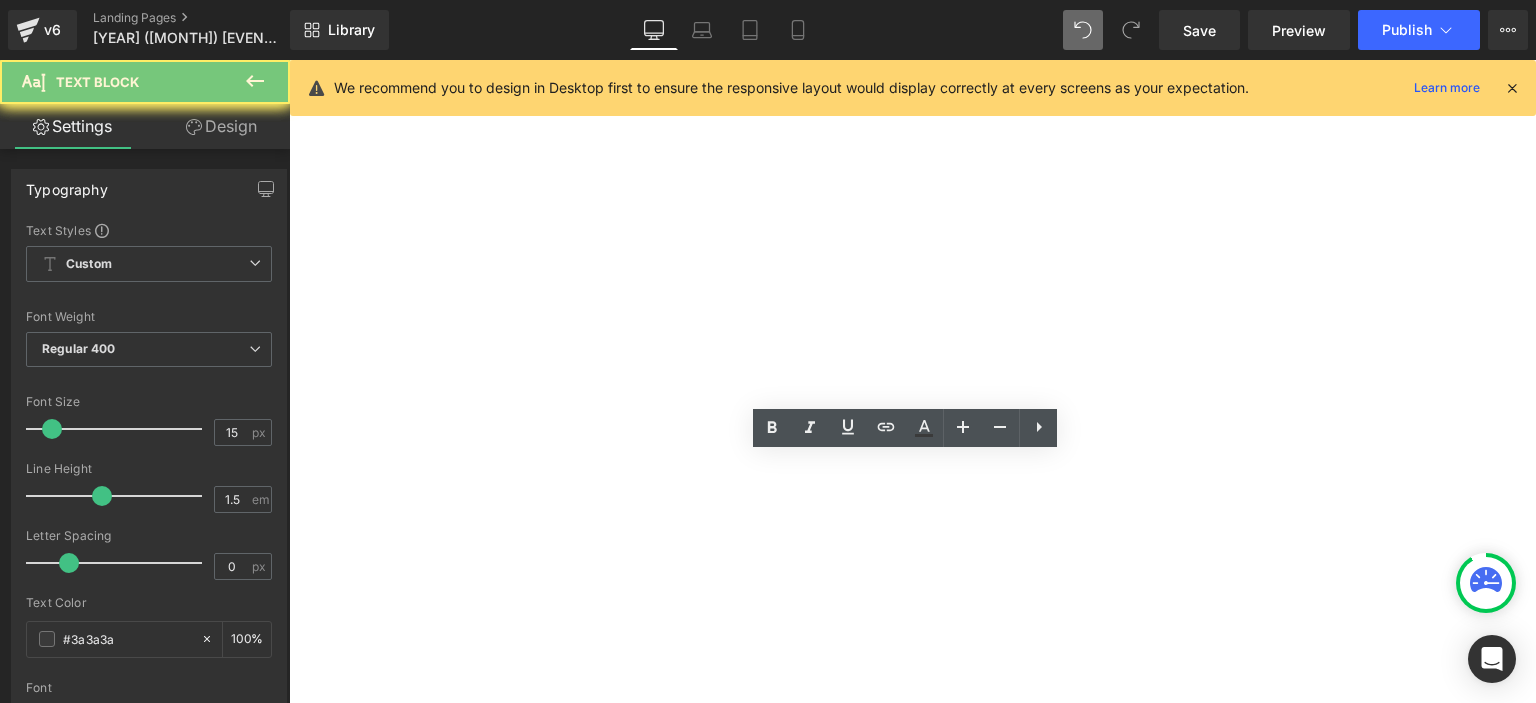 click on "Lorem ipsum dolor sit amet, consectetur adipiscing elit, sed do eiusmod tempor incididunt ut labore et dolore magna aliqua. Ut enim ad minim veniam, quis nostrud exercitation ullamco laboris nisi ut aliquip ex ea commodo consequat. Duis aute irure dolor in reprehenderit in voluptate velit esse cillum dolore eu fugiat nulla pariatur. Excepteur sint occaecat cupidatat non proident, sunt in culpa qui officia deserunt mollit anim id est laborum." at bounding box center [289, 60] 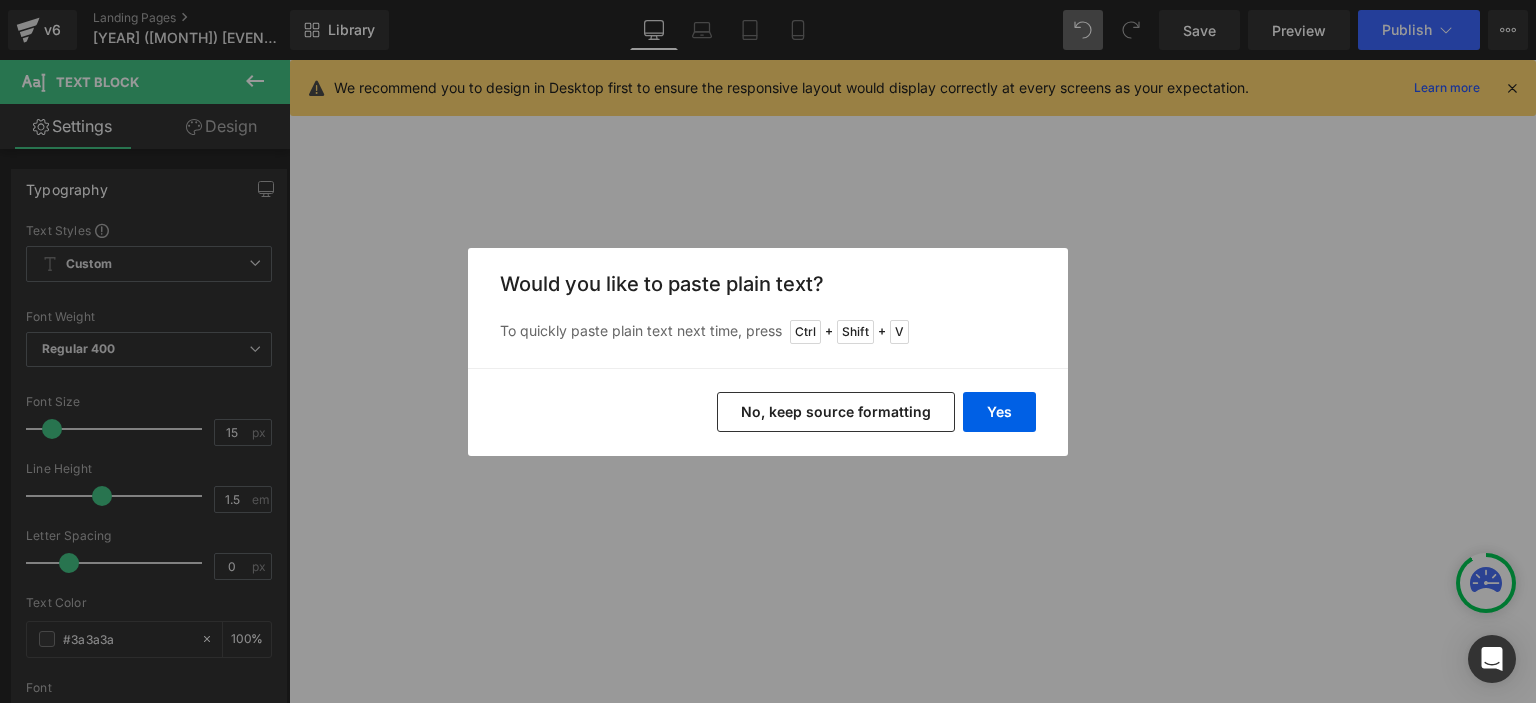 click on "No, keep source formatting" at bounding box center (836, 412) 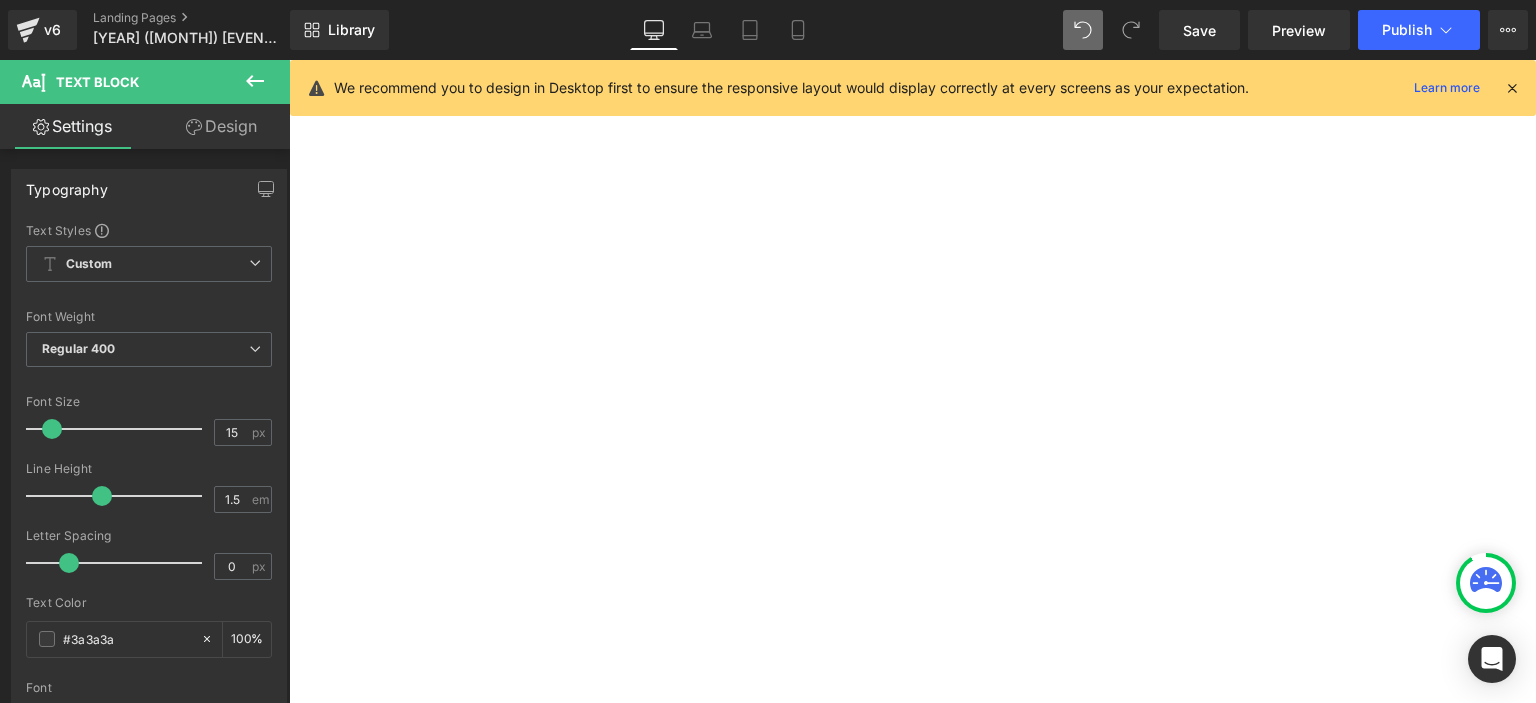 scroll, scrollTop: 56, scrollLeft: 0, axis: vertical 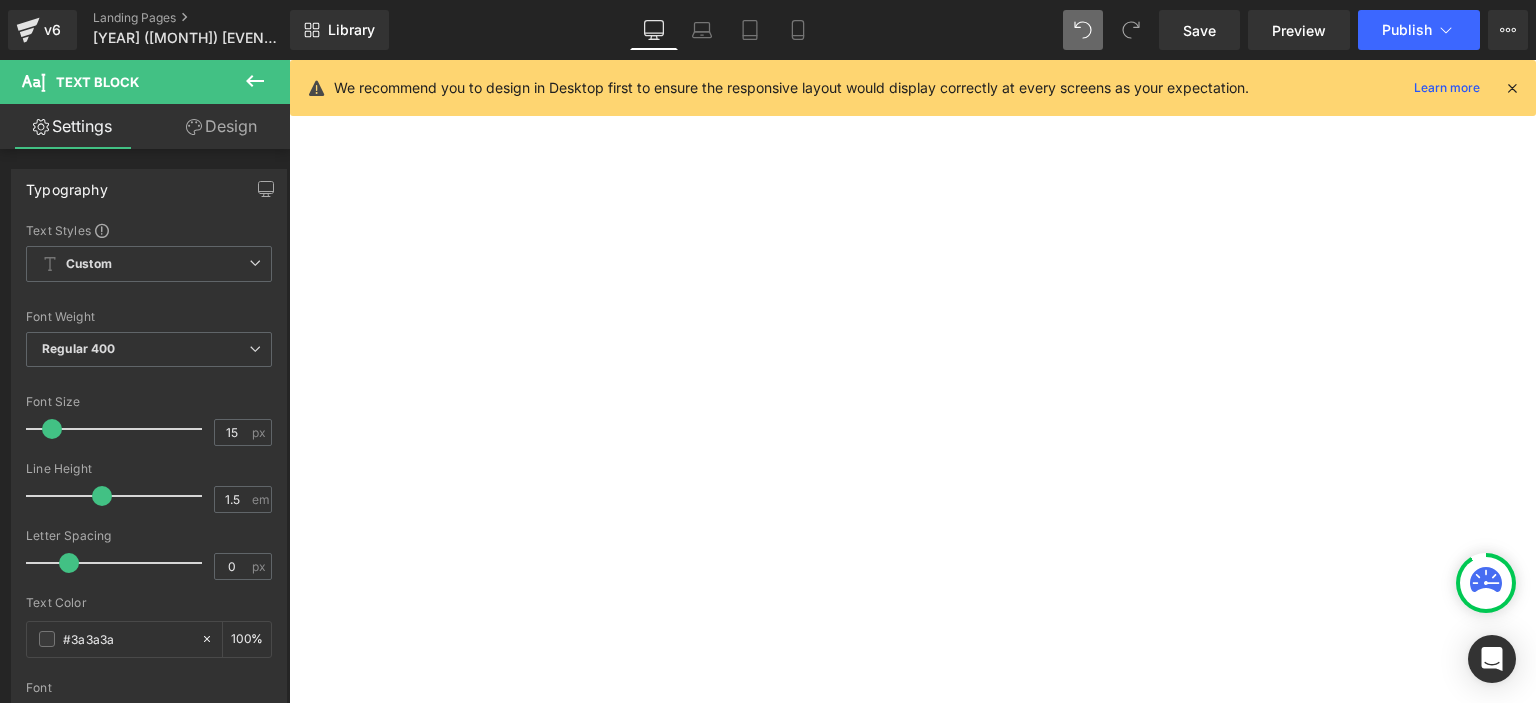 click 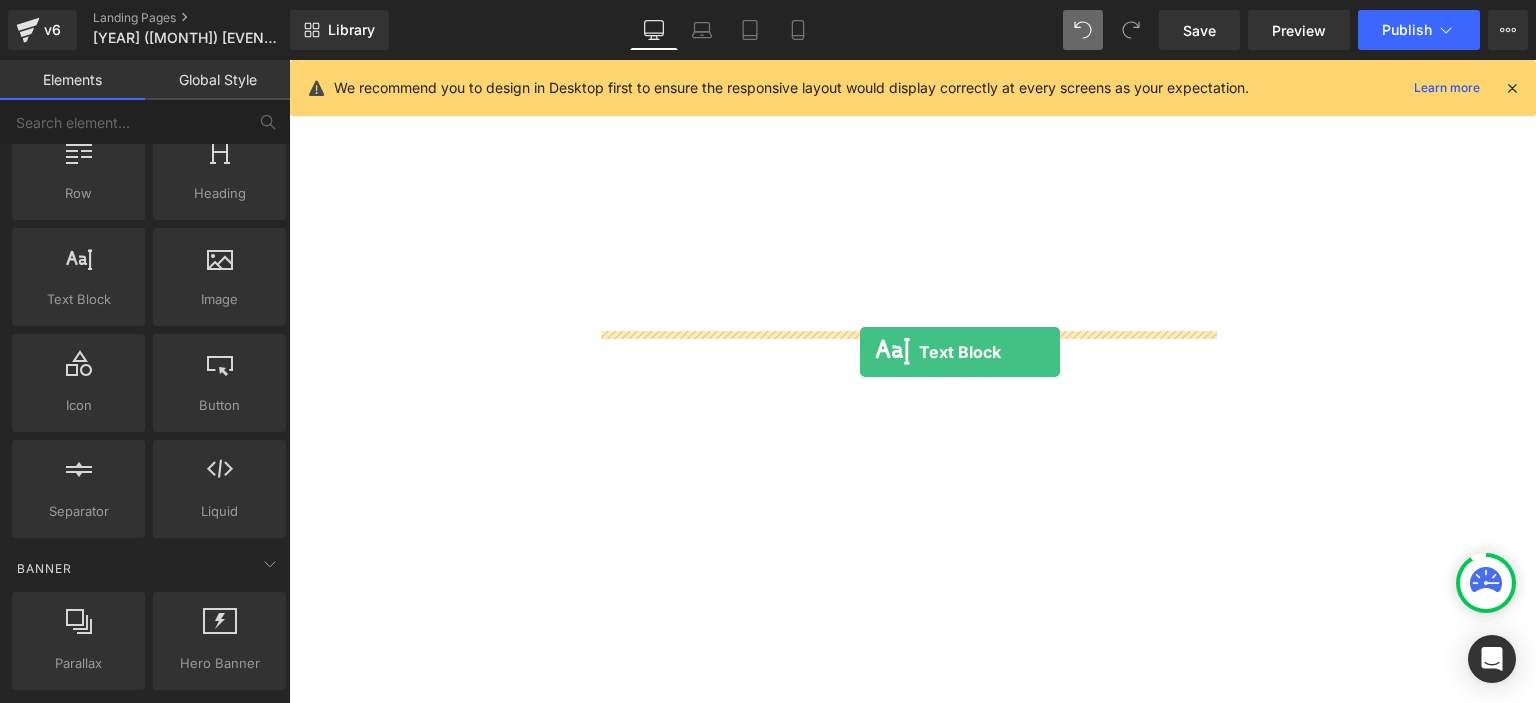 drag, startPoint x: 387, startPoint y: 347, endPoint x: 858, endPoint y: 354, distance: 471.052 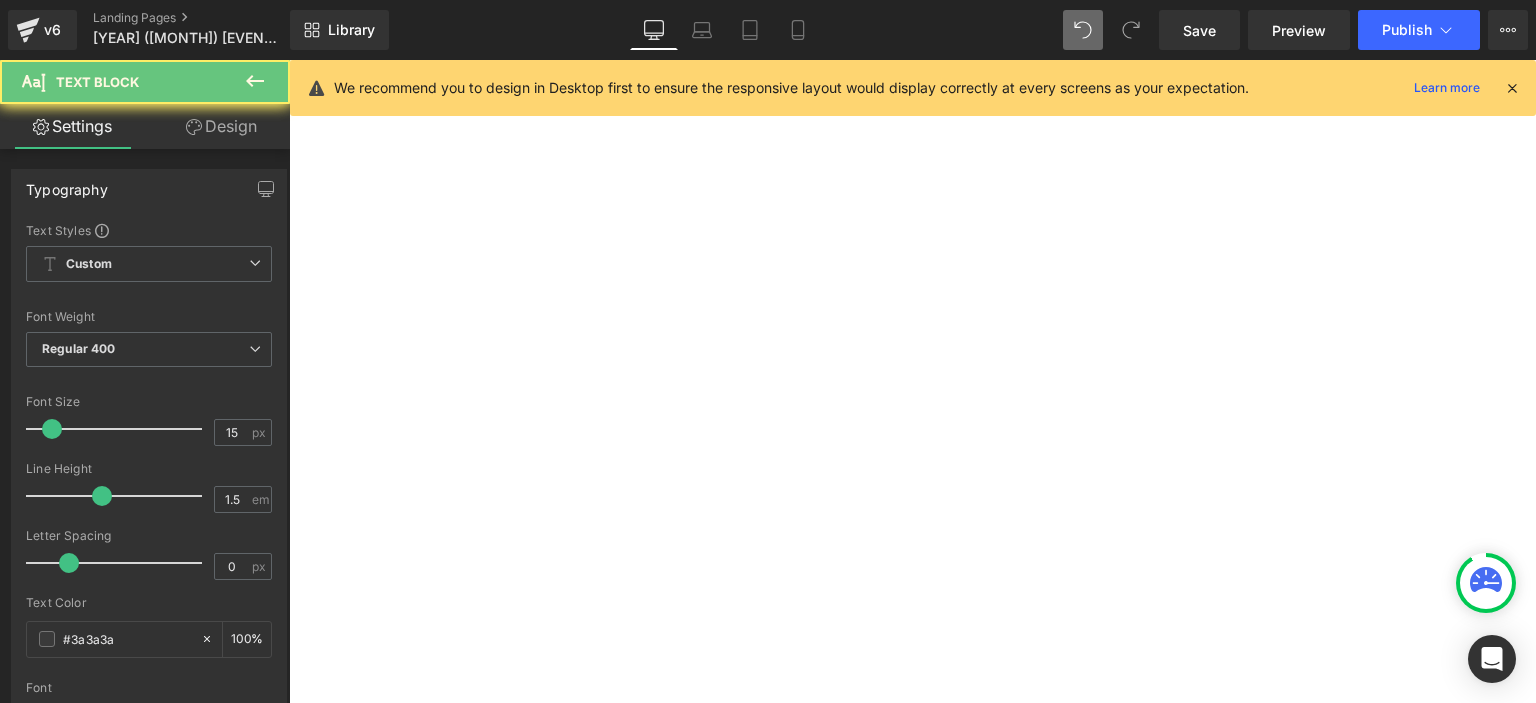 click on "Lorem ipsum dolor sit amet, consectetur adipiscing elit, sed do eiusmod tempor incididunt ut labore et dolore magna aliqua. Ut enim ad minim veniam, quis nostrud exercitation ullamco laboris nisi ut aliquip ex ea commodo consequat. Duis aute irure dolor in reprehenderit in voluptate velit esse cillum dolore eu fugiat nulla pariatur. Excepteur sint occaecat cupidatat non proident, sunt in culpa qui officia deserunt mollit anim id est laborum." at bounding box center (289, 60) 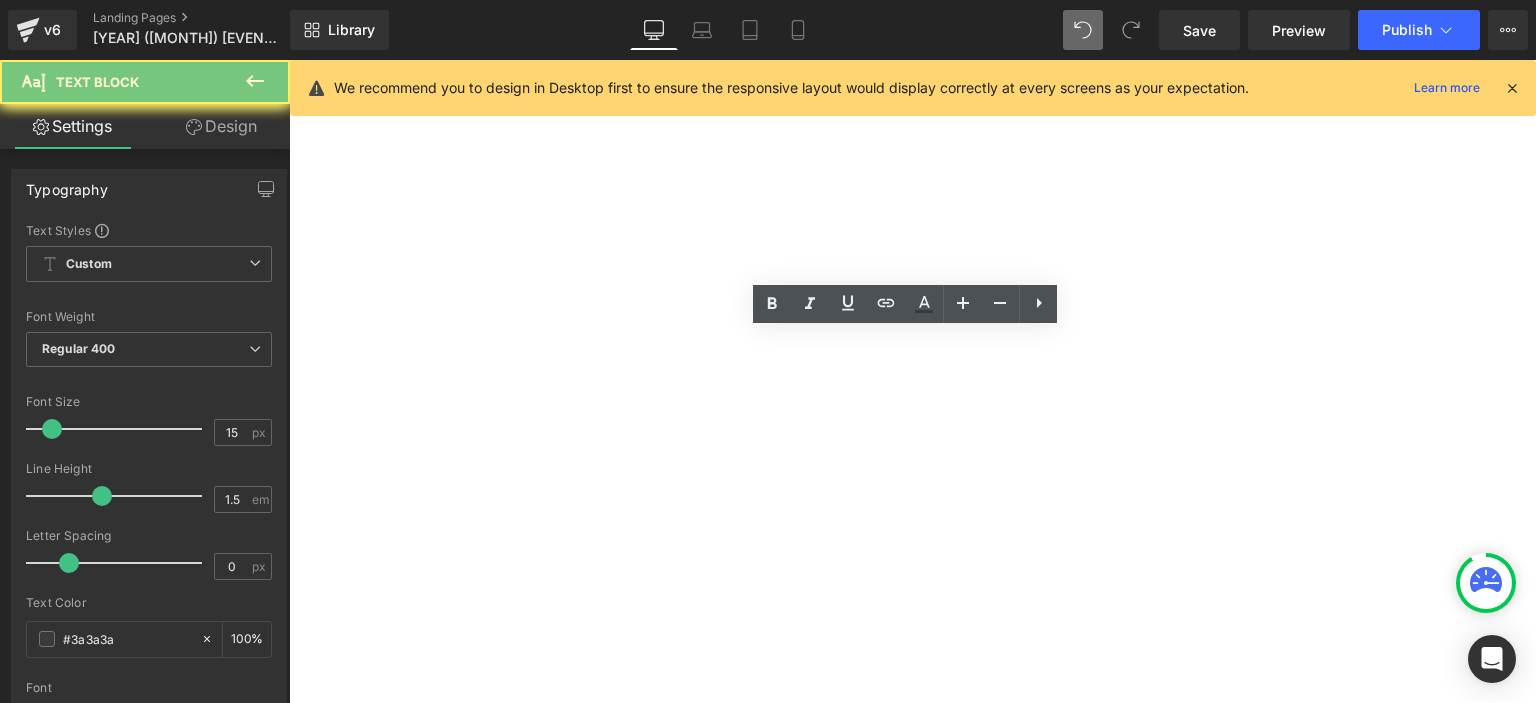 click on "Lorem ipsum dolor sit amet, consectetur adipiscing elit, sed do eiusmod tempor incididunt ut labore et dolore magna aliqua. Ut enim ad minim veniam, quis nostrud exercitation ullamco laboris nisi ut aliquip ex ea commodo consequat. Duis aute irure dolor in reprehenderit in voluptate velit esse cillum dolore eu fugiat nulla pariatur. Excepteur sint occaecat cupidatat non proident, sunt in culpa qui officia deserunt mollit anim id est laborum." at bounding box center (289, 60) 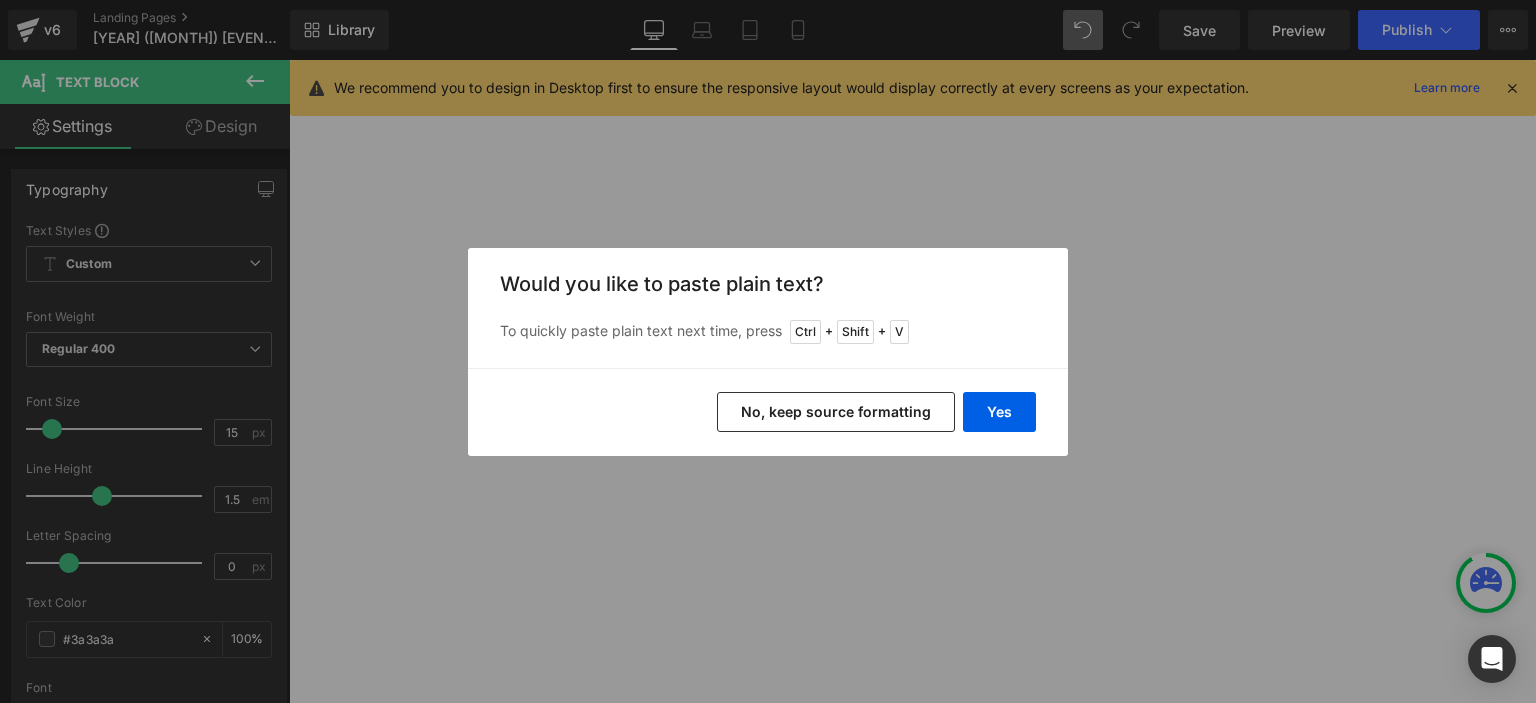 click on "No, keep source formatting" at bounding box center [836, 412] 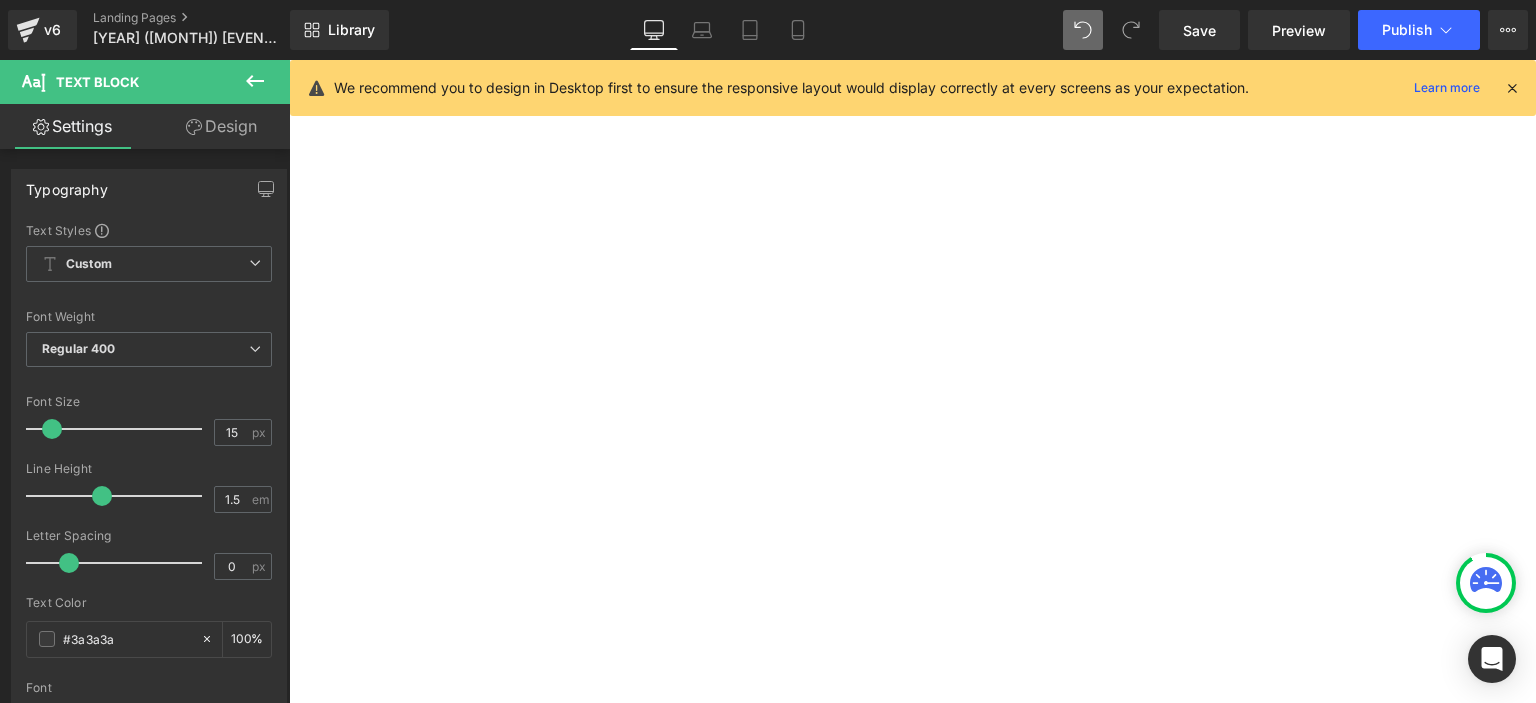 scroll, scrollTop: 316, scrollLeft: 0, axis: vertical 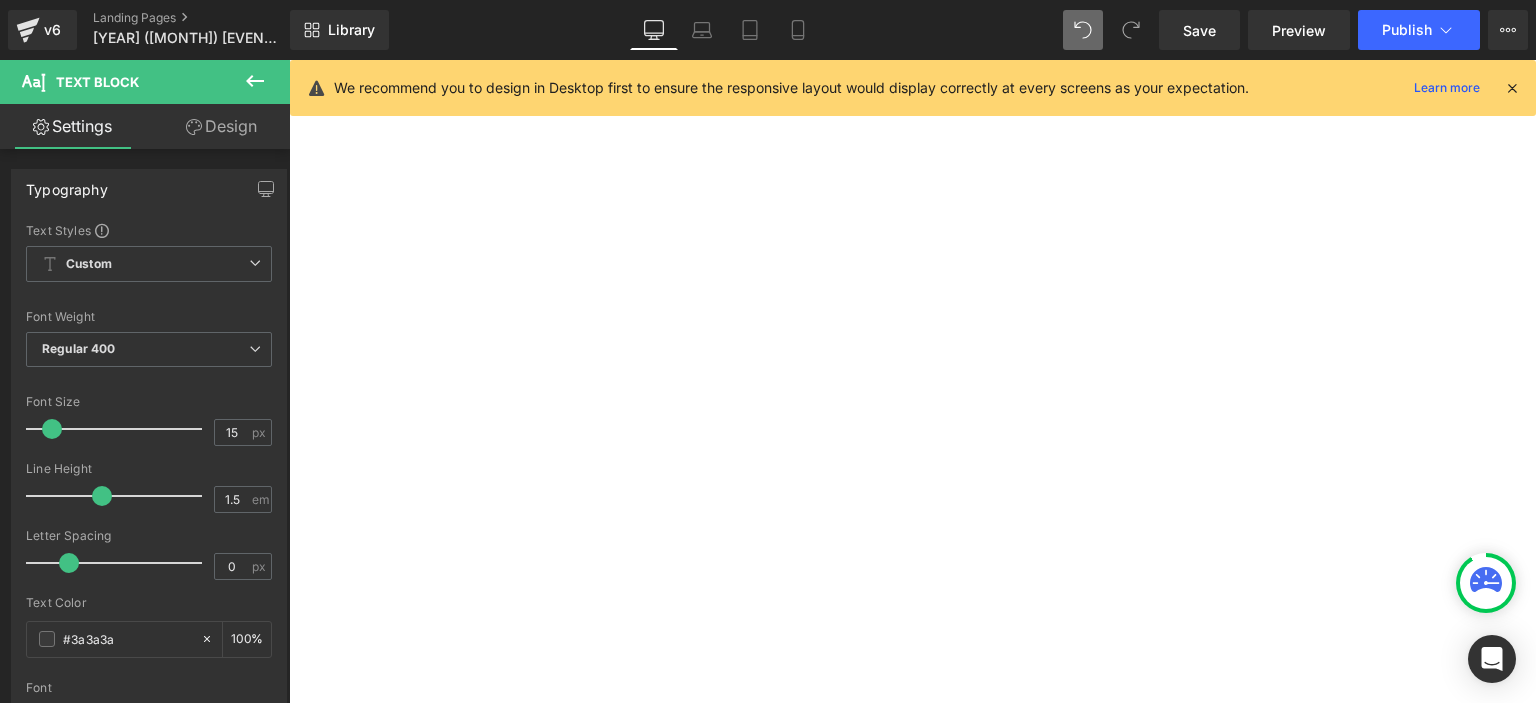 click 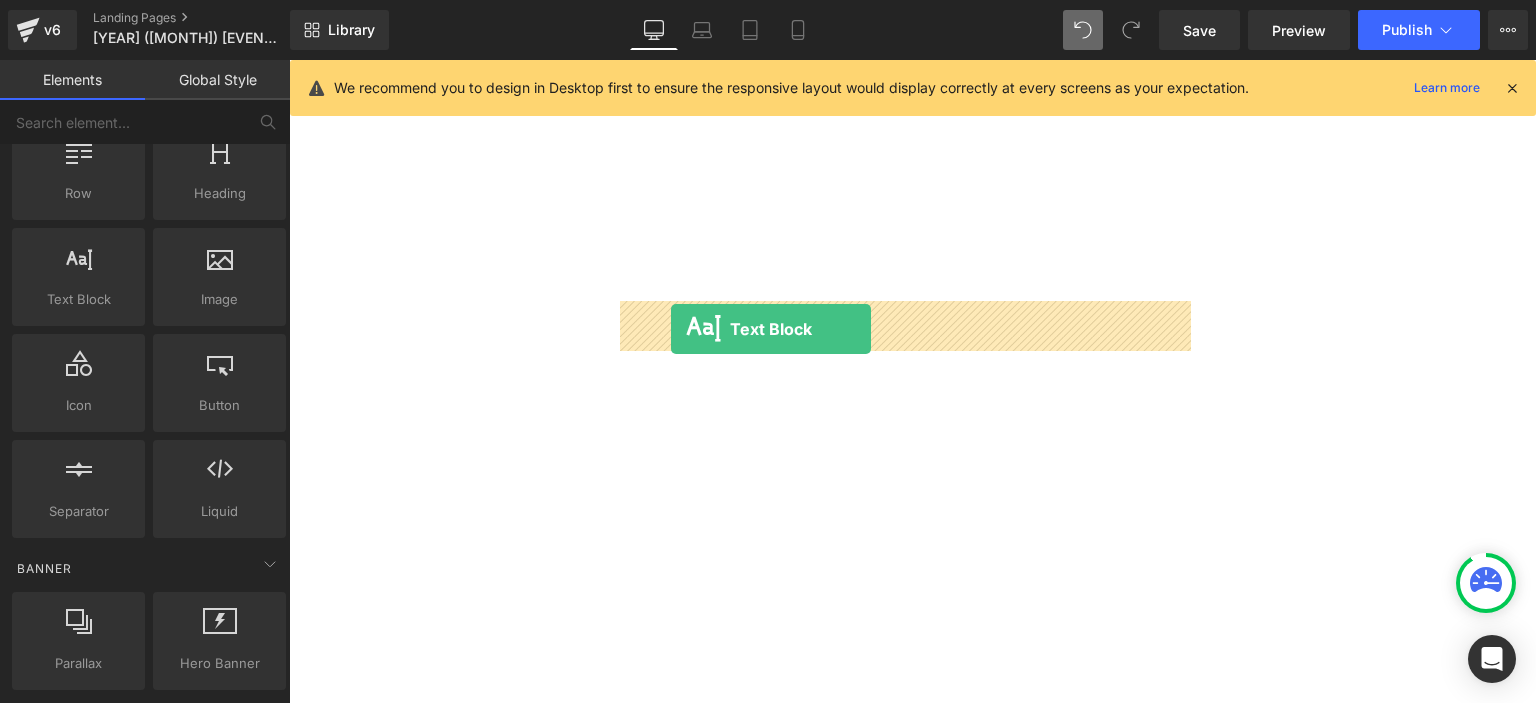 drag, startPoint x: 380, startPoint y: 324, endPoint x: 671, endPoint y: 329, distance: 291.04294 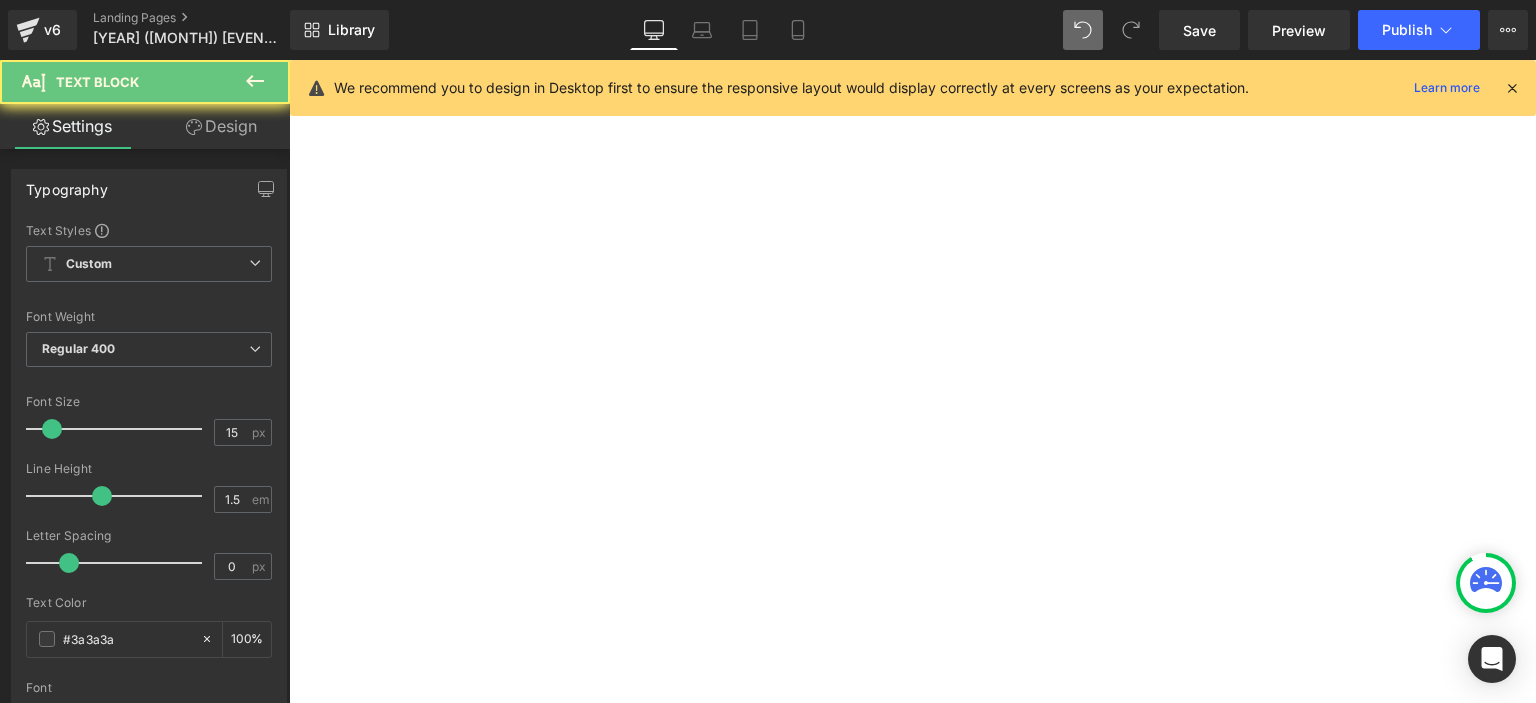 click on "Lorem ipsum dolor sit amet, consectetur adipiscing elit, sed do eiusmod tempor incididunt ut labore et dolore magna aliqua. Ut enim ad minim veniam, quis nostrud exercitation ullamco laboris nisi ut aliquip ex ea commodo consequat. Duis aute irure dolor in reprehenderit in voluptate velit esse cillum dolore eu fugiat nulla pariatur. Excepteur sint occaecat cupidatat non proident, sunt in culpa qui officia deserunt mollit anim id est laborum." at bounding box center [289, 60] 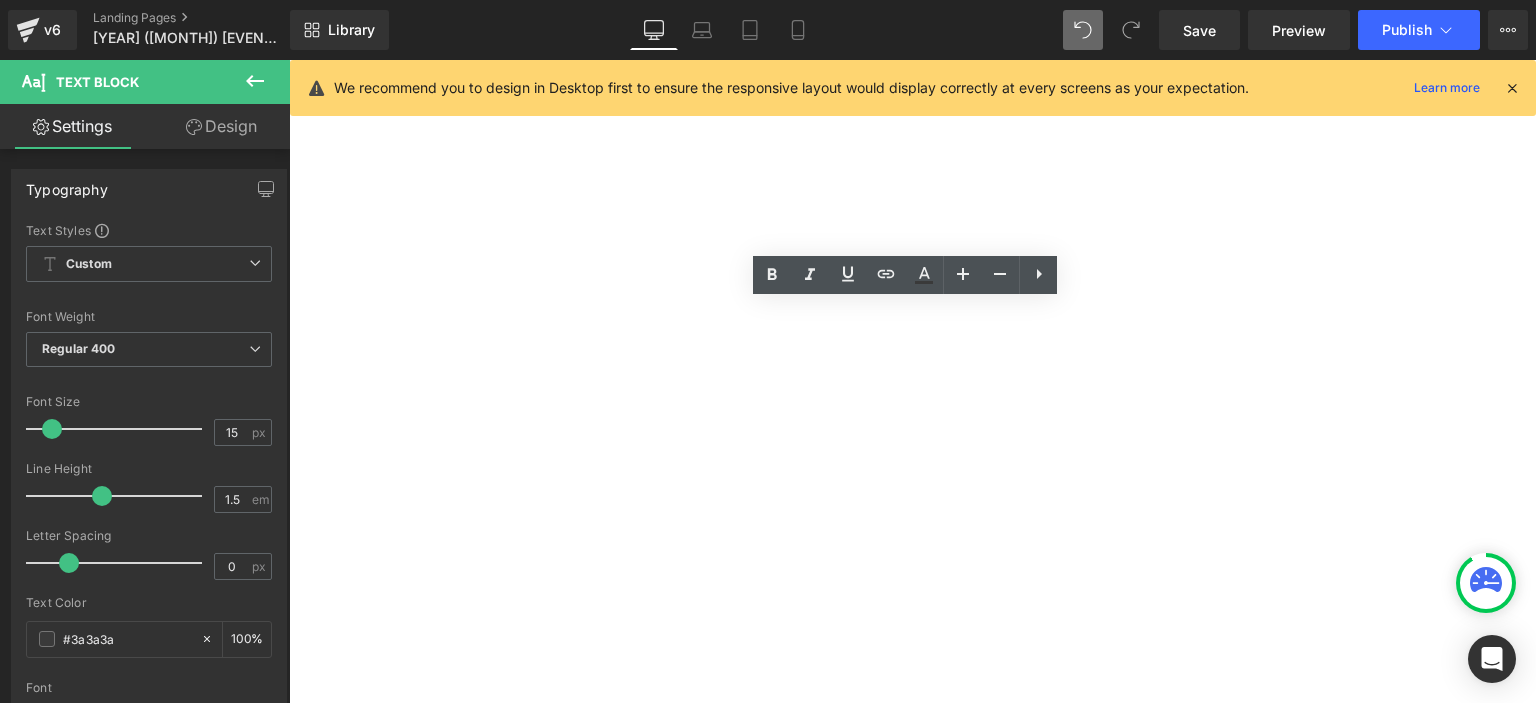 click on "Lorem ipsum dolor sit amet, consectetur adipiscing elit, sed do eiusmod tempor incididunt ut labore et dolore magna aliqua. Ut enim ad minim veniam, quis nostrud exercitation ullamco laboris nisi ut aliquip ex ea commodo consequat. Duis aute irure dolor in reprehenderit in voluptate velit esse cillum dolore eu fugiat nulla pariatur. Excepteur sint occaecat cupidatat non proident, sunt in culpa qui officia deserunt mollit anim id est laborum." at bounding box center (289, 60) 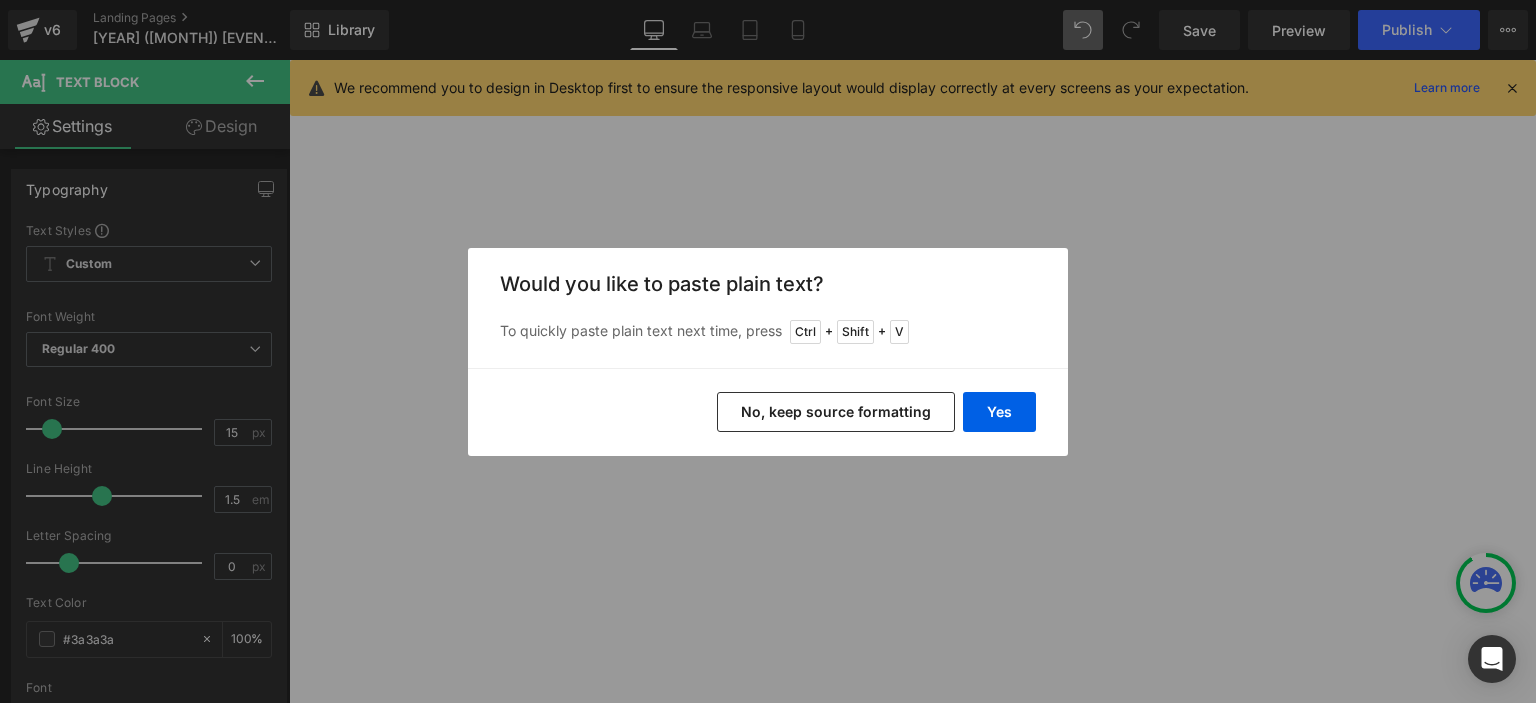 click on "No, keep source formatting" at bounding box center (836, 412) 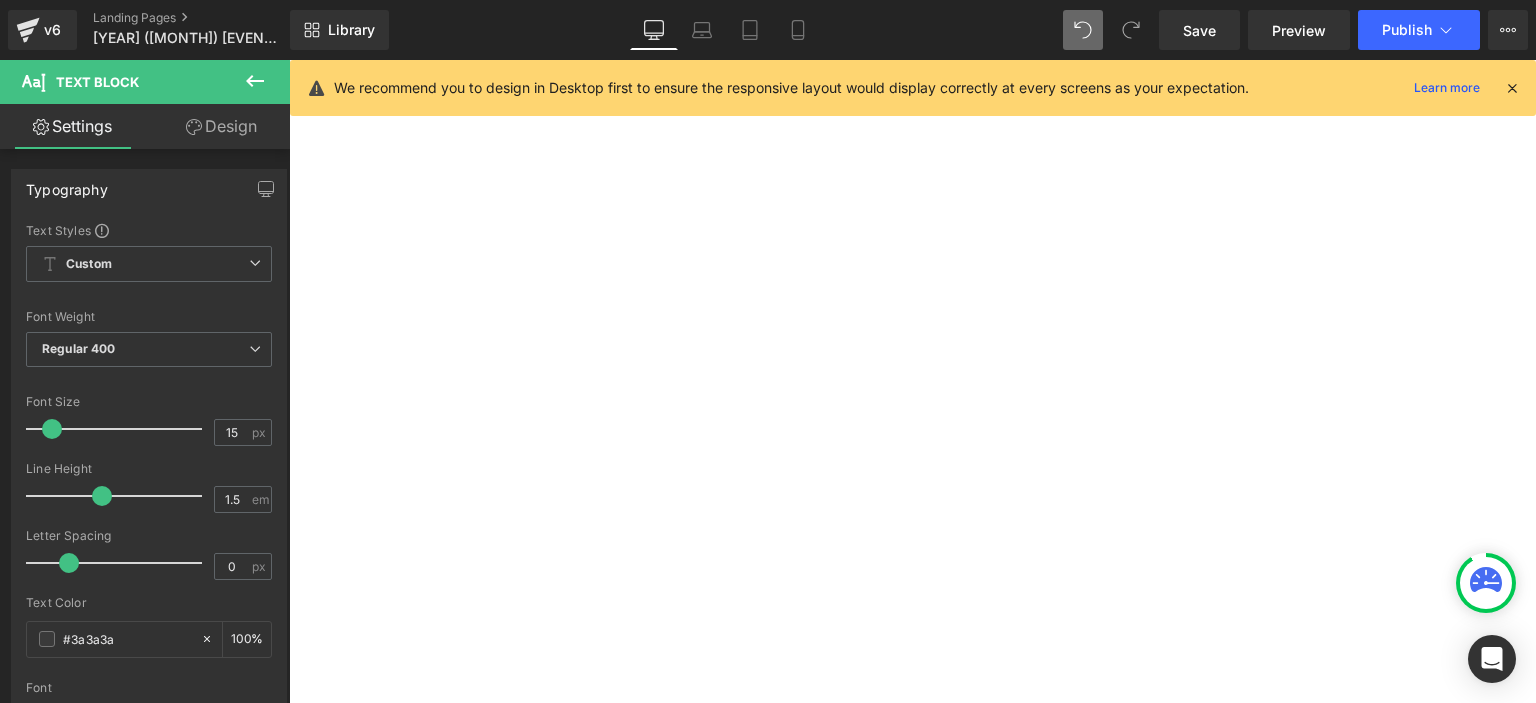 click 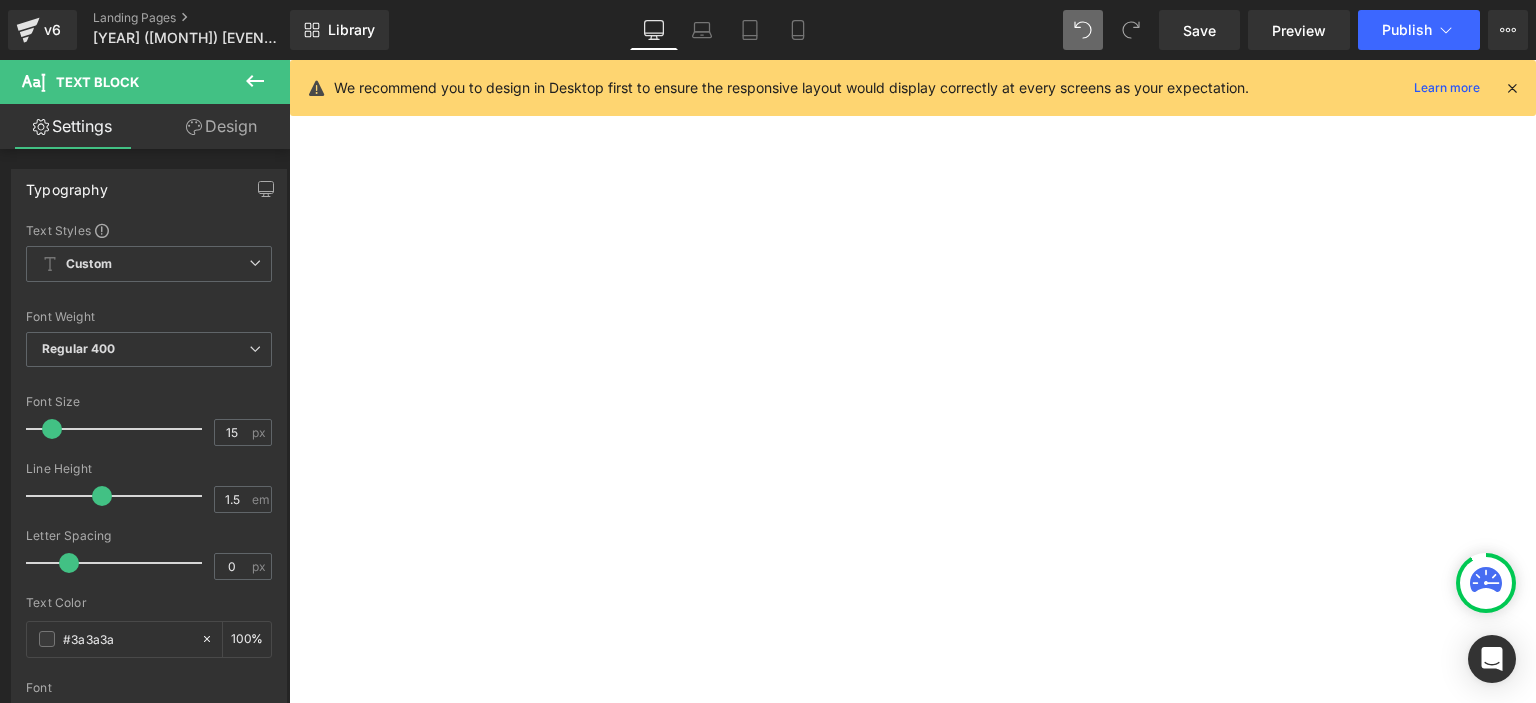 click 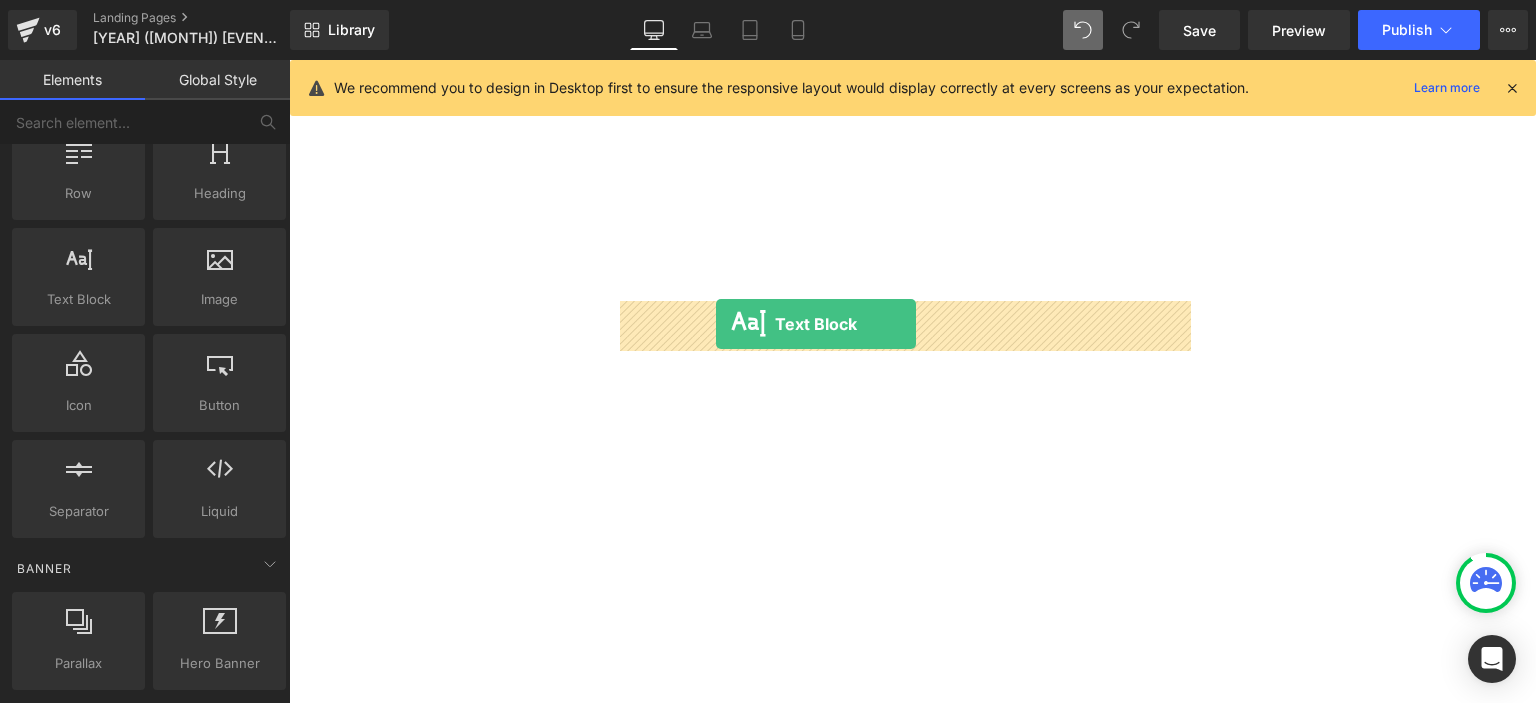 drag, startPoint x: 388, startPoint y: 355, endPoint x: 716, endPoint y: 324, distance: 329.46167 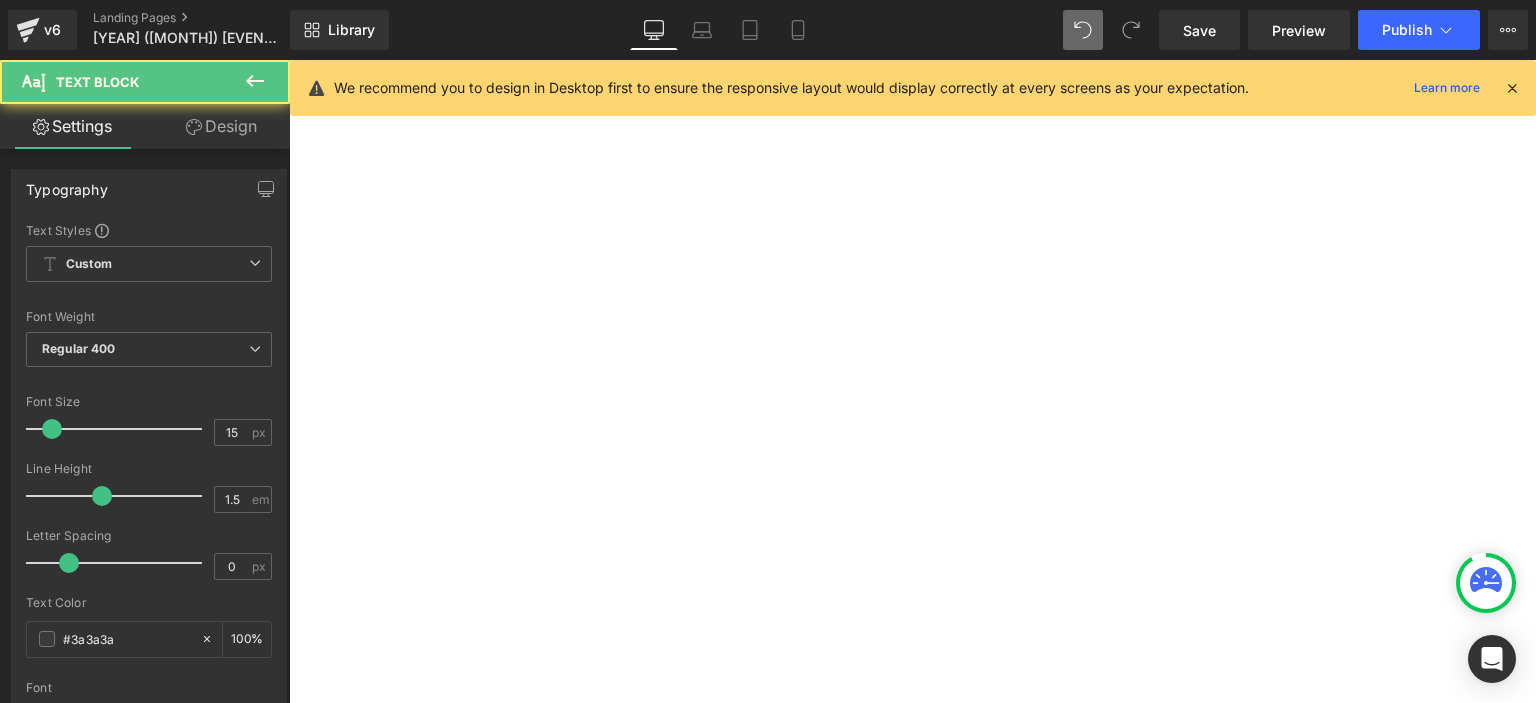 click on "Lorem ipsum dolor sit amet, consectetur adipiscing elit, sed do eiusmod tempor incididunt ut labore et dolore magna aliqua. Ut enim ad minim veniam, quis nostrud exercitation ullamco laboris nisi ut aliquip ex ea commodo consequat. Duis aute irure dolor in reprehenderit in voluptate velit esse cillum dolore eu fugiat nulla pariatur. Excepteur sint occaecat cupidatat non proident, sunt in culpa qui officia deserunt mollit anim id est laborum." at bounding box center (289, 60) 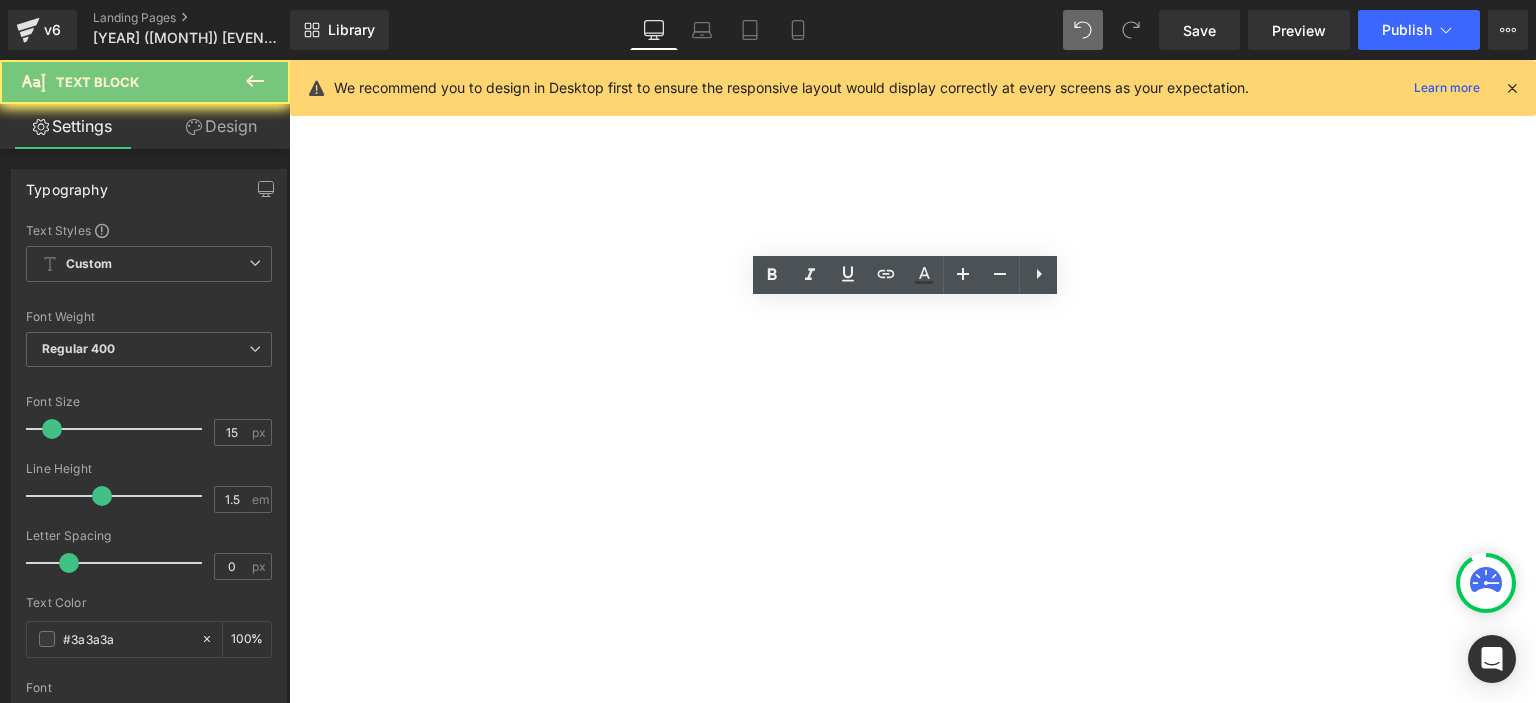 click on "Lorem ipsum dolor sit amet, consectetur adipiscing elit, sed do eiusmod tempor incididunt ut labore et dolore magna aliqua. Ut enim ad minim veniam, quis nostrud exercitation ullamco laboris nisi ut aliquip ex ea commodo consequat. Duis aute irure dolor in reprehenderit in voluptate velit esse cillum dolore eu fugiat nulla pariatur. Excepteur sint occaecat cupidatat non proident, sunt in culpa qui officia deserunt mollit anim id est laborum." at bounding box center [289, 60] 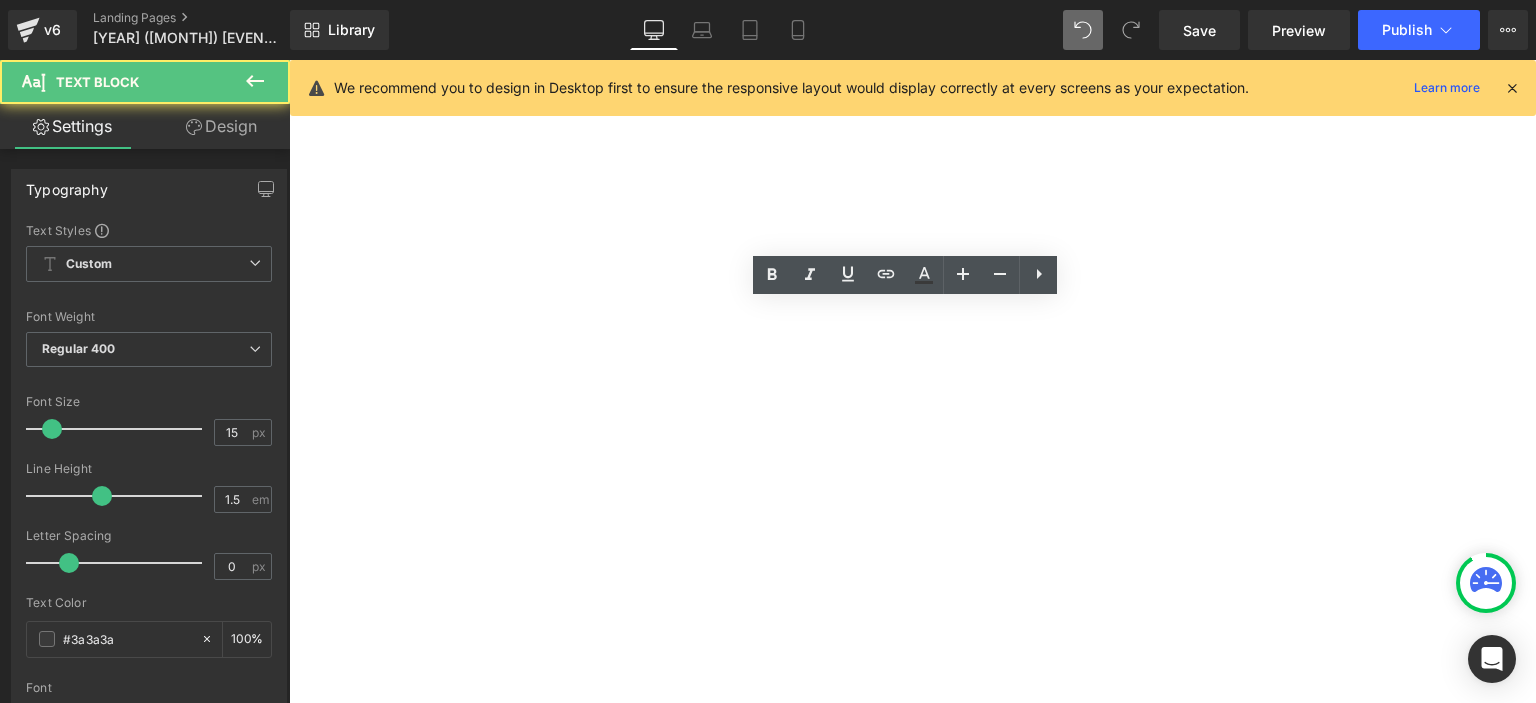 click on "Lorem ipsum dolor sit amet, consectetur adipiscing elit, sed do eiusmod tempor incididunt ut labore et dolore magna aliqua. Ut enim ad minim veniam, quis nostrud exercitation ullamco laboris nisi ut aliquip ex ea commodo consequat. Duis aute irure dolor in reprehenderit in voluptate velit esse cillum dolore eu fugiat nulla pariatur. Excepteur sint occaecat cupidatat non proident, sunt in culpa qui officia deserunt mollit anim id est laborum." at bounding box center [289, 60] 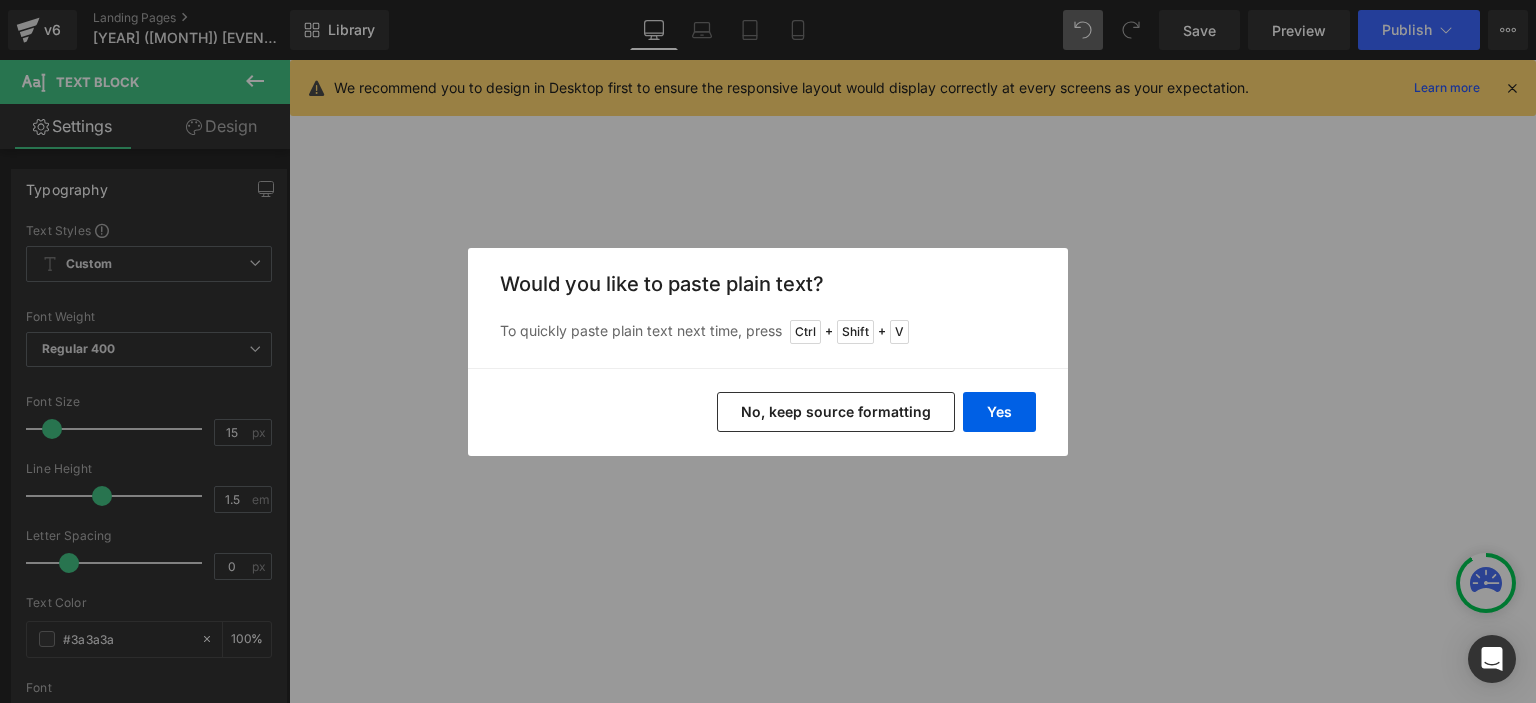 click on "No, keep source formatting" at bounding box center (836, 412) 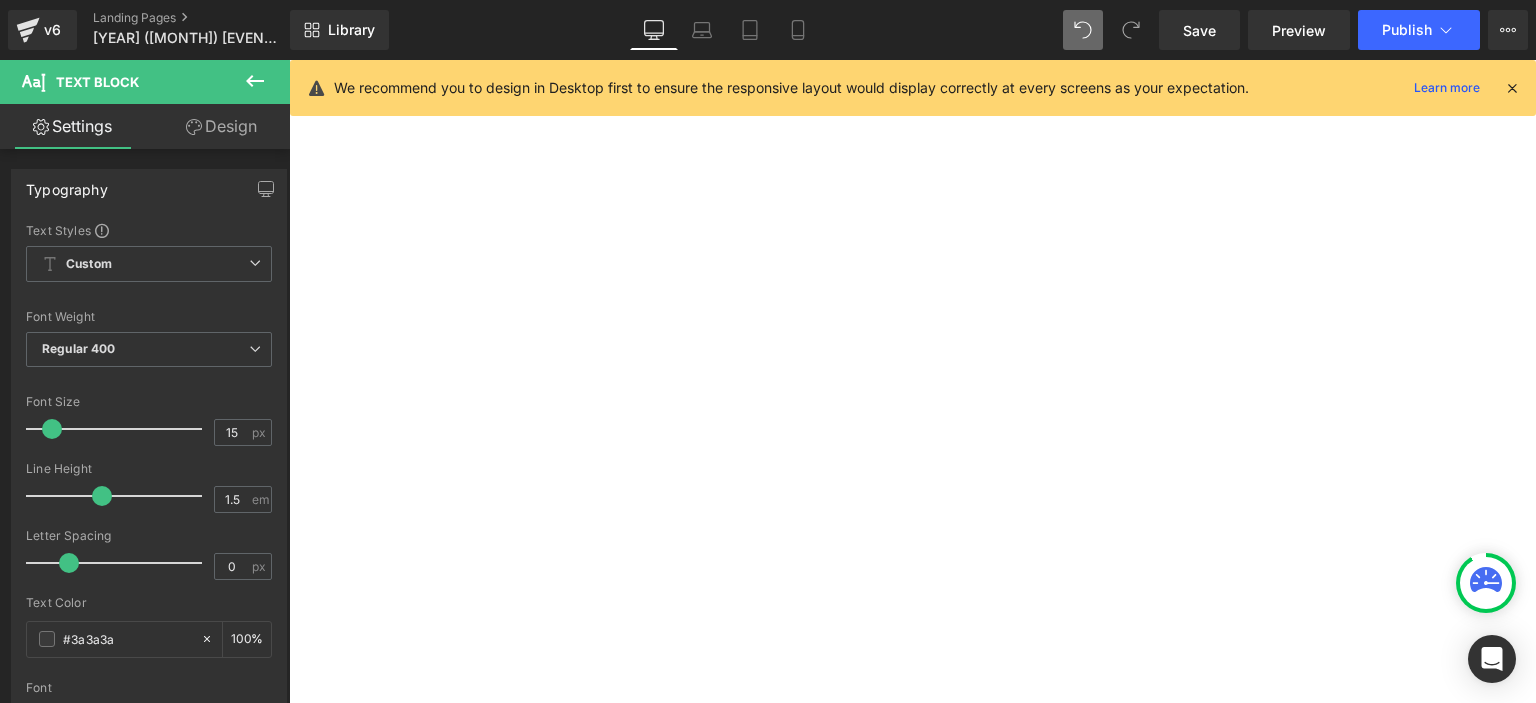 scroll, scrollTop: 0, scrollLeft: 0, axis: both 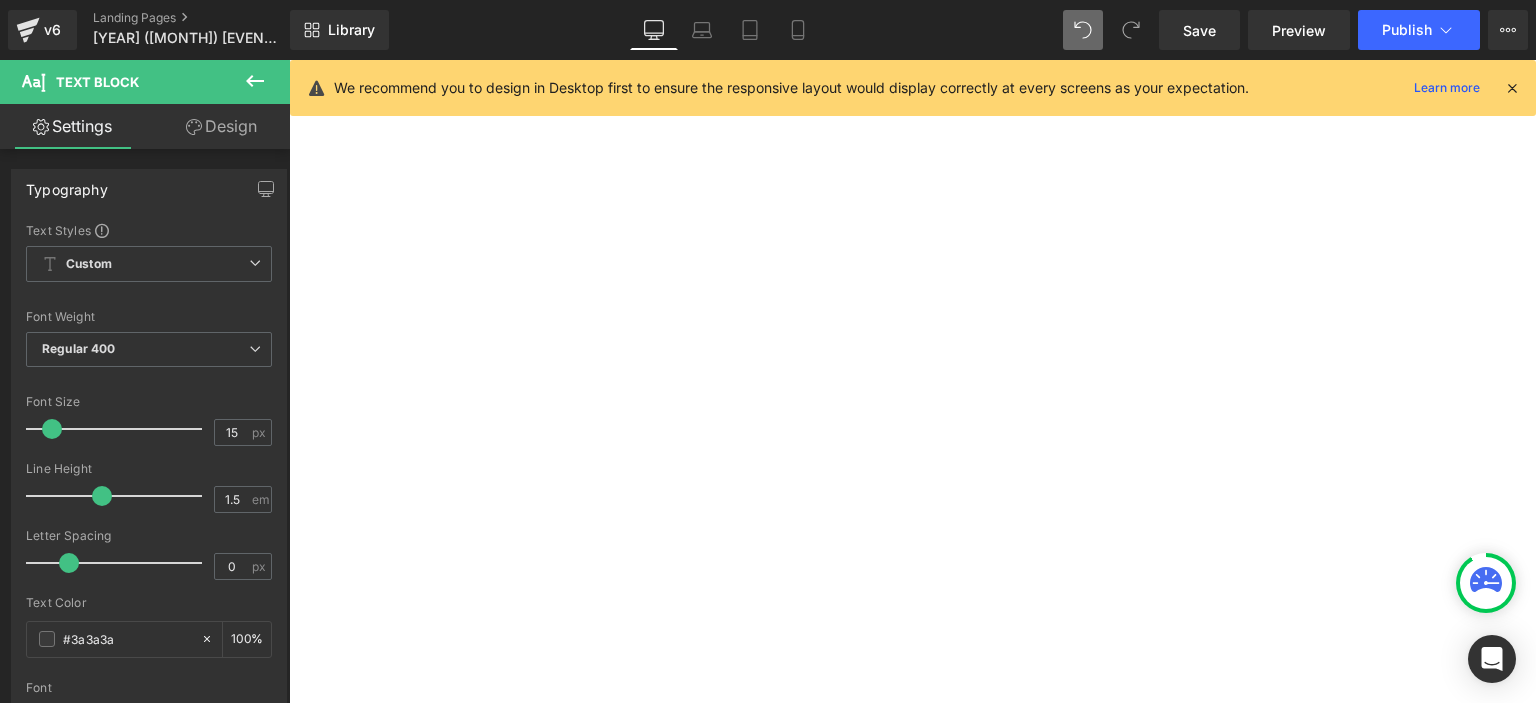 click on "2023 GASCA International Music Competition (Dec)" at bounding box center [289, 60] 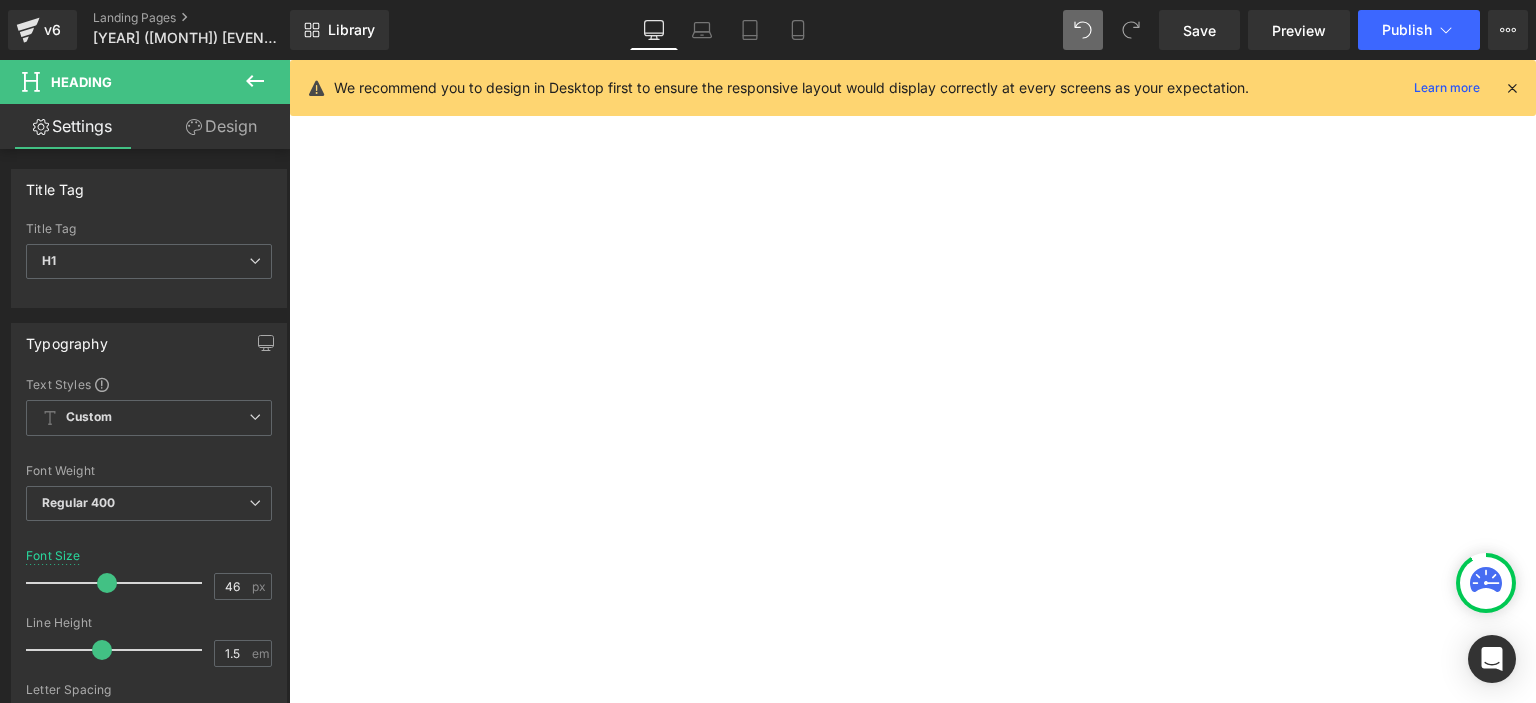 click on "2023 GASCA International Music Competition (Dec)" at bounding box center (289, 60) 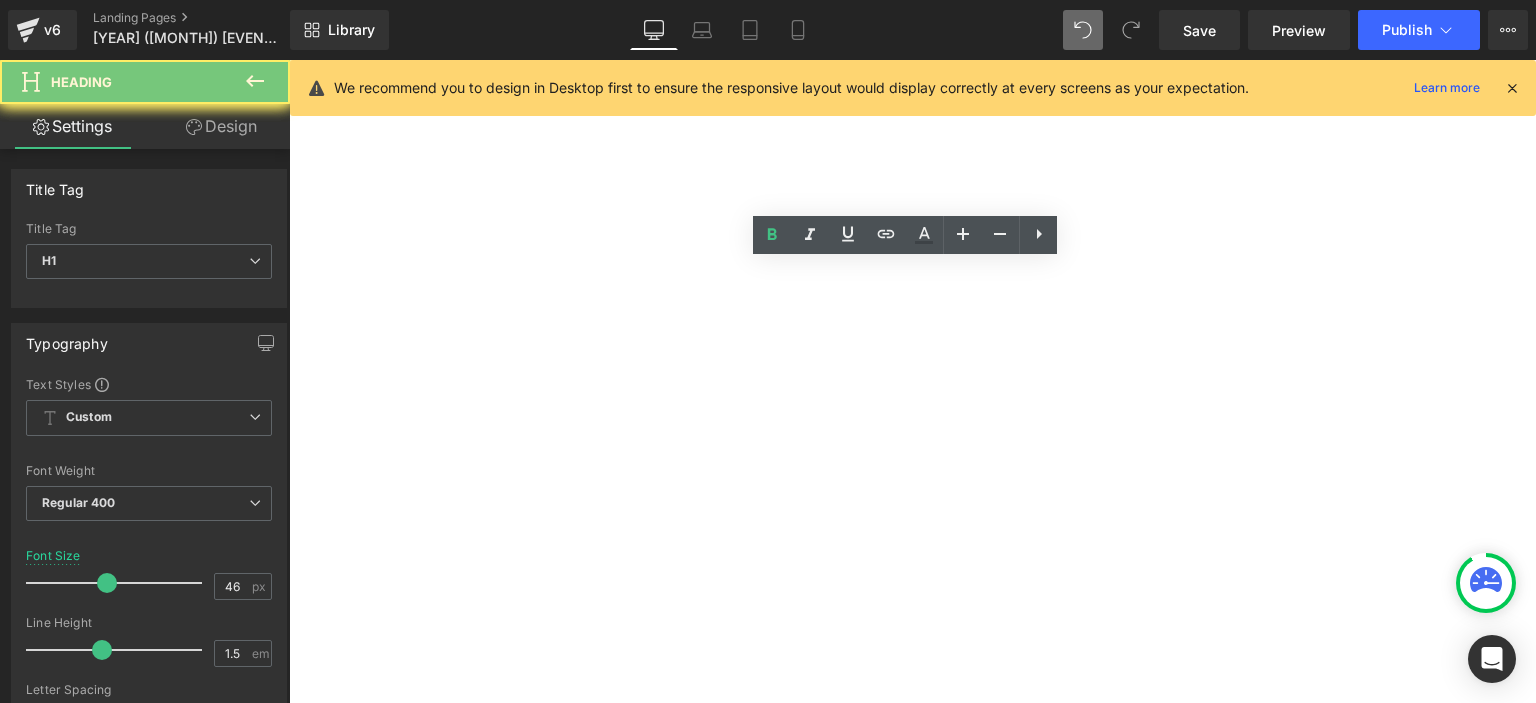 click on "2025 GASCA International Music Competition (Dec)" at bounding box center [289, 60] 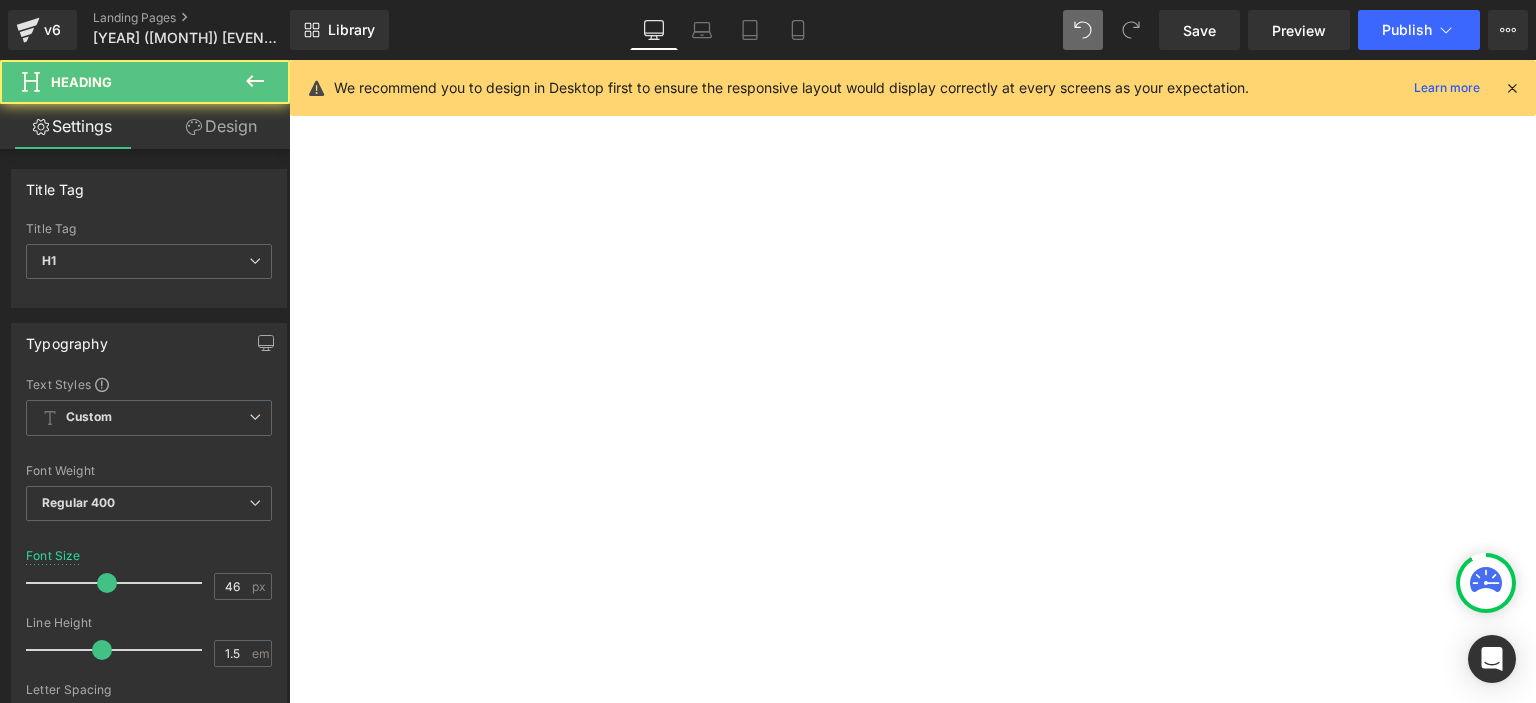 click on "2025 GASCA Tokyo International Music Competition" at bounding box center [289, 60] 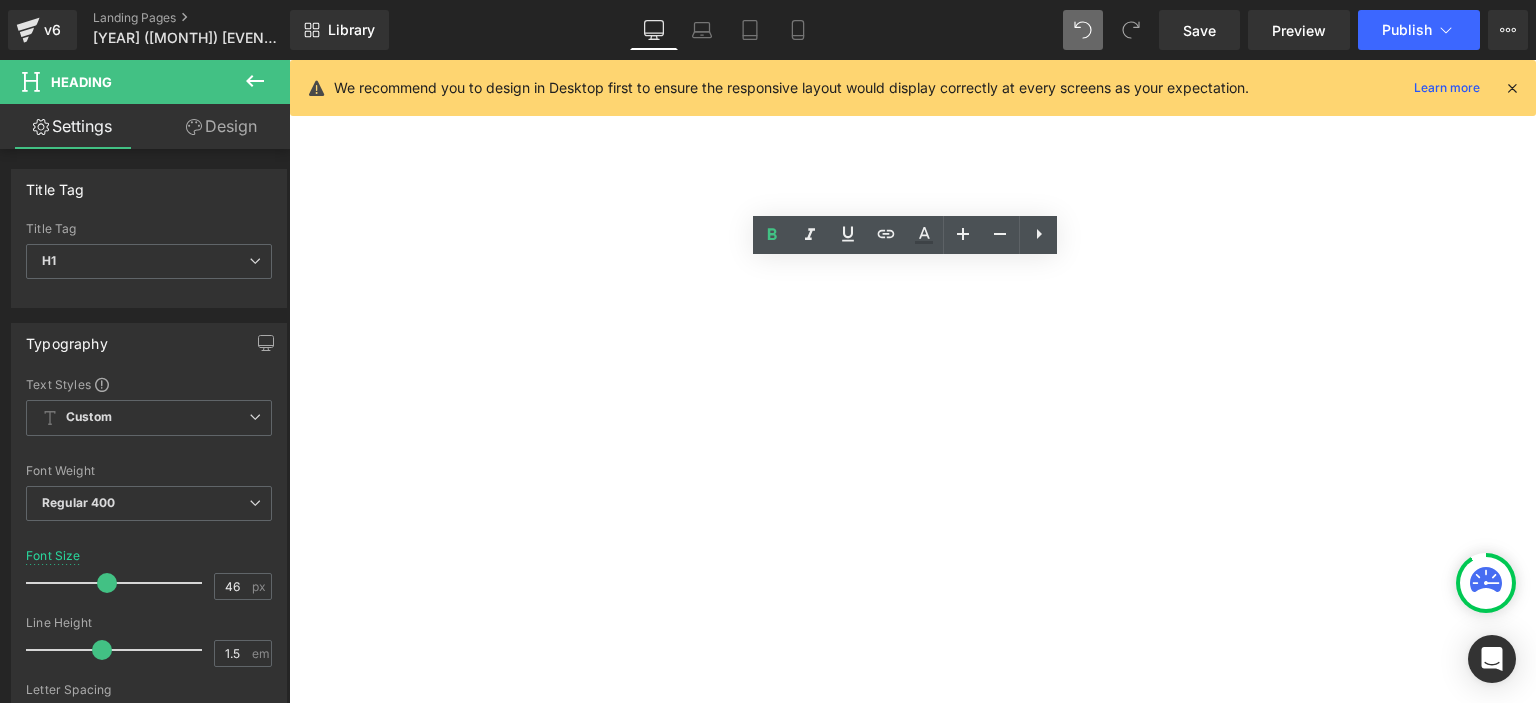 click on "2023 GASCA International Music Competition (Dec)" at bounding box center (289, 60) 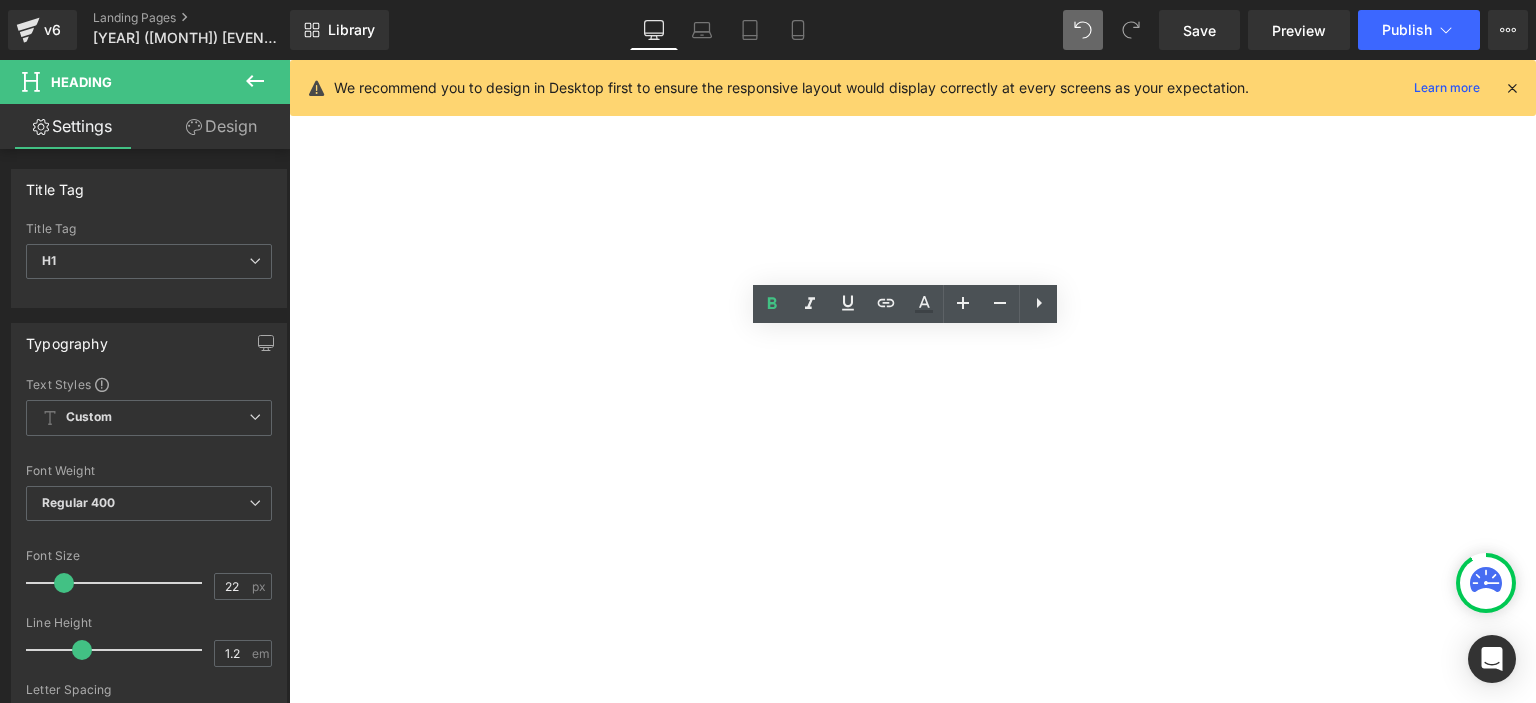 click on "2025 GASCA Tokyo International Music Competition" at bounding box center [289, 60] 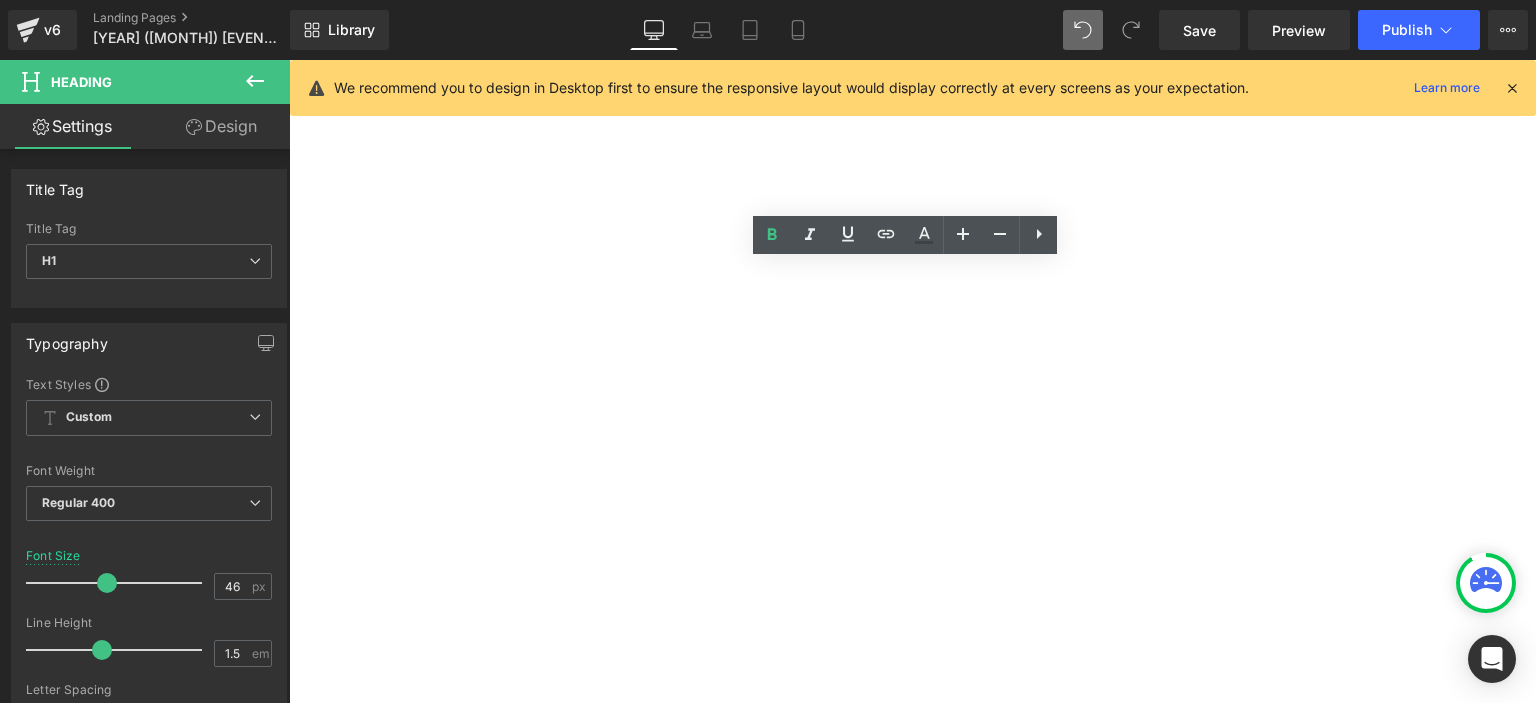 click at bounding box center [289, 60] 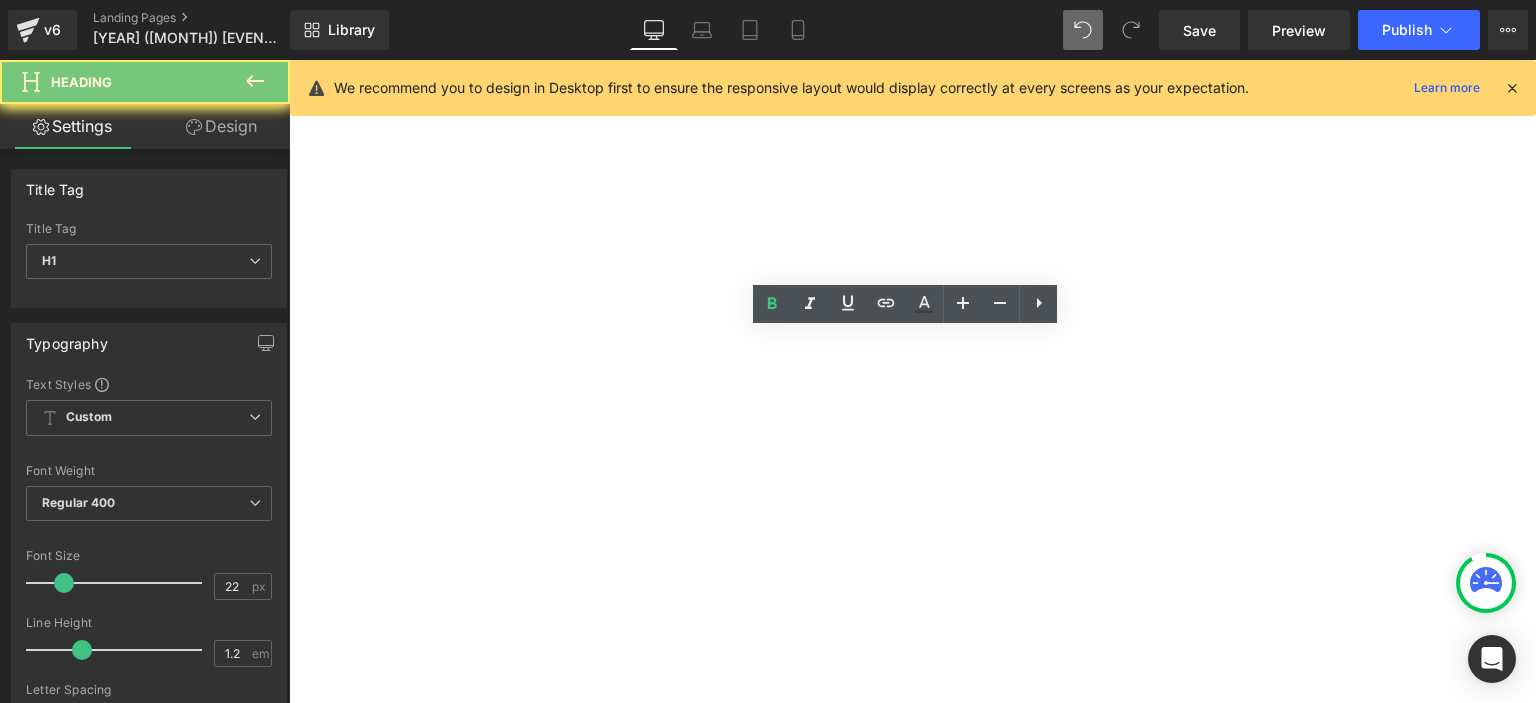click on "2023 GASCA International Music Competition (Dec)" at bounding box center (289, 60) 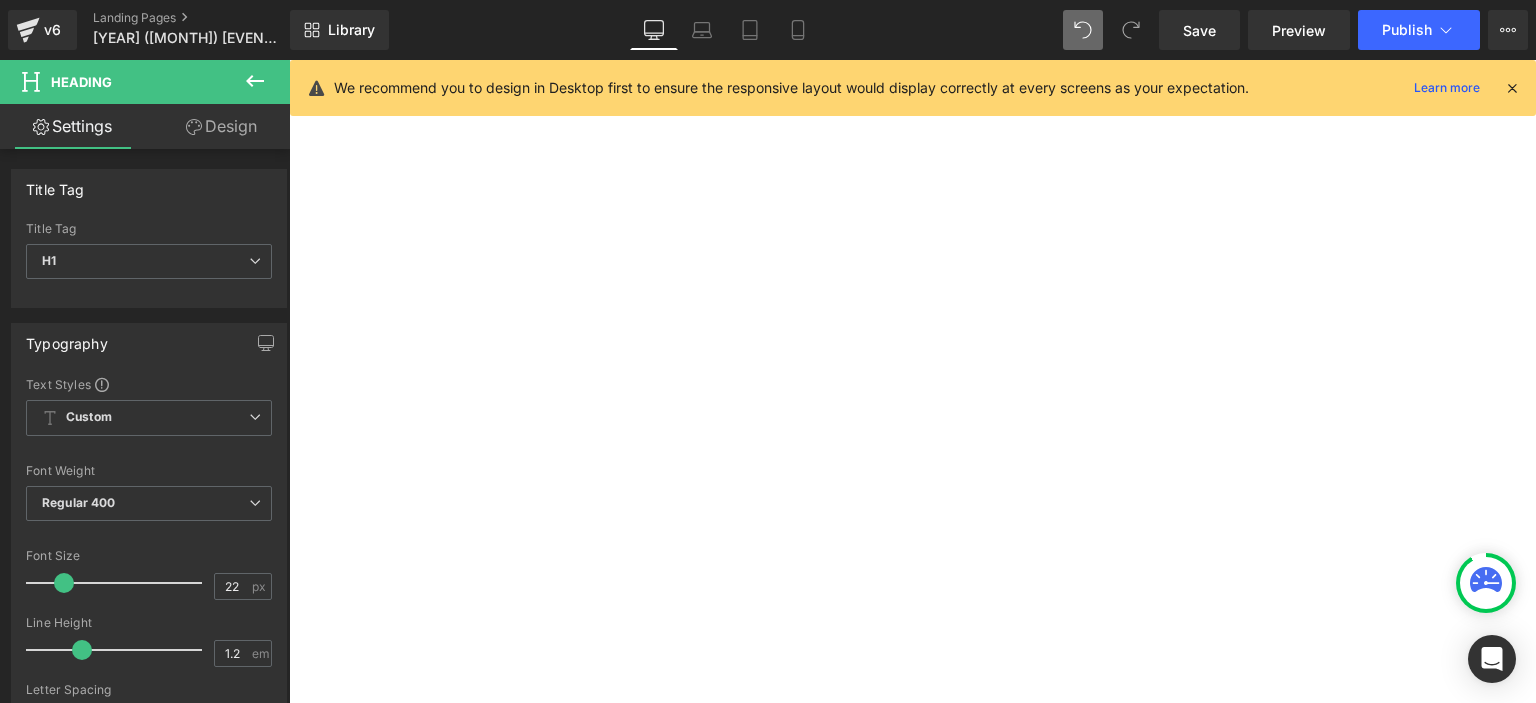 type 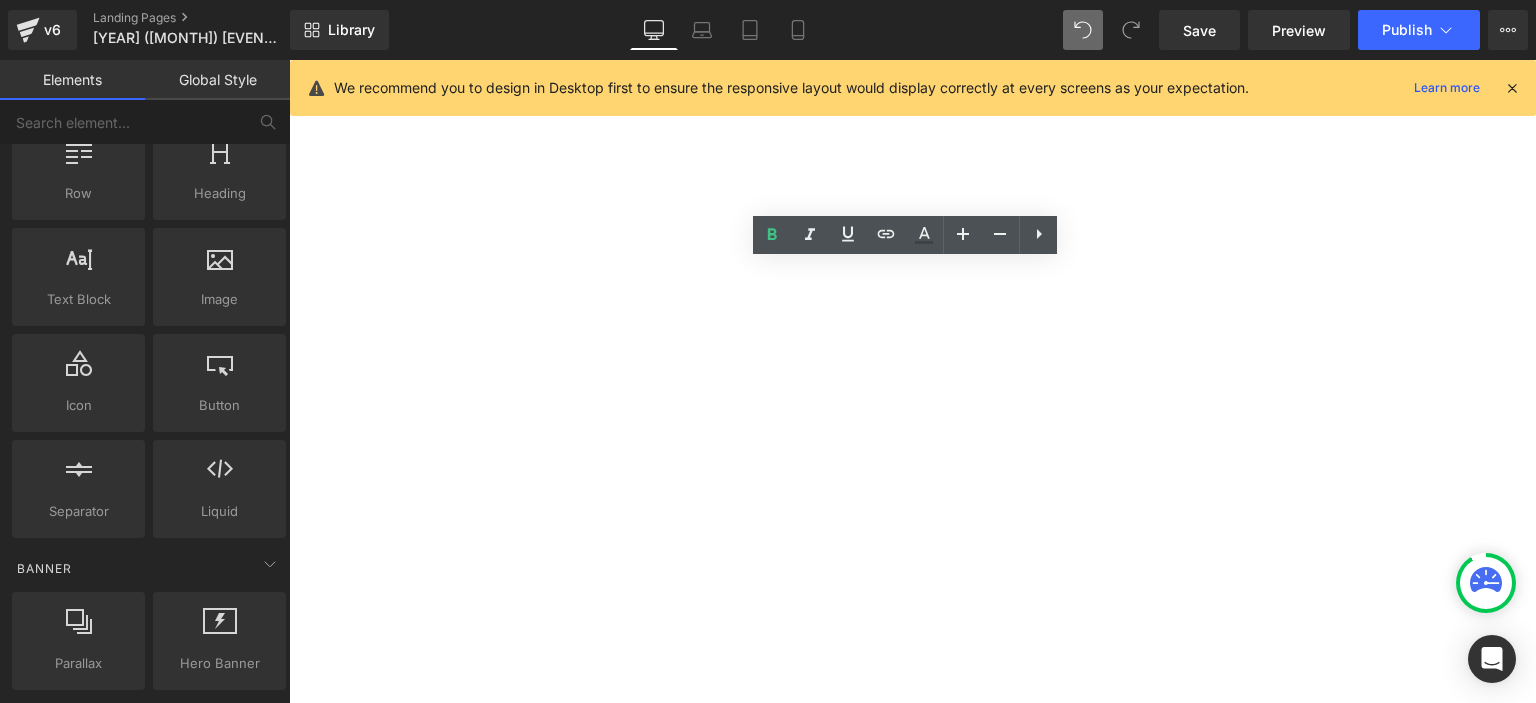 click on "2025 GASCA Tokyo International Music Competition Heading         (July) Heading
RANKING Contestant Name TOTAL SCORE GRAND PRIZE [LAST] [LAST] 1,116 1st Prize  [FIRST] [LAST] 1,083 3rd Prize [LAST] [LAST] 1,082
Text Block         Row
Contestant Name Ranking Total Score [LAST] [LAST] Champion 1,016 [FIRST] [LAST] [LAST] Distinction 929 [LAST] [LAST]（[LAST], [LAST]） 1st runner up 976 [FIRST] [LAST] 2nd runner up 939 [FIRST] [LAST] [LAST] Outstanding 977 [LAST] [LAST] [LAST] Champion 1,046 [FIRST] [LAST] 2nd runner up 1,036 [FIRST] [LAST] [LAST] Distinction 1,014 [FIRST] [LAST] [LAST] 1st runner up 1,041 [FIRST] [LAST] [LAST] Distinction 997 [LAST], [LAST] [LAST] Outstanding 986 [LAST] [LAST] [LAST] 1st runner up 1,067 [FIRST] [LAST]  Distinction 1,045 [FIRST] [LAST] [LAST] Outstanding 991 [FIRST] [LAST] [LAST] 2nd runner up 1,048 [LAST] [LAST] [LAST] 1st runner up 1,034 [LAST] [LAST] 2nd runner up 1,005 [LAST] [LAST] [LAST] Distinction 1,033 [LAST] [LAST] 2nd runner up 1,051 [LAST] [LAST] Distinction 1,031 [LAST] [LAST] Outstanding 892 1,058" at bounding box center (289, 60) 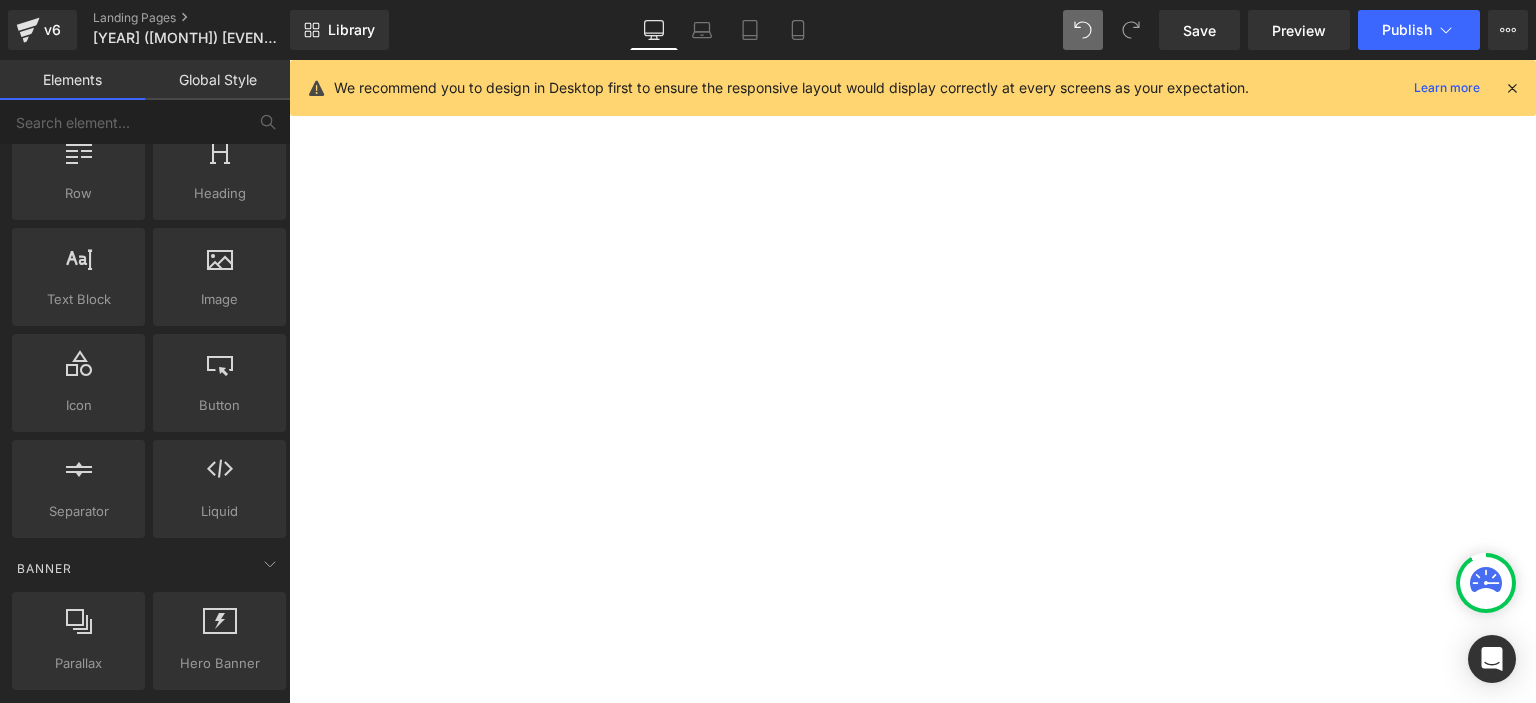 click on "(July)" at bounding box center (289, 60) 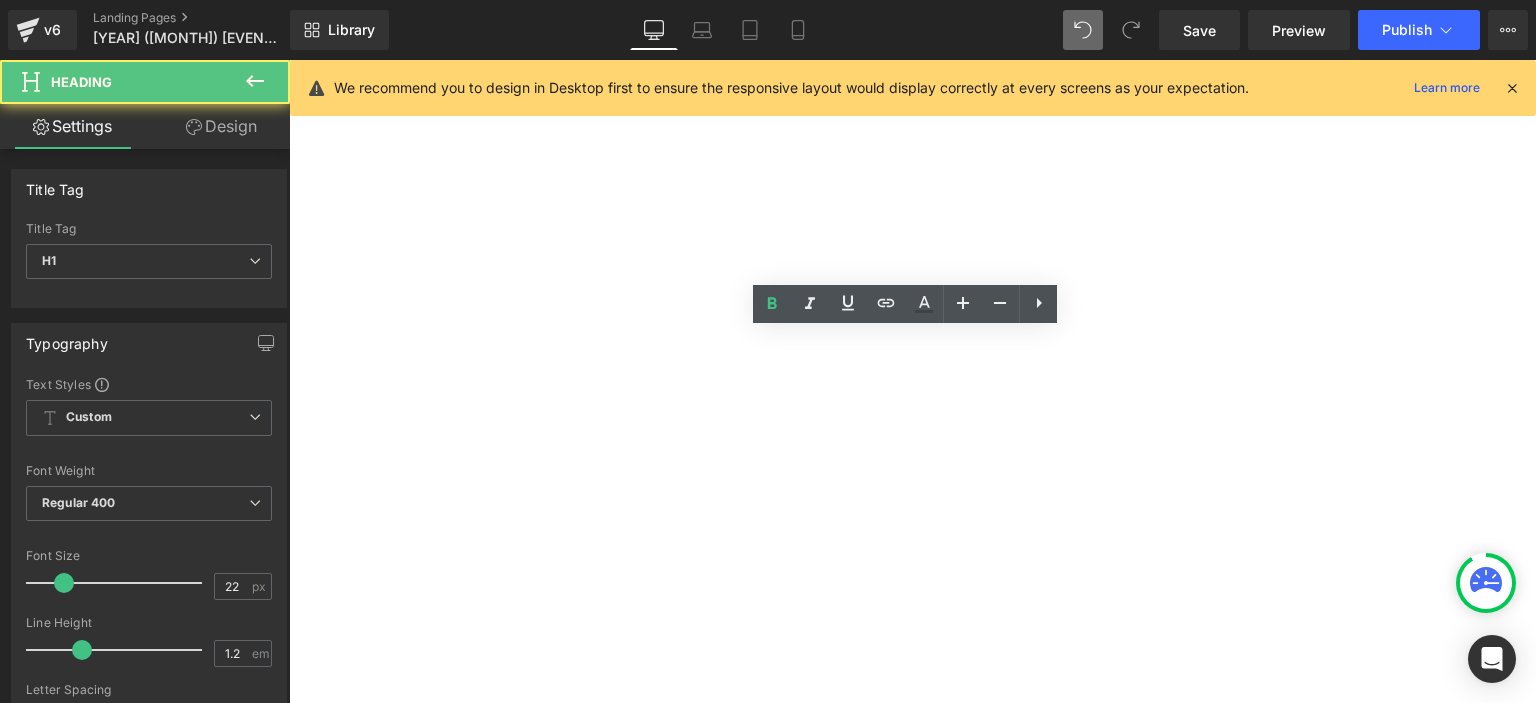 click on "(July)" at bounding box center [289, 60] 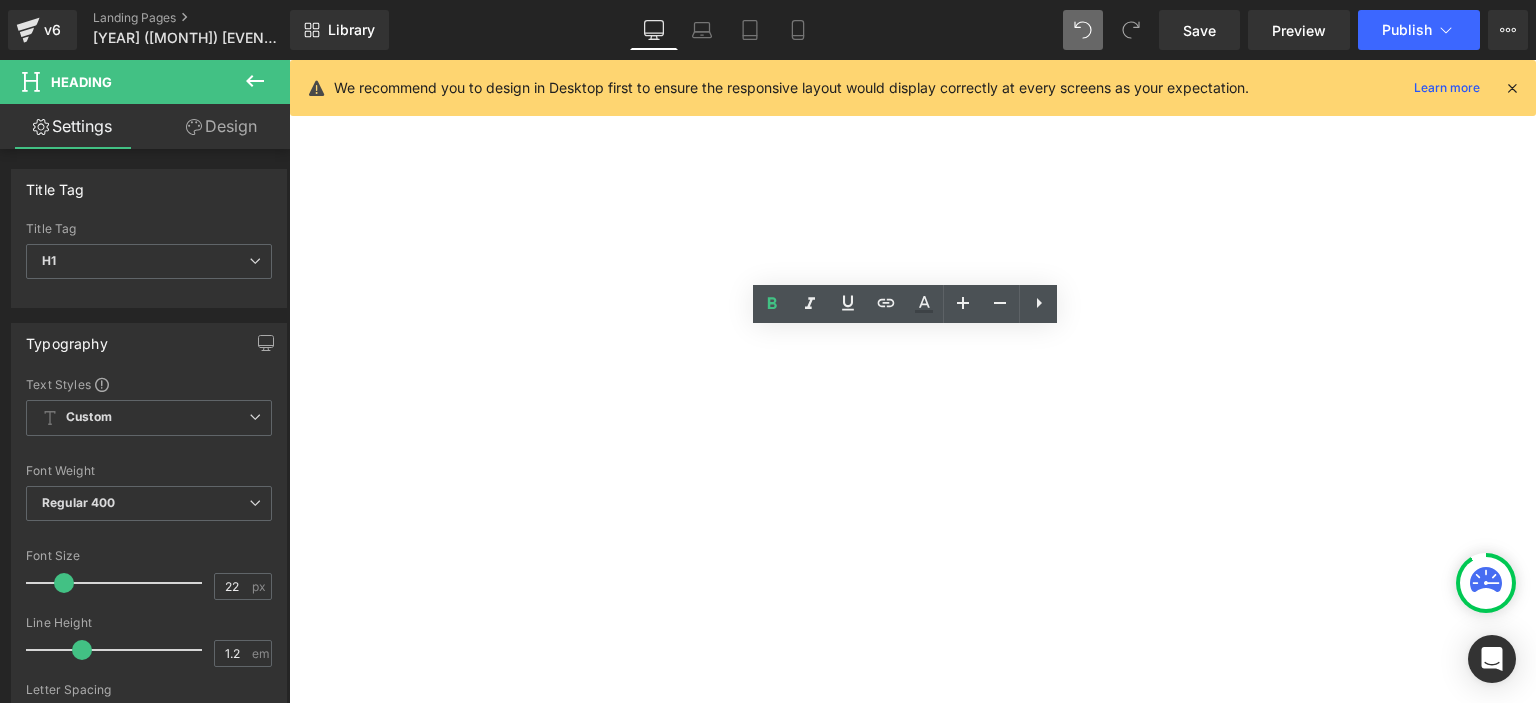 click on "Contestant Name" at bounding box center (289, 60) 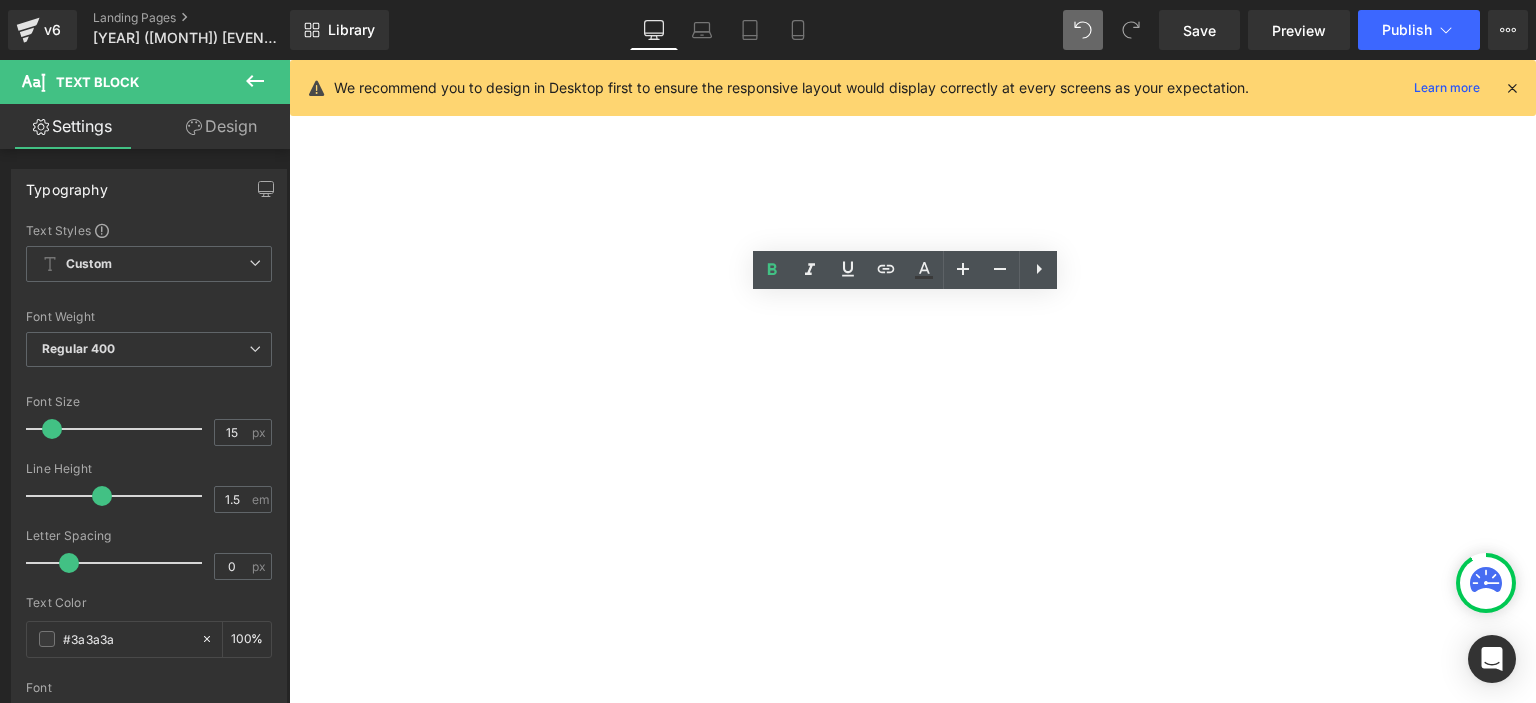 scroll, scrollTop: 107, scrollLeft: 0, axis: vertical 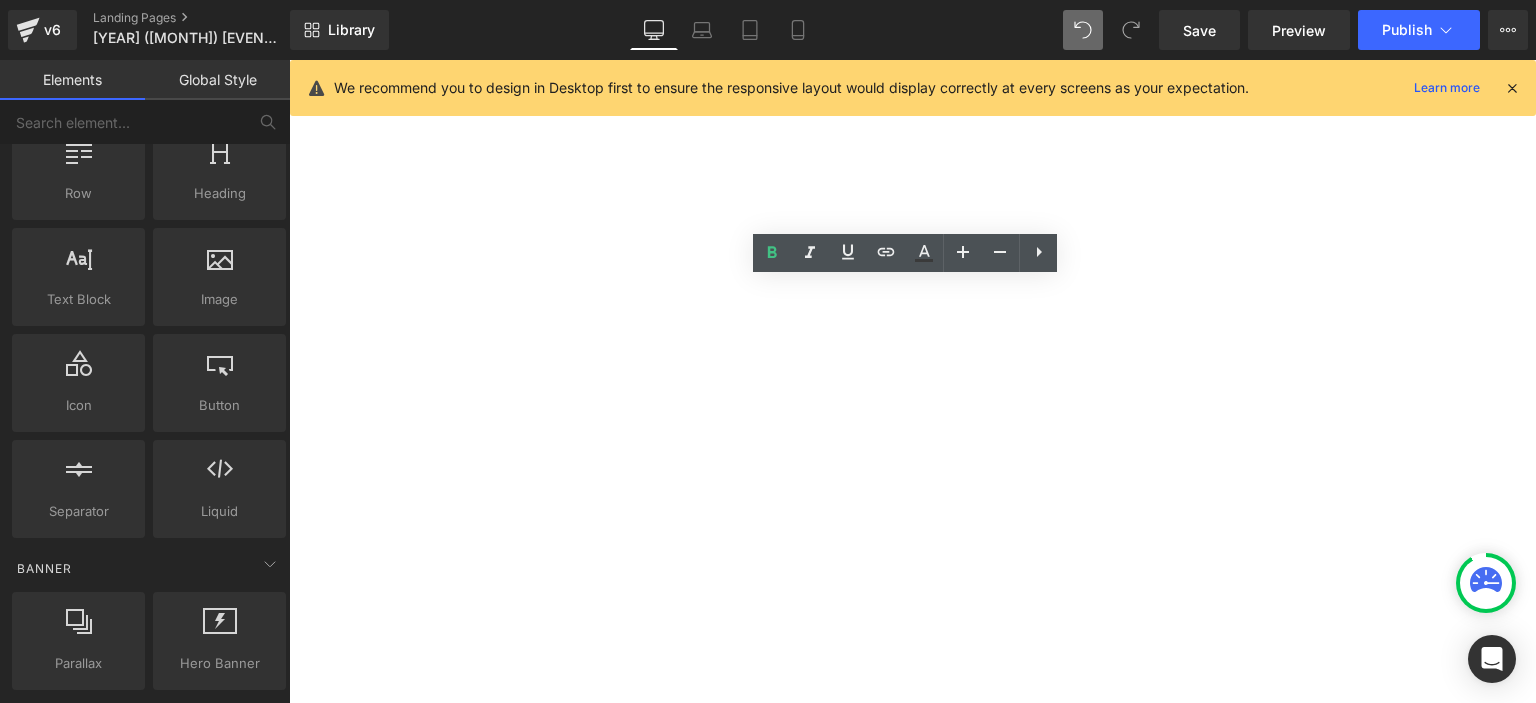 click on "2025 GASCA Tokyo International Music Competition Heading         (July) Heading
RANKING Contestant Name TOTAL SCORE GRAND PRIZE [LAST] [LAST] 1,116 1st Prize  [FIRST] [LAST] 1,083 3rd Prize [LAST] [LAST] 1,082
Text Block         Row
Contestant Name Ranking Total Score [LAST] [LAST] Champion 1,016 [FIRST] [LAST] [LAST] Distinction 929 [LAST] [LAST]（[LAST], [LAST]） 1st runner up 976 [FIRST] [LAST] 2nd runner up 939 [FIRST] [LAST] [LAST] Outstanding 977 [LAST] [LAST] [LAST] Champion 1,046 [FIRST] [LAST] 2nd runner up 1,036 [FIRST] [LAST] [LAST] Distinction 1,014 [FIRST] [LAST] [LAST] 1st runner up 1,041 [FIRST] [LAST] [LAST] Distinction 997 [LAST], [LAST] [LAST] Outstanding 986 [LAST] [LAST] [LAST] 1st runner up 1,067 [FIRST] [LAST]  Distinction 1,045 [FIRST] [LAST] [LAST] Outstanding 991 [FIRST] [LAST] [LAST] 2nd runner up 1,048 [LAST] [LAST] [LAST] 1st runner up 1,034 [LAST] [LAST] 2nd runner up 1,005 [LAST] [LAST] [LAST] Distinction 1,033 [LAST] [LAST] 2nd runner up 1,051 [LAST] [LAST] Distinction 1,031 [LAST] [LAST] Outstanding 892 1,058" at bounding box center [289, 60] 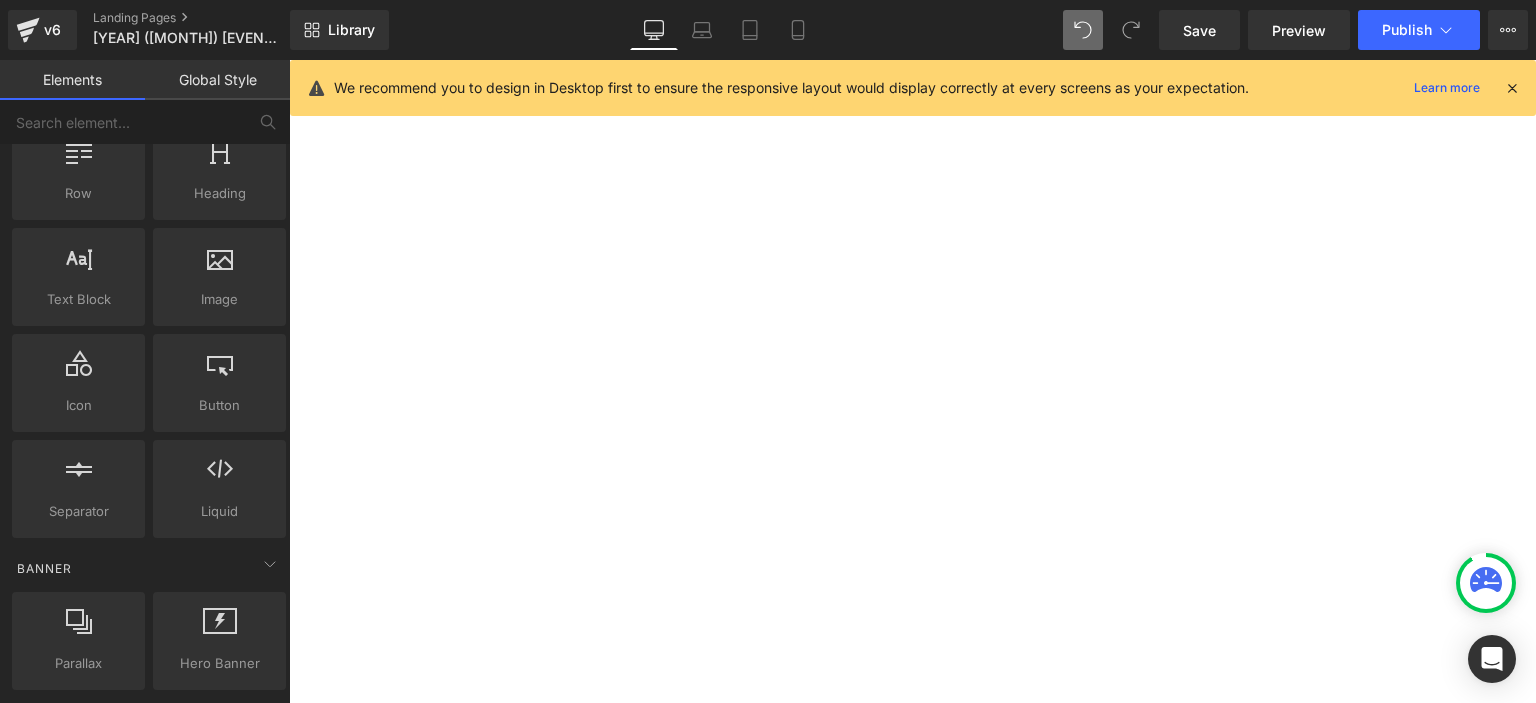 scroll, scrollTop: 1396, scrollLeft: 0, axis: vertical 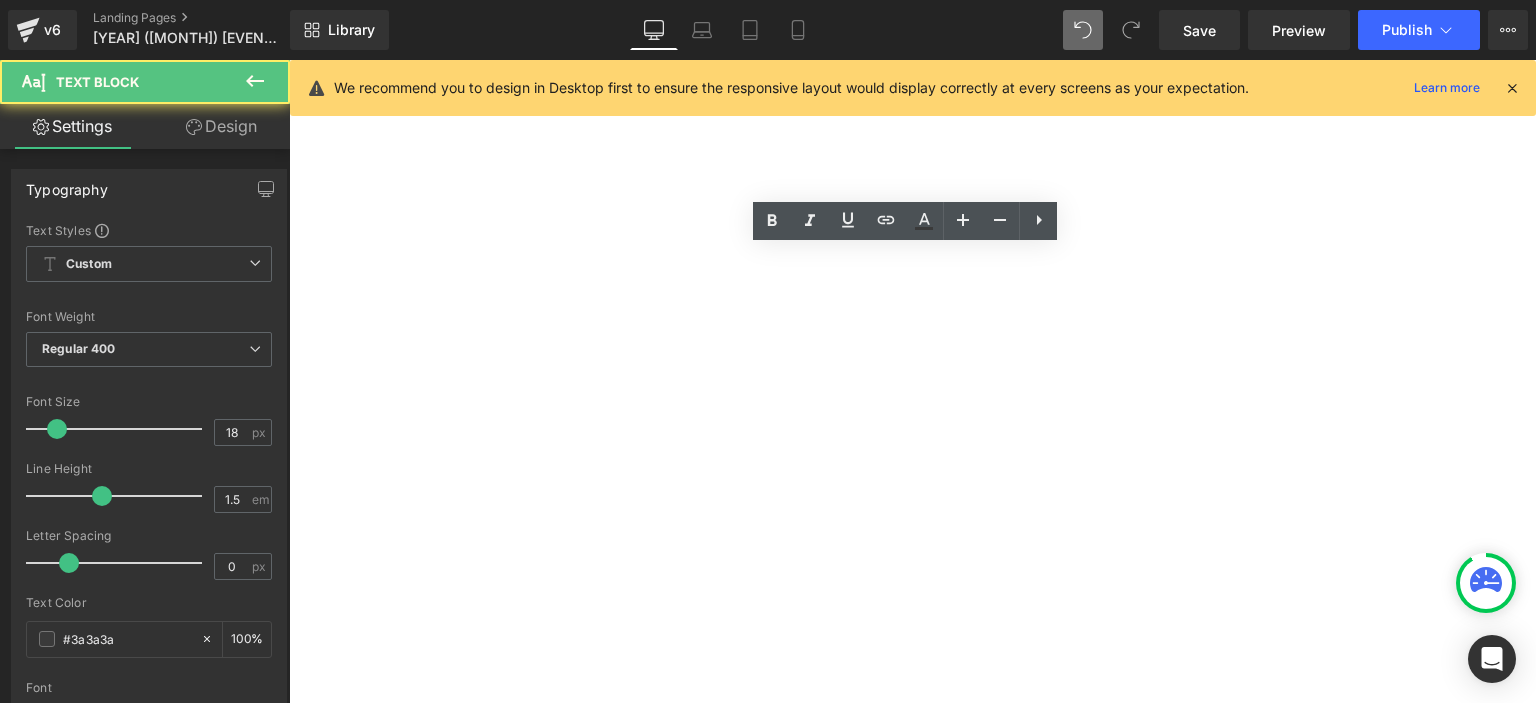 click on "All winners must complete the application before [DATE] [MONTH] [YEAR]." at bounding box center (289, 60) 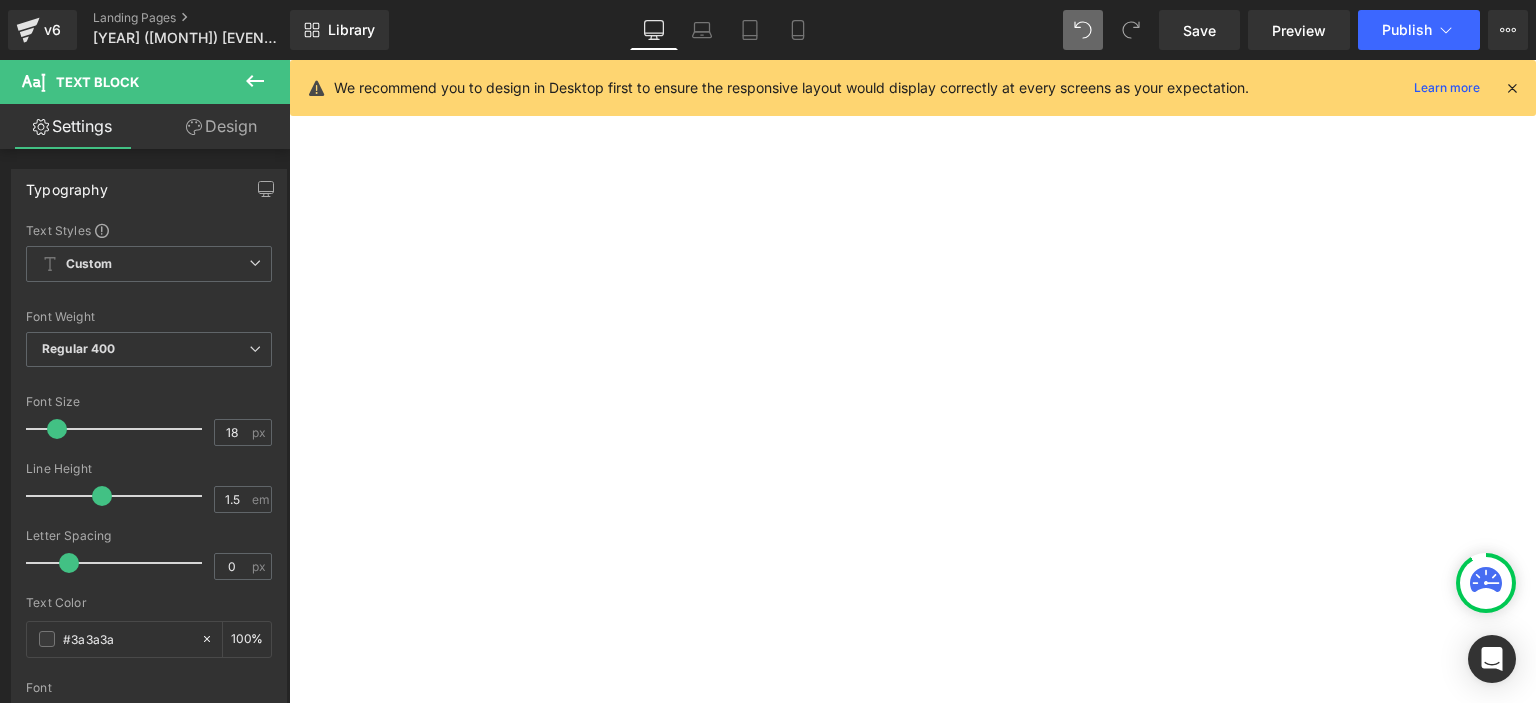 type 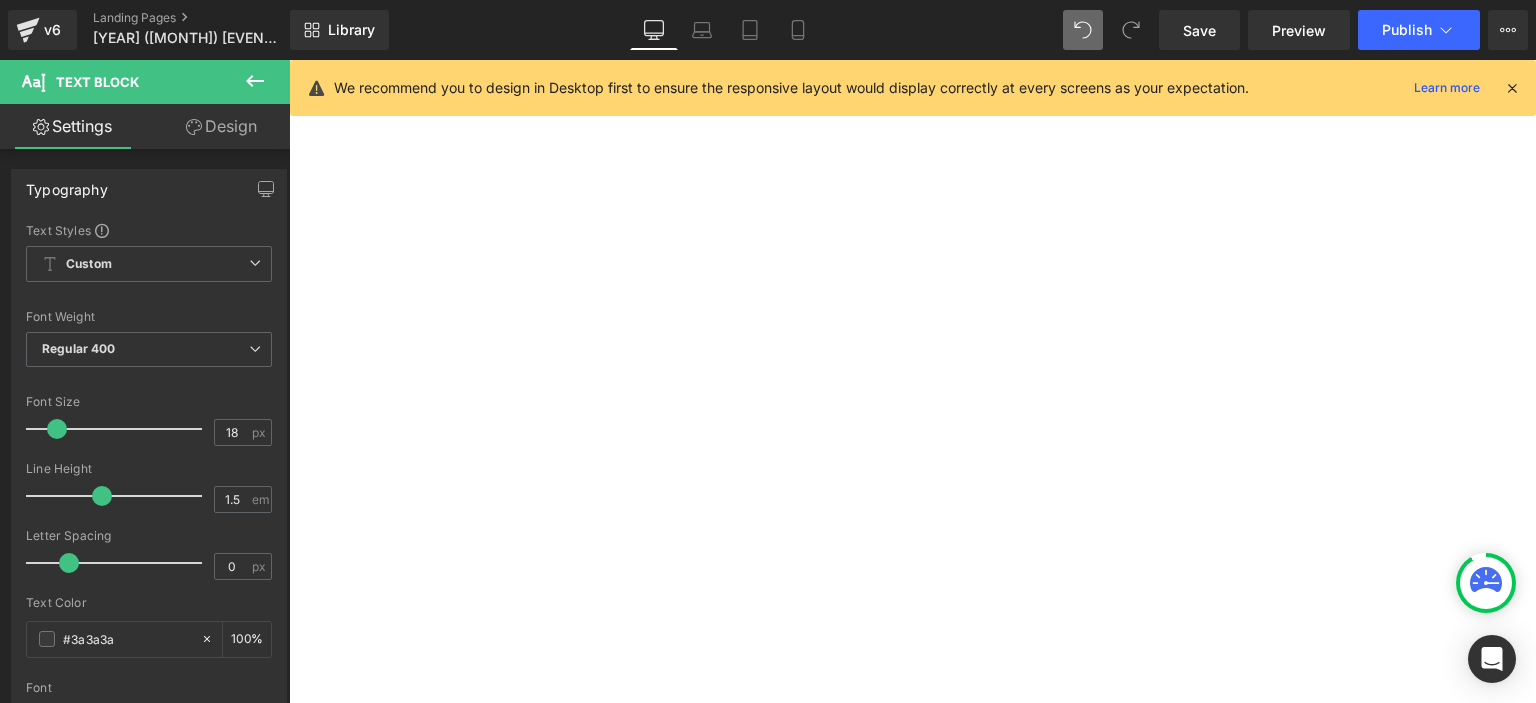 click on "所有的獲獎者都已經在頒獎典禮上收到了你們的印刷證書和錦旗/獎盃。所有獲獎者都可以升級為印有你們名字的訂制獎杯。 您可以選擇特別版水晶獎杯或標準金屬獎杯。 請注意，運費將根據當地郵政費用另行收取。所有獲獎者必須在[YEAR]年[MONTH]月[DATE]日之前完成申請。" at bounding box center [289, 60] 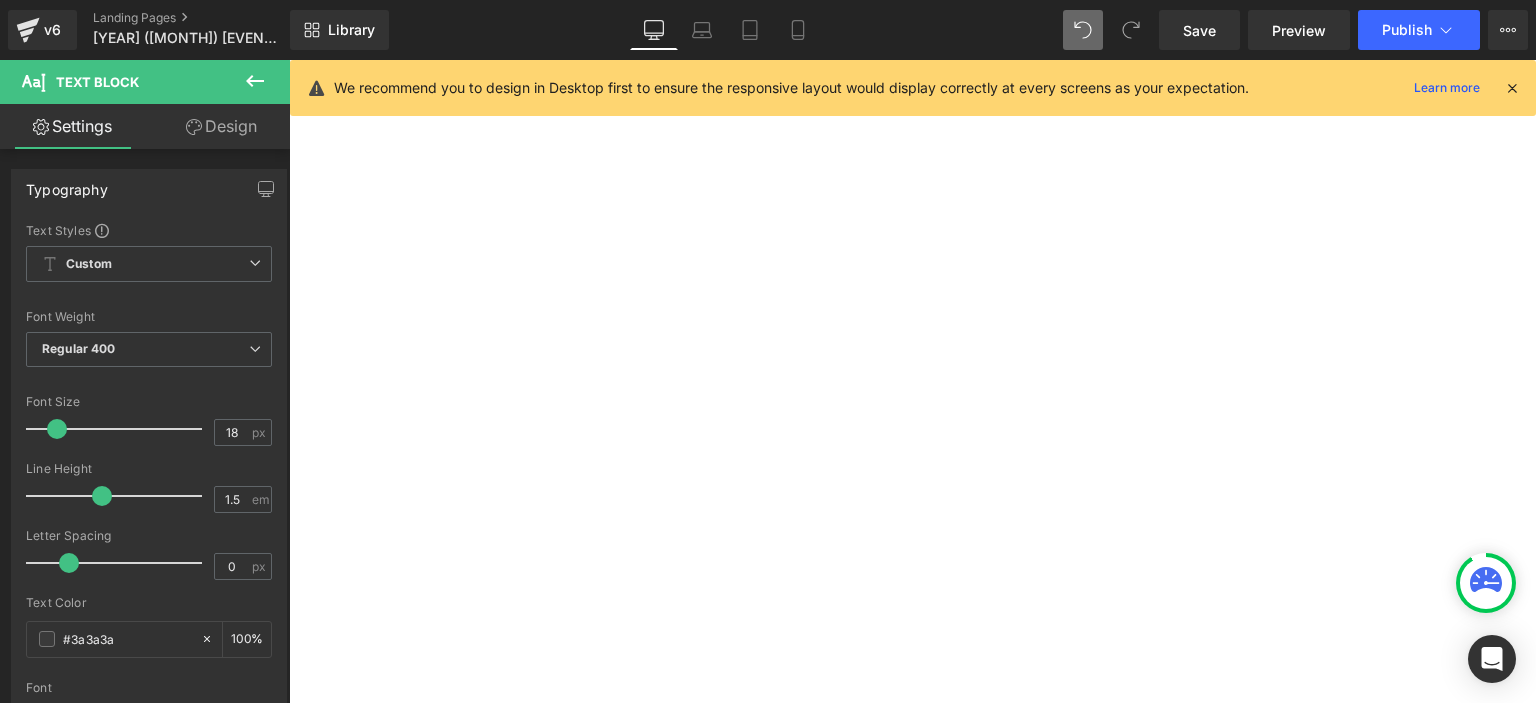 scroll, scrollTop: 1568, scrollLeft: 0, axis: vertical 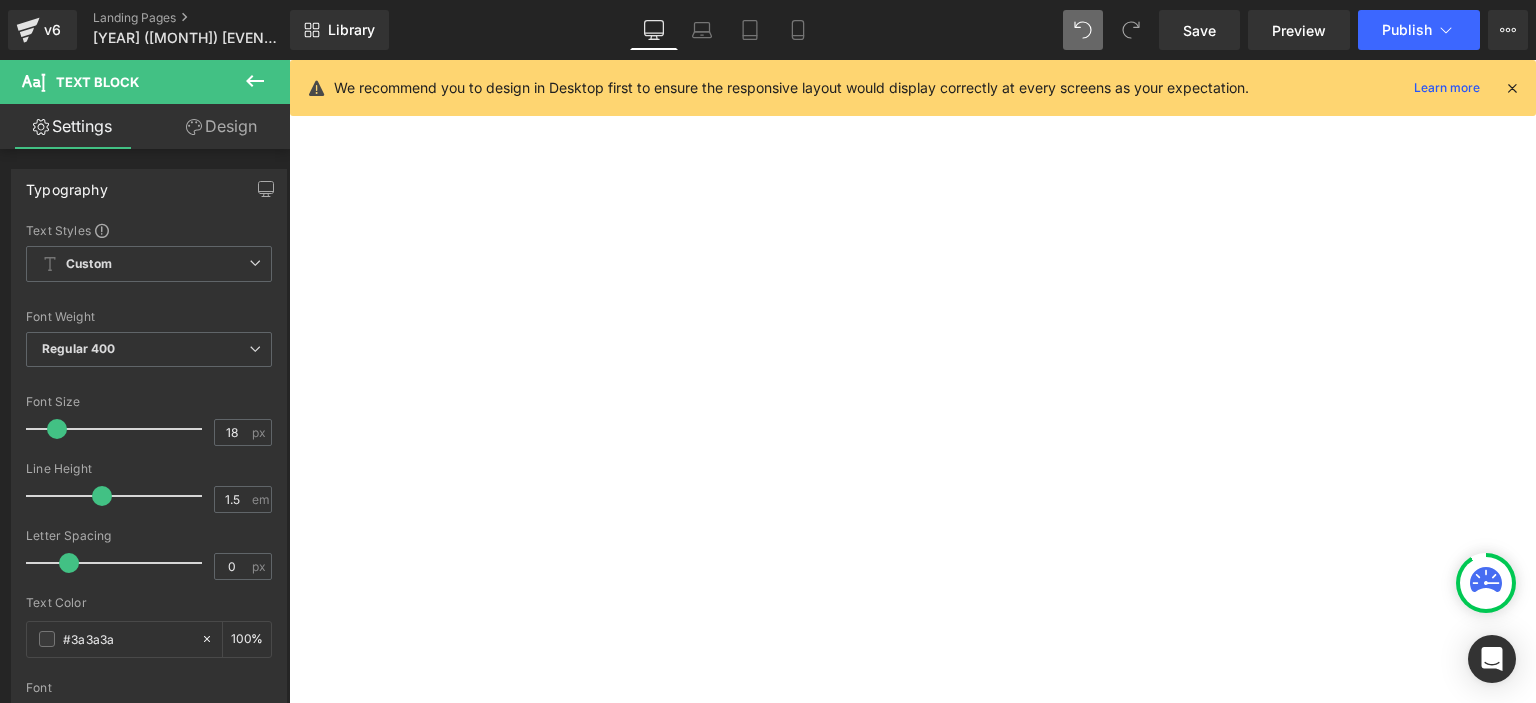 click on "Application for Special Edition Trophy" at bounding box center (289, 60) 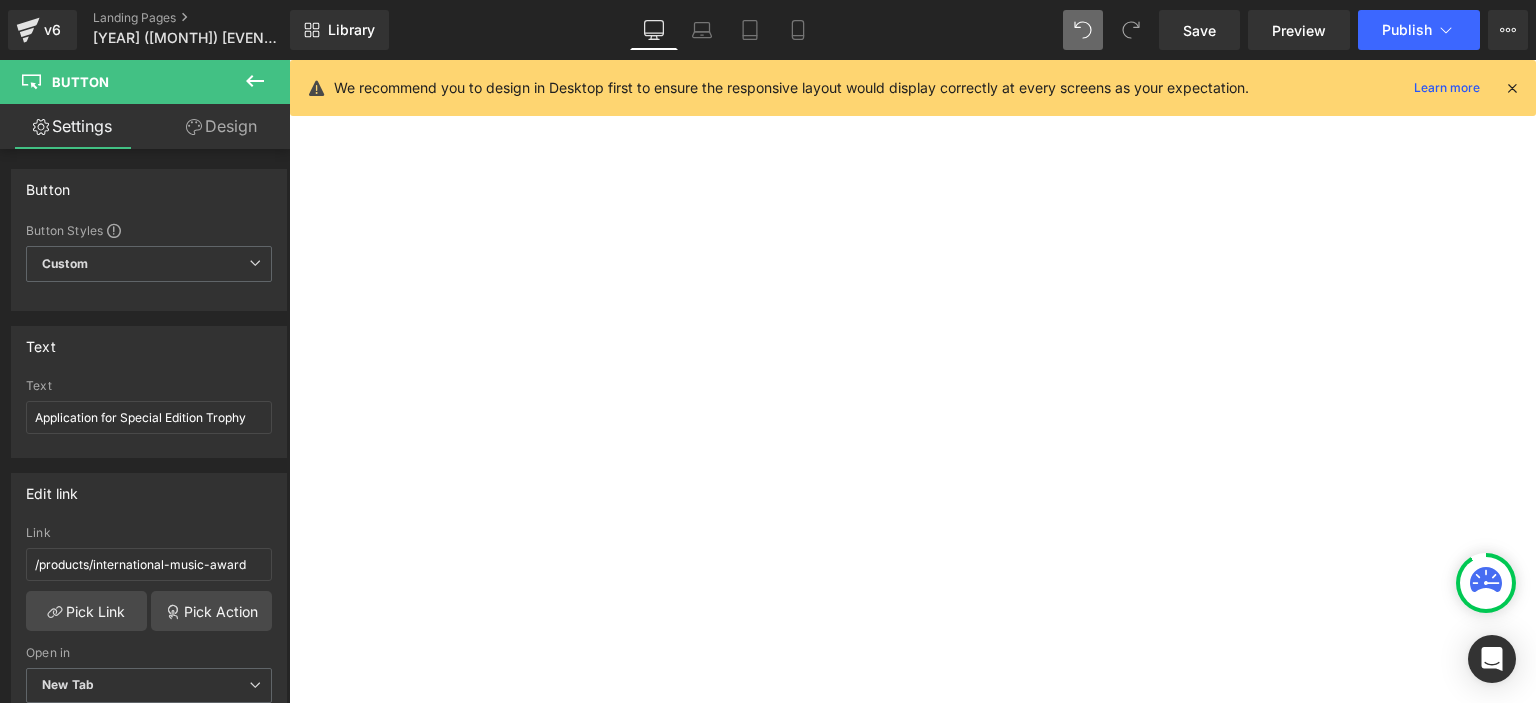 click on "Button" at bounding box center [289, 60] 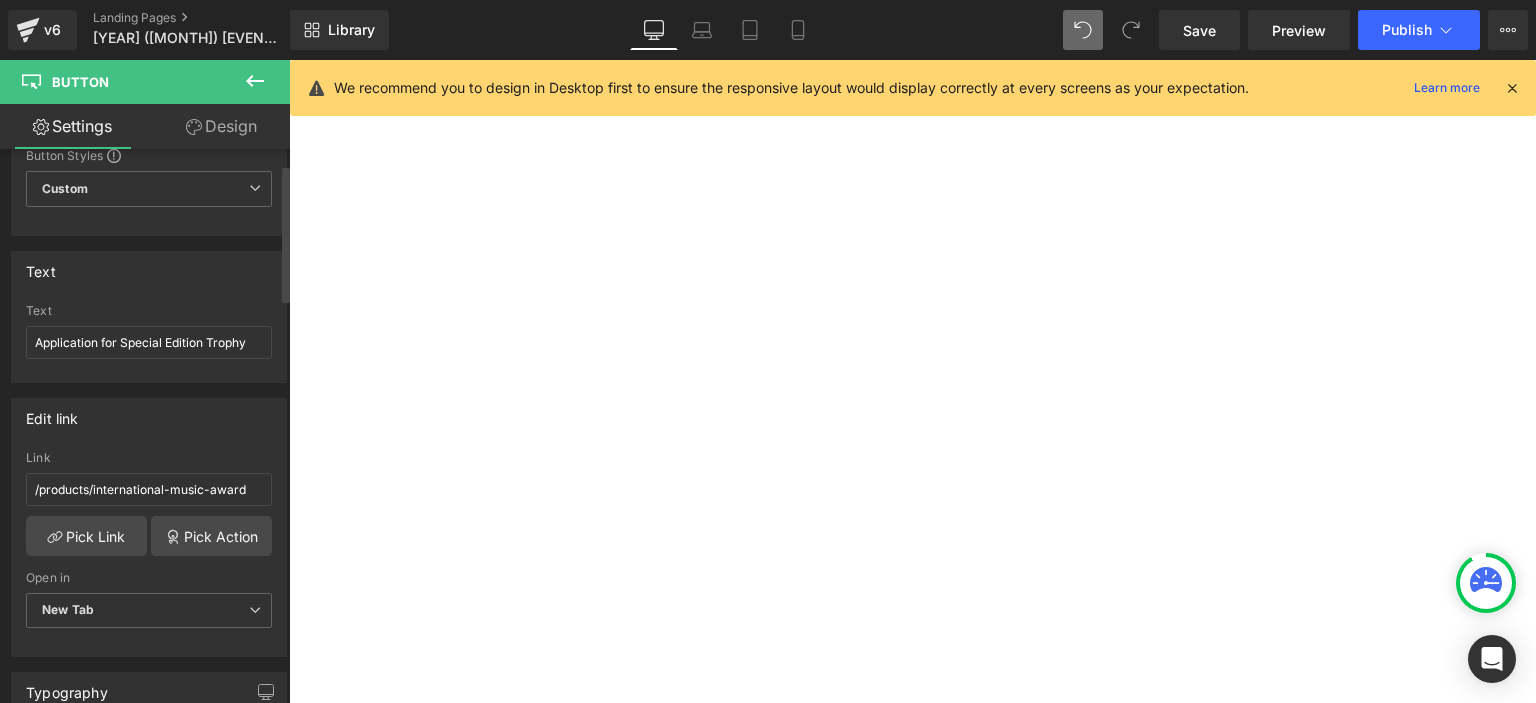 scroll, scrollTop: 86, scrollLeft: 0, axis: vertical 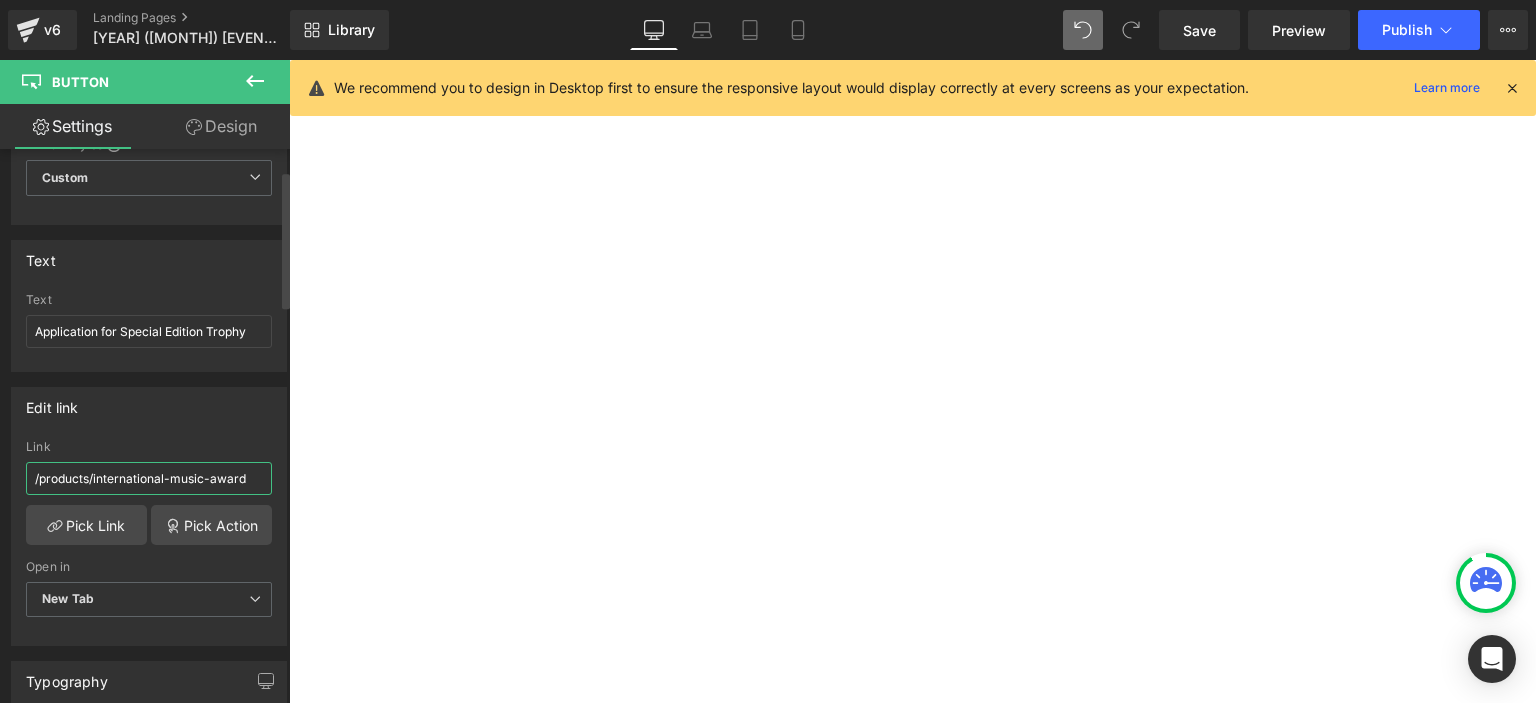 click on "/products/international-music-award" at bounding box center [149, 478] 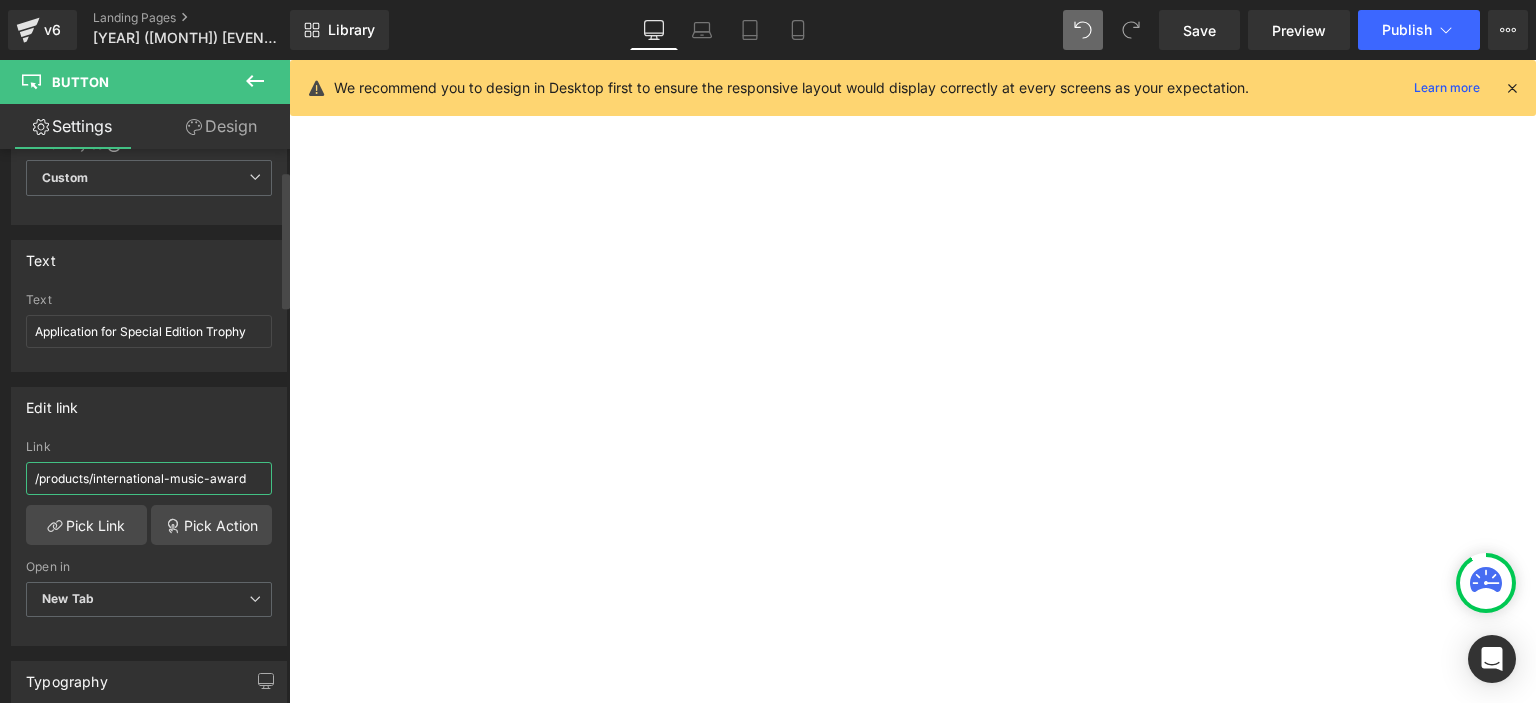 click on "/products/international-music-award" at bounding box center [149, 478] 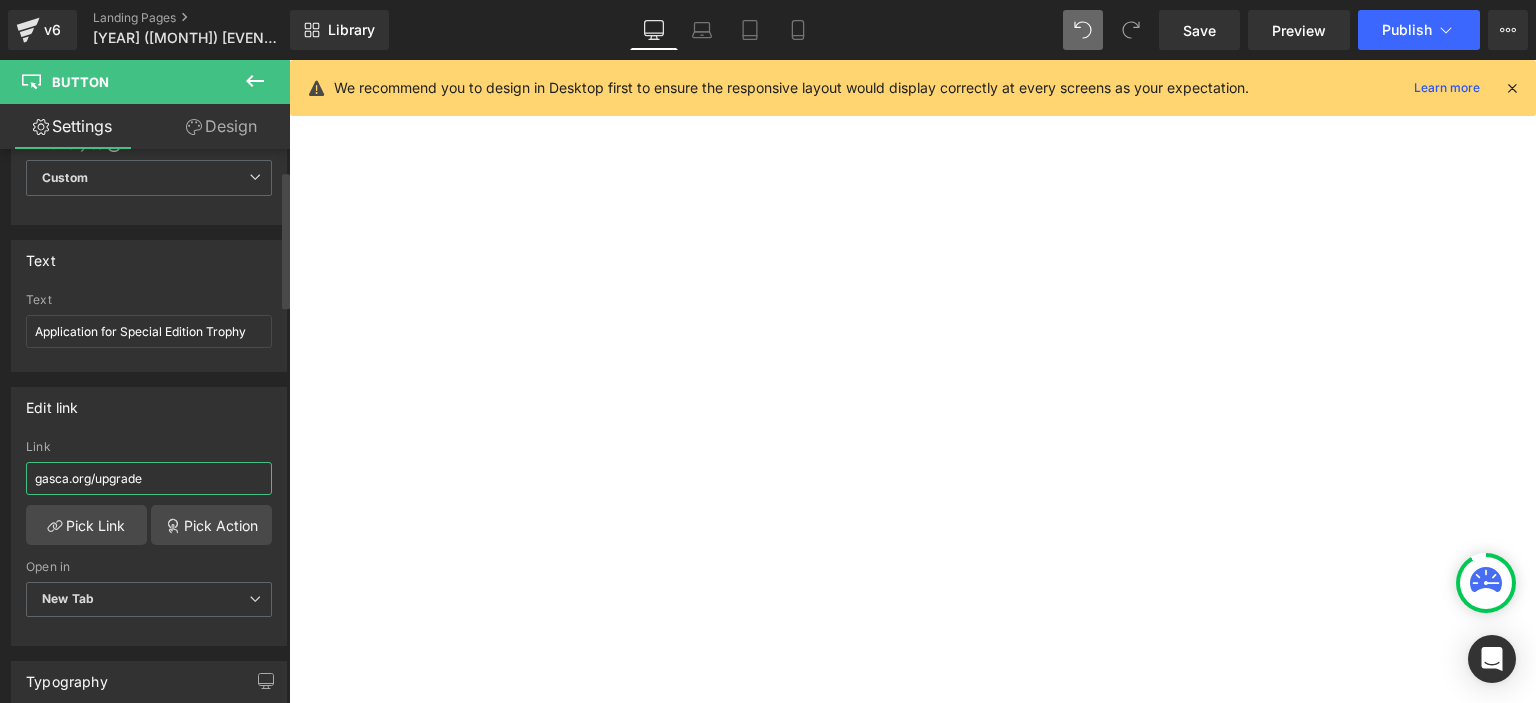 type on "gasca.org/upgrade" 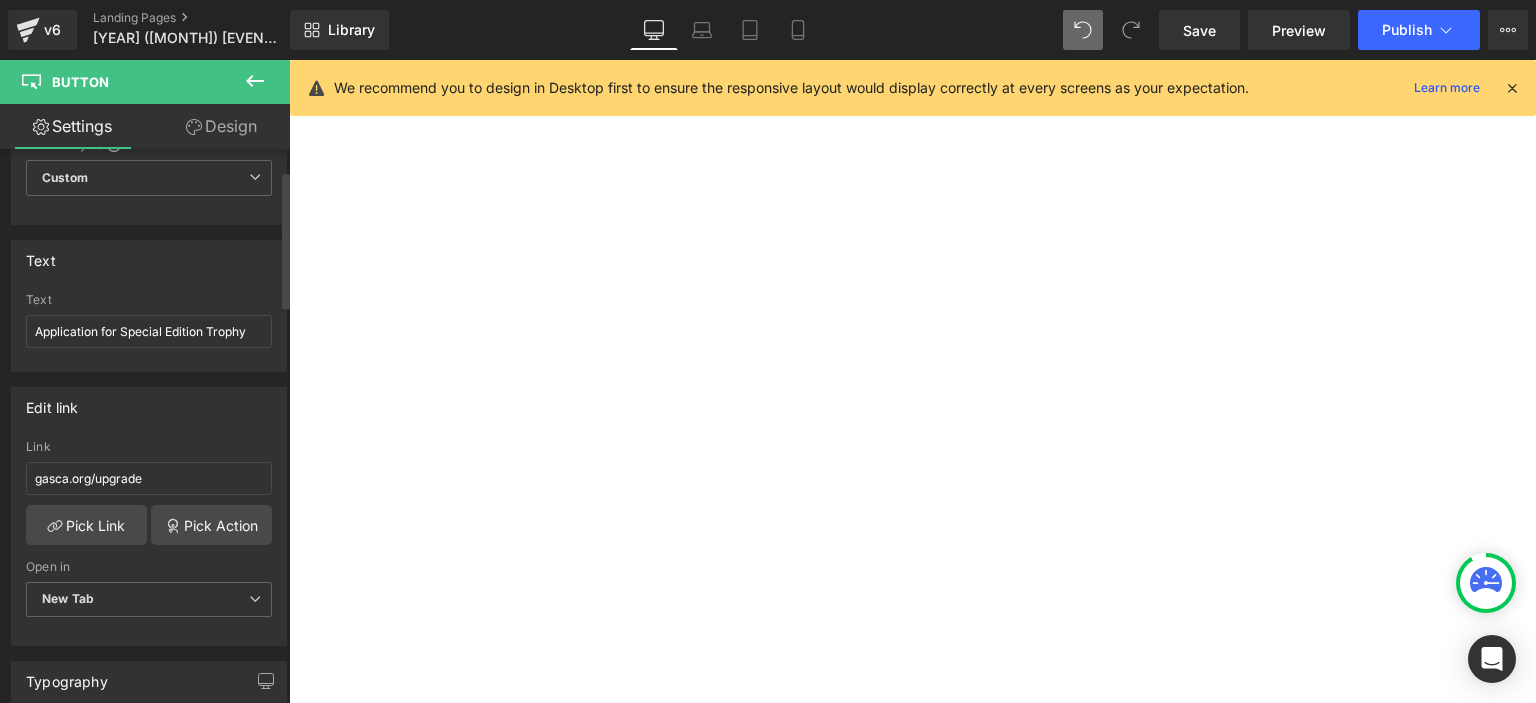 click on "Link" at bounding box center [149, 447] 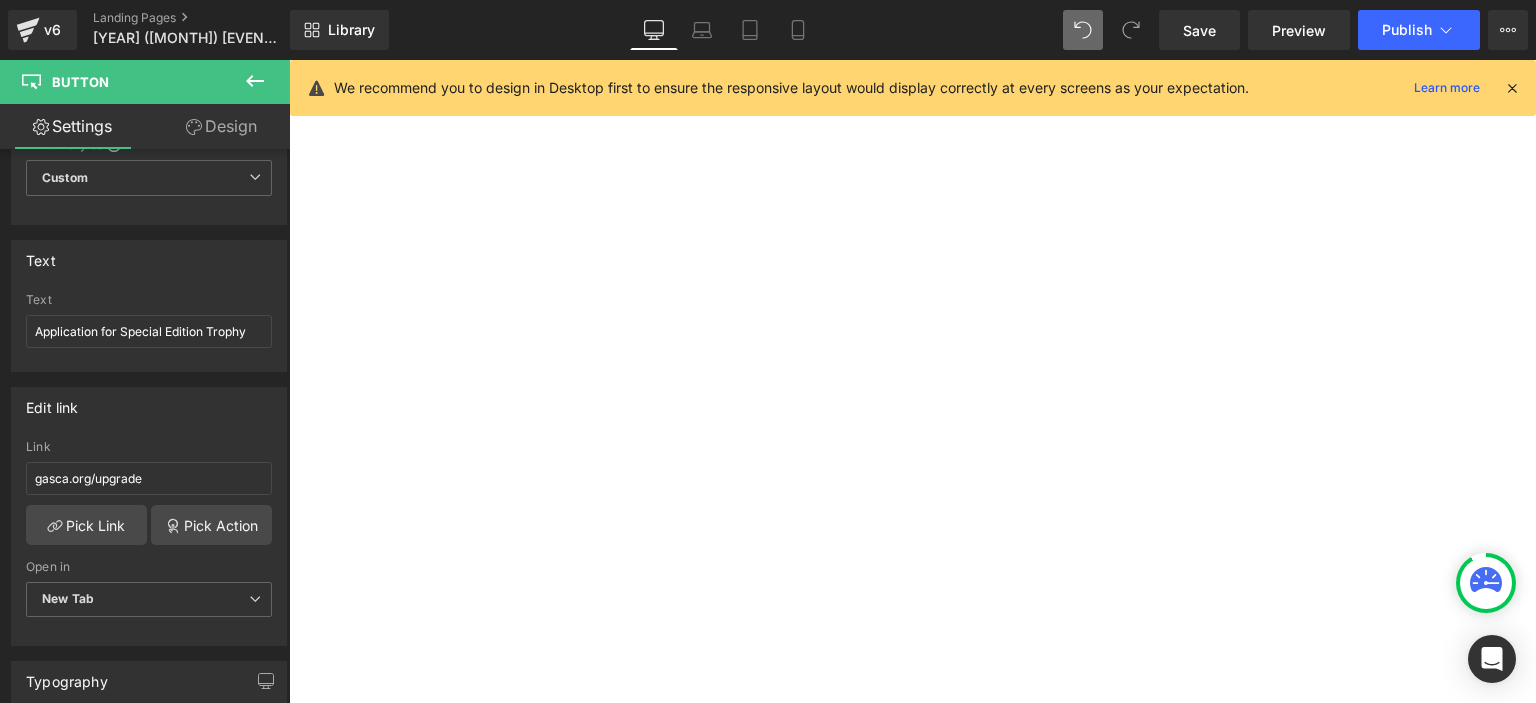 click on "傑出教師奬申請" at bounding box center (289, 60) 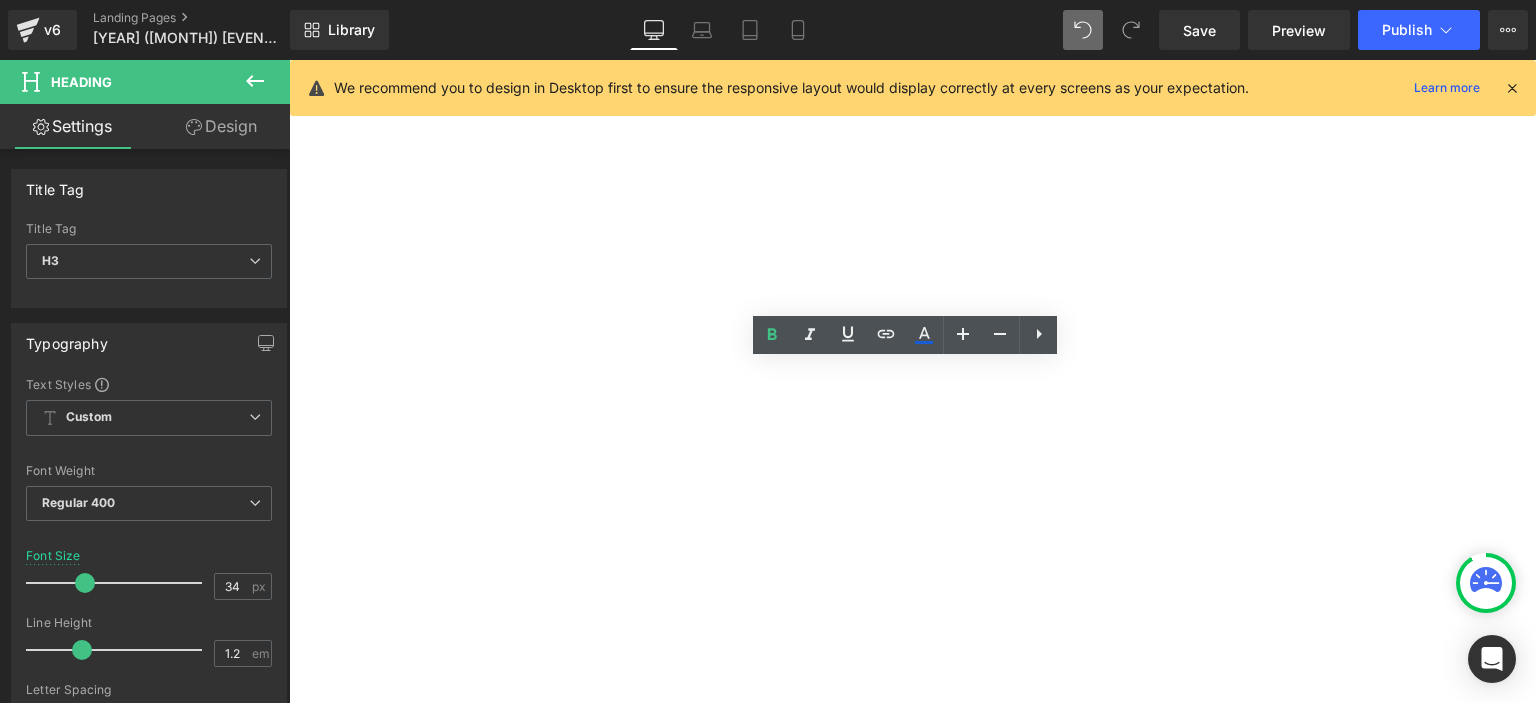 click on "Application for Special Edition Trophy" at bounding box center (289, 60) 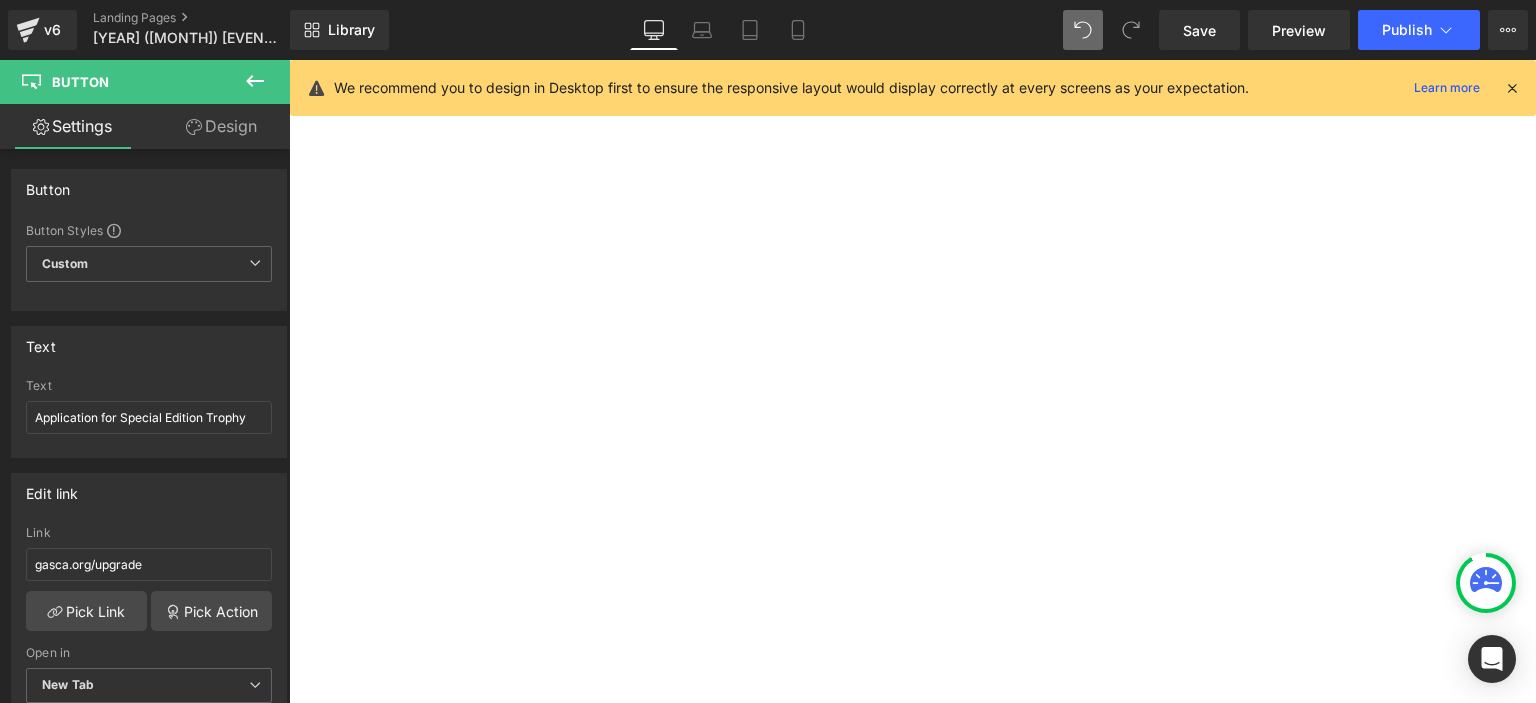 scroll, scrollTop: 1543, scrollLeft: 0, axis: vertical 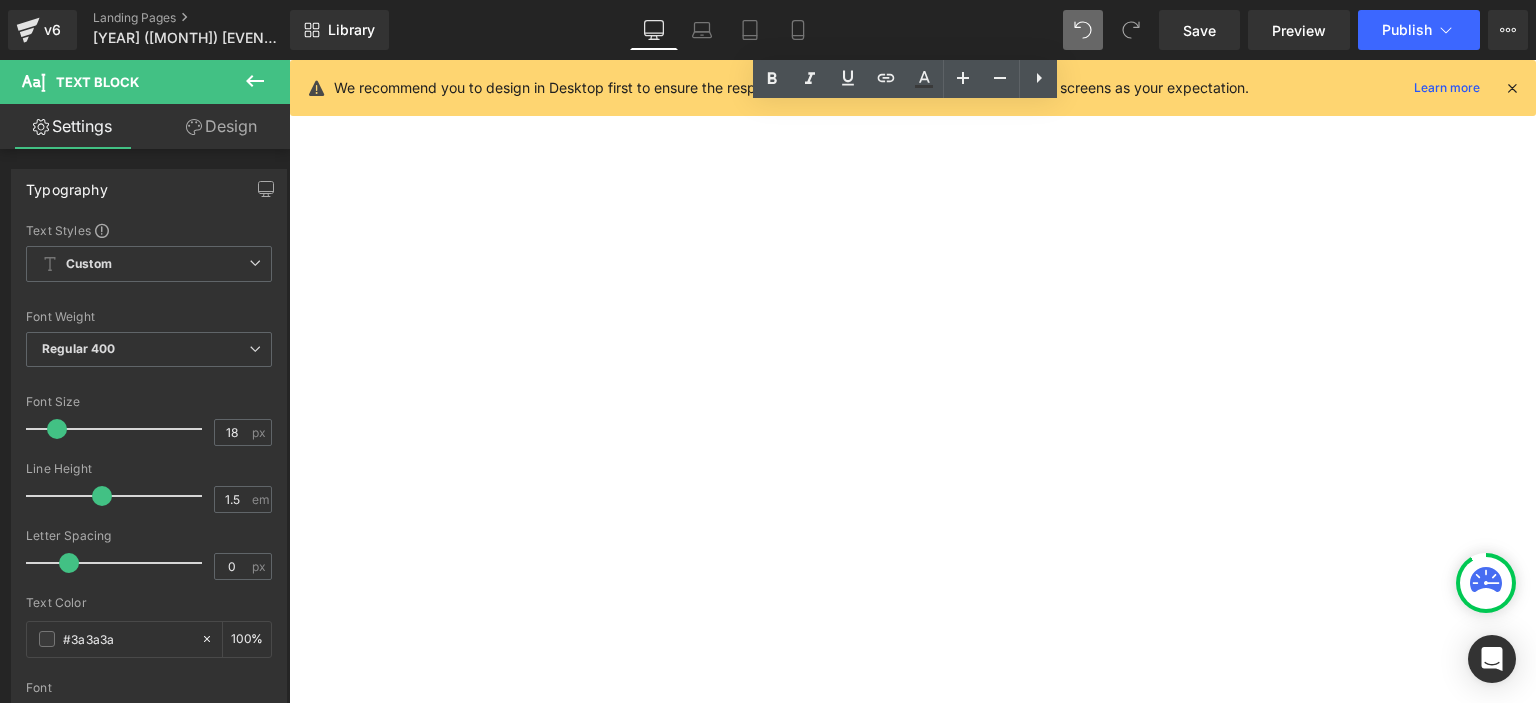 click on "All music instructors must complete the application before 26 January 2024." at bounding box center (289, 60) 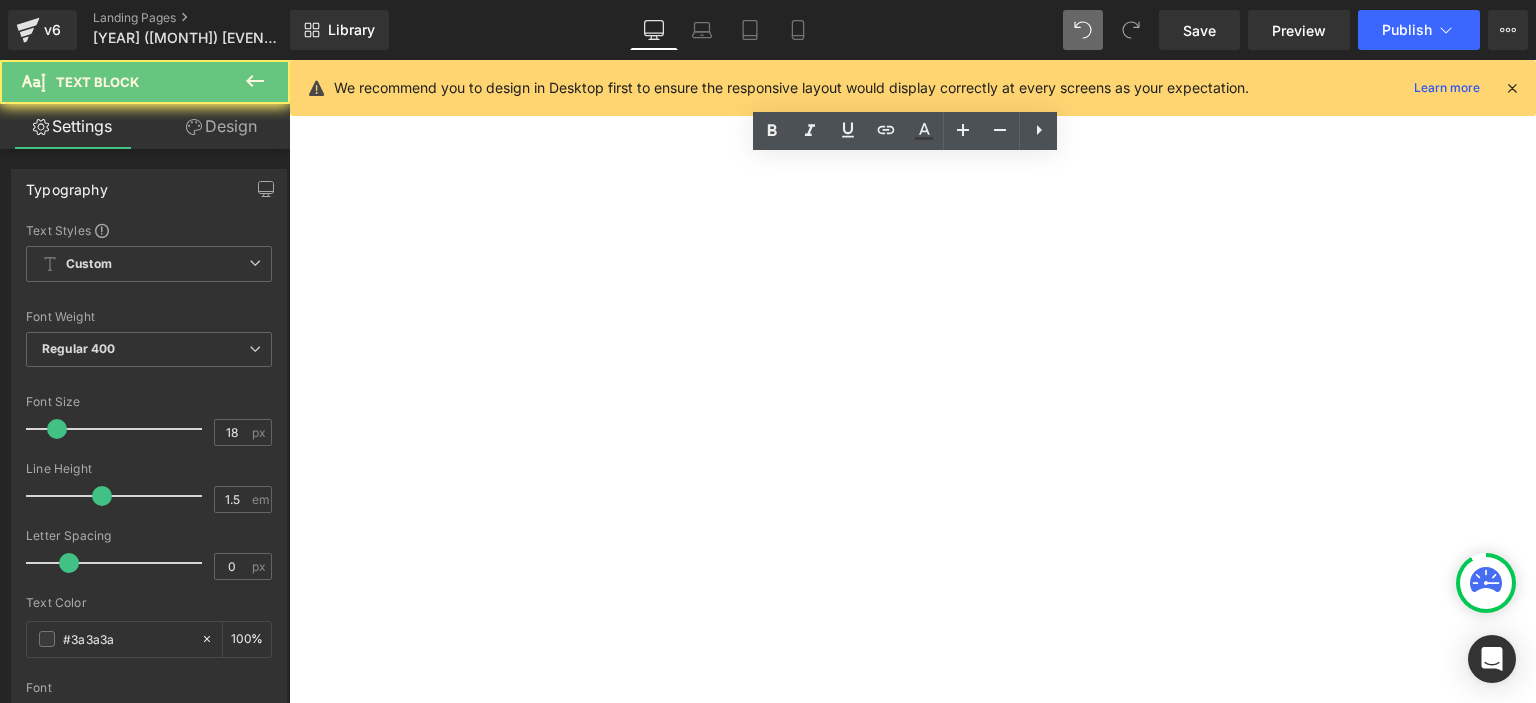 click on "All music instructors must complete the application before 26 January 2024." at bounding box center (289, 60) 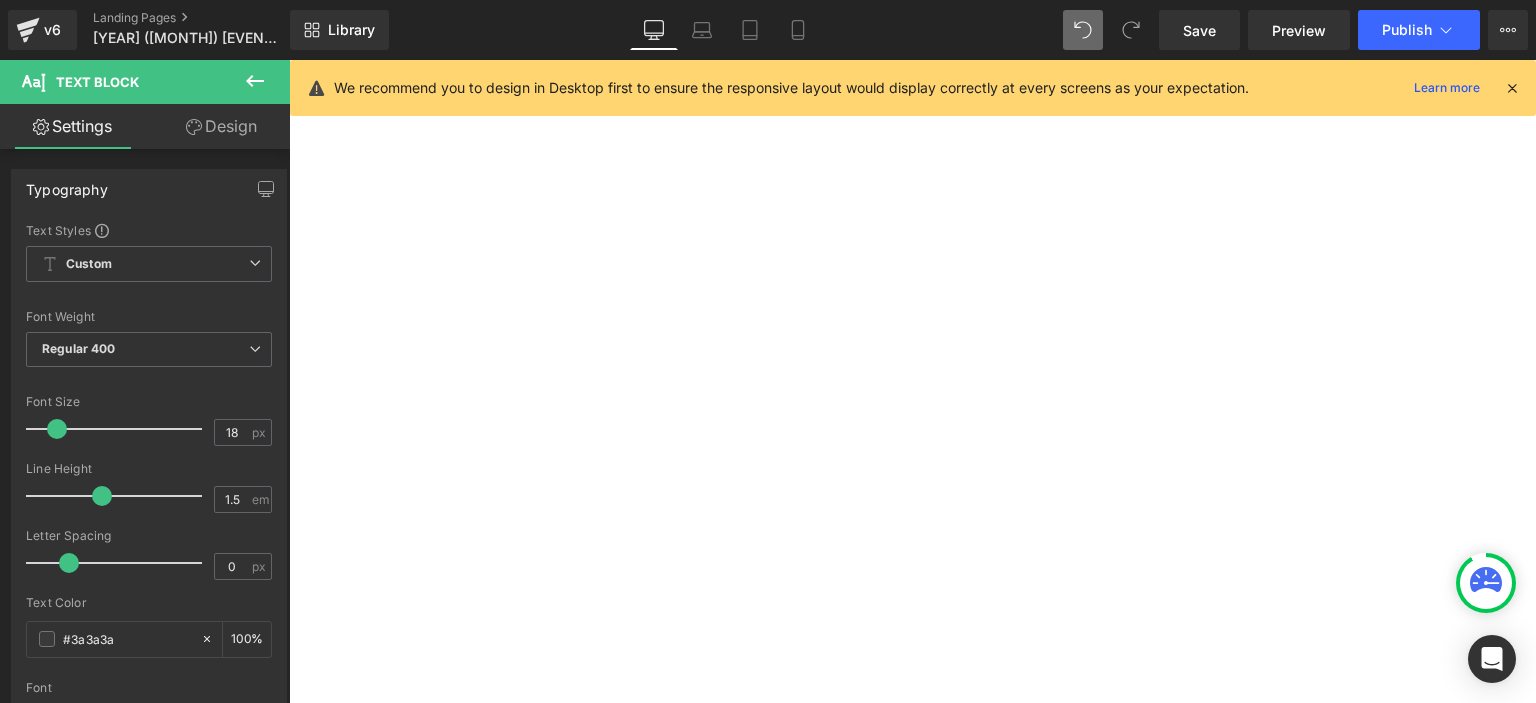type 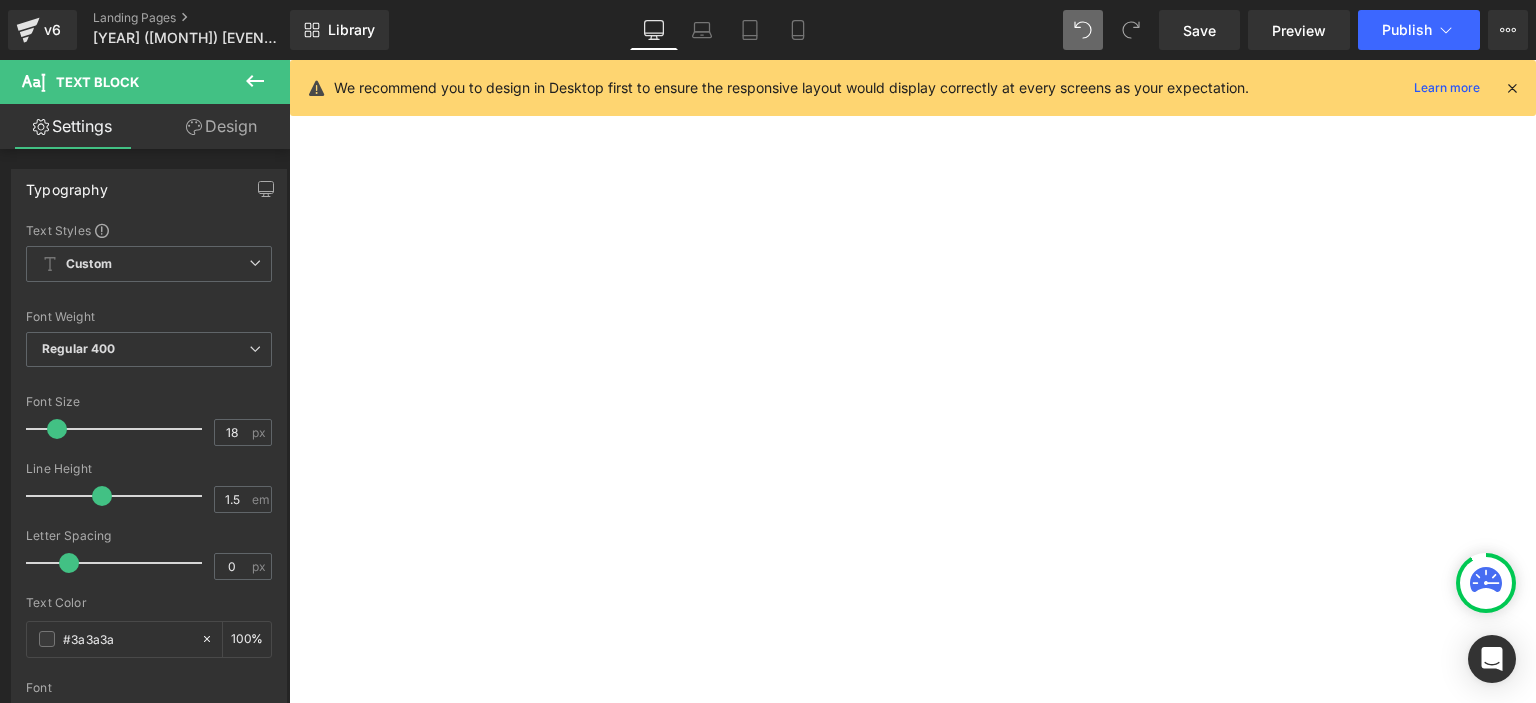 click at bounding box center (289, 60) 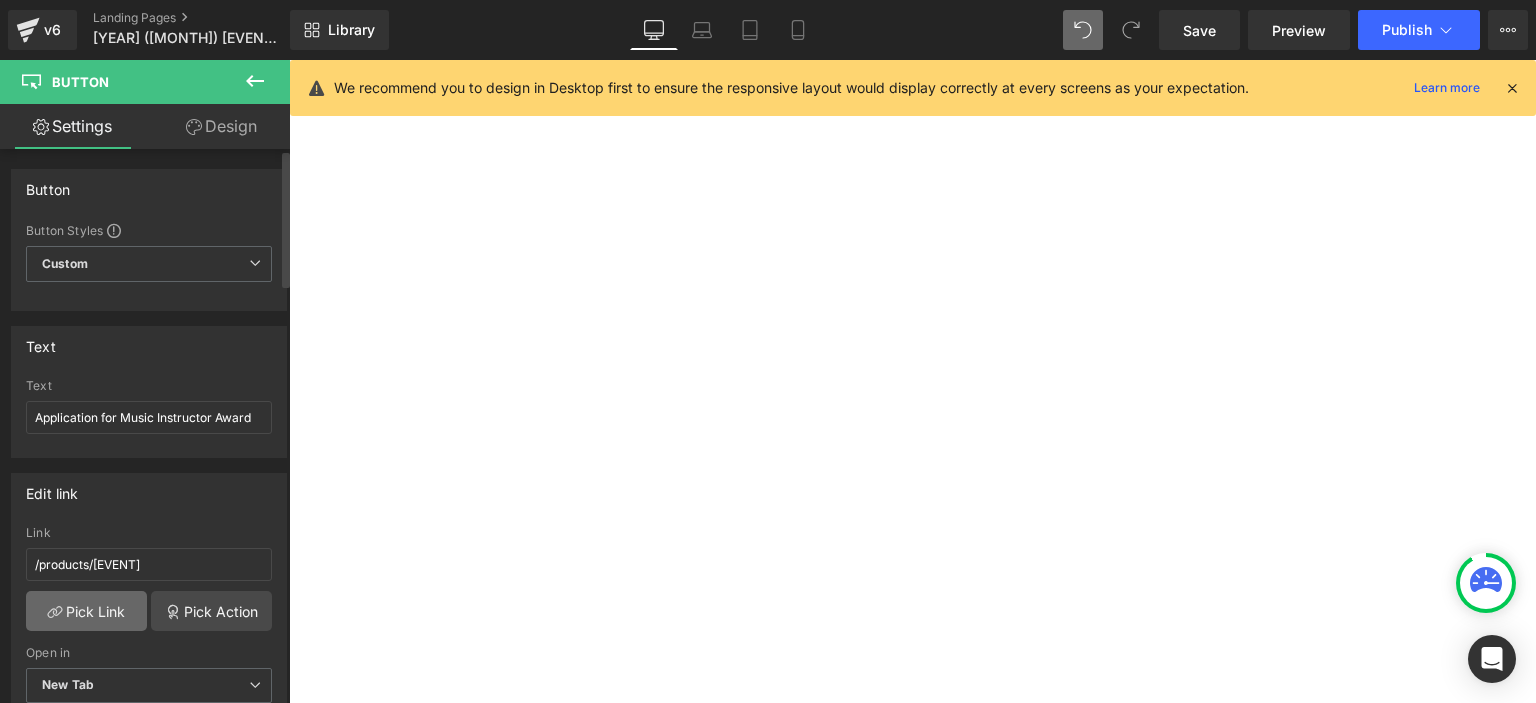 click on "Pick Link" at bounding box center (86, 611) 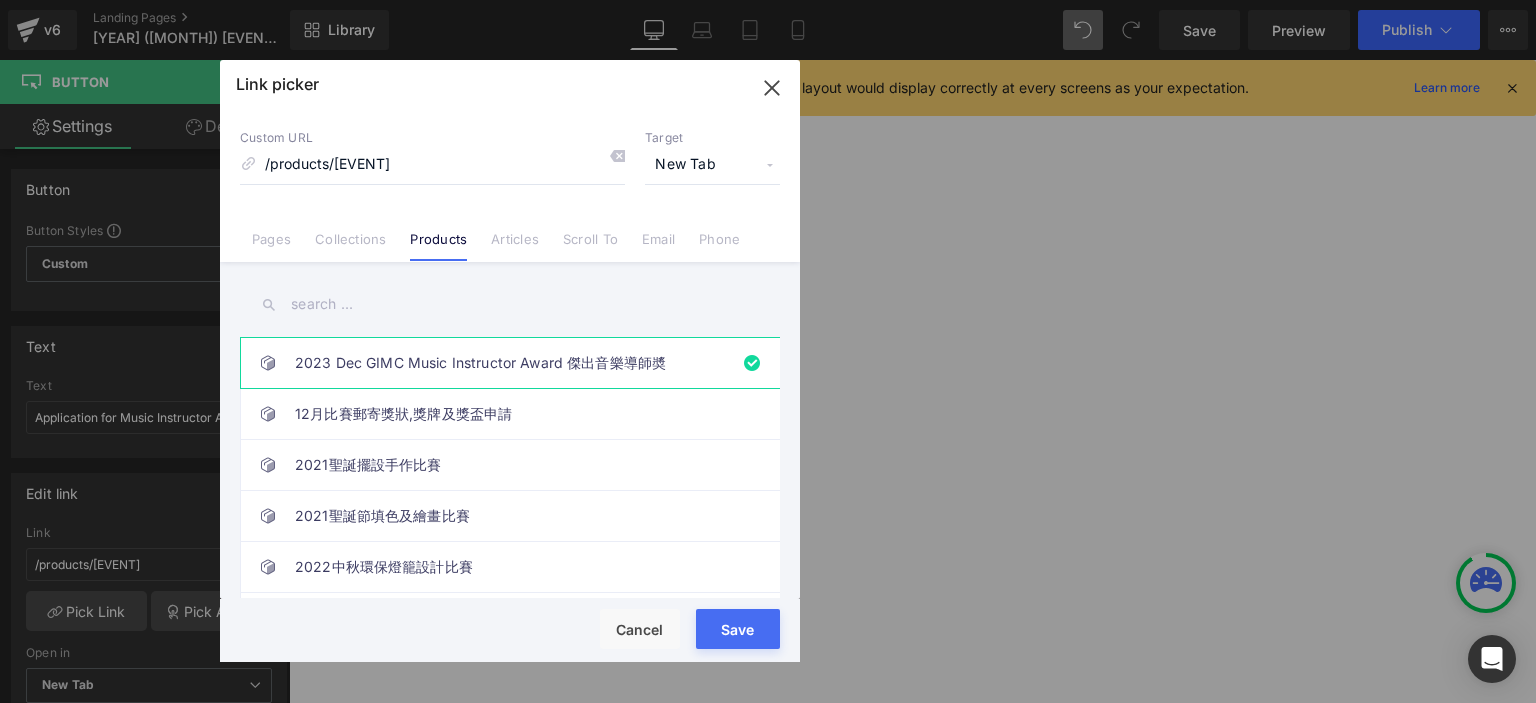 click at bounding box center [510, 304] 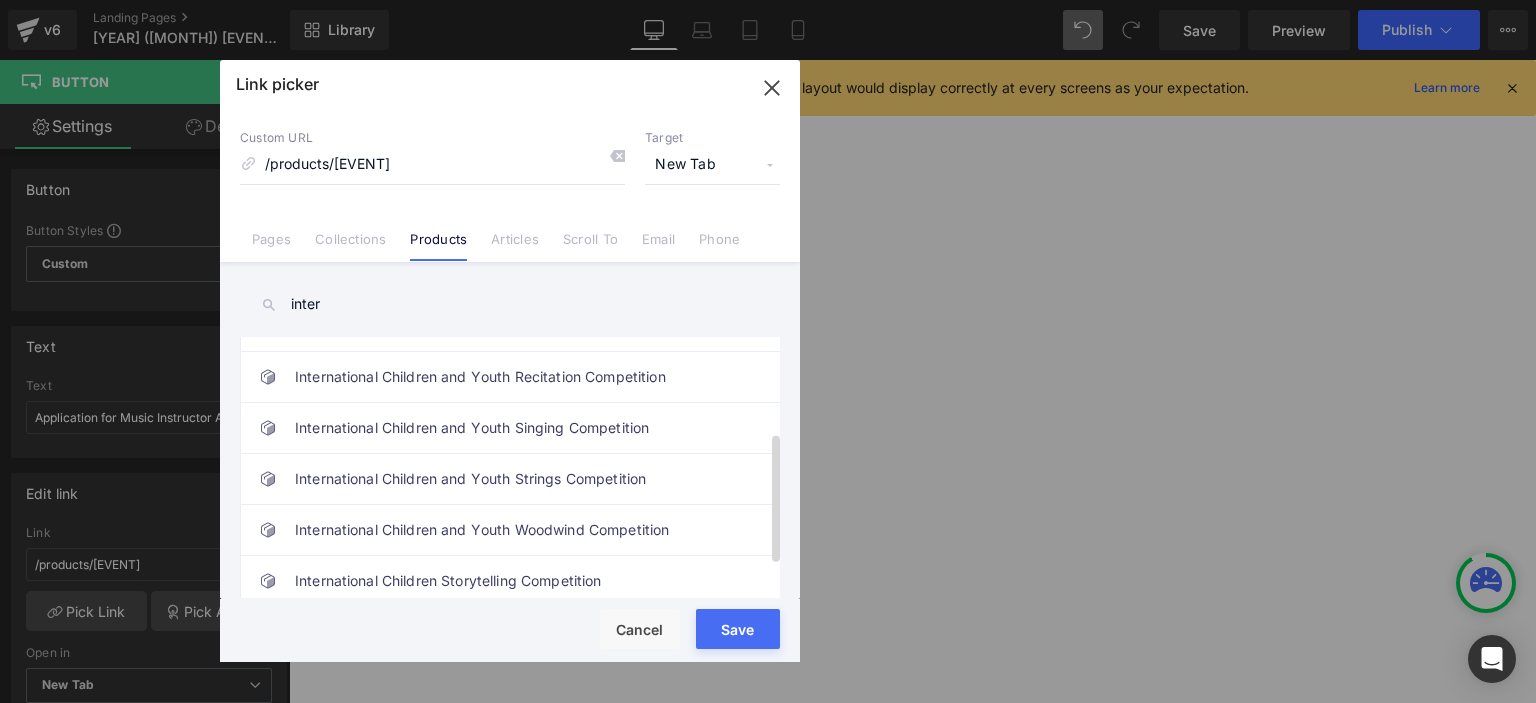 scroll, scrollTop: 254, scrollLeft: 0, axis: vertical 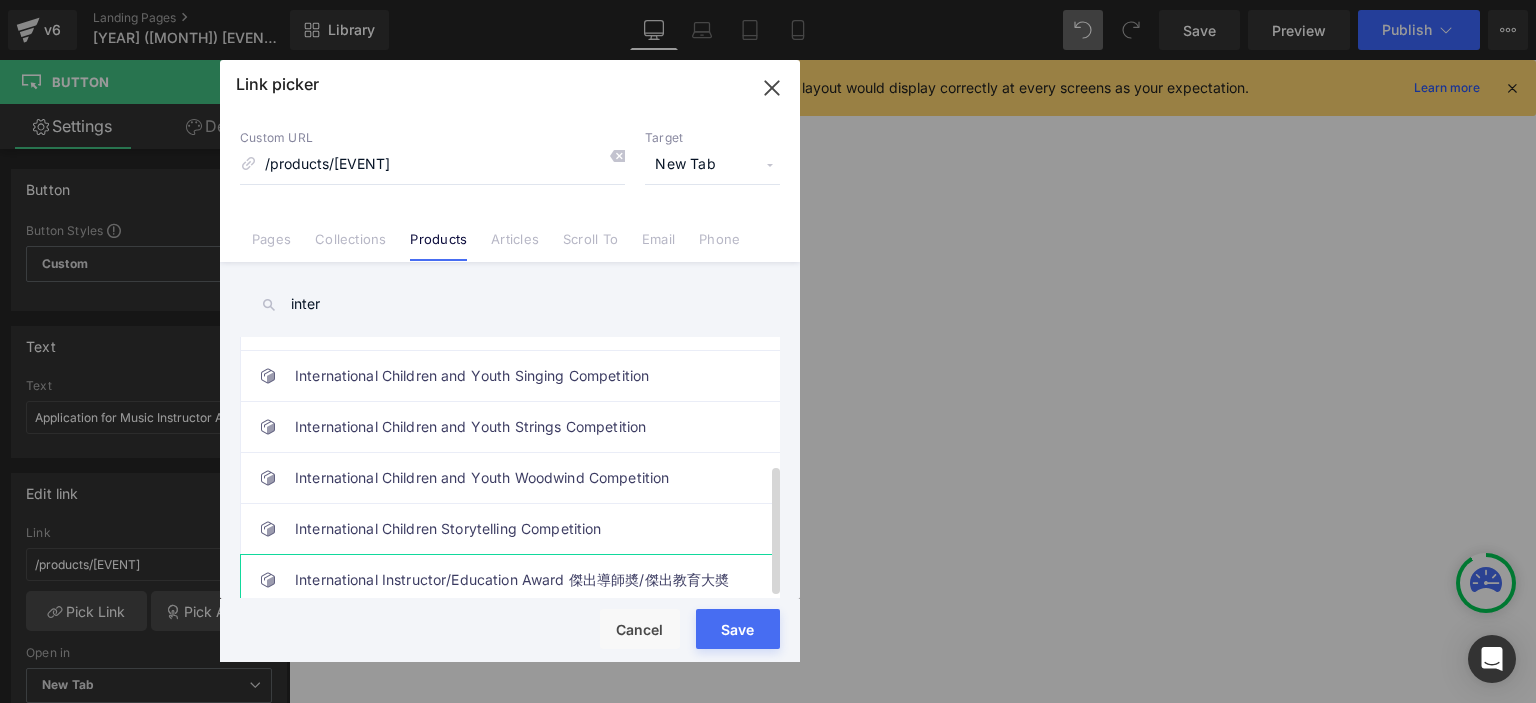 type on "inter" 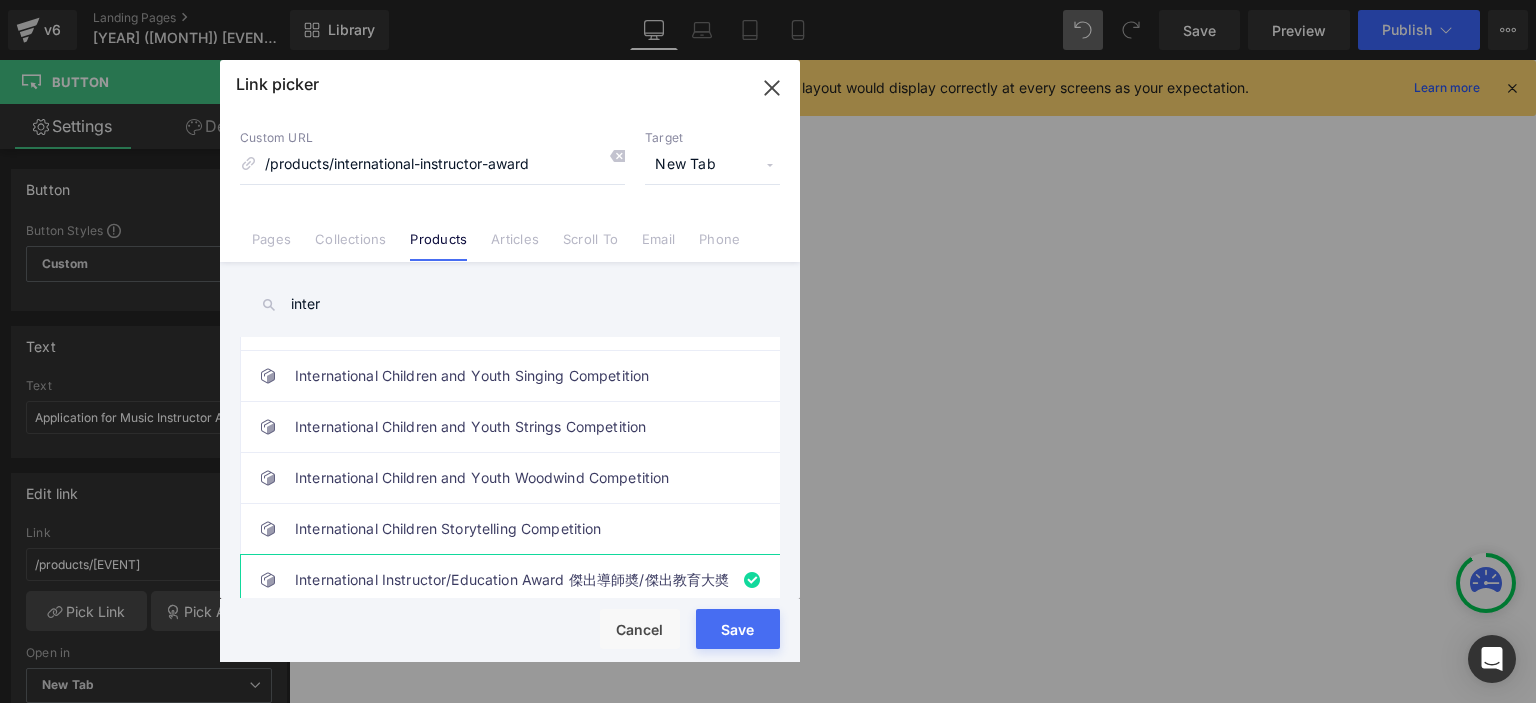 click on "Rendering Content" at bounding box center [768, 624] 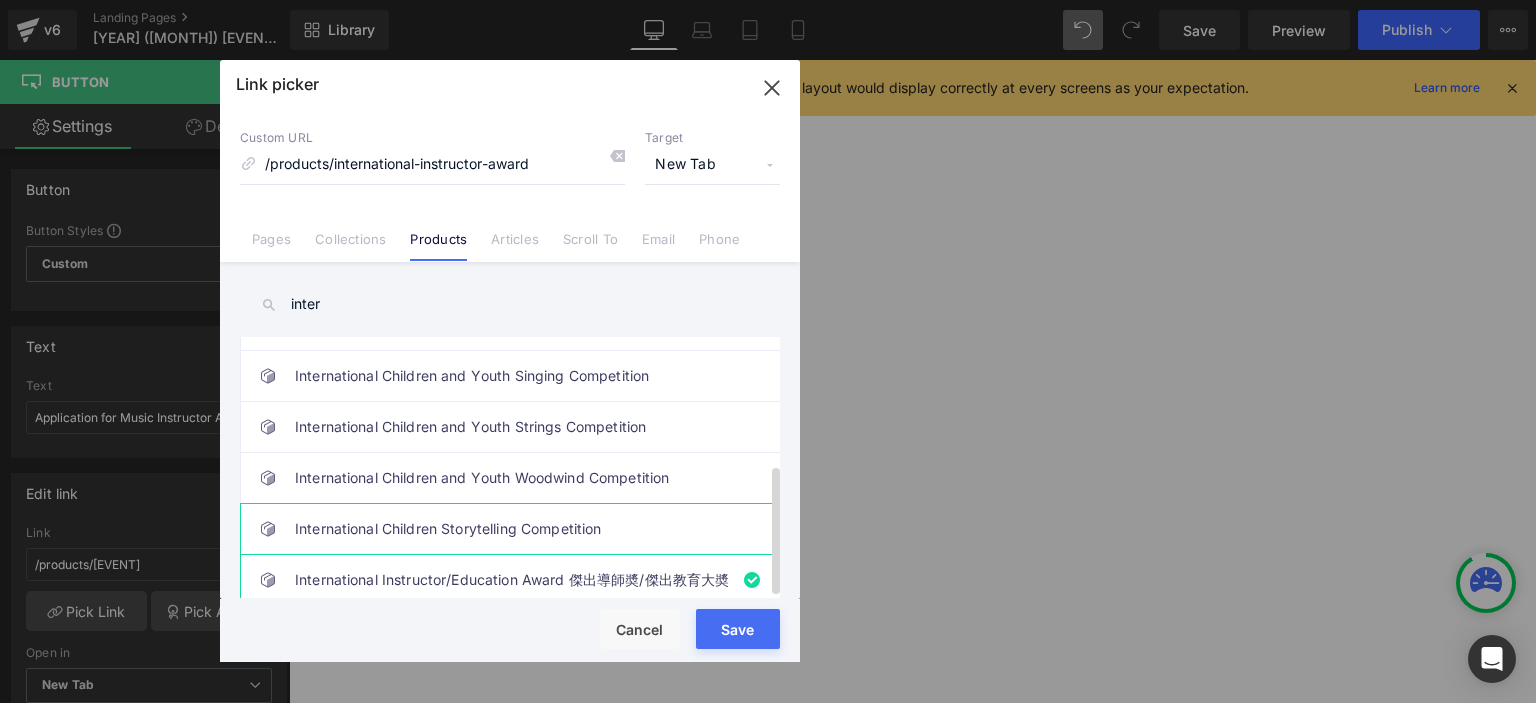 click on "International Children Storytelling Competition" at bounding box center (515, 529) 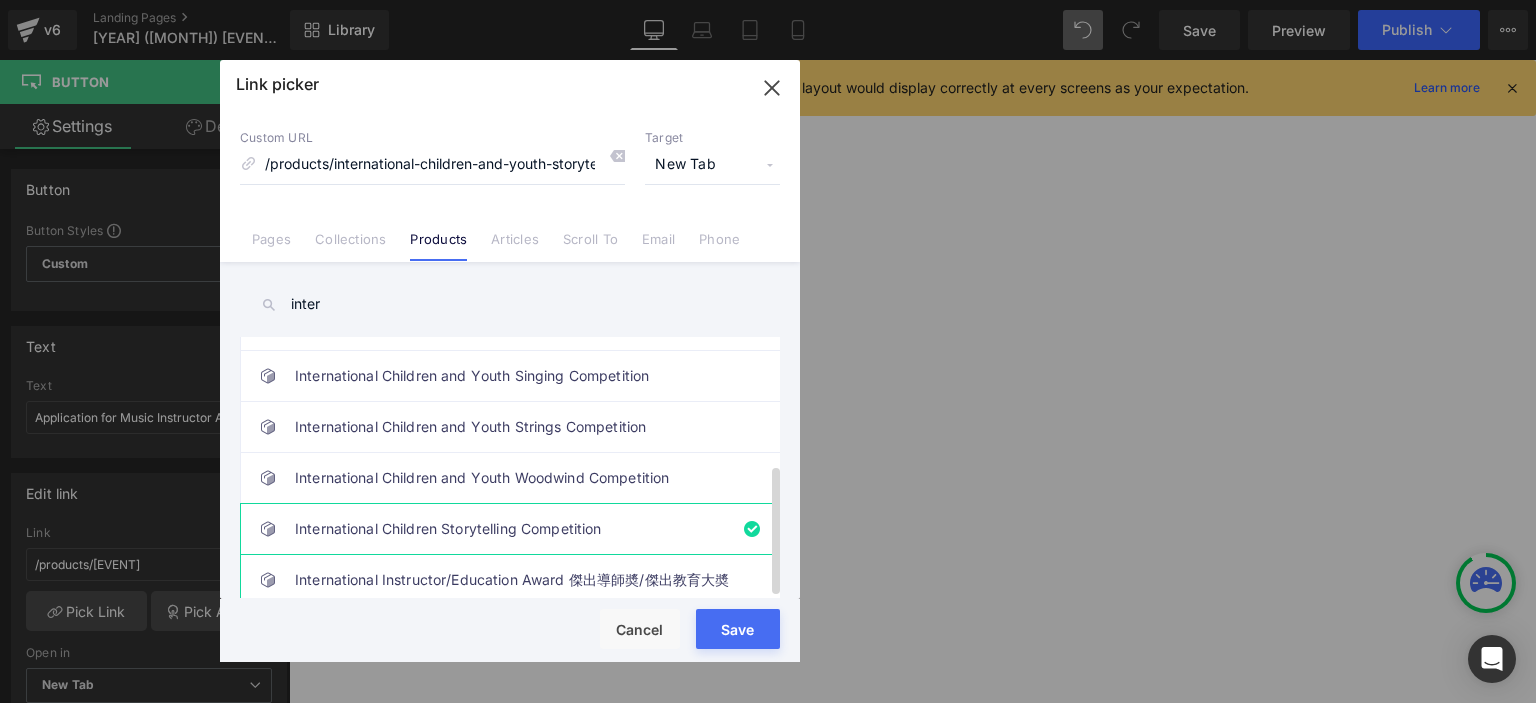 click on "International Instructor/Education Award 傑出導師奬/傑出教育大奬" at bounding box center (515, 580) 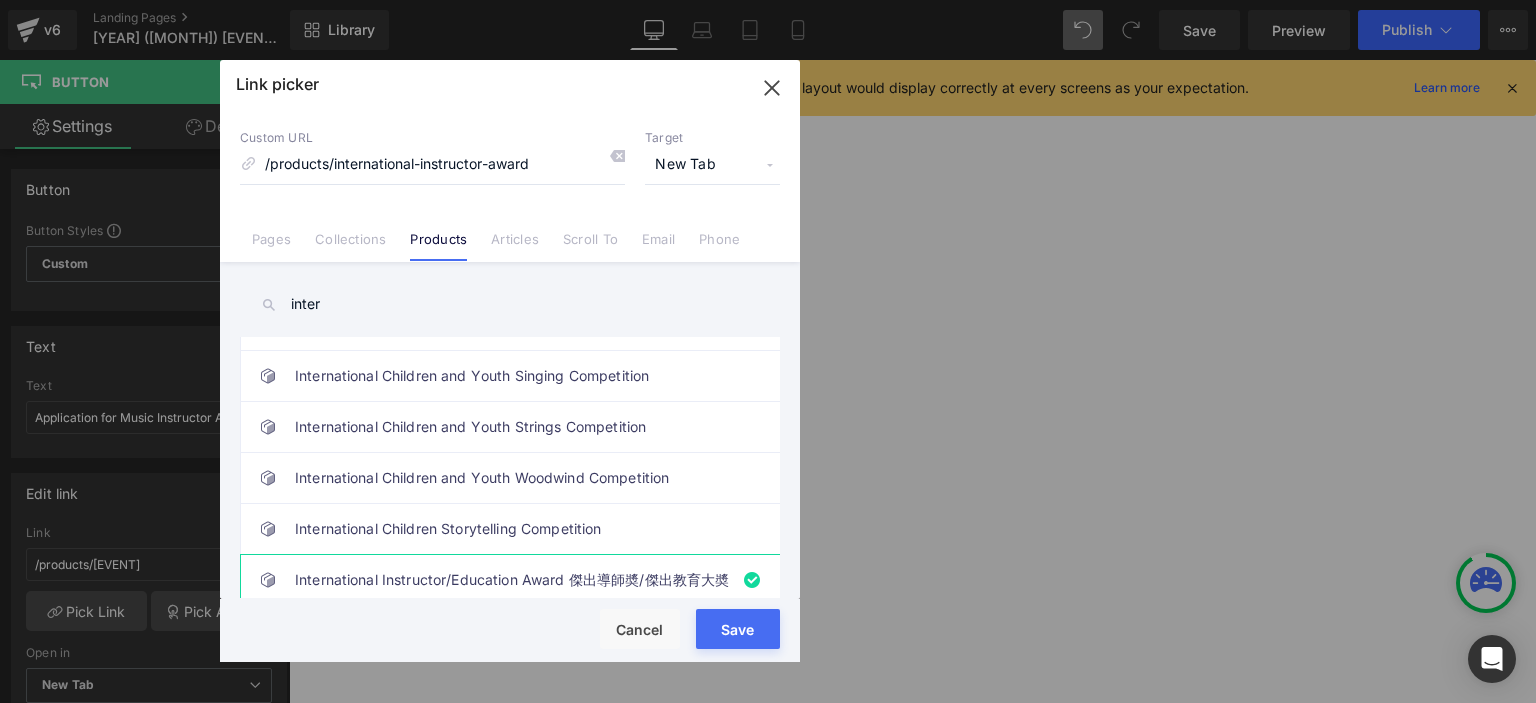 click on "Rendering Content" at bounding box center (768, 624) 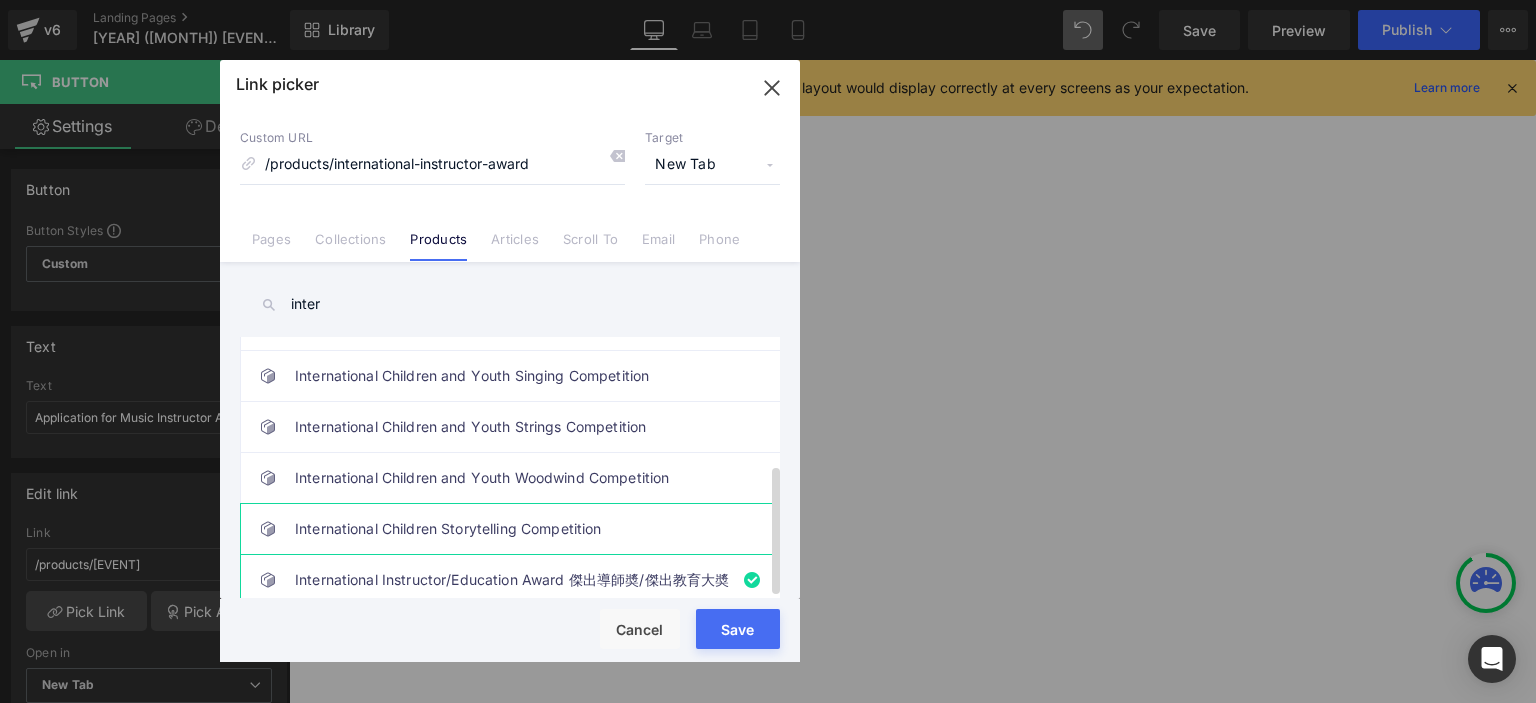 click on "International Children Storytelling Competition" at bounding box center [515, 529] 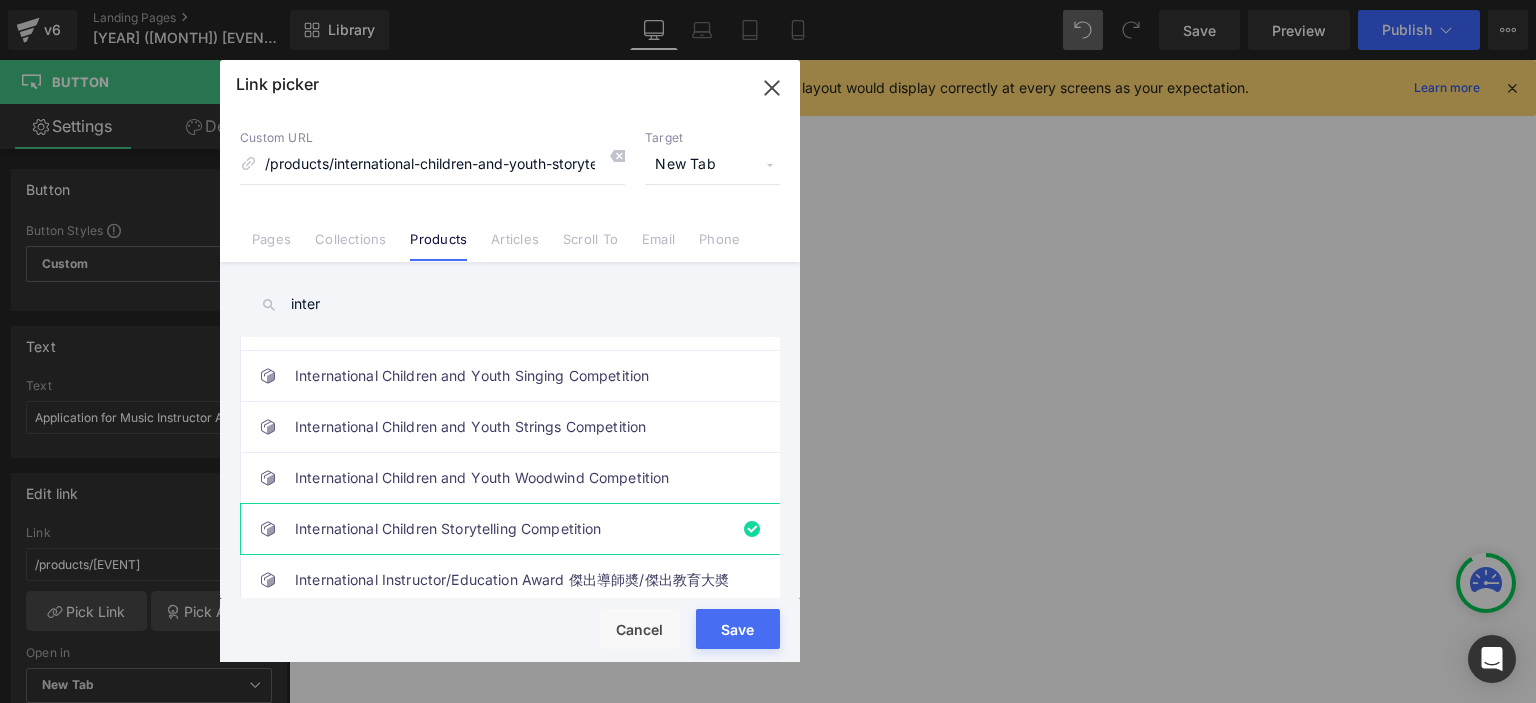 click on "Rendering Content" at bounding box center (768, 624) 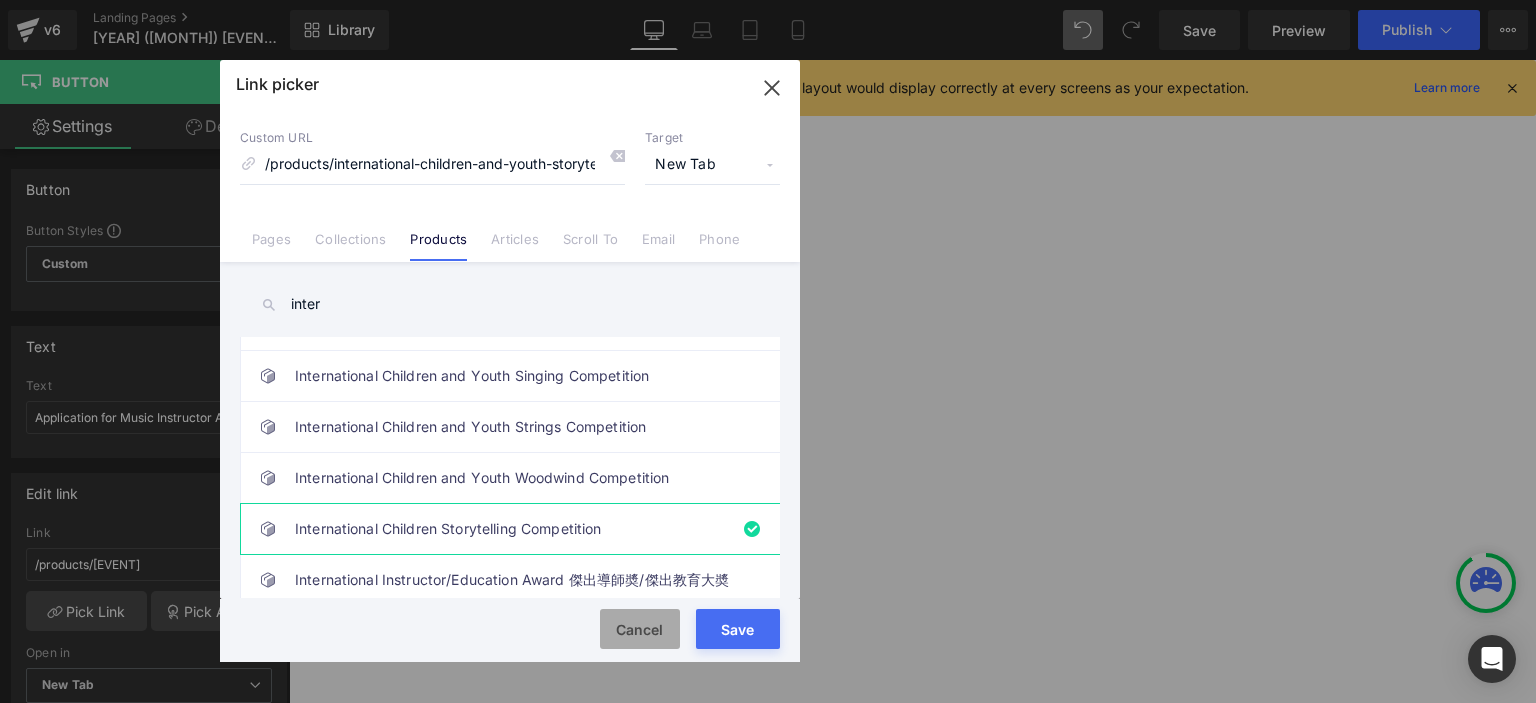 click on "Cancel" at bounding box center [640, 629] 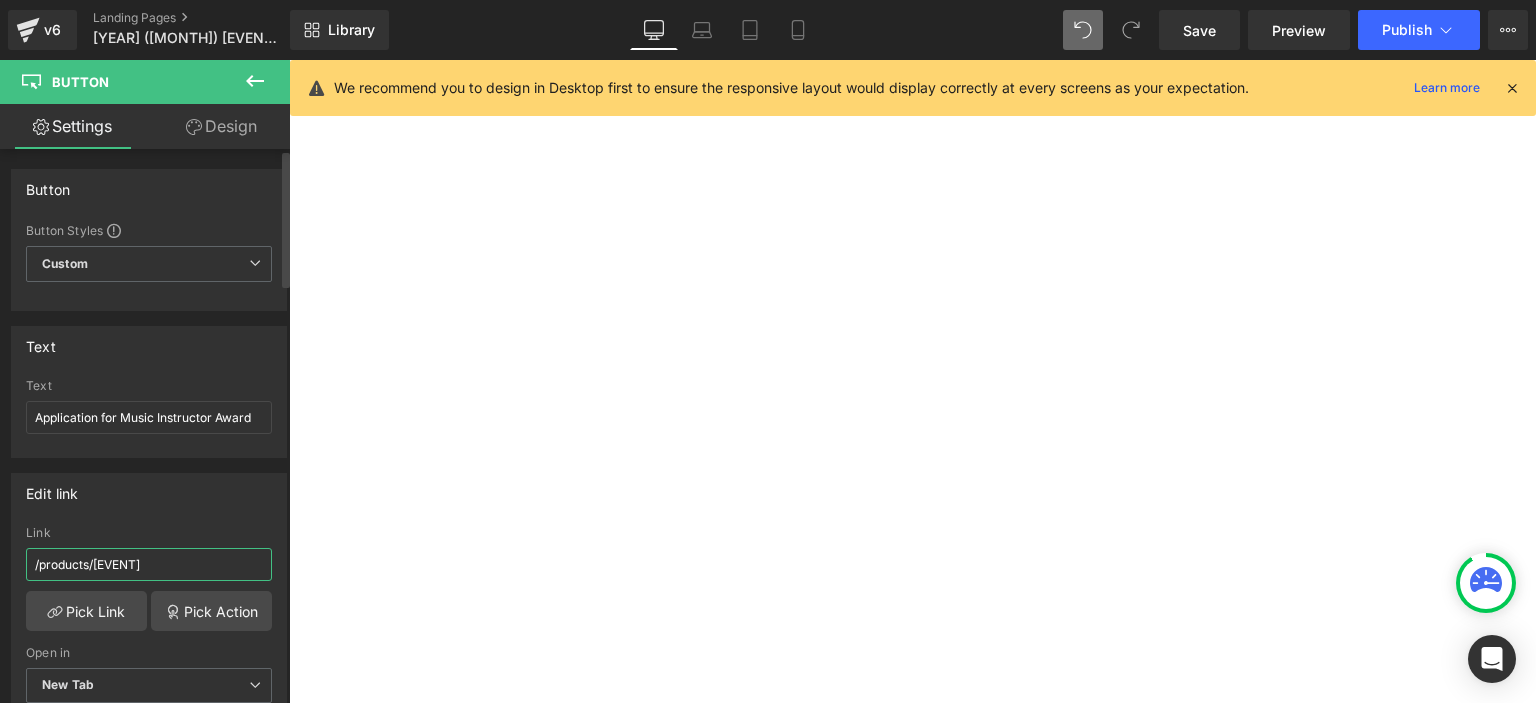 click on "/products/[EVENT]" at bounding box center [149, 564] 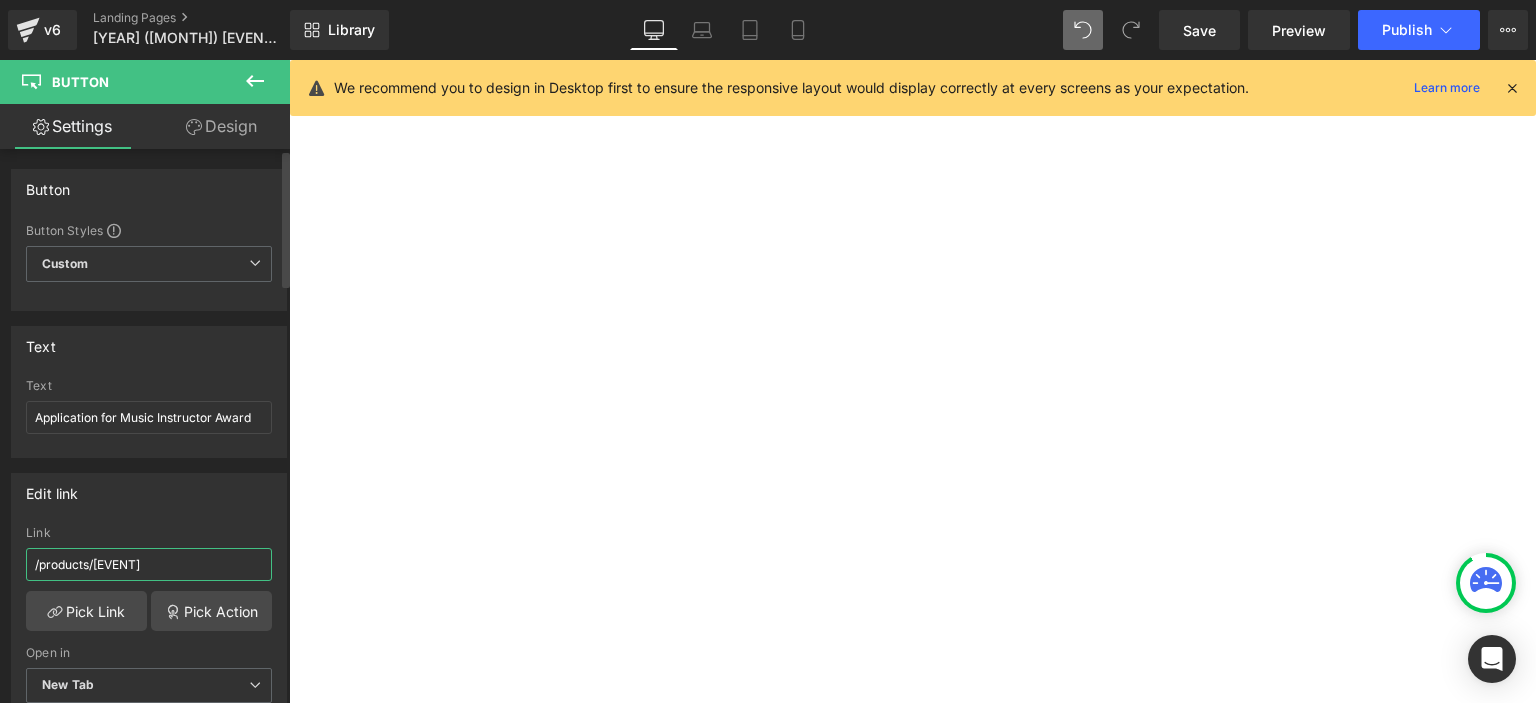 click on "/products/[EVENT]" at bounding box center (149, 564) 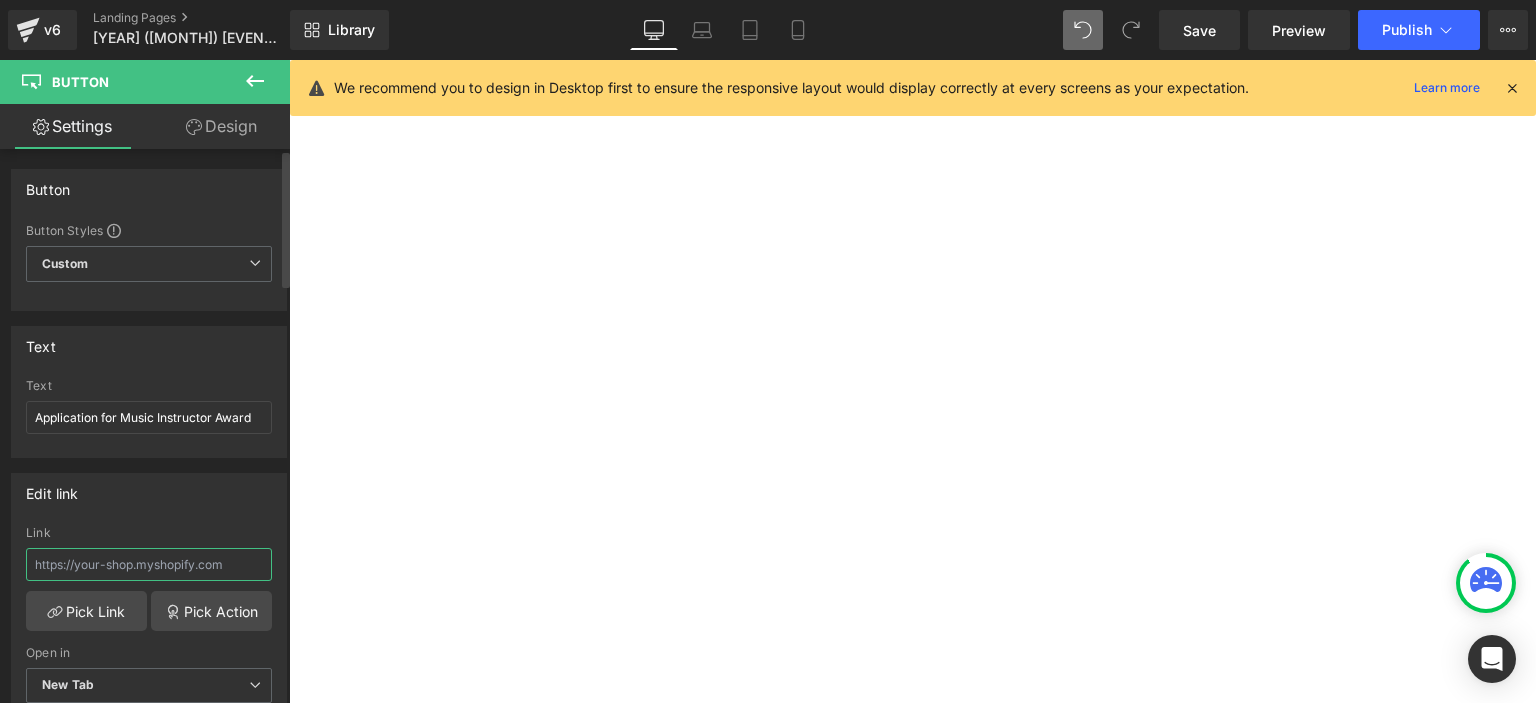 type 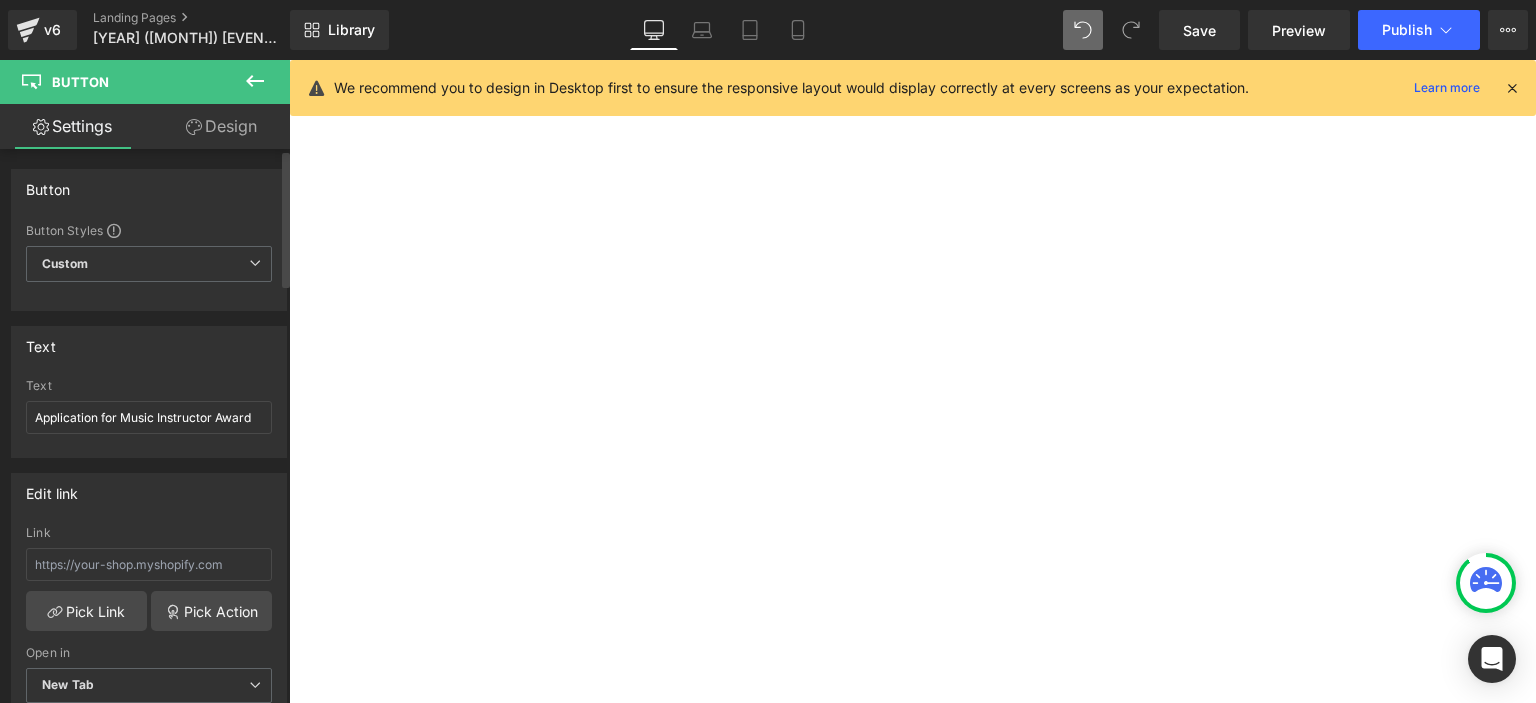 click on "Link" at bounding box center [149, 558] 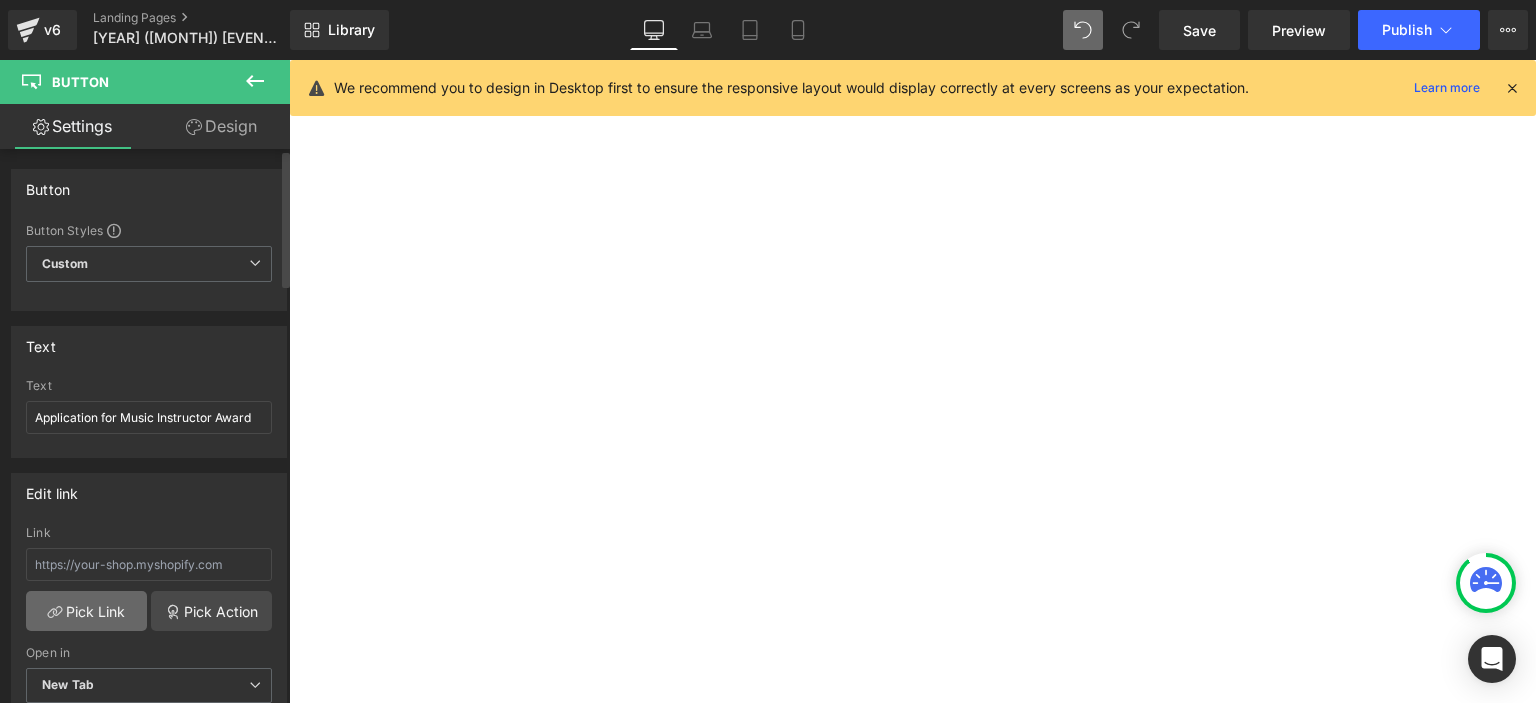 click on "Pick Link" at bounding box center (86, 611) 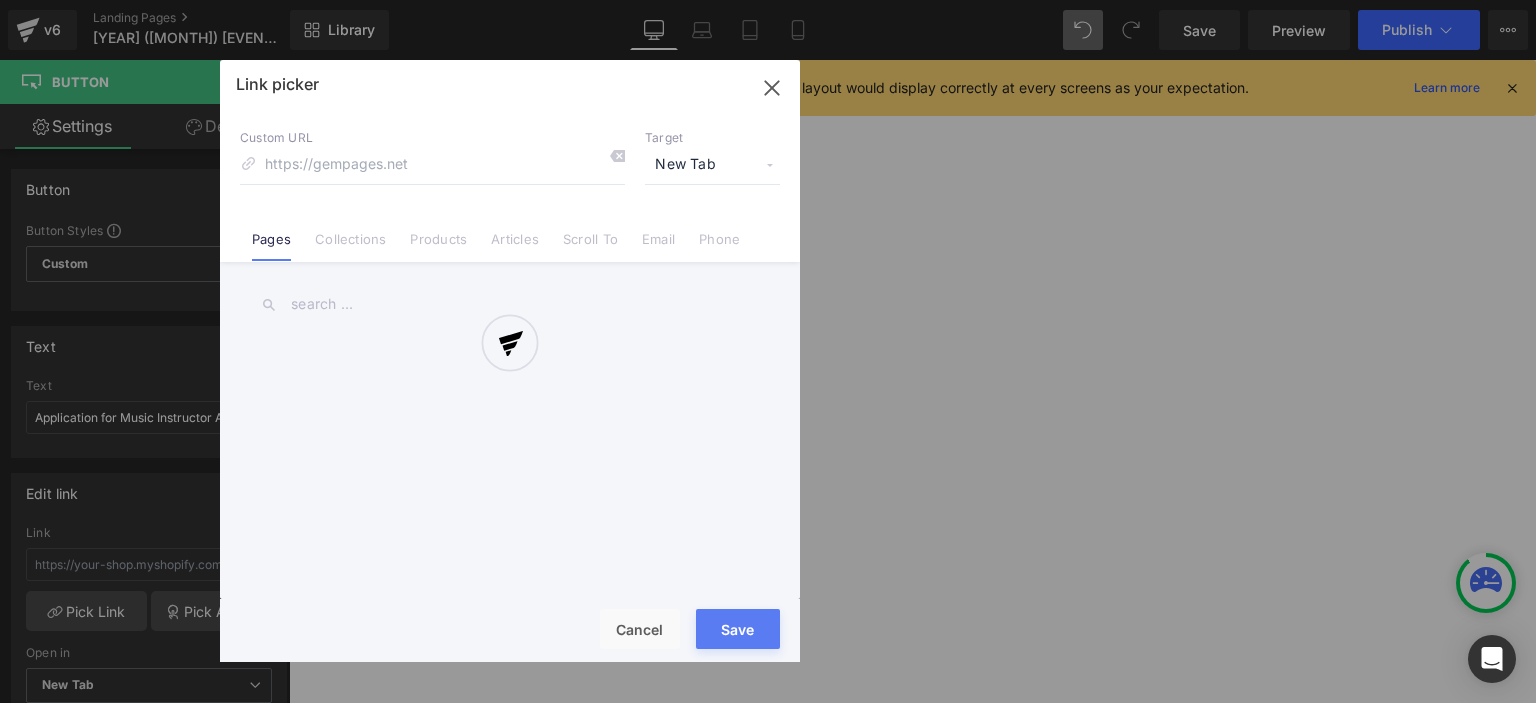 click at bounding box center (510, 361) 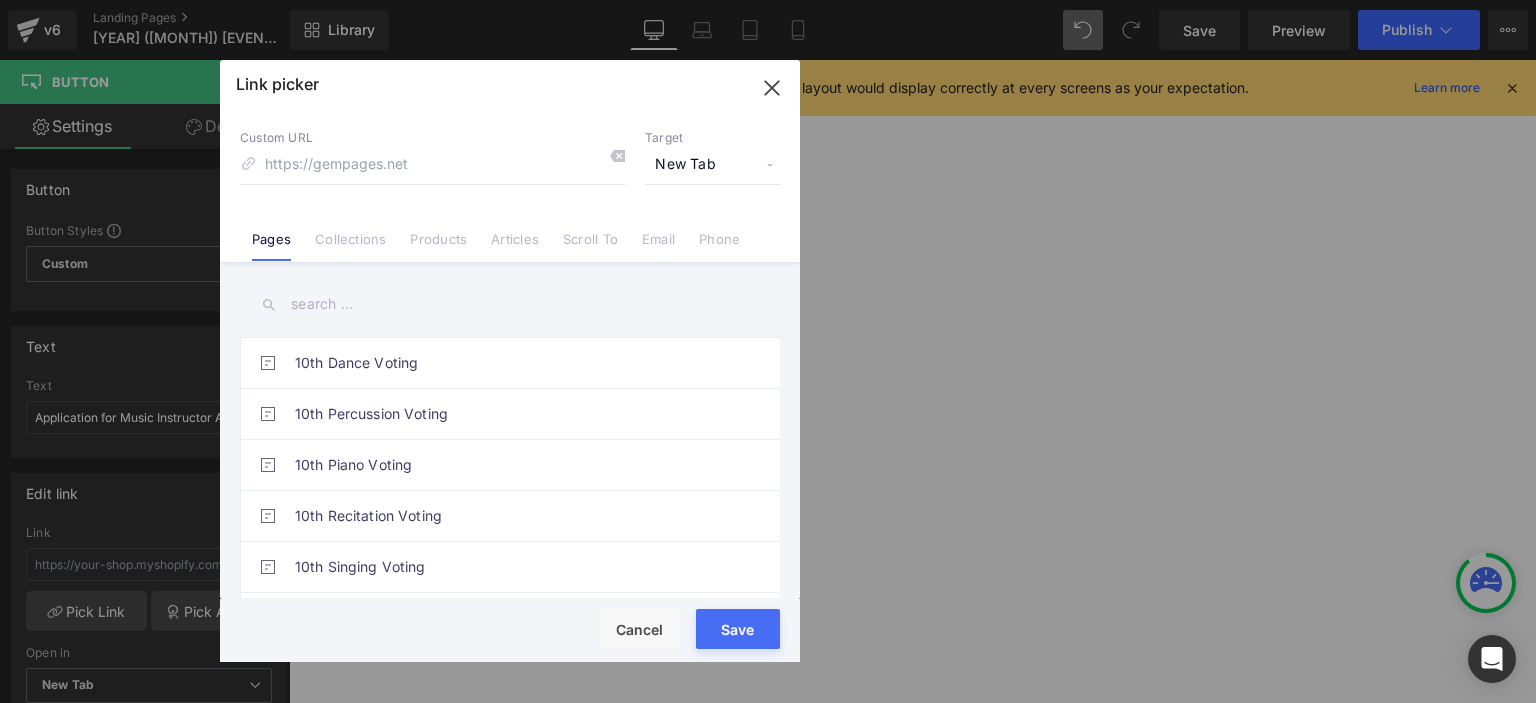 click on "Products" at bounding box center [438, 246] 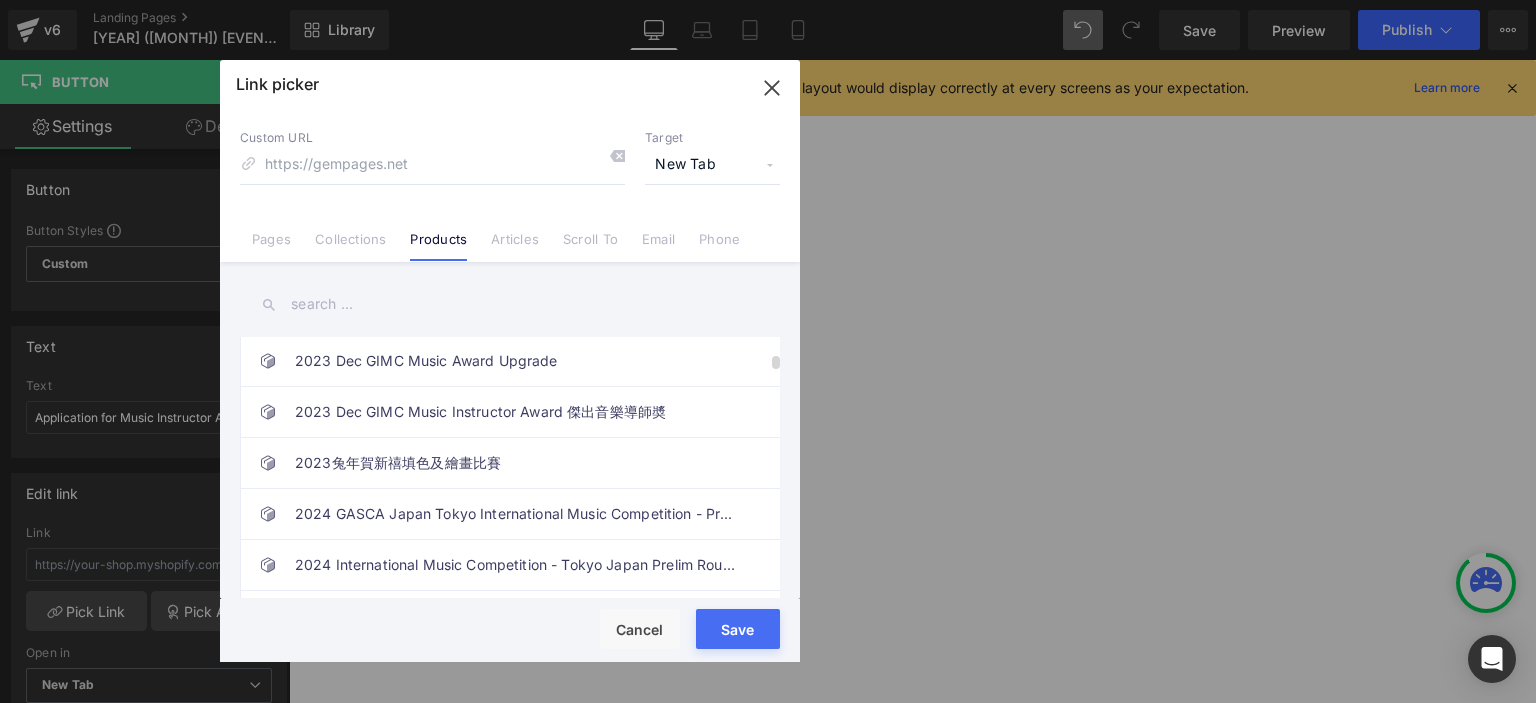 scroll, scrollTop: 0, scrollLeft: 0, axis: both 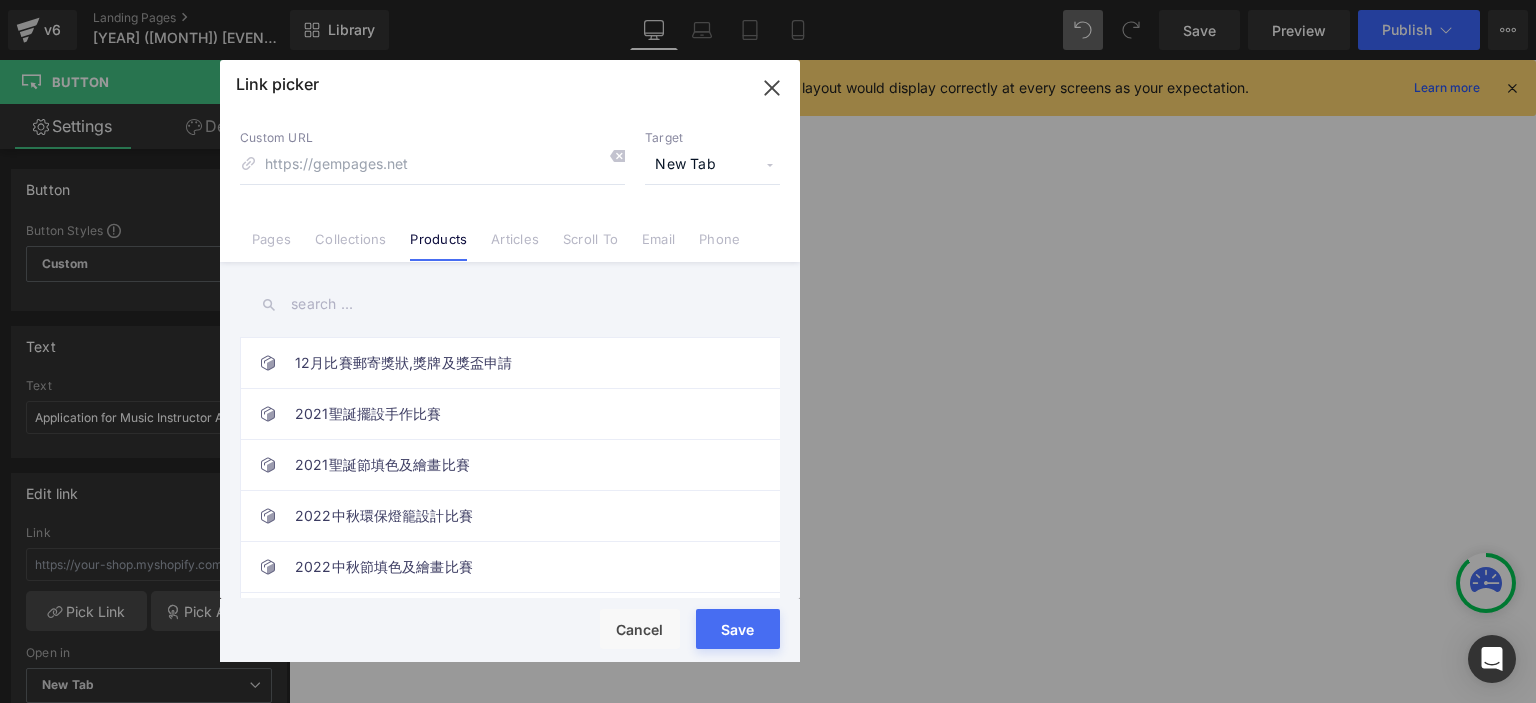 click at bounding box center (510, 304) 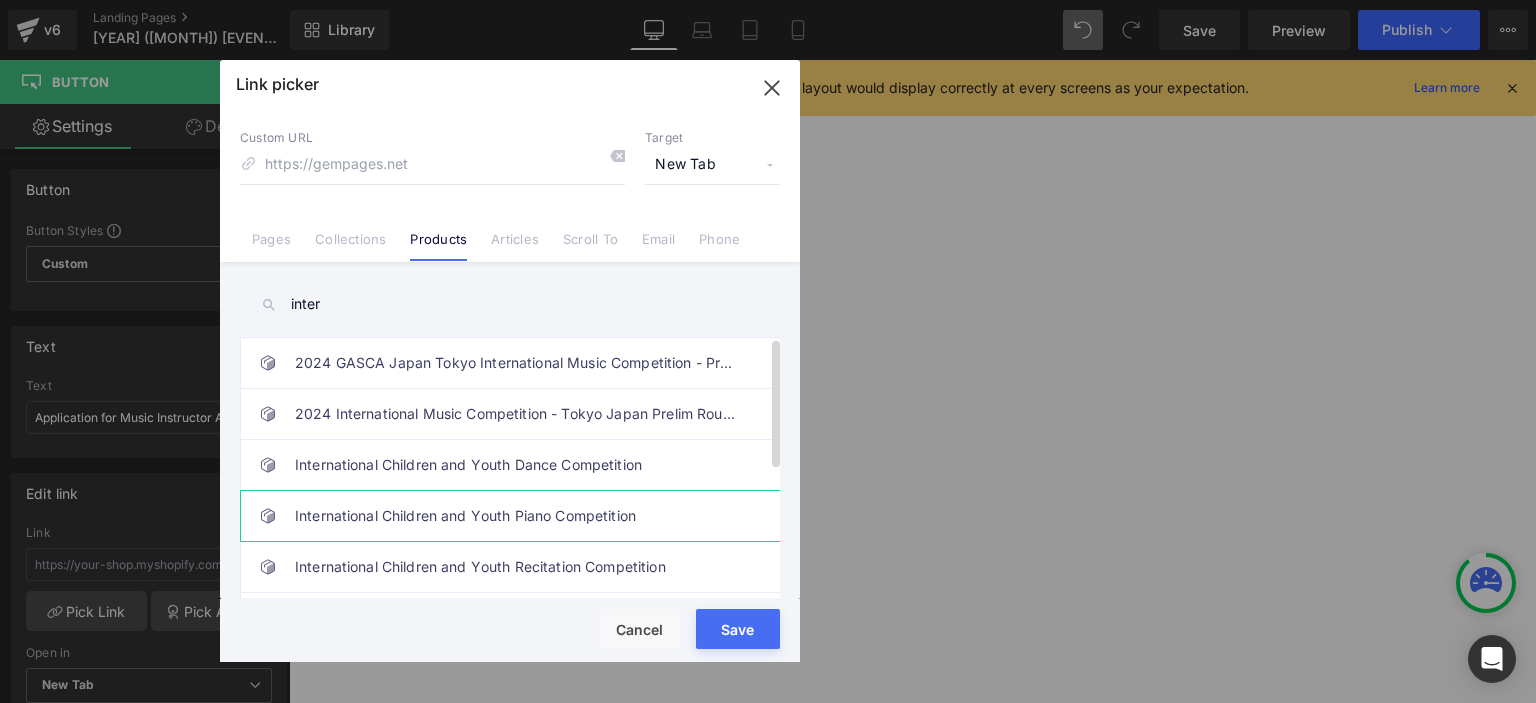 scroll, scrollTop: 254, scrollLeft: 0, axis: vertical 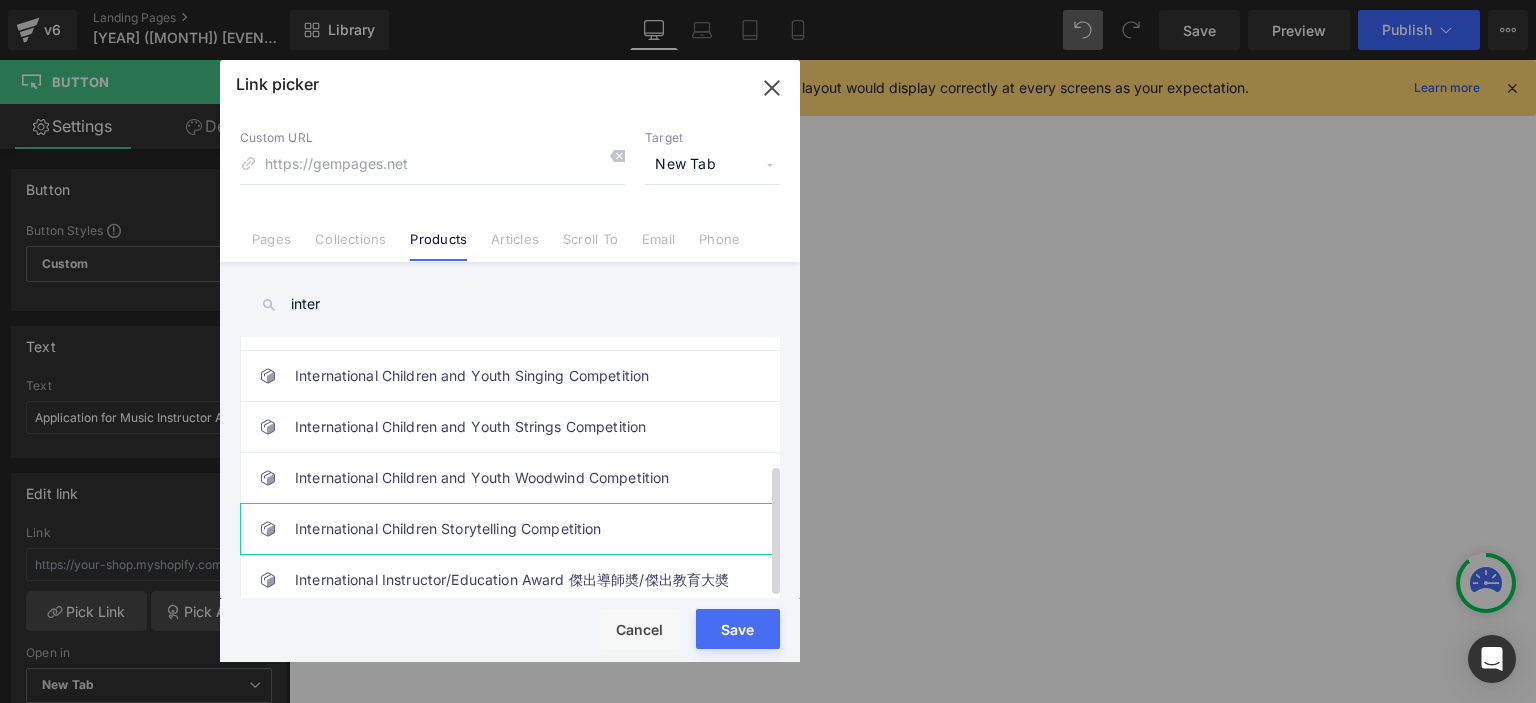 type on "inter" 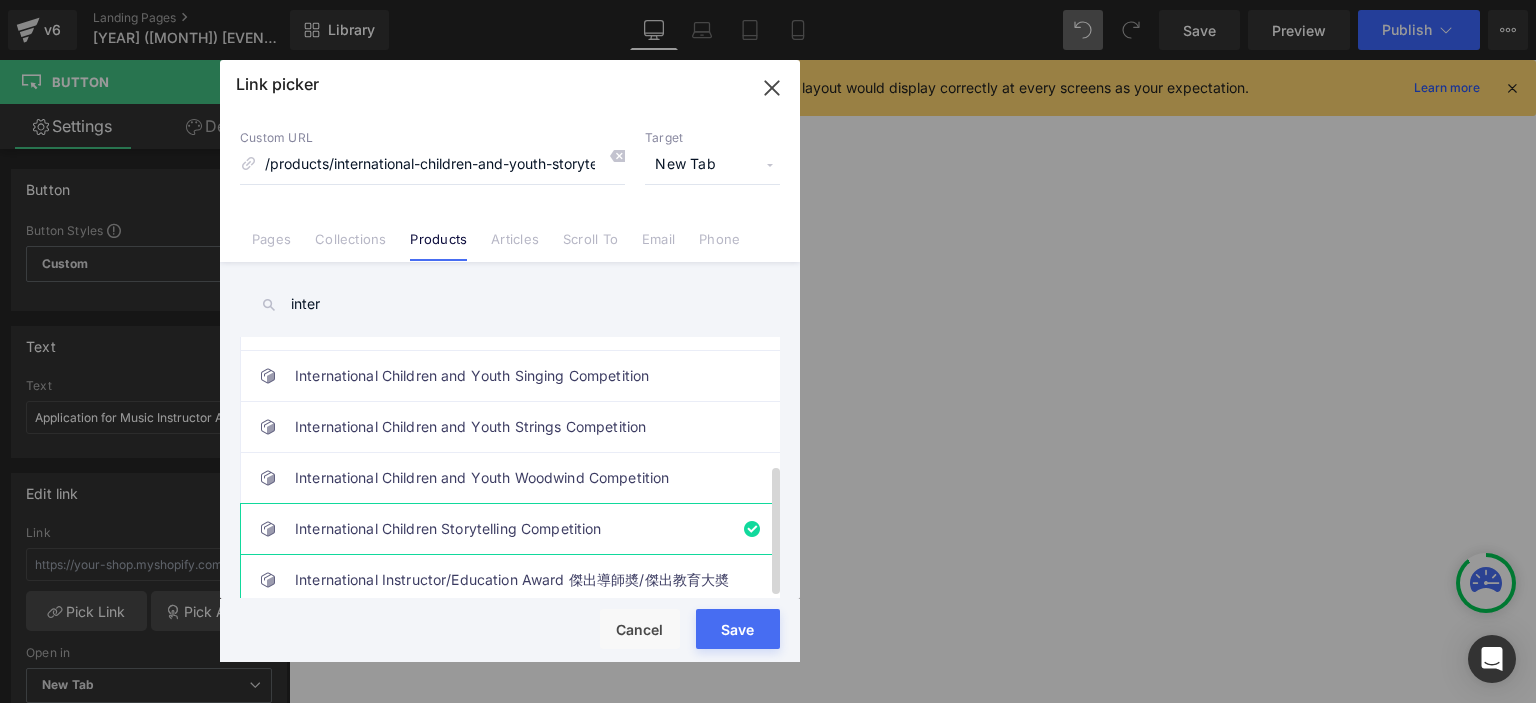 click on "International Instructor/Education Award 傑出導師奬/傑出教育大奬" at bounding box center [515, 580] 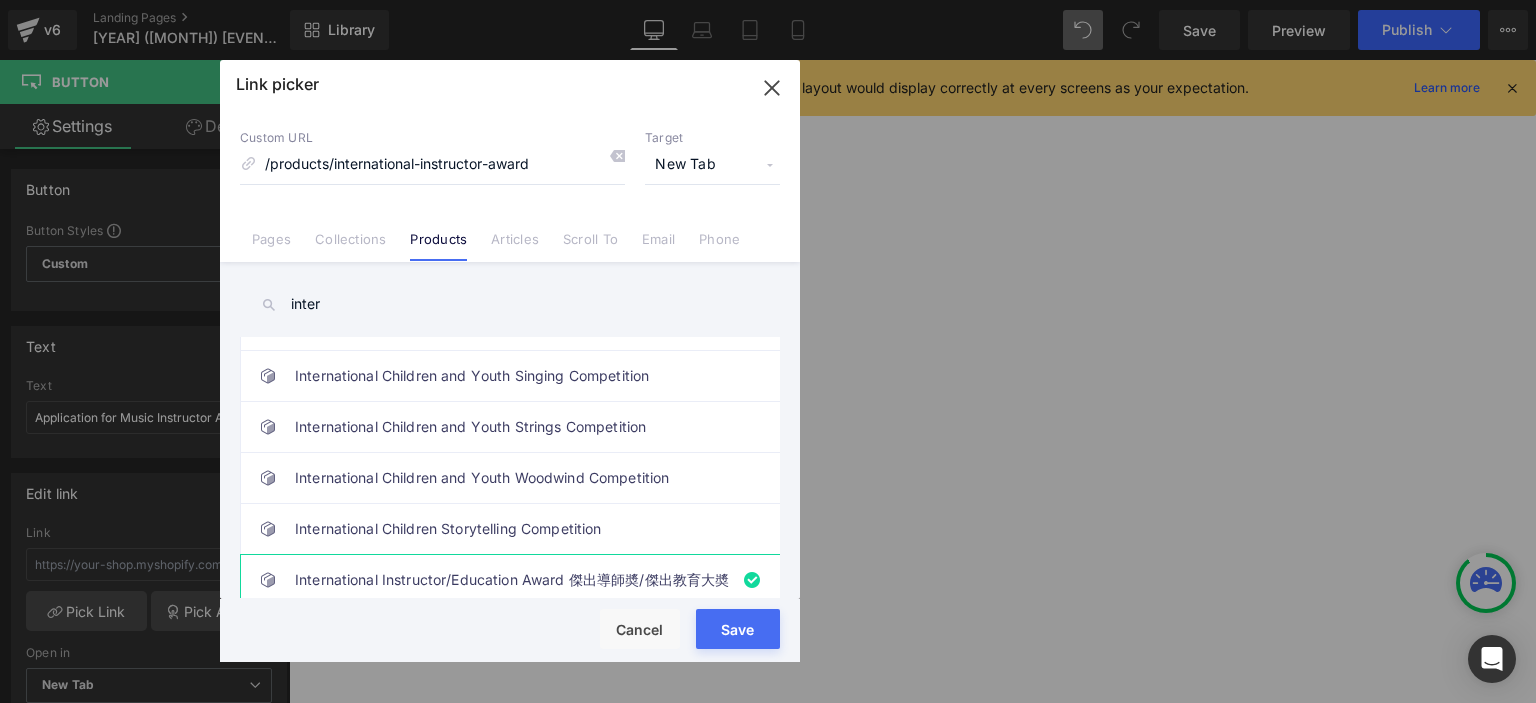 click on "New Tab" at bounding box center [712, 165] 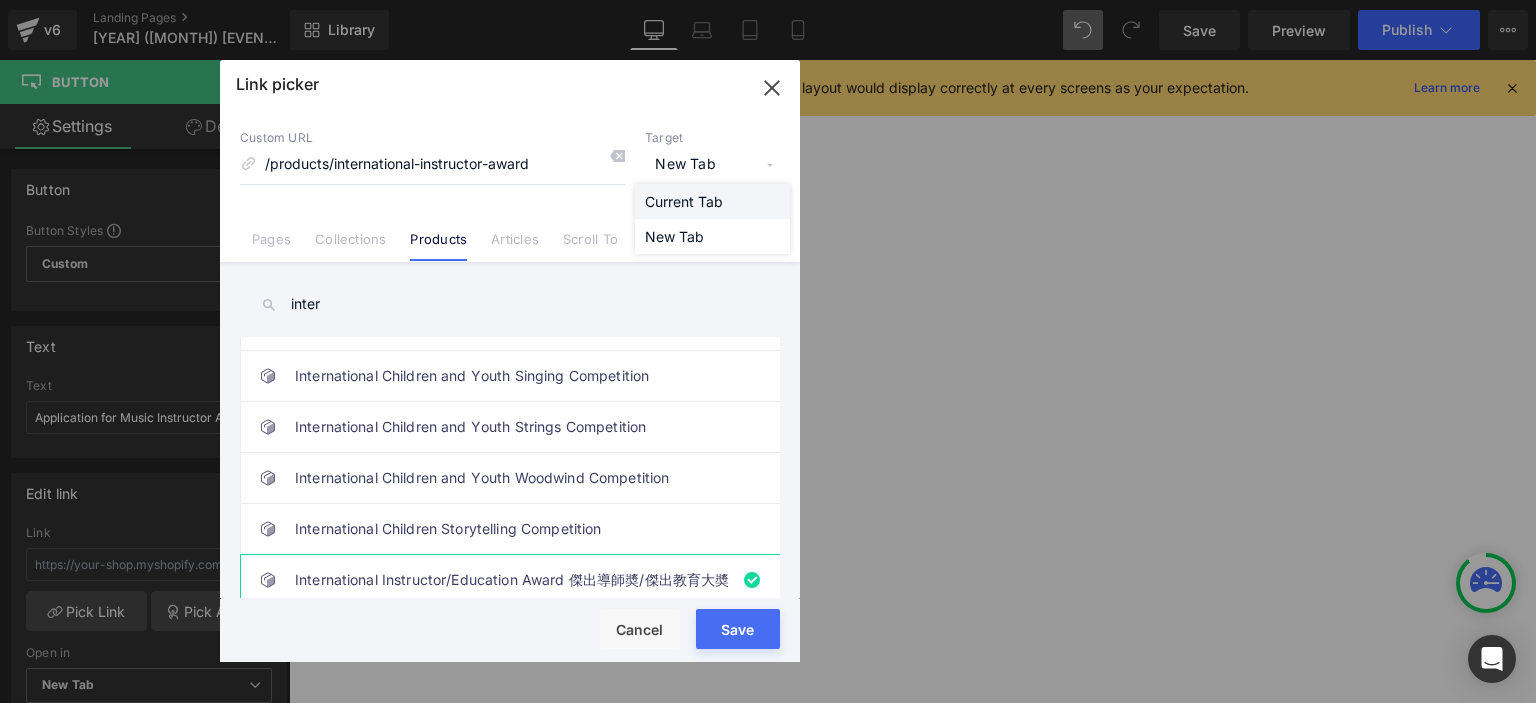 click on "Current Tab" at bounding box center [712, 201] 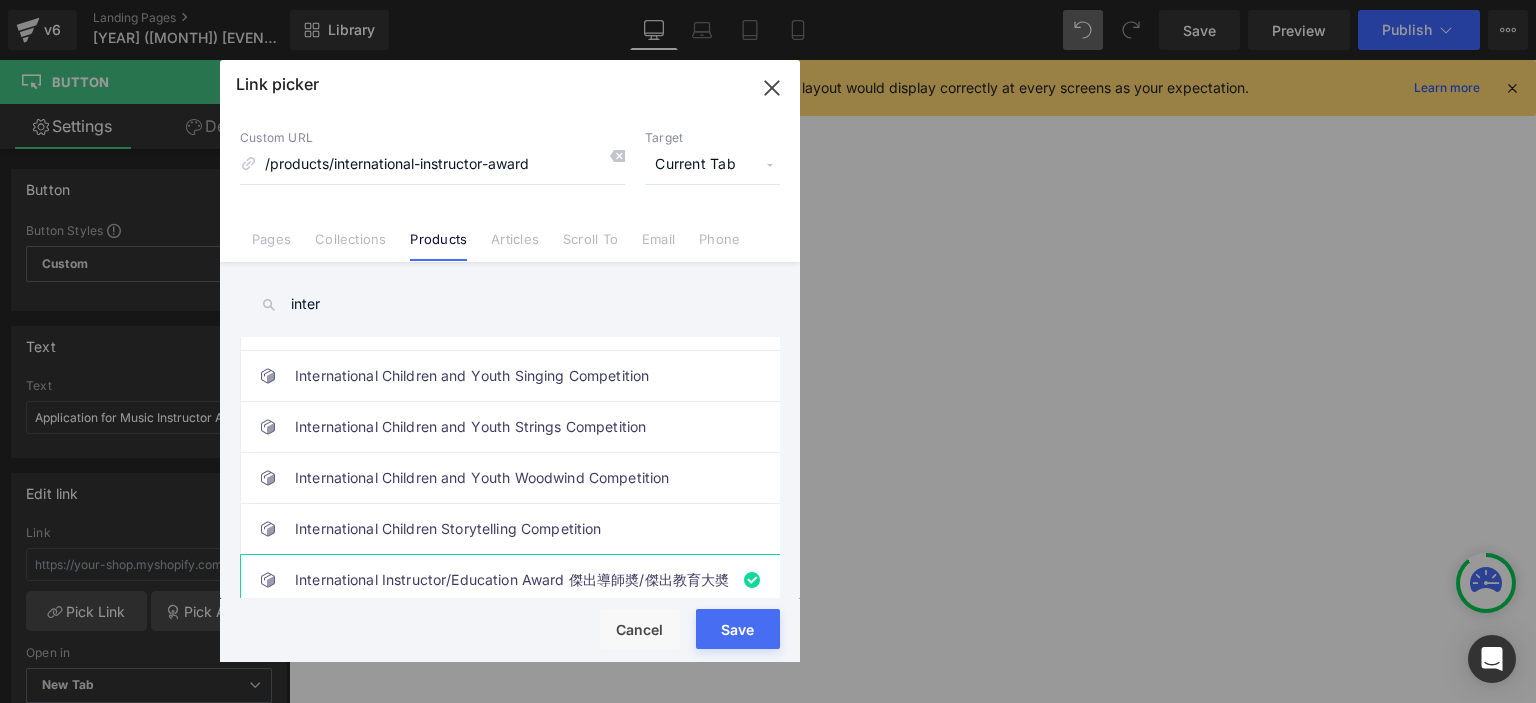 click on "Current Tab" at bounding box center [712, 165] 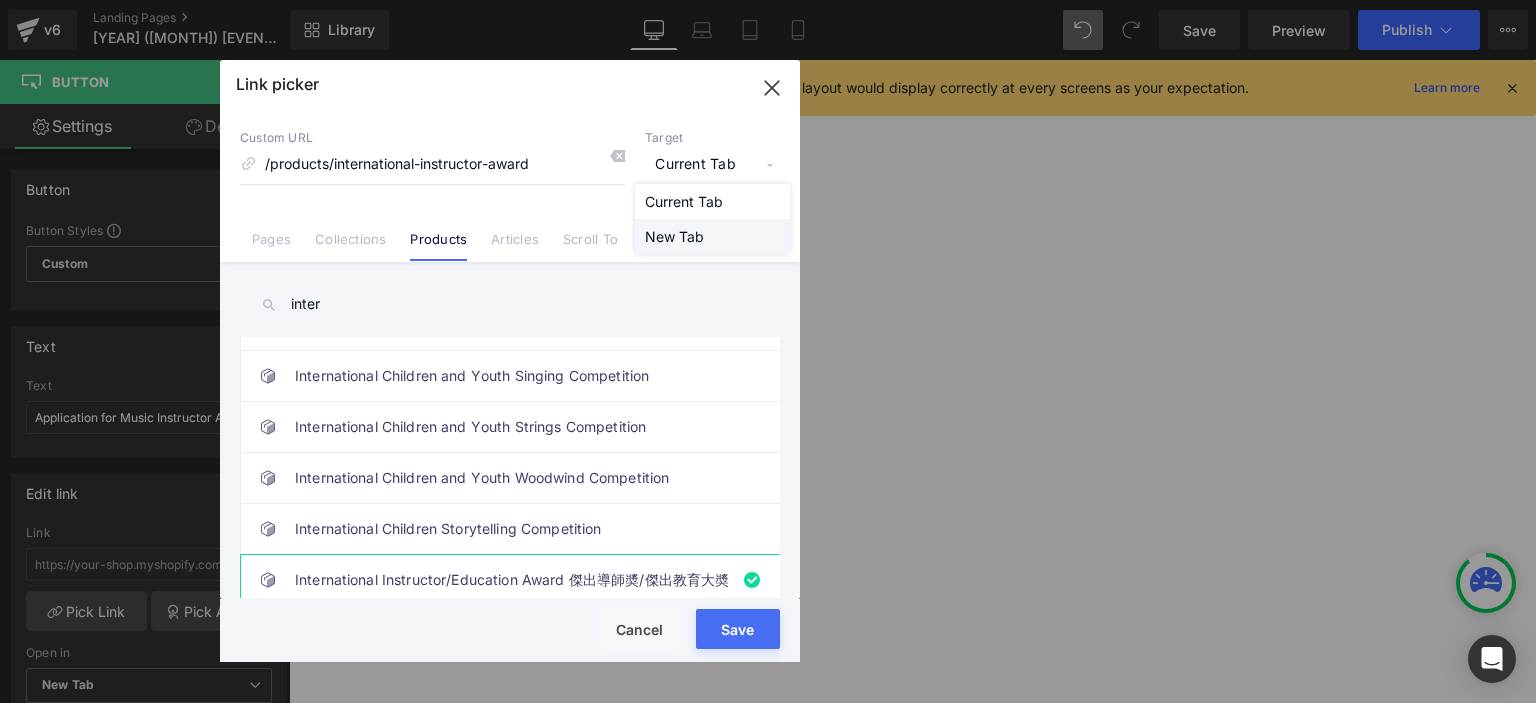 click on "New Tab" at bounding box center [712, 236] 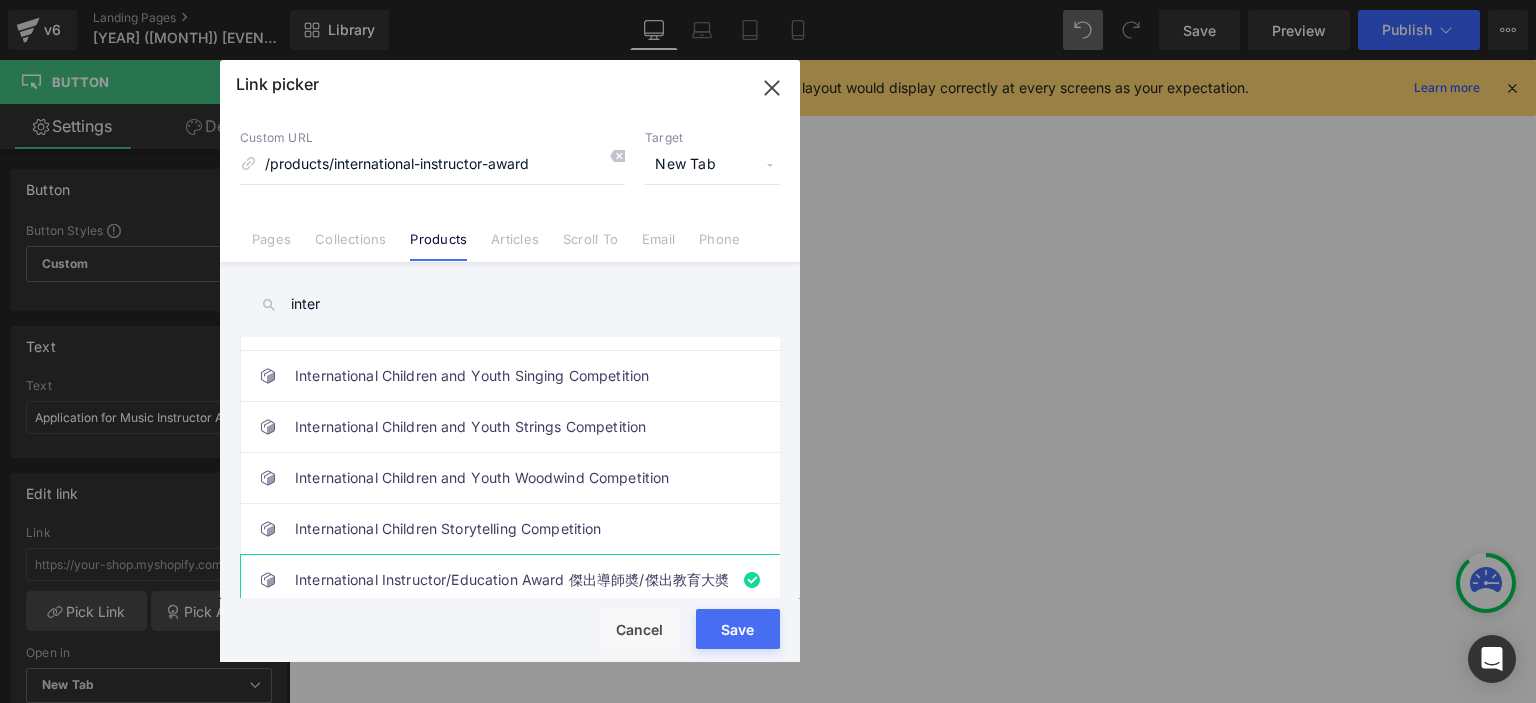 click on "Save" at bounding box center (738, 629) 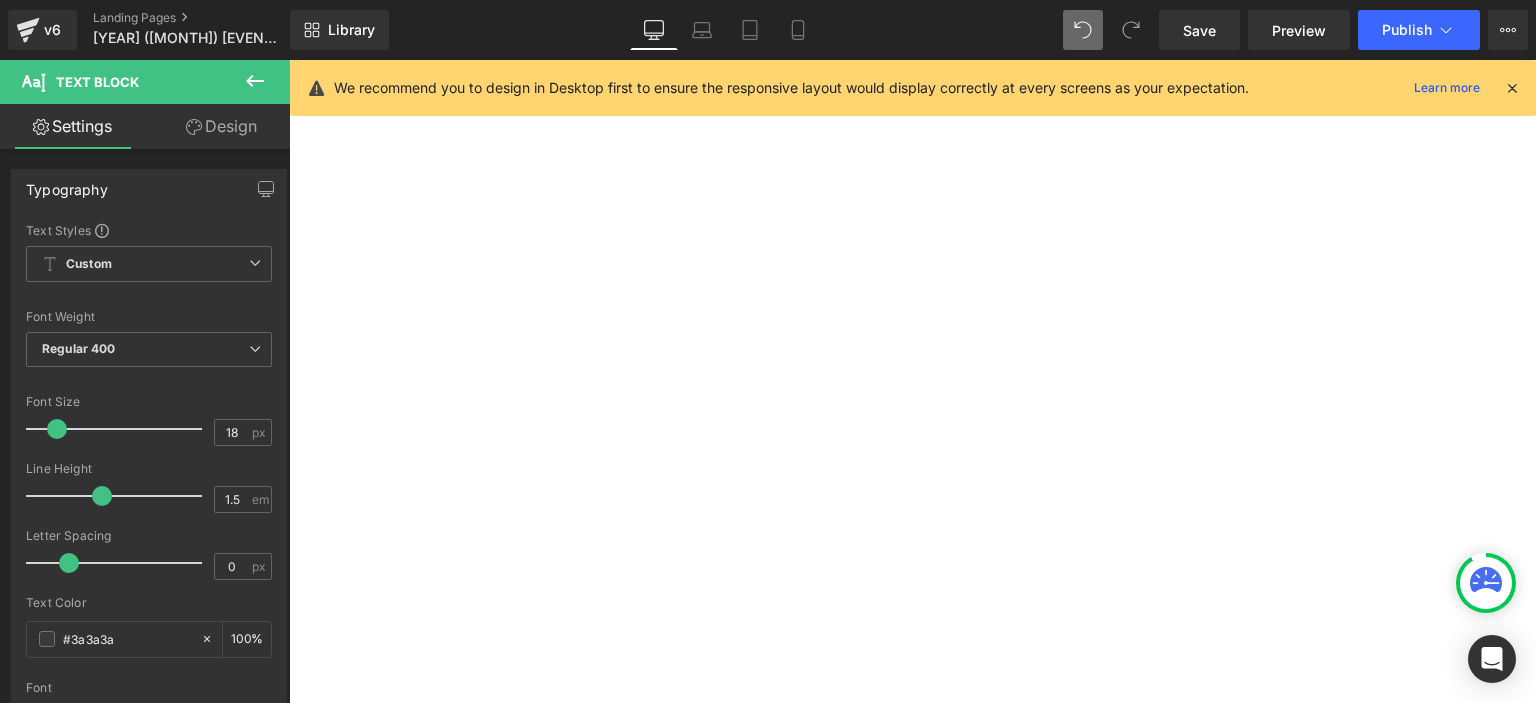 click on "Application for Music Instructor Award" at bounding box center (289, 60) 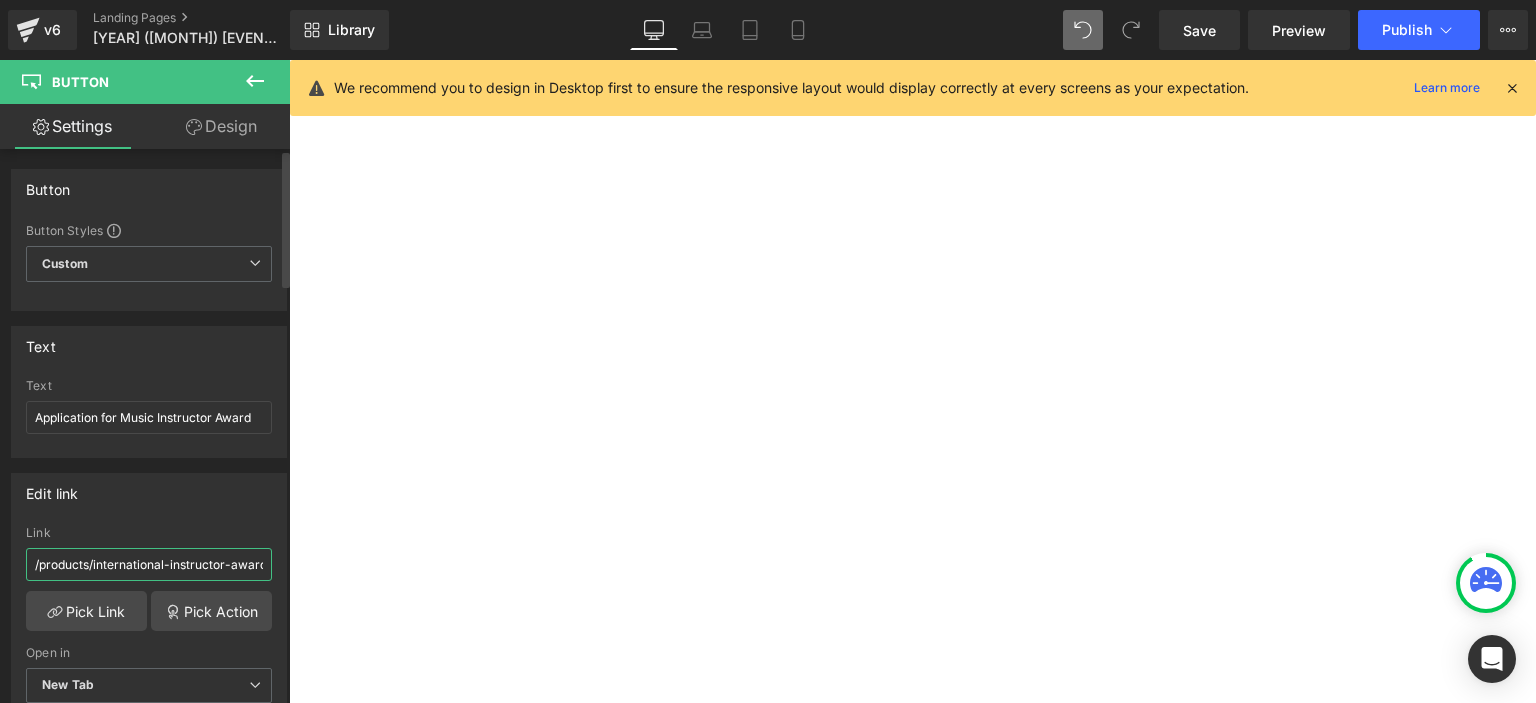 click on "/products/international-instructor-award" at bounding box center (149, 564) 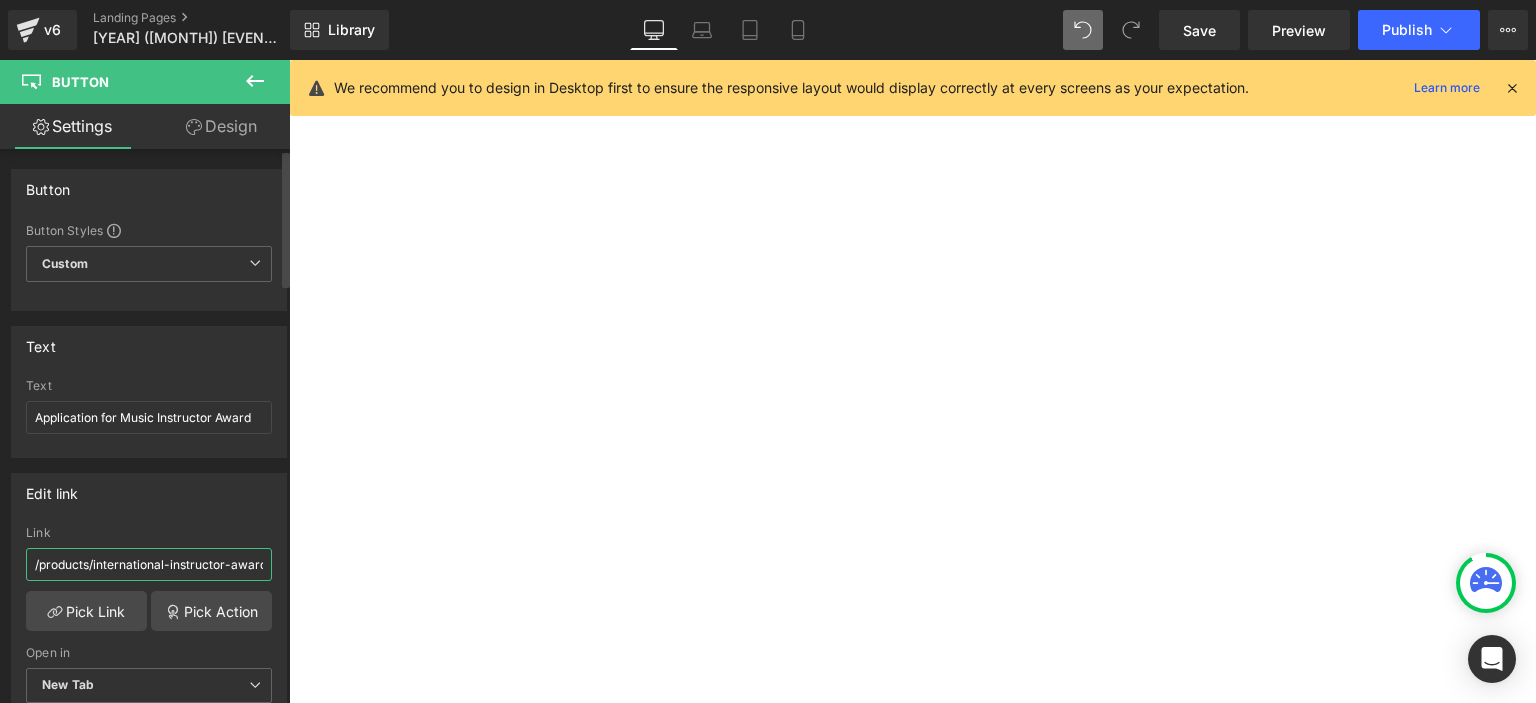 click on "/products/international-instructor-award" at bounding box center (149, 564) 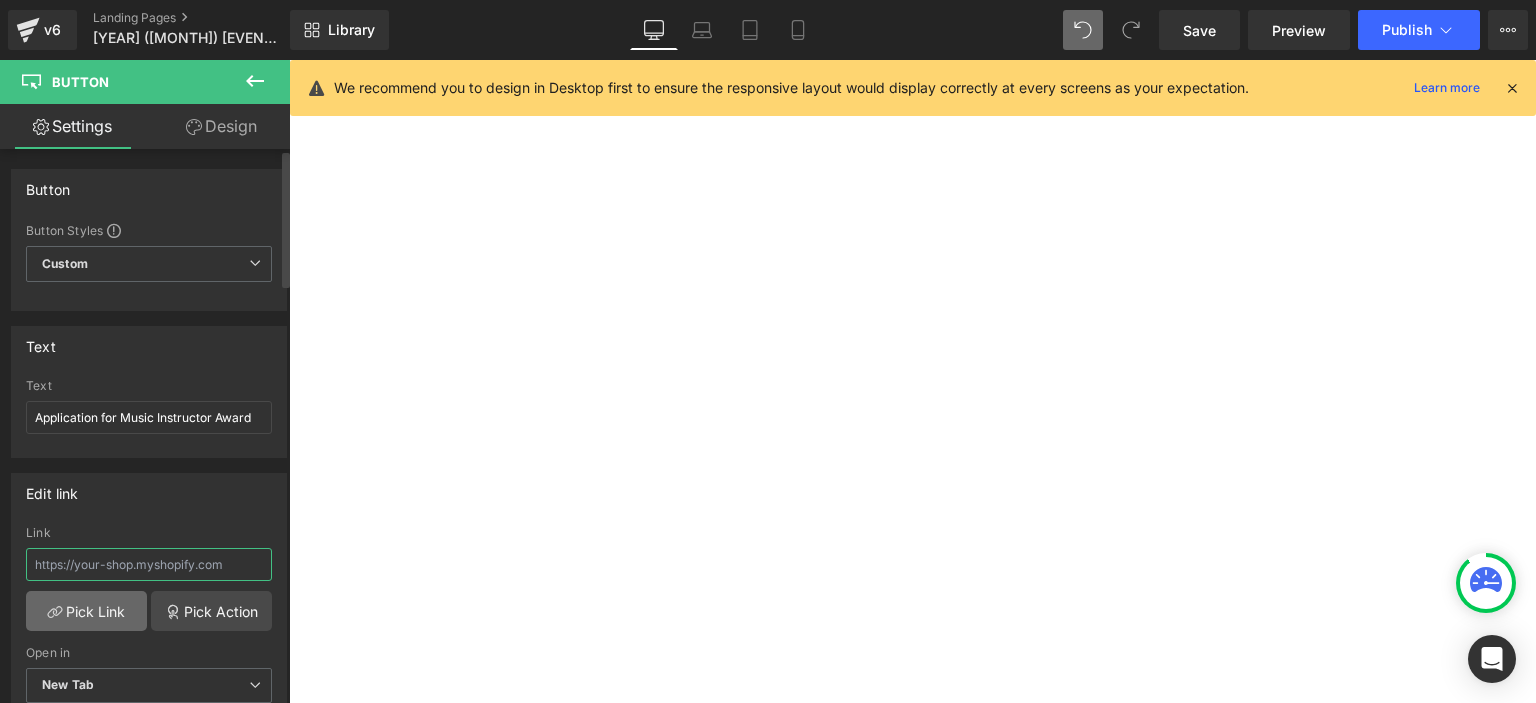 type 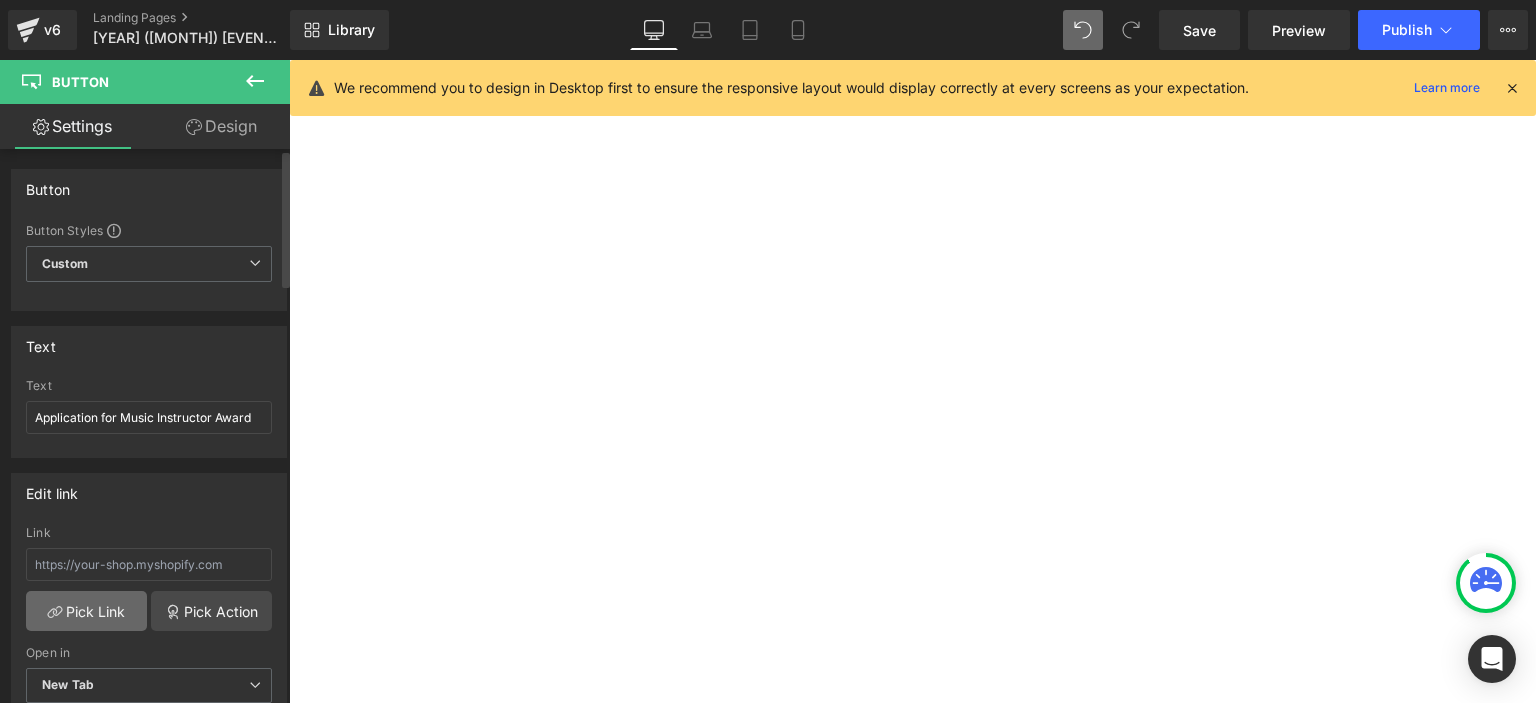 click on "Pick Link" at bounding box center [86, 611] 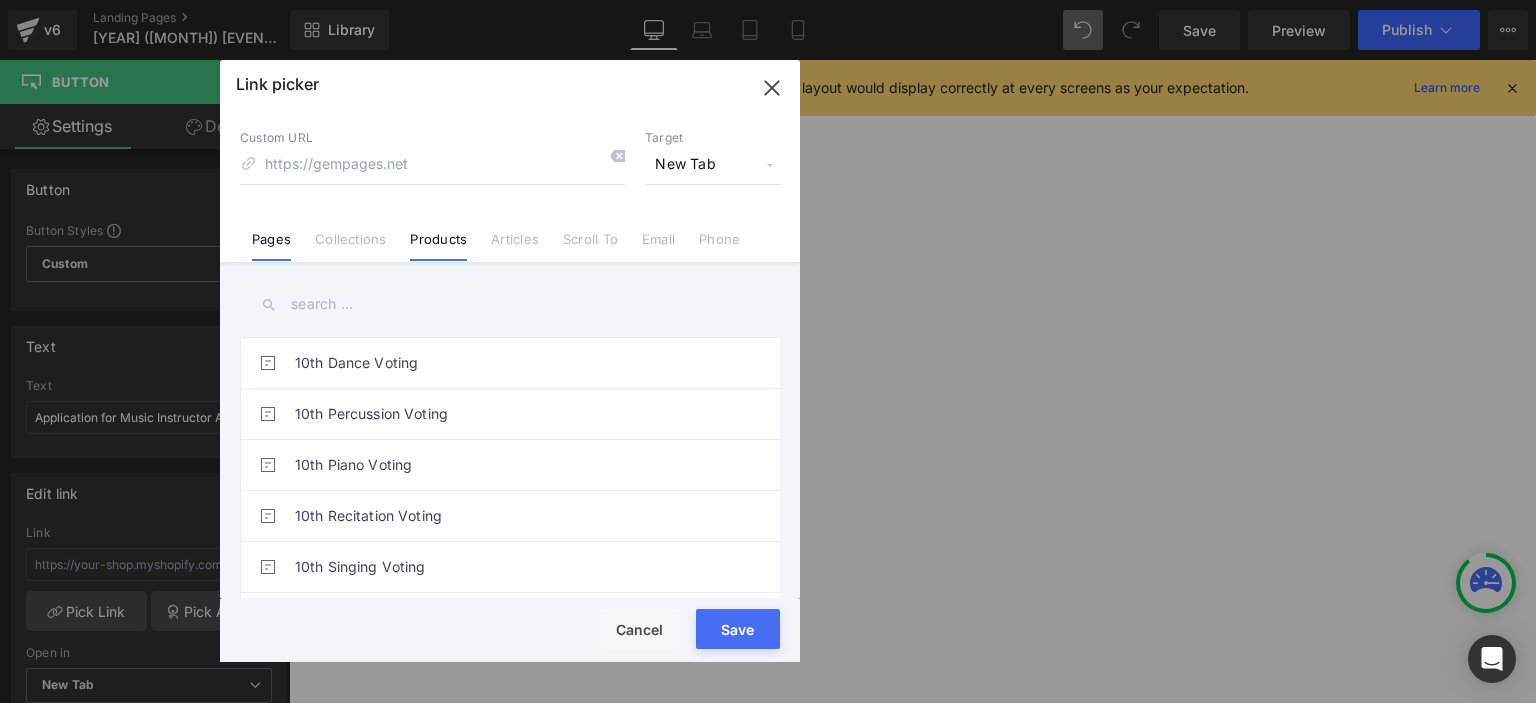 click on "Products" at bounding box center [438, 246] 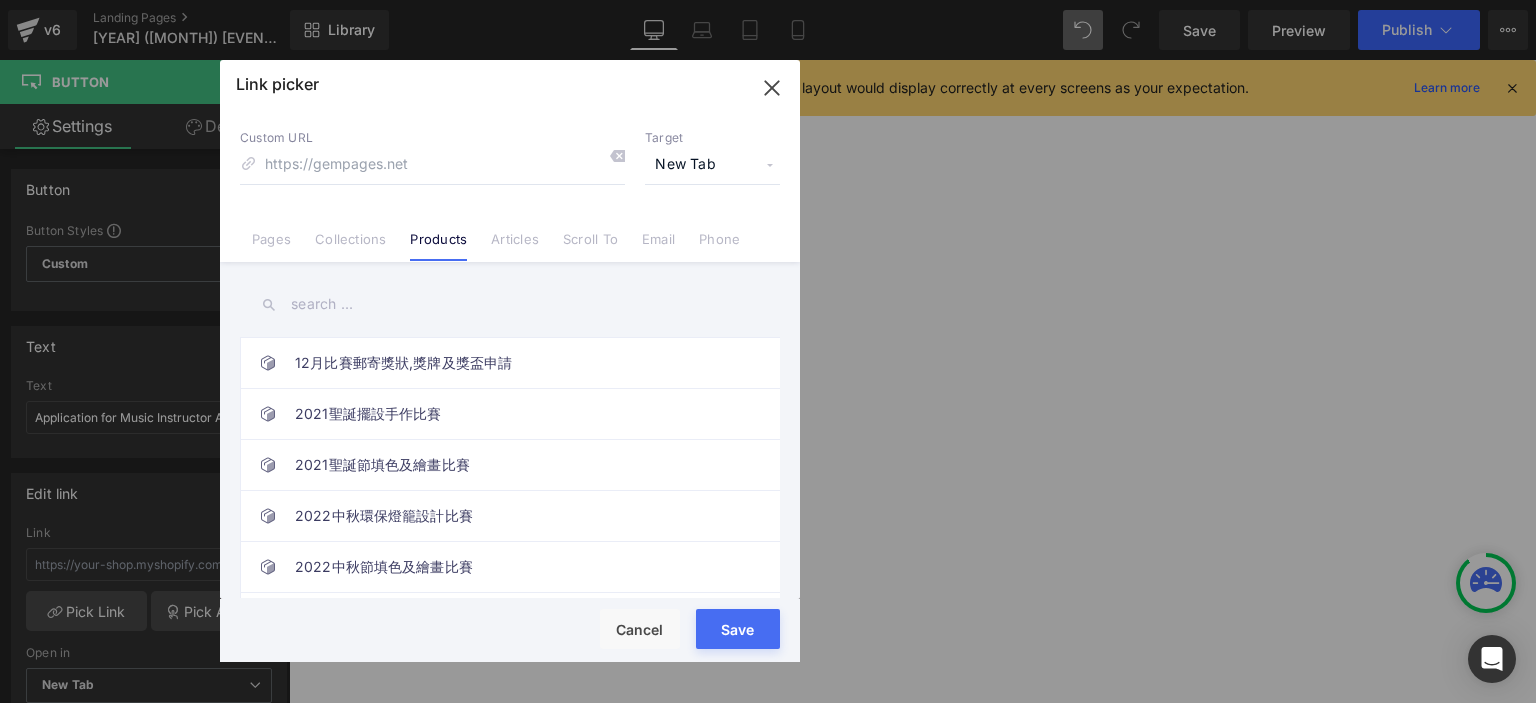 click at bounding box center [510, 304] 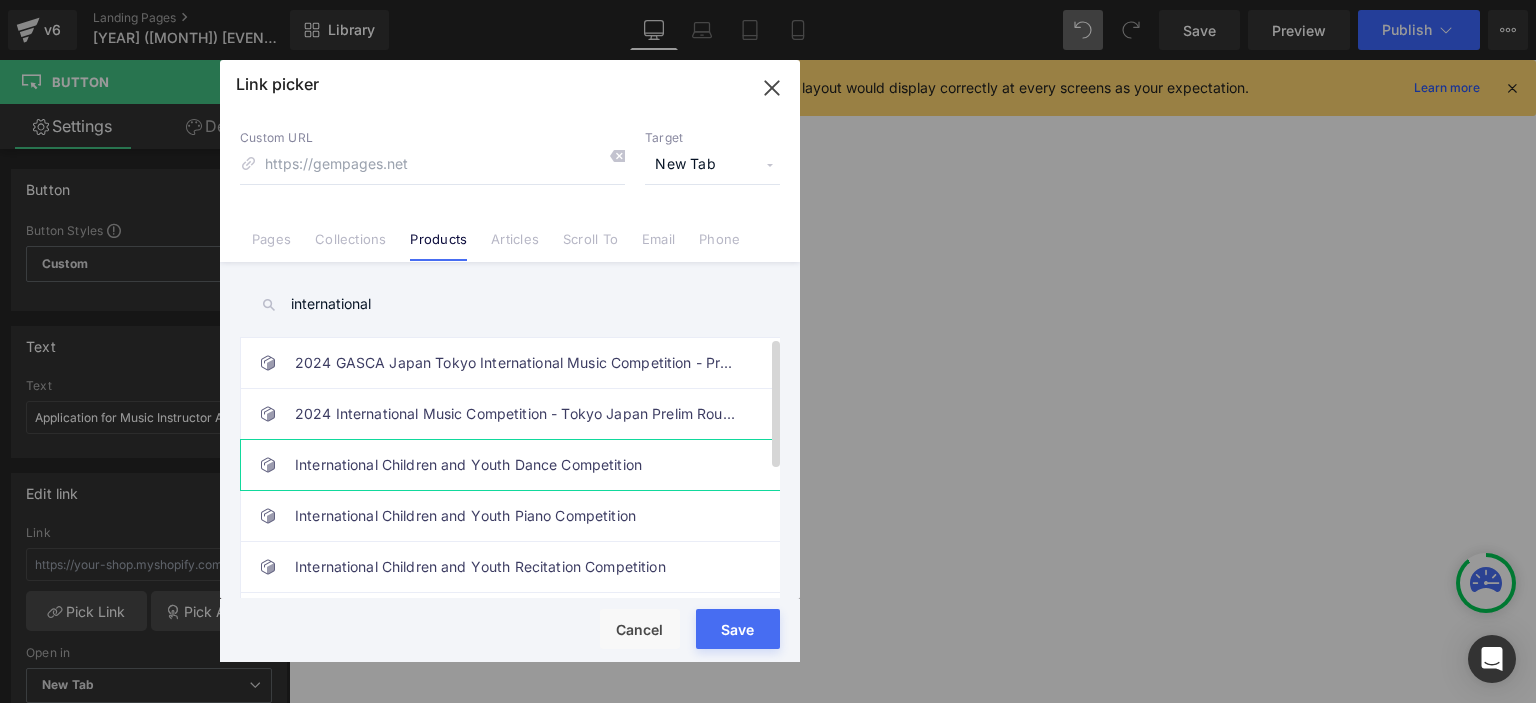 scroll, scrollTop: 254, scrollLeft: 0, axis: vertical 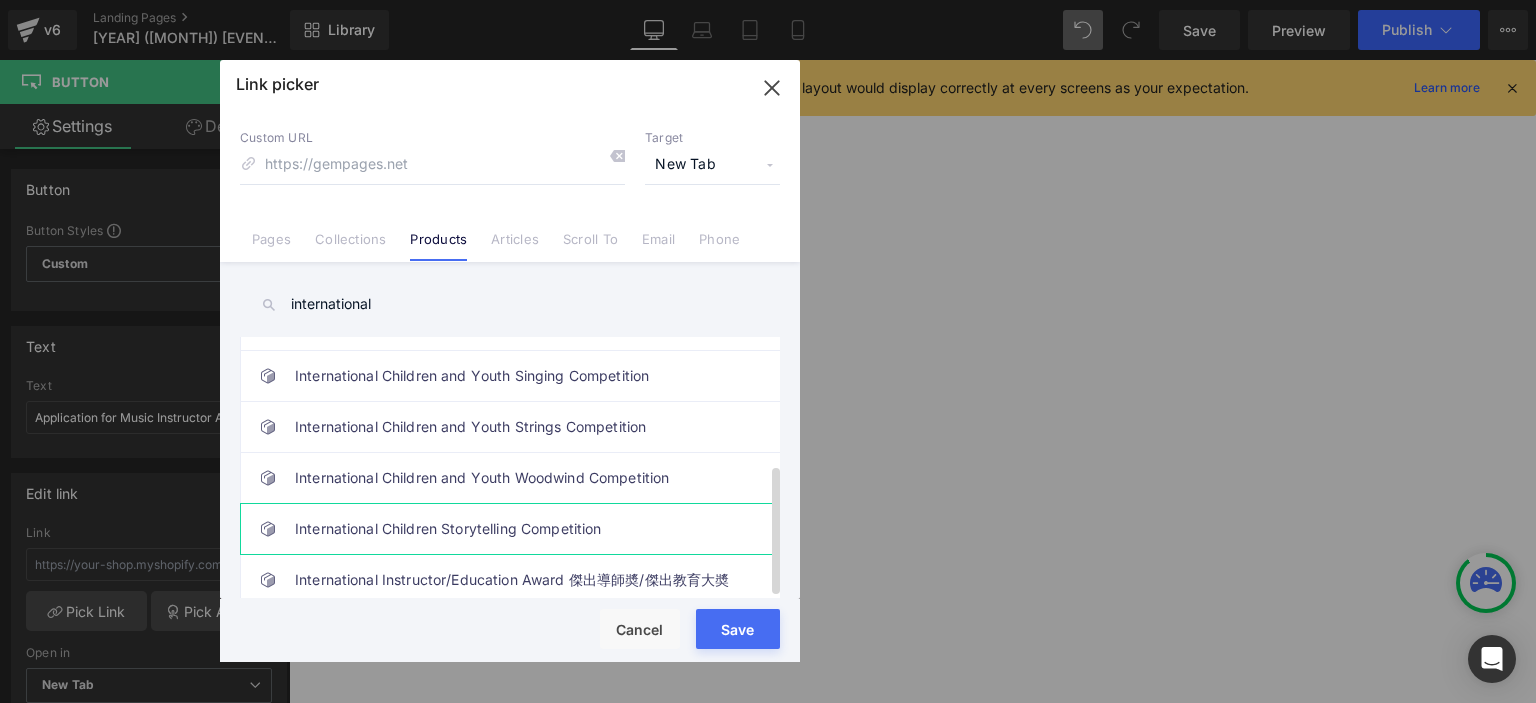 type on "international" 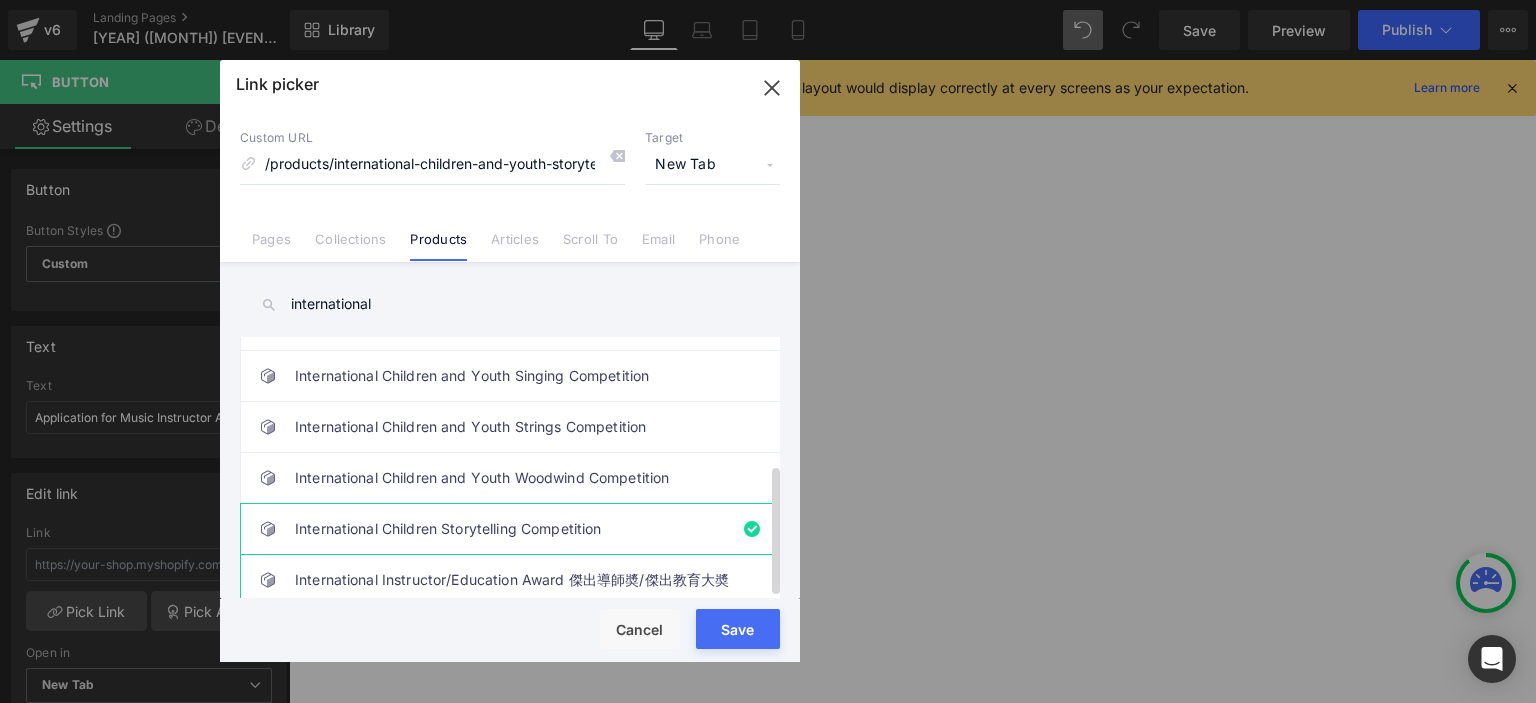 click on "International Instructor/Education Award 傑出導師奬/傑出教育大奬" at bounding box center (515, 580) 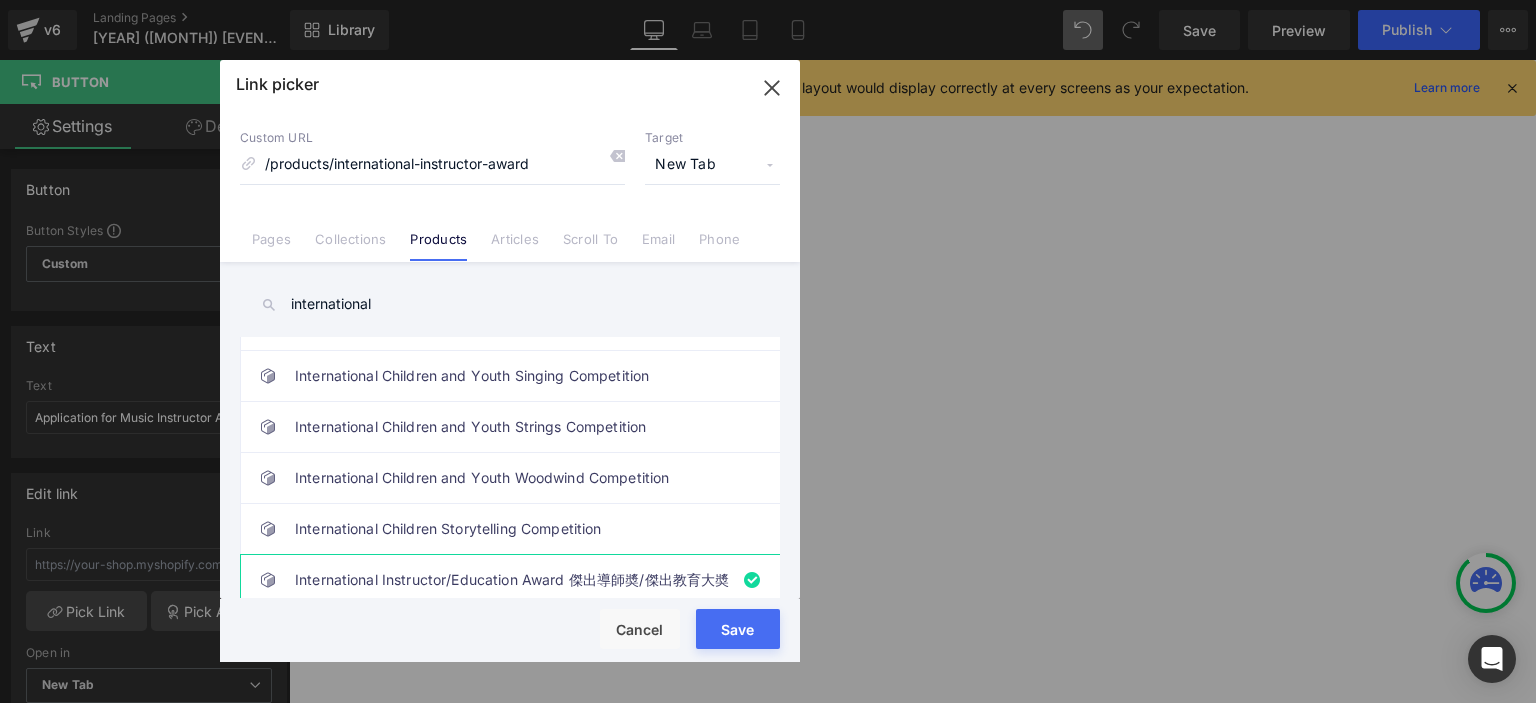 click on "Save" at bounding box center (738, 629) 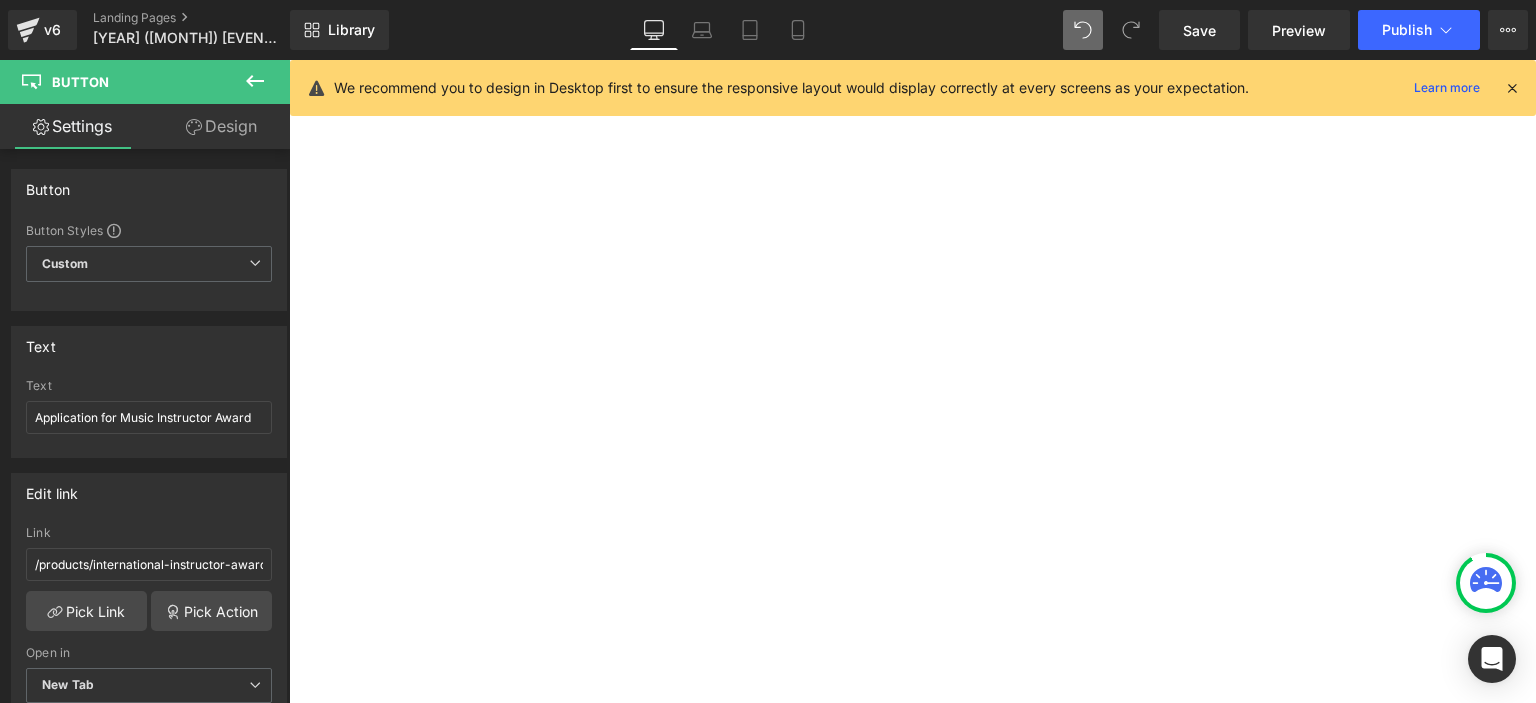 scroll, scrollTop: 2159, scrollLeft: 0, axis: vertical 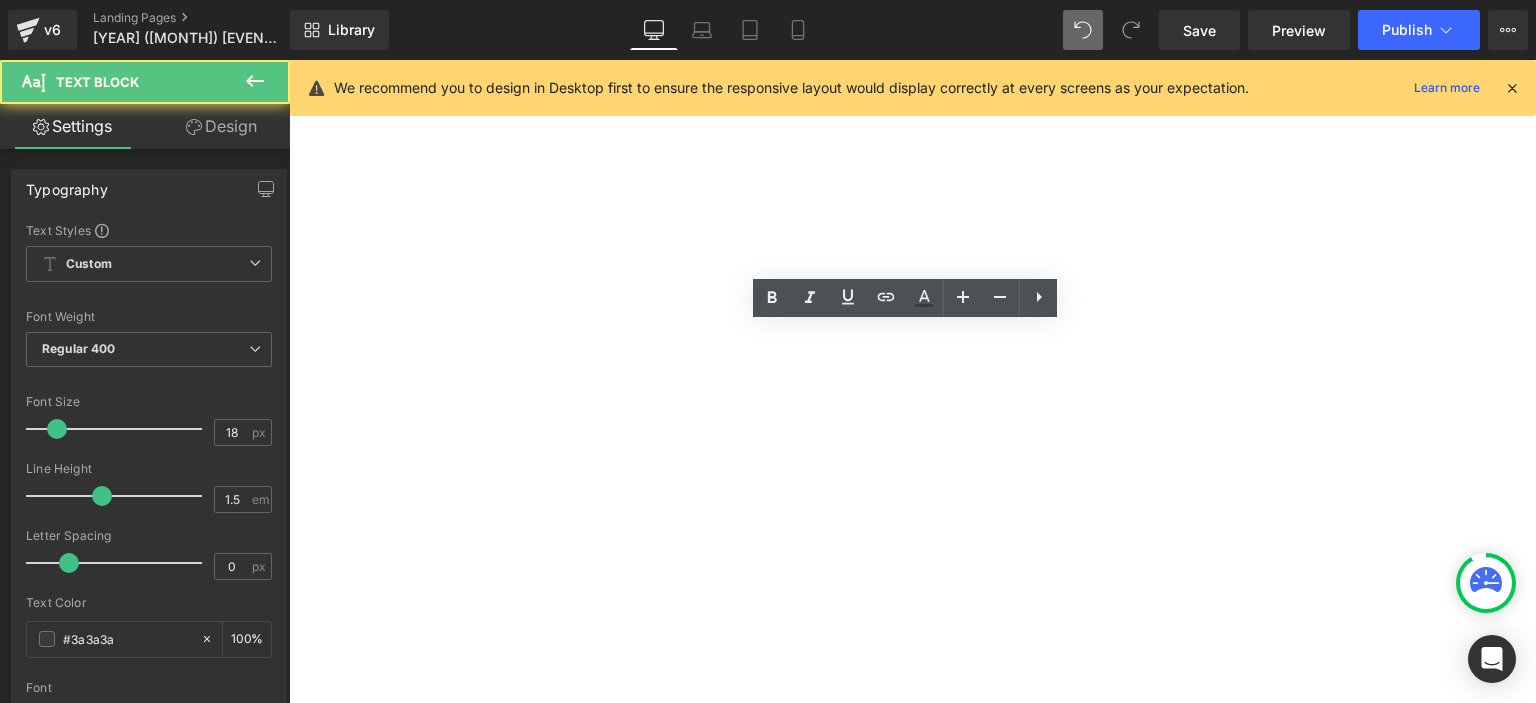 click on "All winners must complete the application before [DATE] [MONTH] [YEAR]." at bounding box center [289, 60] 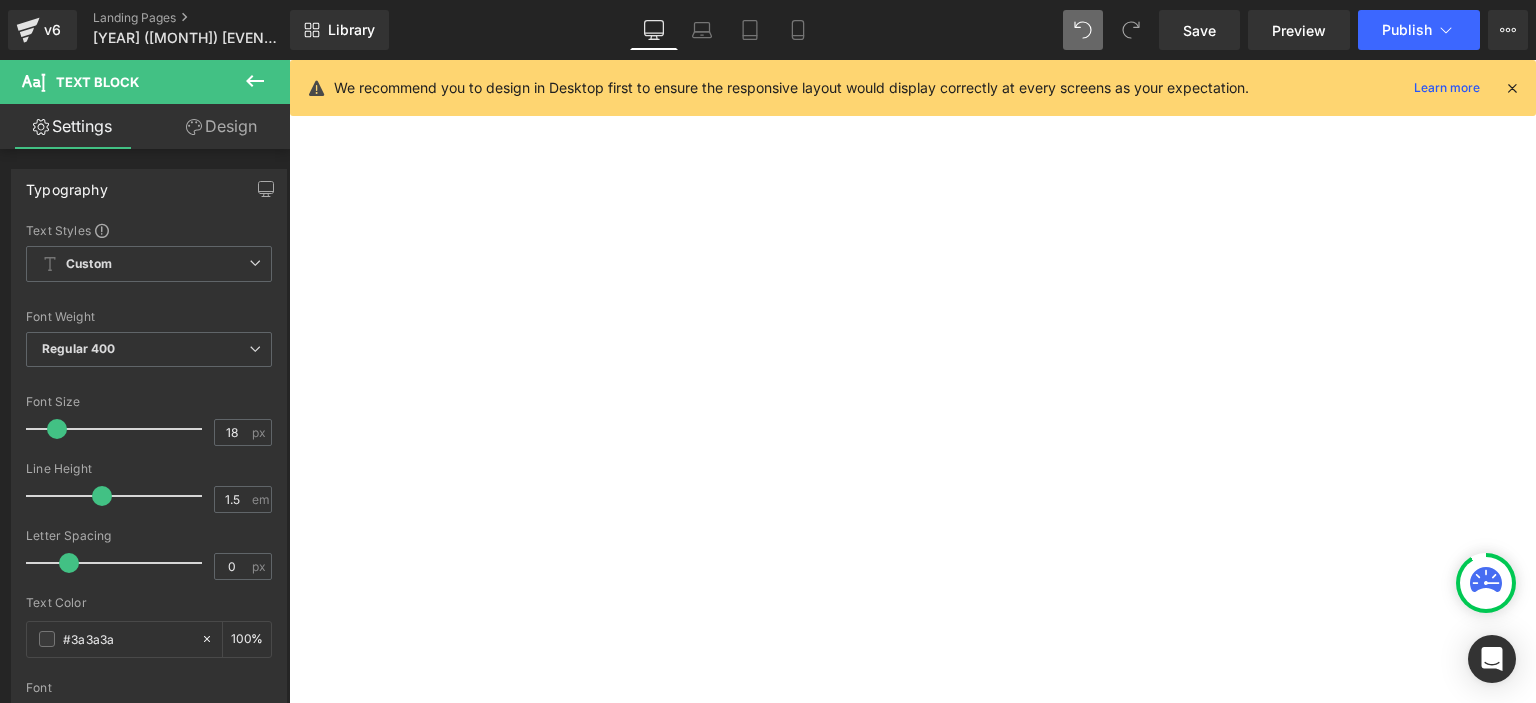 type 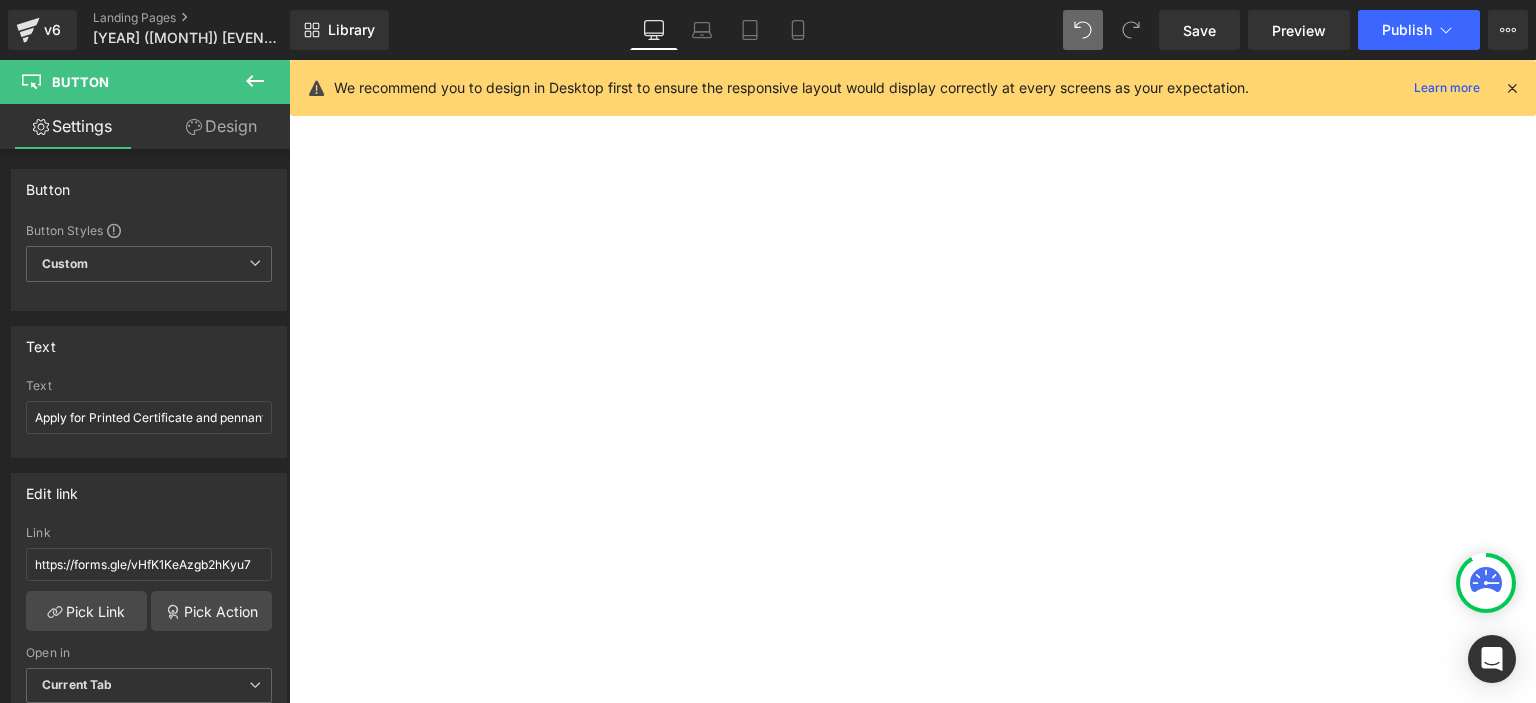 scroll, scrollTop: 3118, scrollLeft: 0, axis: vertical 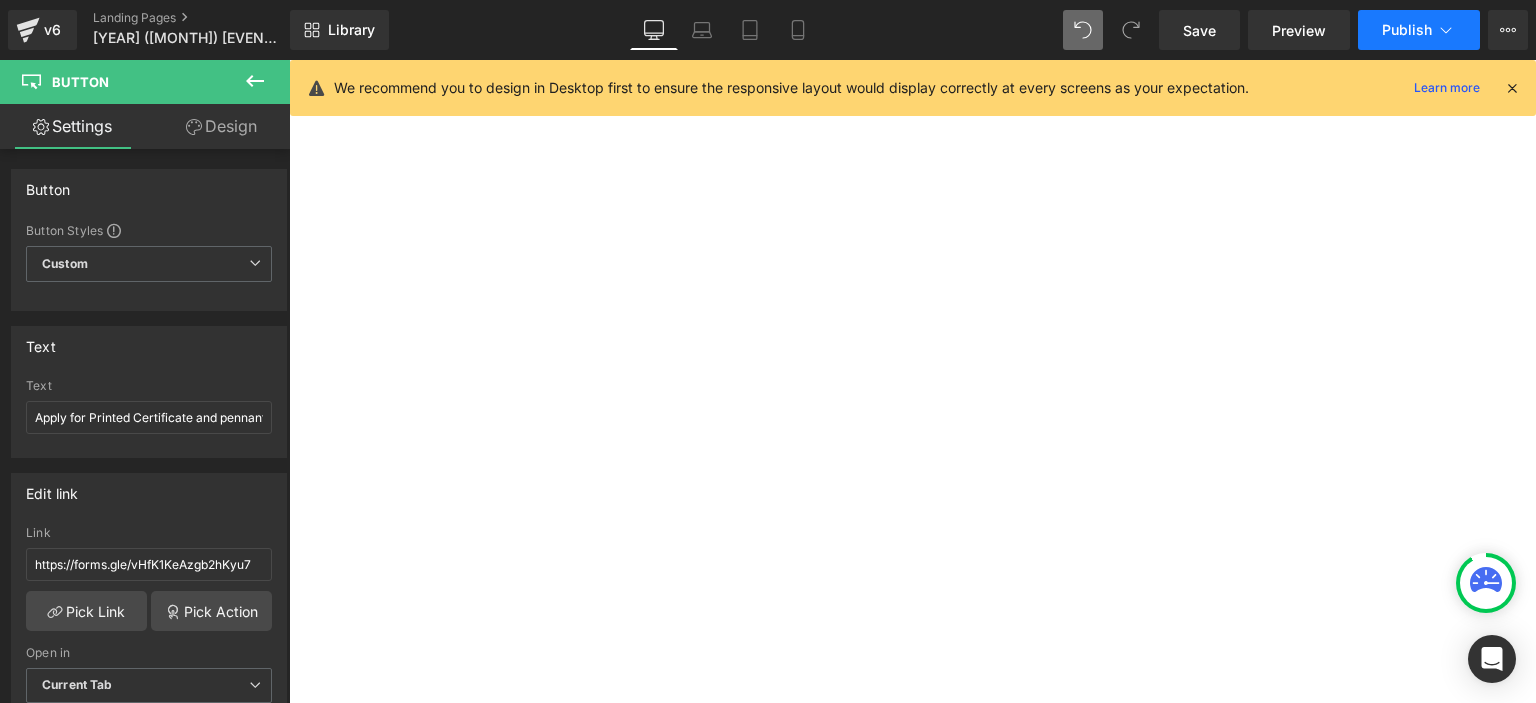 click on "Publish" at bounding box center (1407, 30) 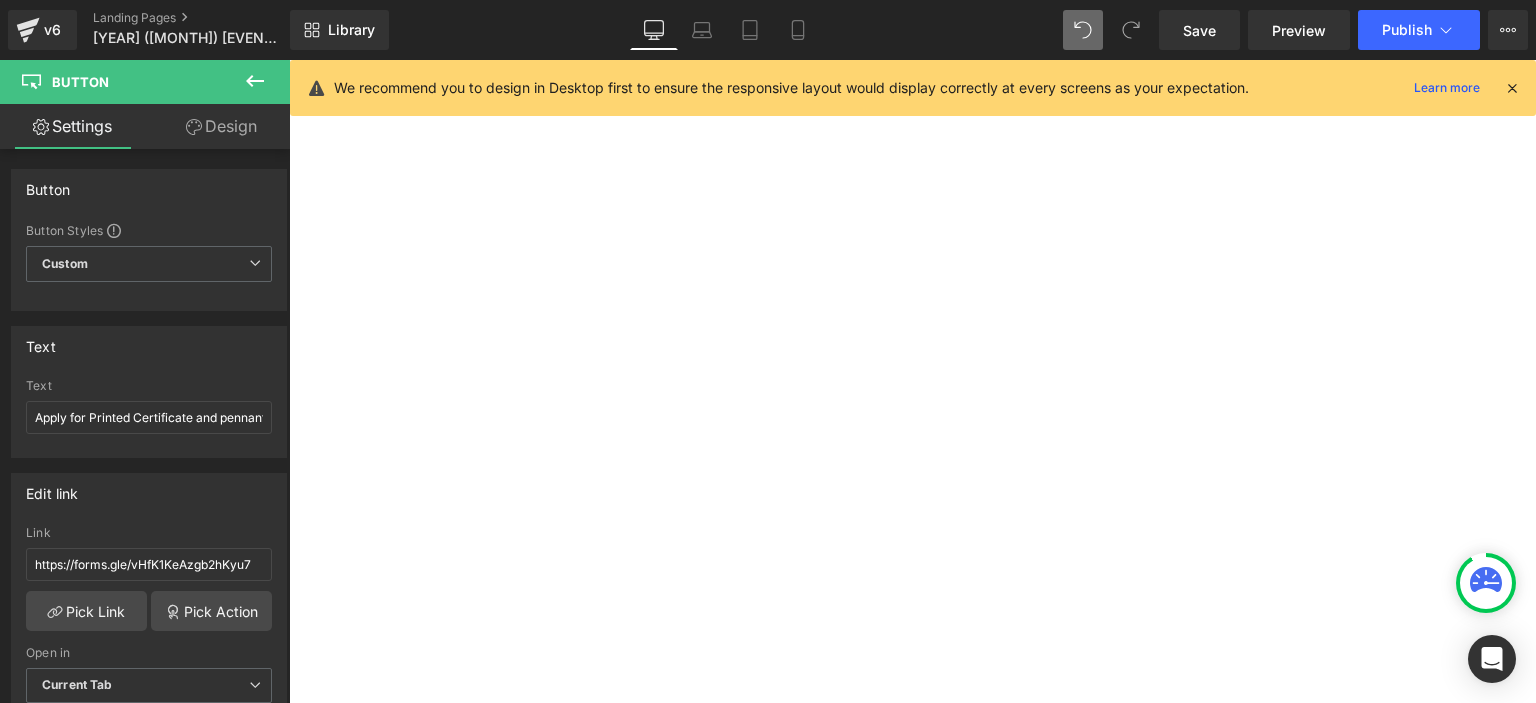 scroll, scrollTop: 0, scrollLeft: 0, axis: both 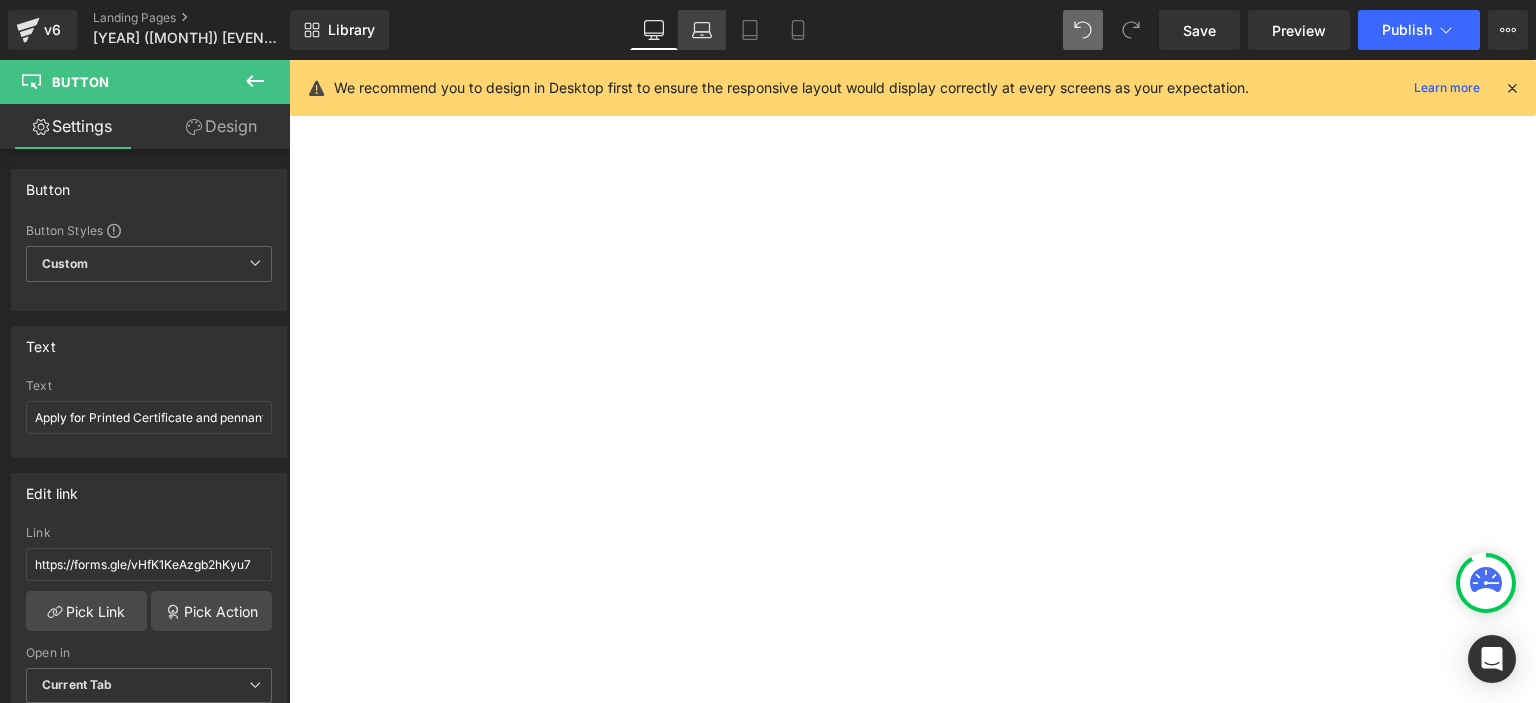 click 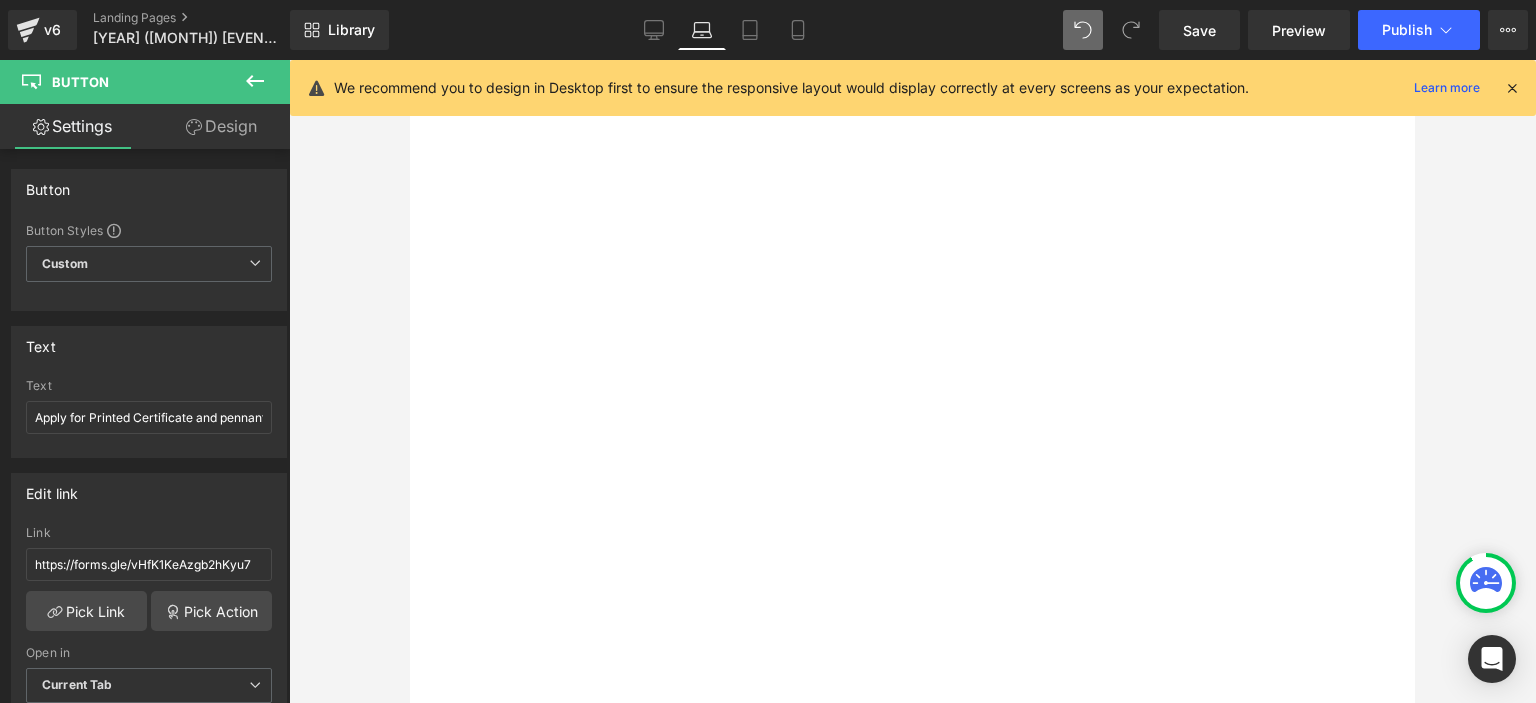 scroll, scrollTop: 1670, scrollLeft: 0, axis: vertical 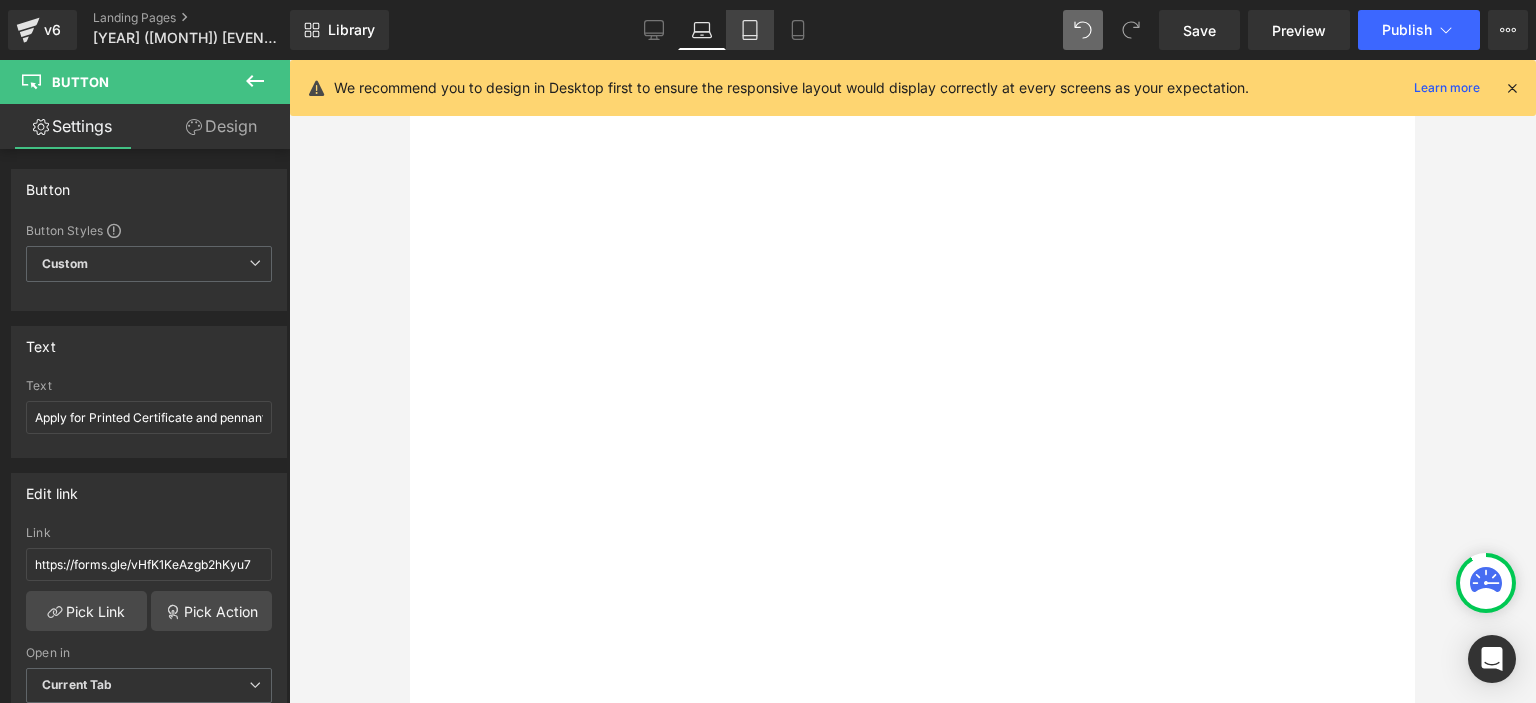 click 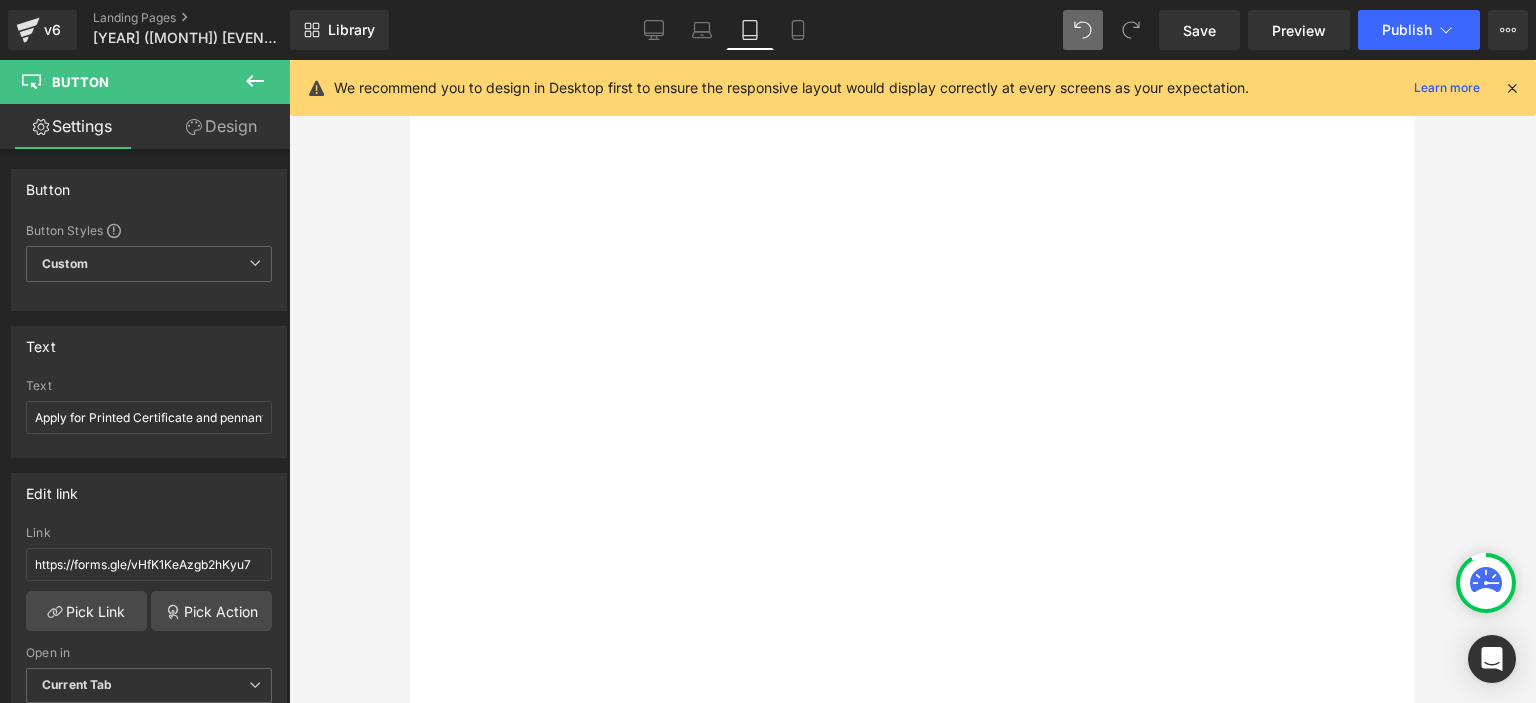 type on "100" 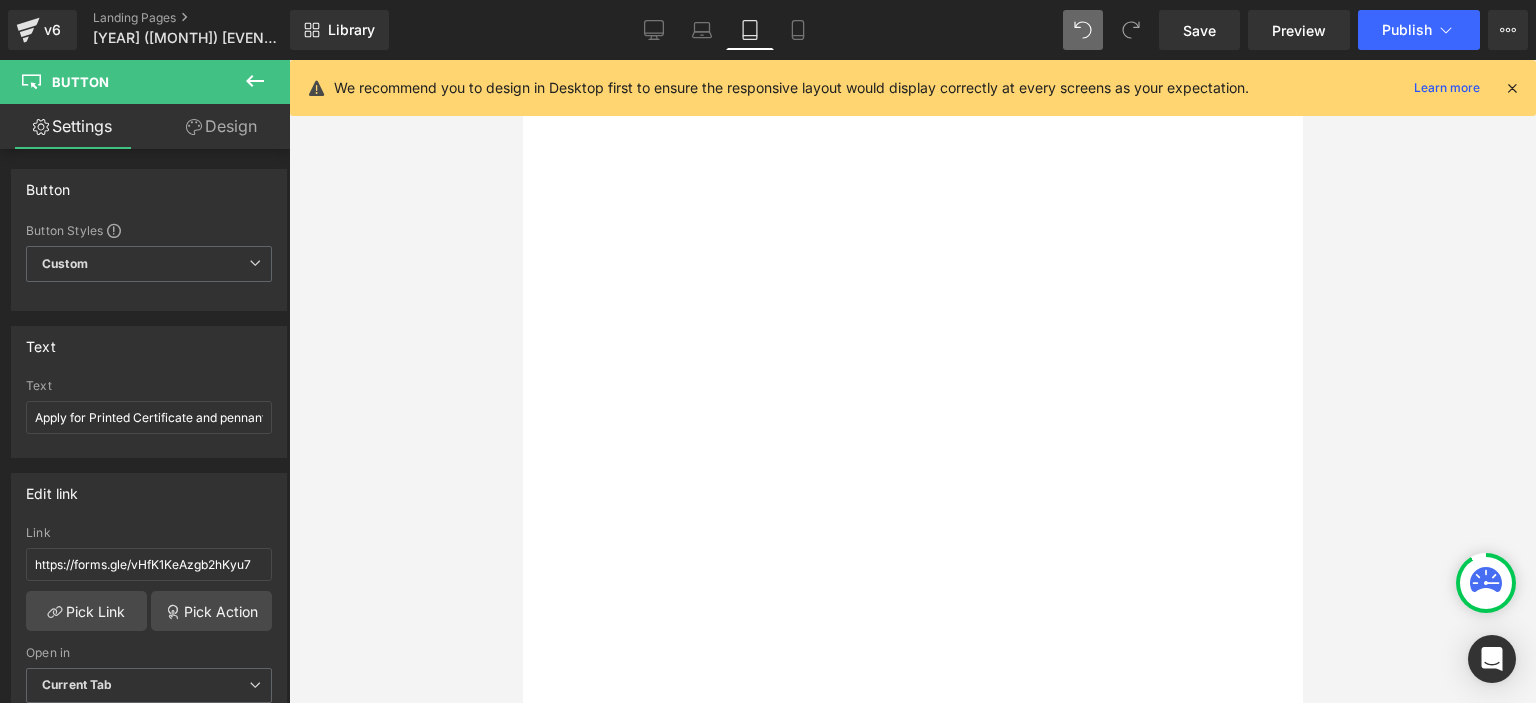 scroll, scrollTop: 0, scrollLeft: 0, axis: both 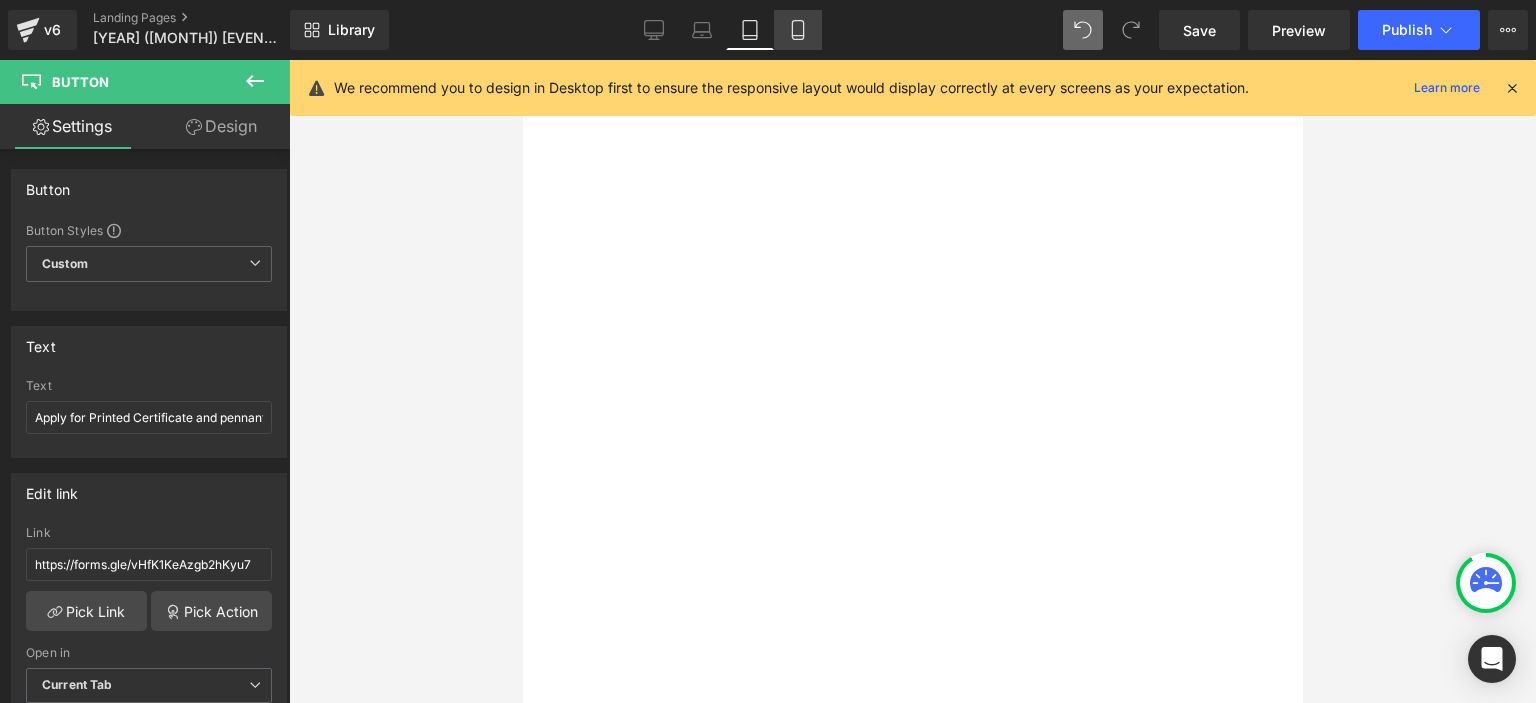 click 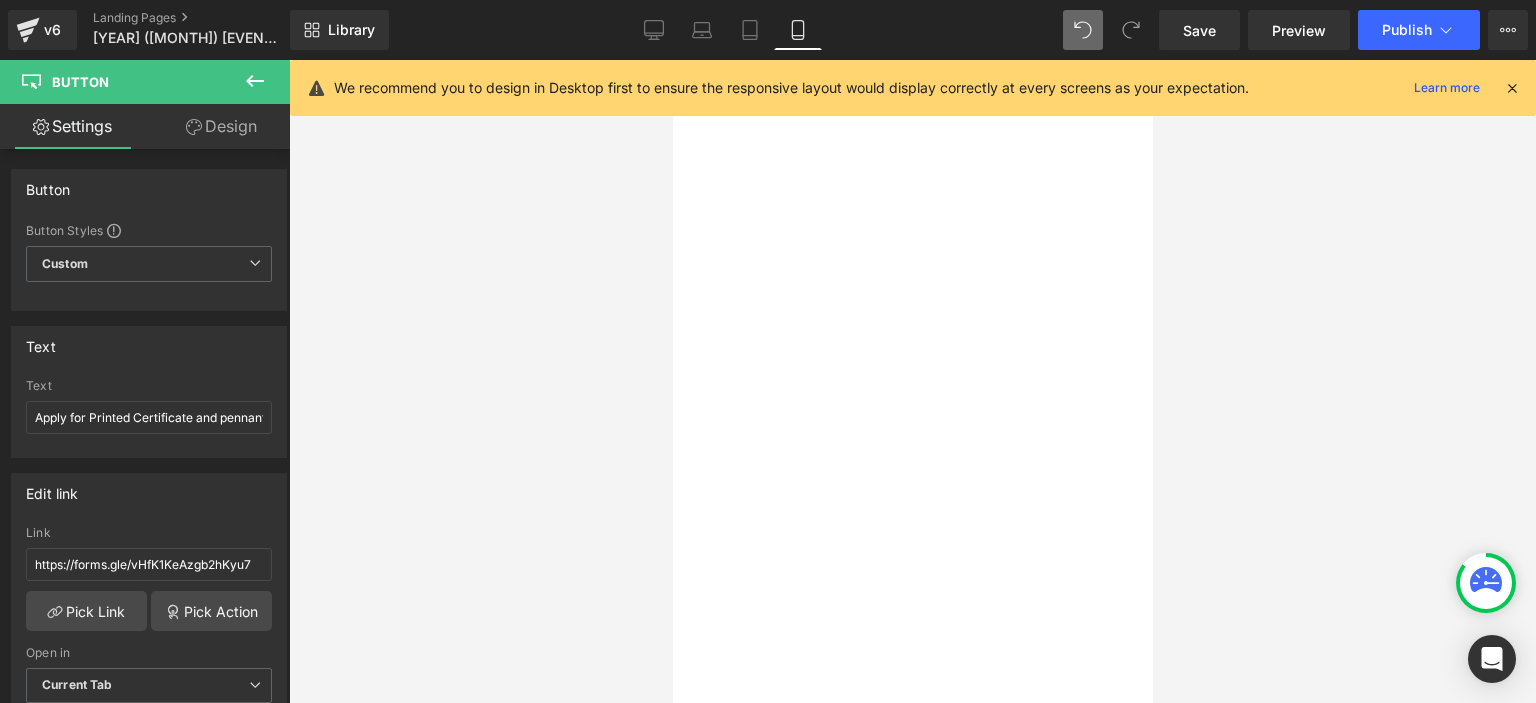 scroll, scrollTop: 260, scrollLeft: 0, axis: vertical 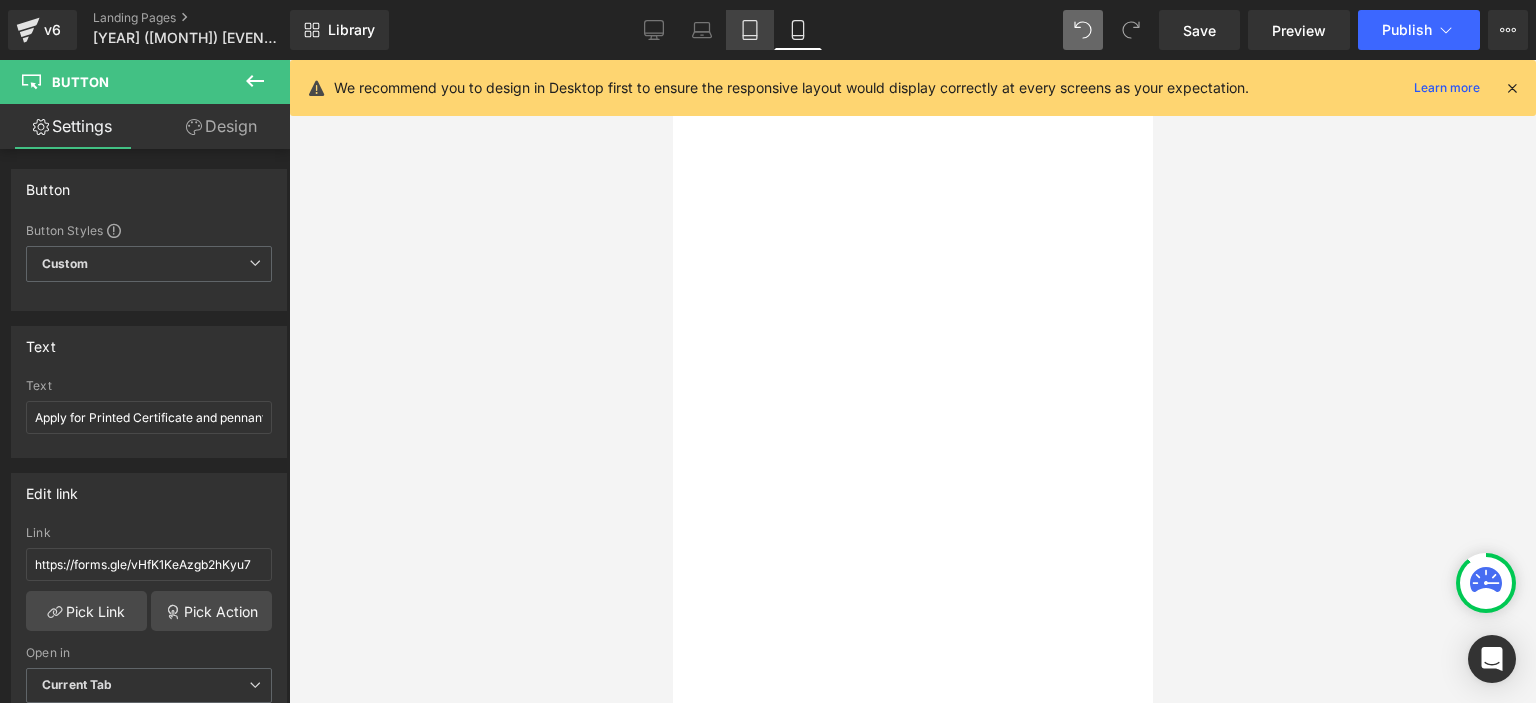 click on "Tablet" at bounding box center [750, 30] 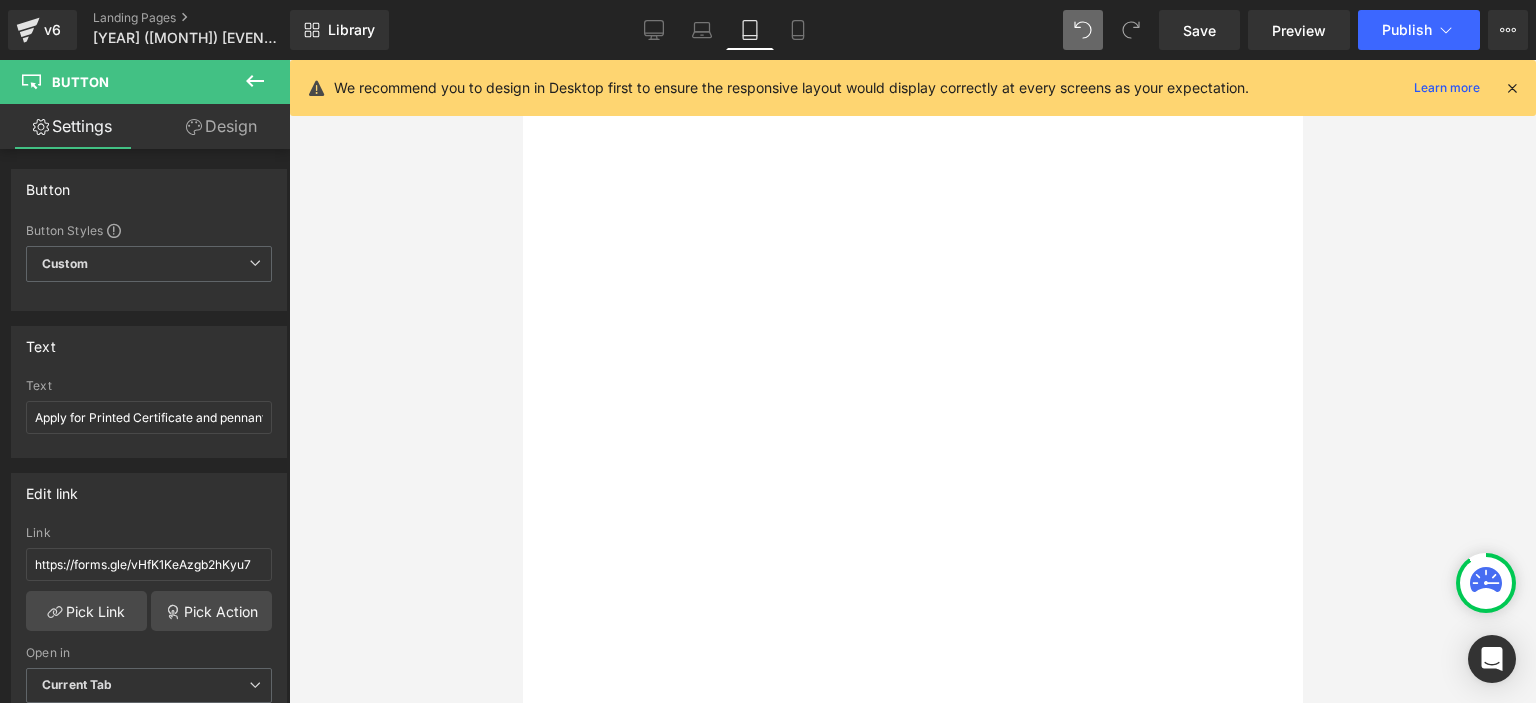 type on "100" 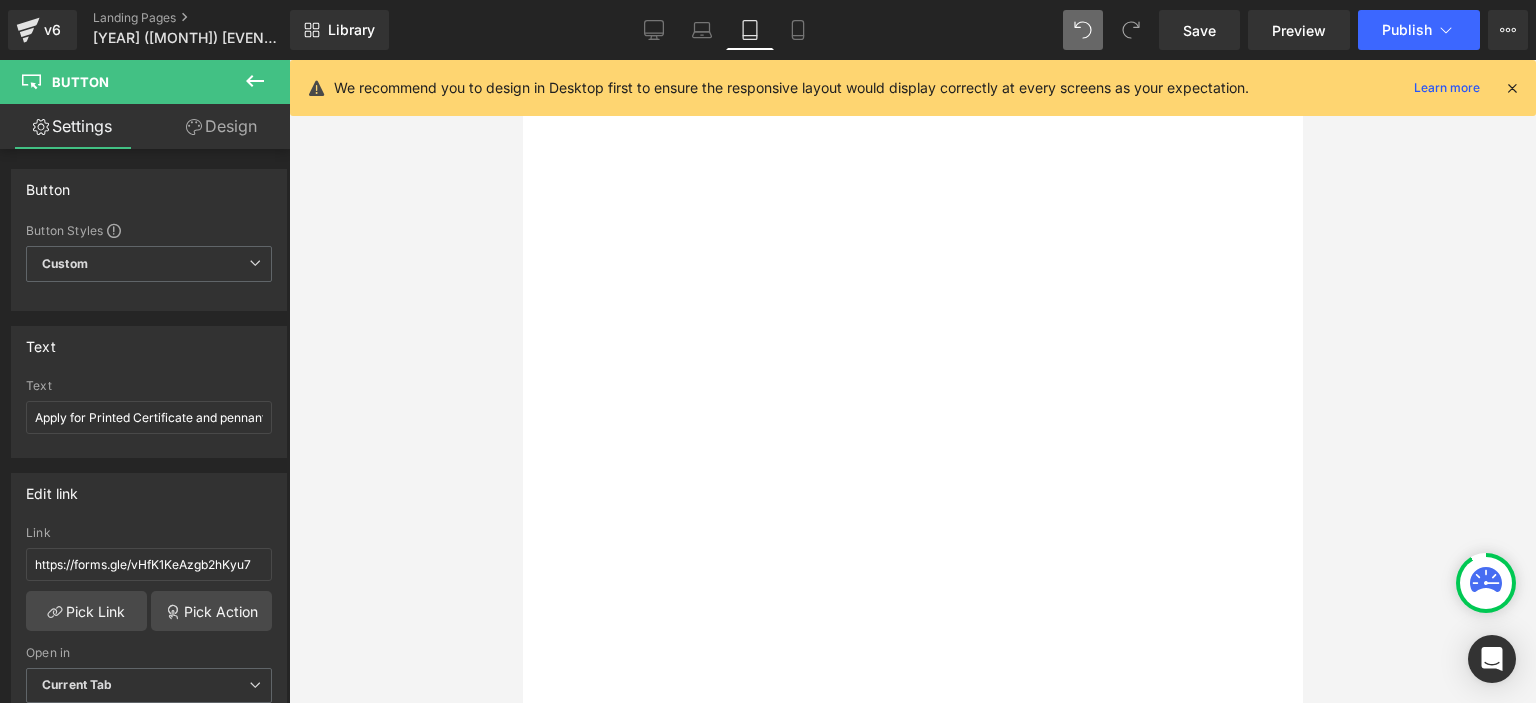 scroll, scrollTop: 0, scrollLeft: 0, axis: both 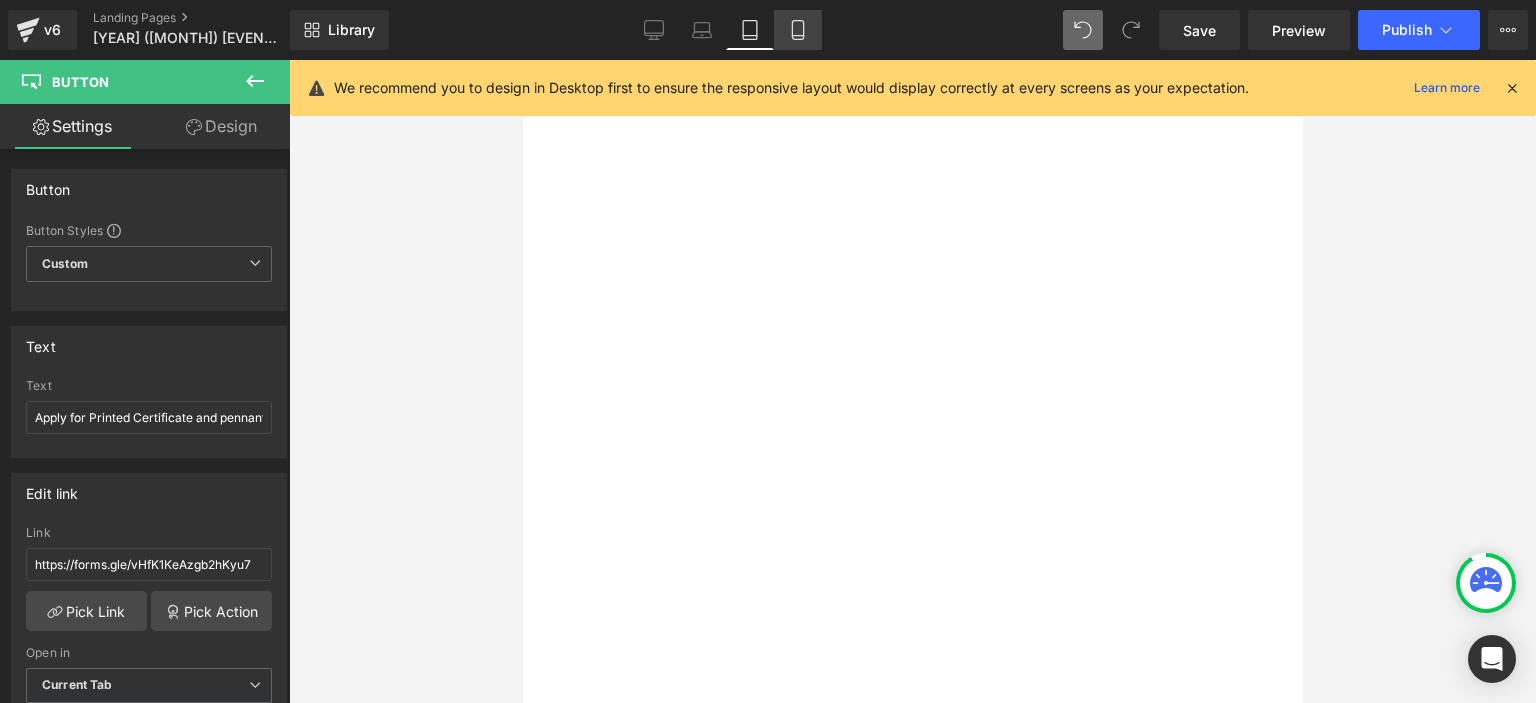 click on "Mobile" at bounding box center [798, 30] 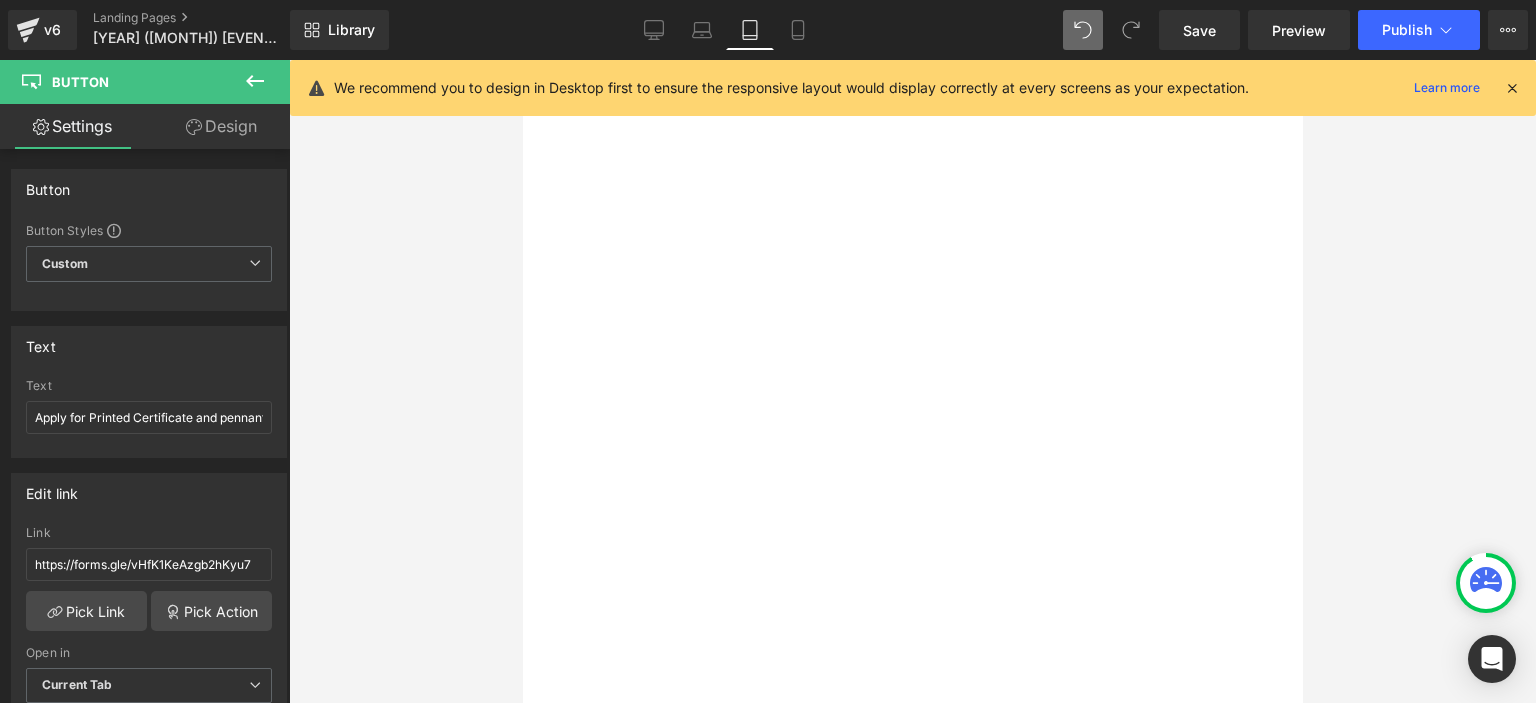 type on "100" 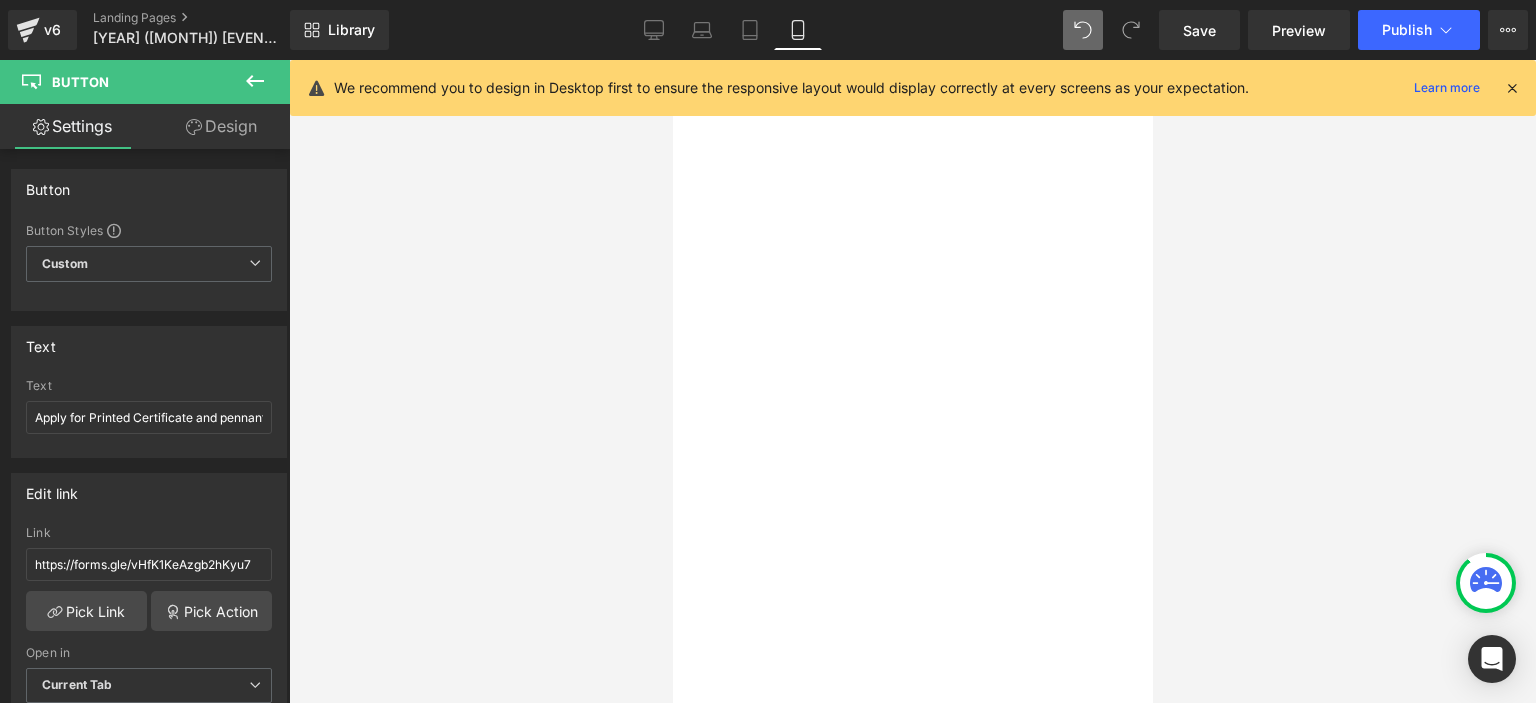 scroll, scrollTop: 260, scrollLeft: 0, axis: vertical 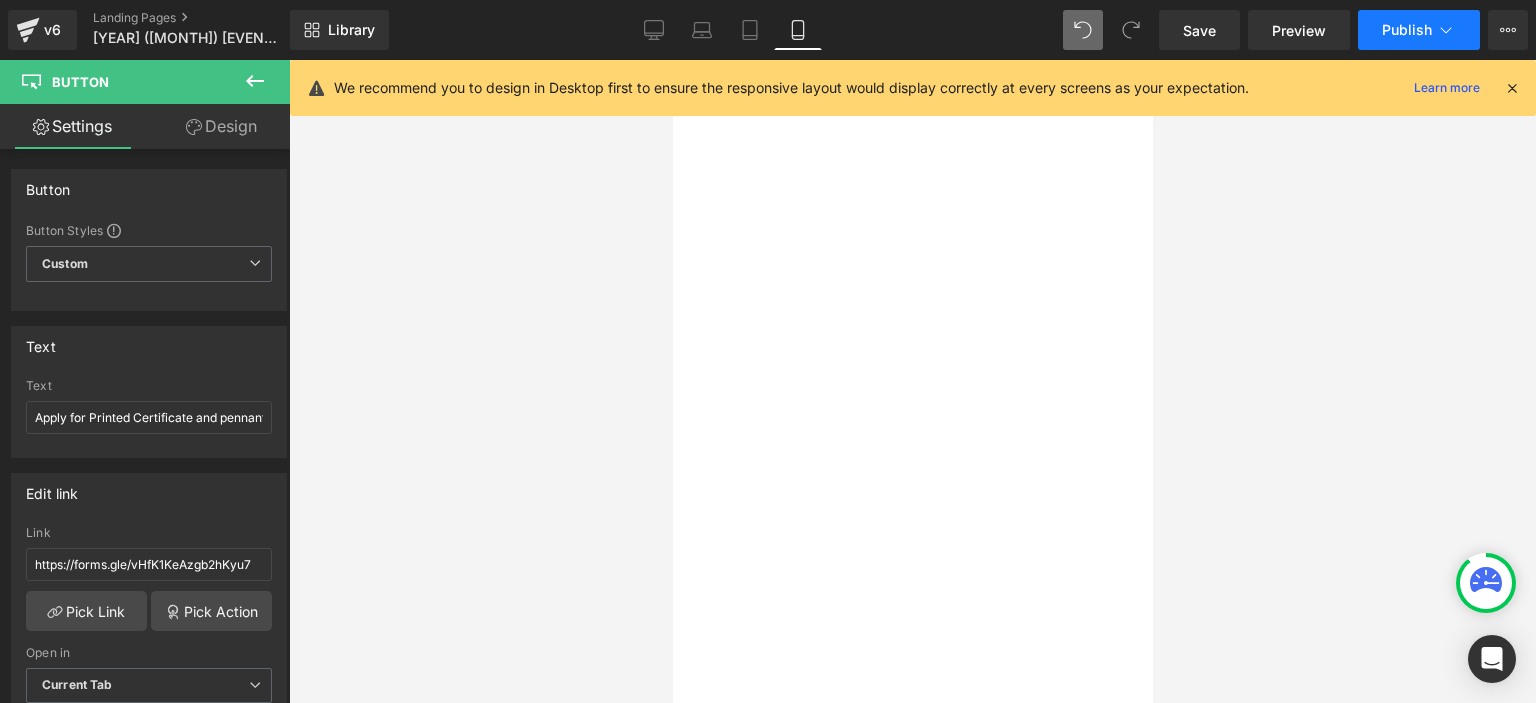 click on "Publish" at bounding box center (1407, 30) 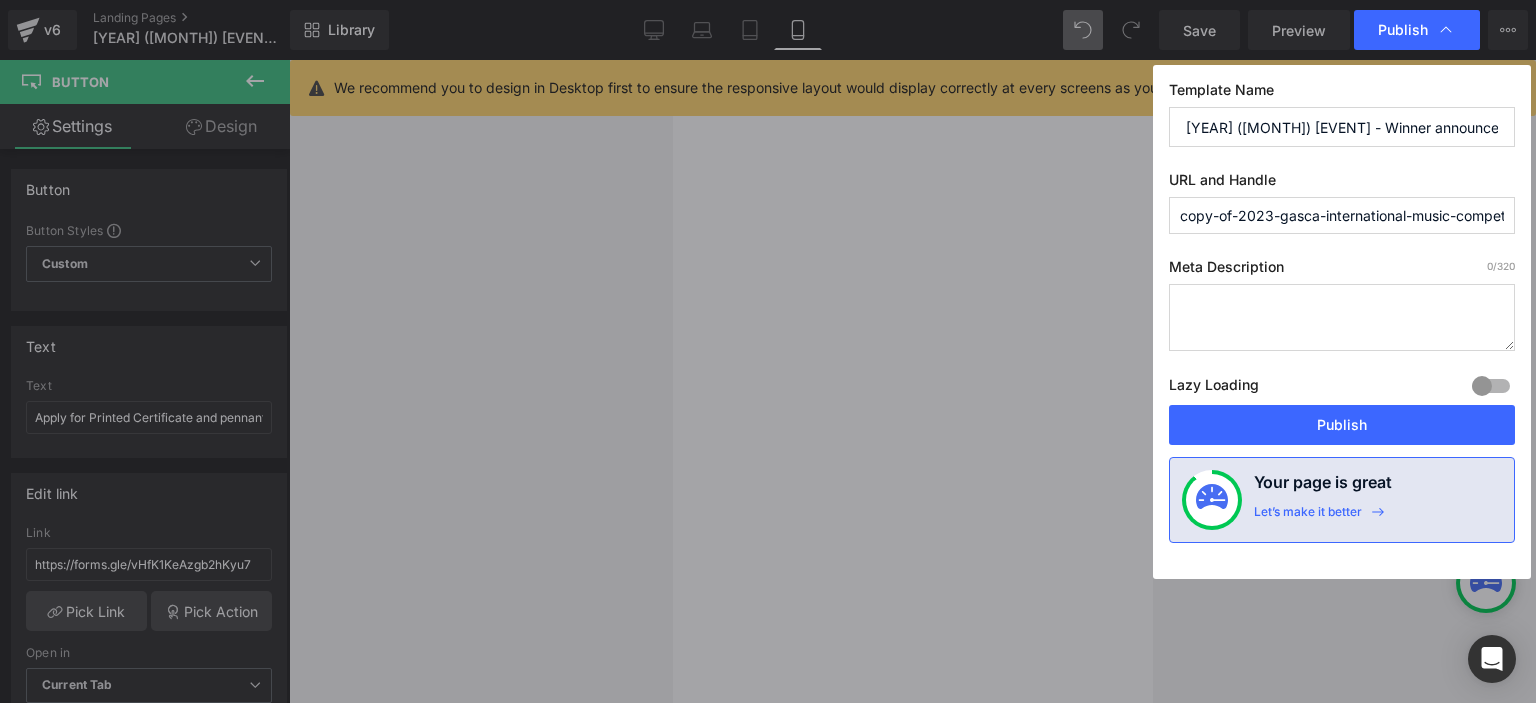 click on "copy-of-2023-gasca-international-music-competitiondec-winner-announcement" at bounding box center (1342, 215) 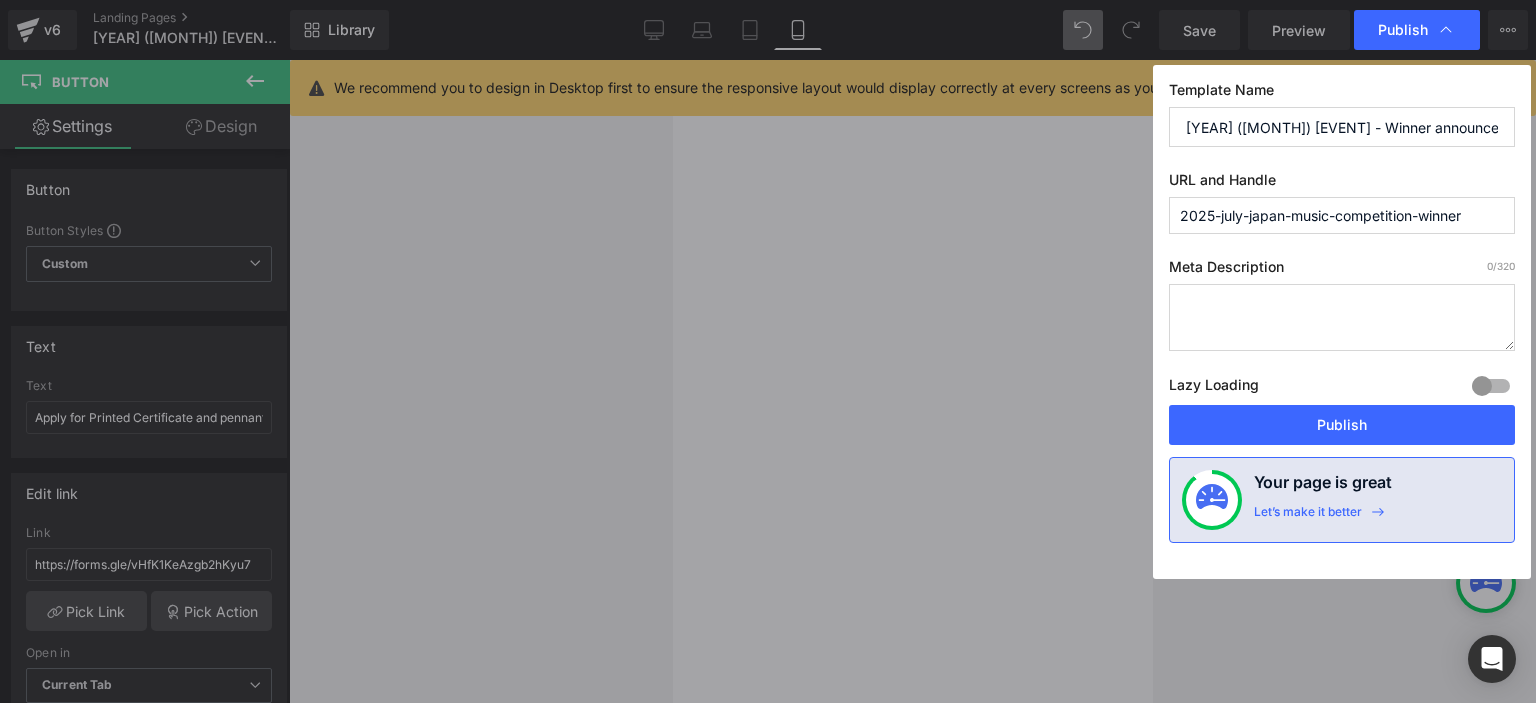 type on "2025-july-japan-music-competition-winner" 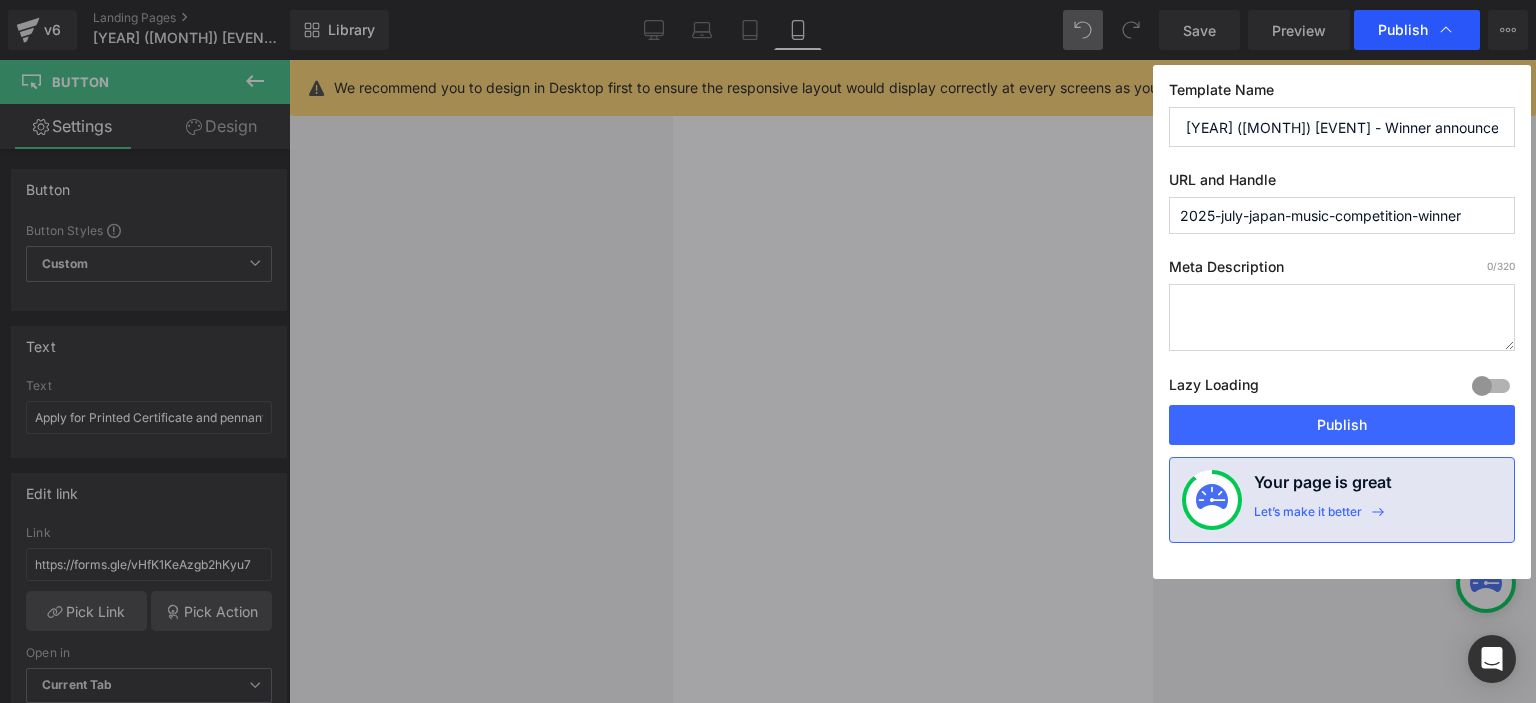 click 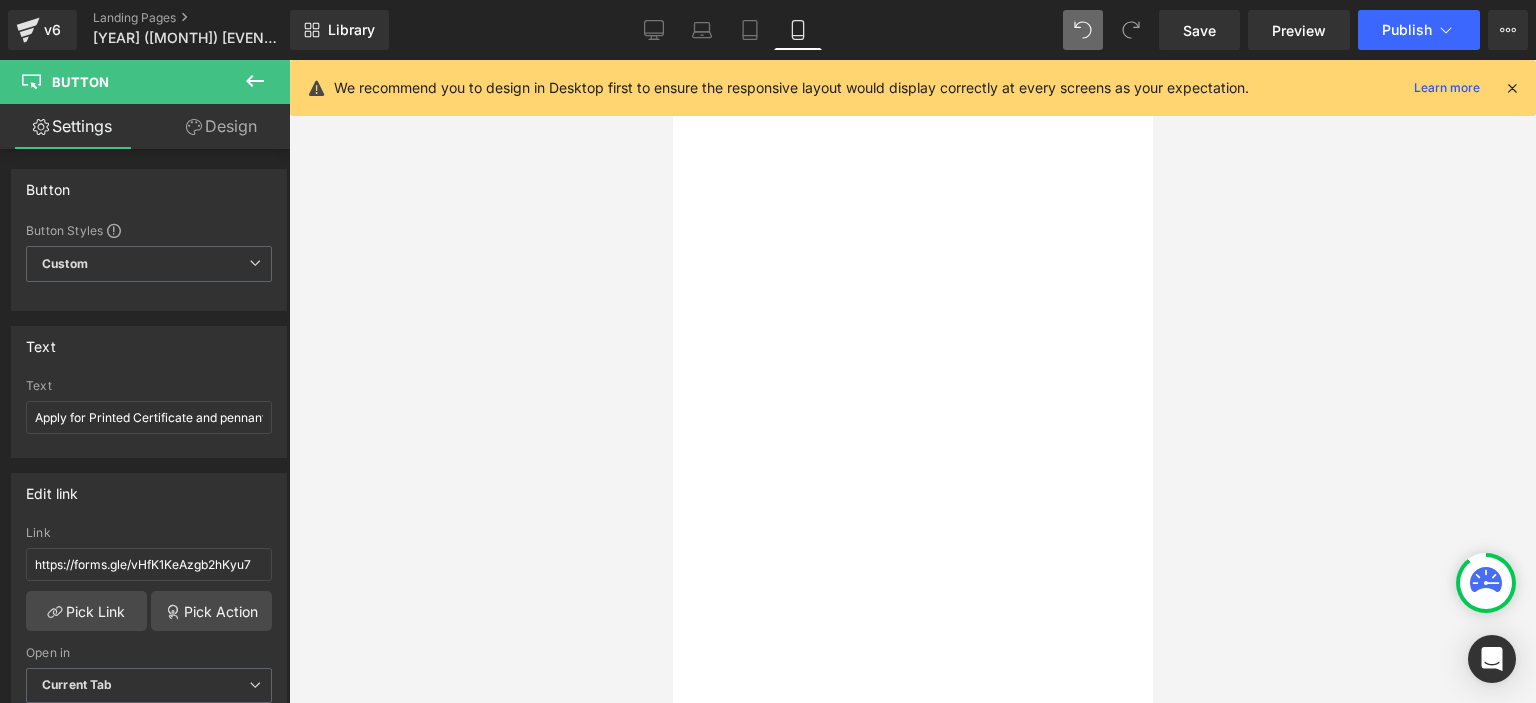 click 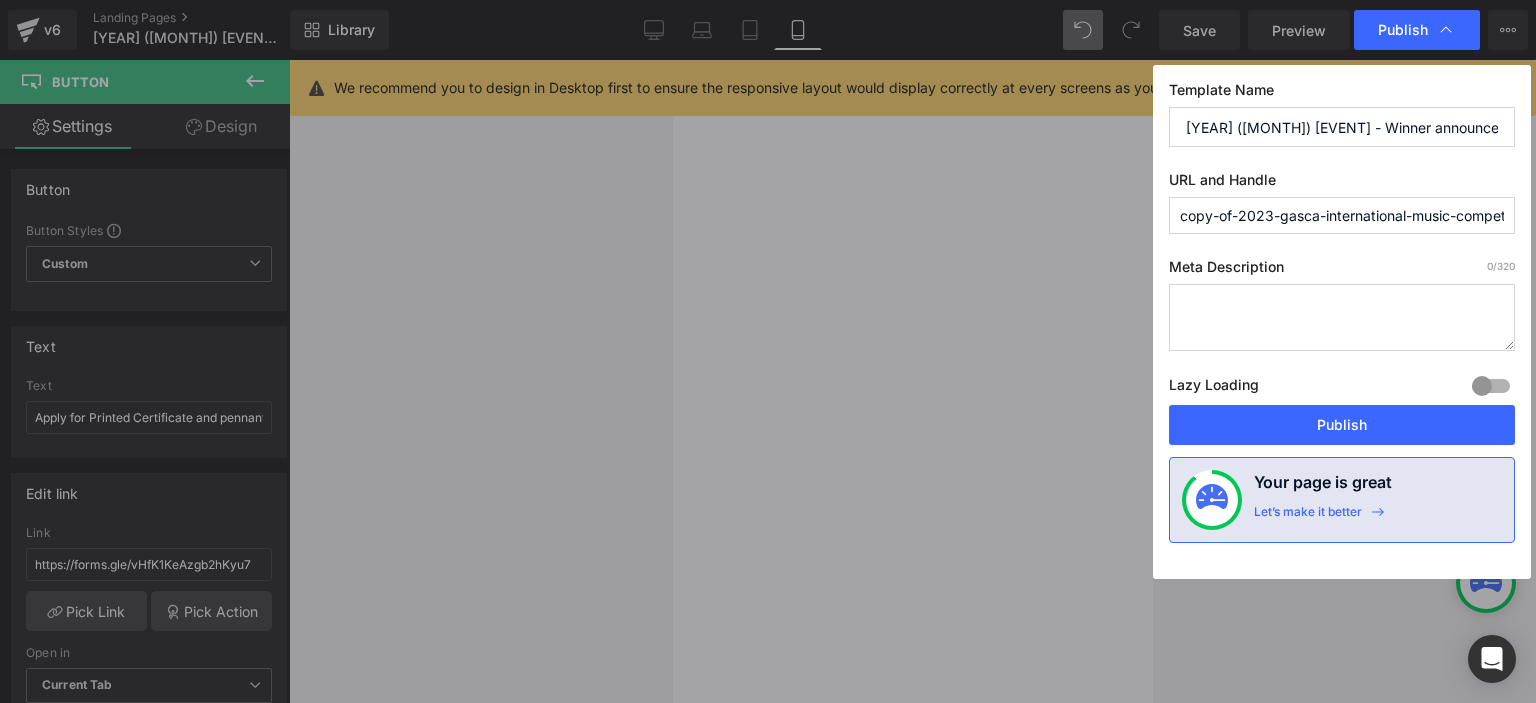 click on "copy-of-2023-gasca-international-music-competitiondec-winner-announcement" at bounding box center [1342, 215] 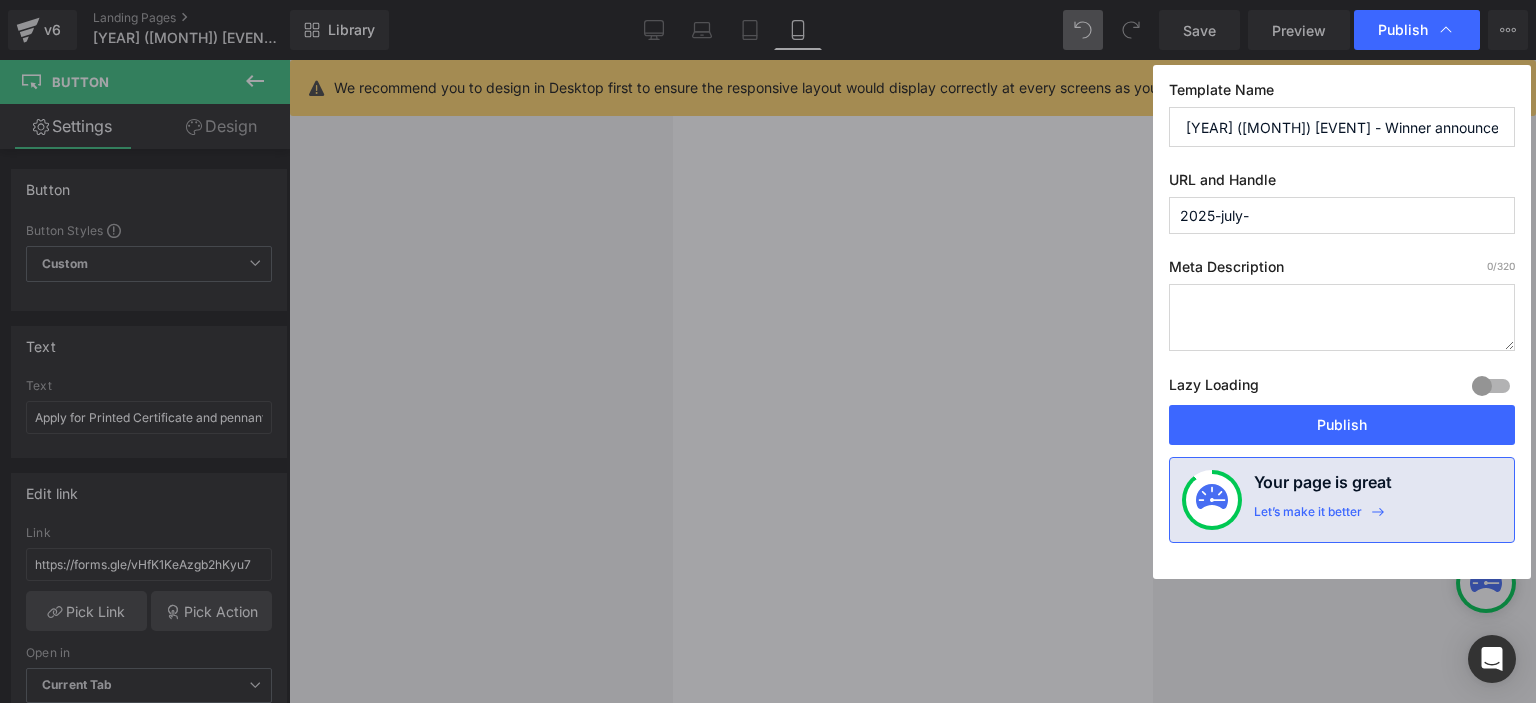 type on "2025-july-japan-music-competition-winner" 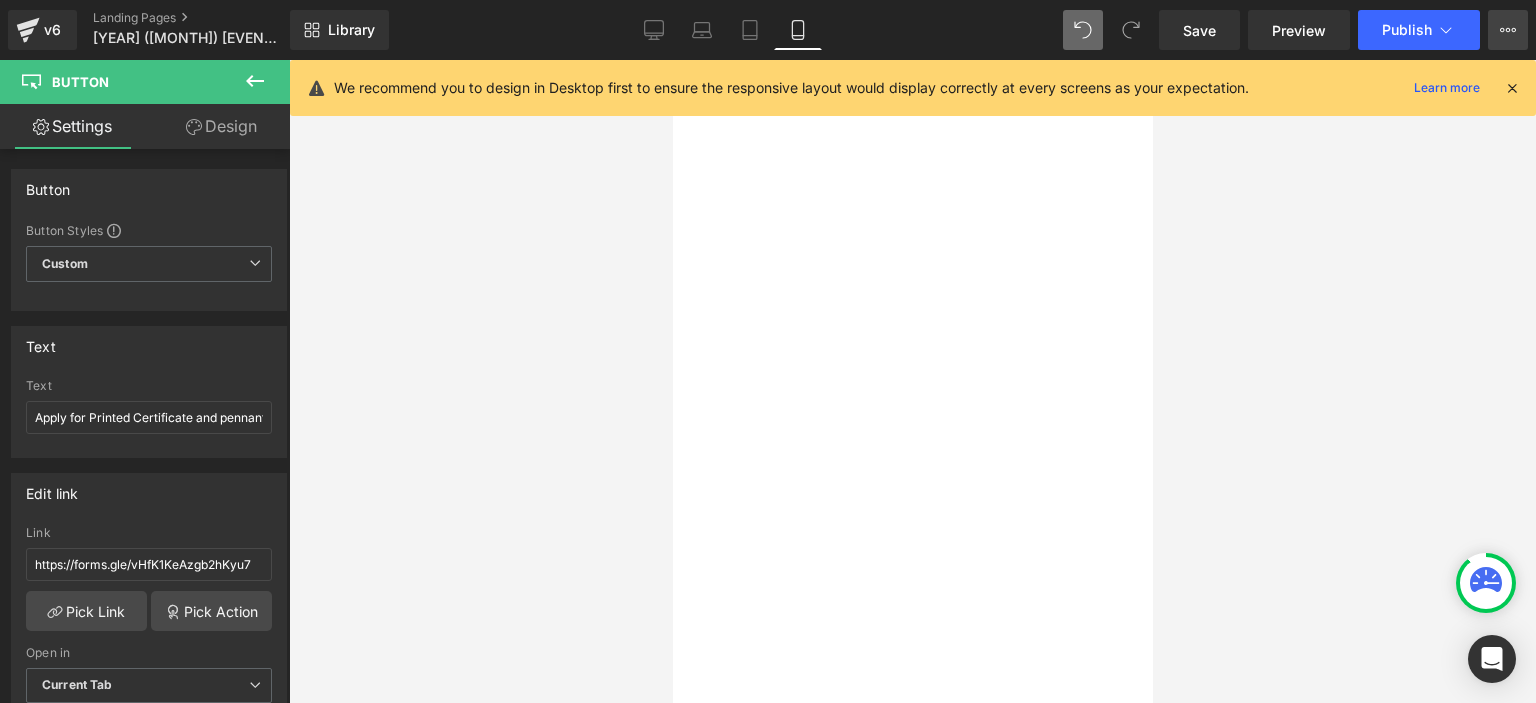 click 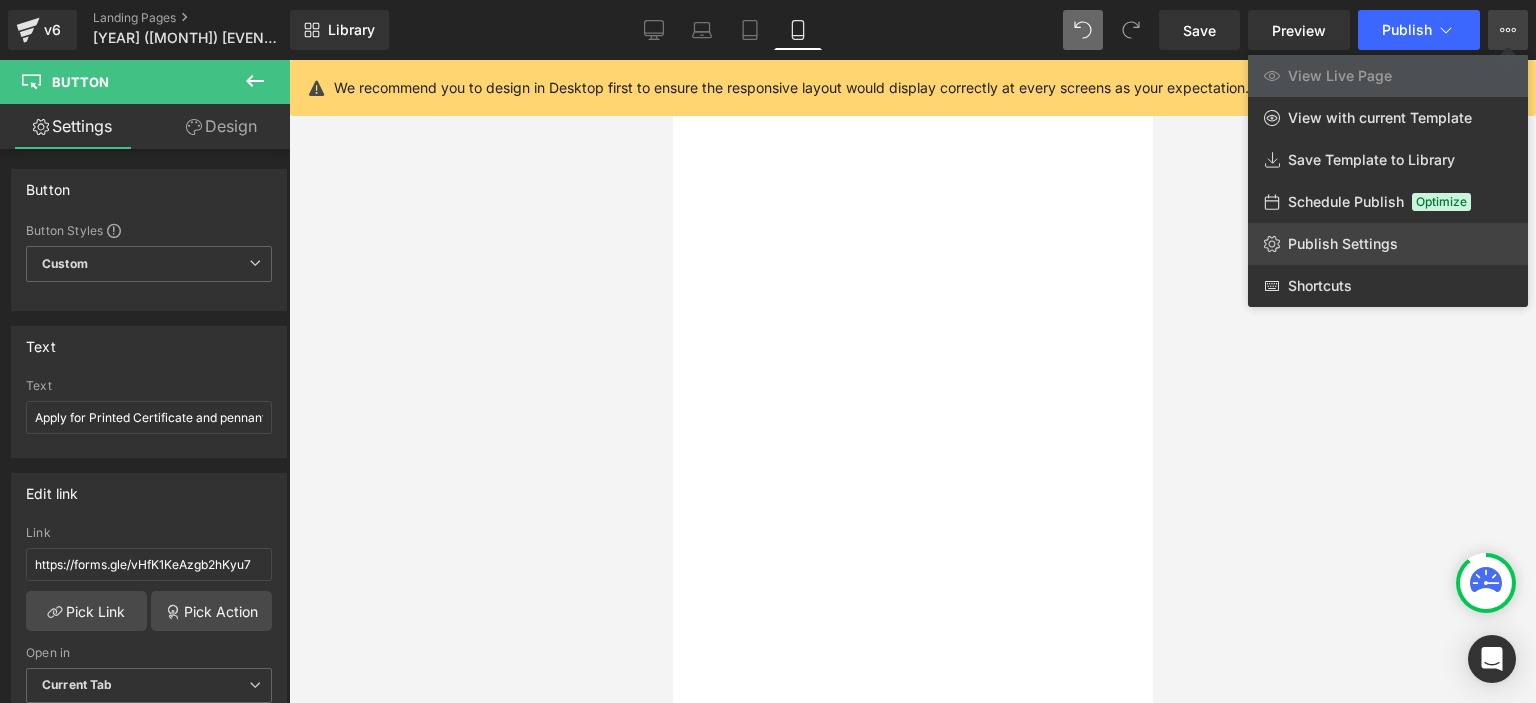 click on "Publish Settings" at bounding box center (1343, 244) 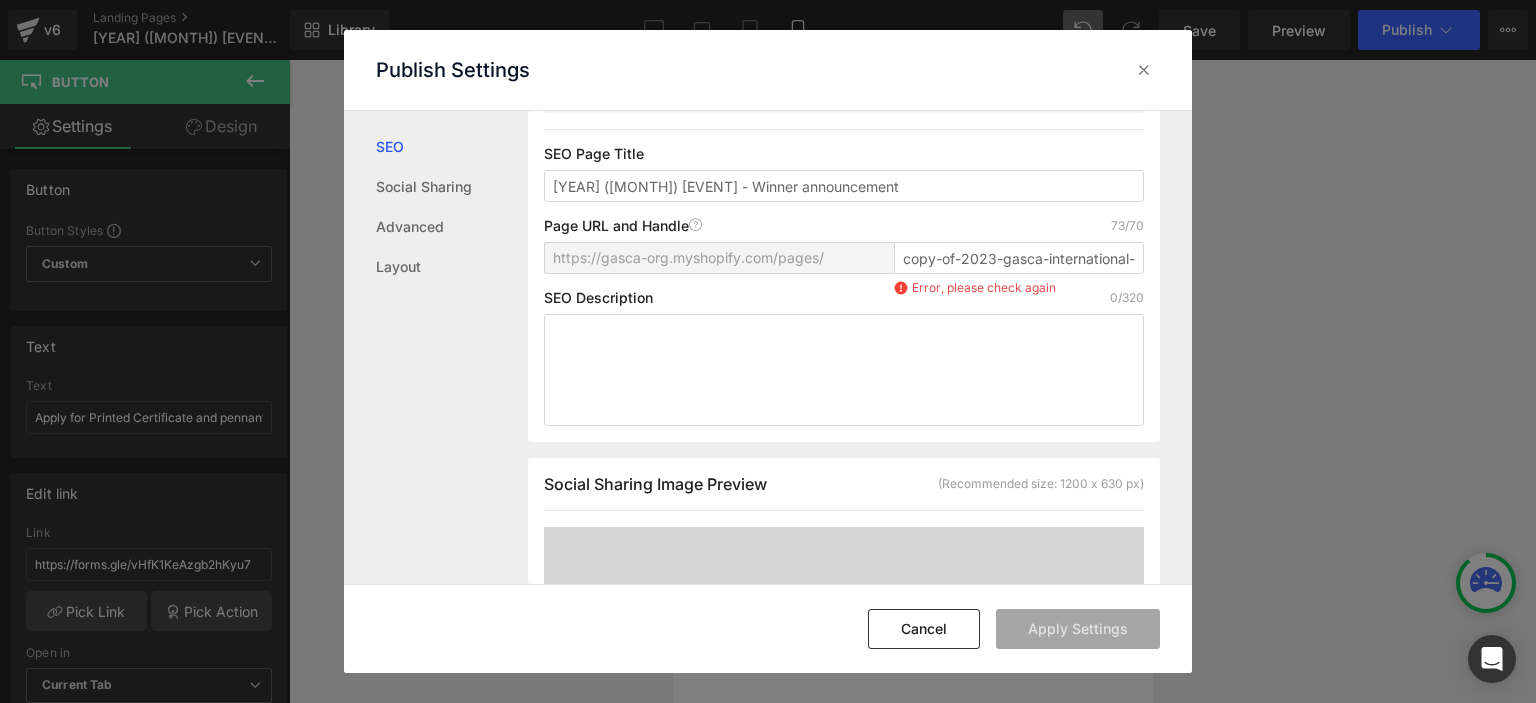 scroll, scrollTop: 176, scrollLeft: 0, axis: vertical 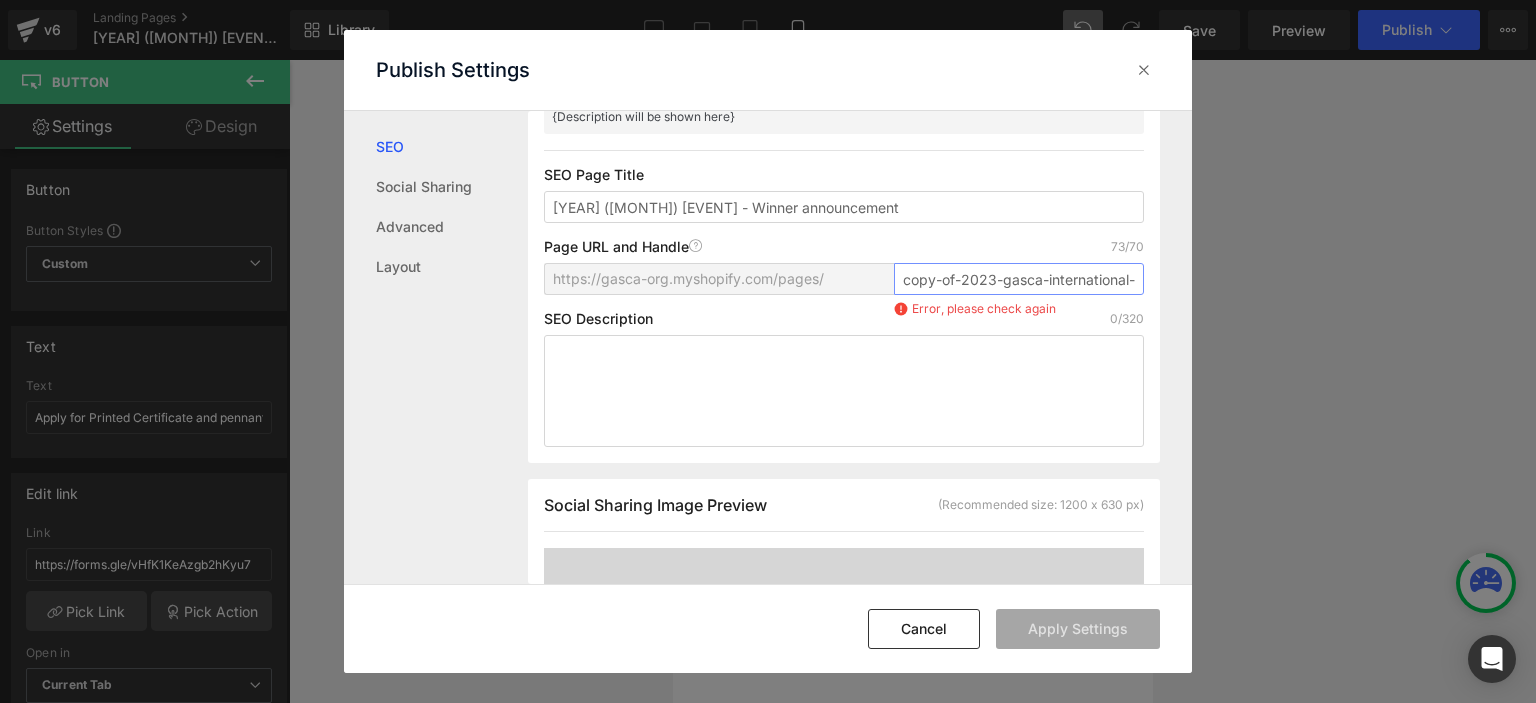 click on "copy-of-2023-gasca-international-music-competitiondec-winner-announcement" at bounding box center [1019, 279] 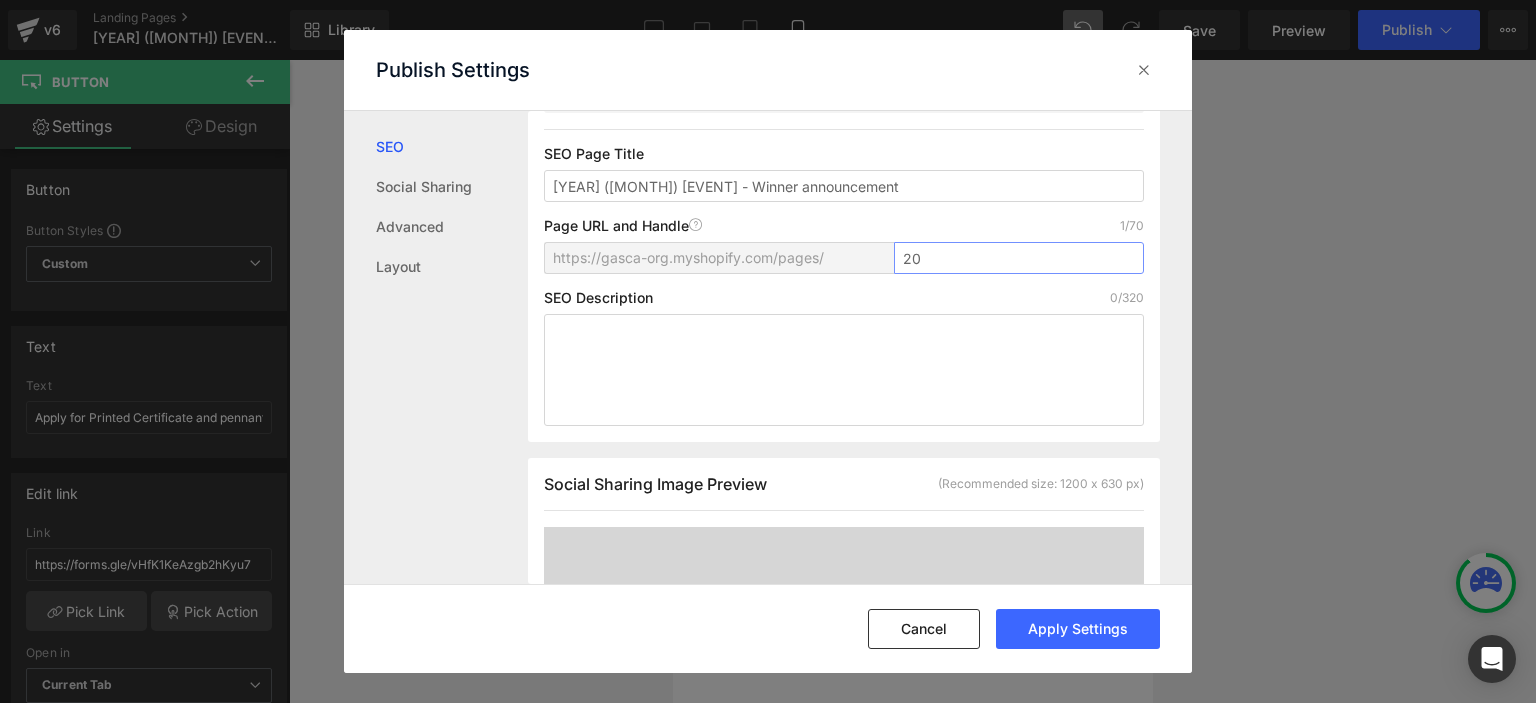 scroll, scrollTop: 156, scrollLeft: 0, axis: vertical 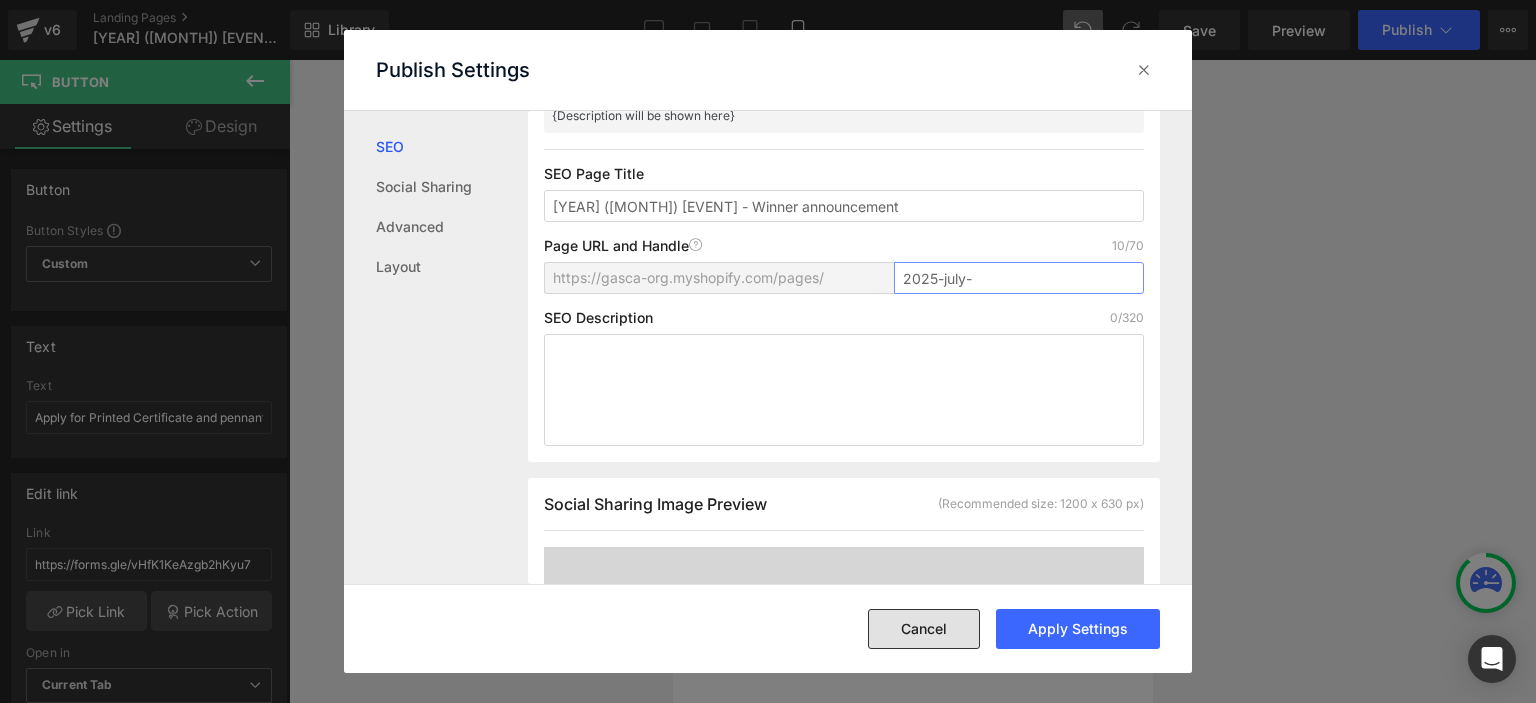 type on "2025-july-" 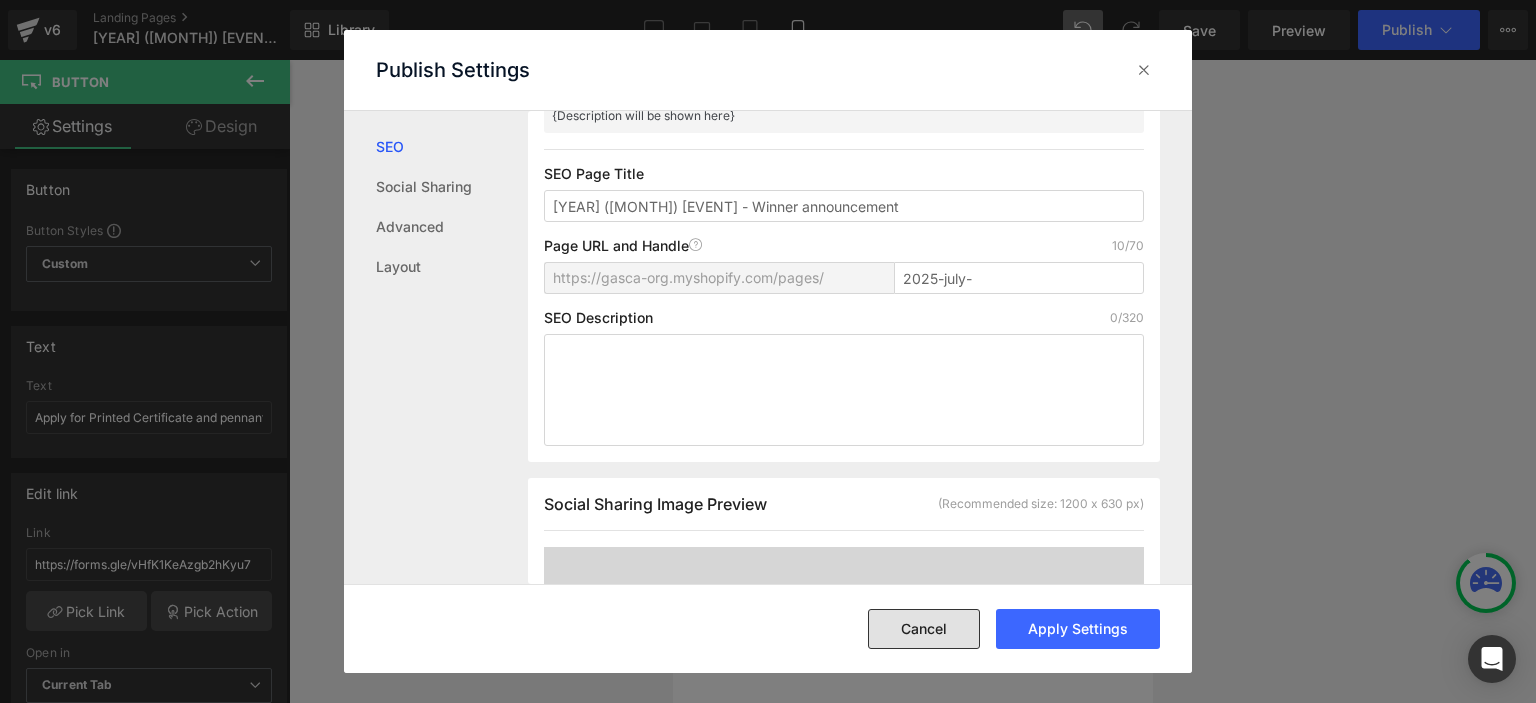 click on "Cancel" at bounding box center (924, 629) 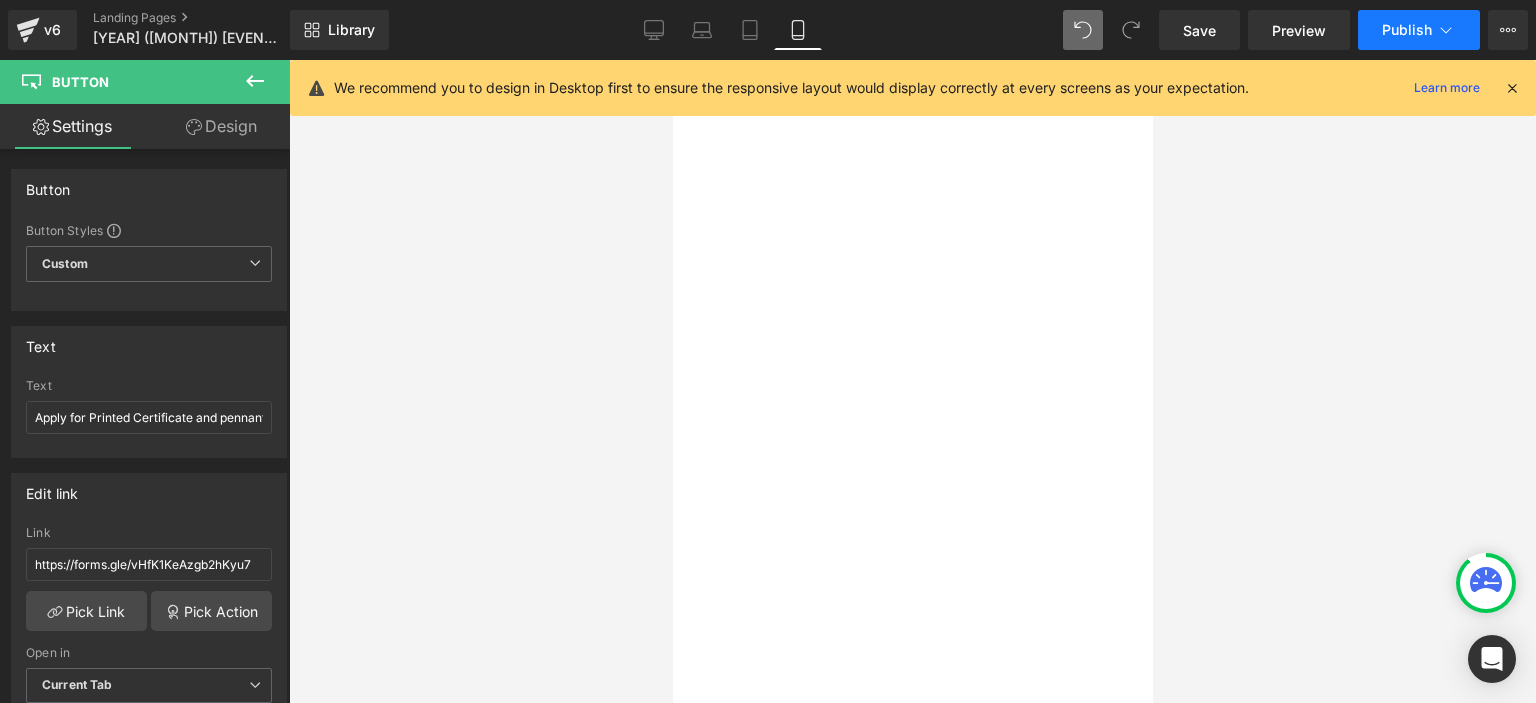 click on "Publish" at bounding box center (1419, 30) 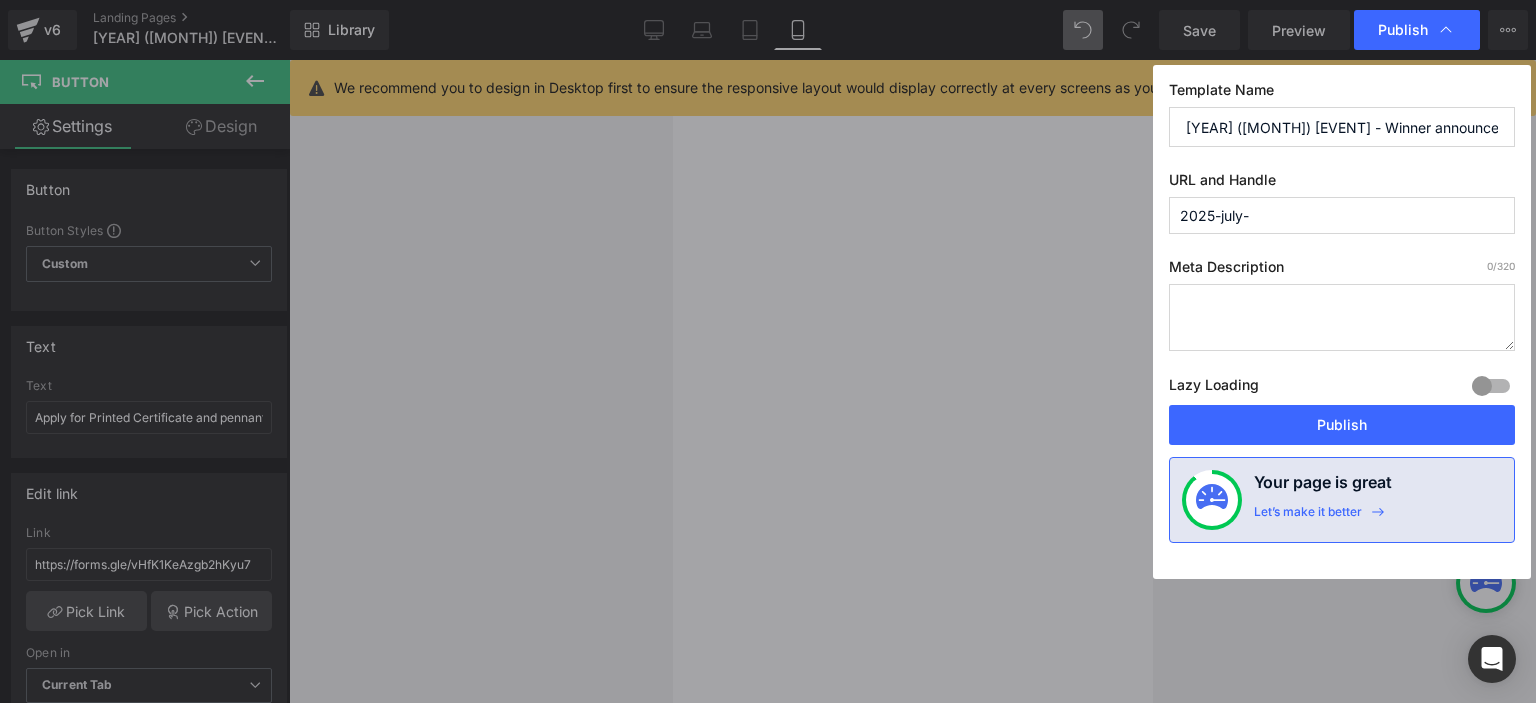 click on "2025-july-" at bounding box center (1342, 215) 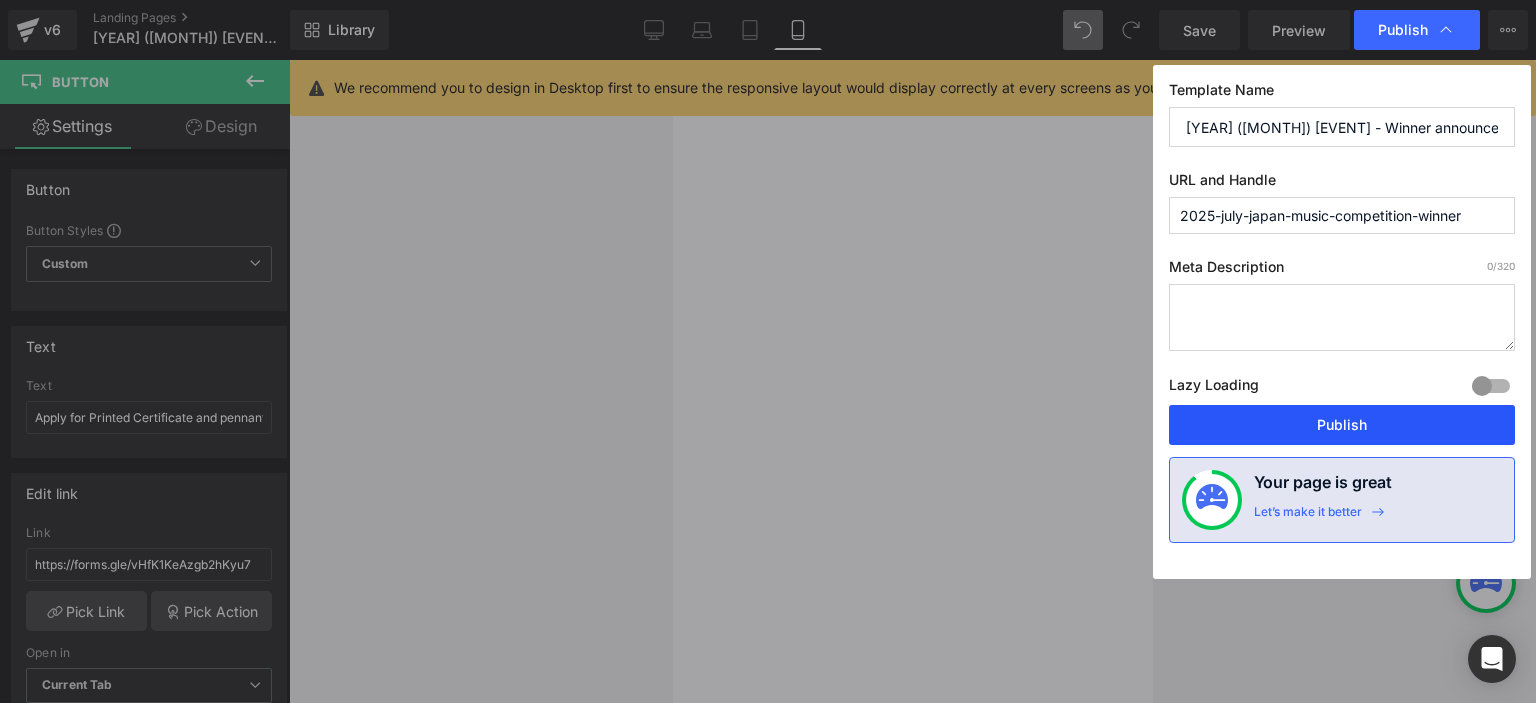 click on "Publish" at bounding box center (1342, 425) 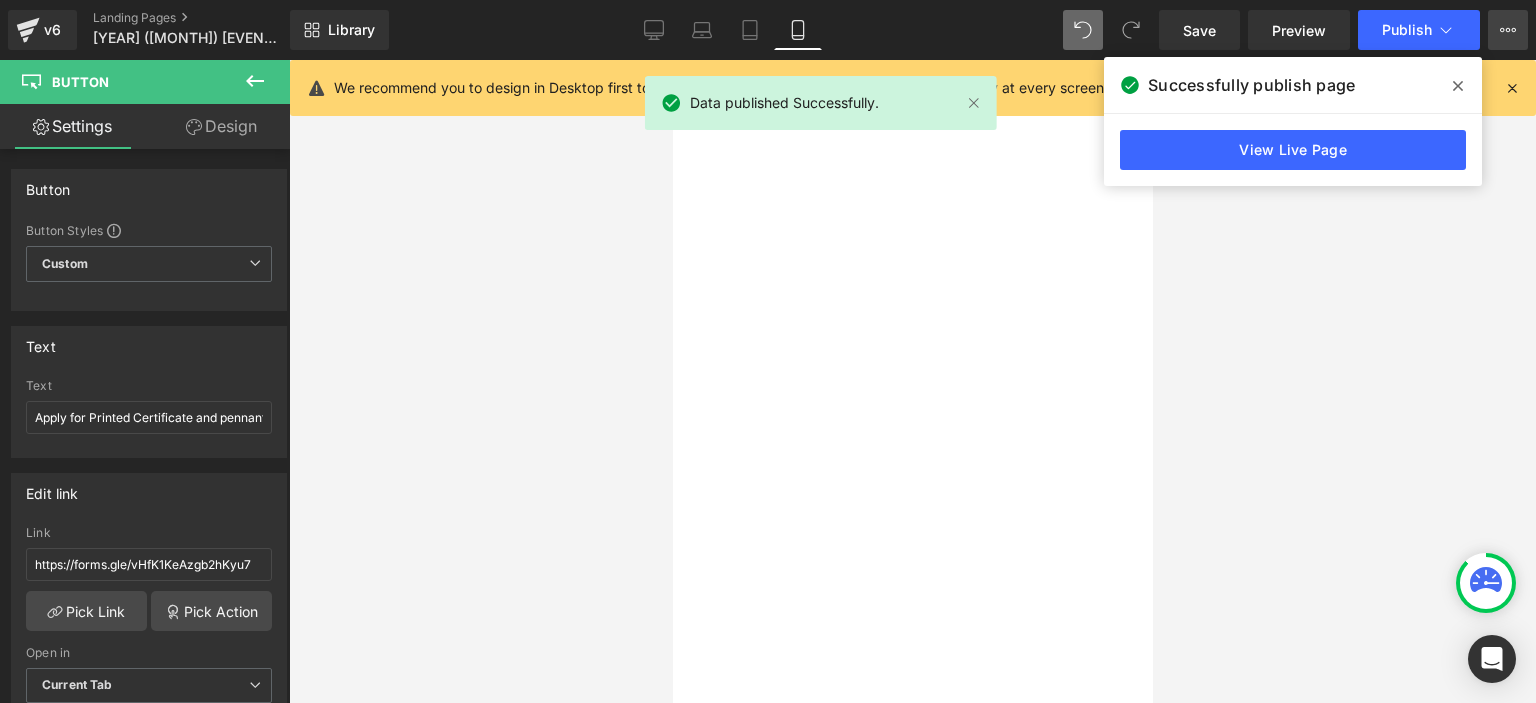 click on "View Live Page View with current Template Save Template to Library Schedule Publish  Optimize  Publish Settings Shortcuts" at bounding box center [1508, 30] 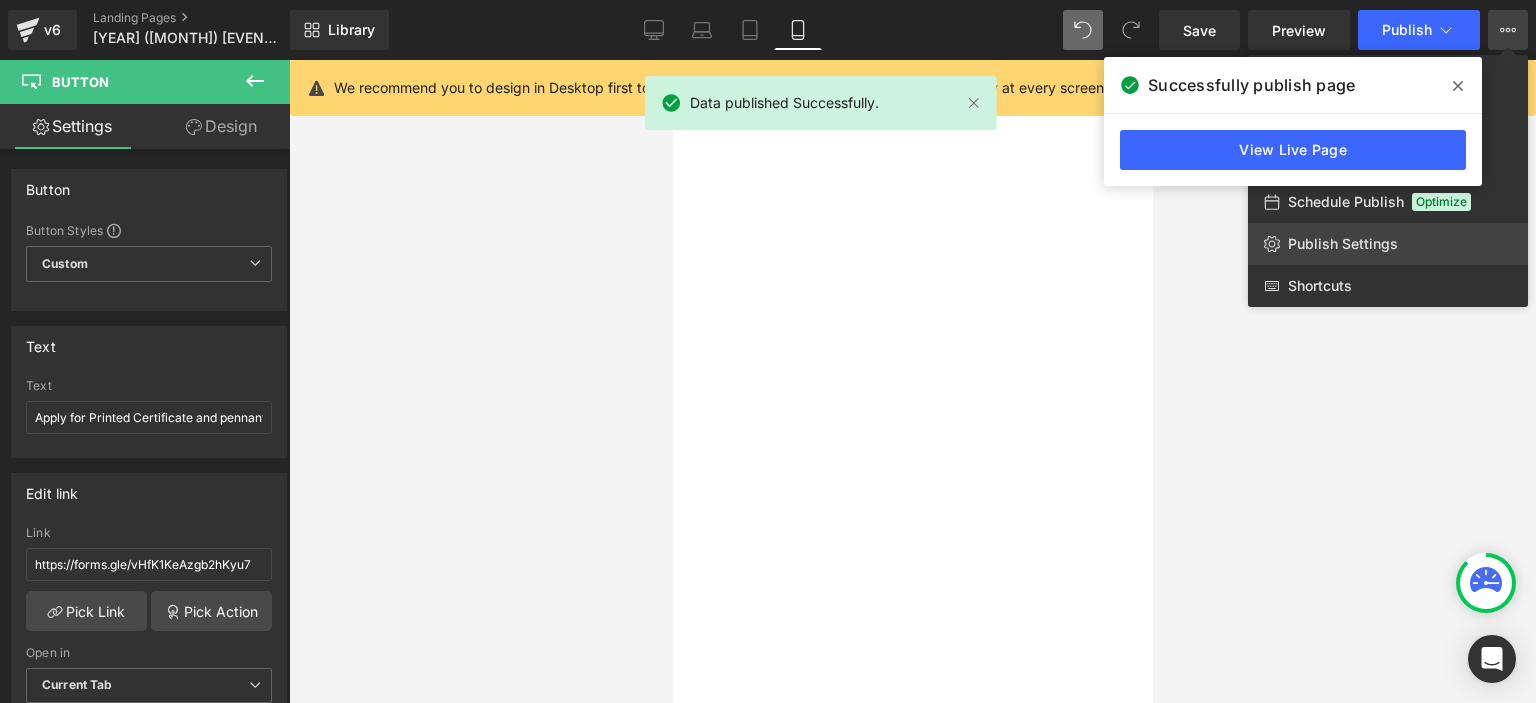 click on "Publish Settings" at bounding box center [1343, 244] 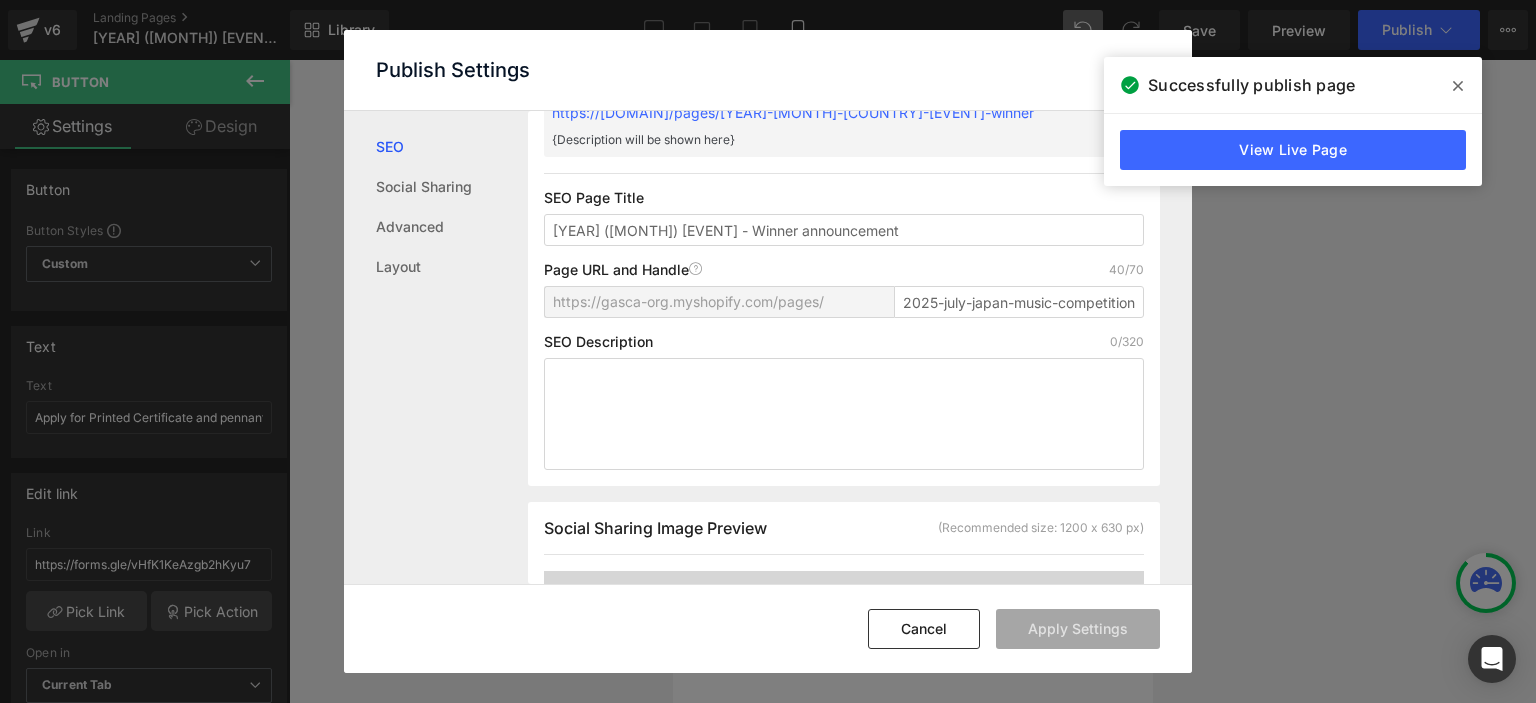 scroll, scrollTop: 140, scrollLeft: 0, axis: vertical 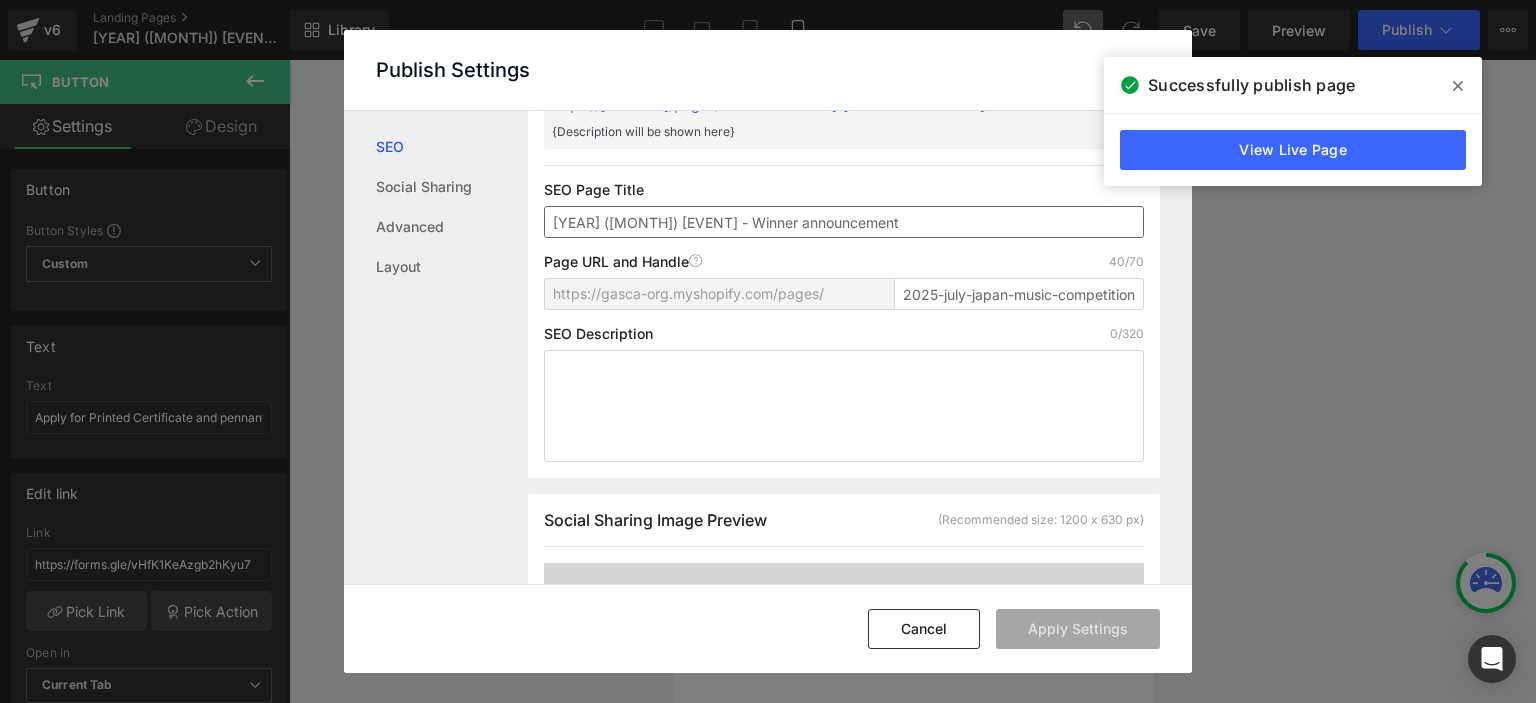 click on "[YEAR] ([MONTH]) [EVENT] - Winner announcement" at bounding box center (844, 222) 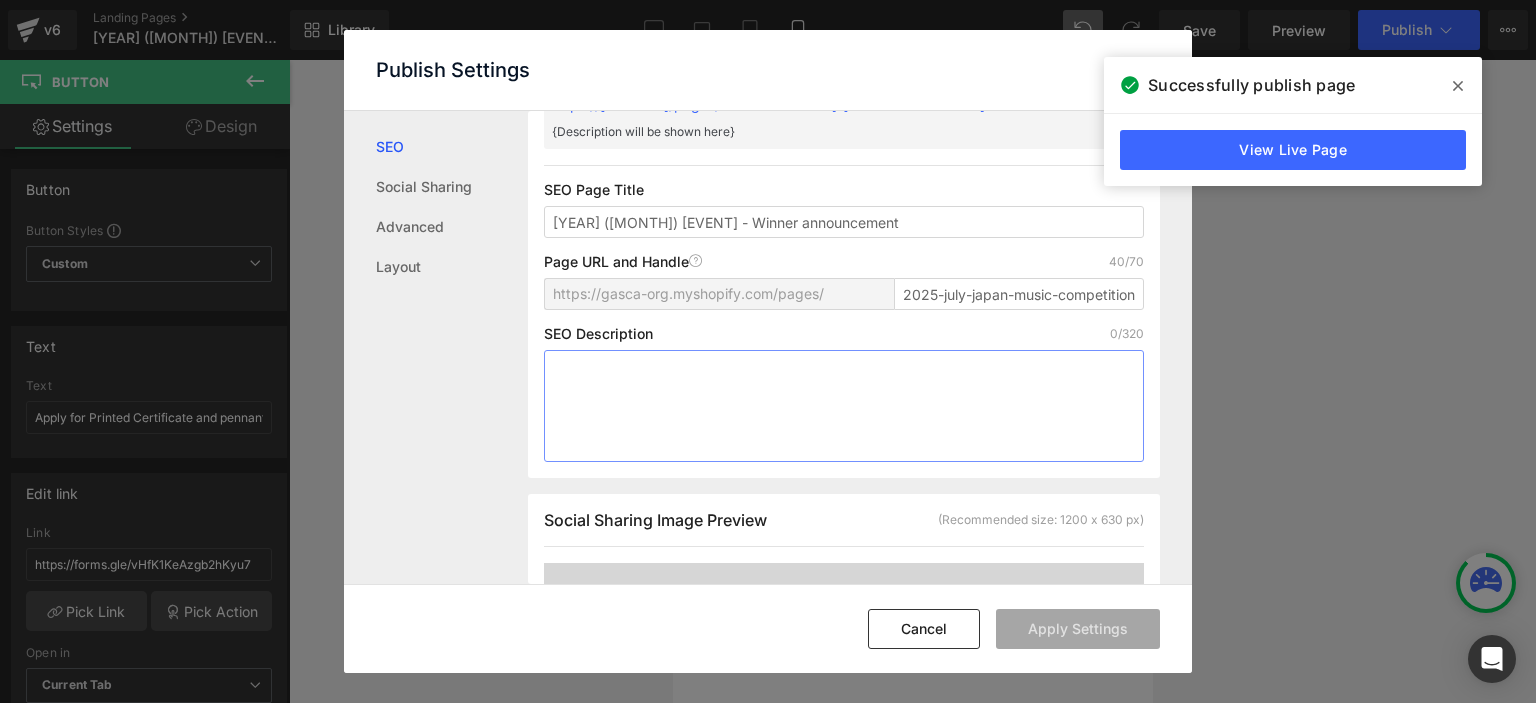 click at bounding box center [844, 406] 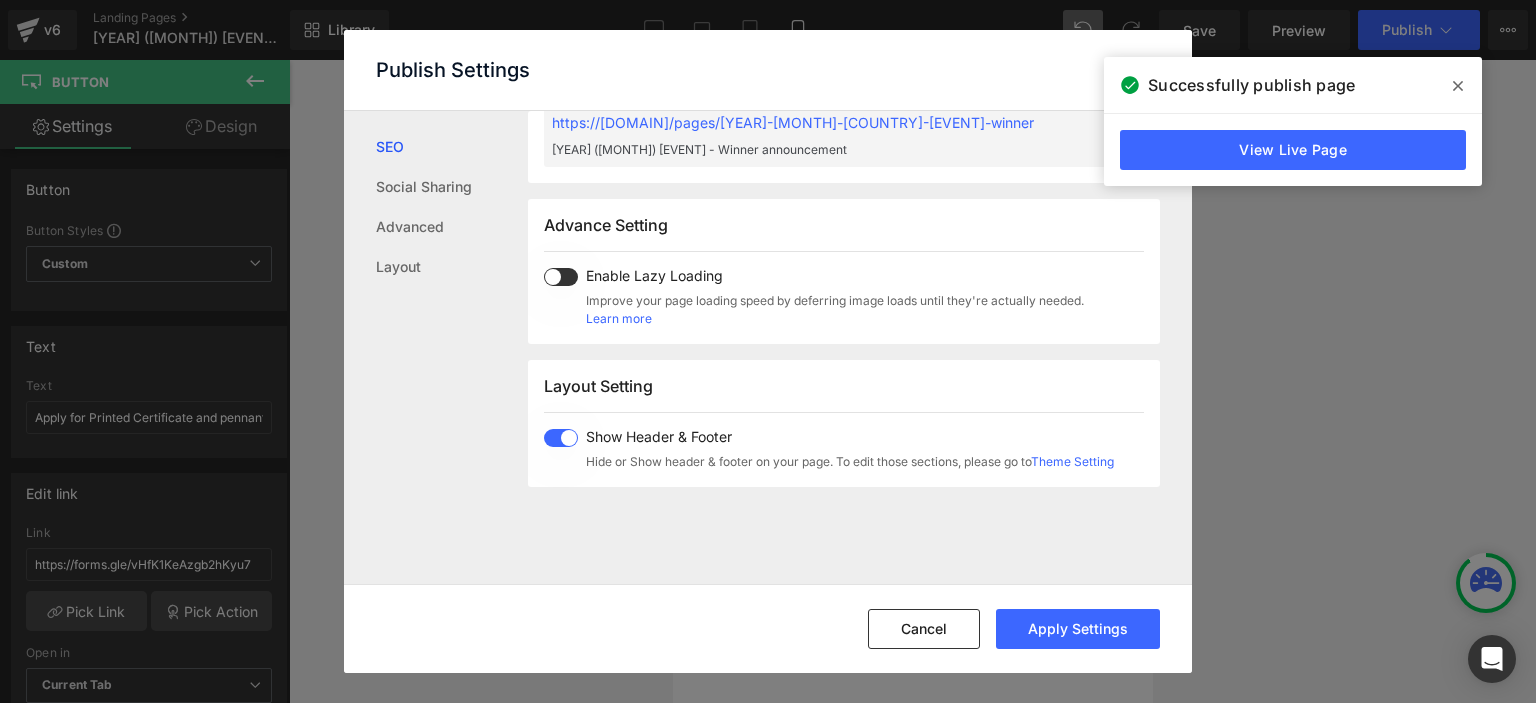 scroll, scrollTop: 1166, scrollLeft: 0, axis: vertical 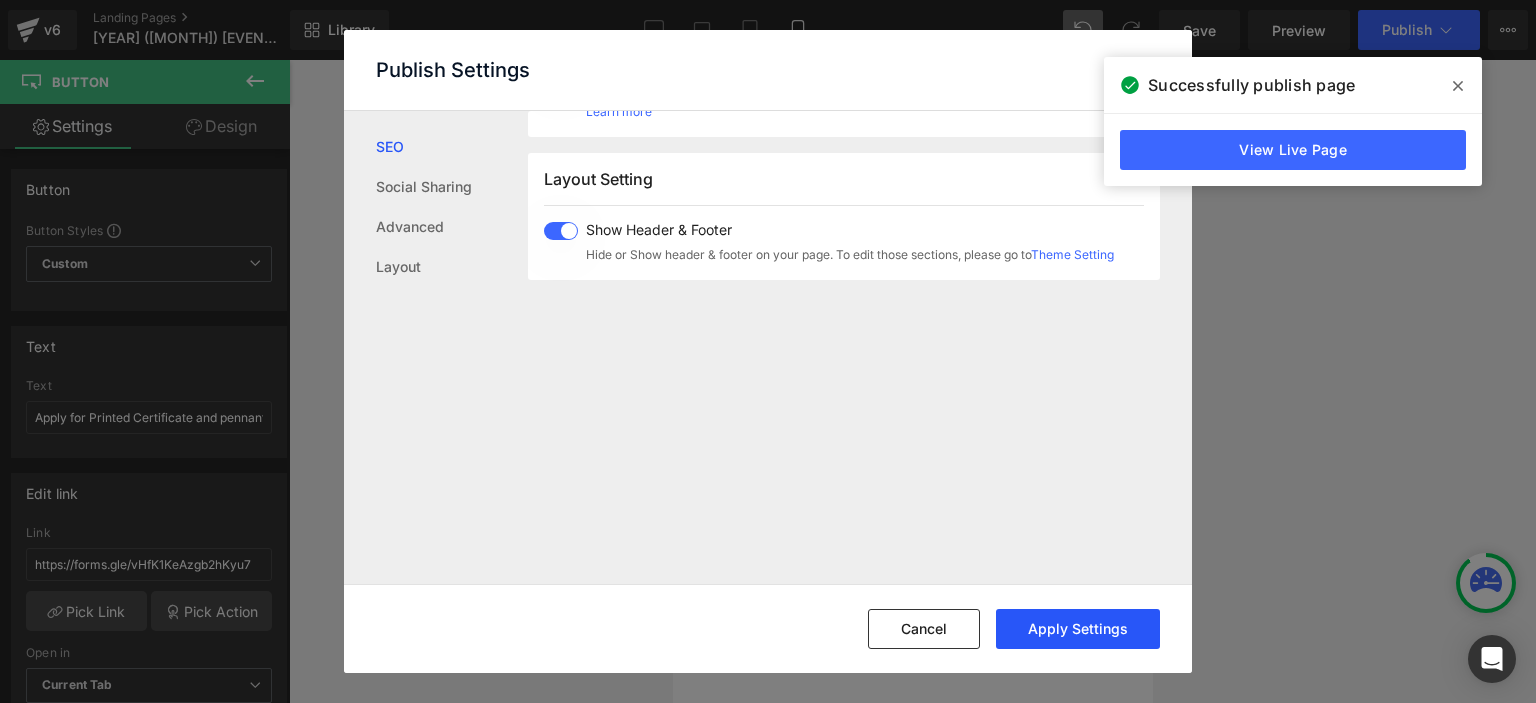 type on "[YEAR] ([MONTH]) [EVENT] - Winner announcement" 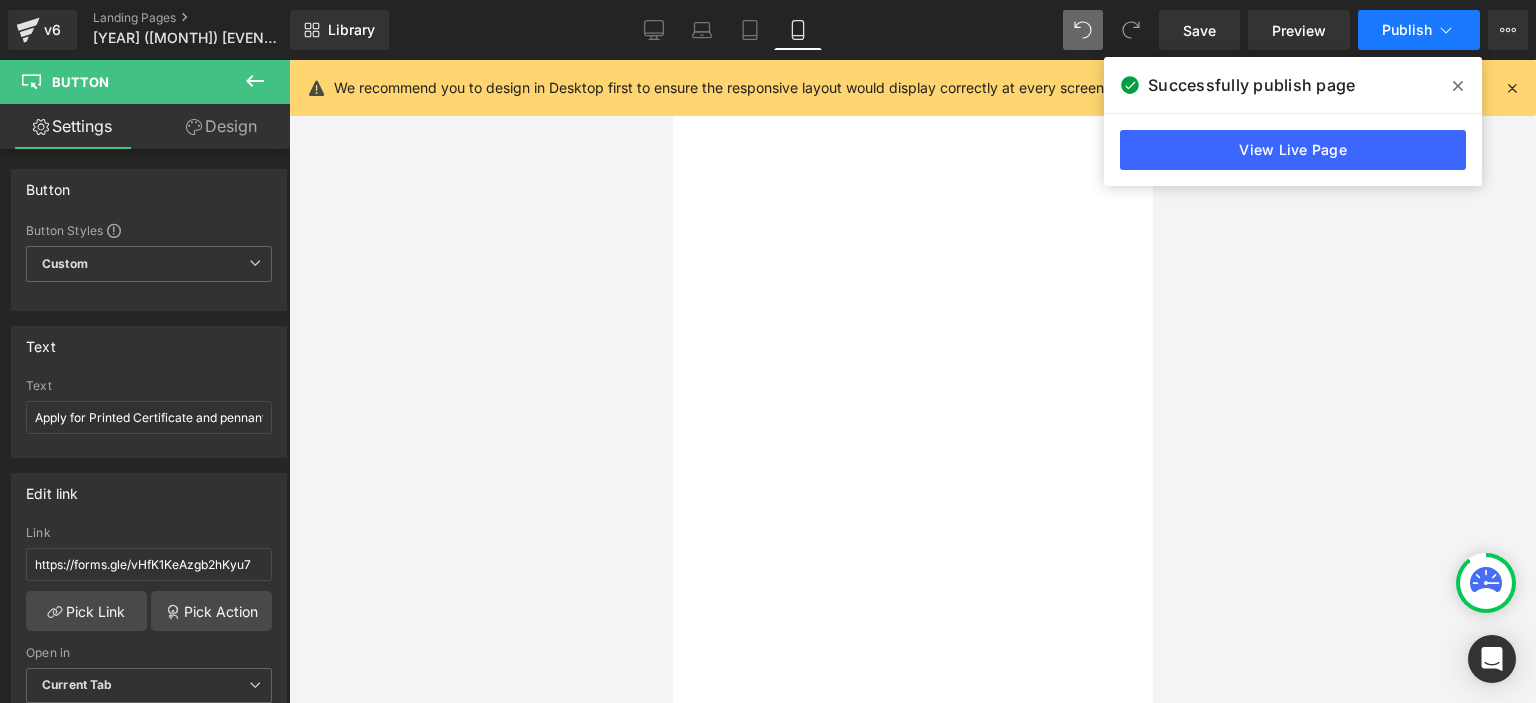 click on "Publish" at bounding box center (1407, 30) 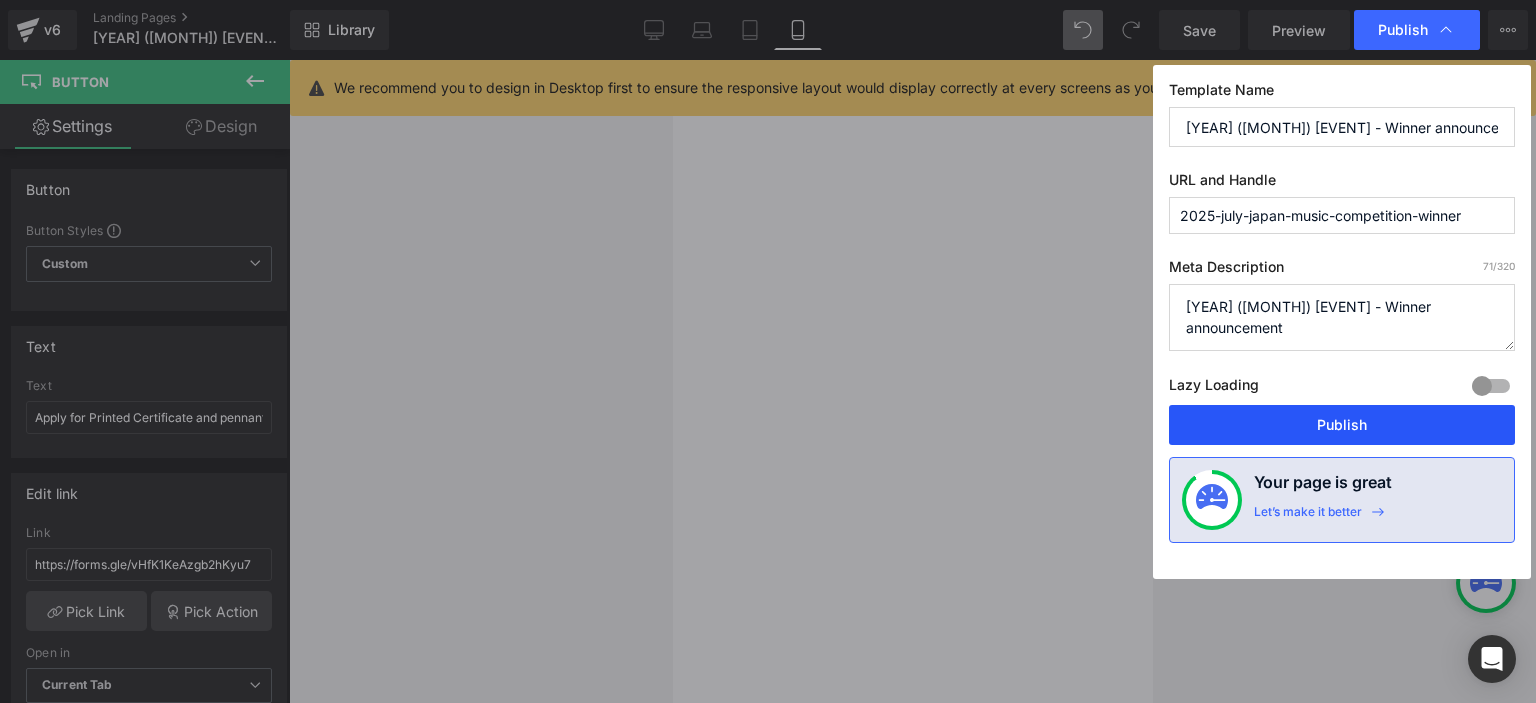 click on "Publish" at bounding box center [1342, 425] 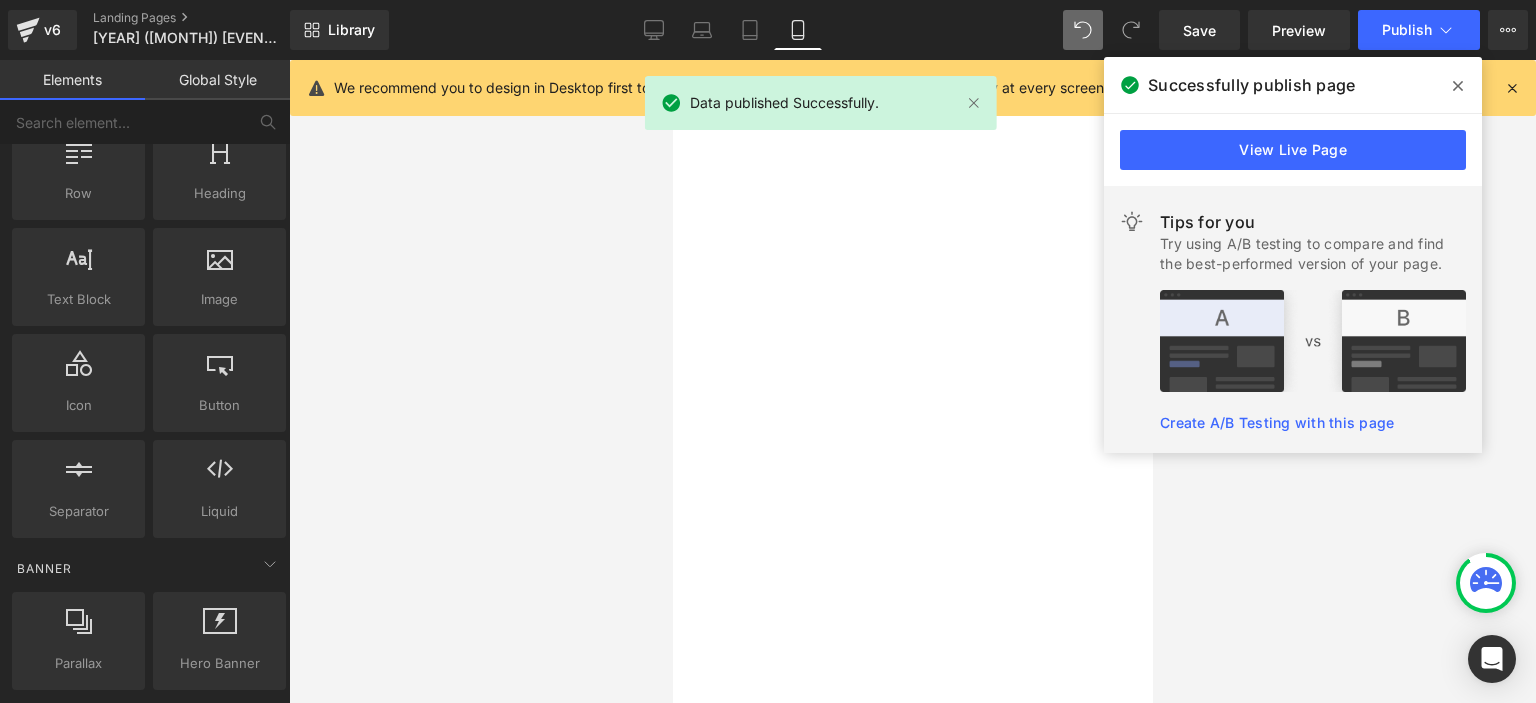 click at bounding box center [912, 381] 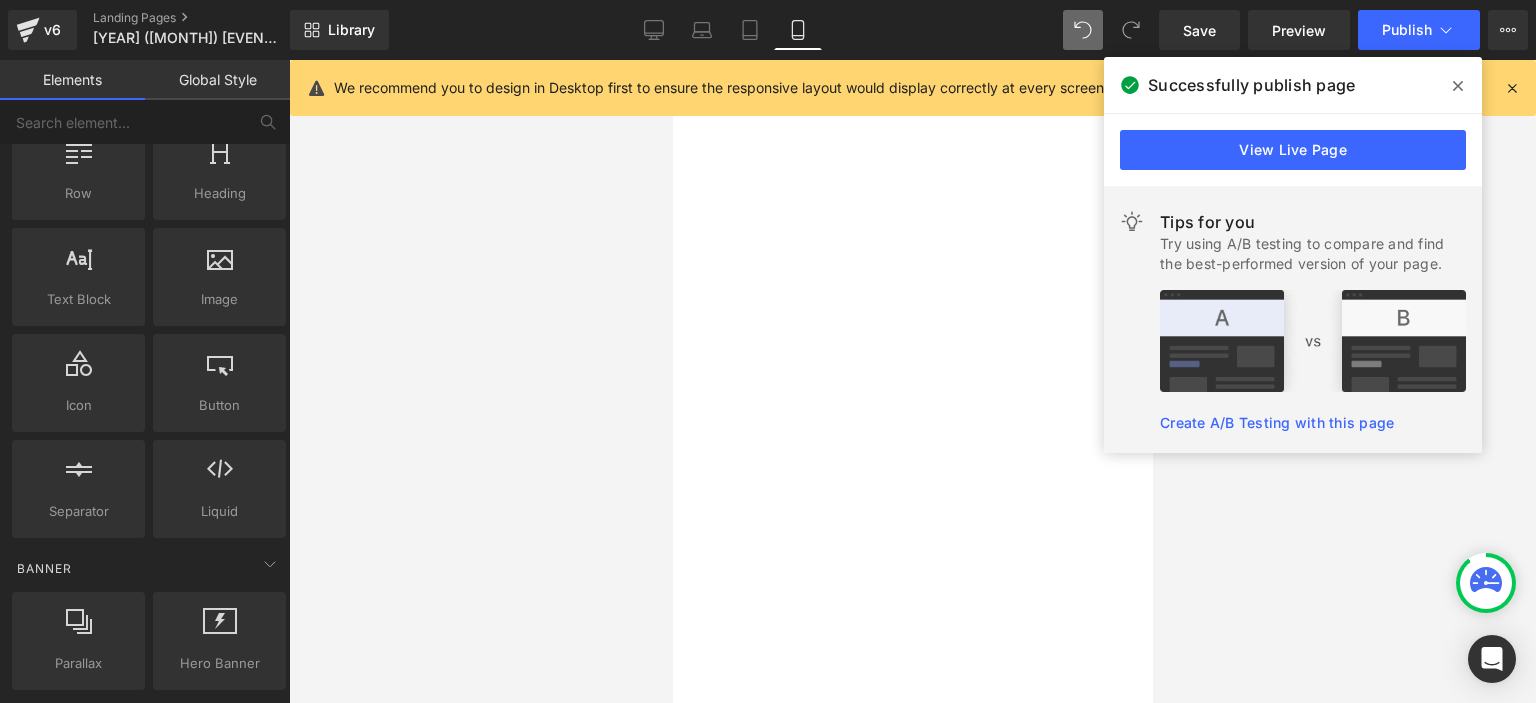 scroll, scrollTop: 0, scrollLeft: 0, axis: both 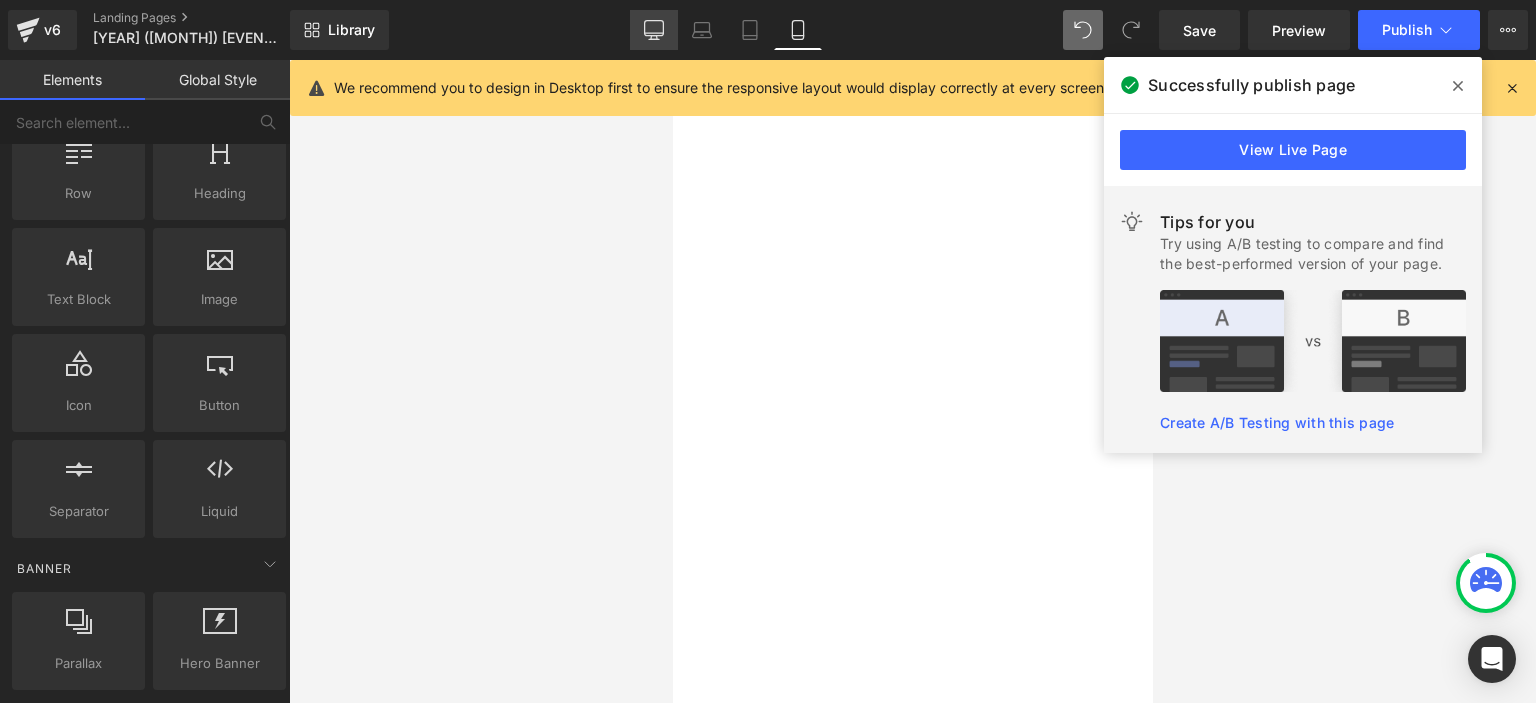click on "Desktop" at bounding box center (654, 30) 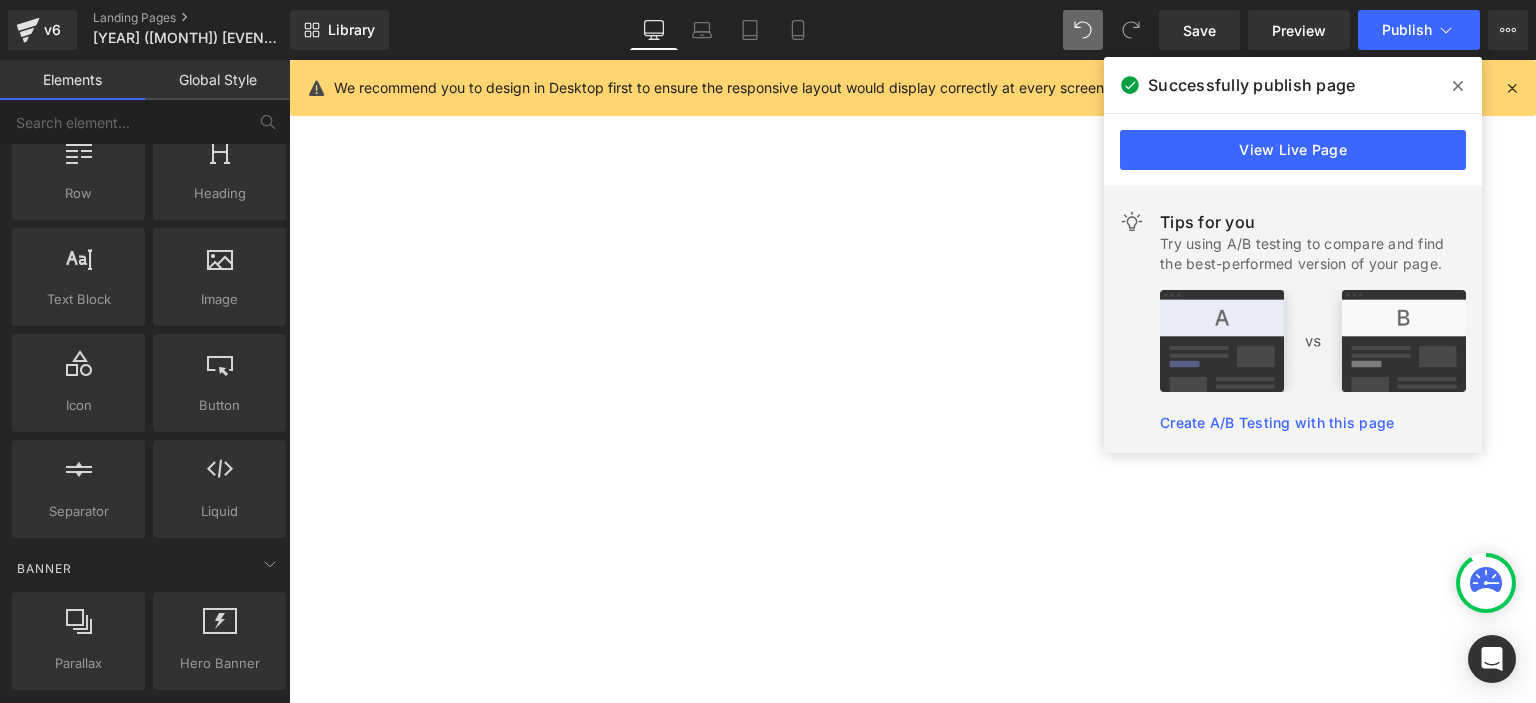 scroll, scrollTop: 201, scrollLeft: 0, axis: vertical 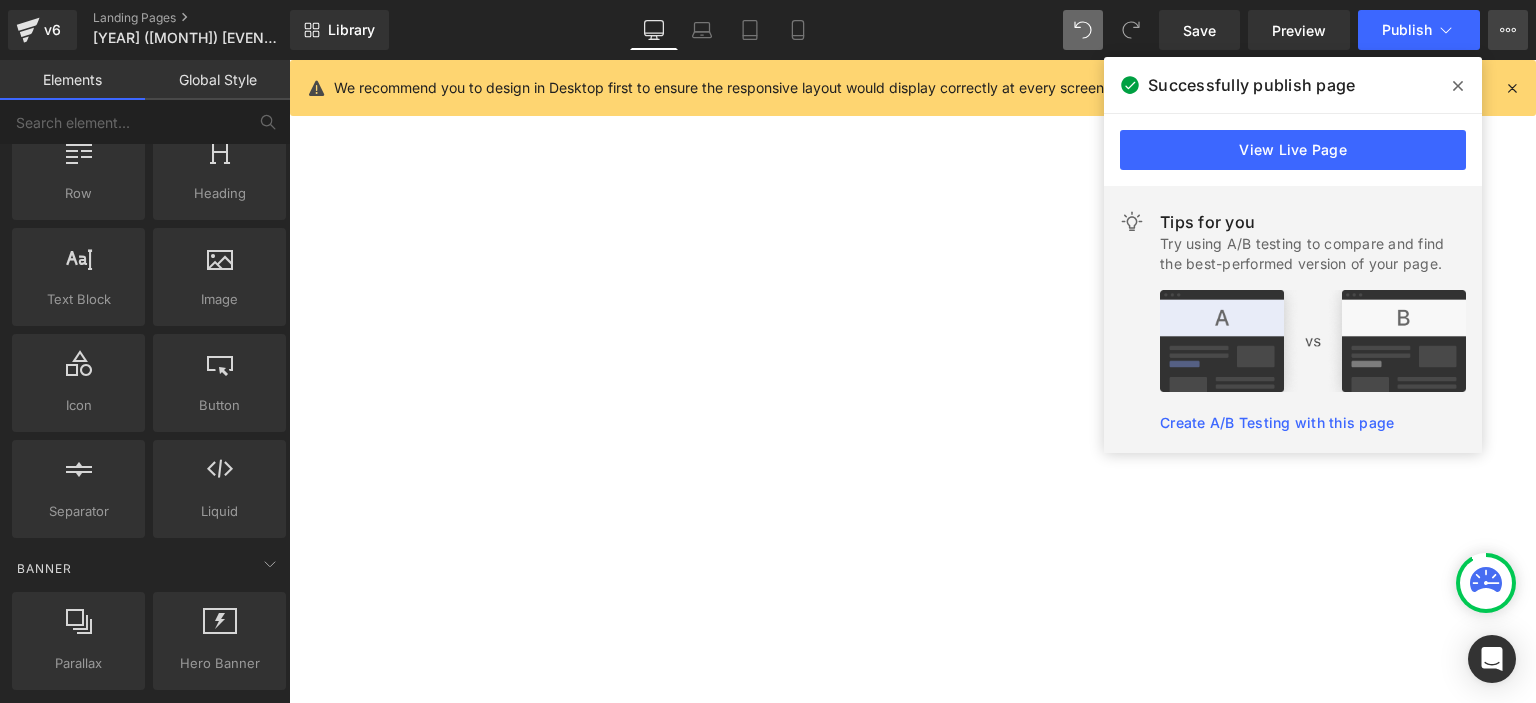 click on "View Live Page View with current Template Save Template to Library Schedule Publish  Optimize  Publish Settings Shortcuts" at bounding box center (1508, 30) 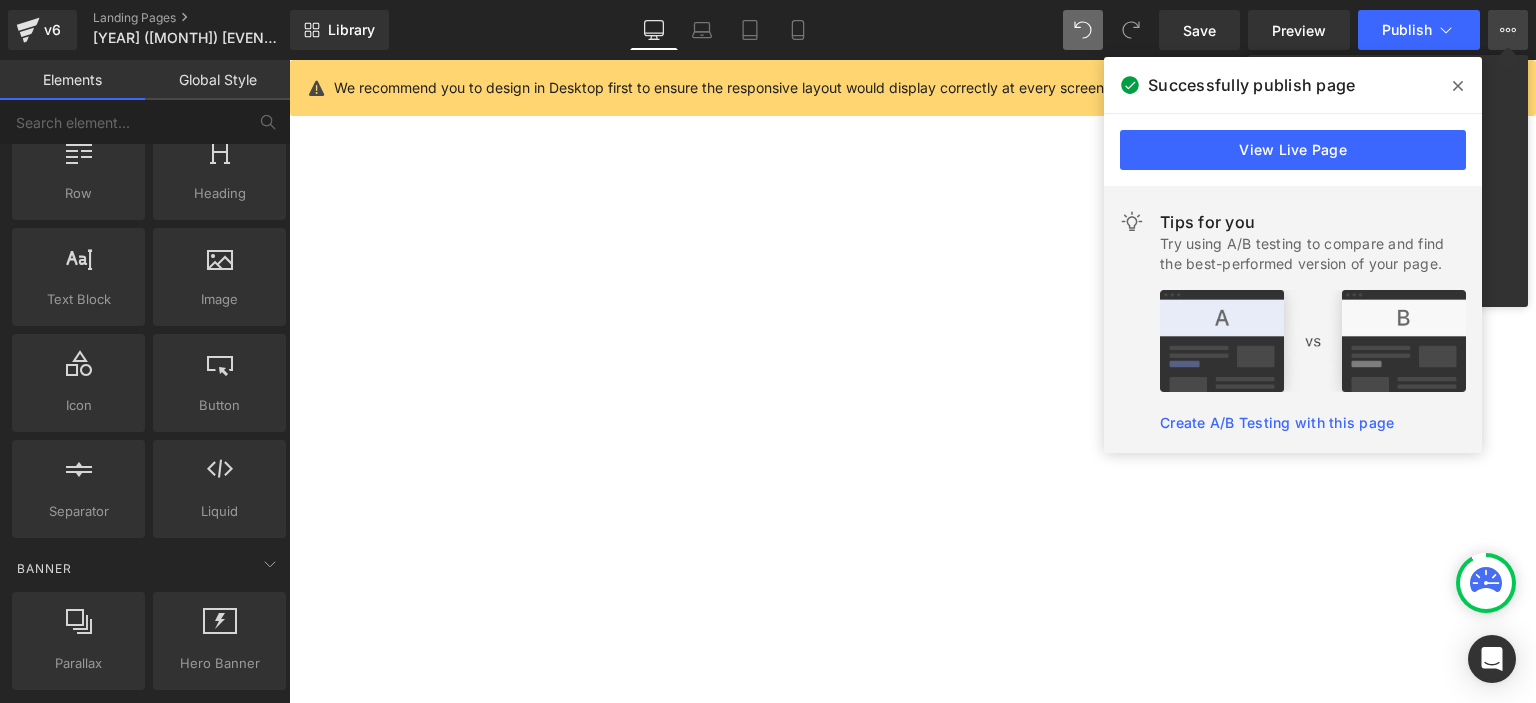 click on "View Live Page View with current Template Save Template to Library Schedule Publish  Optimize  Publish Settings Shortcuts" at bounding box center [1508, 30] 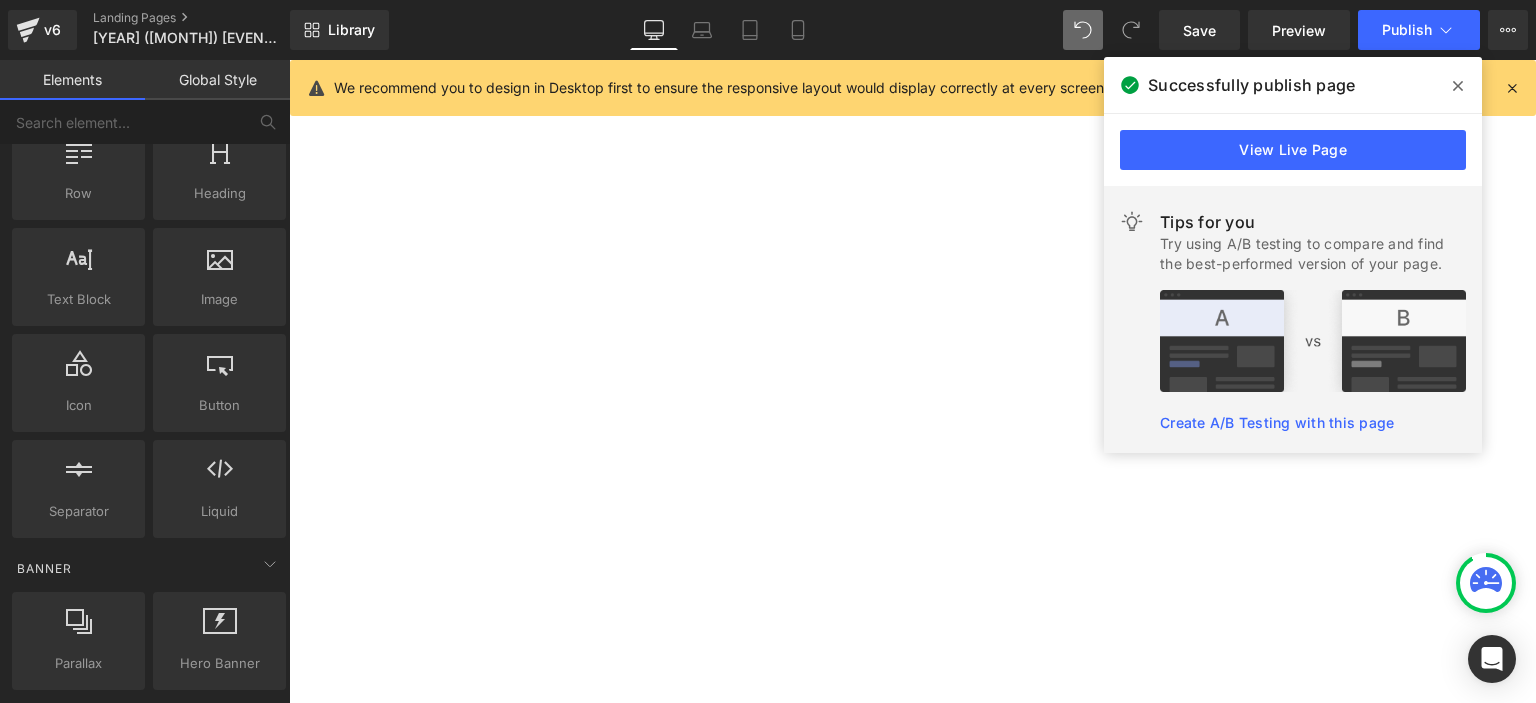 click 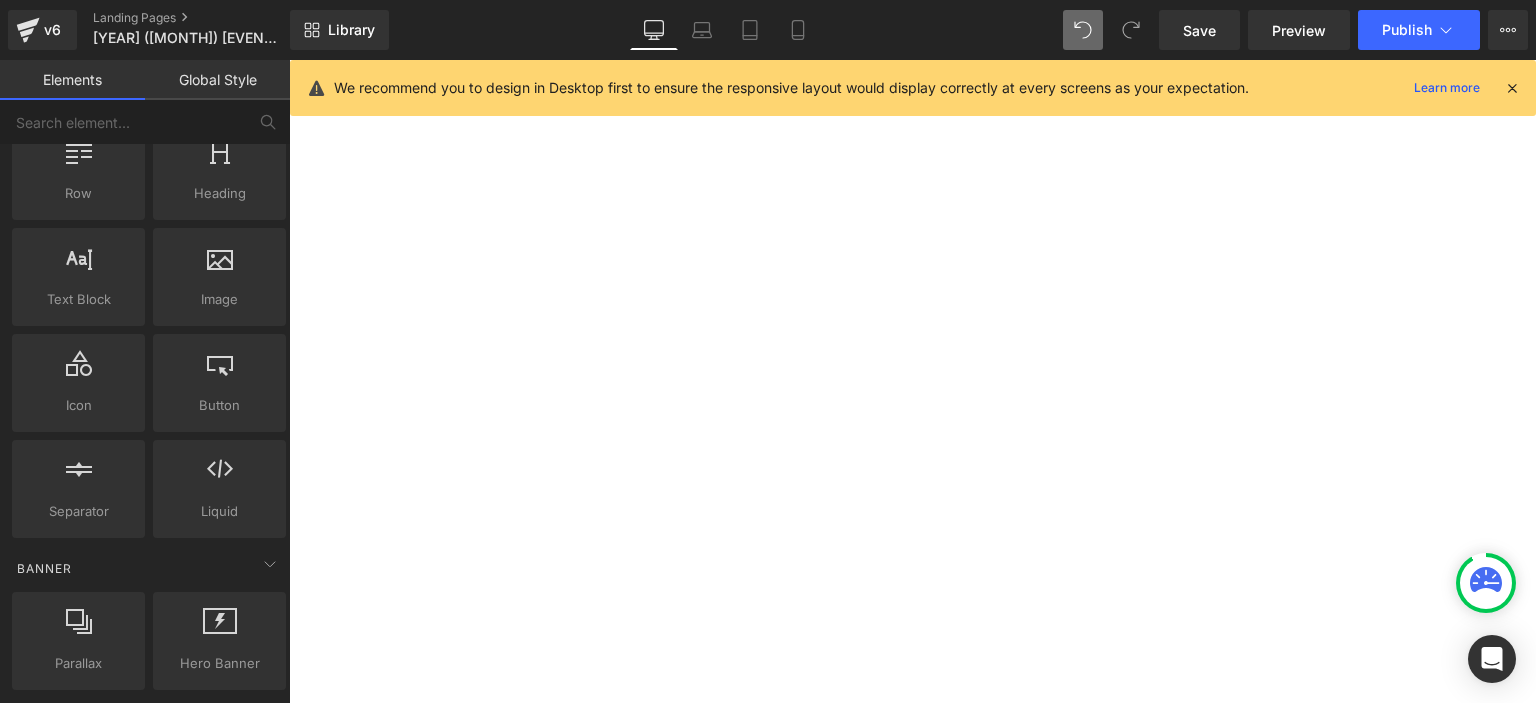 scroll, scrollTop: 1578, scrollLeft: 0, axis: vertical 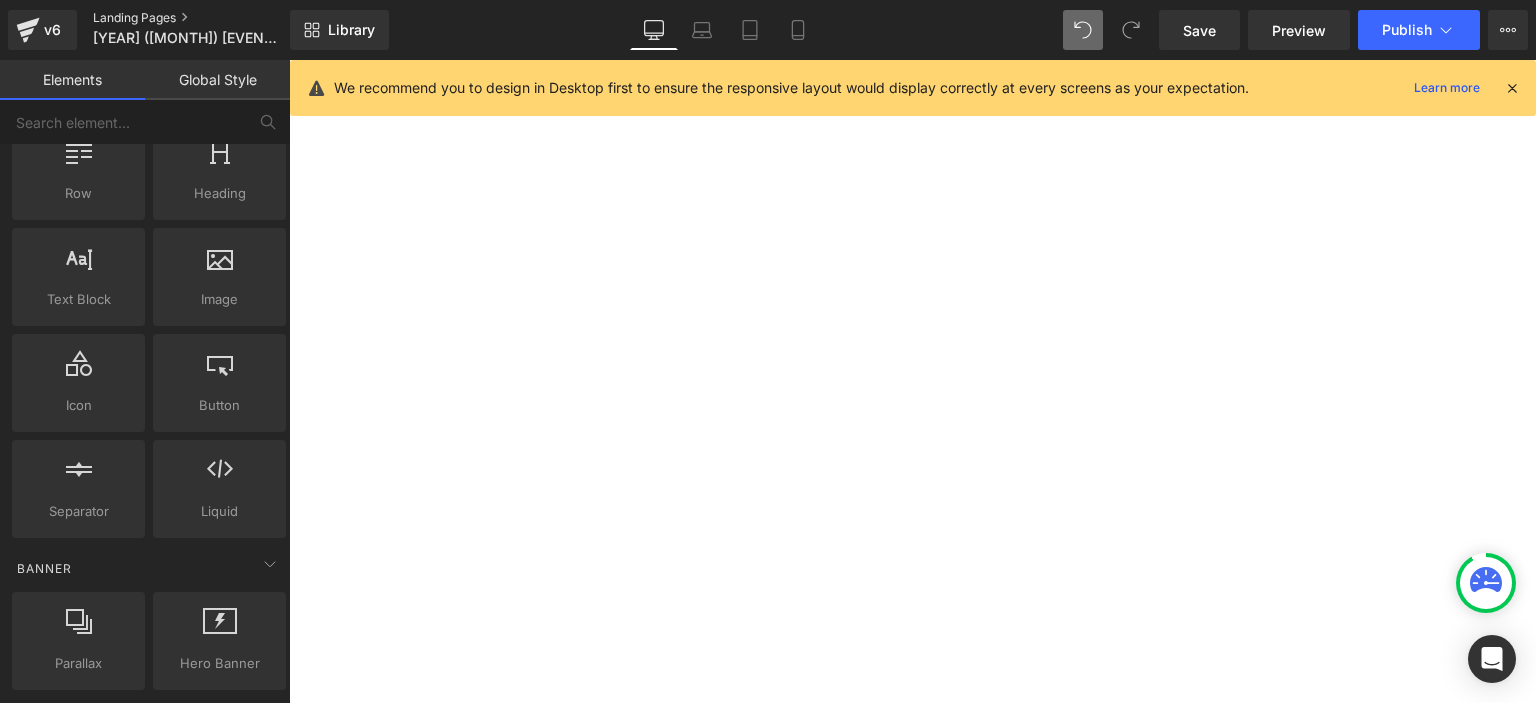click on "Landing Pages" at bounding box center [208, 18] 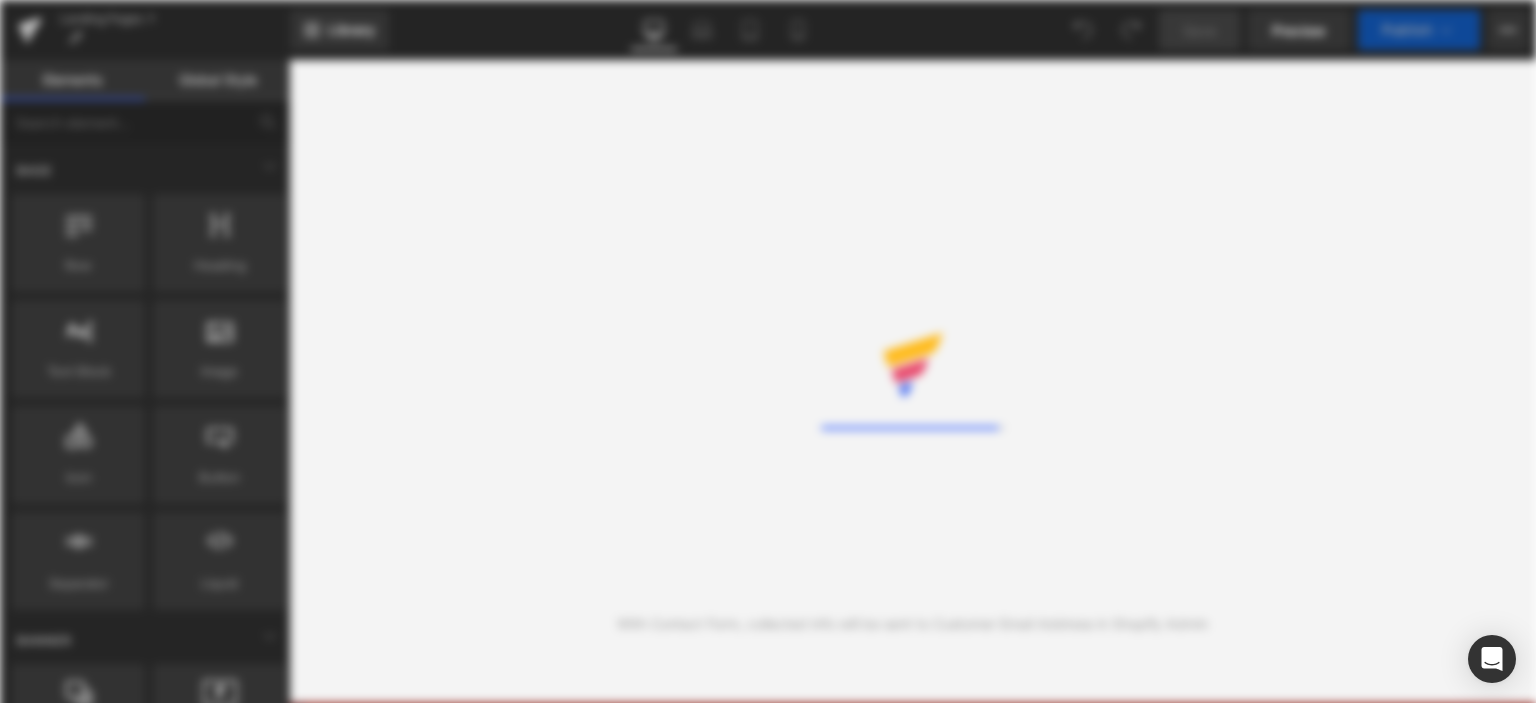 scroll, scrollTop: 0, scrollLeft: 0, axis: both 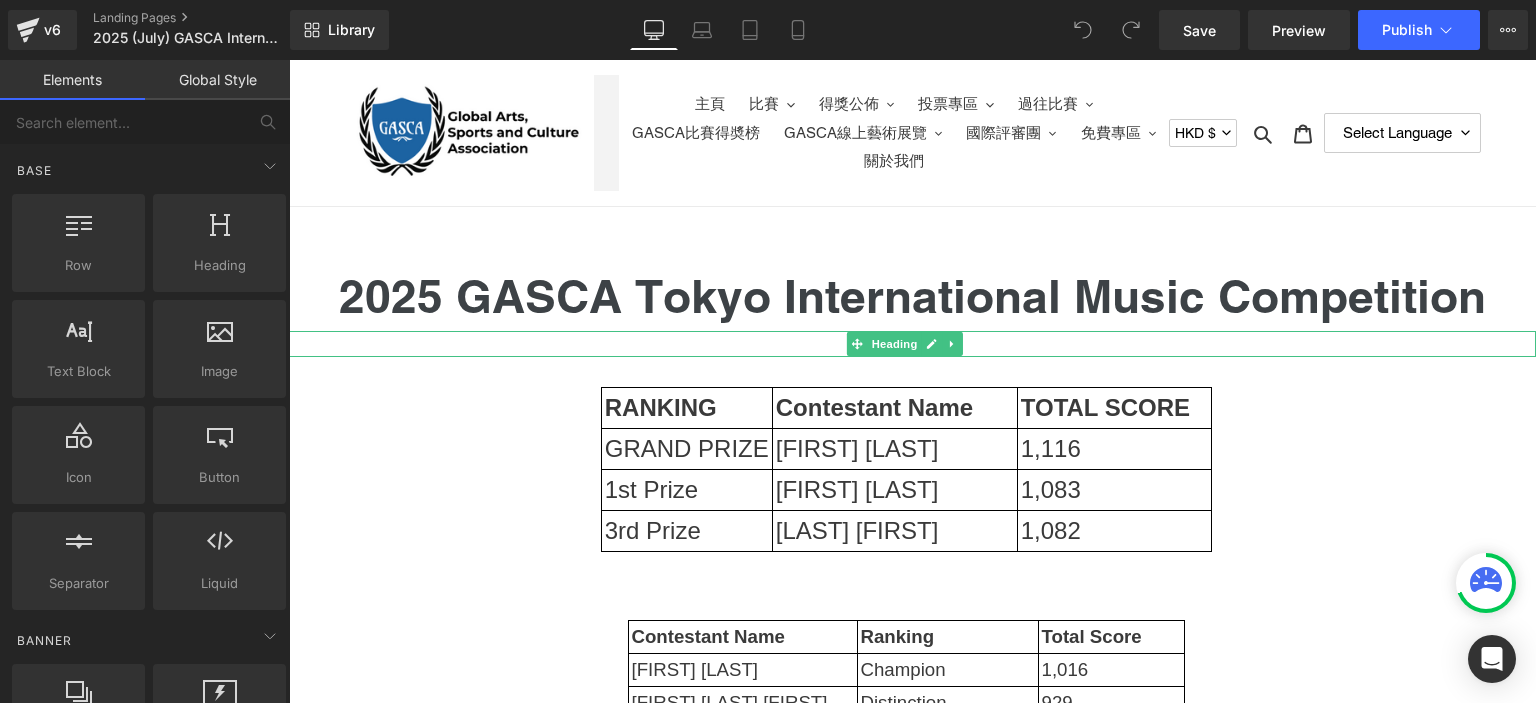 click on "(July)" at bounding box center [912, 344] 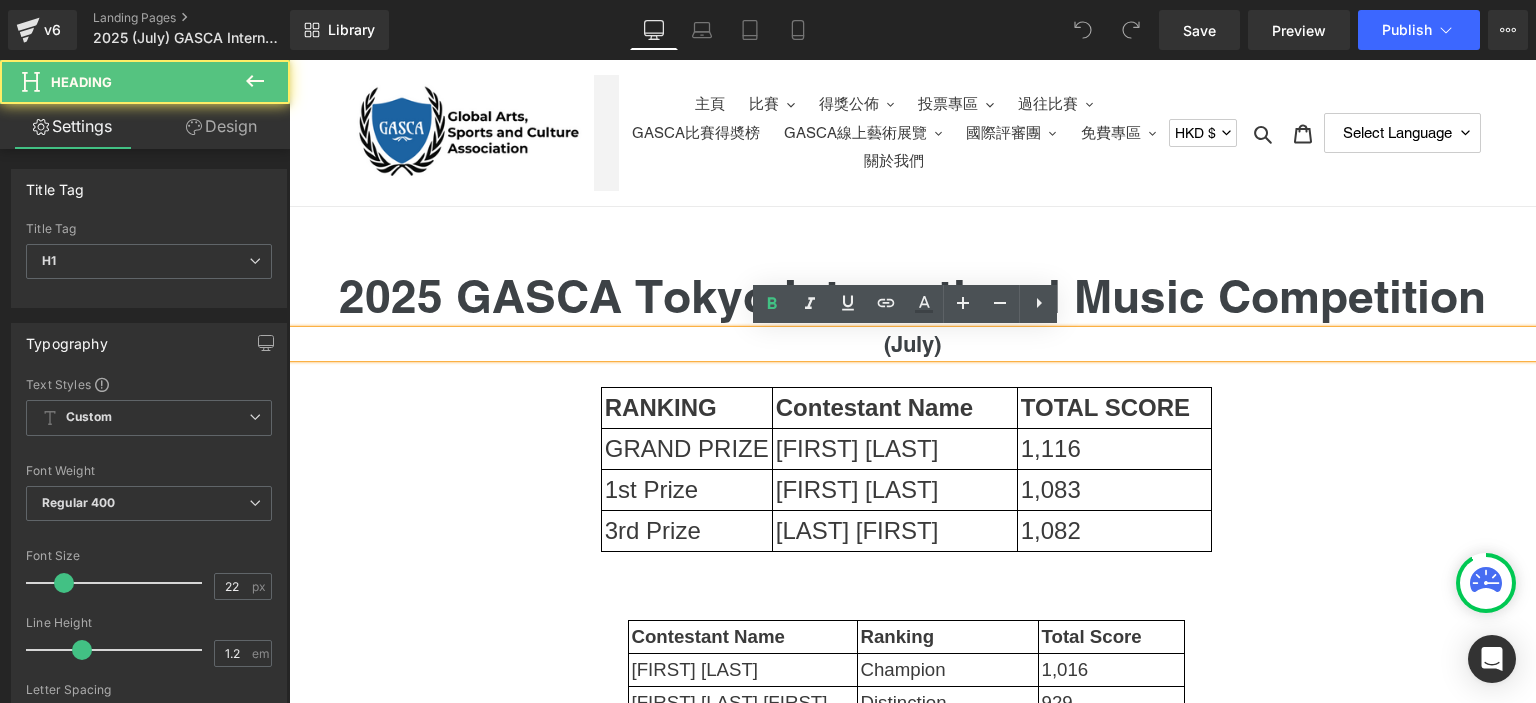 click on "(July)" at bounding box center (912, 344) 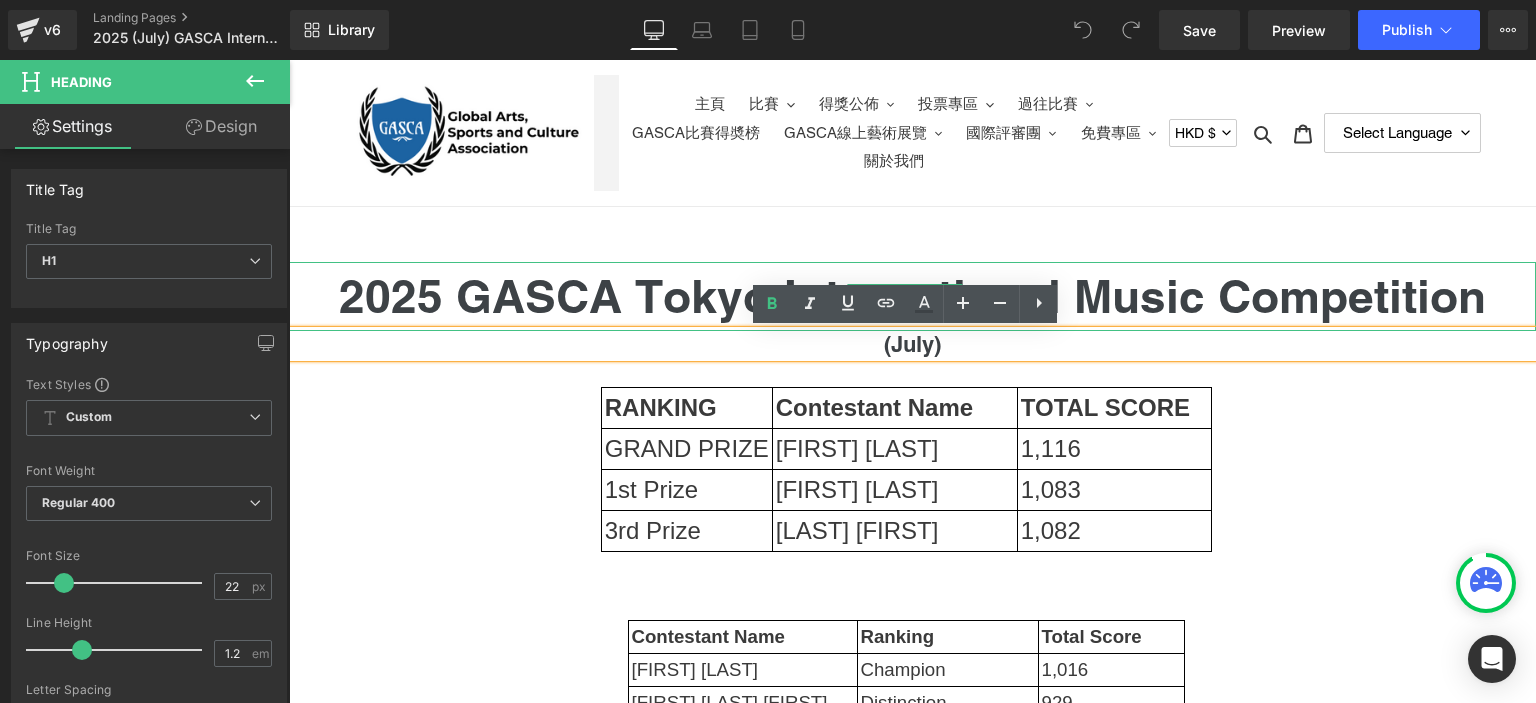 click on "2025 GASCA Tokyo International Music Competition" at bounding box center [912, 296] 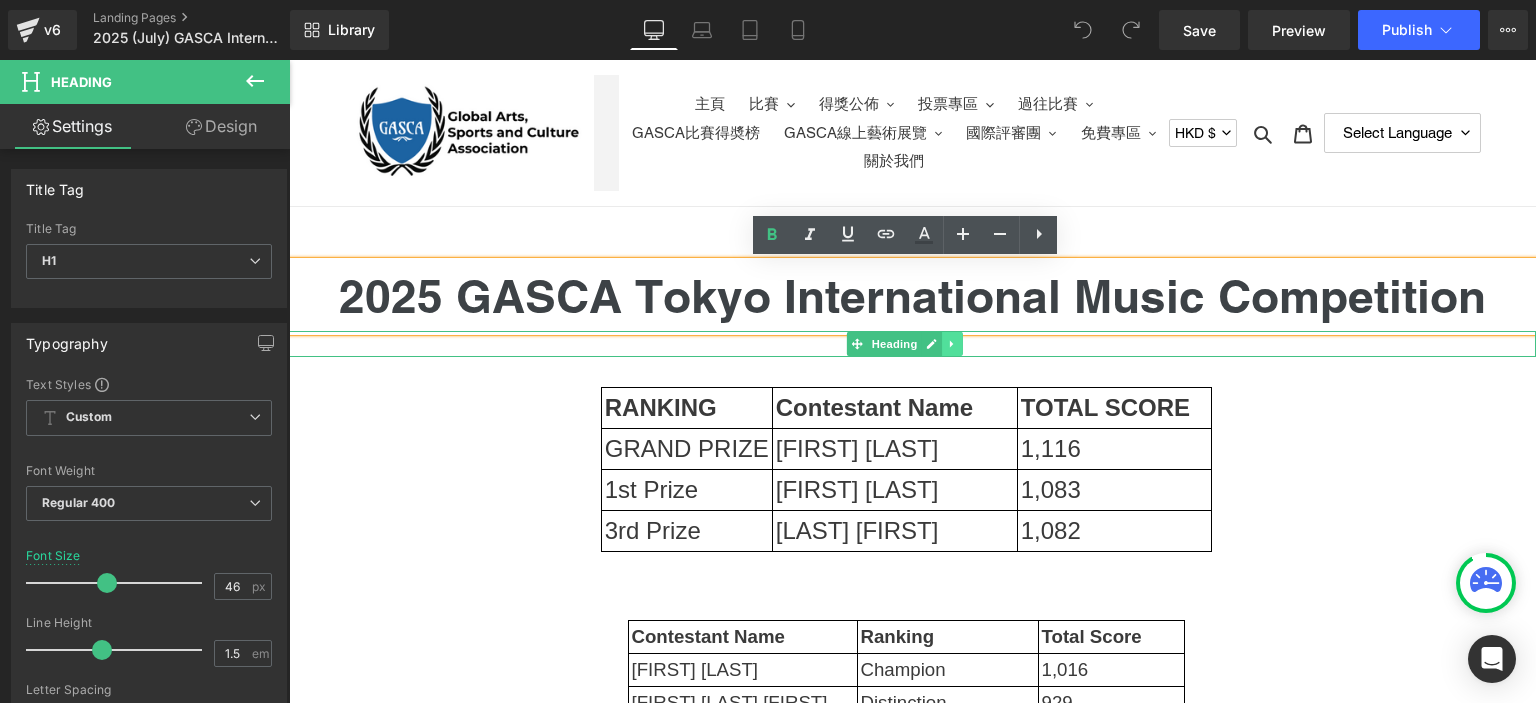 click 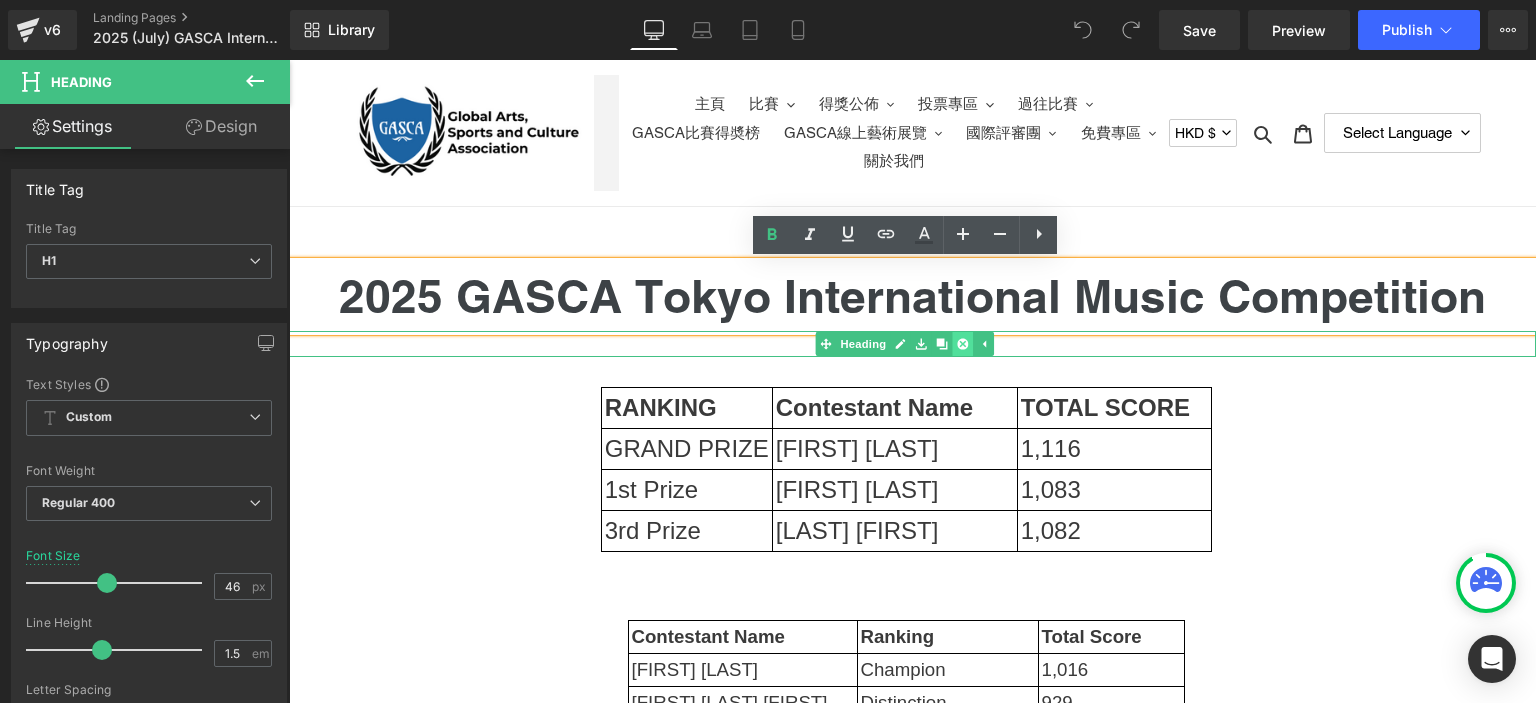 click at bounding box center [963, 344] 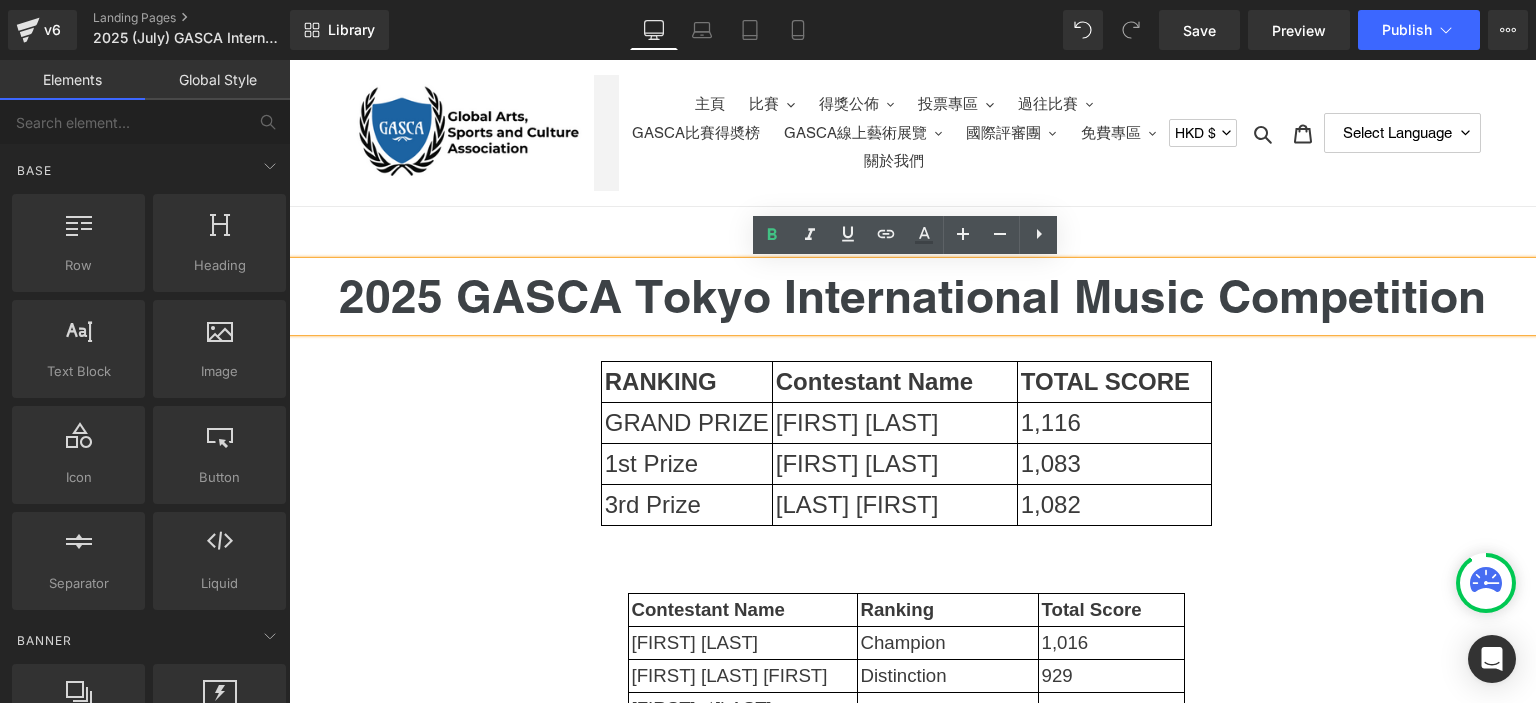 click on "2025 GASCA Tokyo International Music Competition" at bounding box center (912, 296) 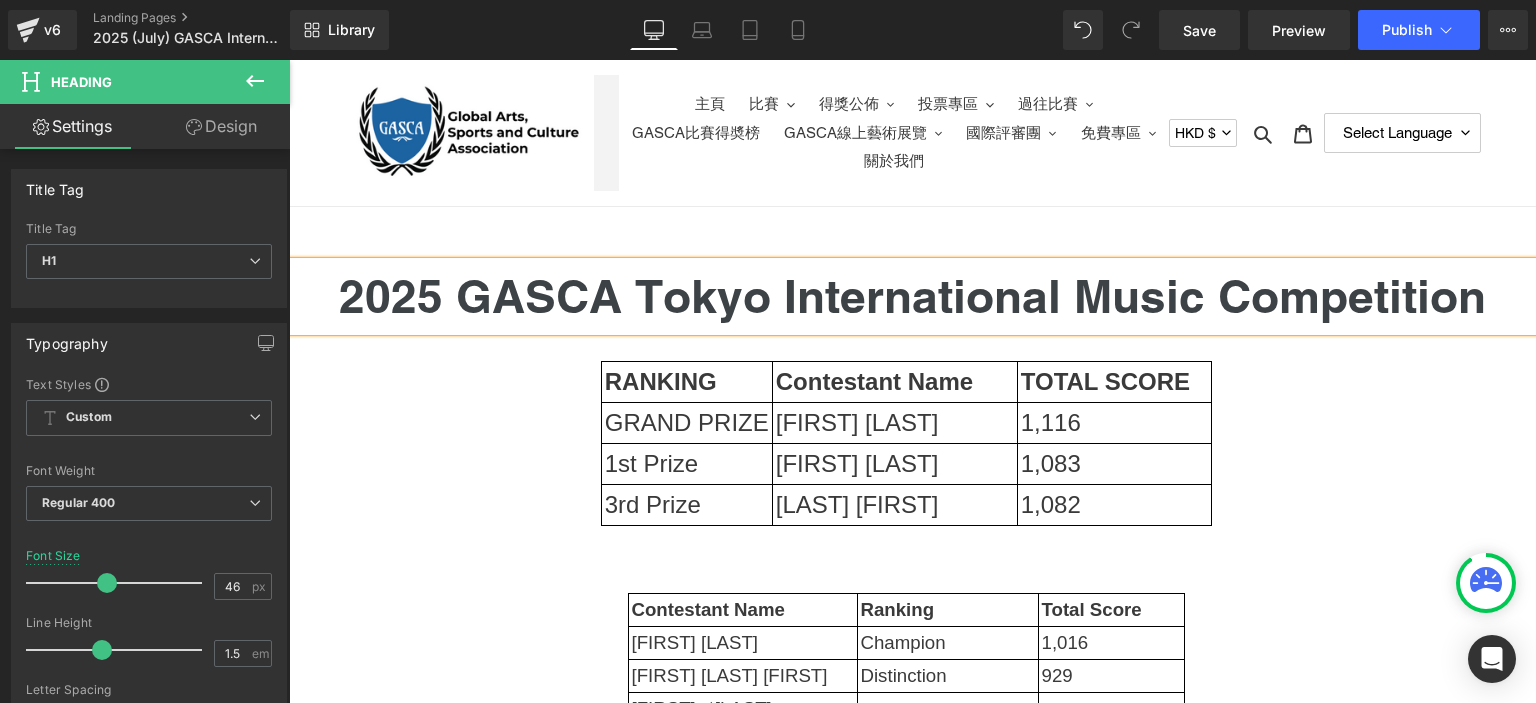 type 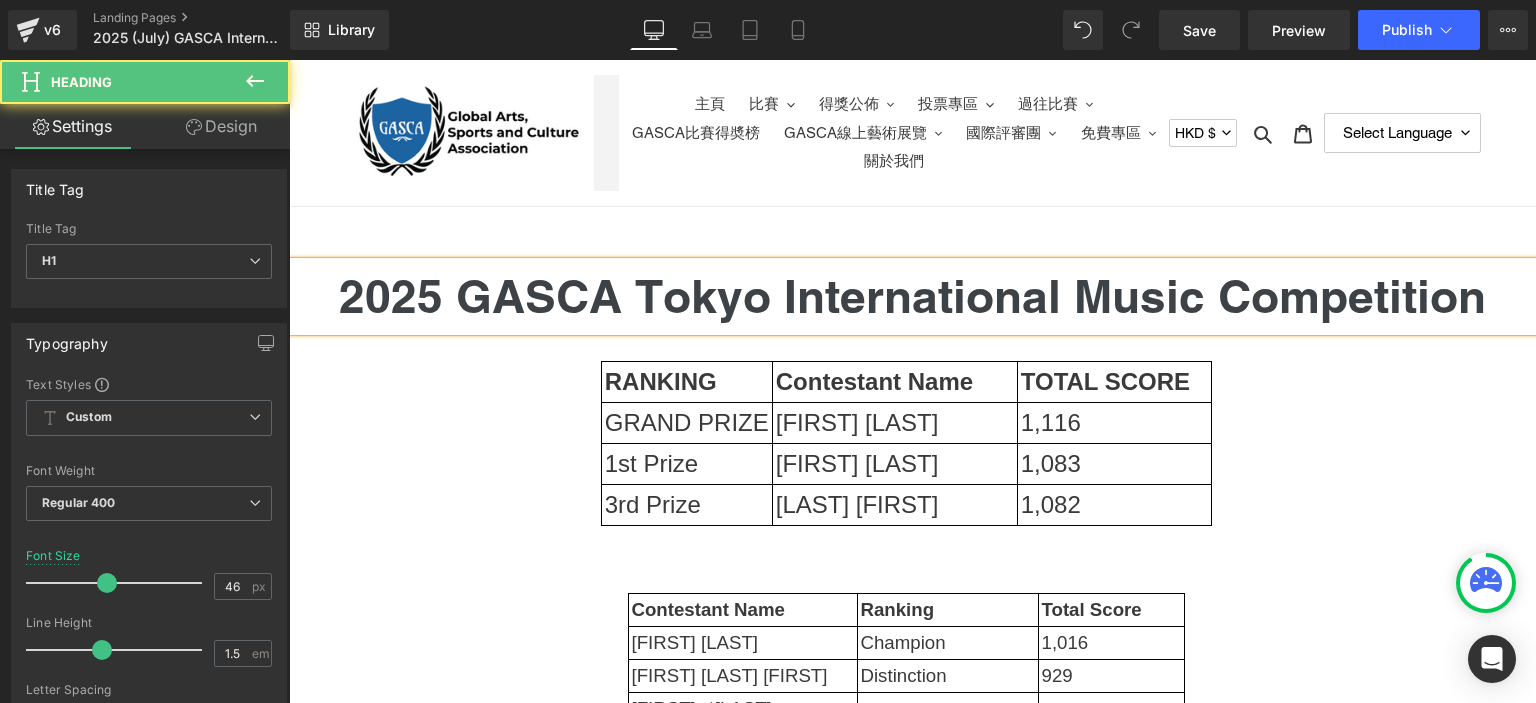 click on "2025 GASCA Tokyo International Music Competition" at bounding box center (912, 296) 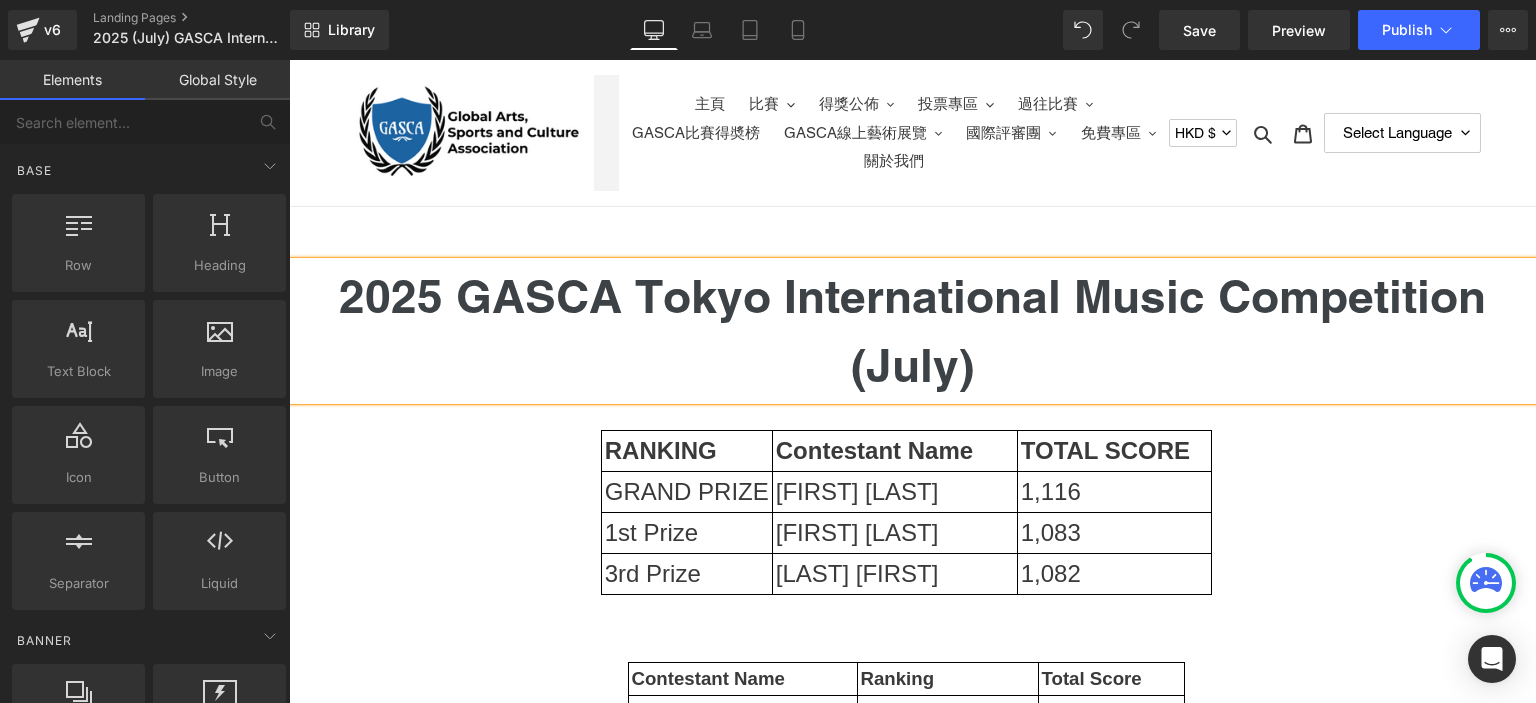 click on "2025 GASCA Tokyo International Music Competition (July) Heading         RANKING Contestant Name TOTAL SCORE GRAND PRIZE Hsieh Ruo-Ying 1,116 1st Prize  Bianca Chik 1,083 3rd Prize LEE YAN KIT 1,082 Text Block         Row         Contestant Name Ranking Total Score Lin Tang Xin Champion 1,016 Lael Ganesh Tian-En Distinction 929 鄭宇廷（Cheng, Yu-Ting） 1st runner up 976 Alvina Kwok 2nd runner up 939 Grace Ganesh En-Qin Outstanding 977 Maegan Kong Wan Er Champion 1,046 Tori Toa 2nd runner up 1,036 Jia-Chen Lee Distinction 1,014 Edward Tyson Zhao 1st runner up 1,041 Leia Chua Lee Er Distinction 997 Roni, Chong Chin Fran Outstanding 986 HONG JYUN-FEI 1st runner up 1,067 Matthias Wong  Distinction 1,045 Abby Leong Zyan Outstanding 991 Andrew Tyson Zhao 2nd runner up 1,048 Chih Ya Chi 1st runner up 1,034 Ng Hoi Ching 2nd runner up 1,005 Ho Wing Yan Erica Distinction 1,033 CHIU WEI SHAN 2nd runner up 1,051 Jo Tee Distinction 1,031 Colin Chua Outstanding 892 Lee Cheuk Wing 1st runner up 1,058 Text Block" at bounding box center (912, 1822) 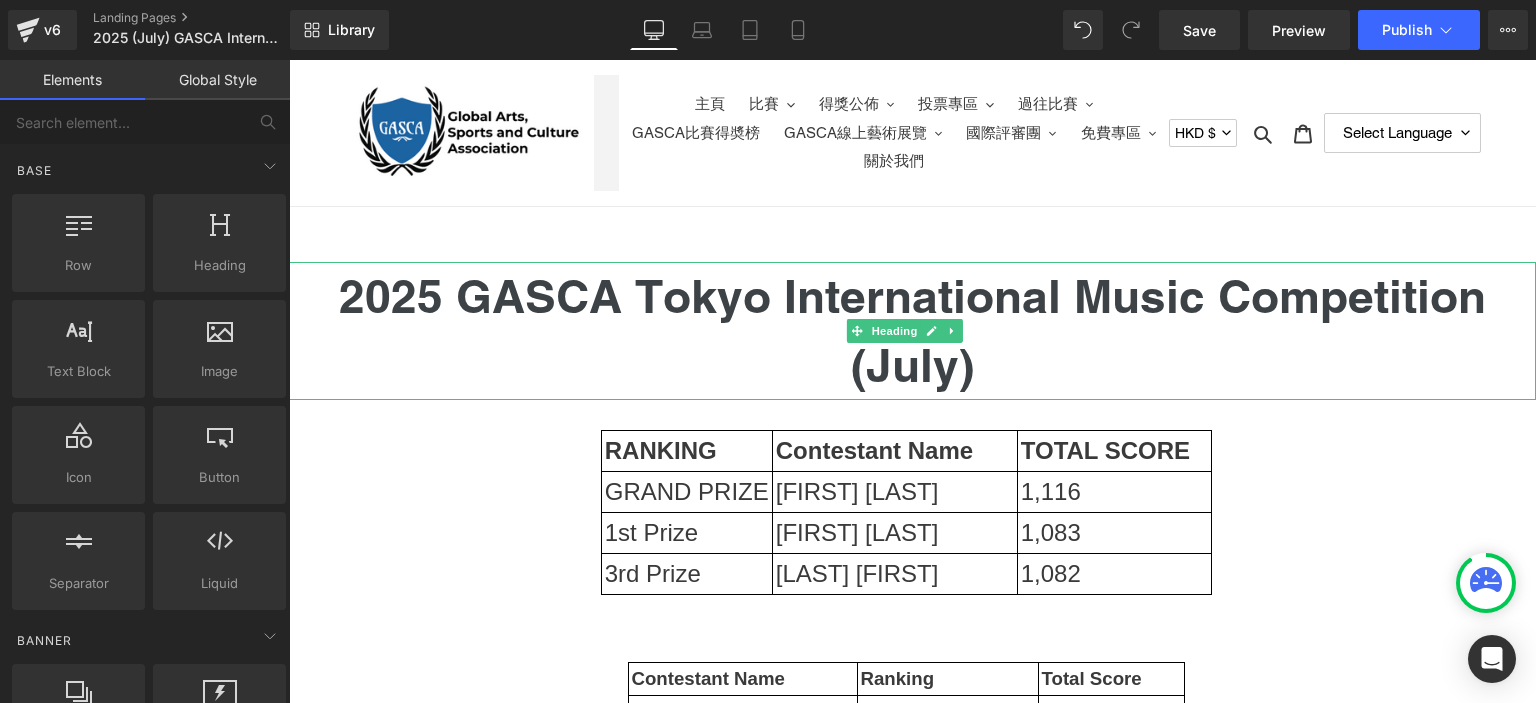 click on "2025 GASCA Tokyo International Music Competition (July)" at bounding box center (912, 331) 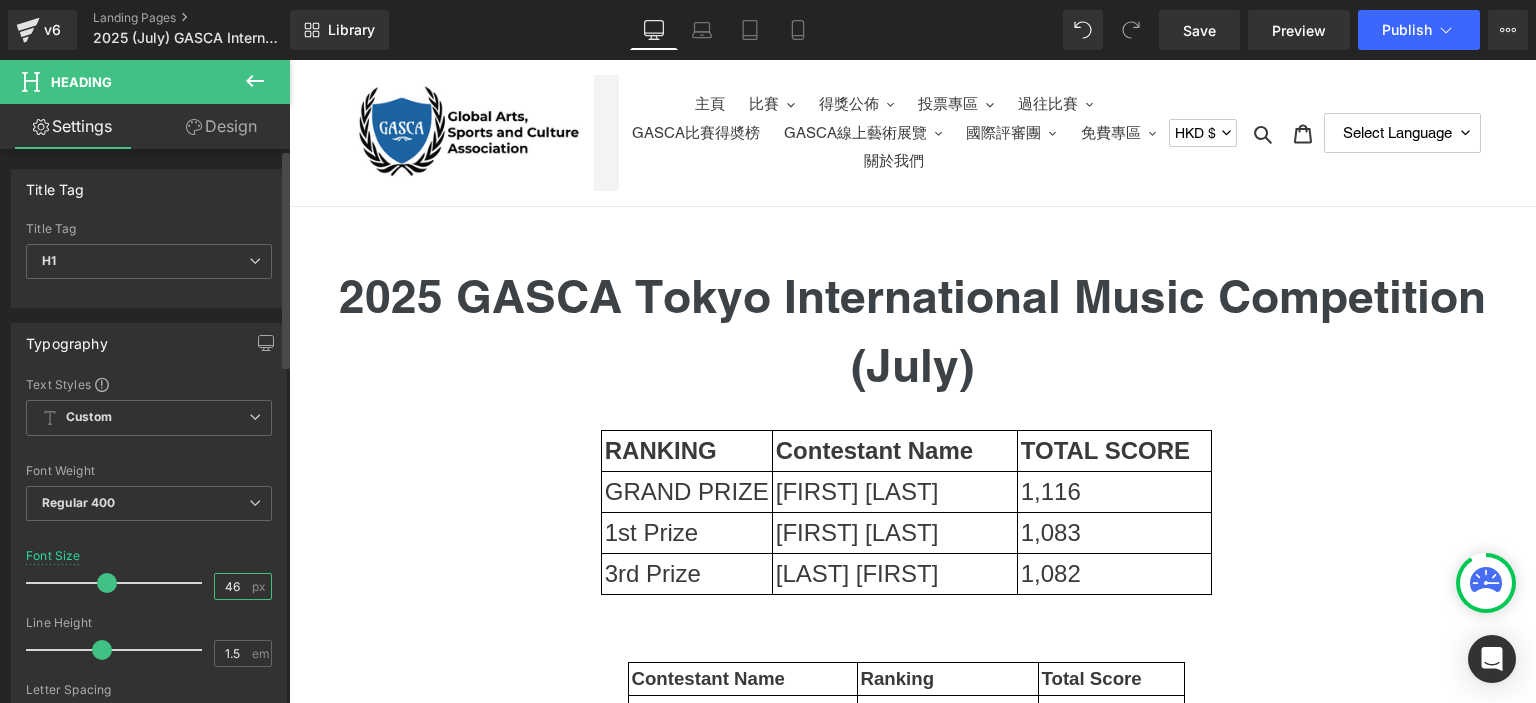 click on "46" at bounding box center (232, 586) 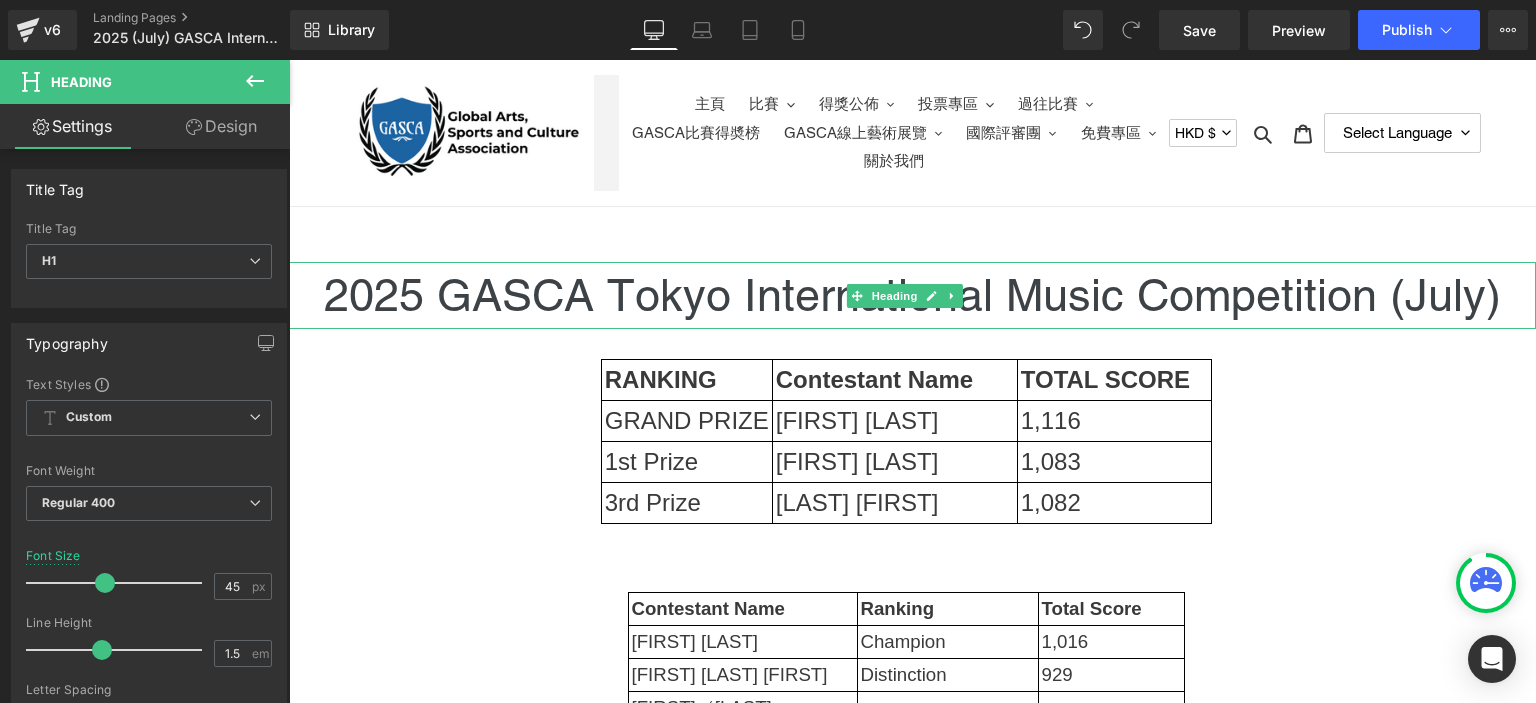 click on "2025 GASCA Tokyo International Music Competition (July)" at bounding box center [912, 296] 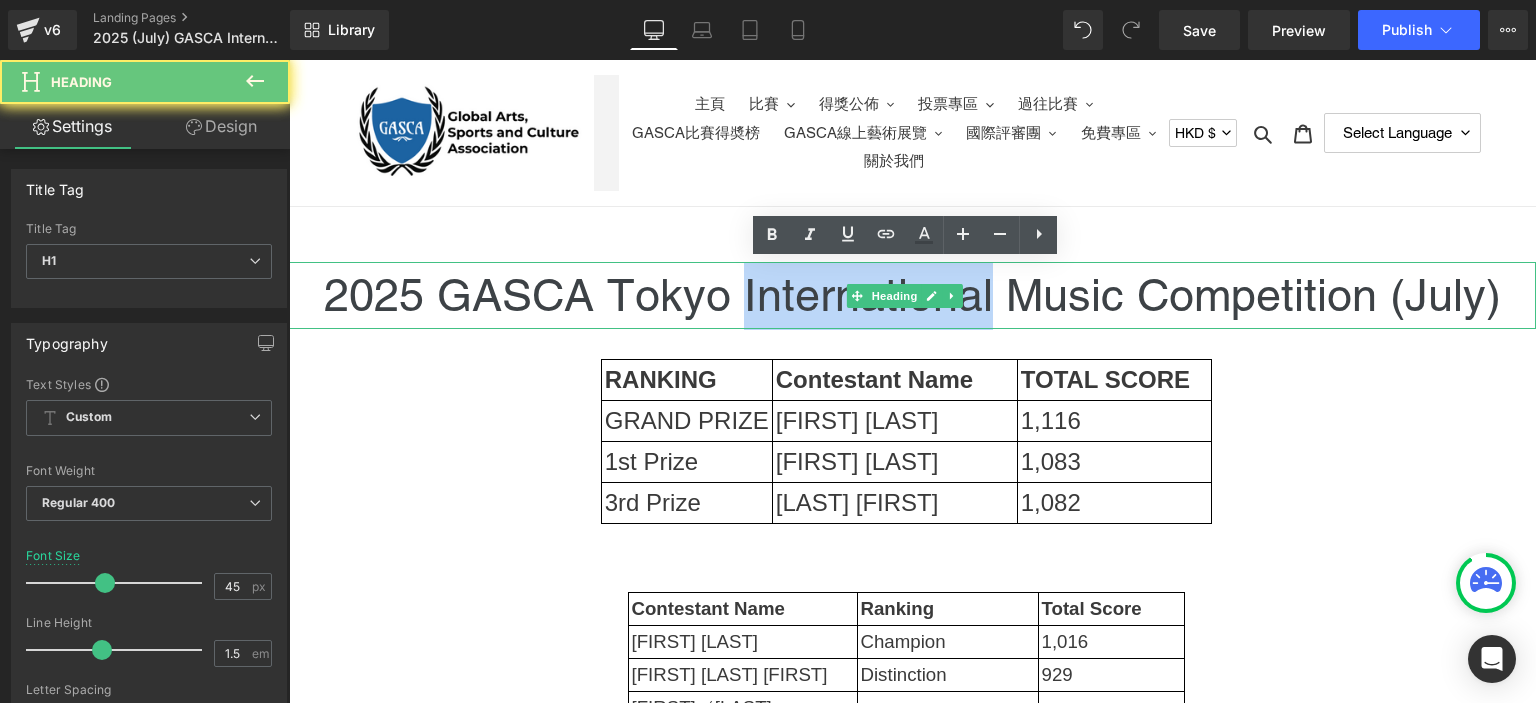 click on "2025 GASCA Tokyo International Music Competition (July)" at bounding box center (912, 296) 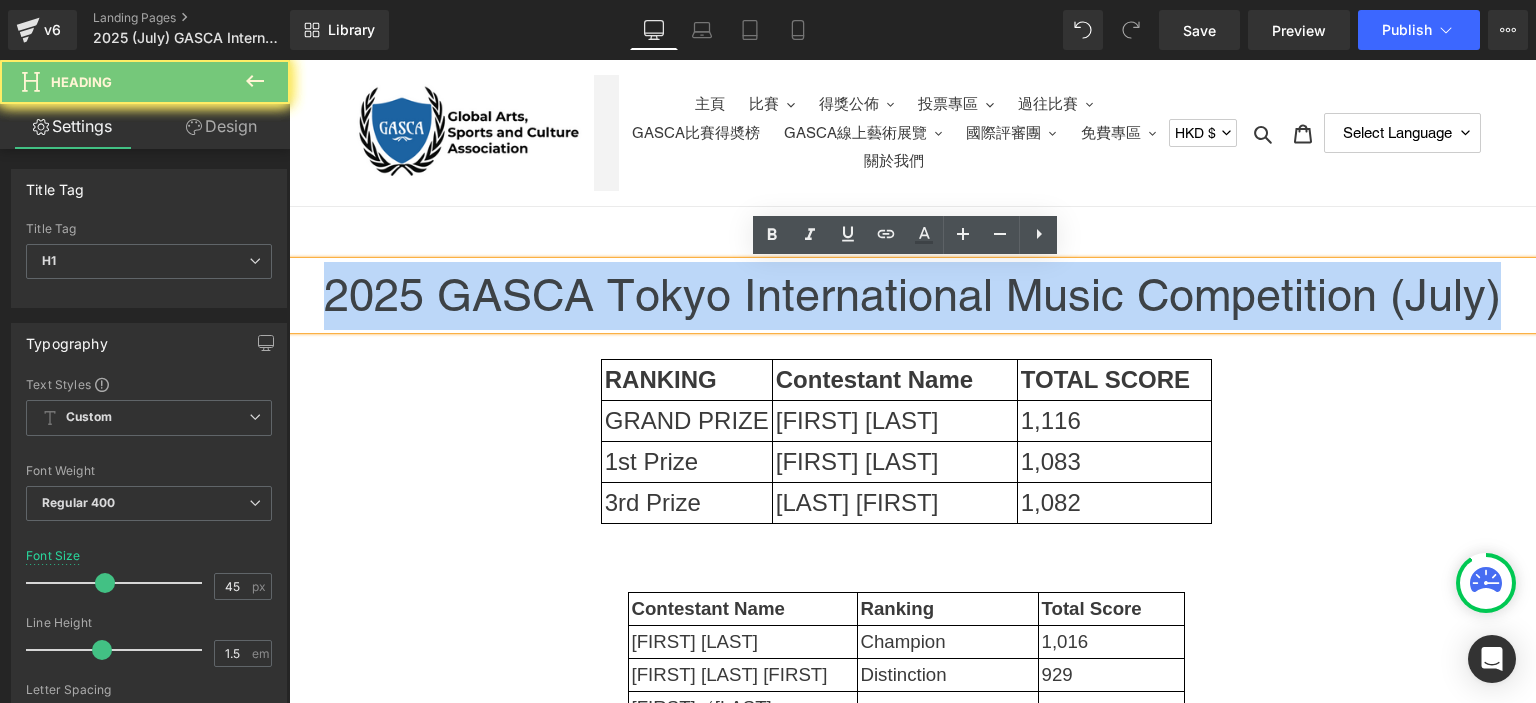 click on "2025 GASCA Tokyo International Music Competition (July)" at bounding box center [912, 296] 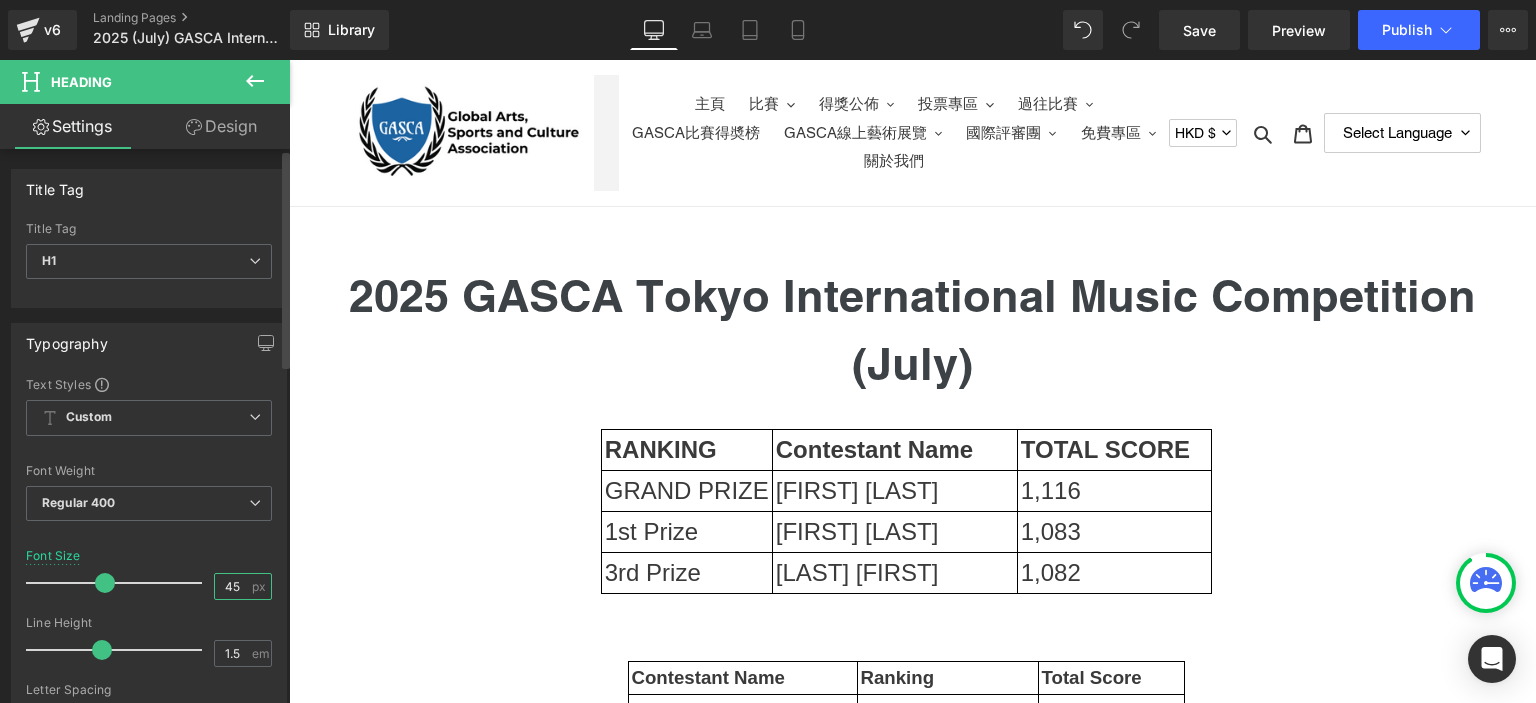 click on "45" at bounding box center [232, 586] 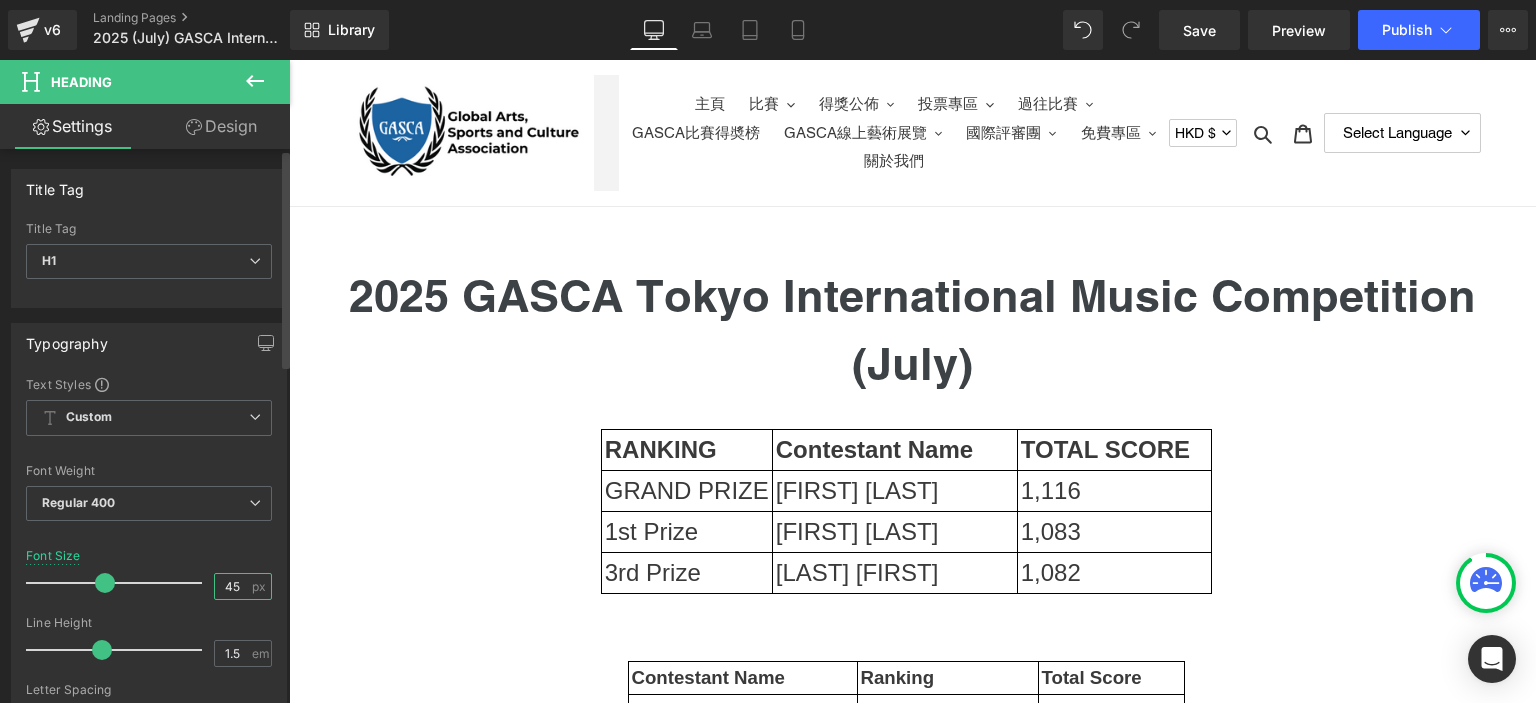 type on "44" 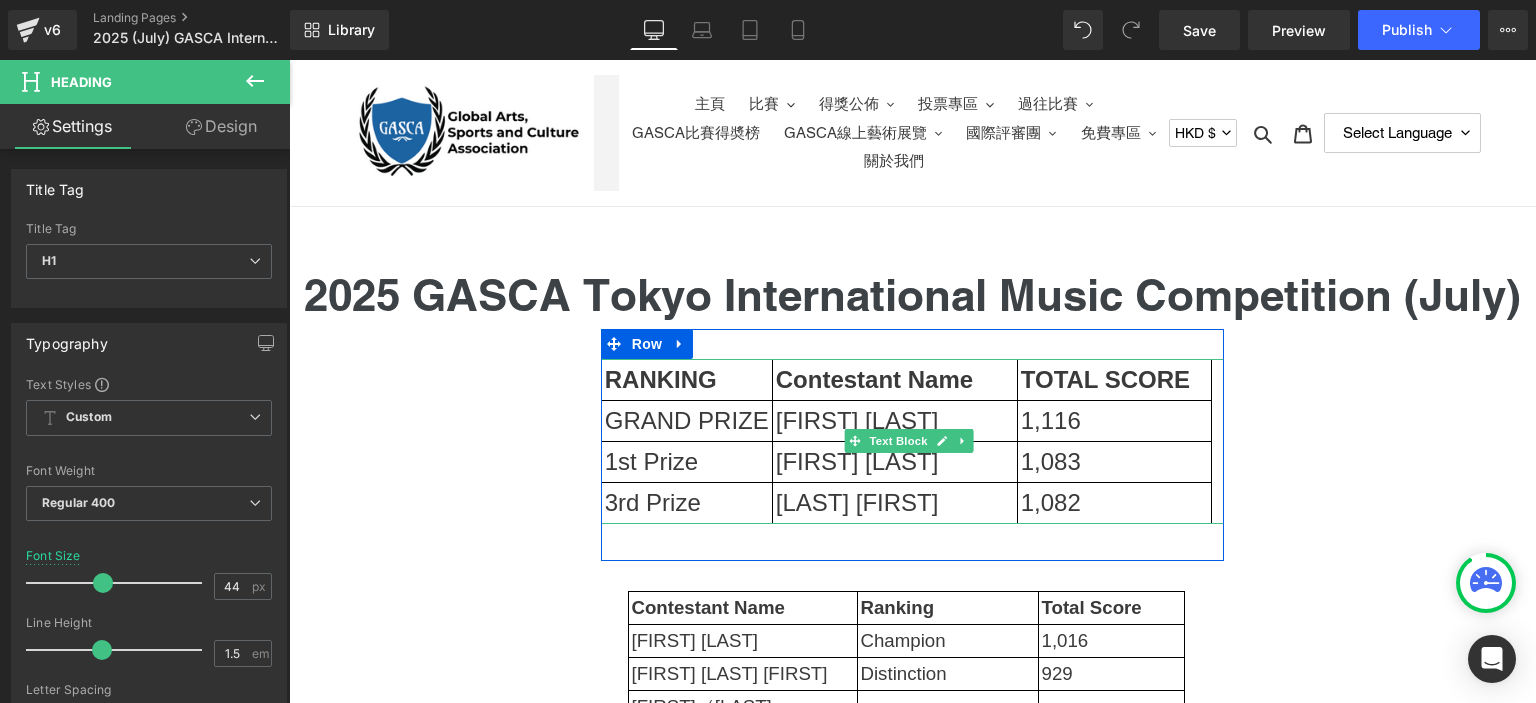click on "1,083" at bounding box center (1114, 461) 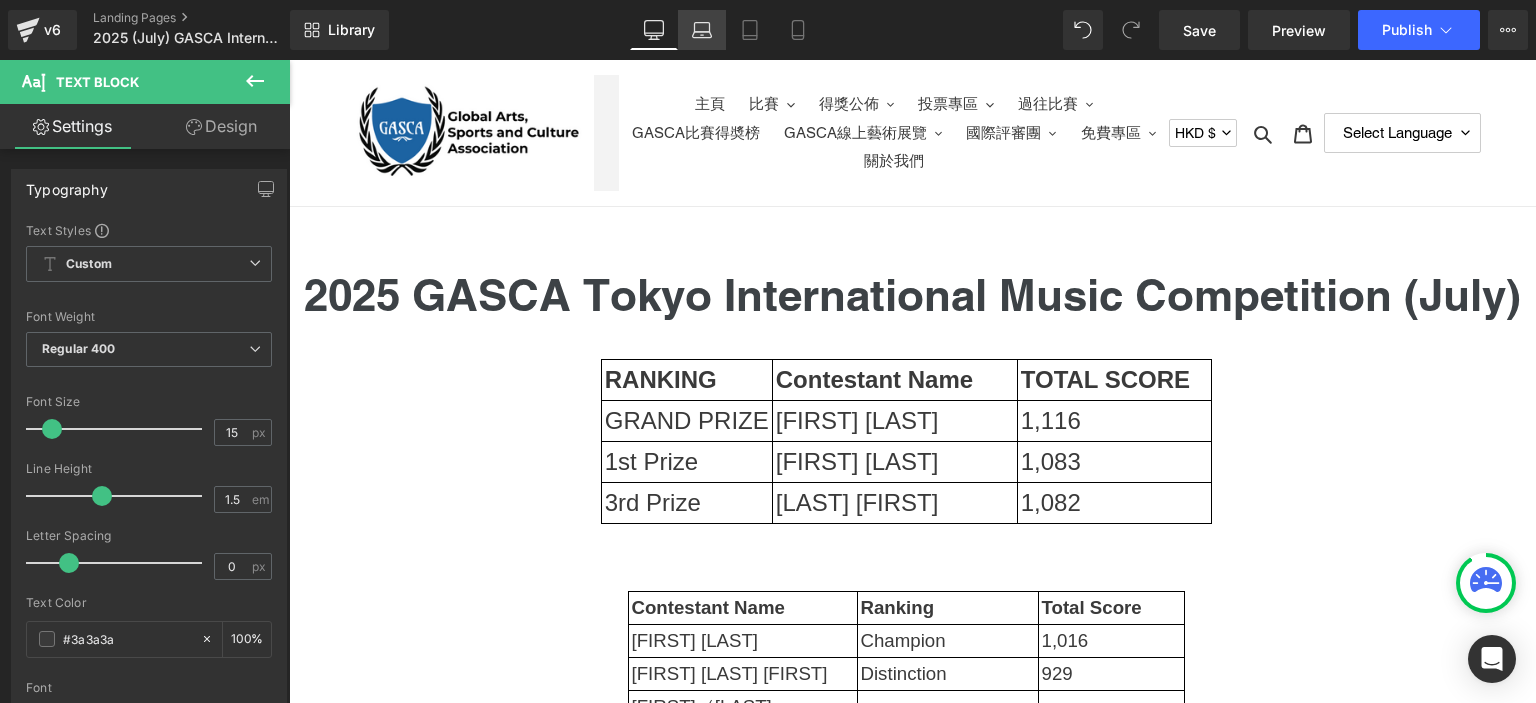 click 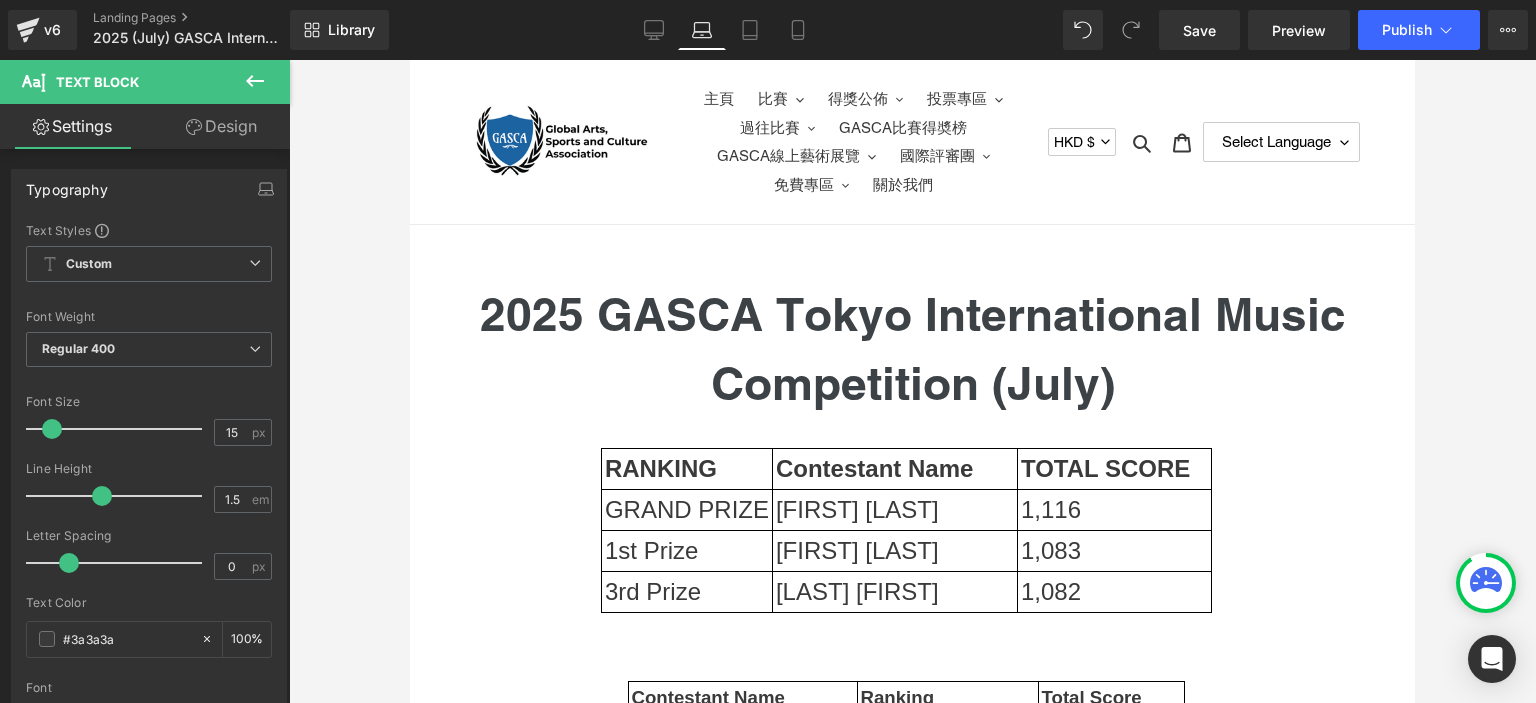 scroll, scrollTop: 170, scrollLeft: 0, axis: vertical 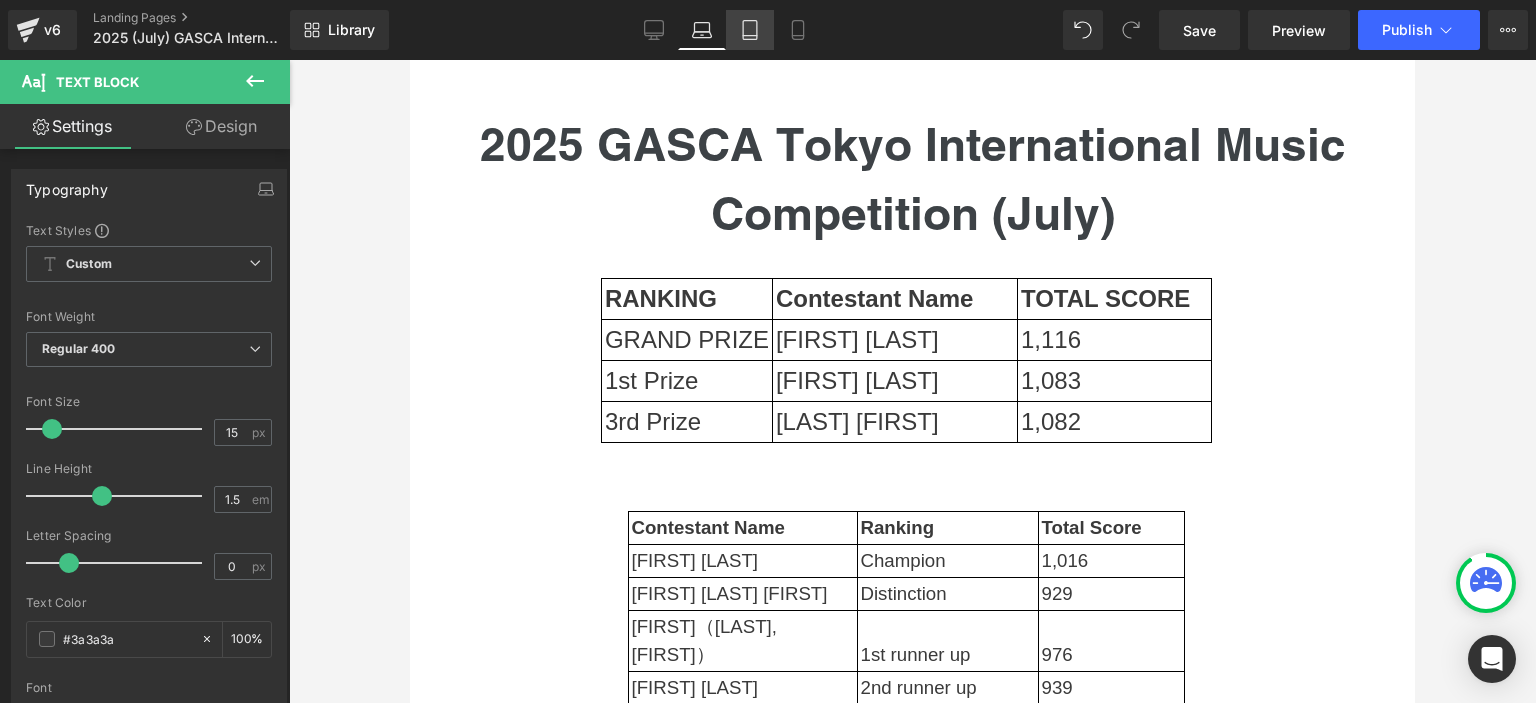 click 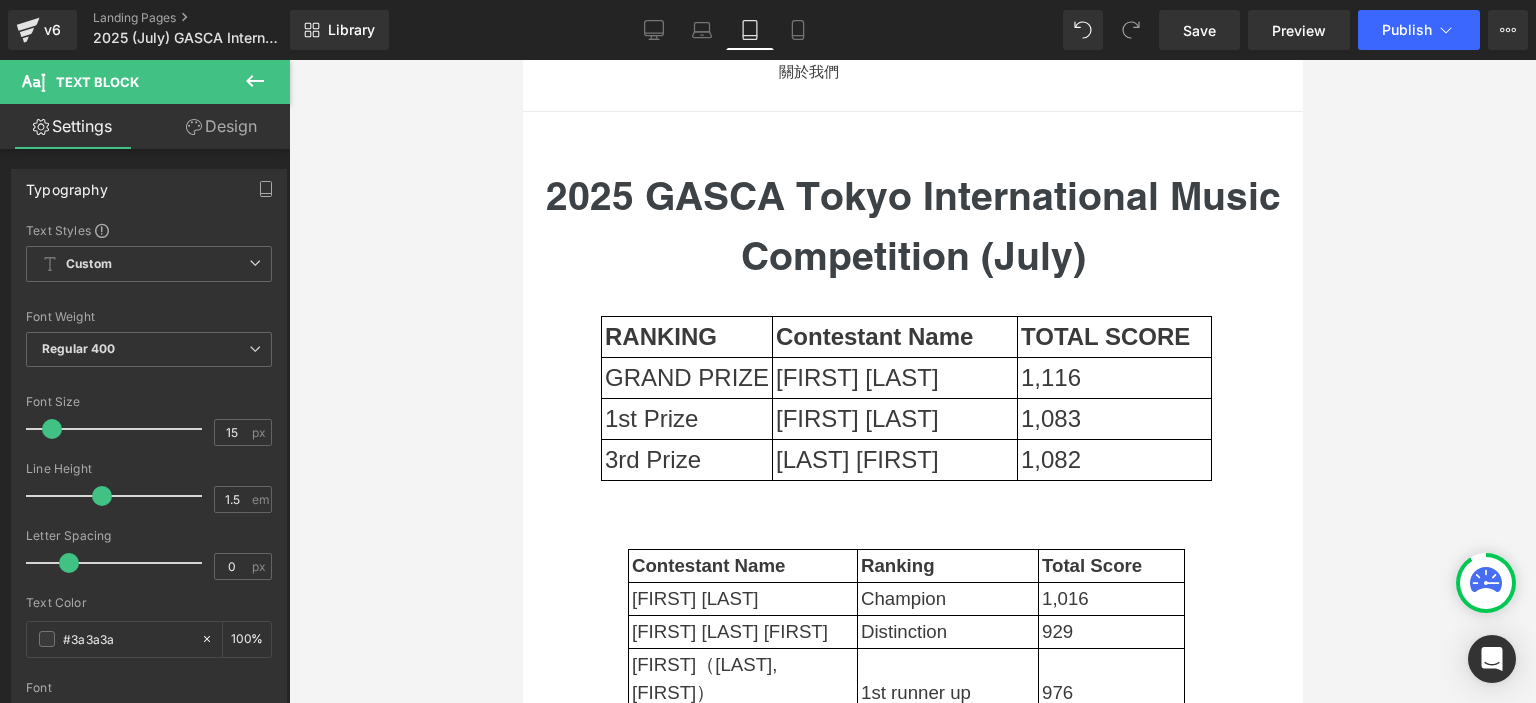 scroll, scrollTop: 206, scrollLeft: 0, axis: vertical 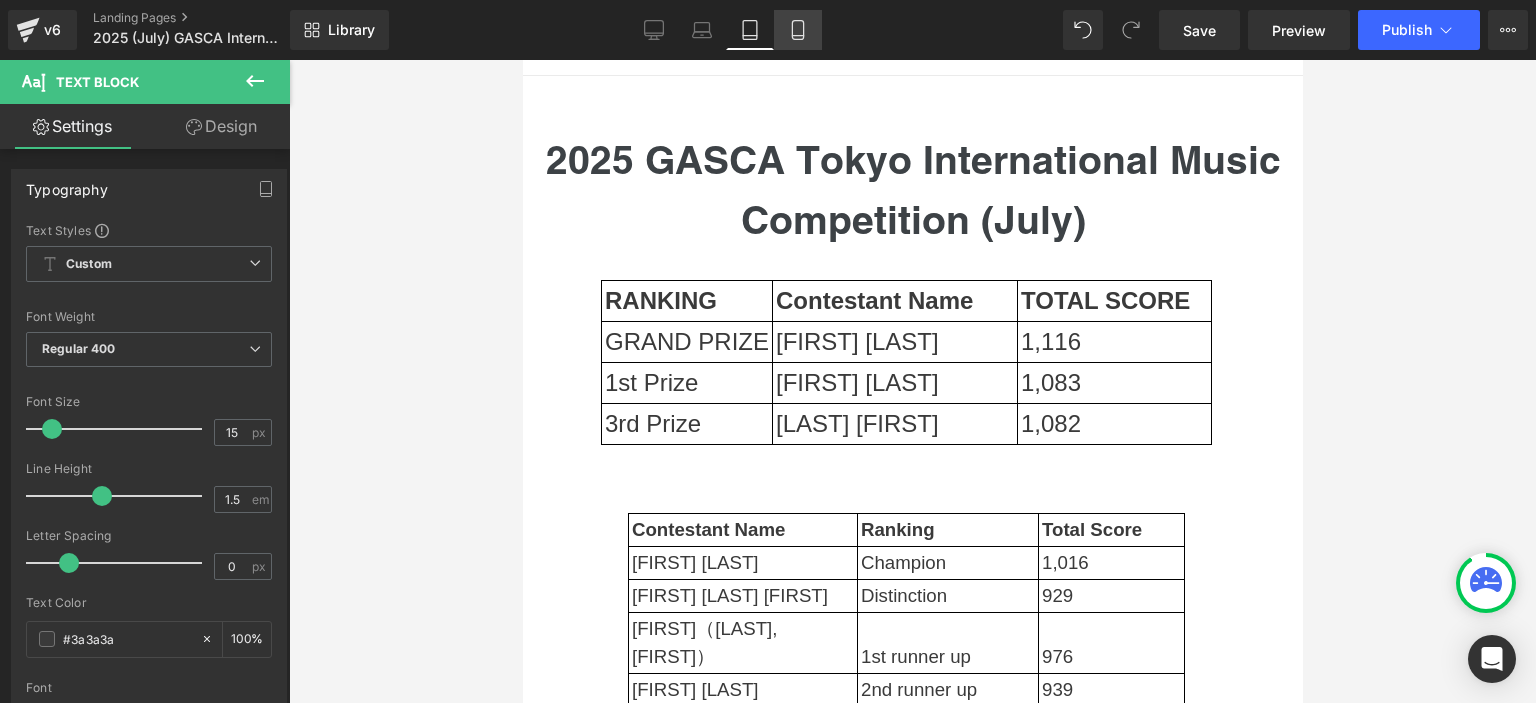 click 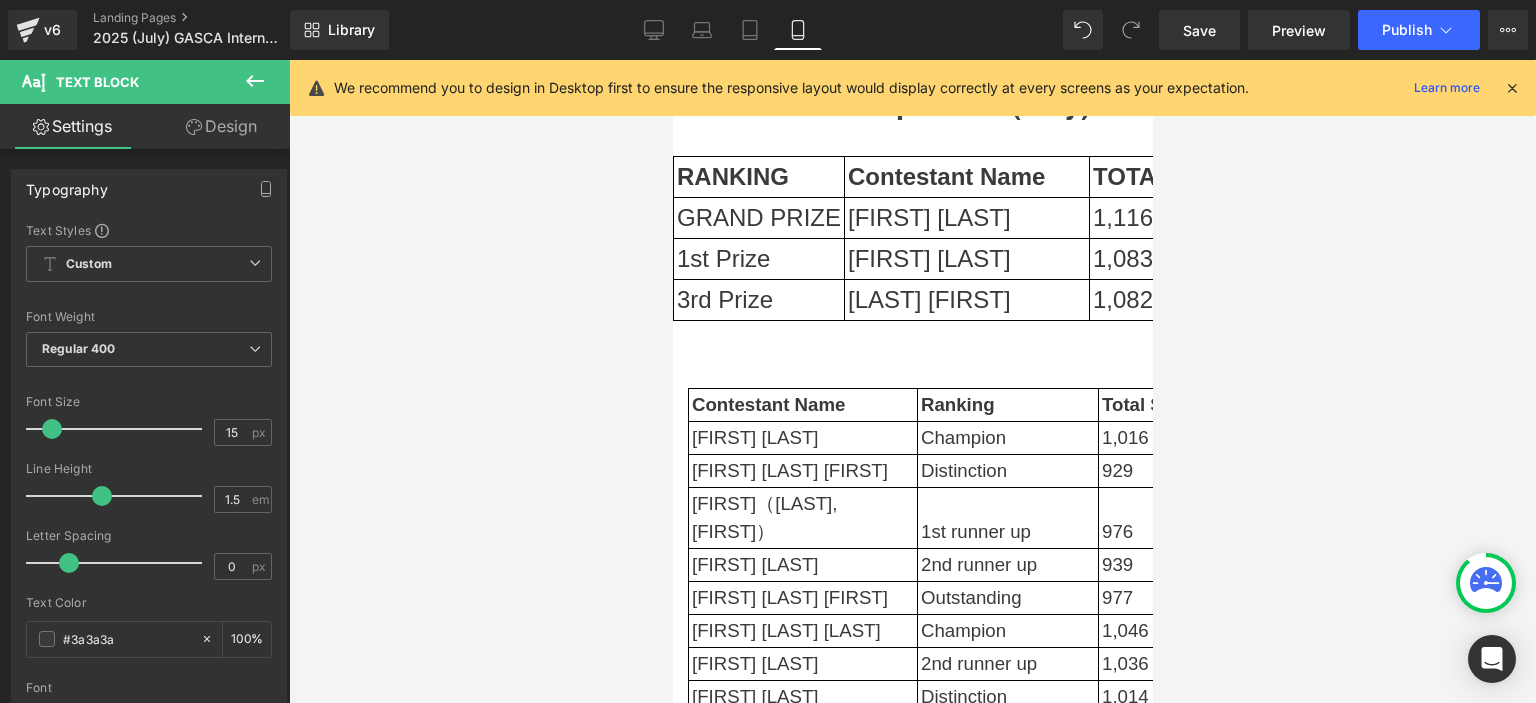 scroll, scrollTop: 129, scrollLeft: 0, axis: vertical 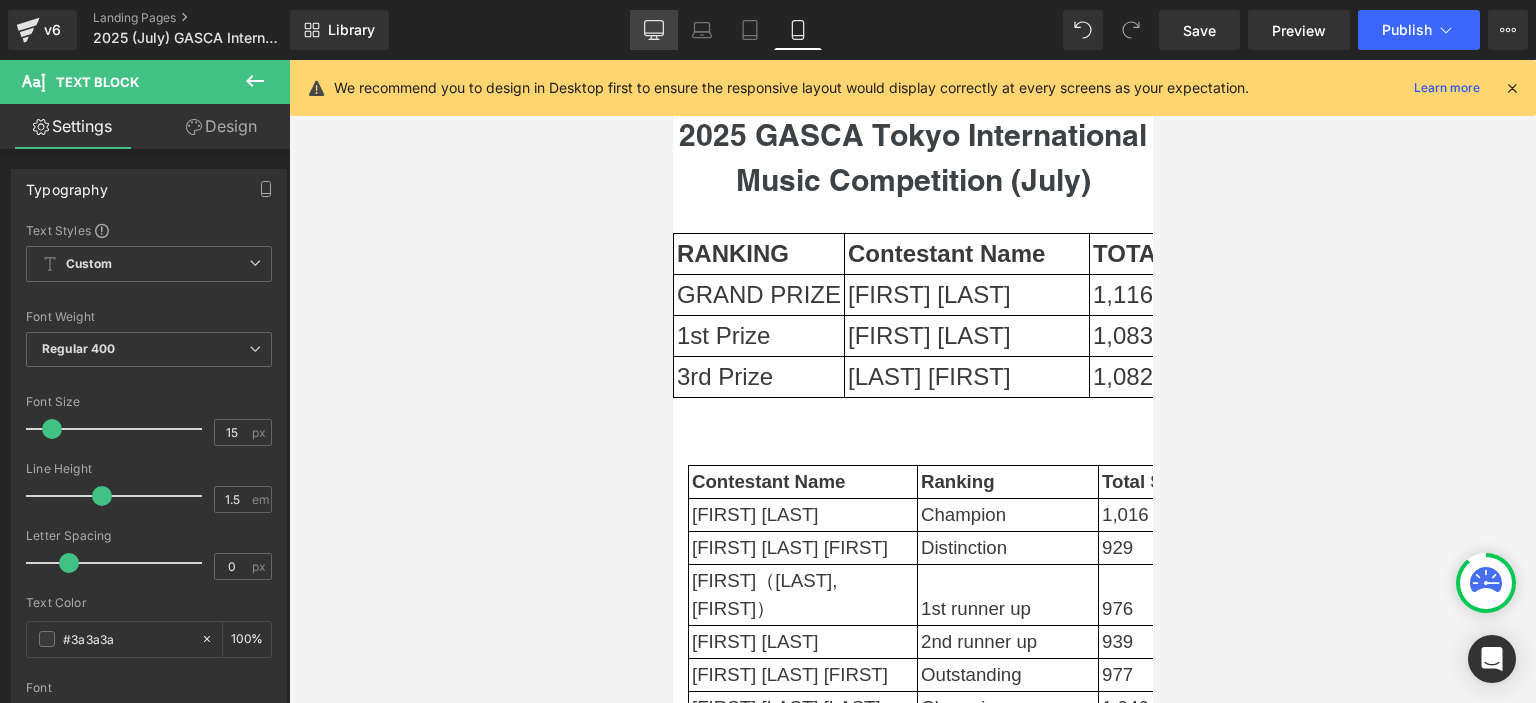 click 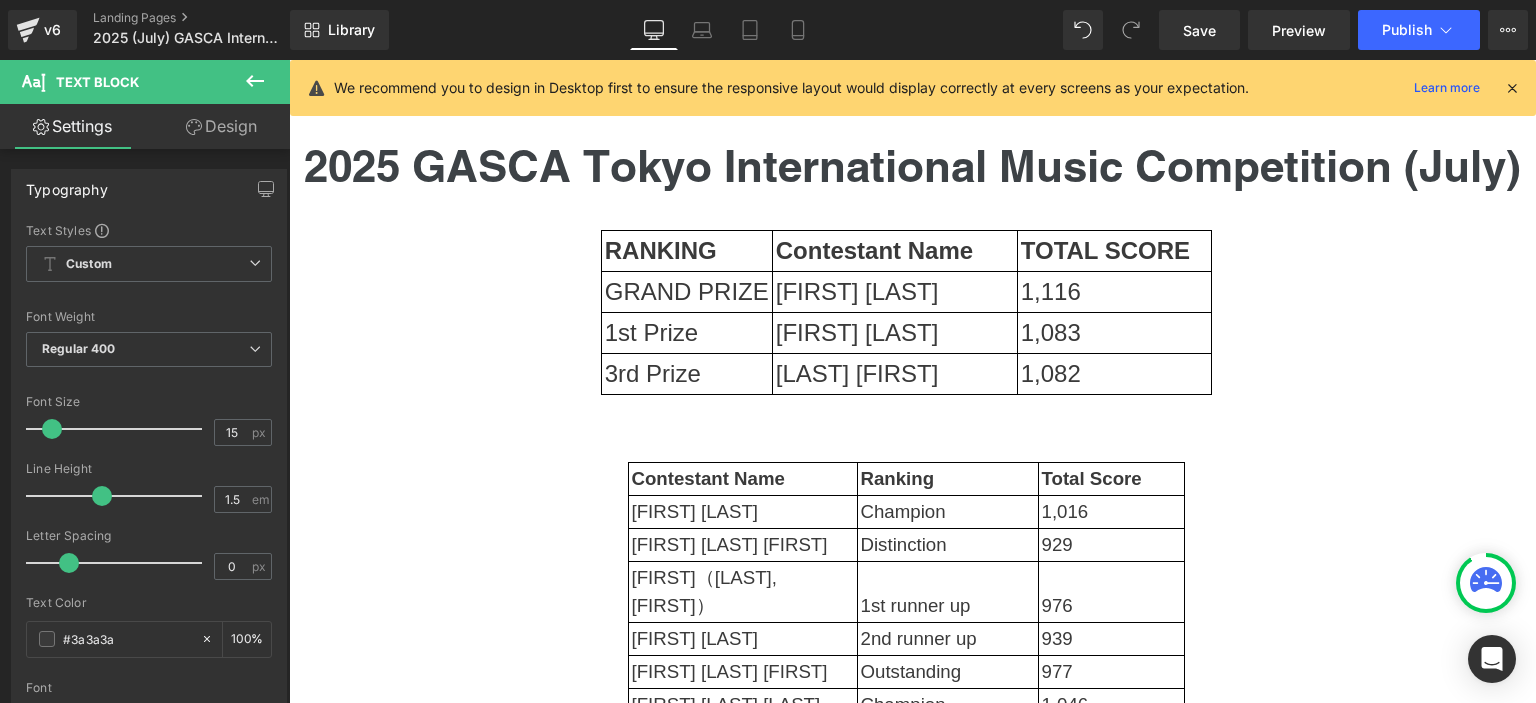 scroll, scrollTop: 80, scrollLeft: 0, axis: vertical 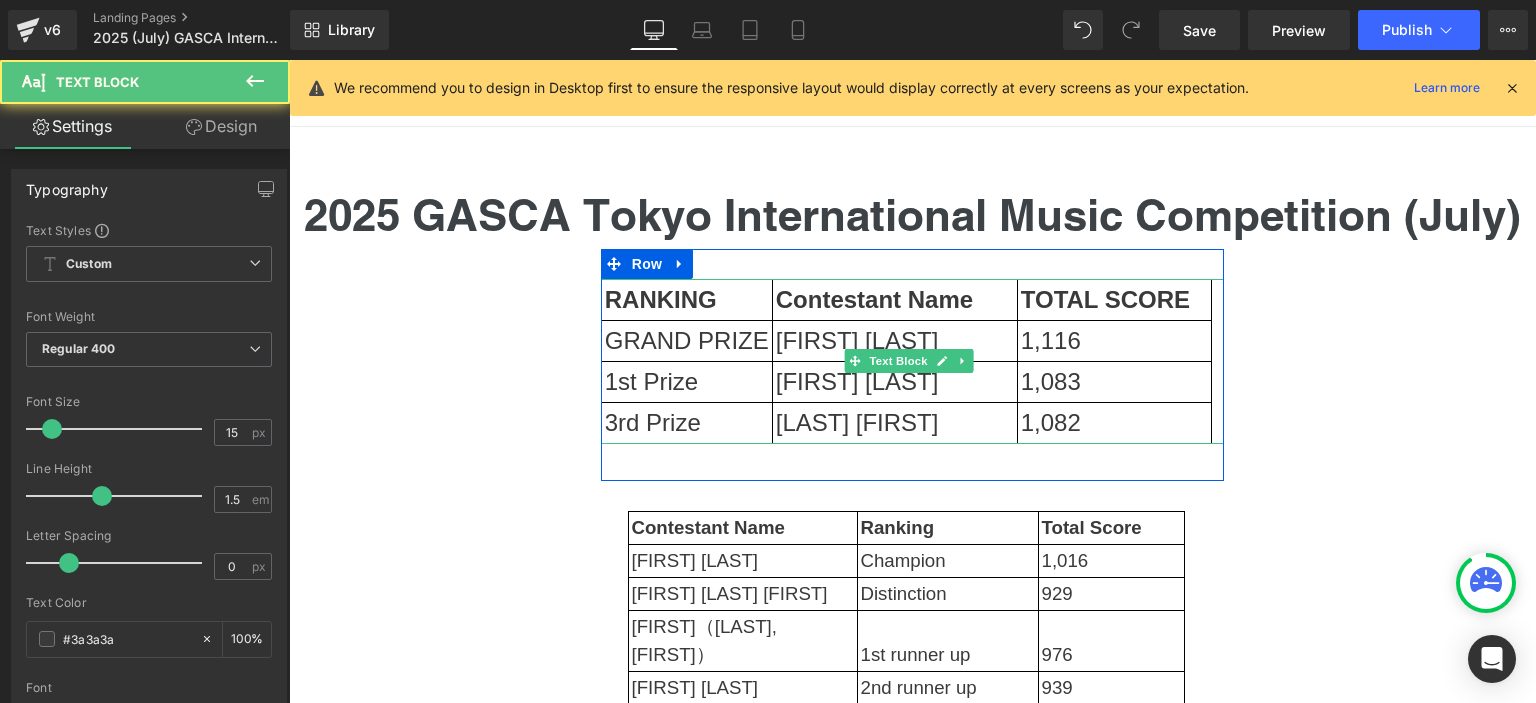click on "[FIRST] [LAST]" at bounding box center [894, 422] 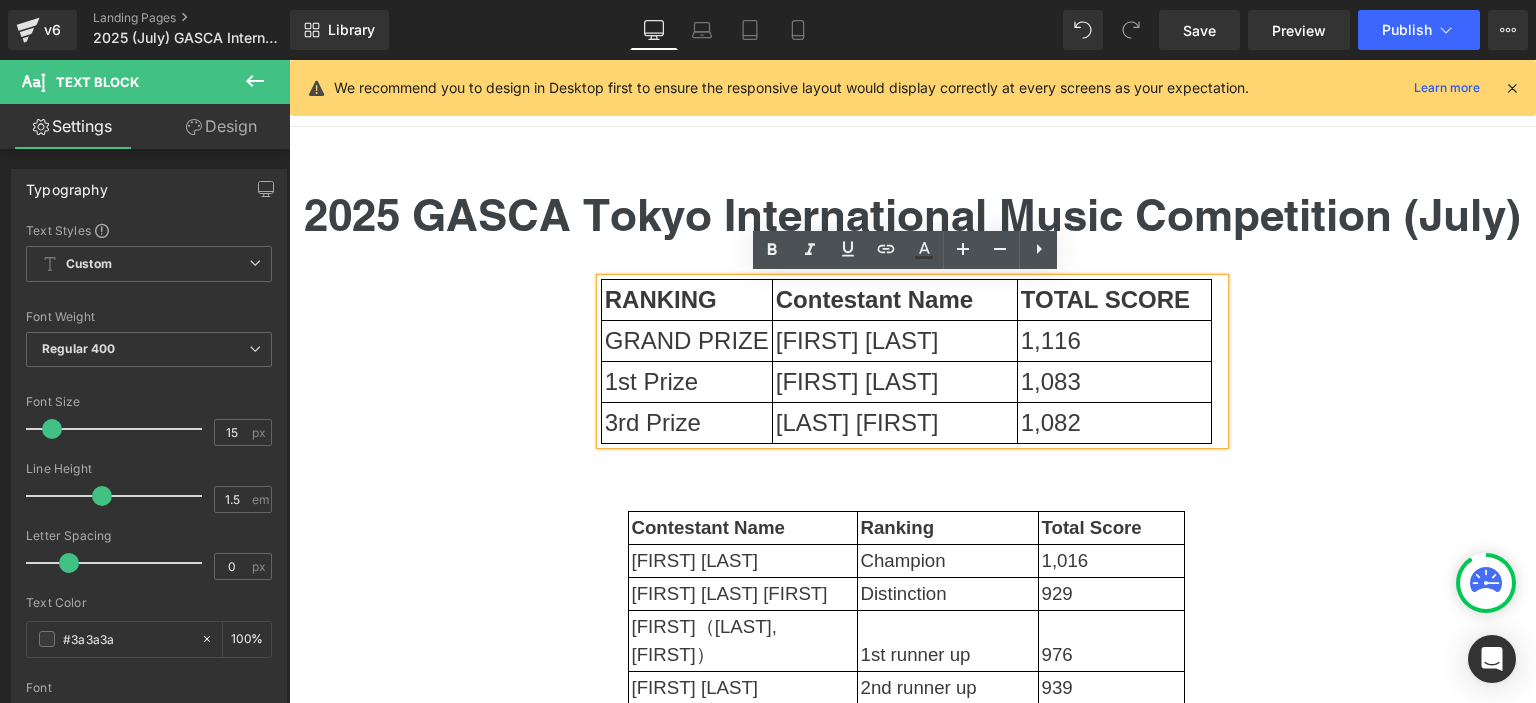 click on "RANKING Contestant Name TOTAL SCORE GRAND PRIZE Hsieh Ruo-Ying 1,116 1st Prize  Bianca Chik 1,083 3rd Prize LEE YAN KIT 1,082 Text Block         Row" at bounding box center [913, 365] 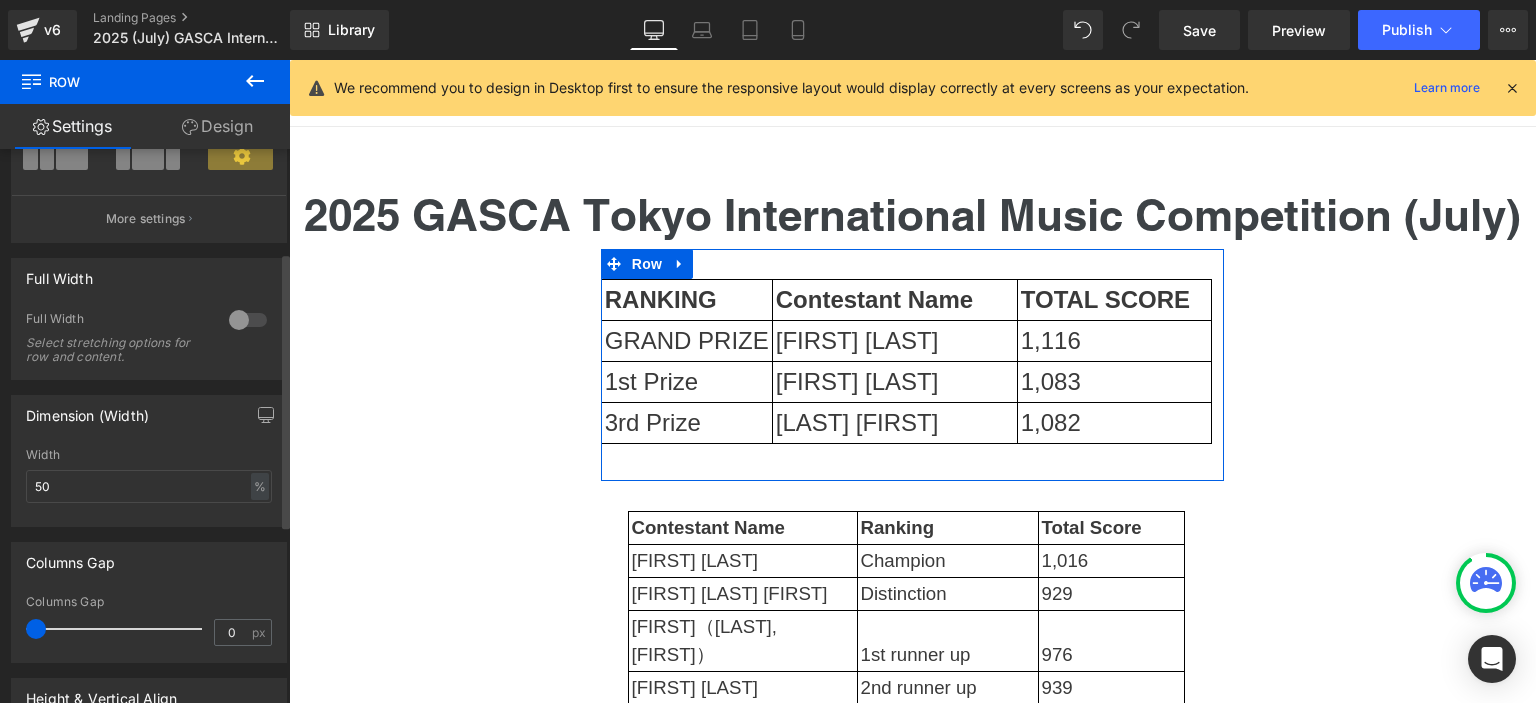 scroll, scrollTop: 212, scrollLeft: 0, axis: vertical 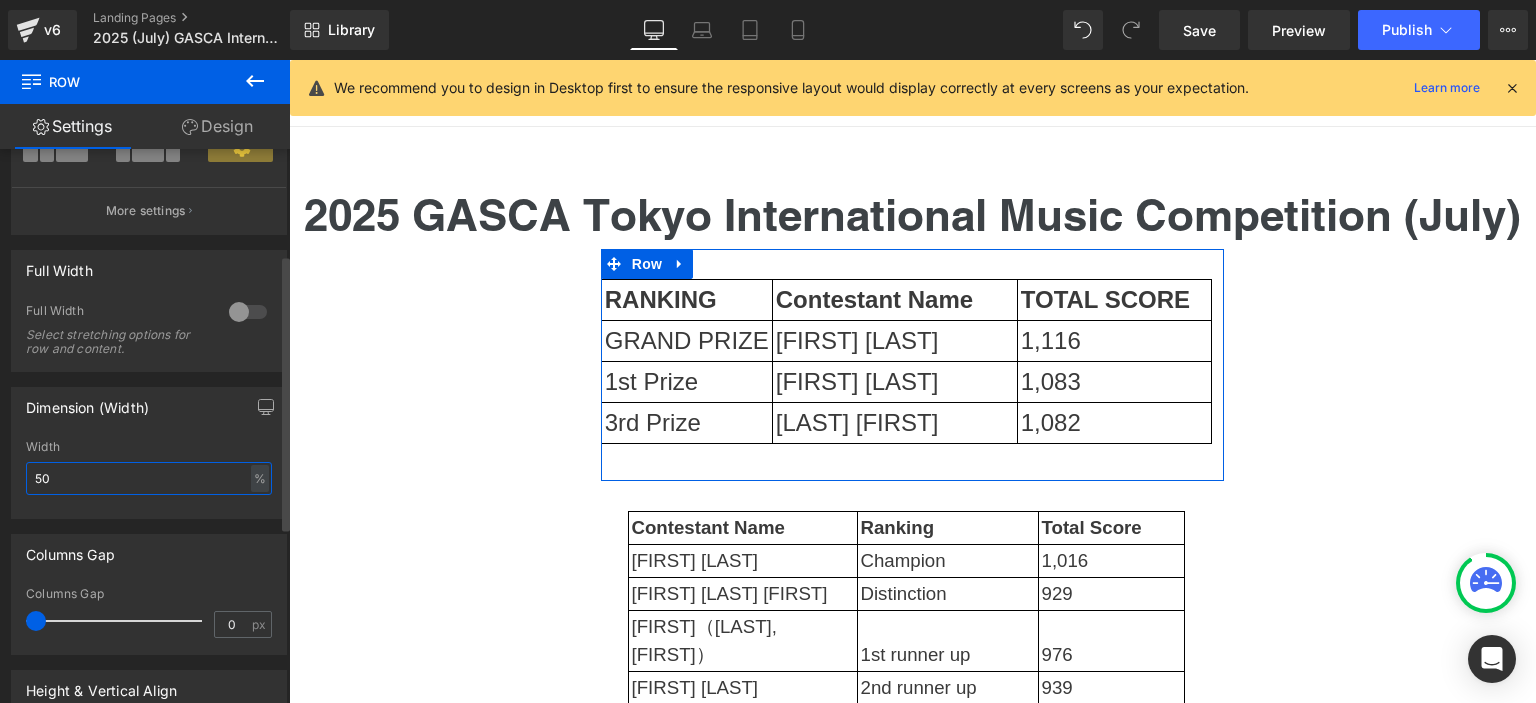 click on "50" at bounding box center (149, 478) 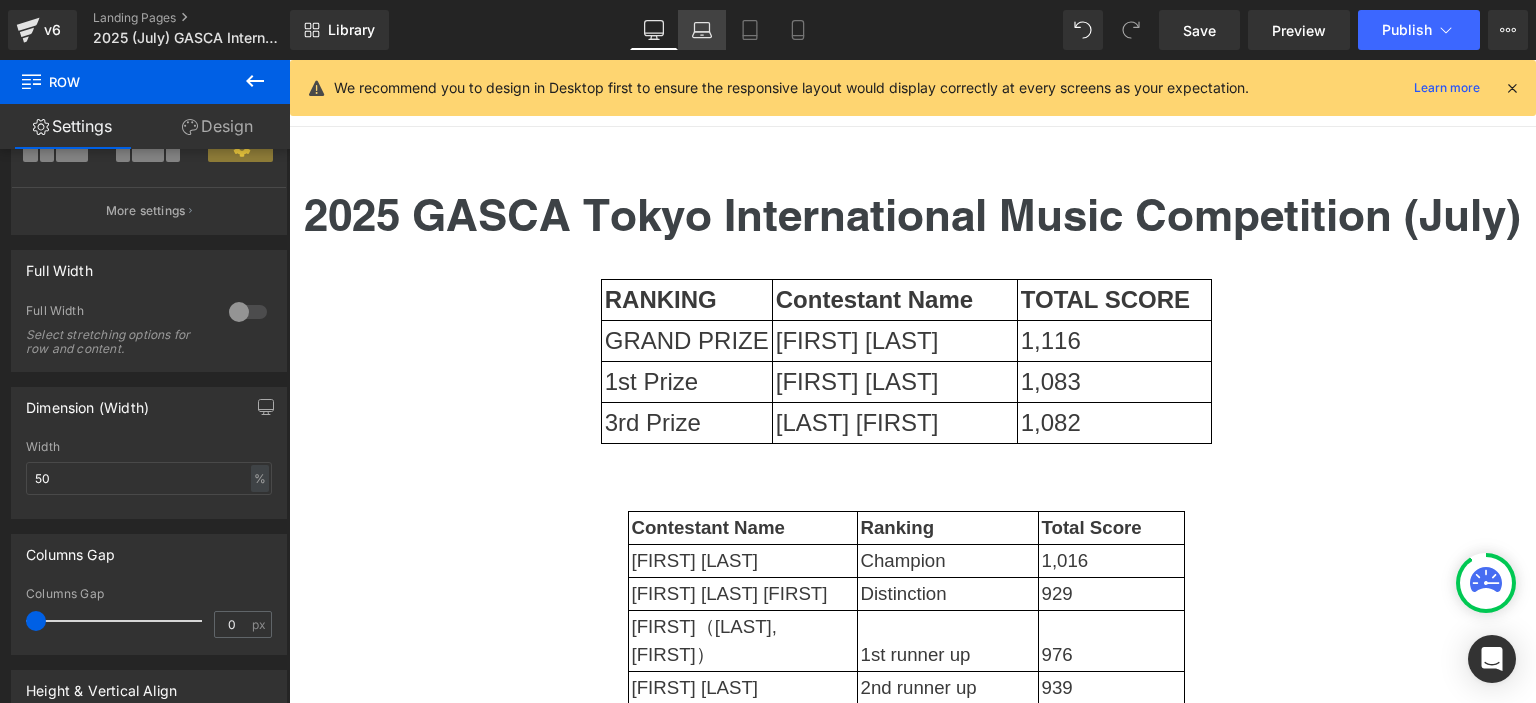 click 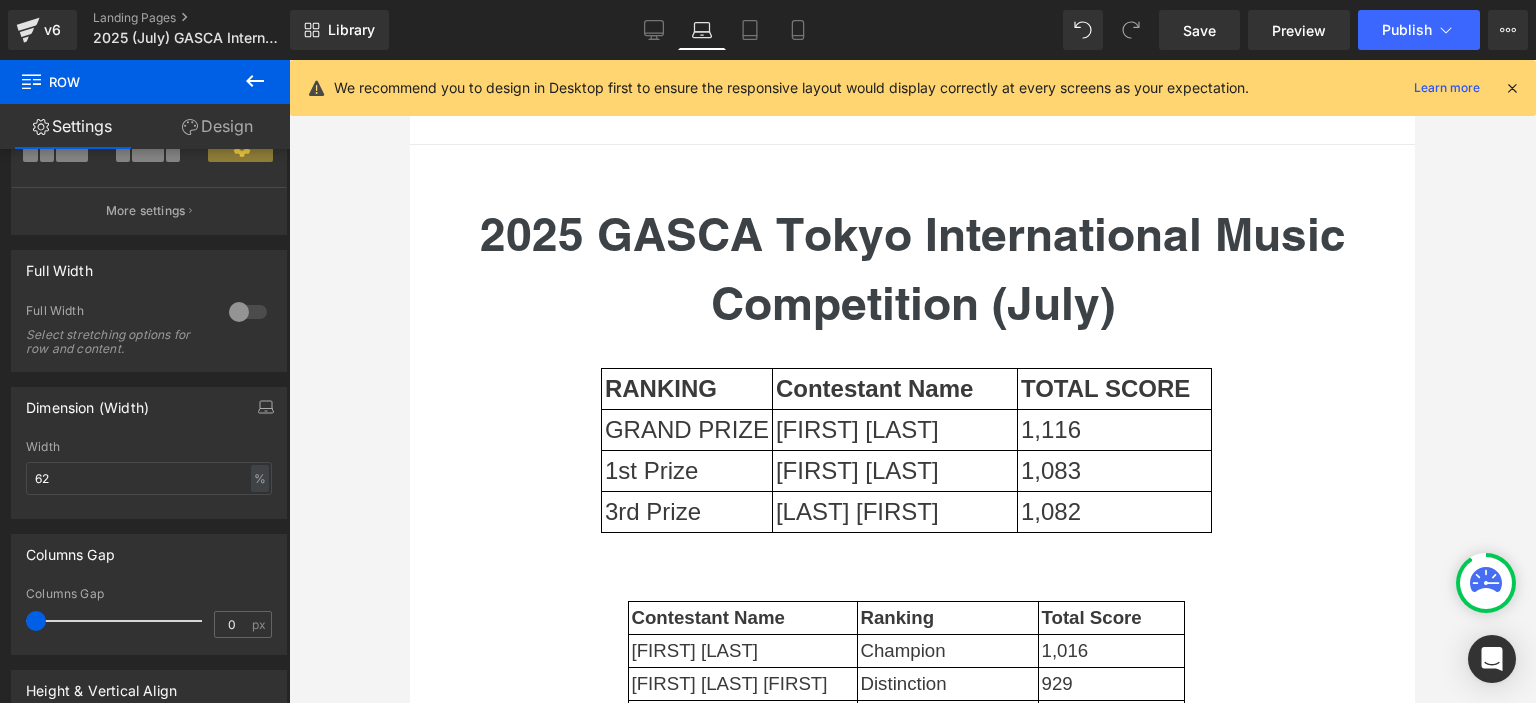 scroll, scrollTop: 171, scrollLeft: 0, axis: vertical 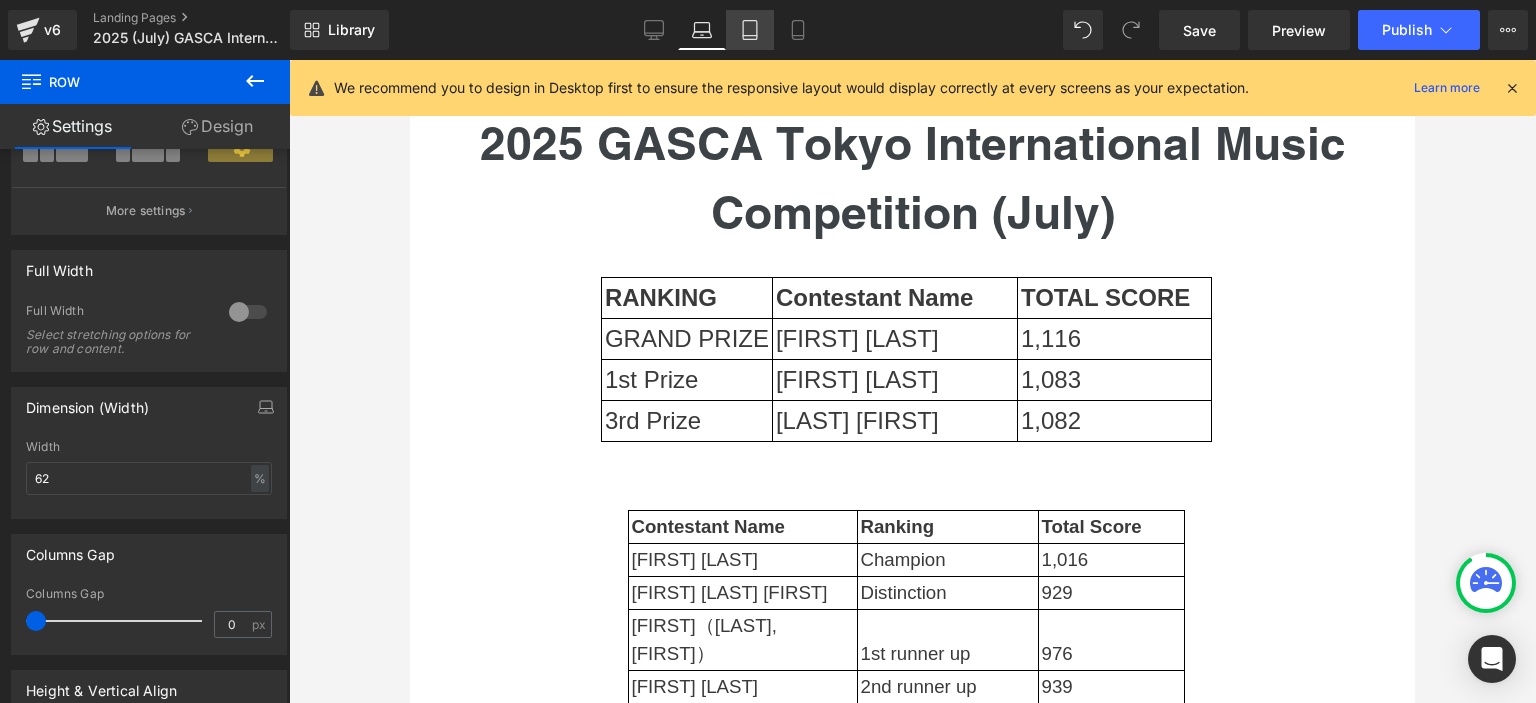 click on "Tablet" at bounding box center (750, 30) 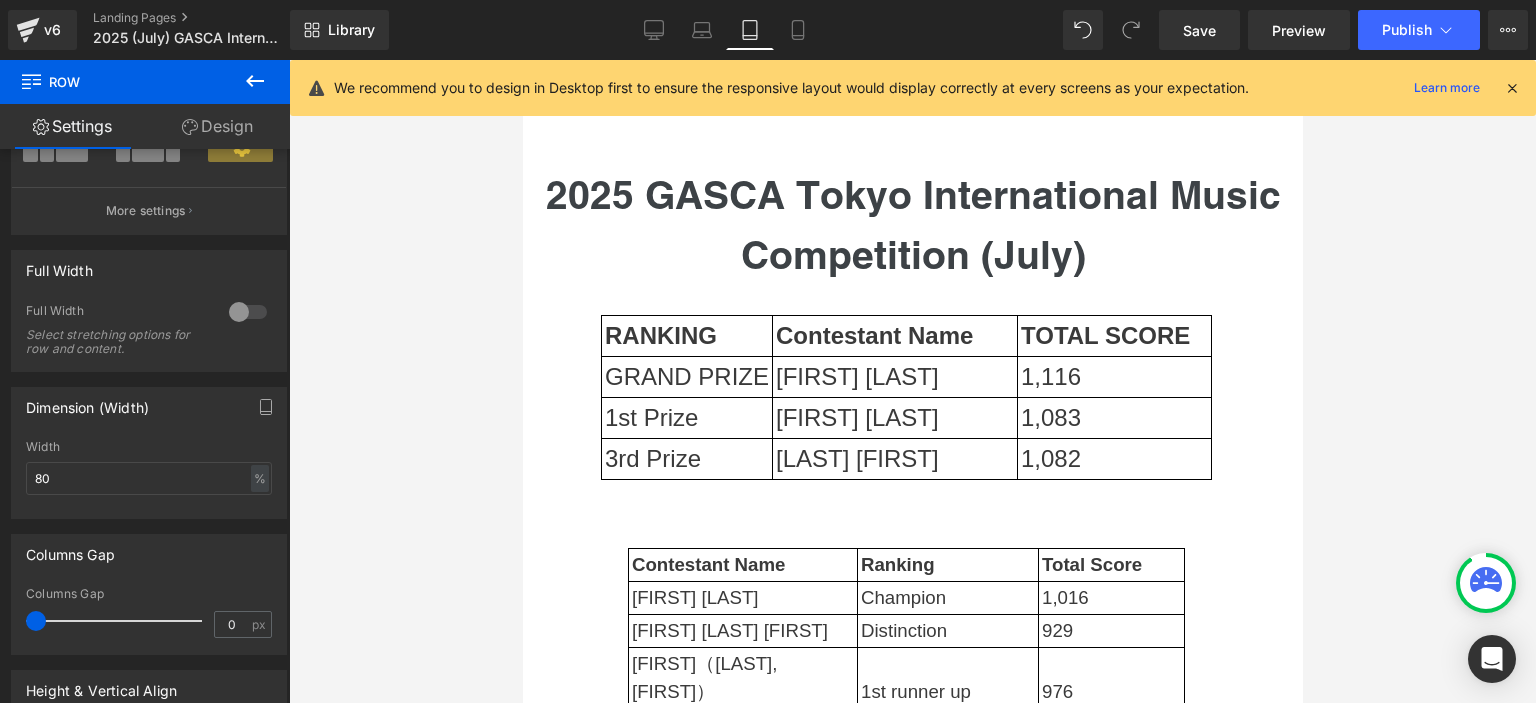 scroll, scrollTop: 207, scrollLeft: 0, axis: vertical 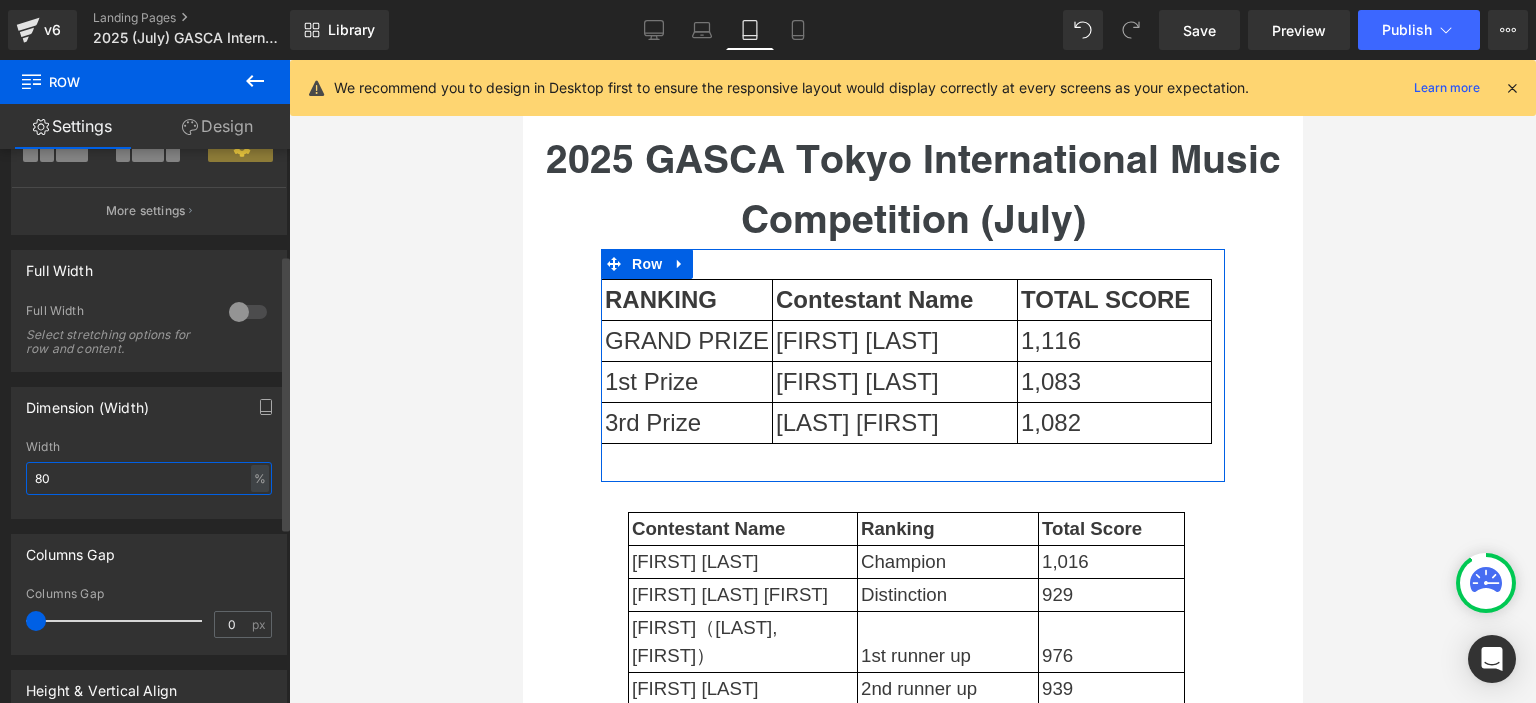 click on "80" at bounding box center [149, 478] 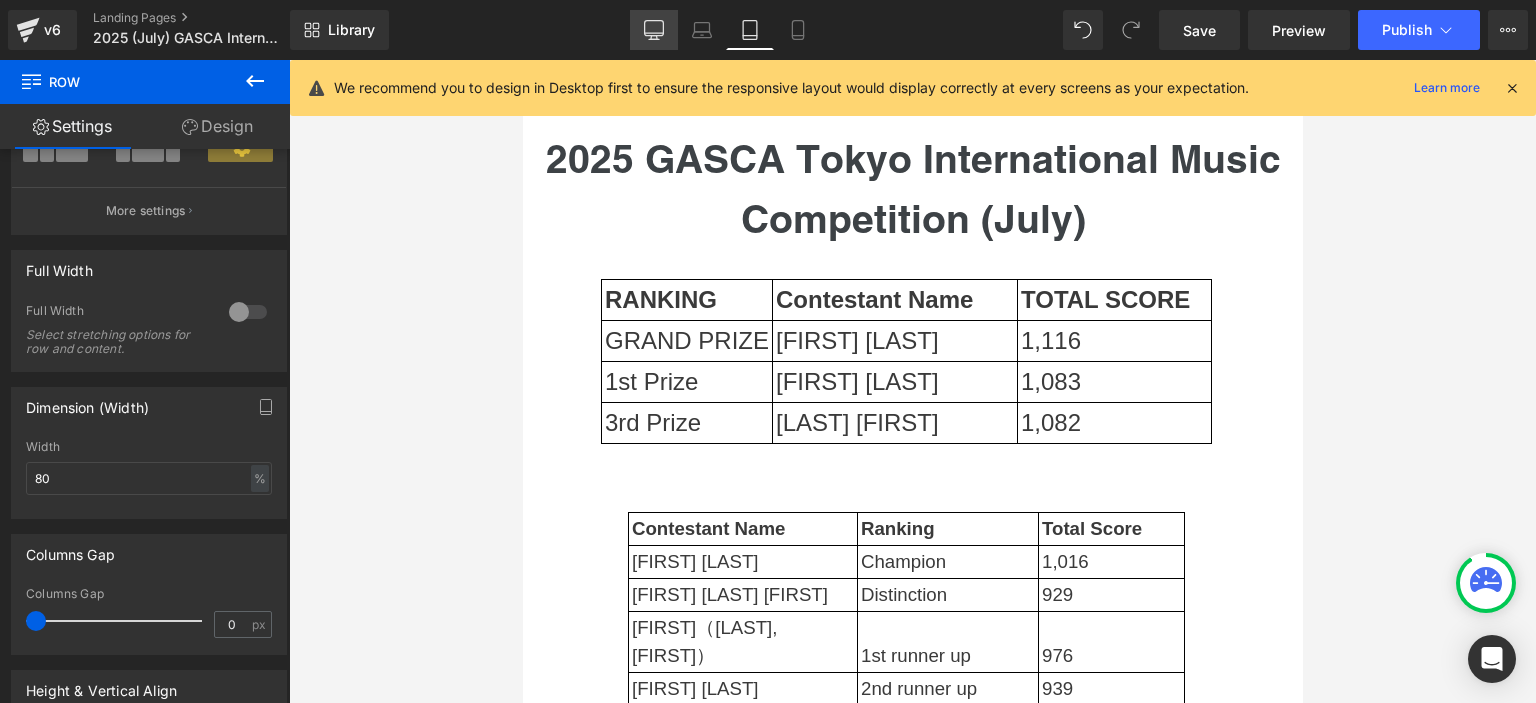 click on "Desktop" at bounding box center (654, 30) 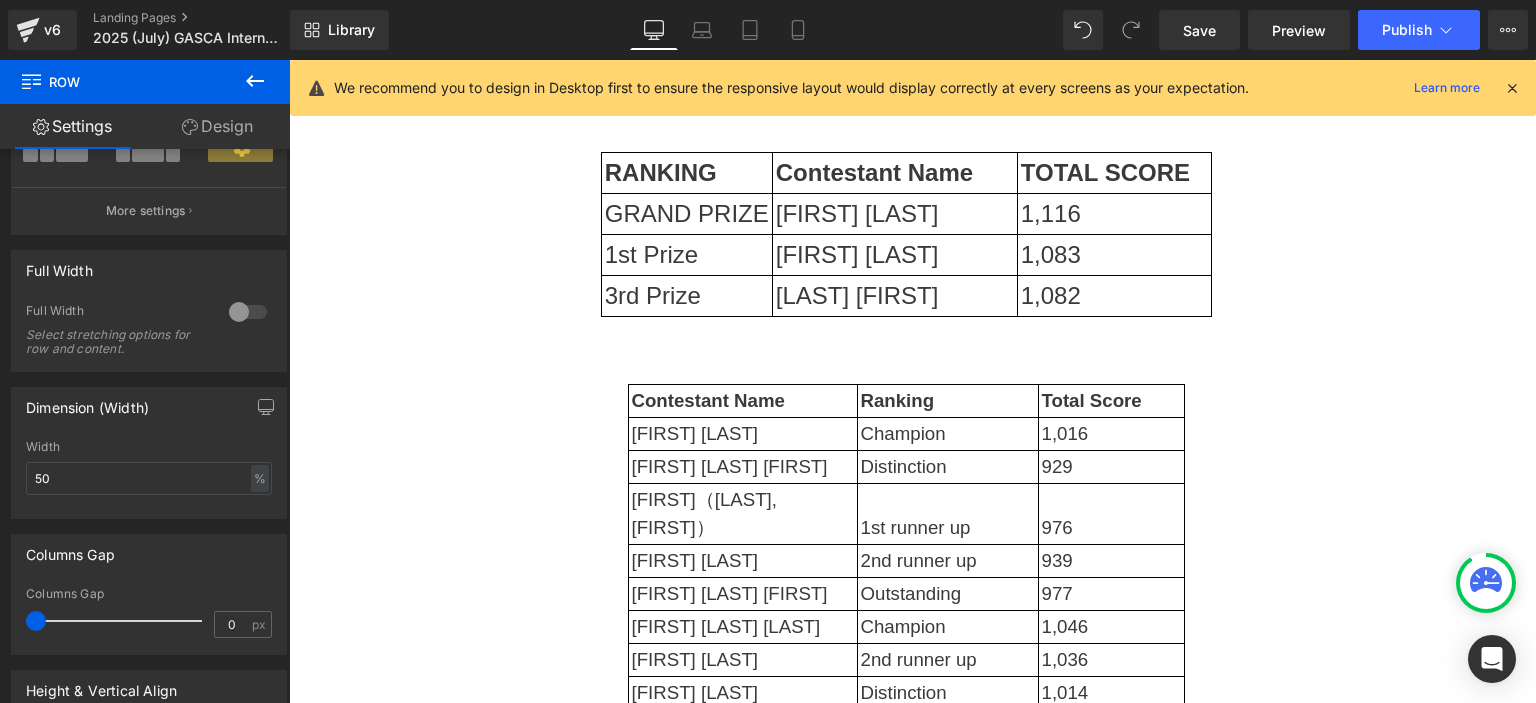 scroll, scrollTop: 80, scrollLeft: 0, axis: vertical 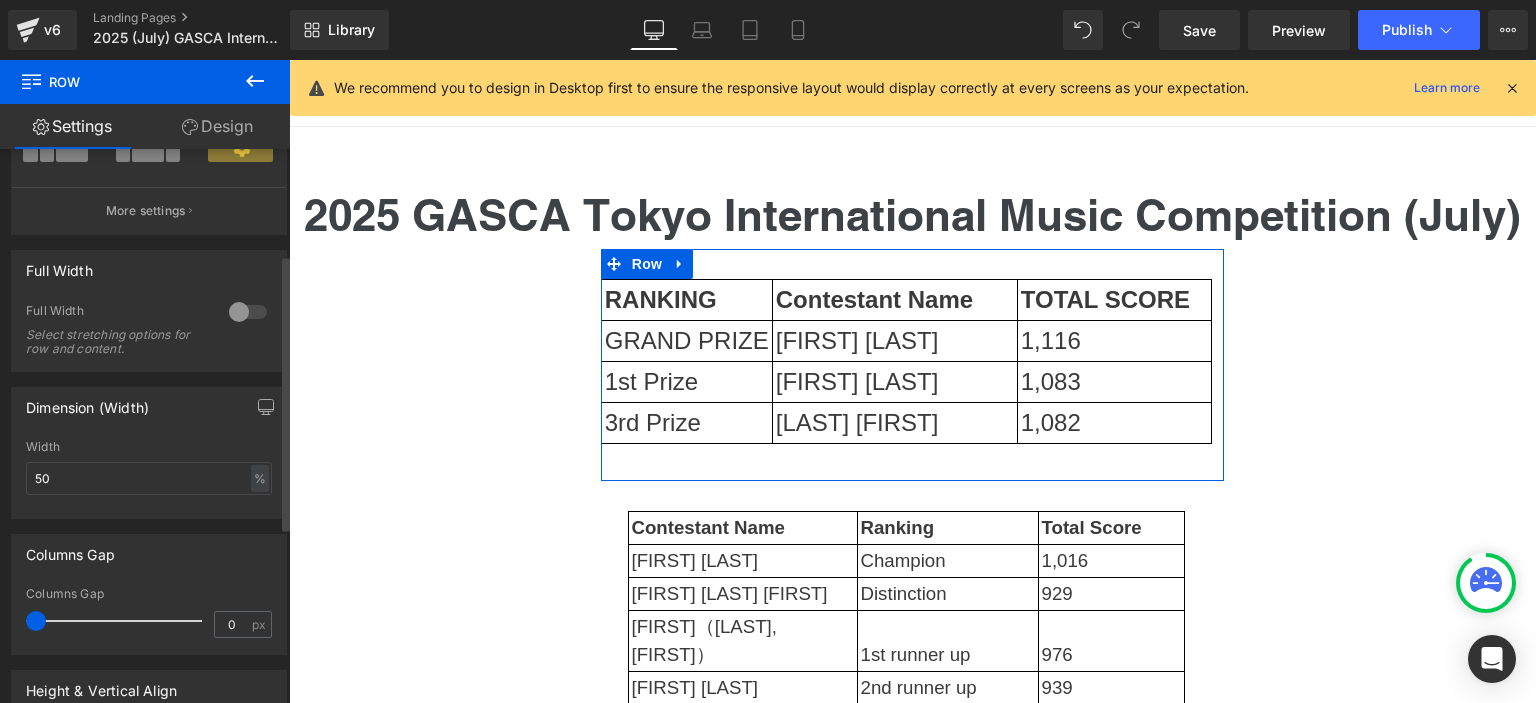 click at bounding box center [248, 312] 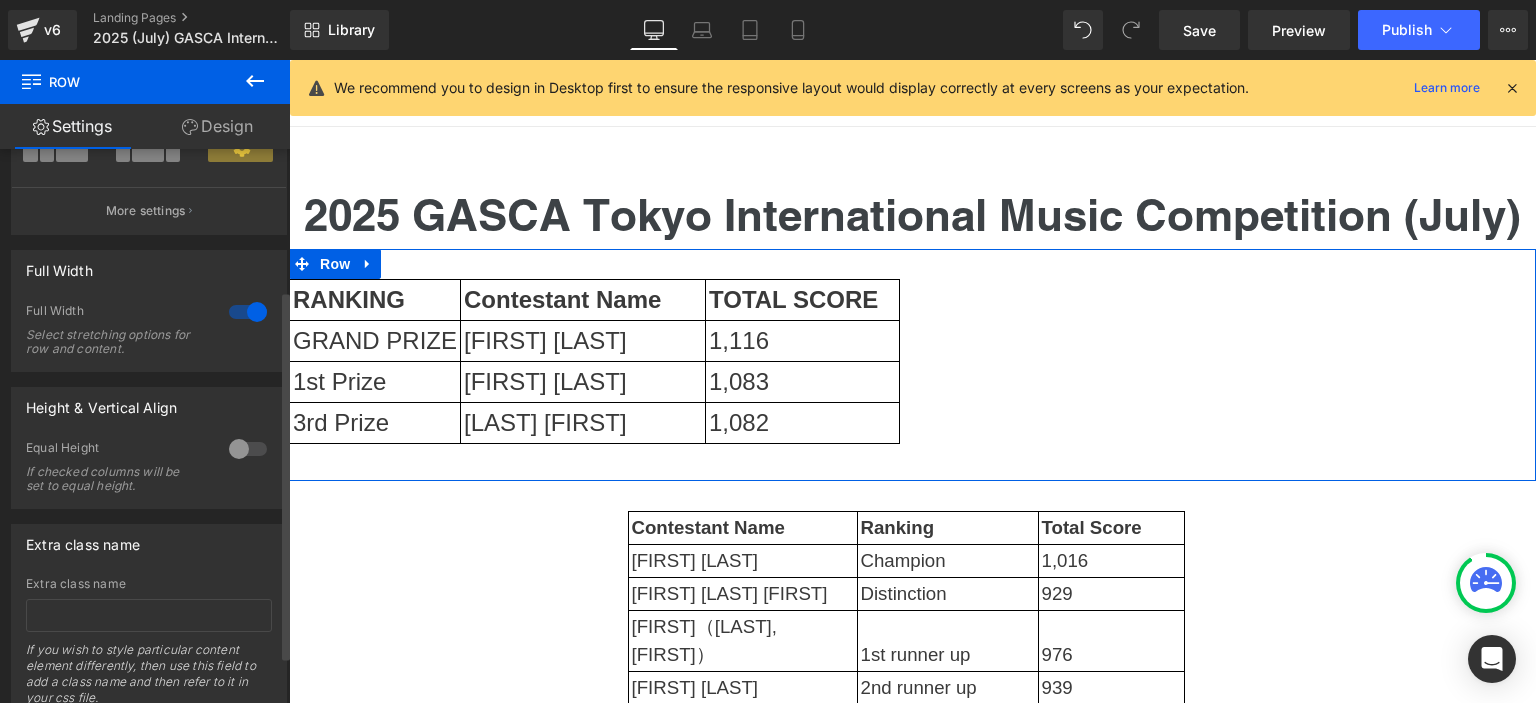 click at bounding box center [248, 312] 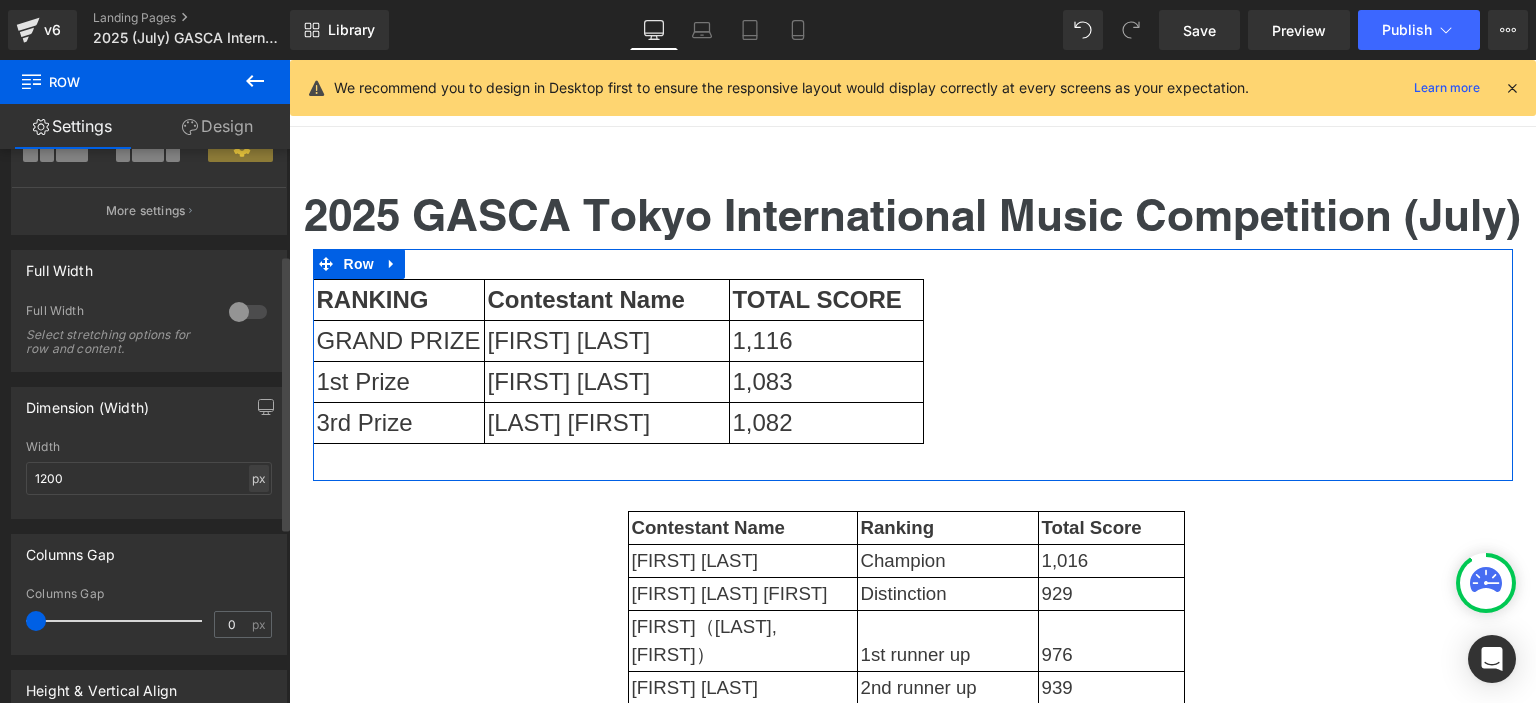 click on "px" at bounding box center [259, 478] 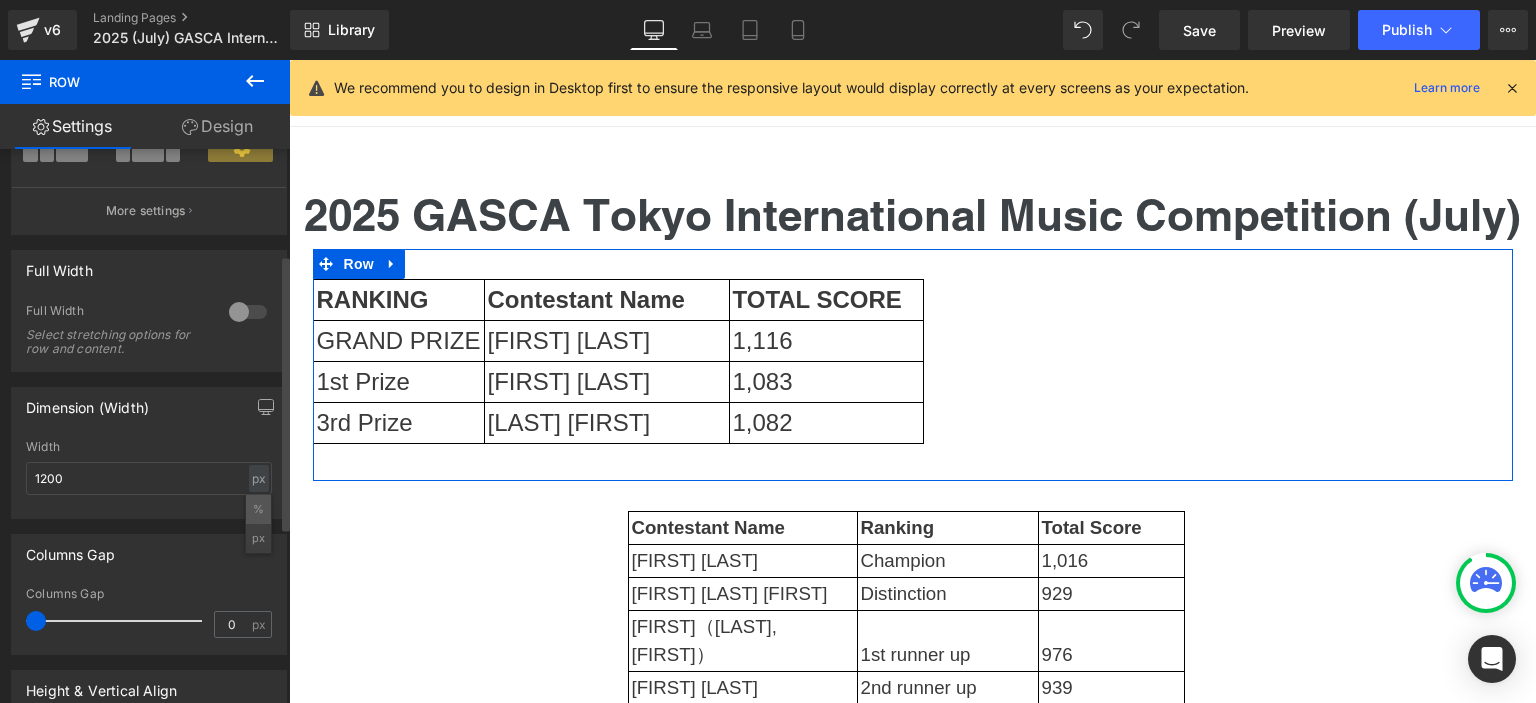click on "%" at bounding box center (258, 509) 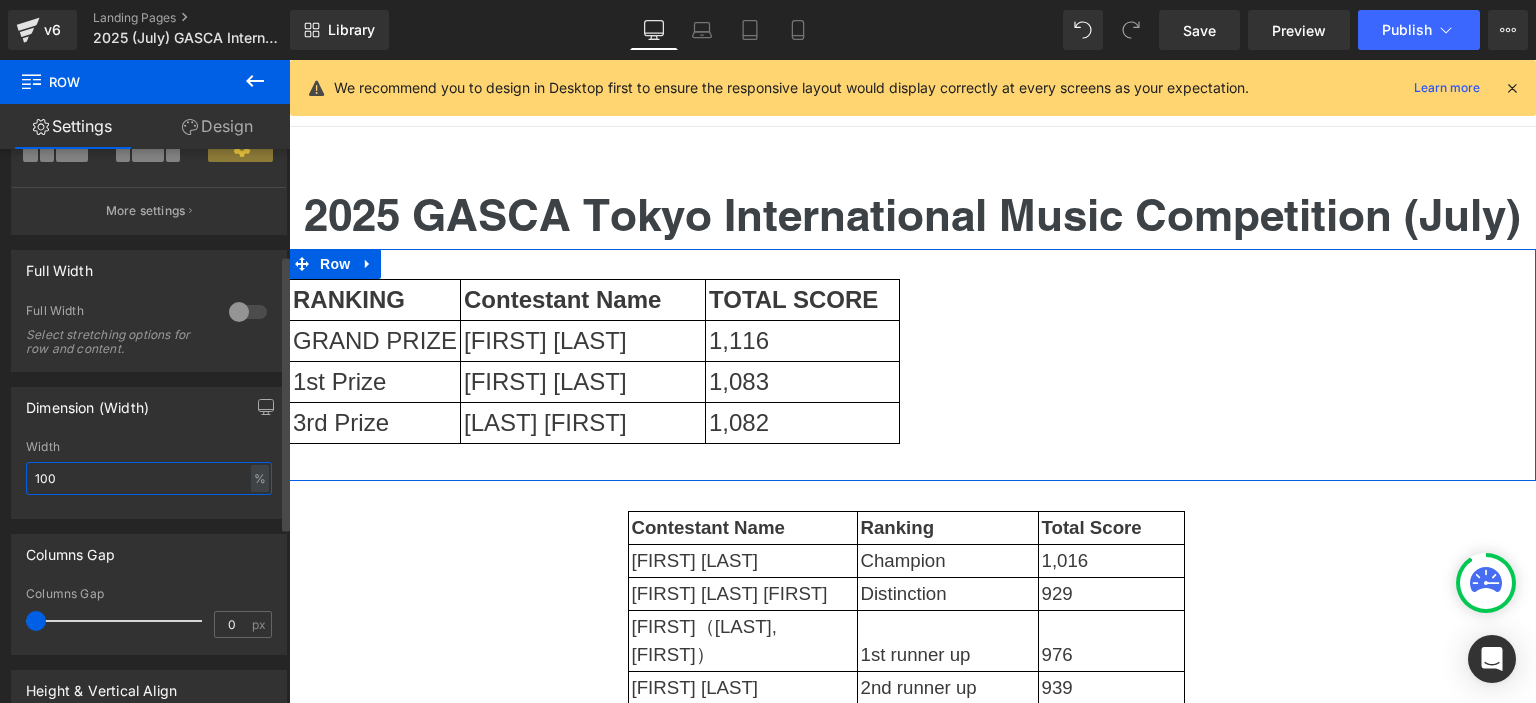 click on "100" at bounding box center [149, 478] 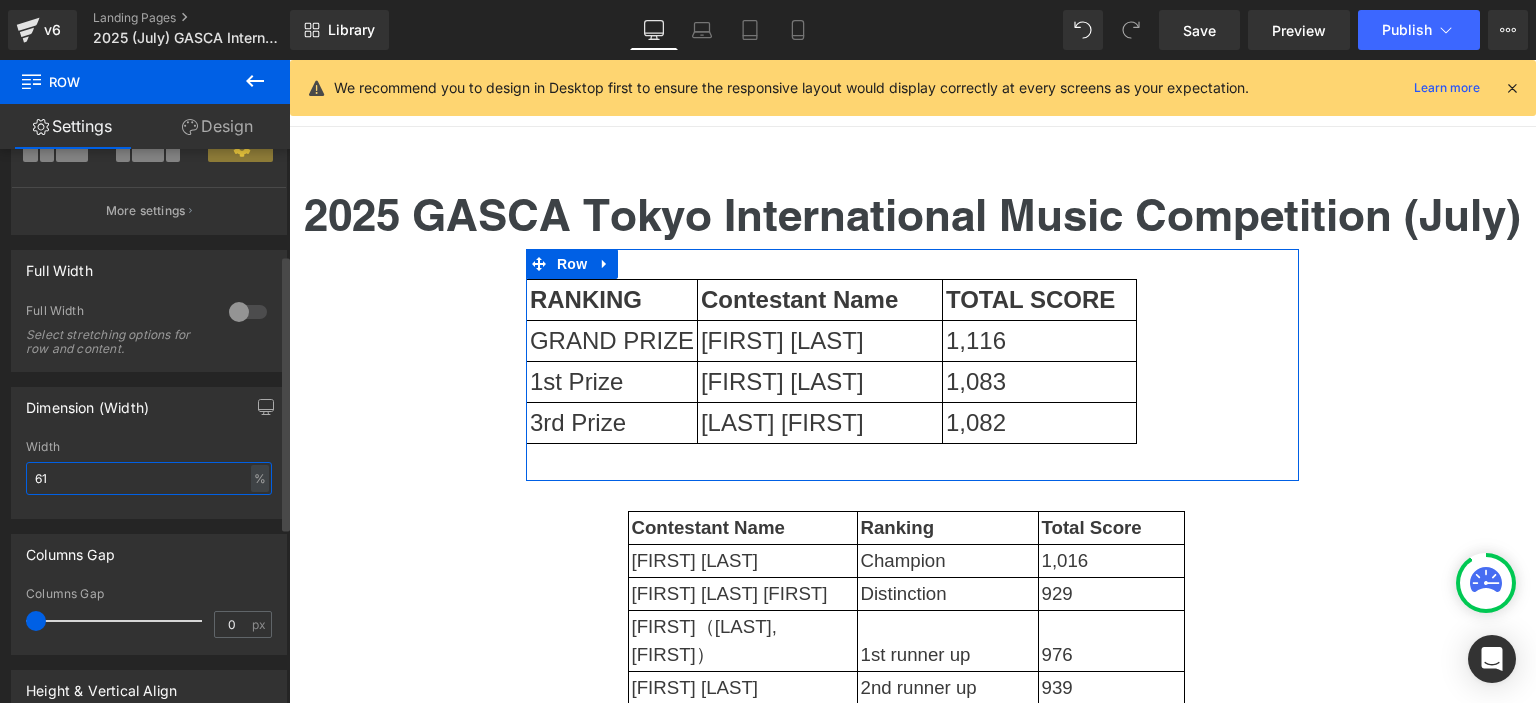 type on "60" 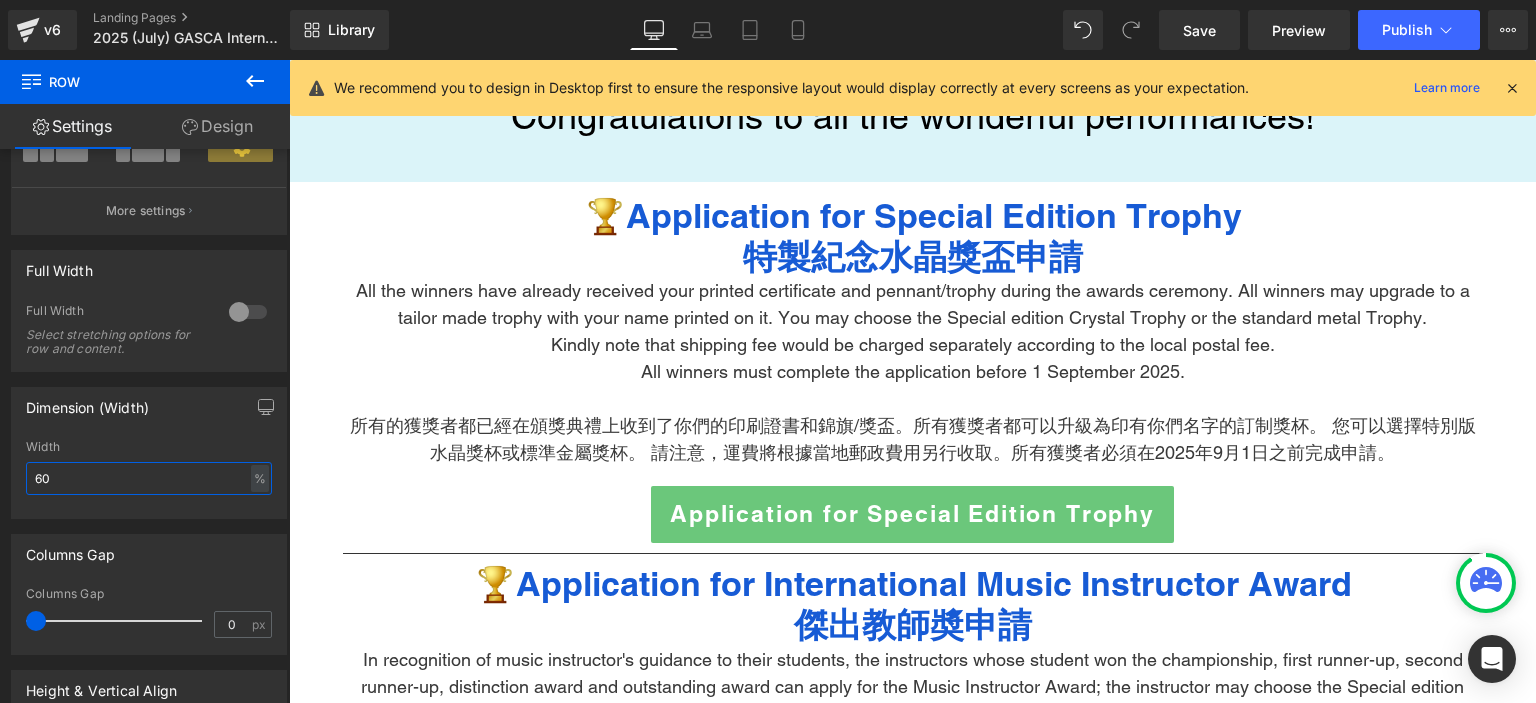 scroll, scrollTop: 1425, scrollLeft: 0, axis: vertical 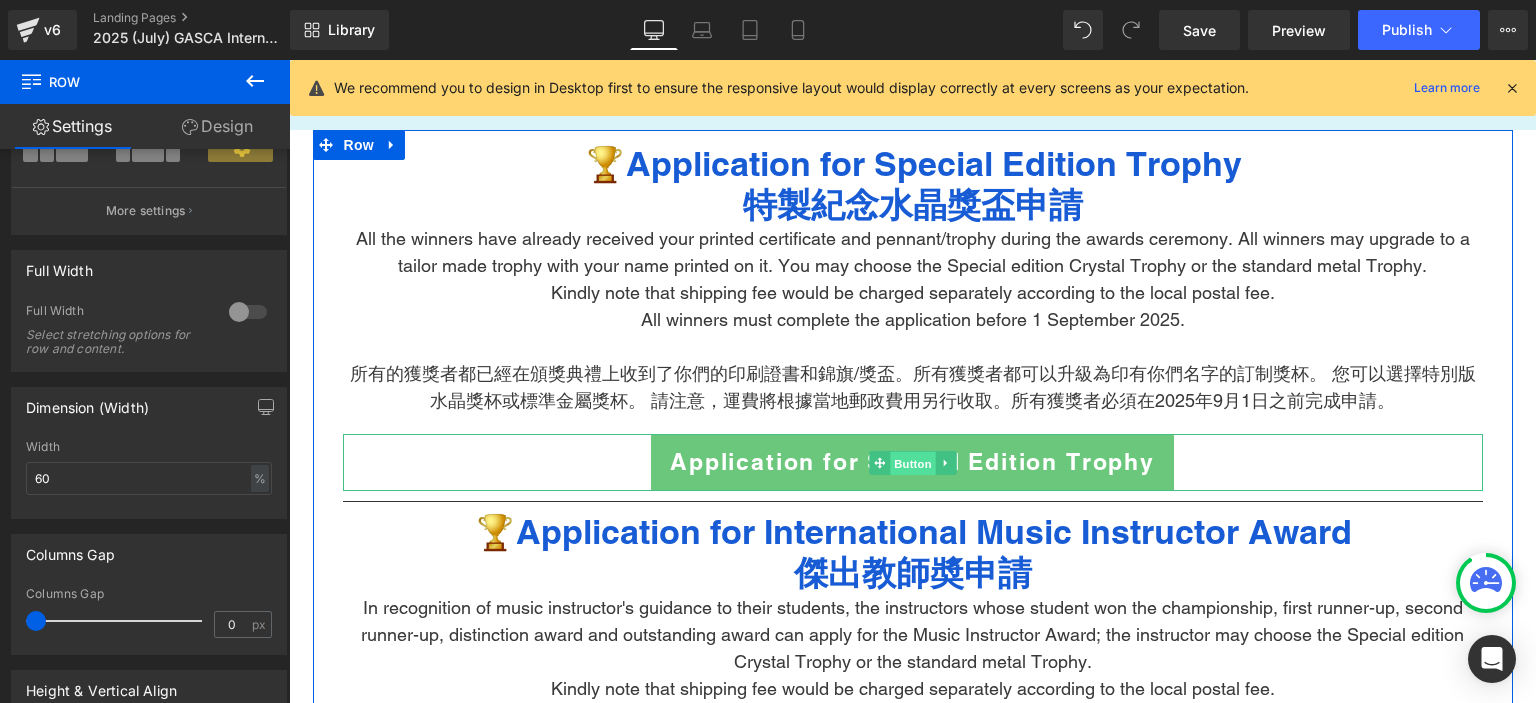 click on "Button" at bounding box center (913, 463) 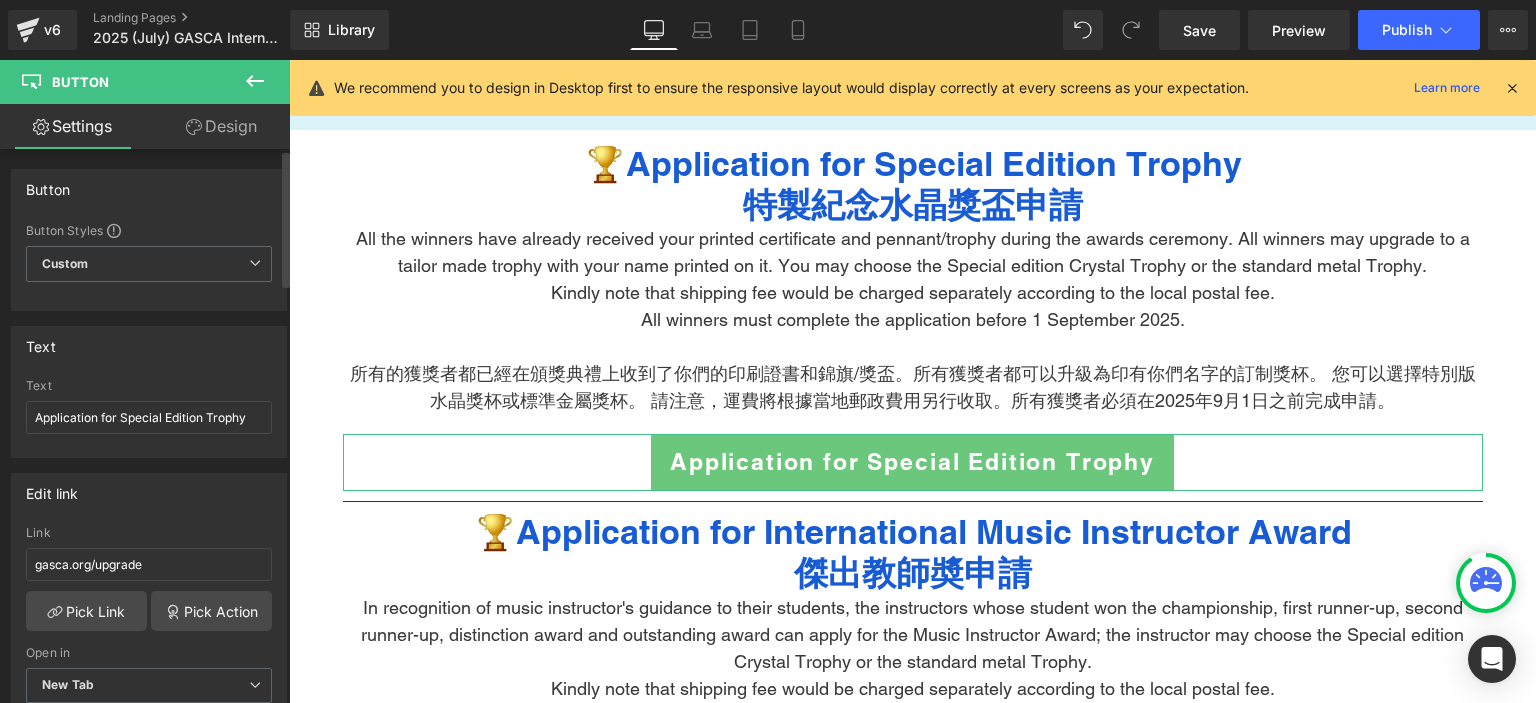 scroll, scrollTop: 75, scrollLeft: 0, axis: vertical 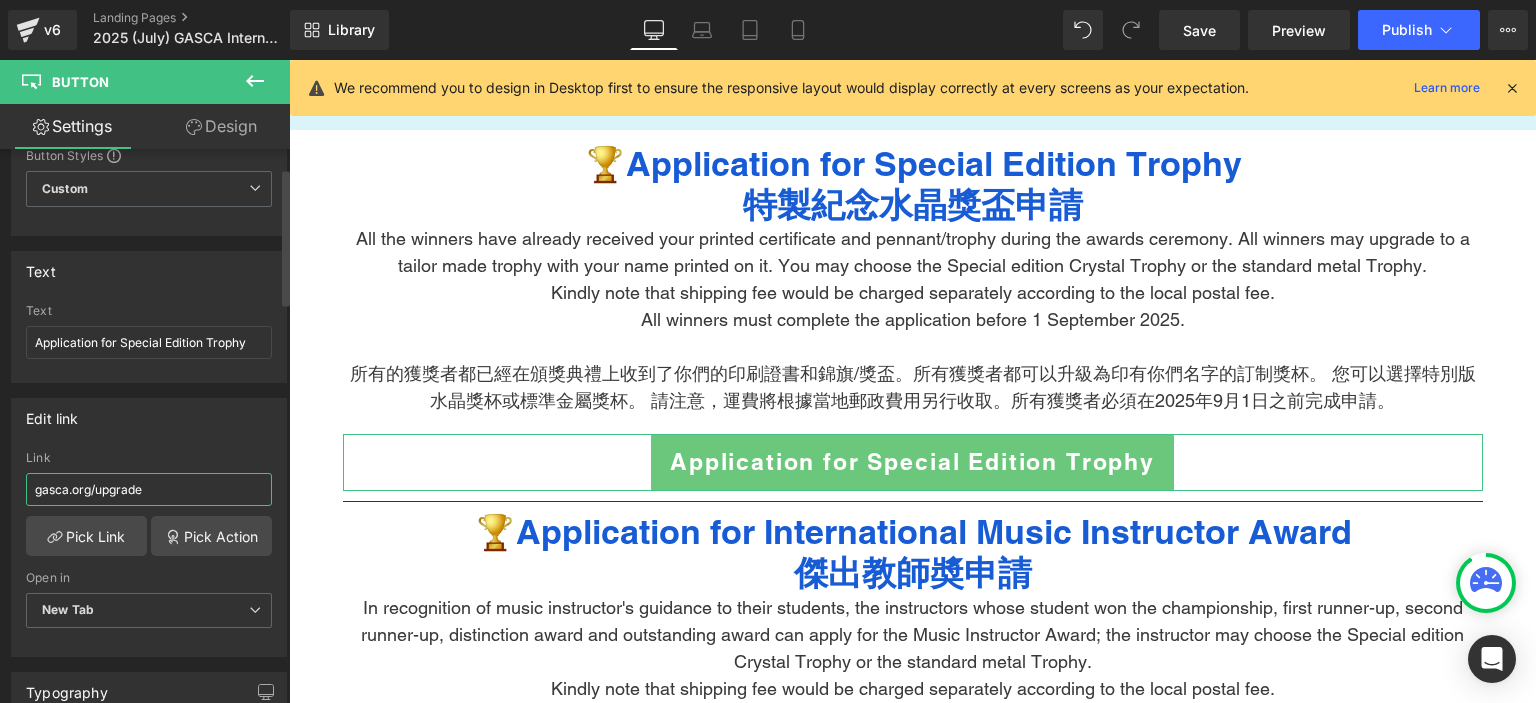 click on "gasca.org/upgrade" at bounding box center [149, 489] 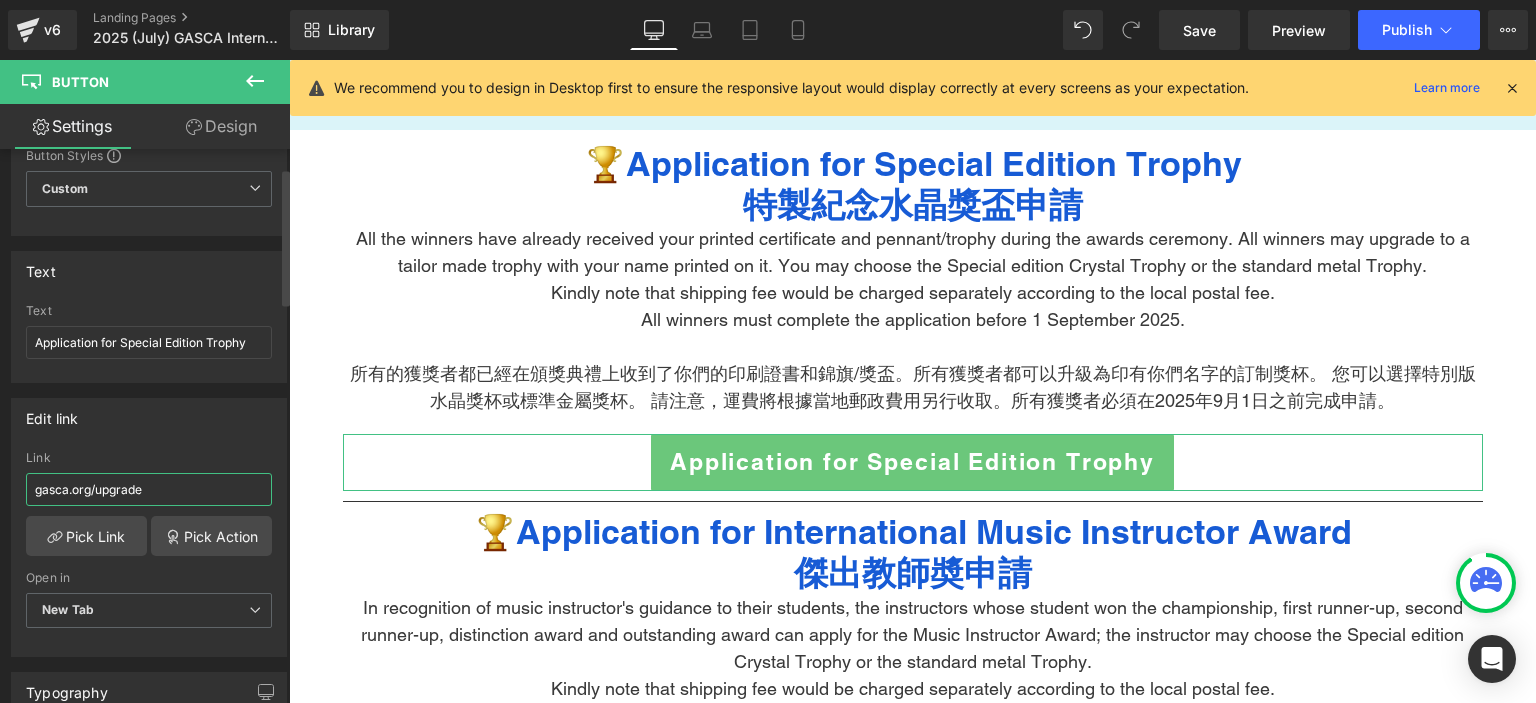 click on "gasca.org/upgrade" at bounding box center [149, 489] 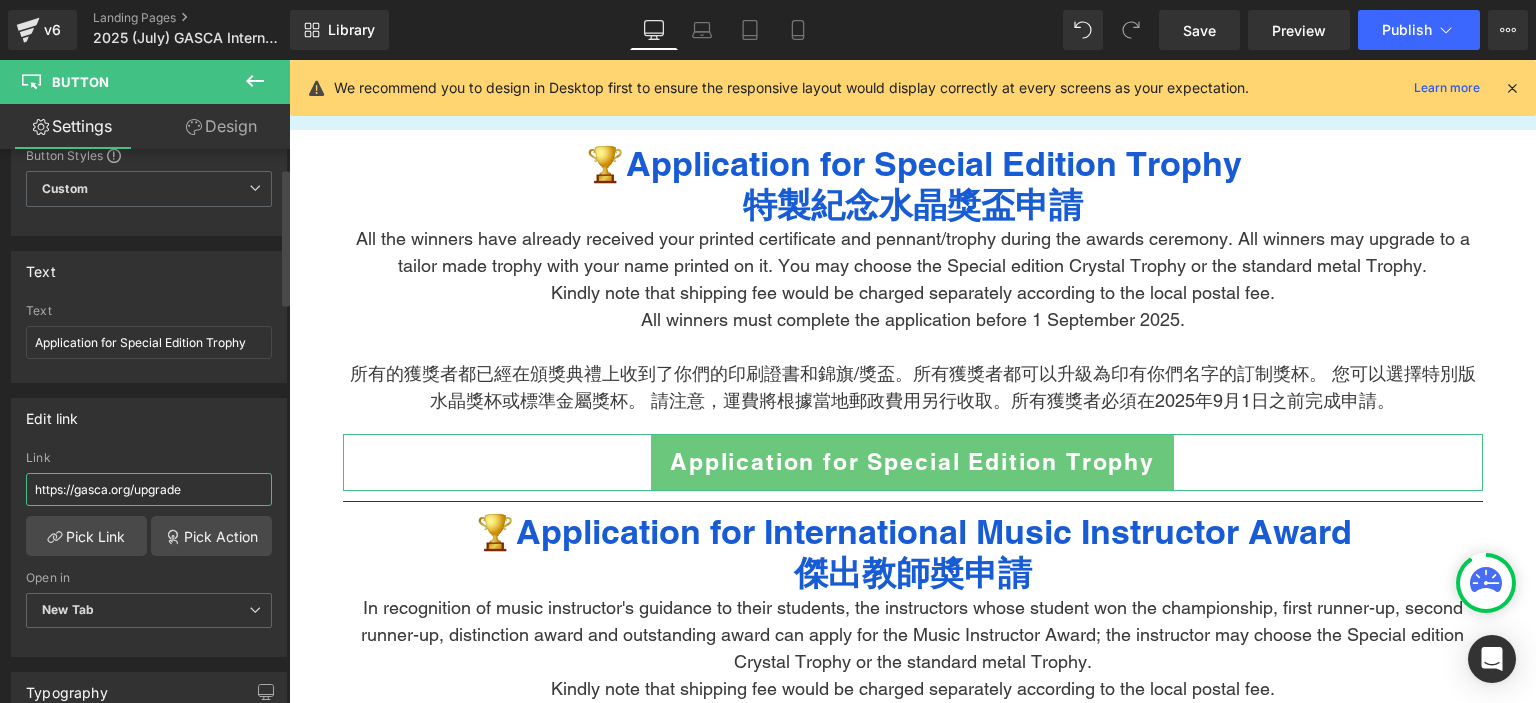 type on "https://gasca.org/upgrade" 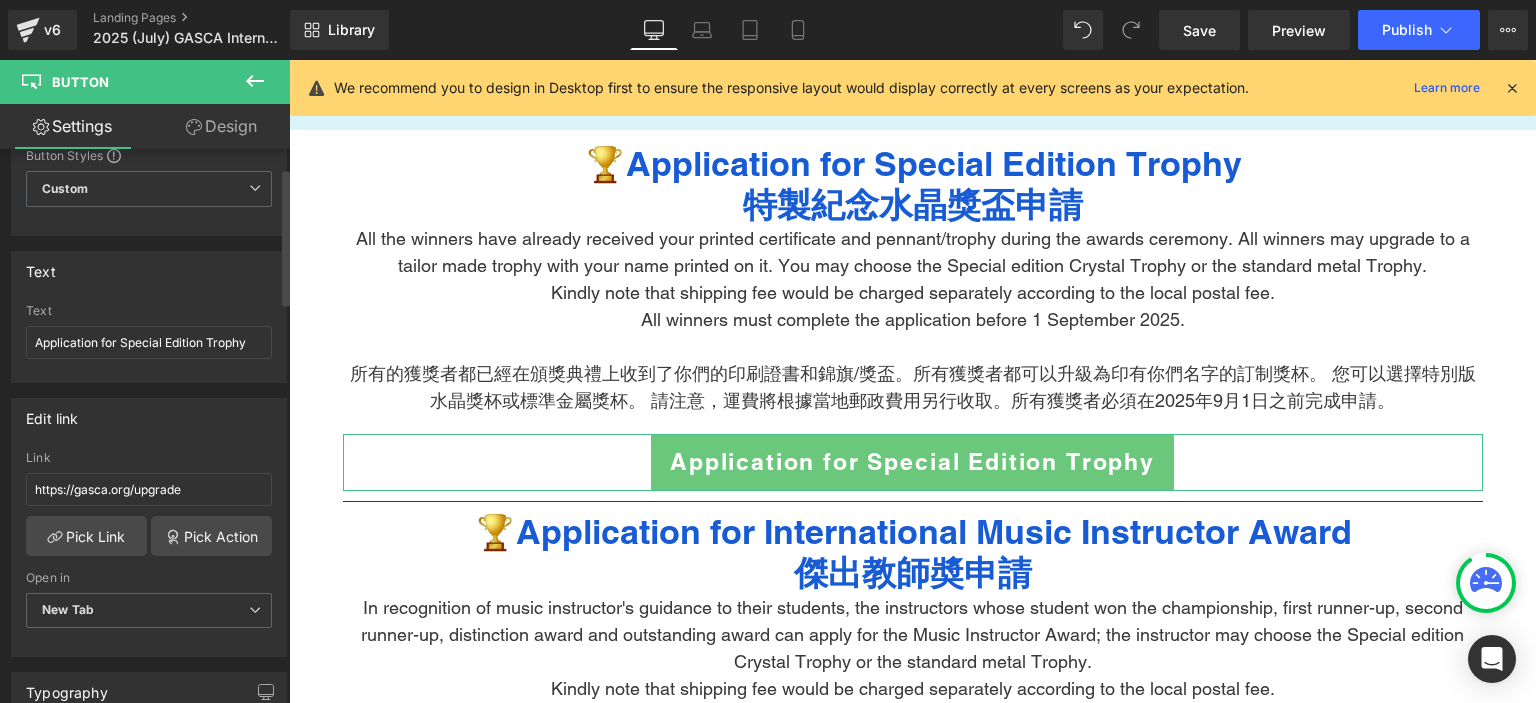 click on "Edit link https://gasca.org/upgrade Link https://gasca.org/upgrade  Pick Link  Pick Action Current Tab New Tab Open in
New Tab
Current Tab New Tab" at bounding box center (149, 527) 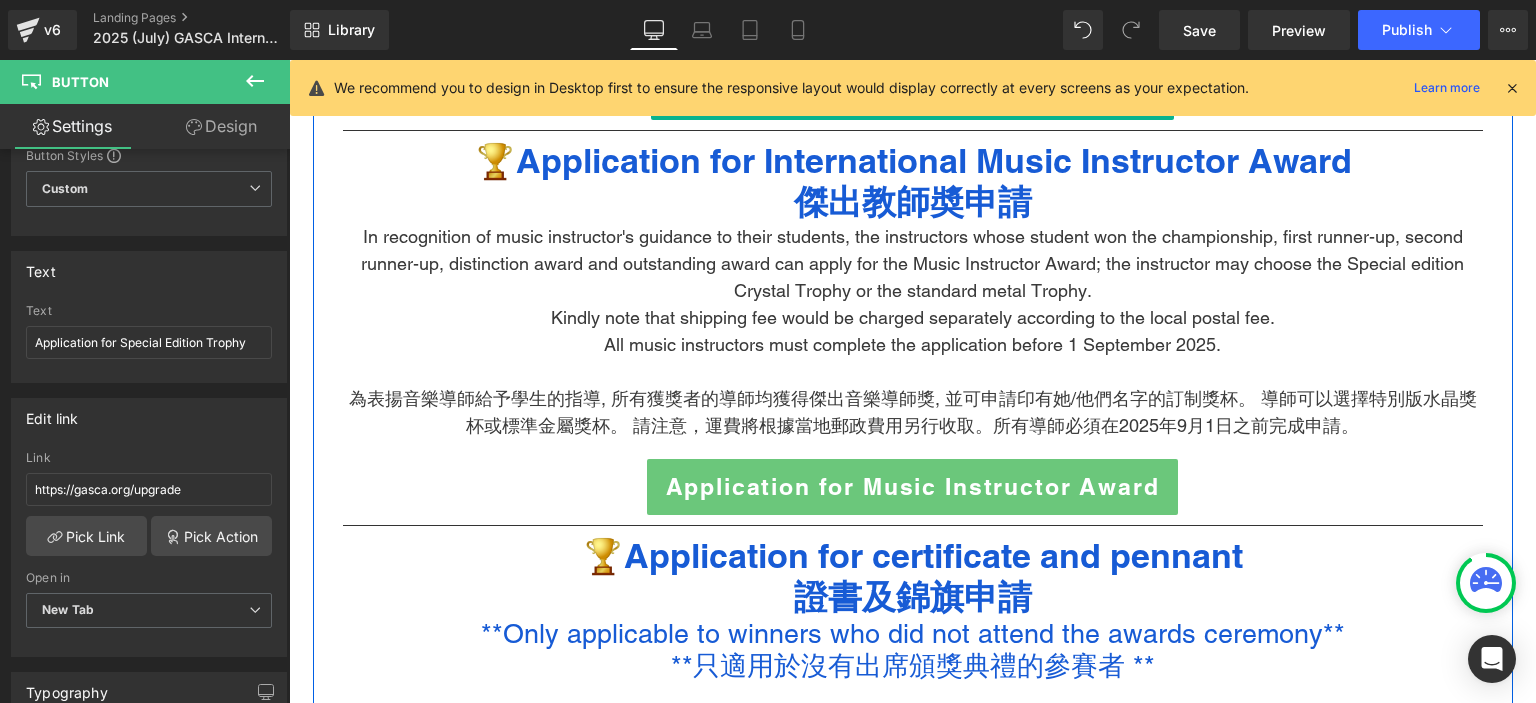 scroll, scrollTop: 1797, scrollLeft: 0, axis: vertical 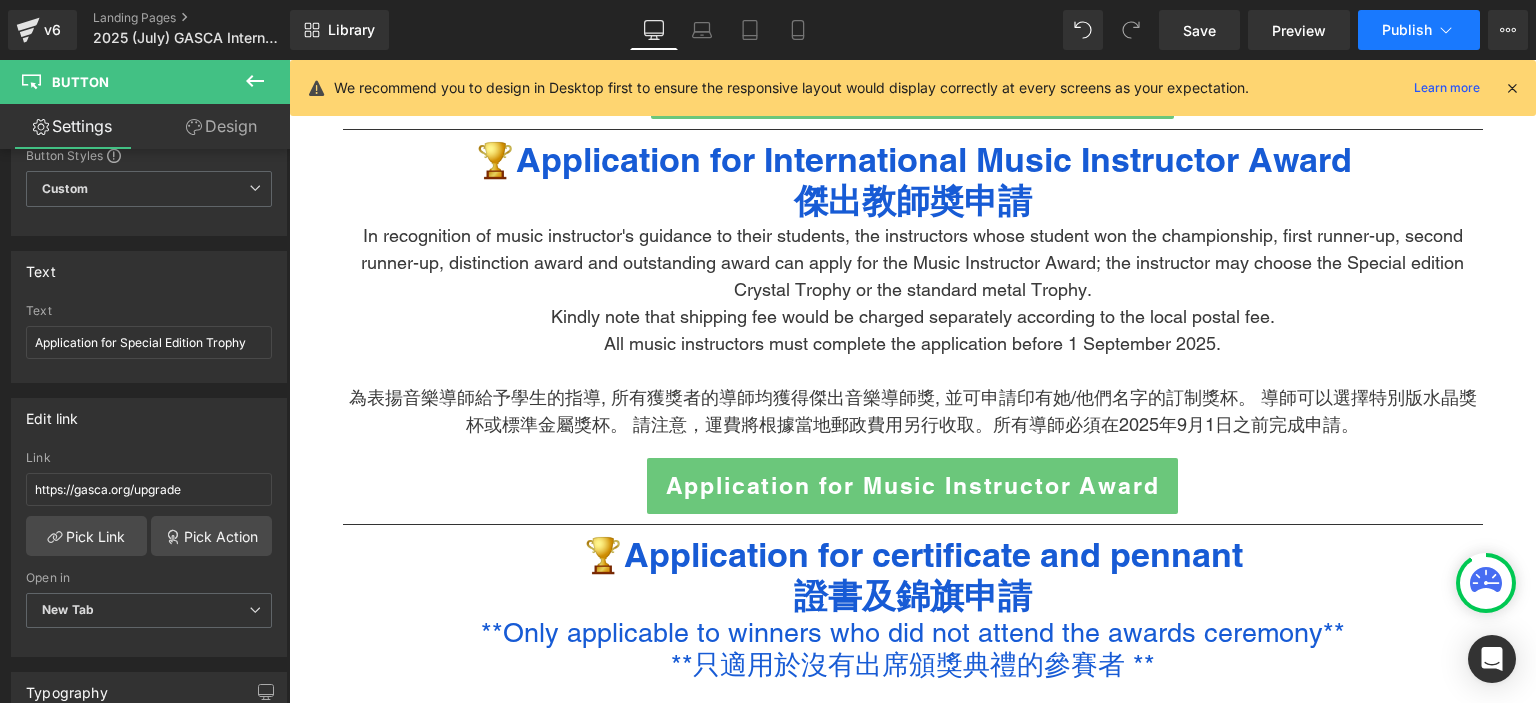 click on "Publish" at bounding box center [1419, 30] 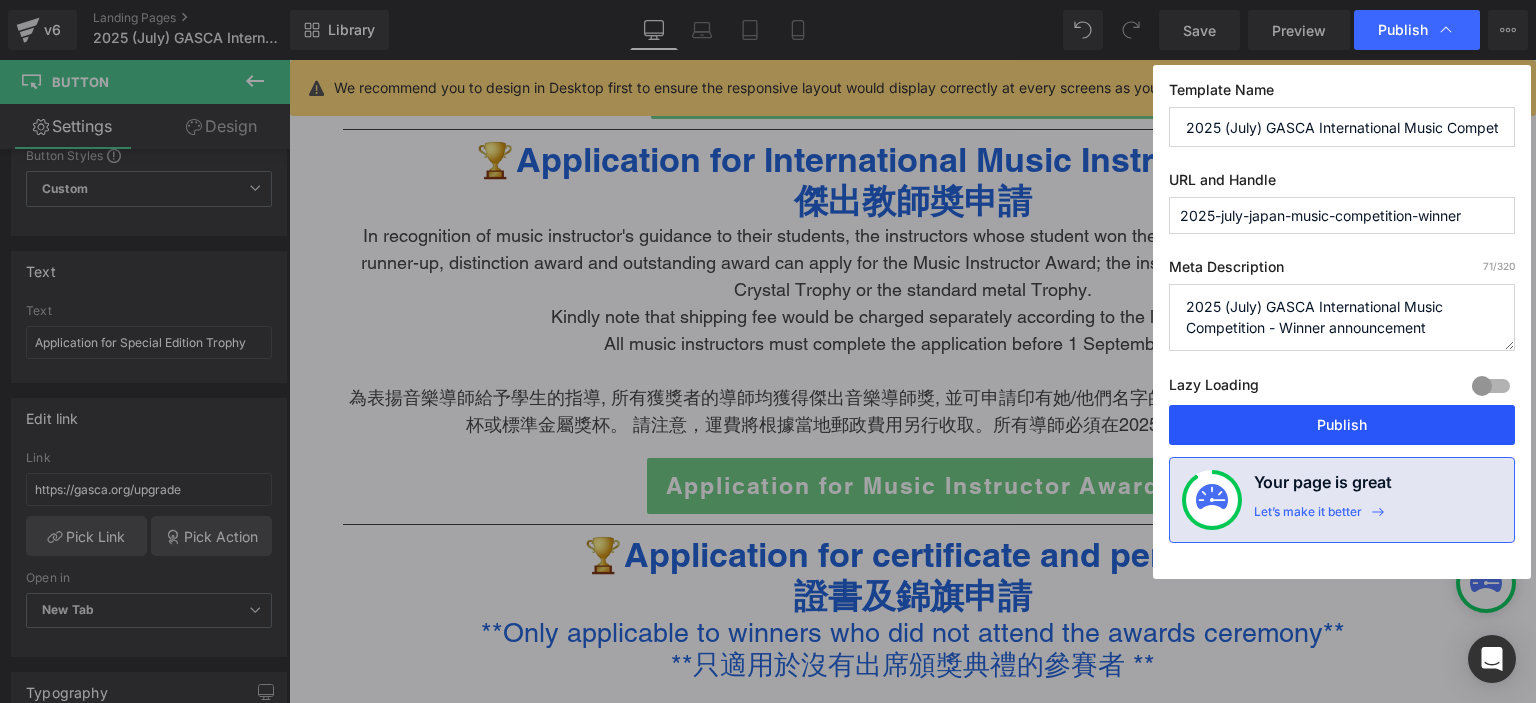 click on "Publish" at bounding box center [1342, 425] 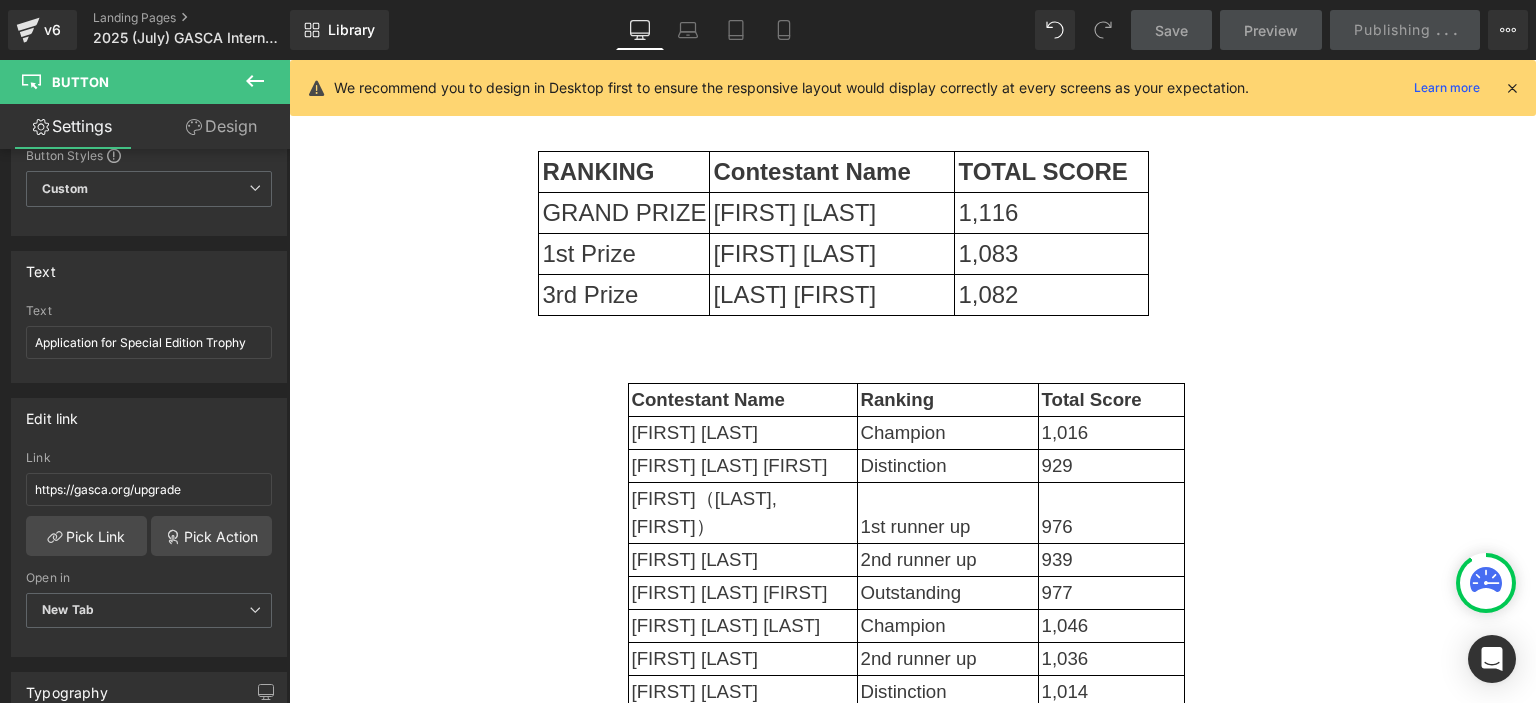 scroll, scrollTop: 0, scrollLeft: 0, axis: both 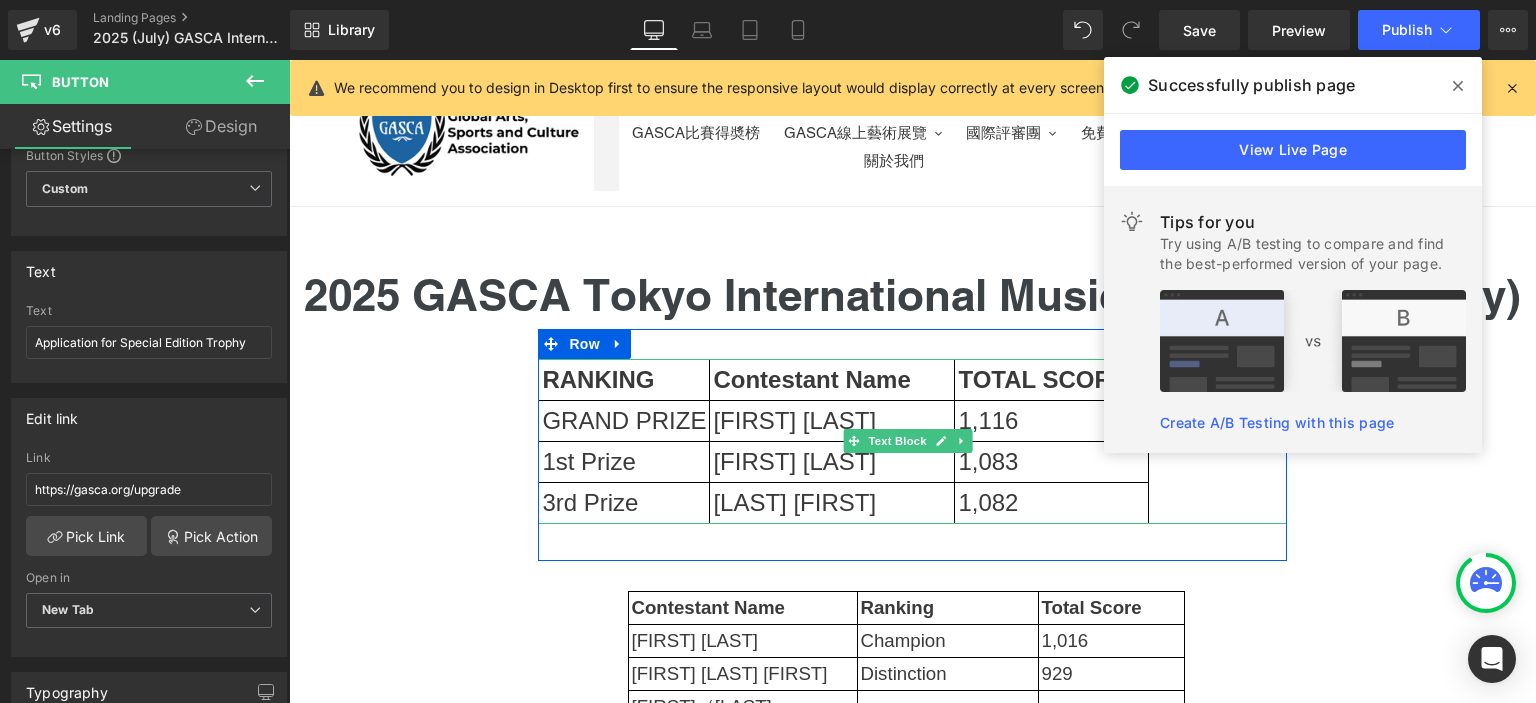 click on "[FIRST] [LAST]" at bounding box center [832, 461] 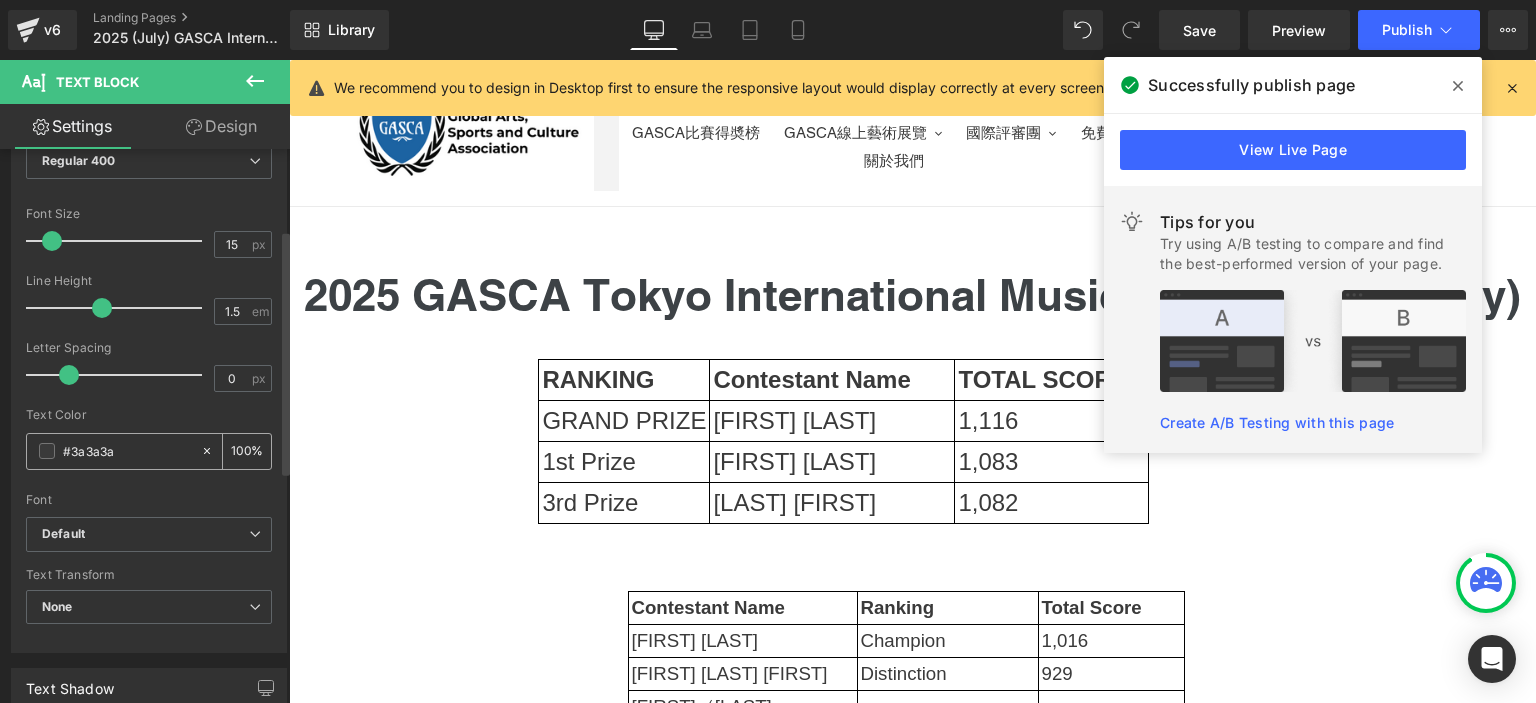 scroll, scrollTop: 196, scrollLeft: 0, axis: vertical 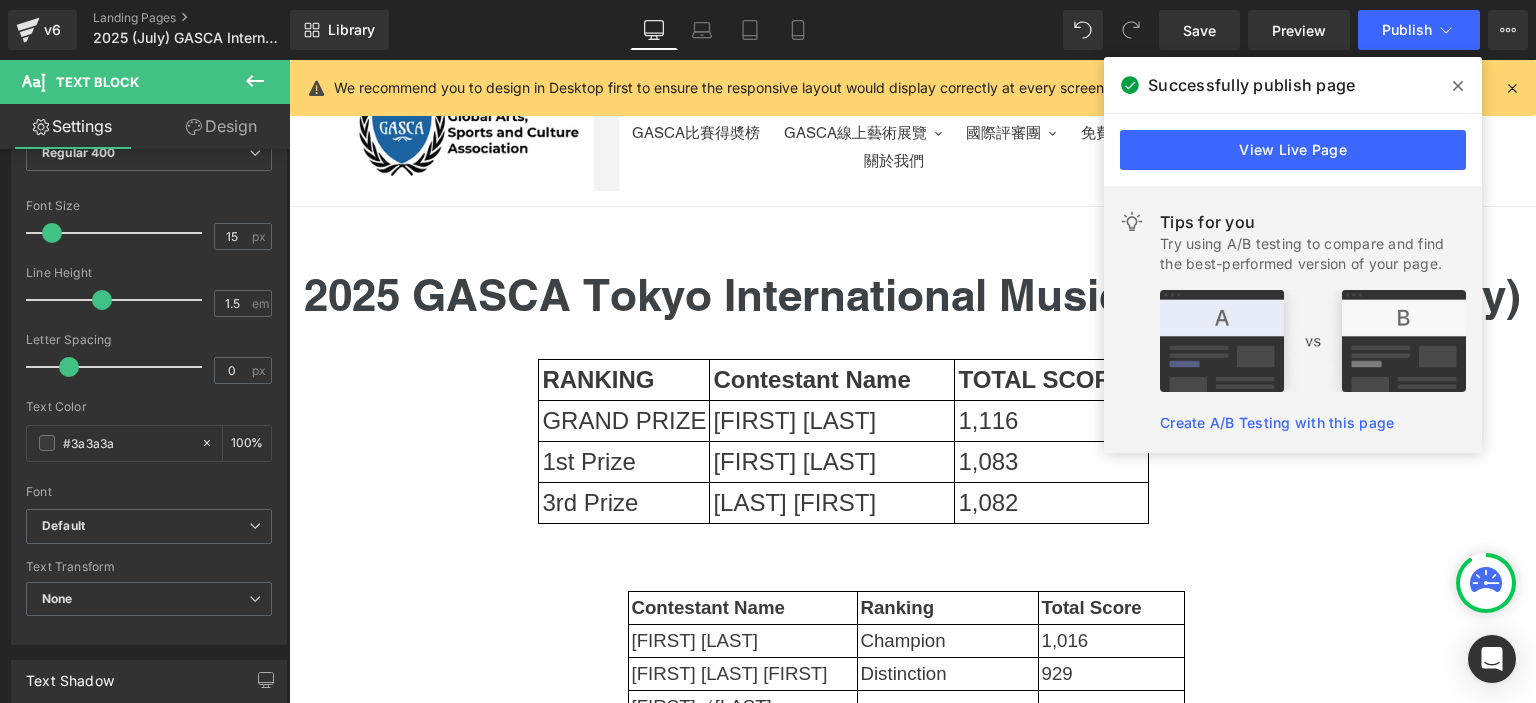 click 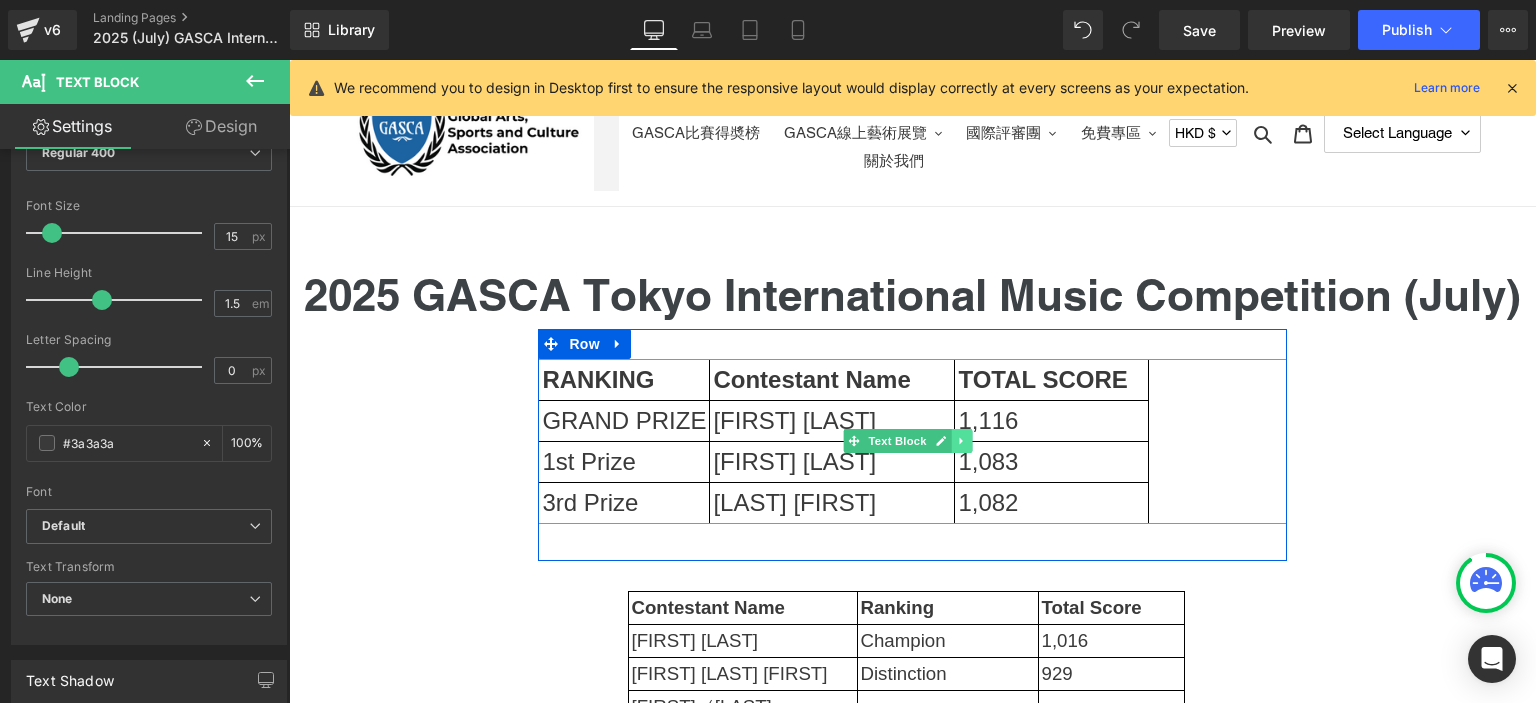 click 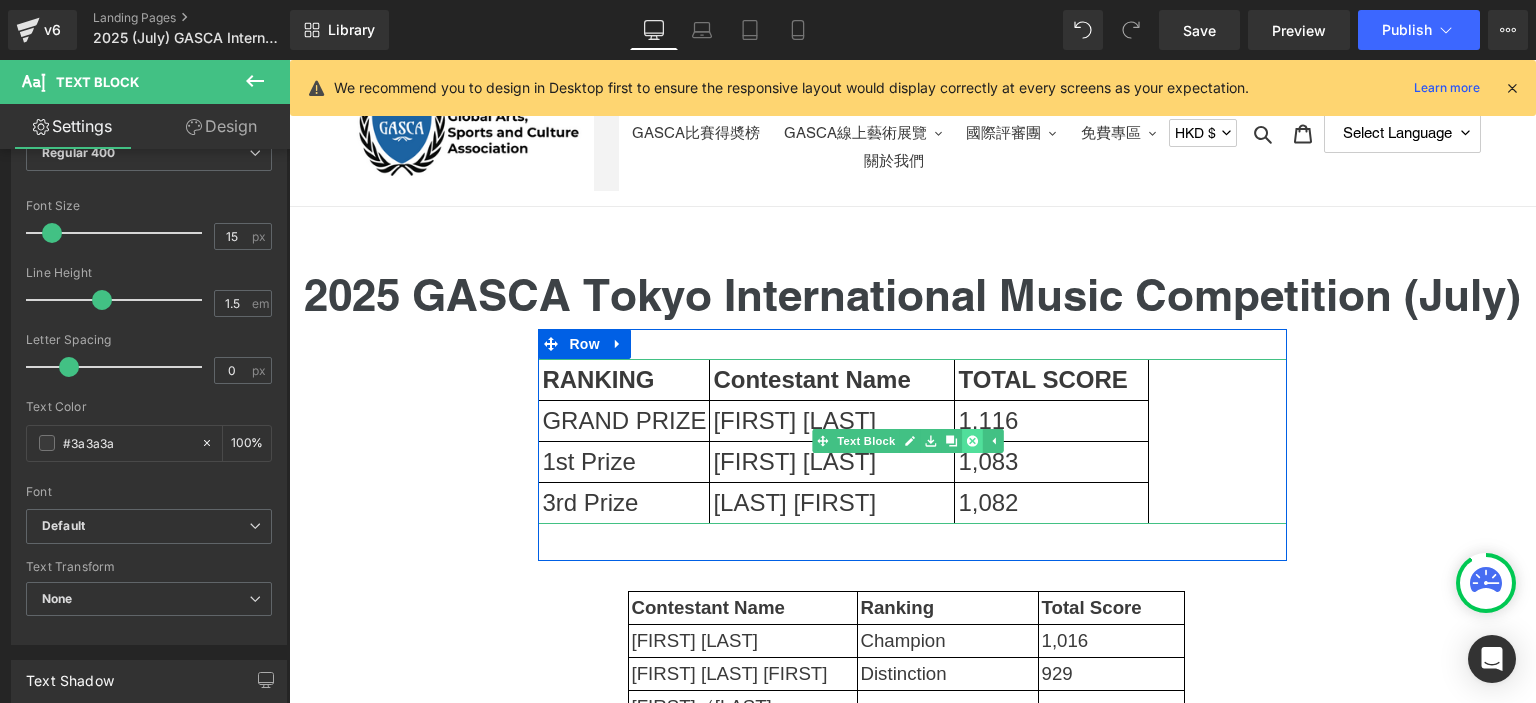 click 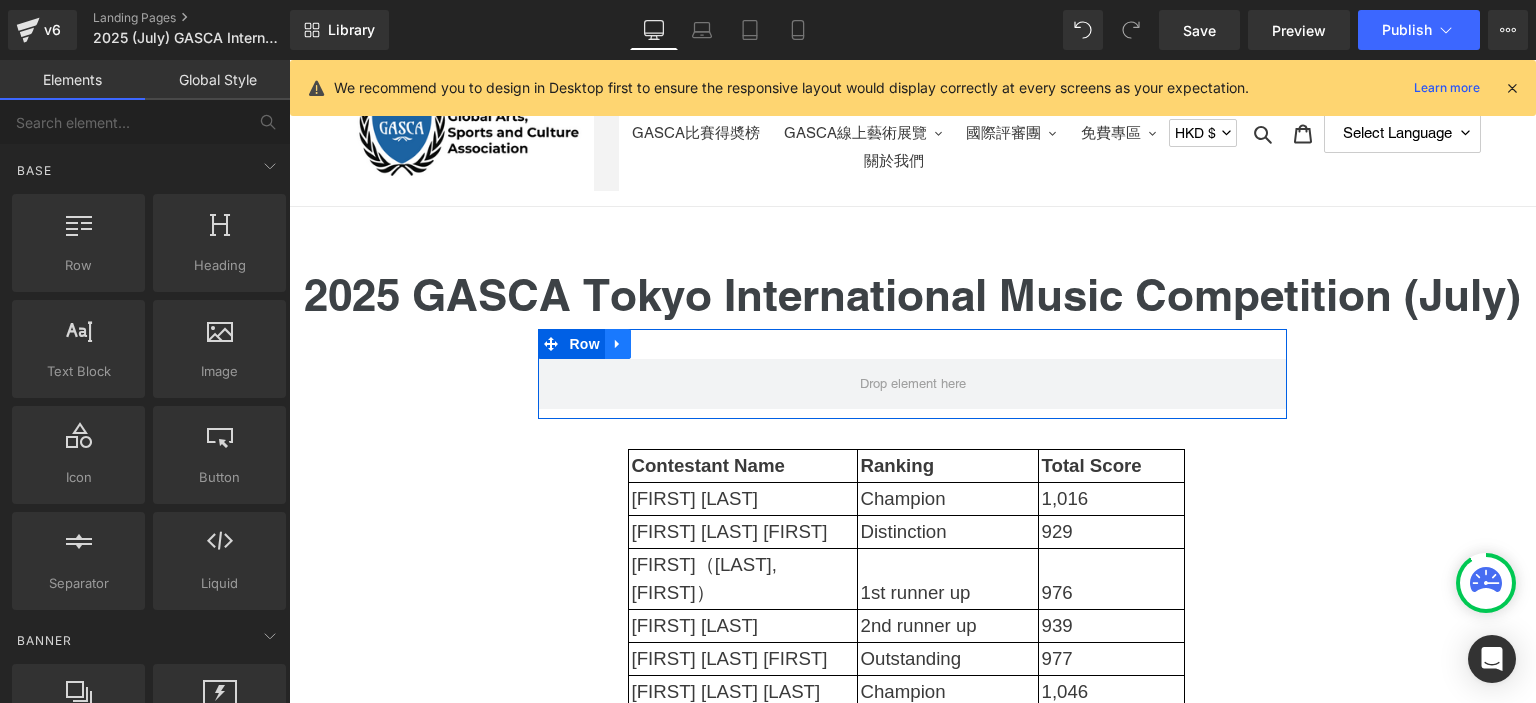click 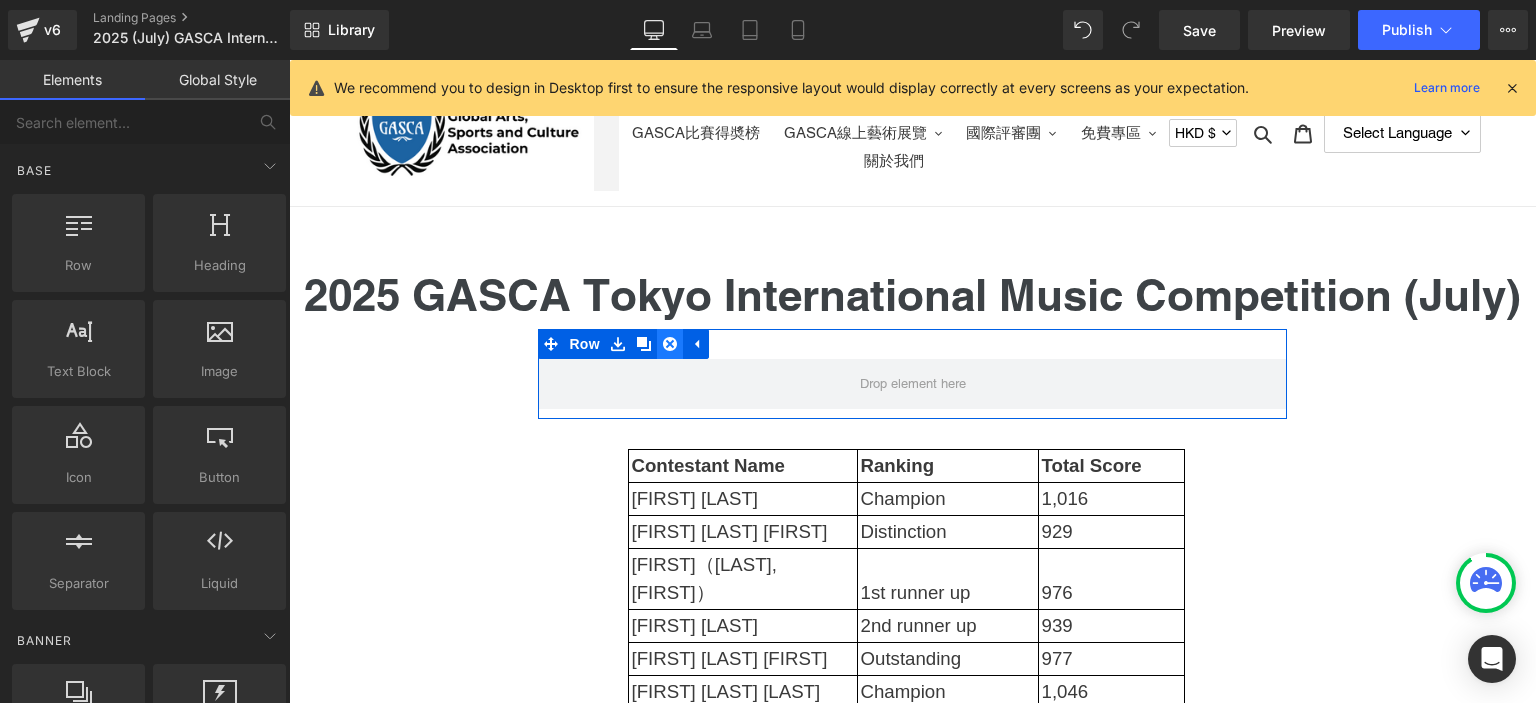 click 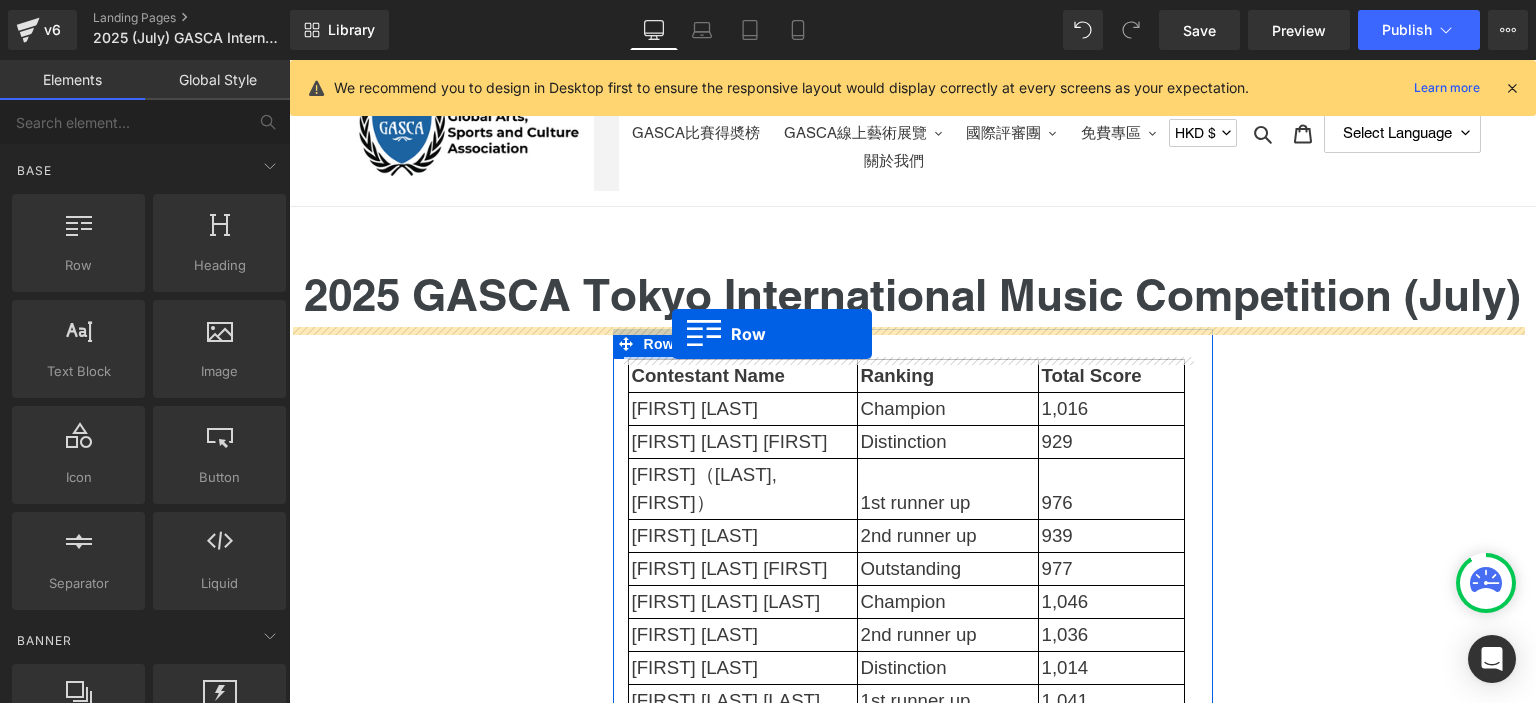 drag, startPoint x: 409, startPoint y: 321, endPoint x: 672, endPoint y: 334, distance: 263.3211 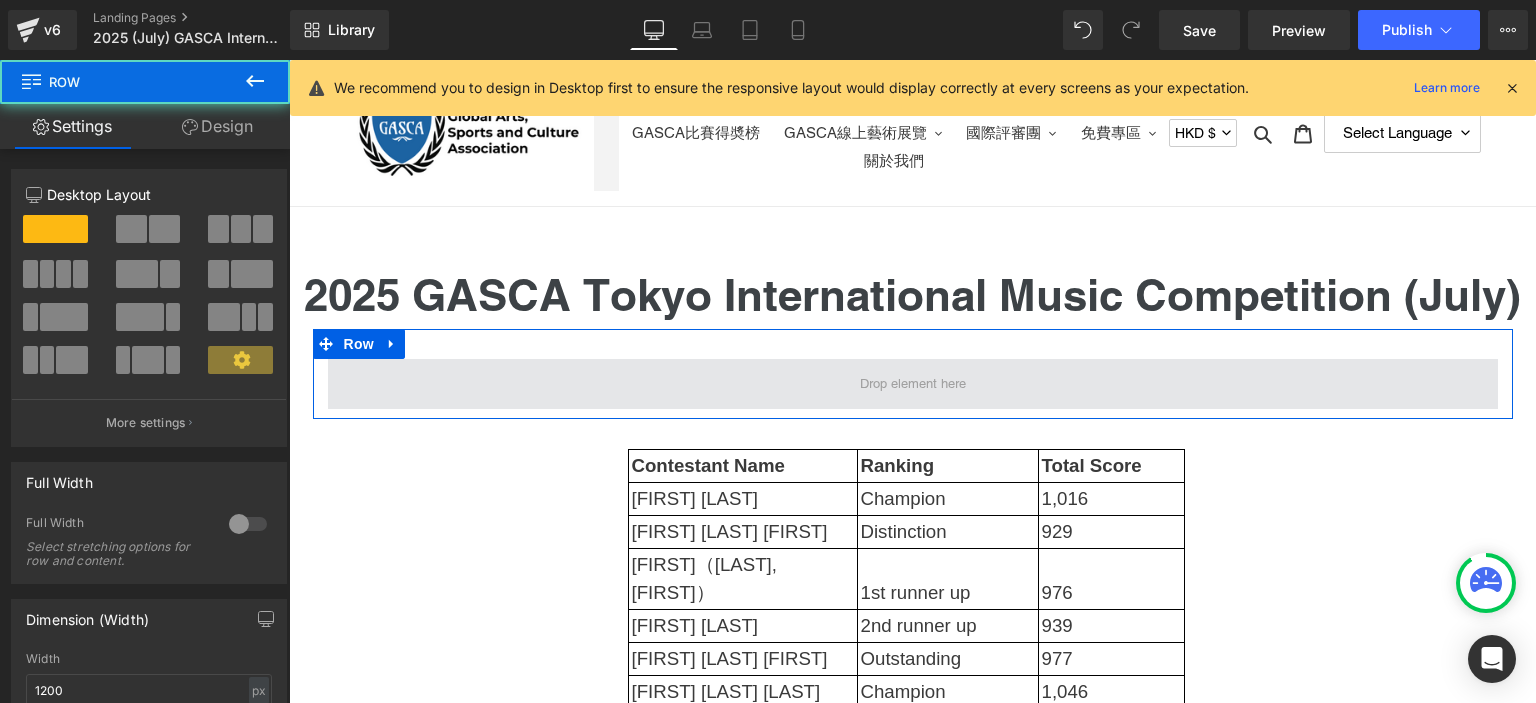 click at bounding box center (913, 384) 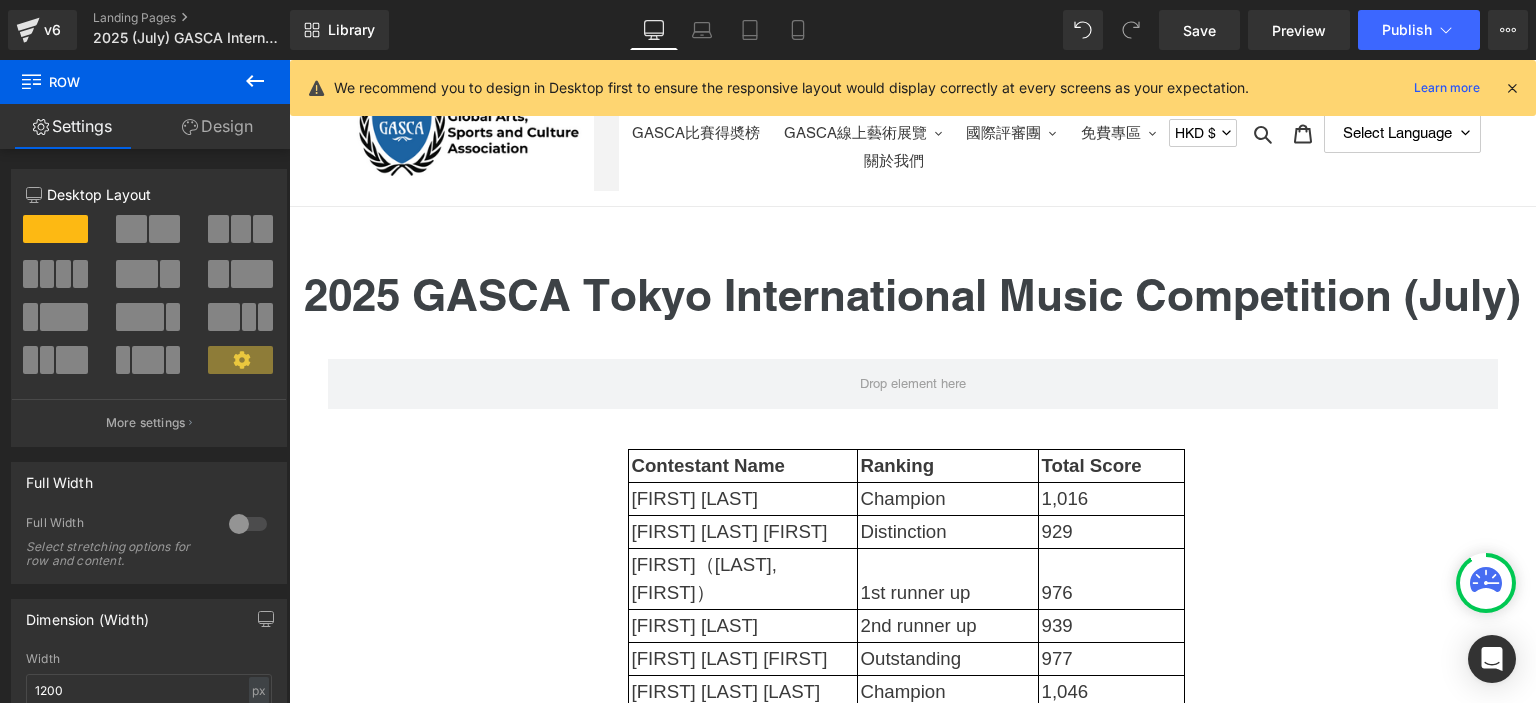 click 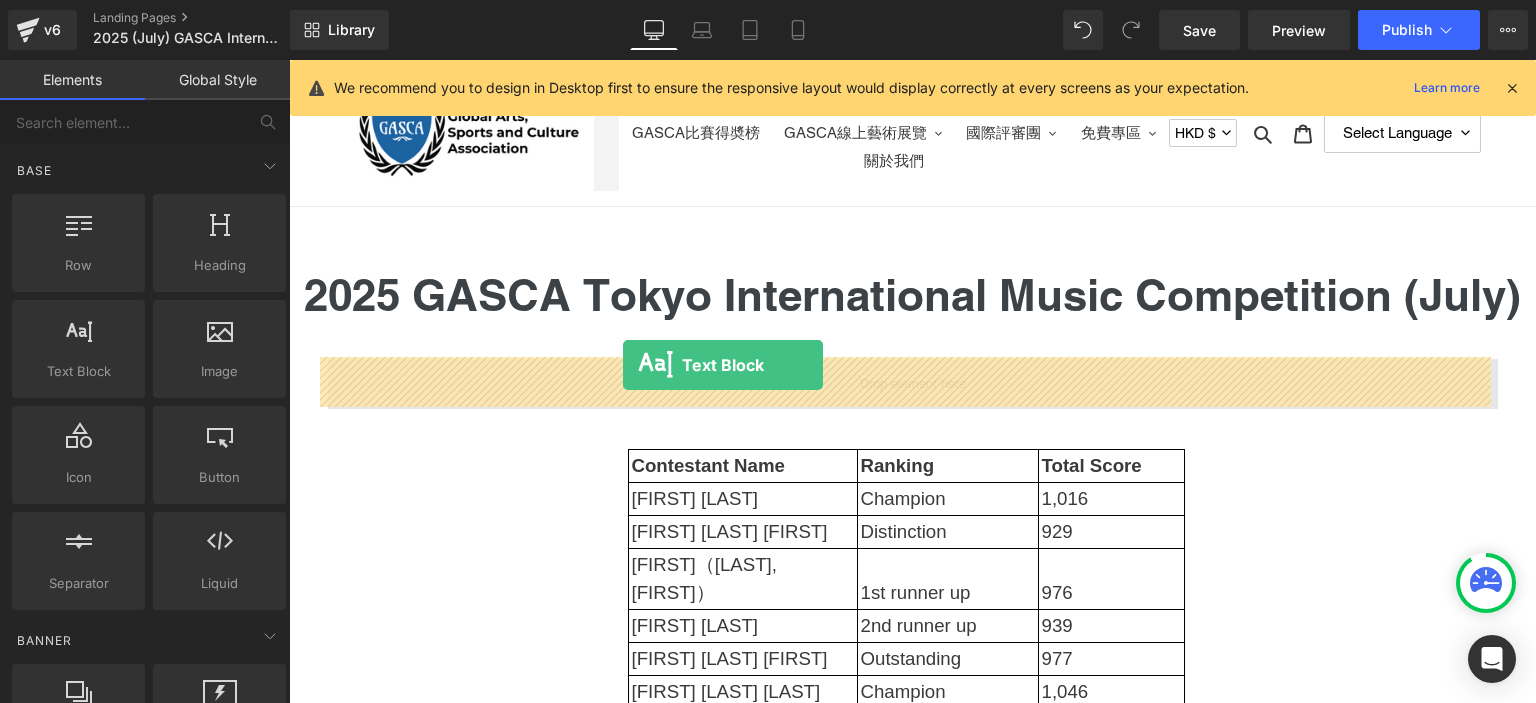 drag, startPoint x: 397, startPoint y: 412, endPoint x: 623, endPoint y: 365, distance: 230.83543 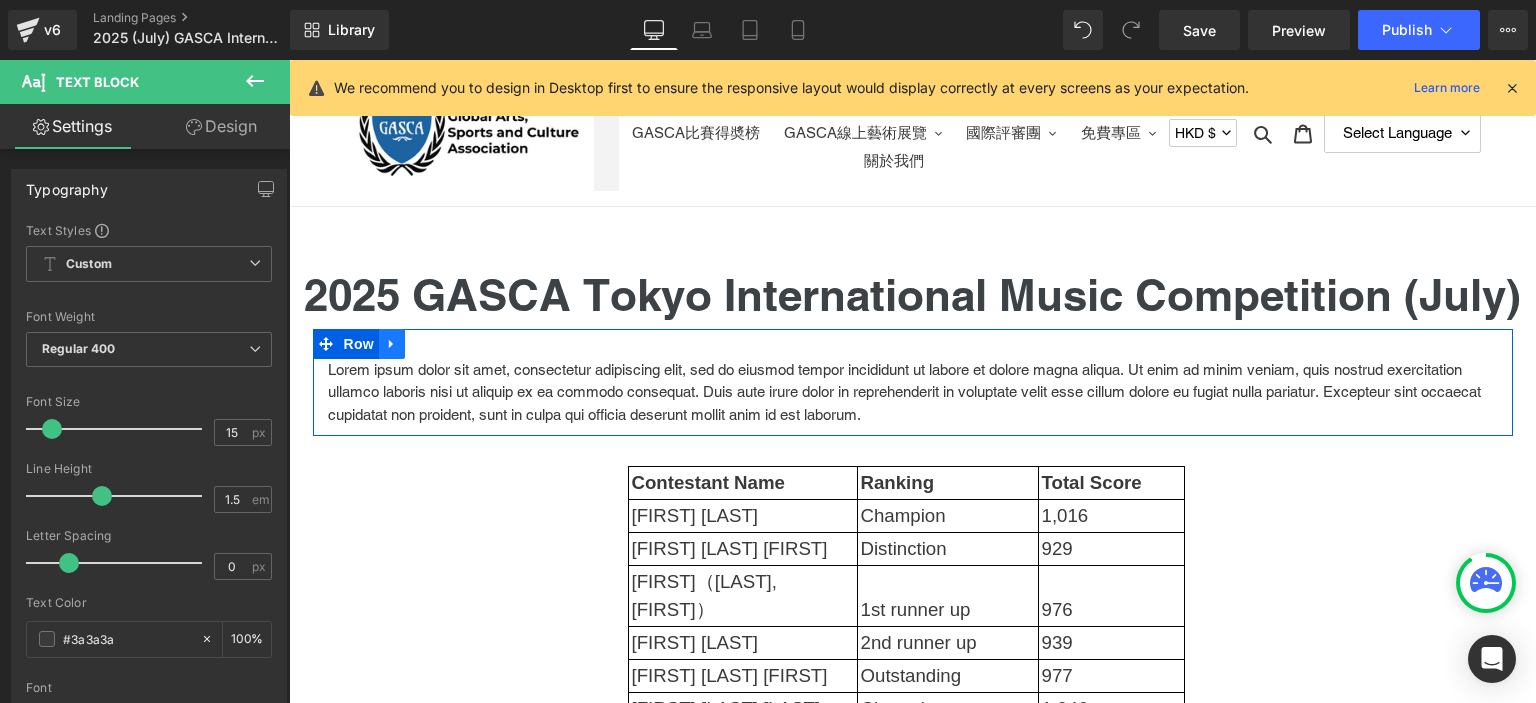 click 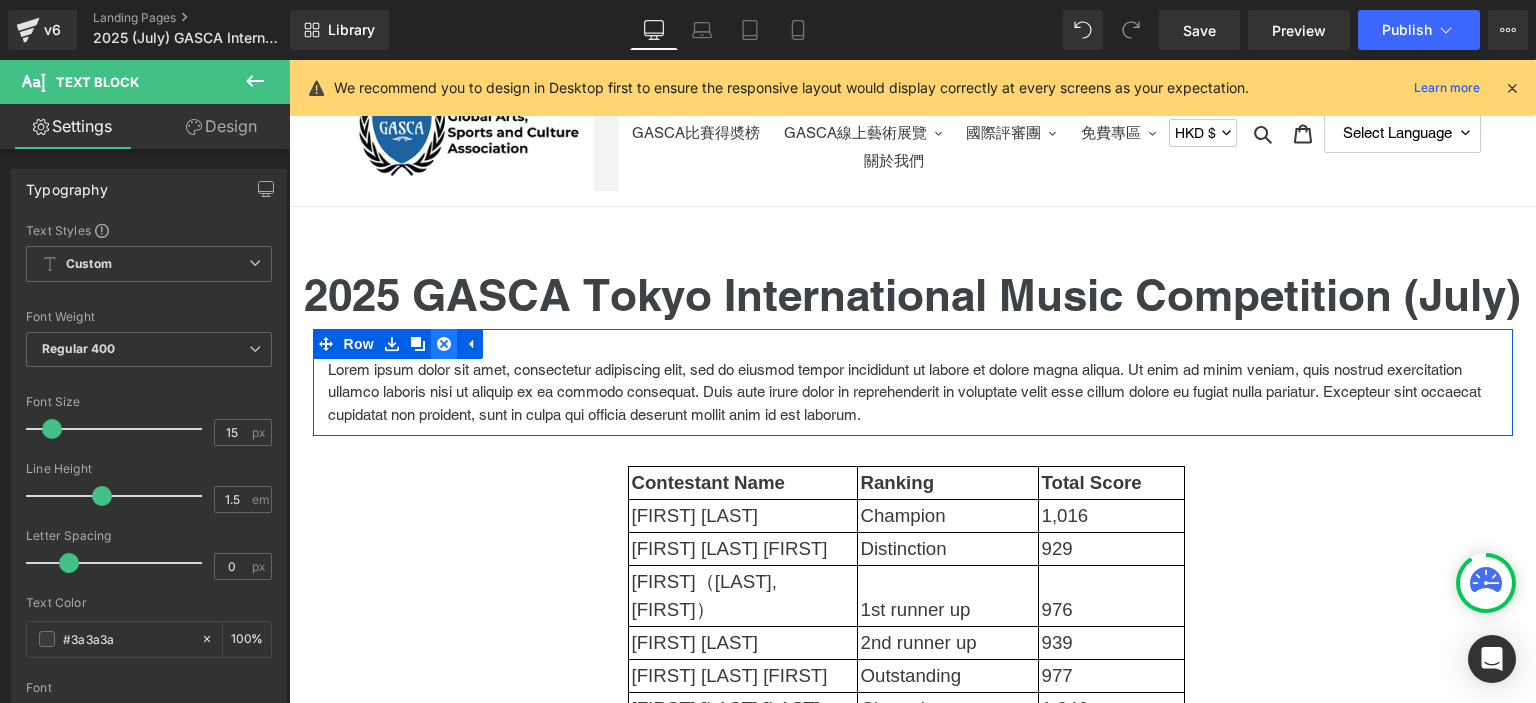 click 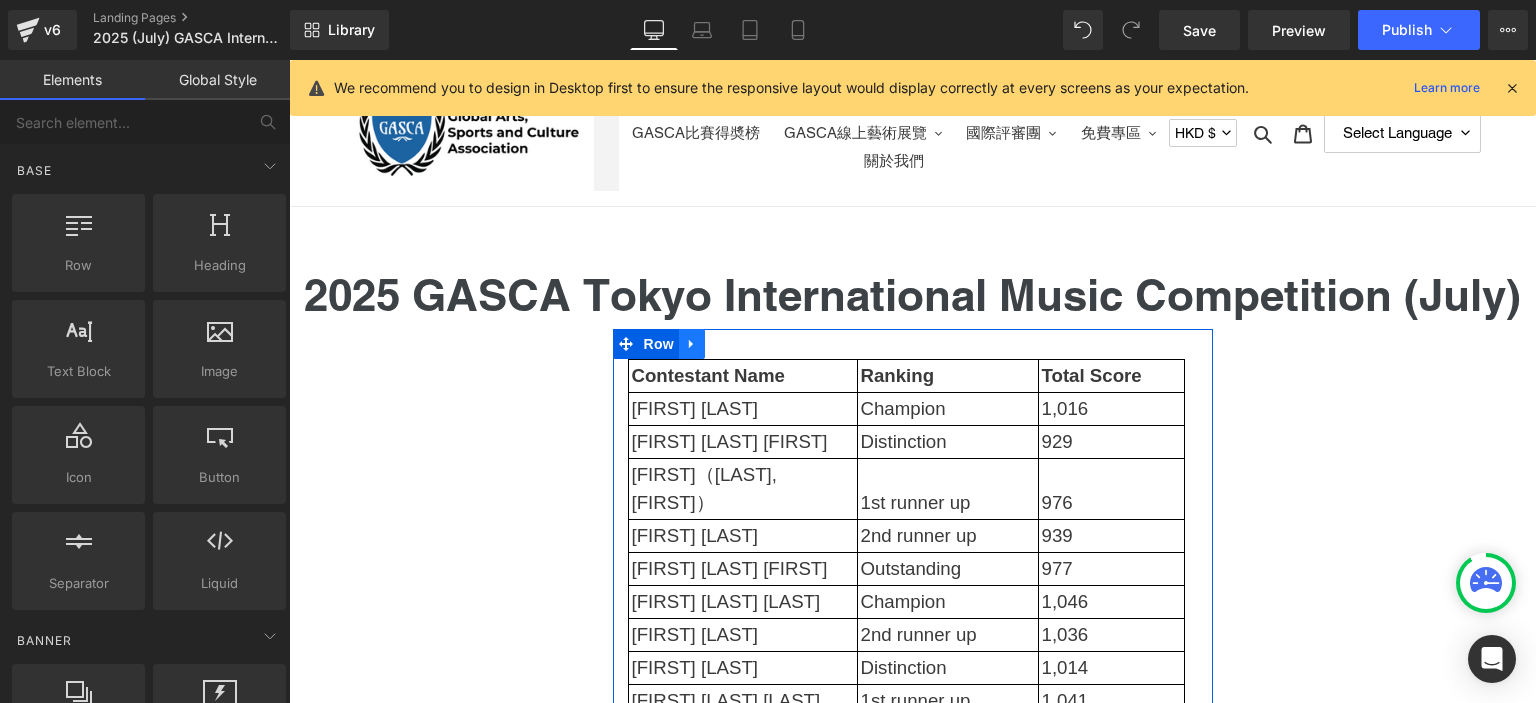 click 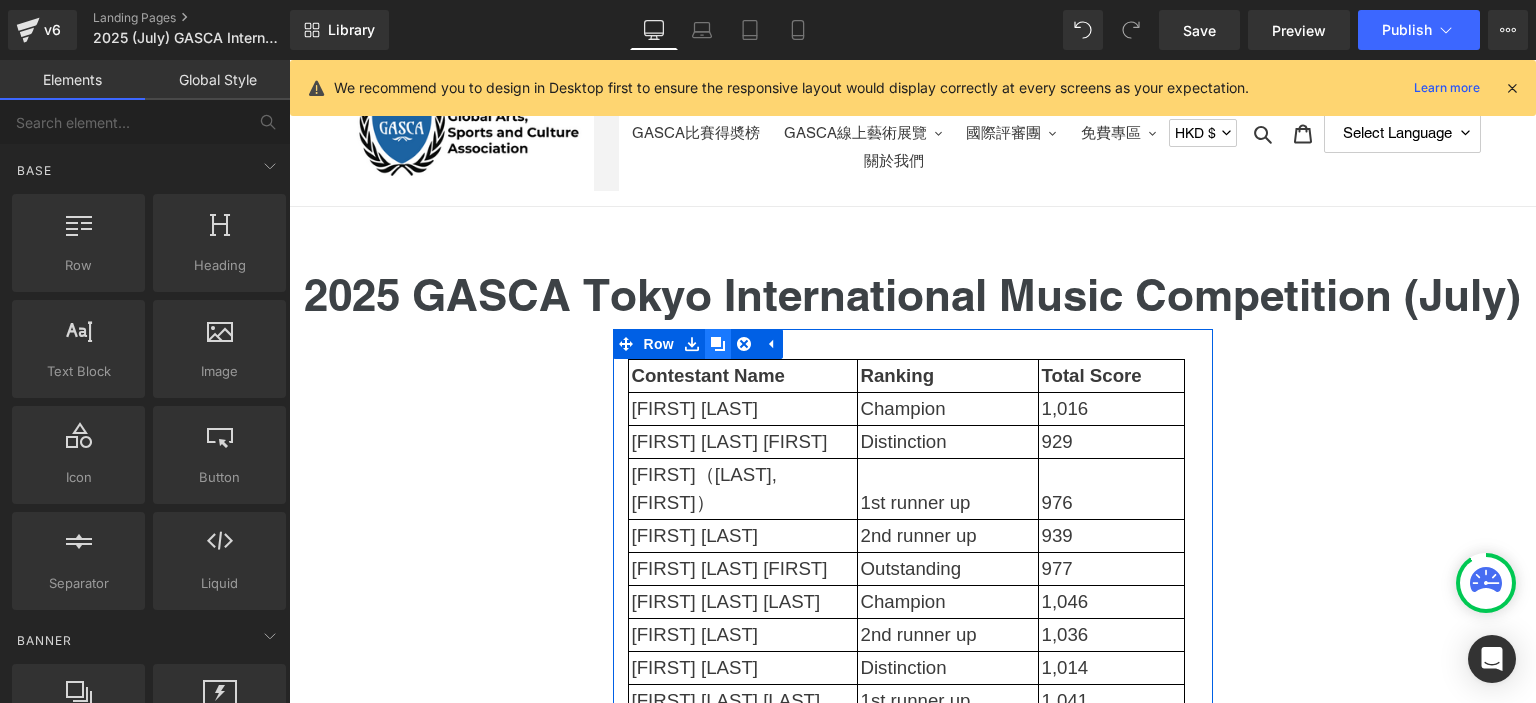 click 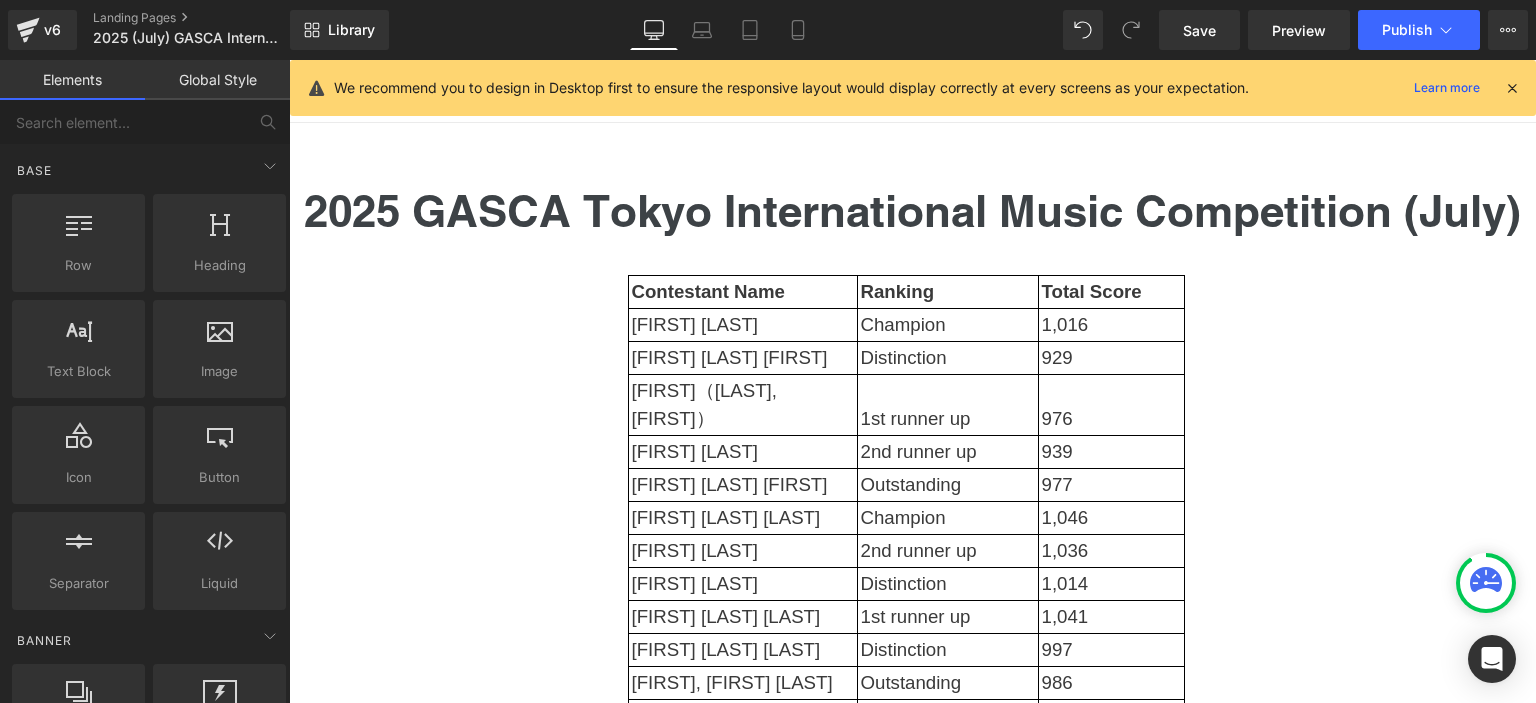 scroll, scrollTop: 0, scrollLeft: 0, axis: both 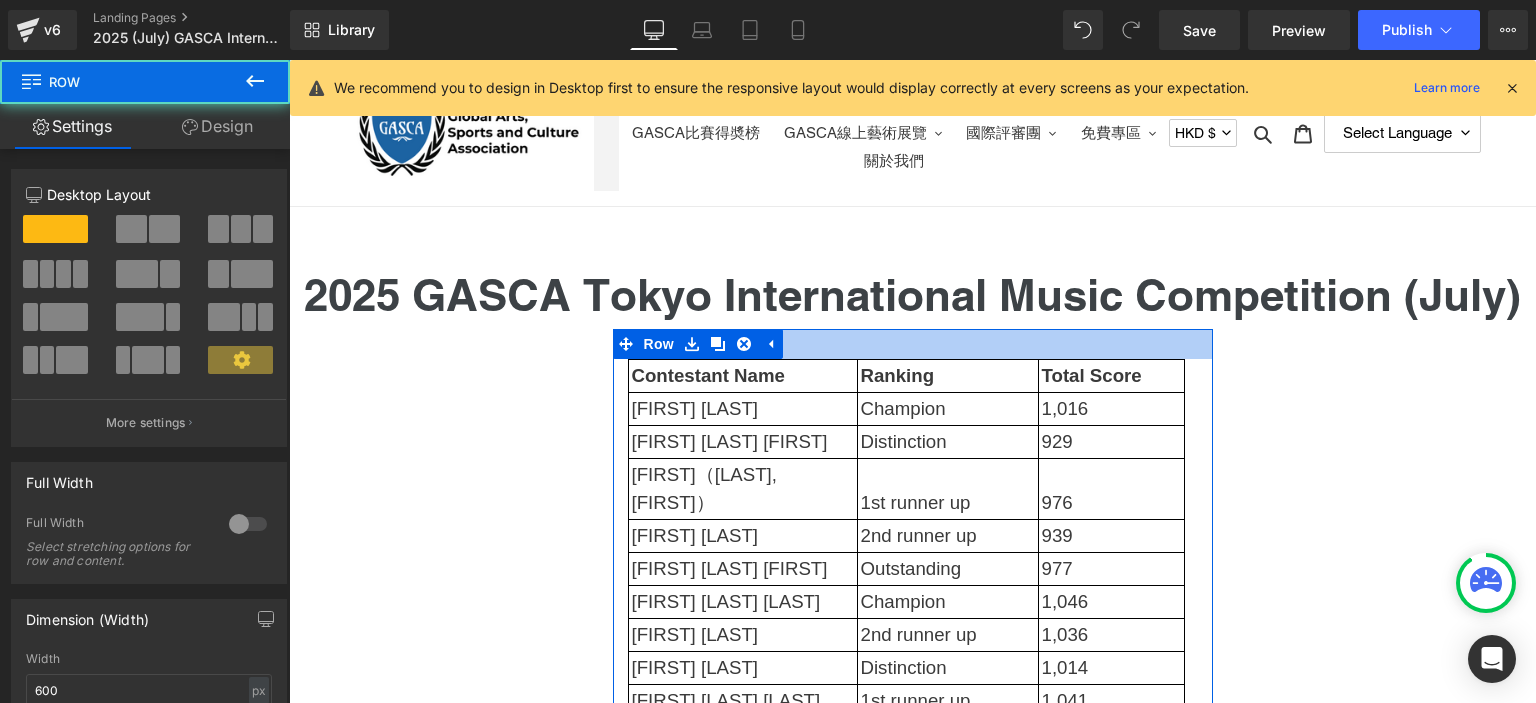 click at bounding box center [913, 344] 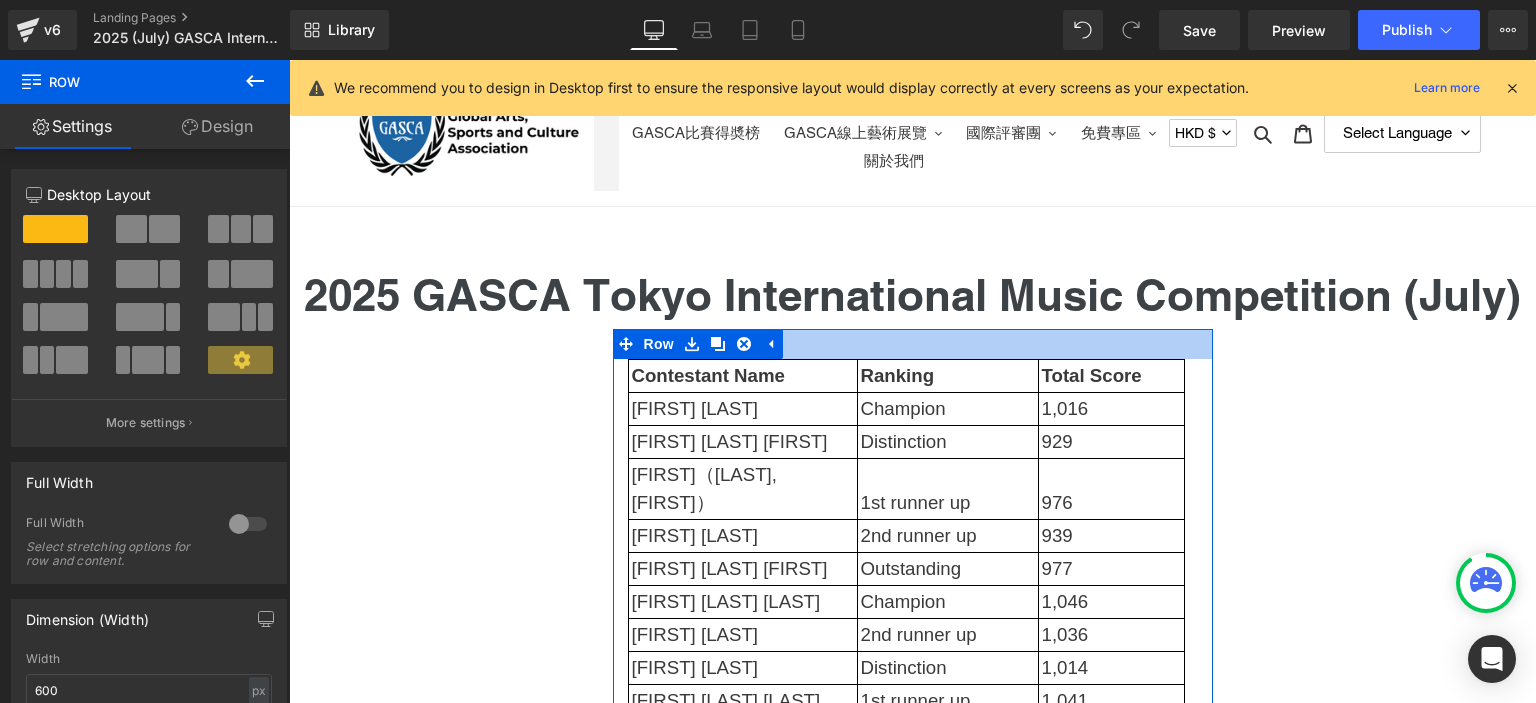 click at bounding box center [913, 344] 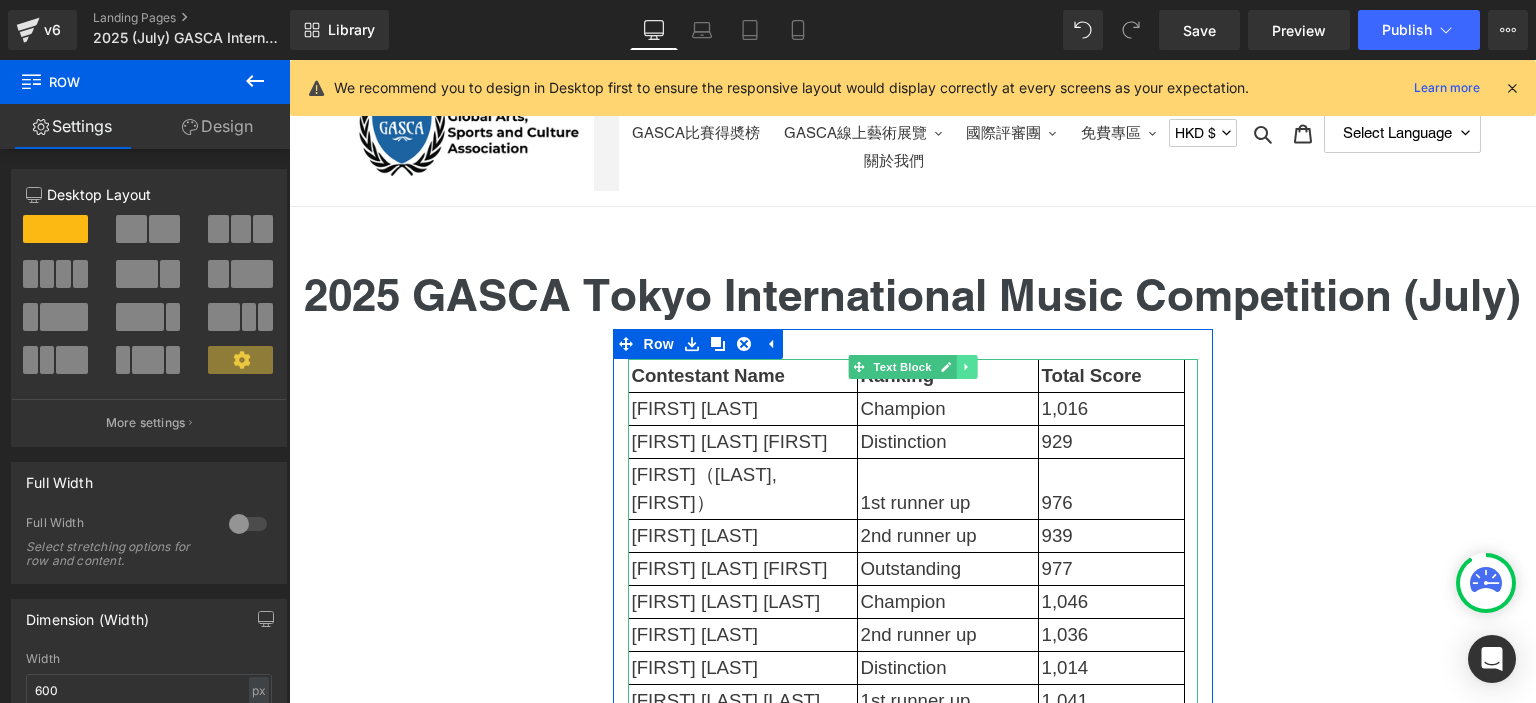 click 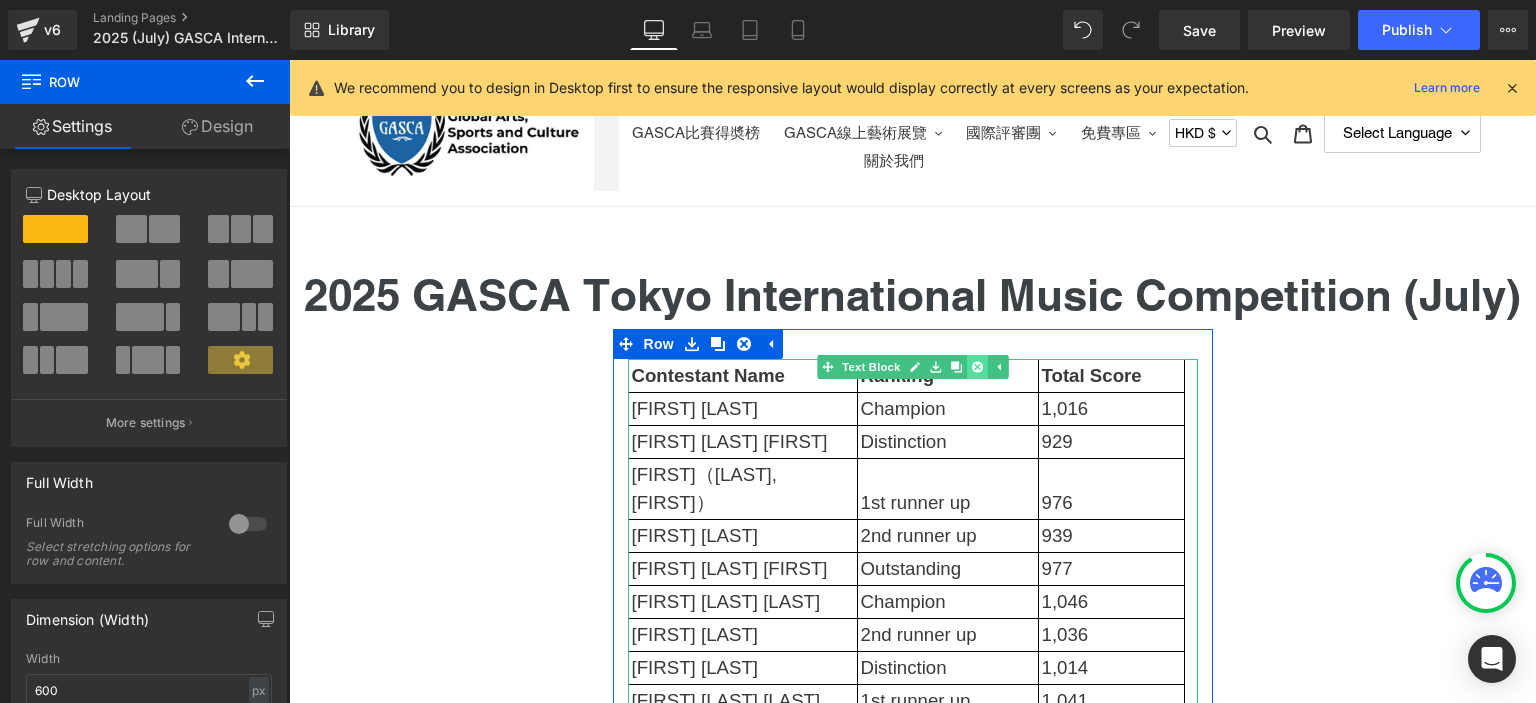 click 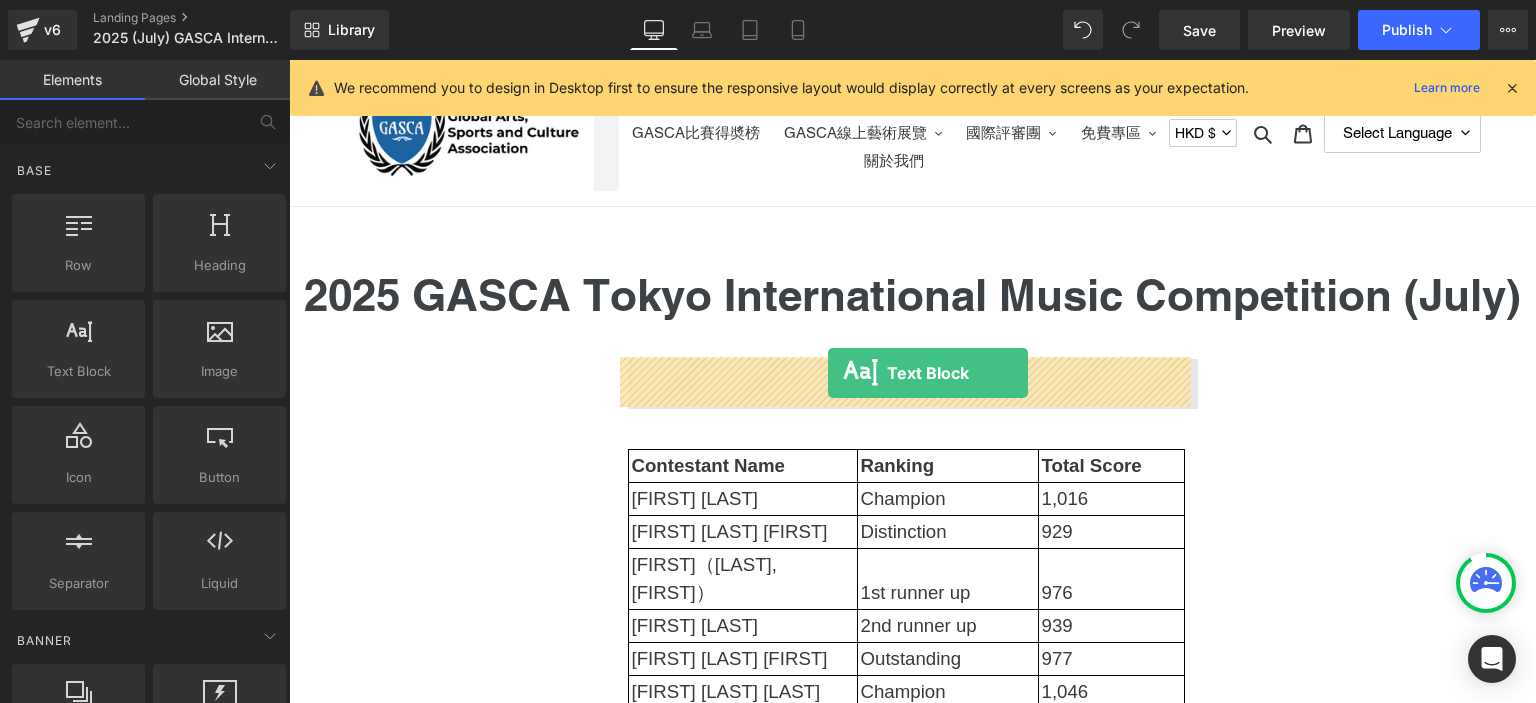 drag, startPoint x: 360, startPoint y: 416, endPoint x: 828, endPoint y: 374, distance: 469.88083 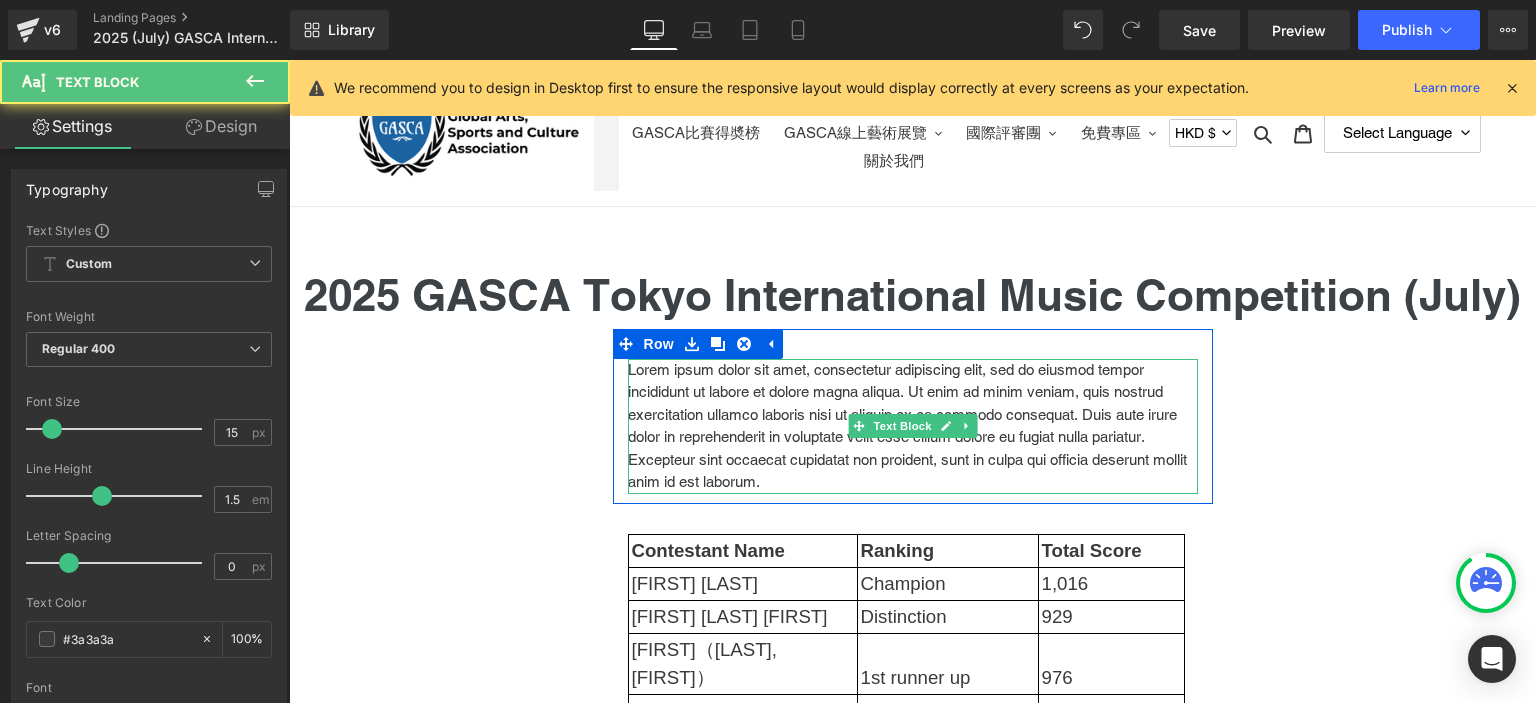 click on "Lorem ipsum dolor sit amet, consectetur adipiscing elit, sed do eiusmod tempor incididunt ut labore et dolore magna aliqua. Ut enim ad minim veniam, quis nostrud exercitation ullamco laboris nisi ut aliquip ex ea commodo consequat. Duis aute irure dolor in reprehenderit in voluptate velit esse cillum dolore eu fugiat nulla pariatur. Excepteur sint occaecat cupidatat non proident, sunt in culpa qui officia deserunt mollit anim id est laborum." at bounding box center (913, 426) 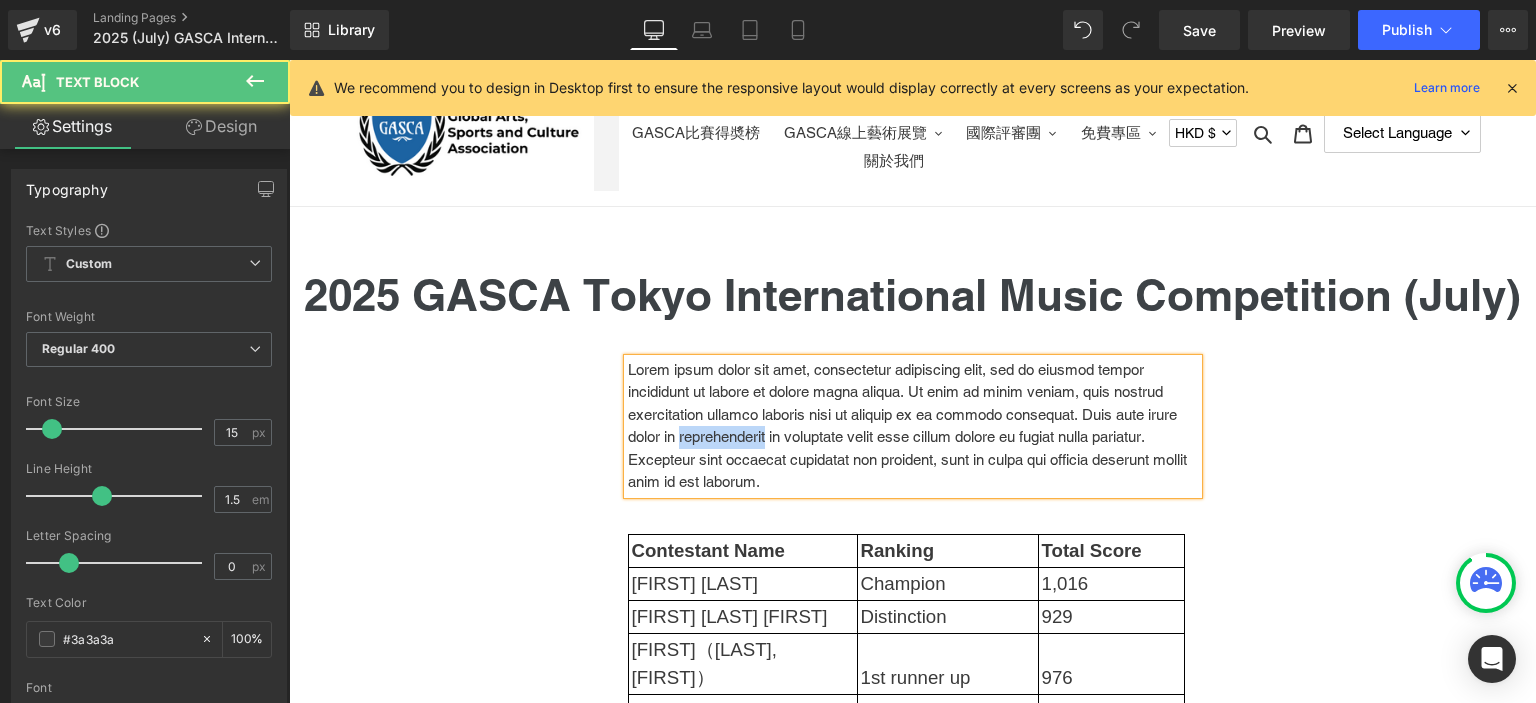 click on "Lorem ipsum dolor sit amet, consectetur adipiscing elit, sed do eiusmod tempor incididunt ut labore et dolore magna aliqua. Ut enim ad minim veniam, quis nostrud exercitation ullamco laboris nisi ut aliquip ex ea commodo consequat. Duis aute irure dolor in reprehenderit in voluptate velit esse cillum dolore eu fugiat nulla pariatur. Excepteur sint occaecat cupidatat non proident, sunt in culpa qui officia deserunt mollit anim id est laborum." at bounding box center (913, 426) 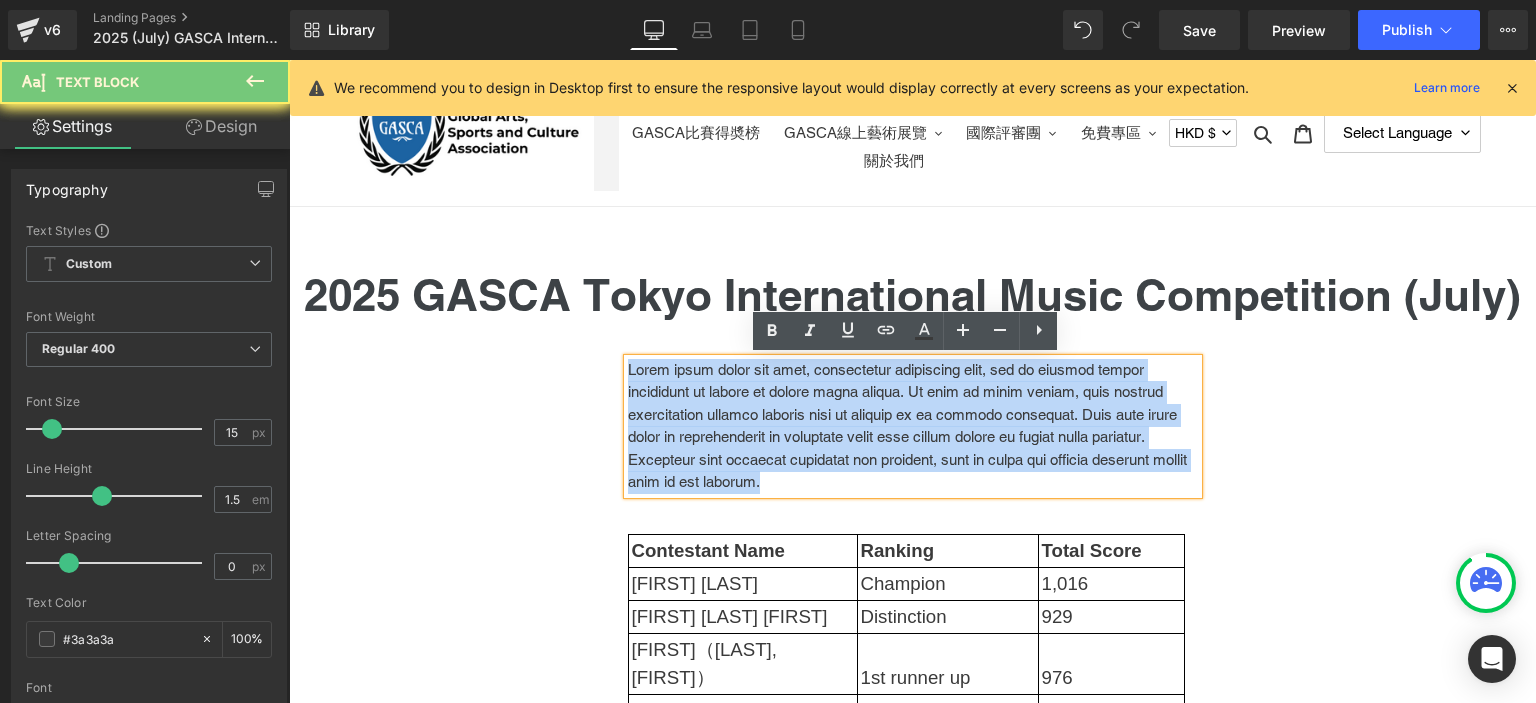 click on "Lorem ipsum dolor sit amet, consectetur adipiscing elit, sed do eiusmod tempor incididunt ut labore et dolore magna aliqua. Ut enim ad minim veniam, quis nostrud exercitation ullamco laboris nisi ut aliquip ex ea commodo consequat. Duis aute irure dolor in reprehenderit in voluptate velit esse cillum dolore eu fugiat nulla pariatur. Excepteur sint occaecat cupidatat non proident, sunt in culpa qui officia deserunt mollit anim id est laborum." at bounding box center (913, 426) 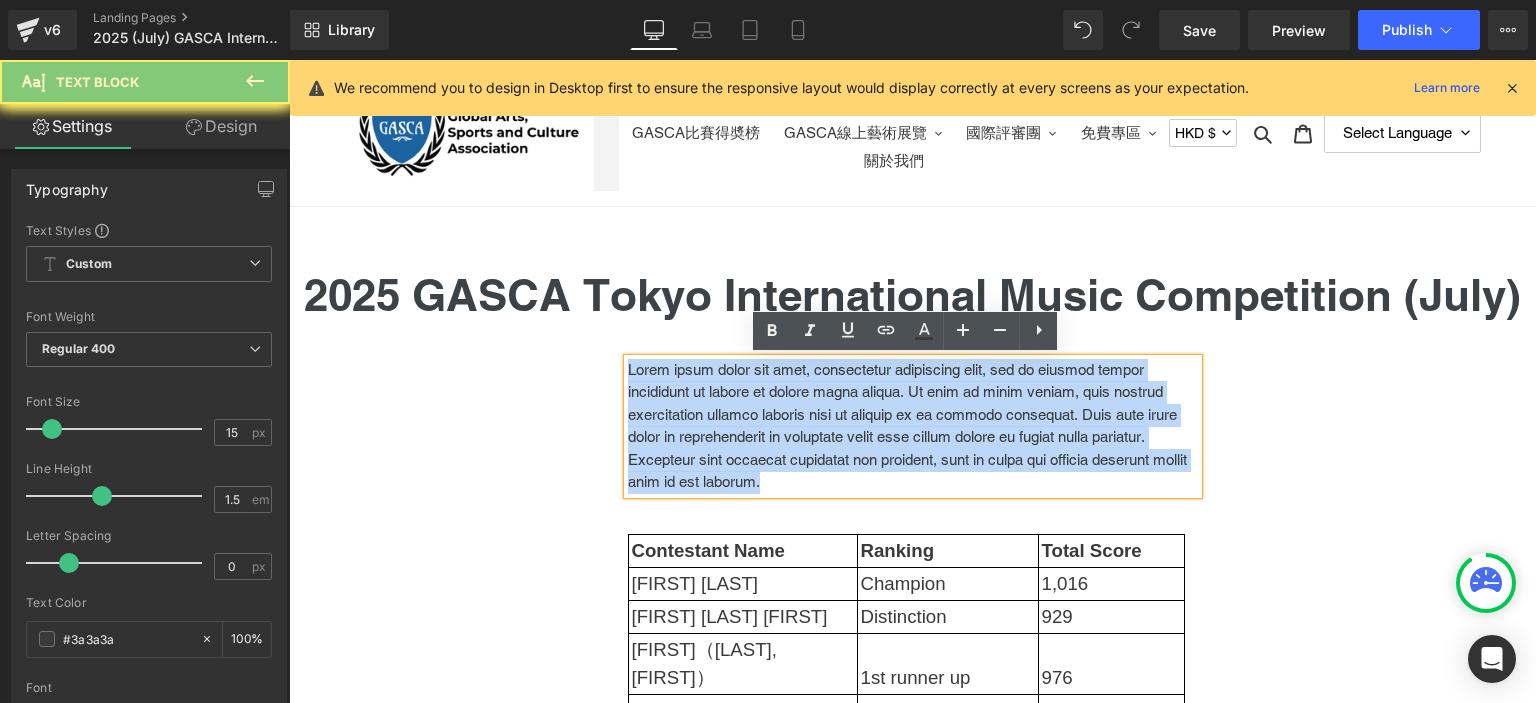 click on "Lorem ipsum dolor sit amet, consectetur adipiscing elit, sed do eiusmod tempor incididunt ut labore et dolore magna aliqua. Ut enim ad minim veniam, quis nostrud exercitation ullamco laboris nisi ut aliquip ex ea commodo consequat. Duis aute irure dolor in reprehenderit in voluptate velit esse cillum dolore eu fugiat nulla pariatur. Excepteur sint occaecat cupidatat non proident, sunt in culpa qui officia deserunt mollit anim id est laborum." at bounding box center [913, 426] 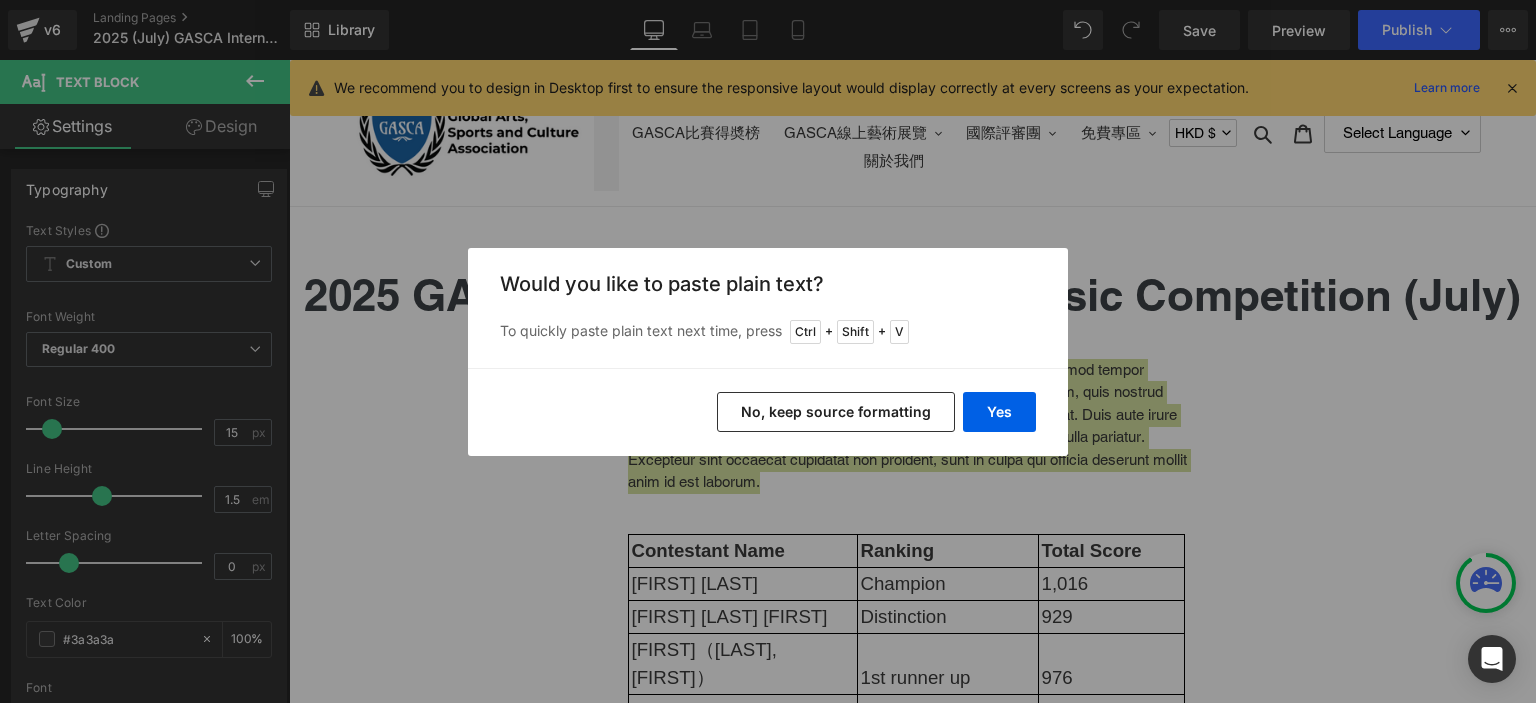 click on "No, keep source formatting" at bounding box center (836, 412) 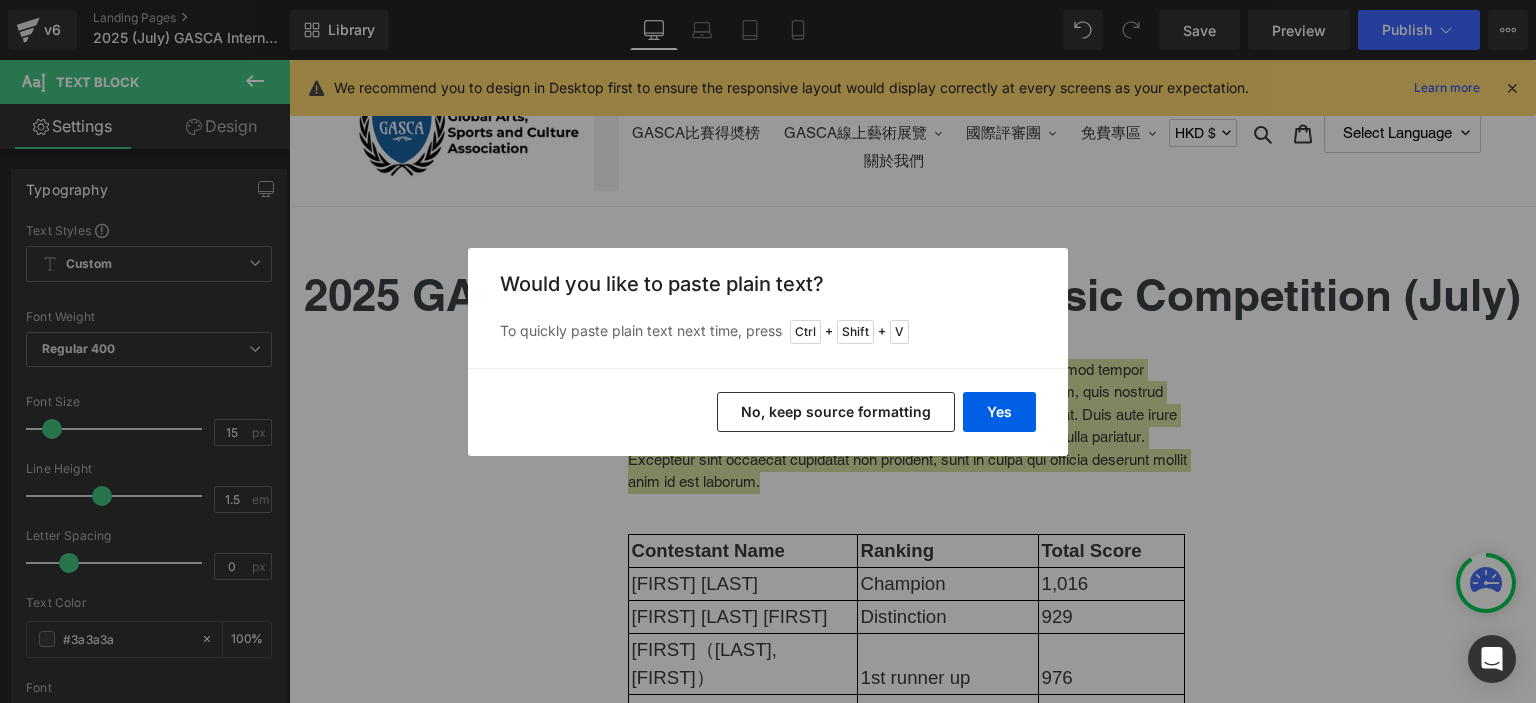 type 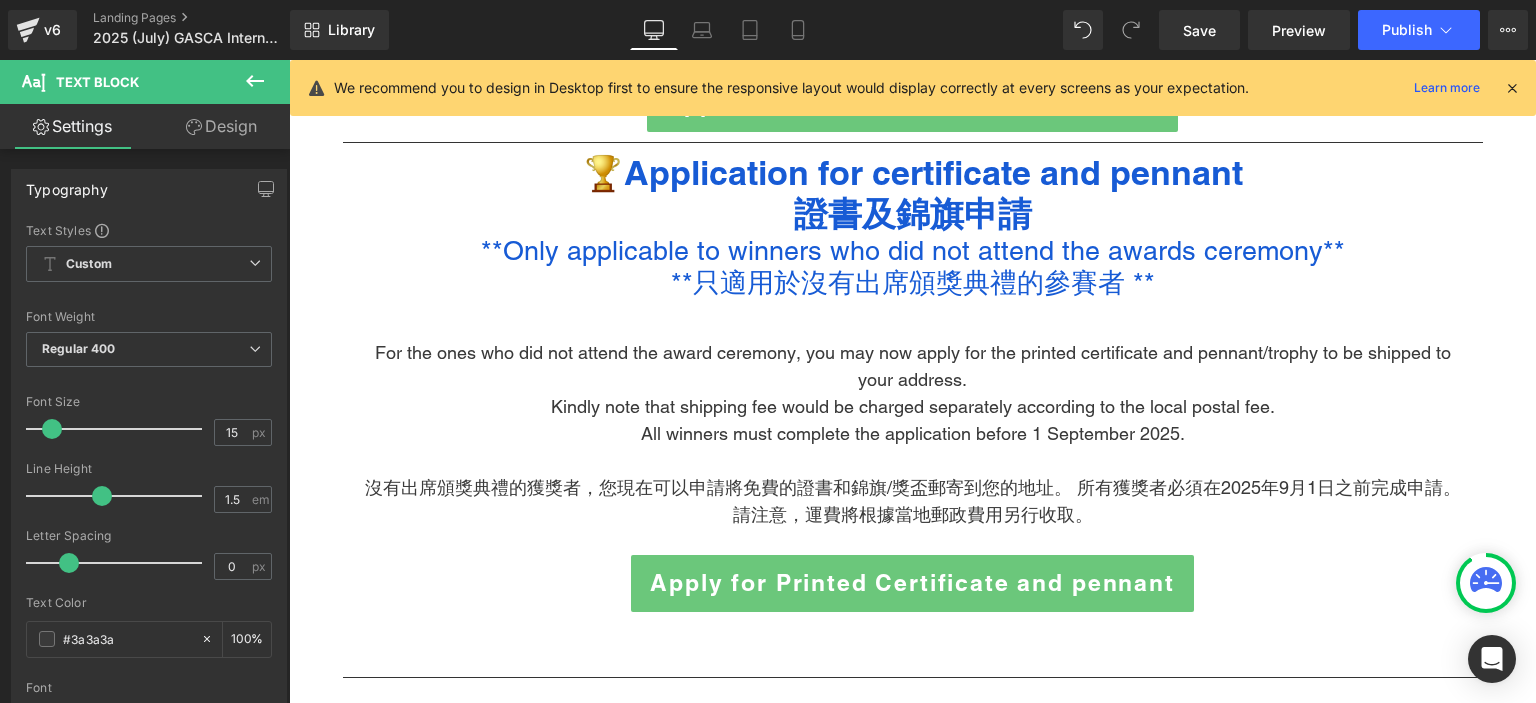 scroll, scrollTop: 2246, scrollLeft: 0, axis: vertical 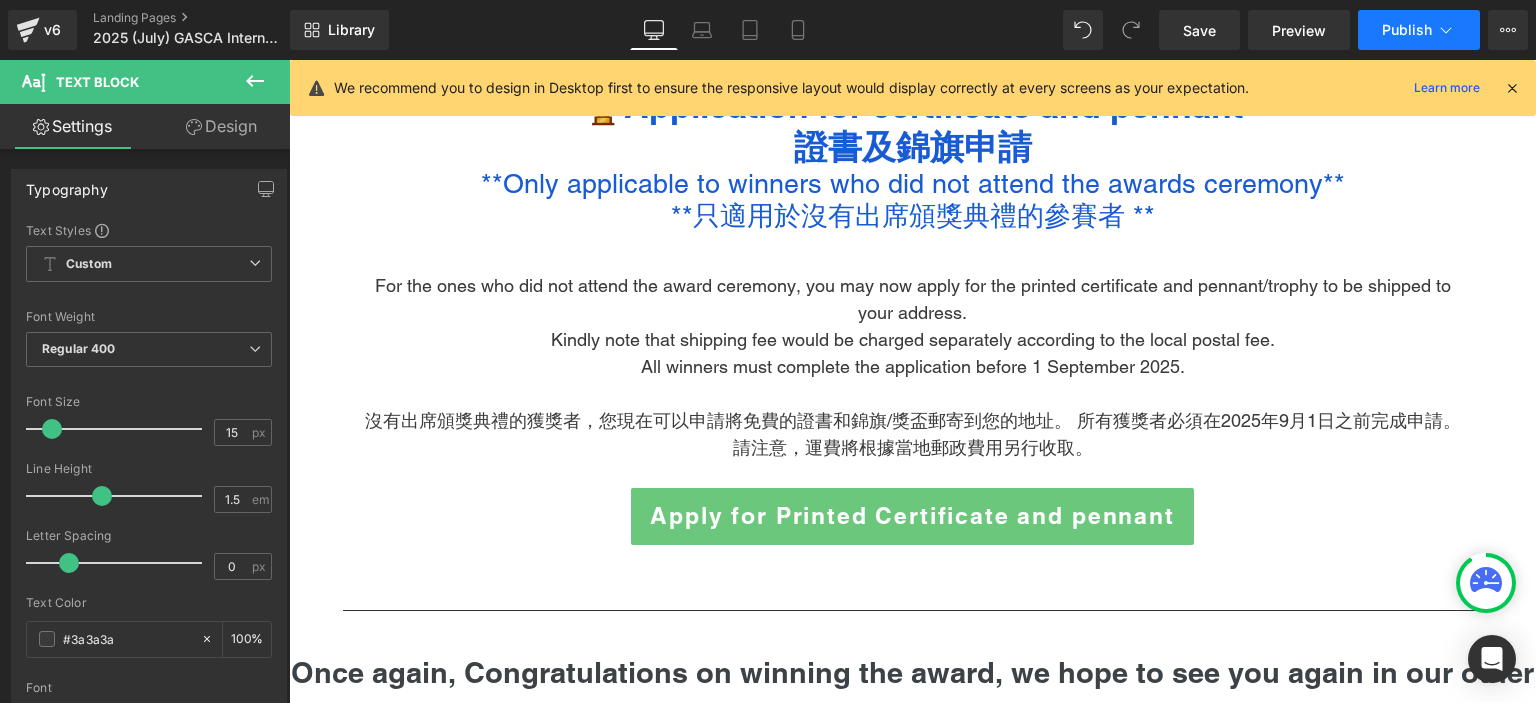 click on "Publish" at bounding box center [1407, 30] 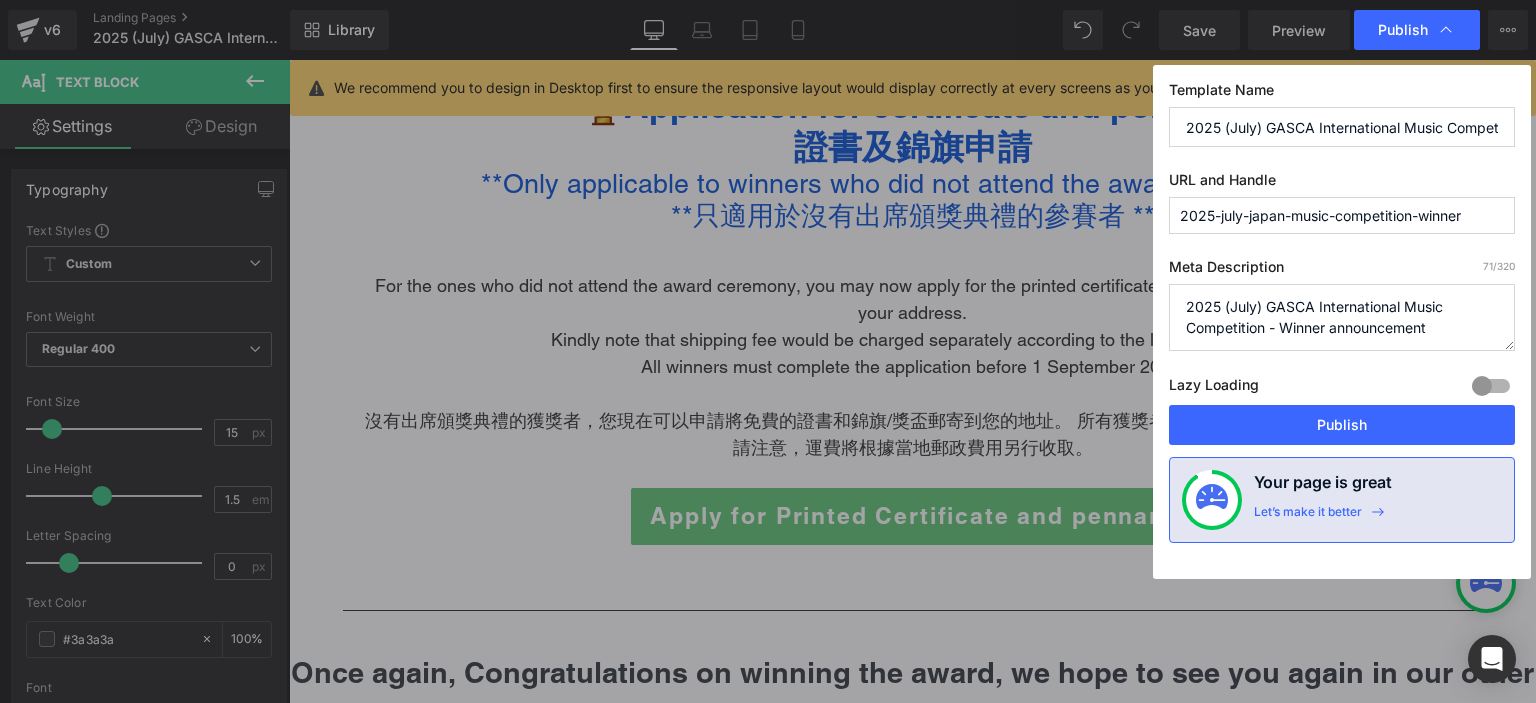 click on "Template Name 2025 (July) GASCA International Music Competition - Winner announcement URL and Handle 2025-july-japan-music-competition-winner Meta Description 71 /320 2025 (July) GASCA International Music Competition - Winner announcement
Lazy Loading
Build
Upgrade plan to unlock
Lazy loading helps you improve page loading time, enhance user experience & increase your SEO results.
Lazy loading is available on  Build, Optimize & Enterprise.
You’ve reached the maximum published page number of your plan  (1096/999999) .
Upgrade plan to unlock more pages
Publish
Your page is great
Let’s make it better" at bounding box center (1342, 322) 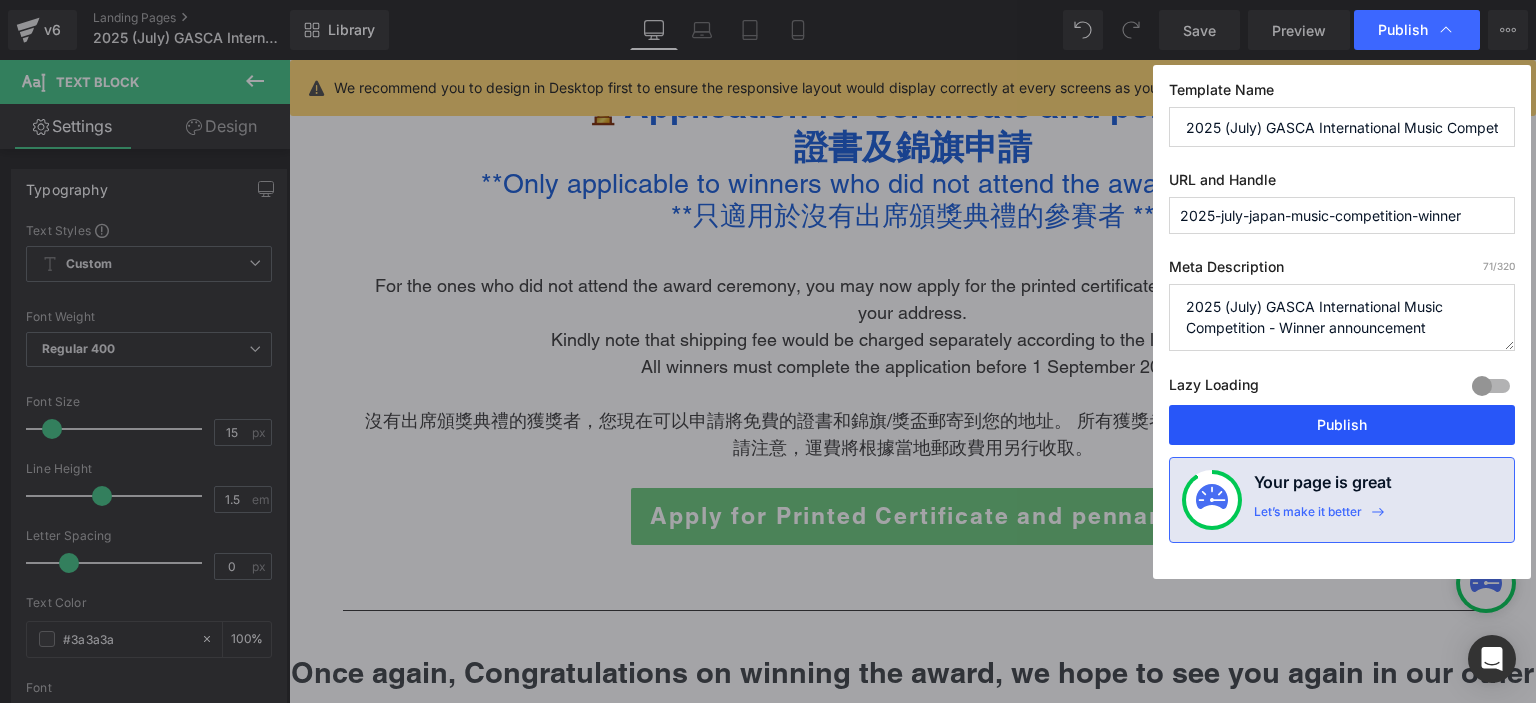 click on "Publish" at bounding box center [1342, 425] 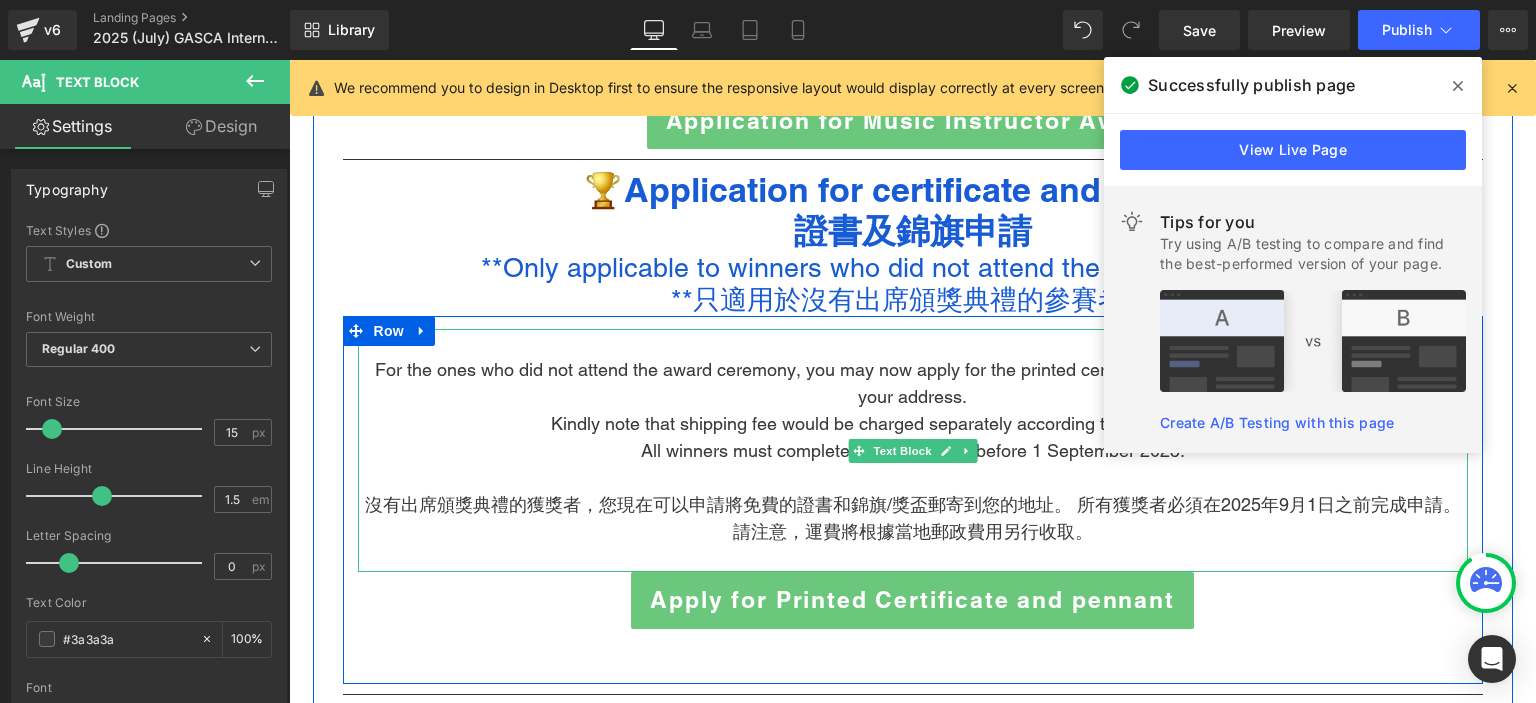 scroll, scrollTop: 2160, scrollLeft: 0, axis: vertical 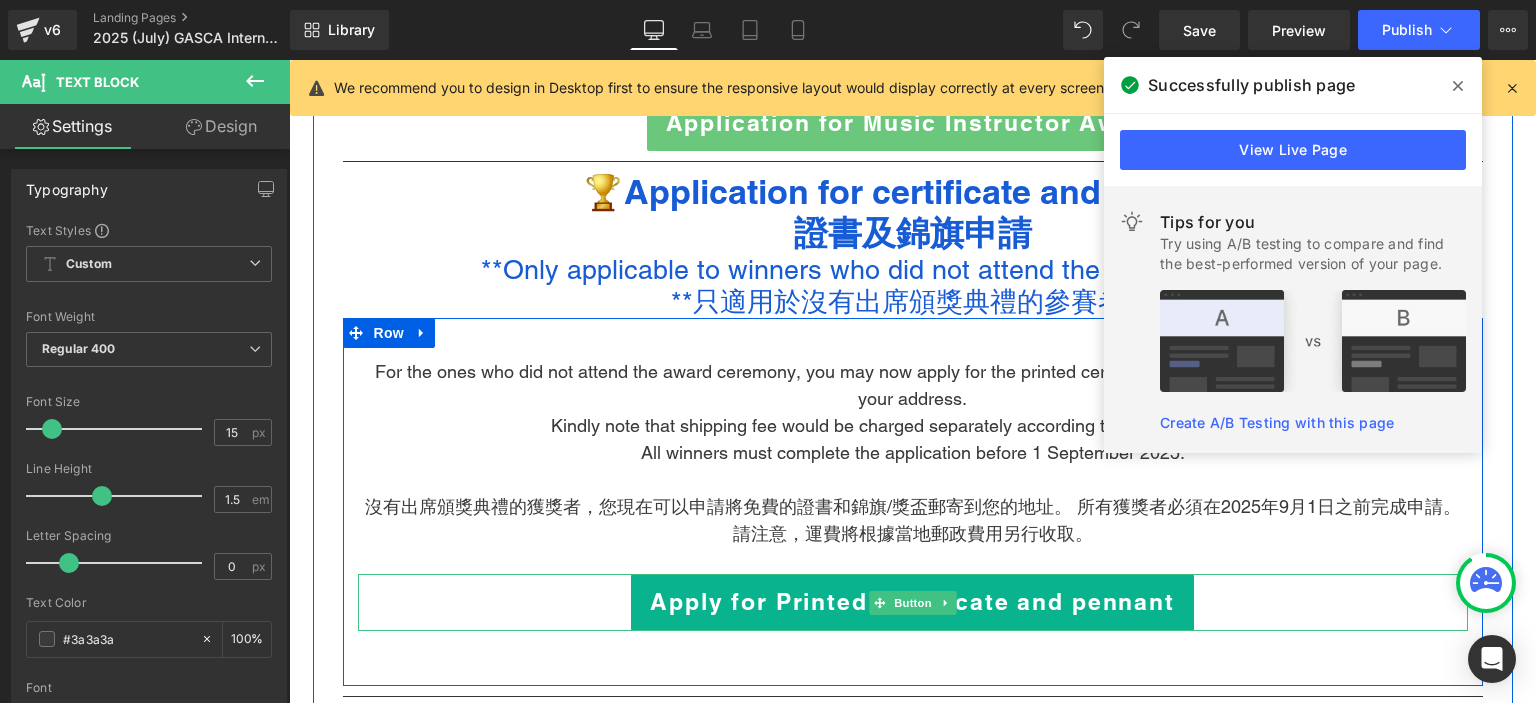 click on "Apply for Printed Certificate and pennant" at bounding box center (912, 601) 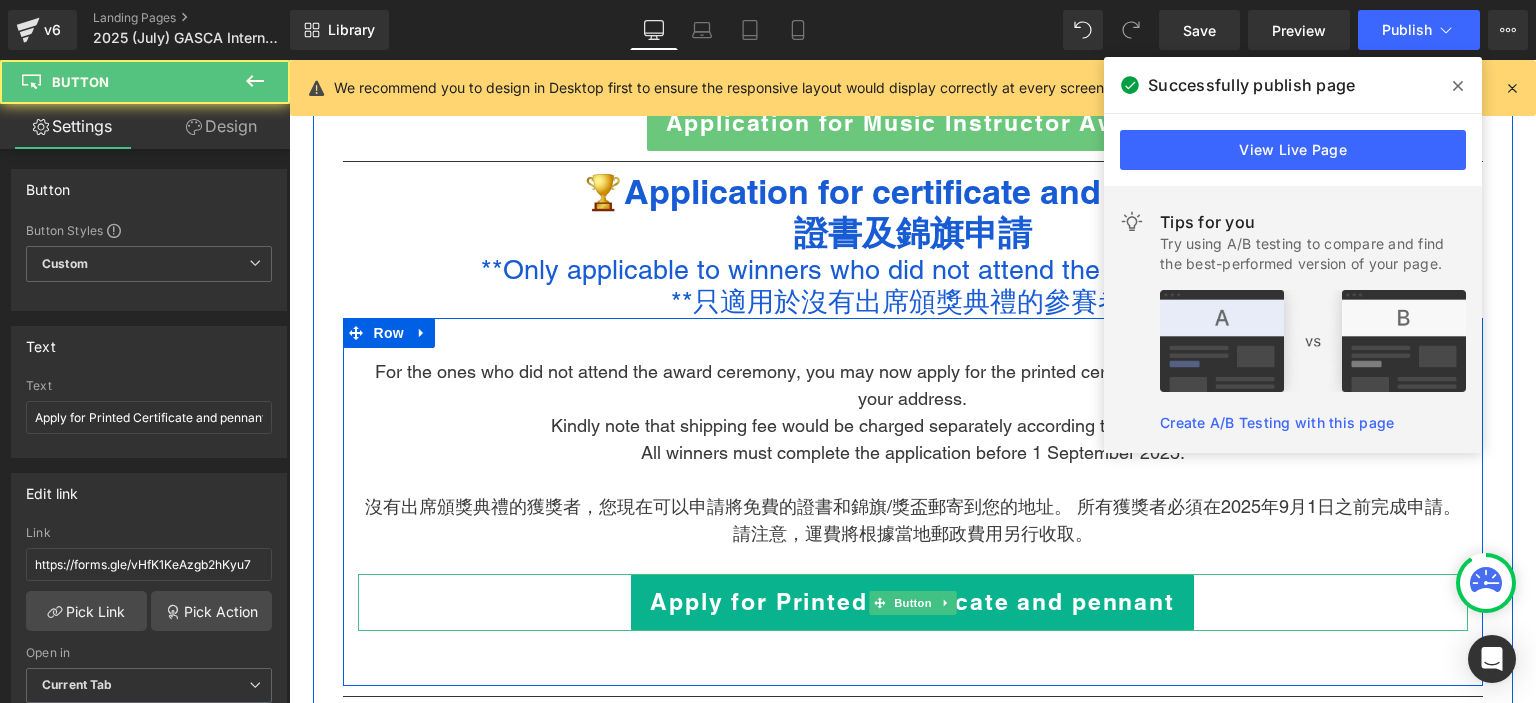 click on "Apply for Printed Certificate and pennant" at bounding box center [912, 601] 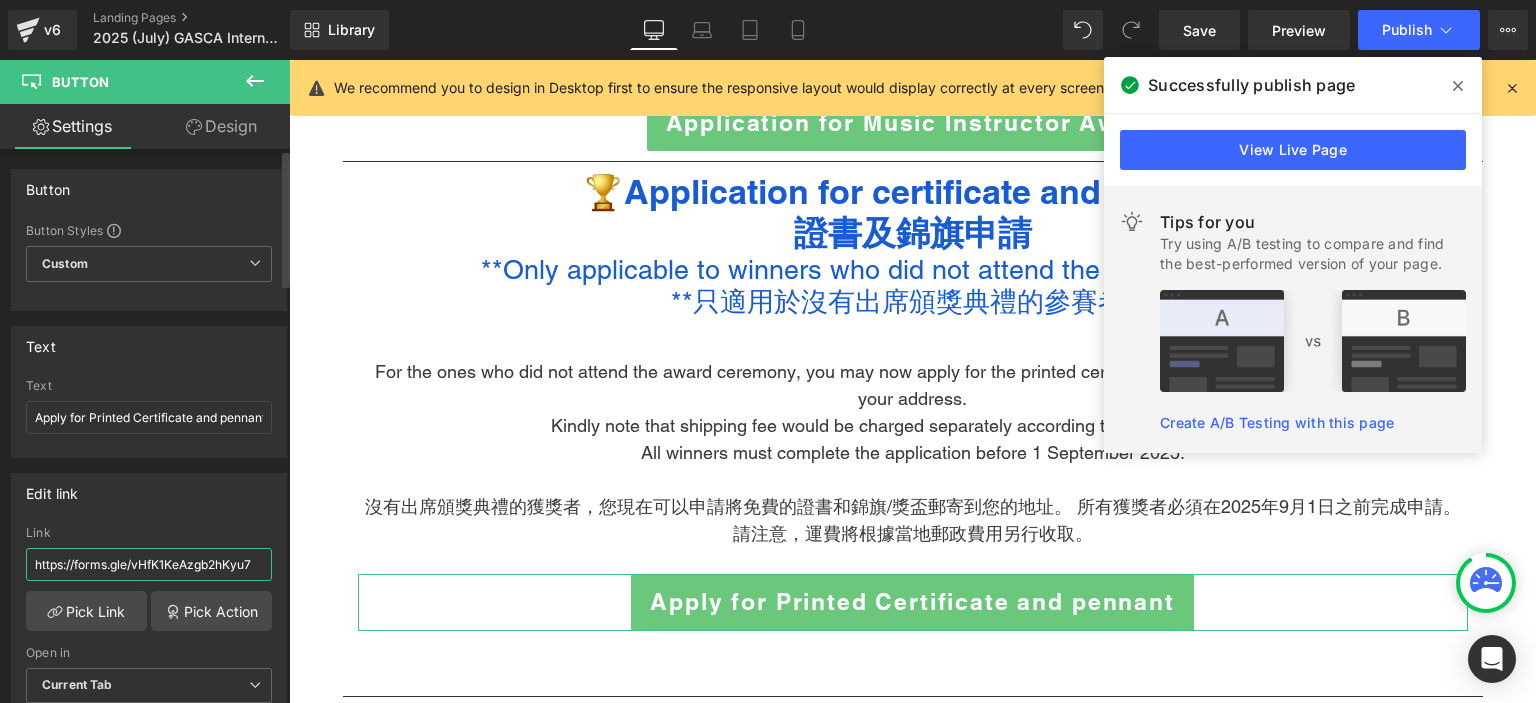 click on "https://forms.gle/vHfK1KeAzgb2hKyu7" at bounding box center (149, 564) 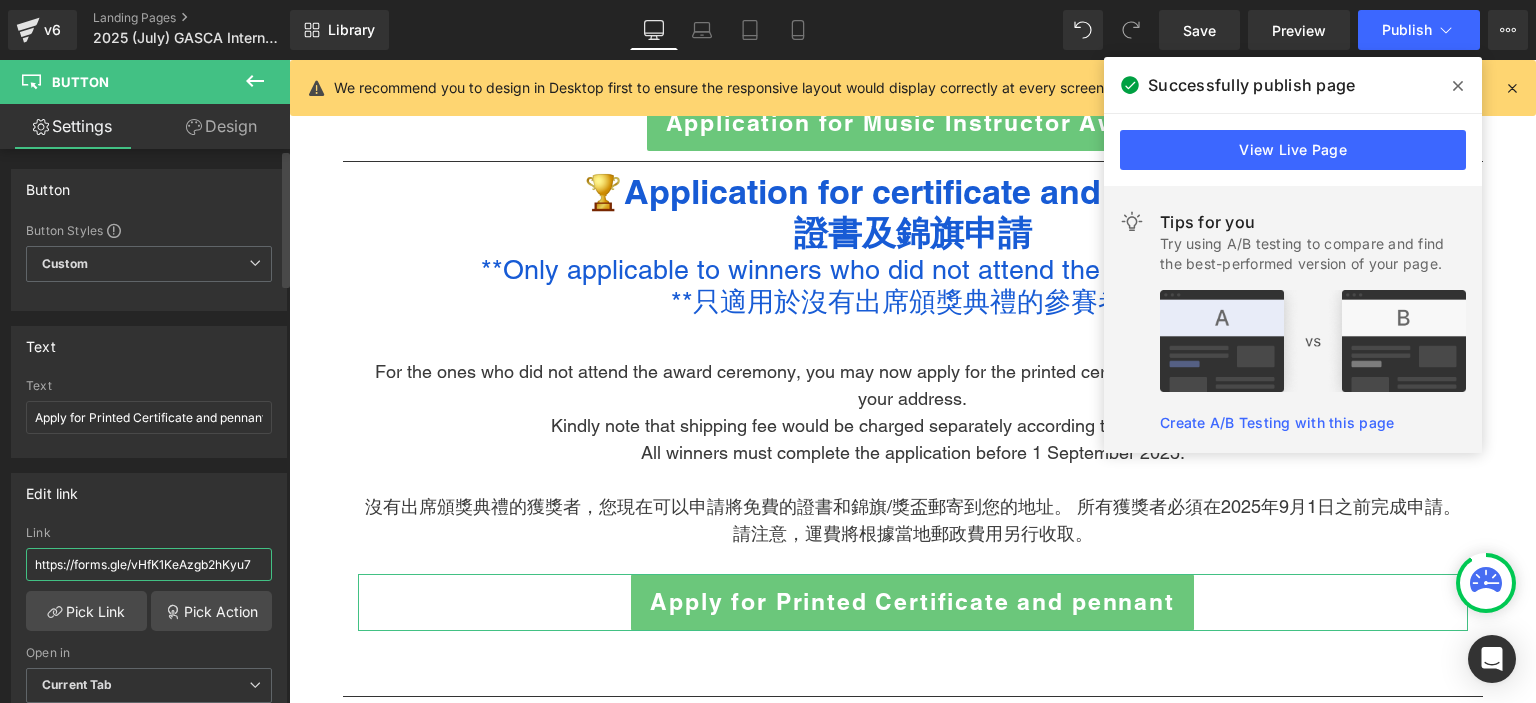 click on "https://forms.gle/vHfK1KeAzgb2hKyu7" at bounding box center [149, 564] 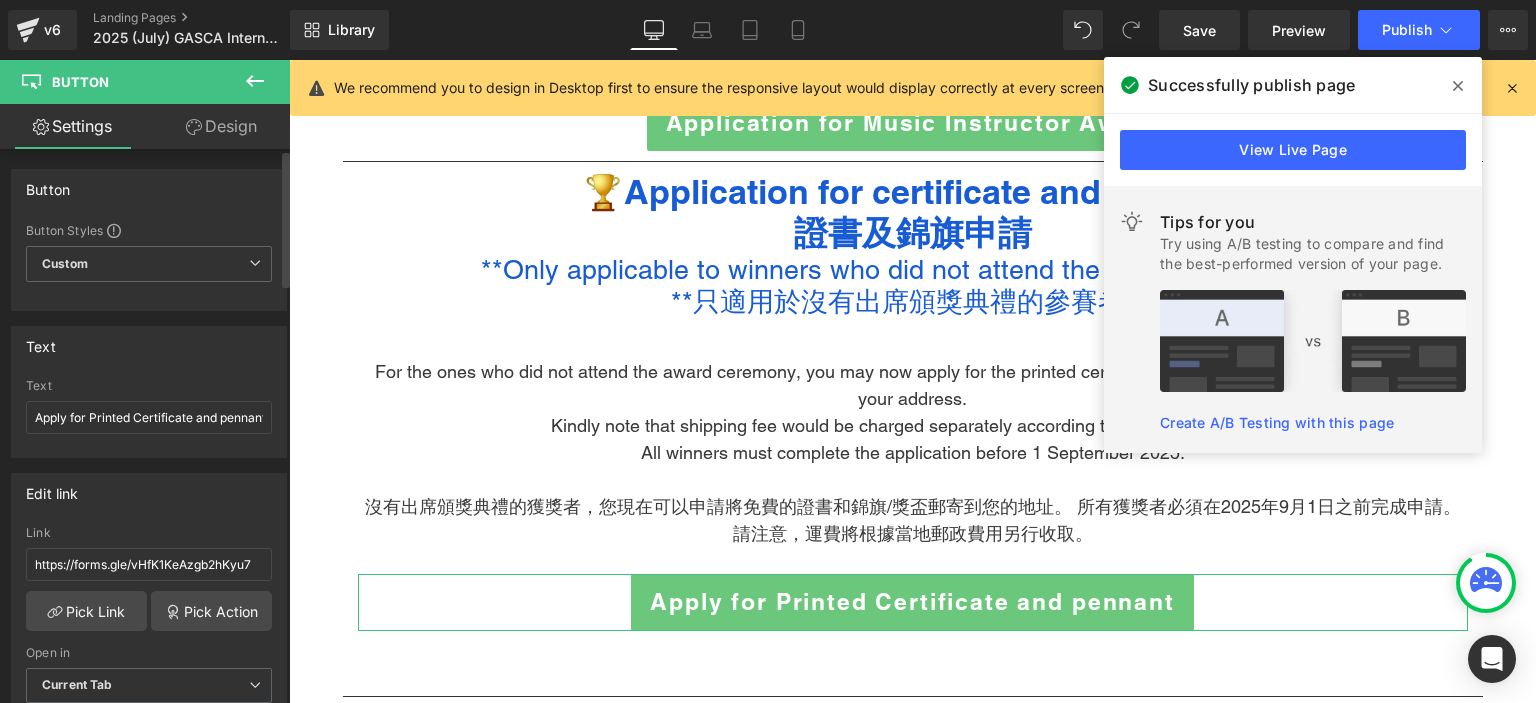 click on "Edit link https://forms.gle/vHfK1KeAzgb2hKyu7 Link https://forms.gle/vHfK1KeAzgb2hKyu7  Pick Link  Pick Action Current Tab New Tab Open in
Current Tab
Current Tab New Tab" at bounding box center (149, 602) 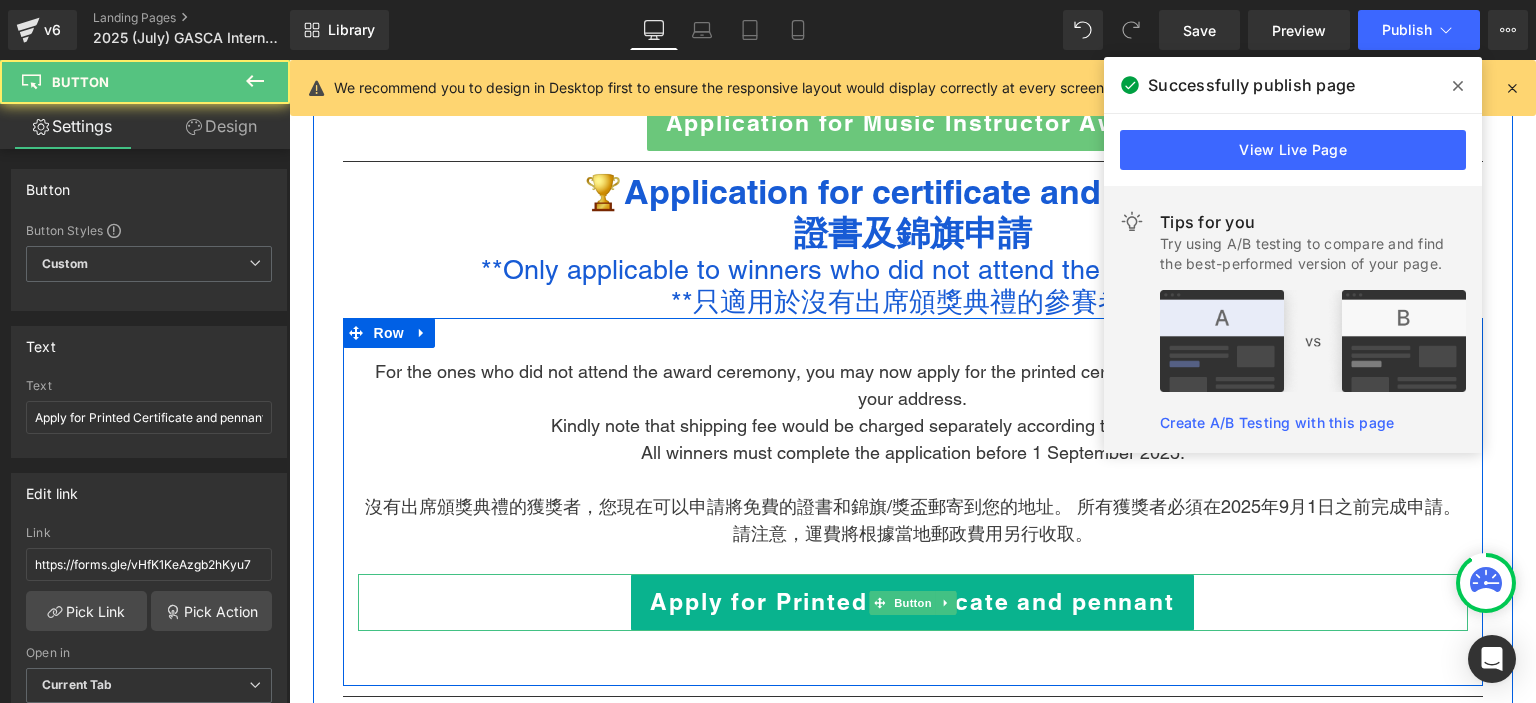 click on "Apply for Printed Certificate and pennant" at bounding box center (912, 601) 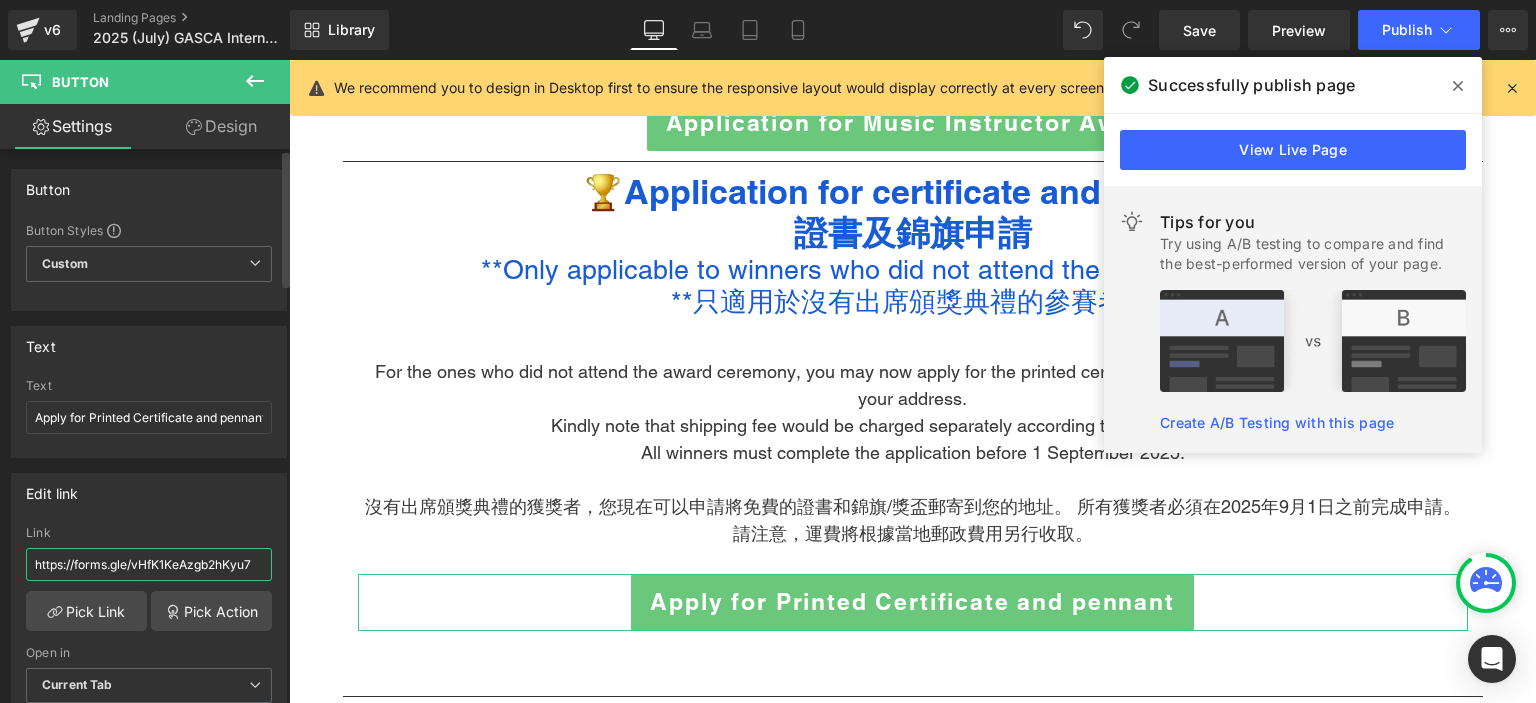 click on "https://forms.gle/vHfK1KeAzgb2hKyu7" at bounding box center (149, 564) 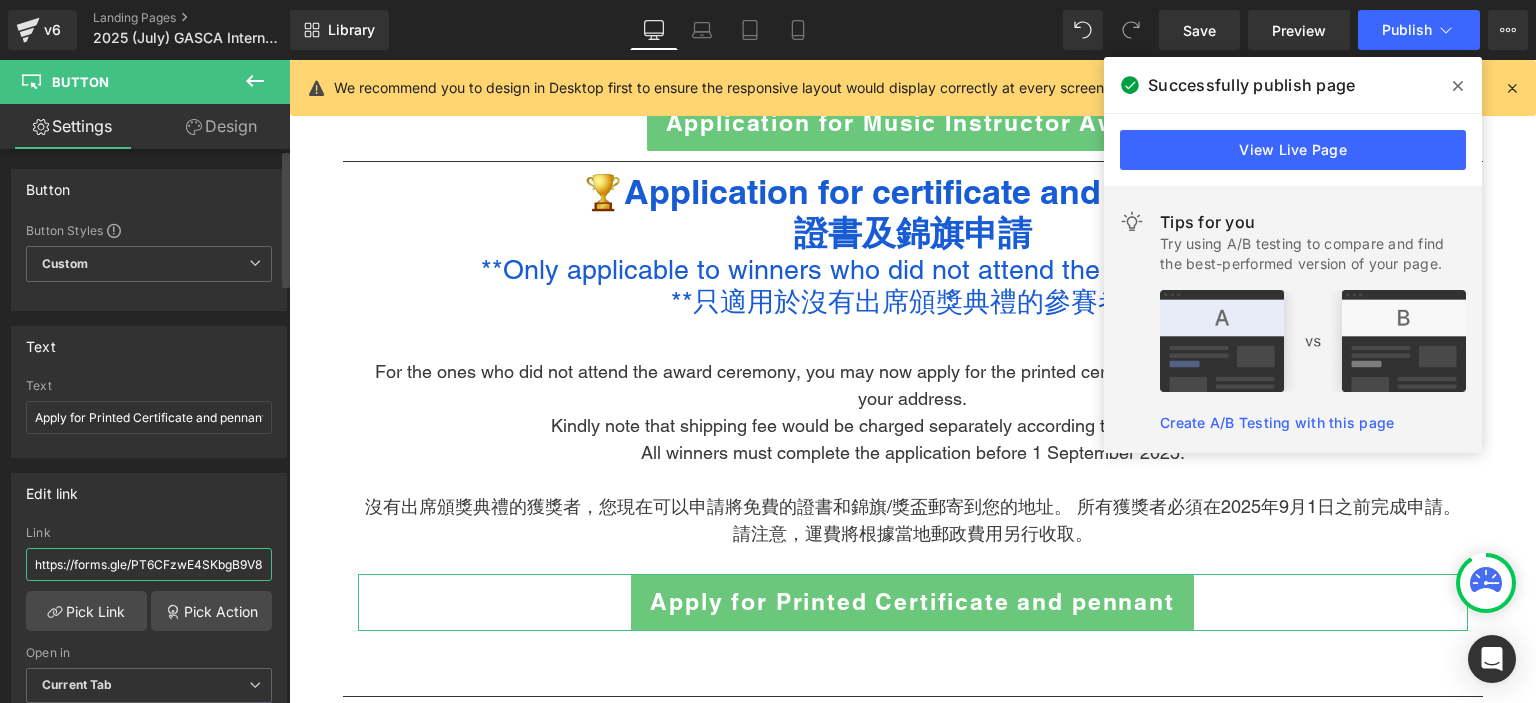 scroll, scrollTop: 0, scrollLeft: 8, axis: horizontal 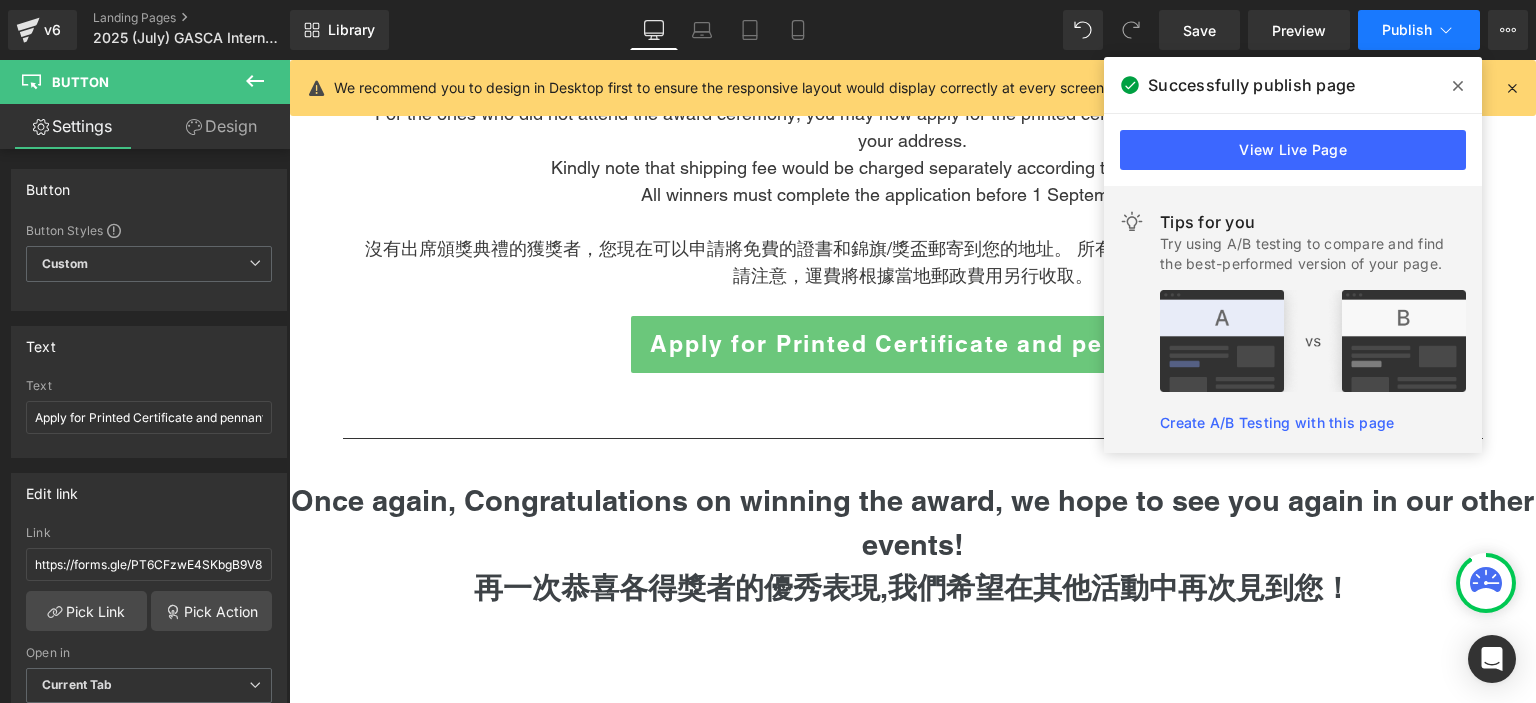 click on "Publish" at bounding box center [1407, 30] 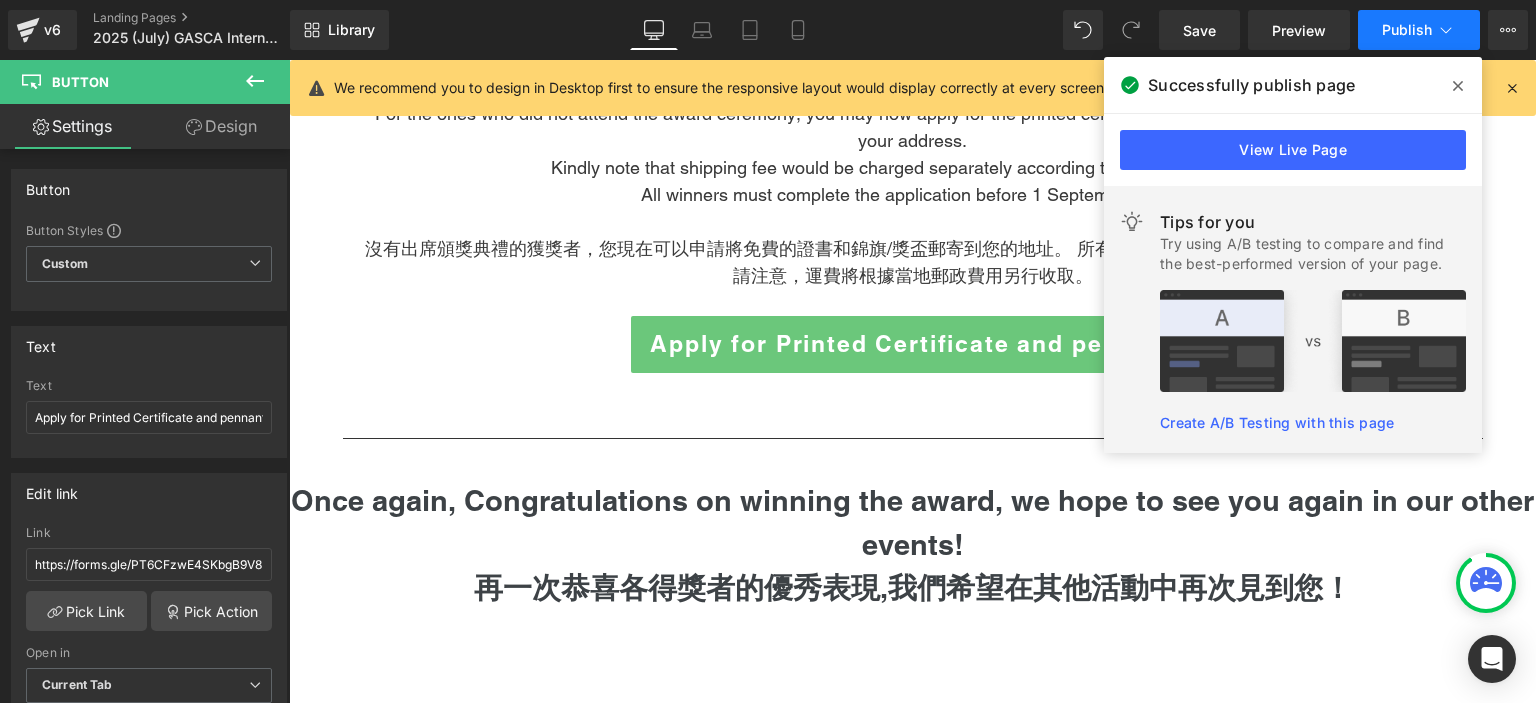 scroll, scrollTop: 0, scrollLeft: 0, axis: both 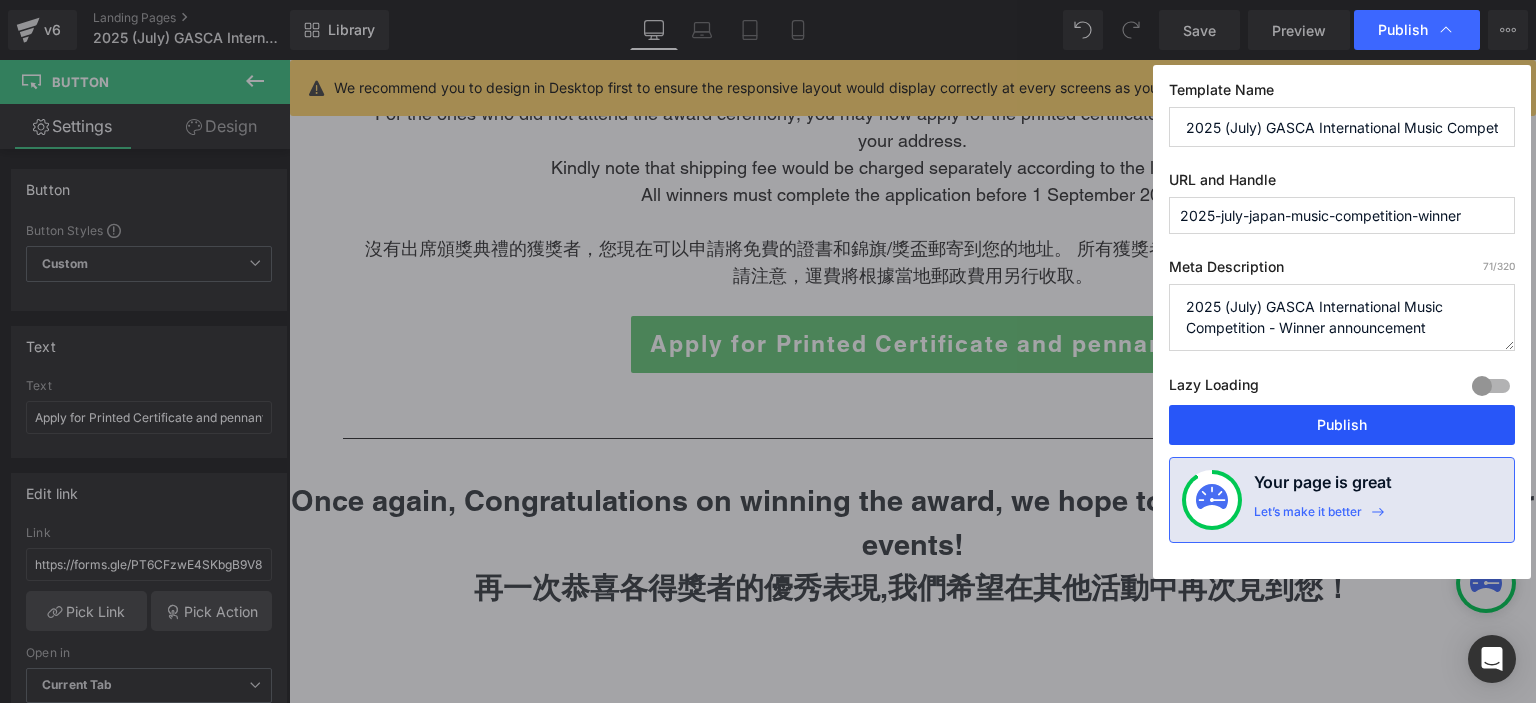 click on "Publish" at bounding box center [1342, 425] 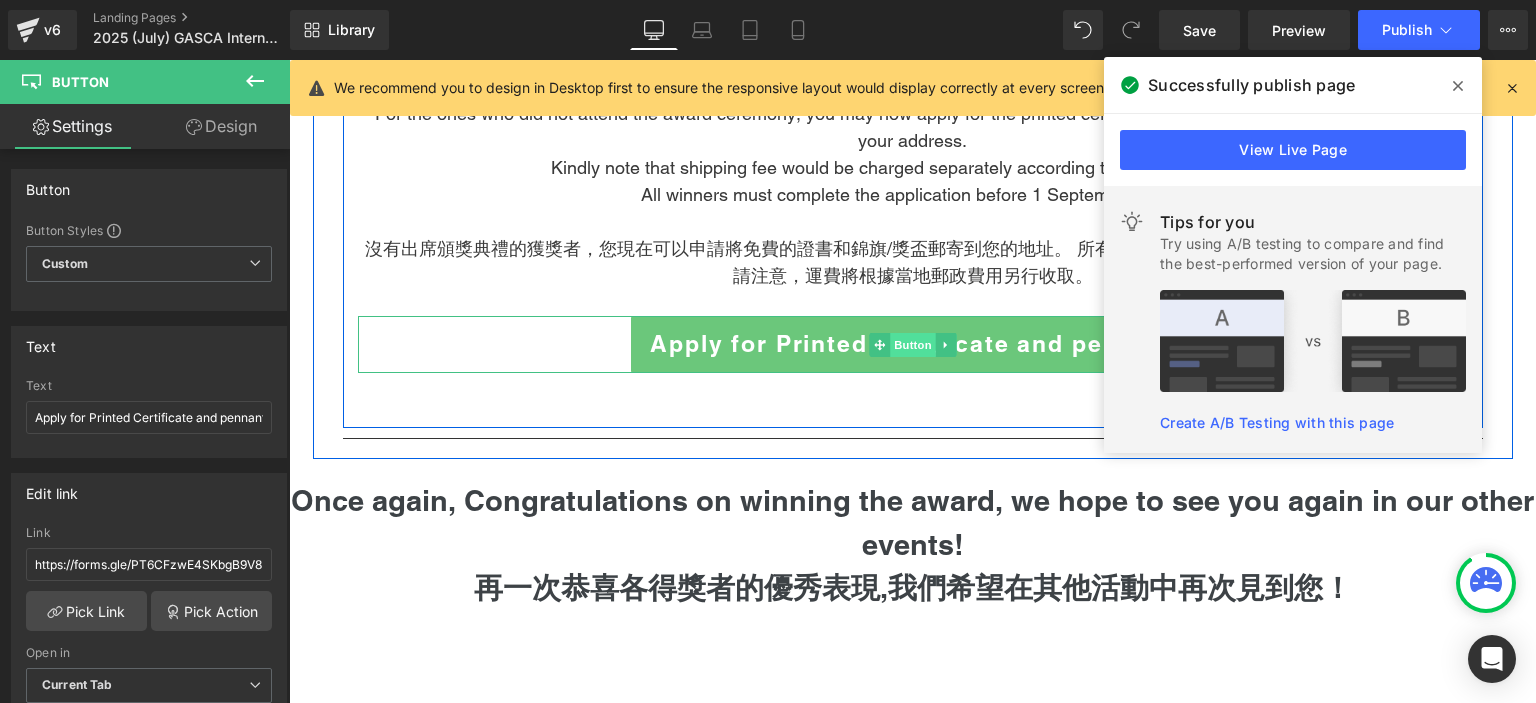click on "Button" at bounding box center (913, 345) 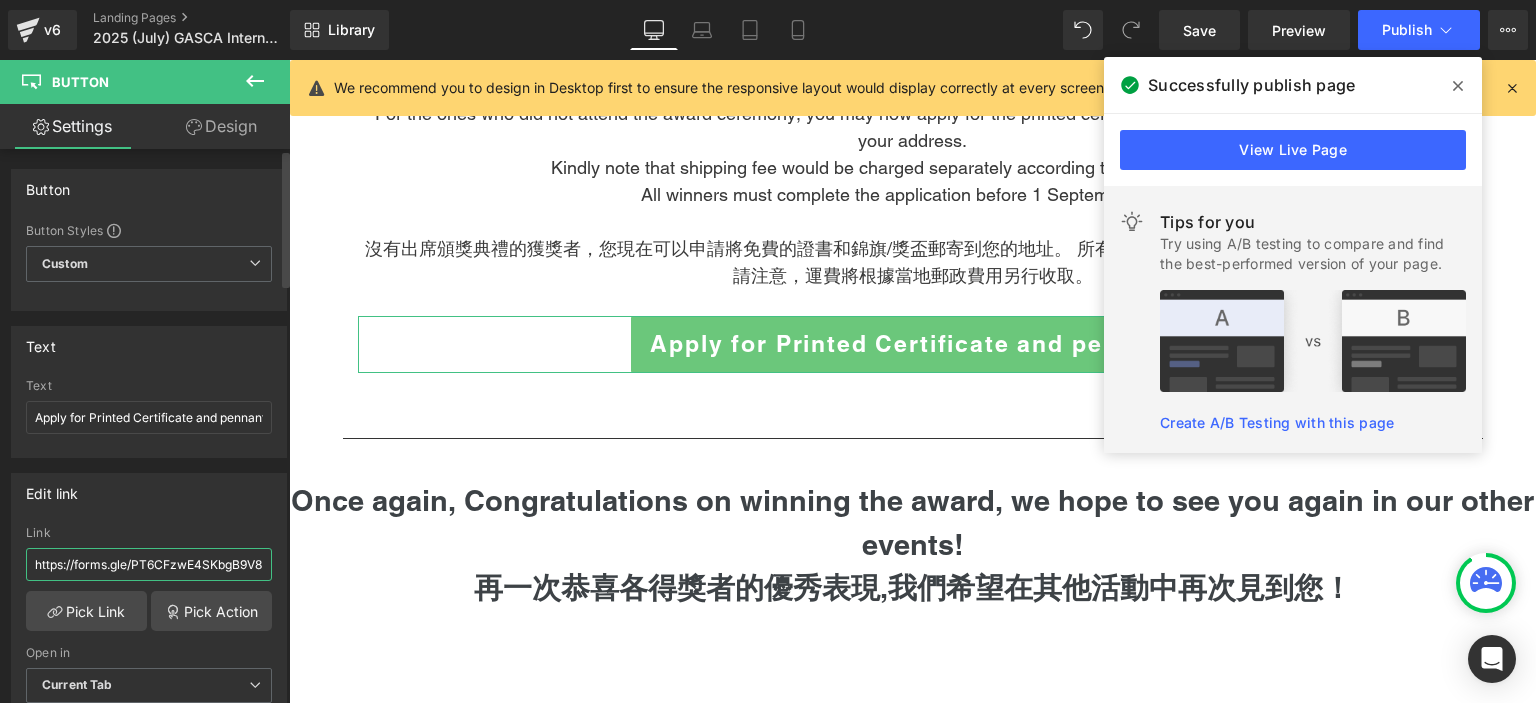 click on "https://forms.gle/PT6CFzwE4SKbgB9V8" at bounding box center (149, 564) 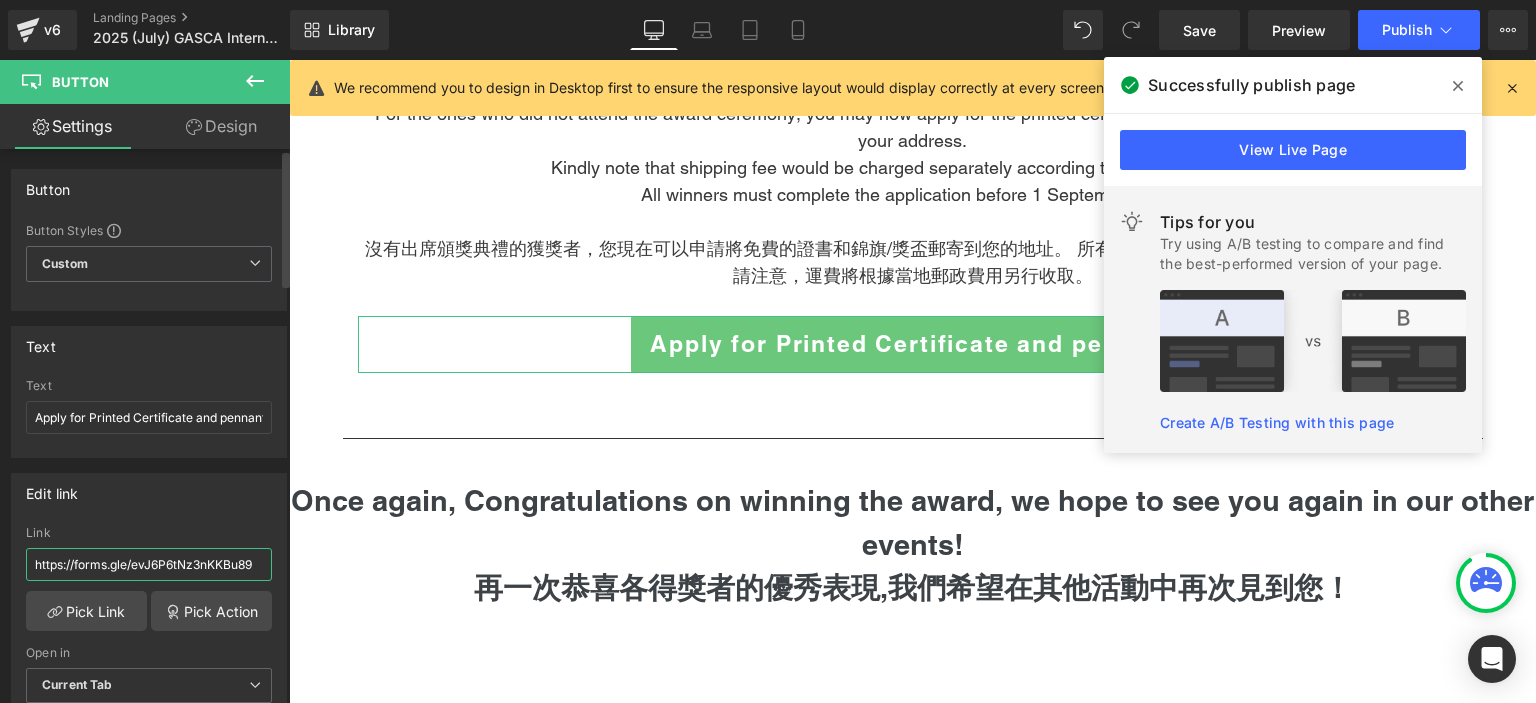 scroll, scrollTop: 0, scrollLeft: 0, axis: both 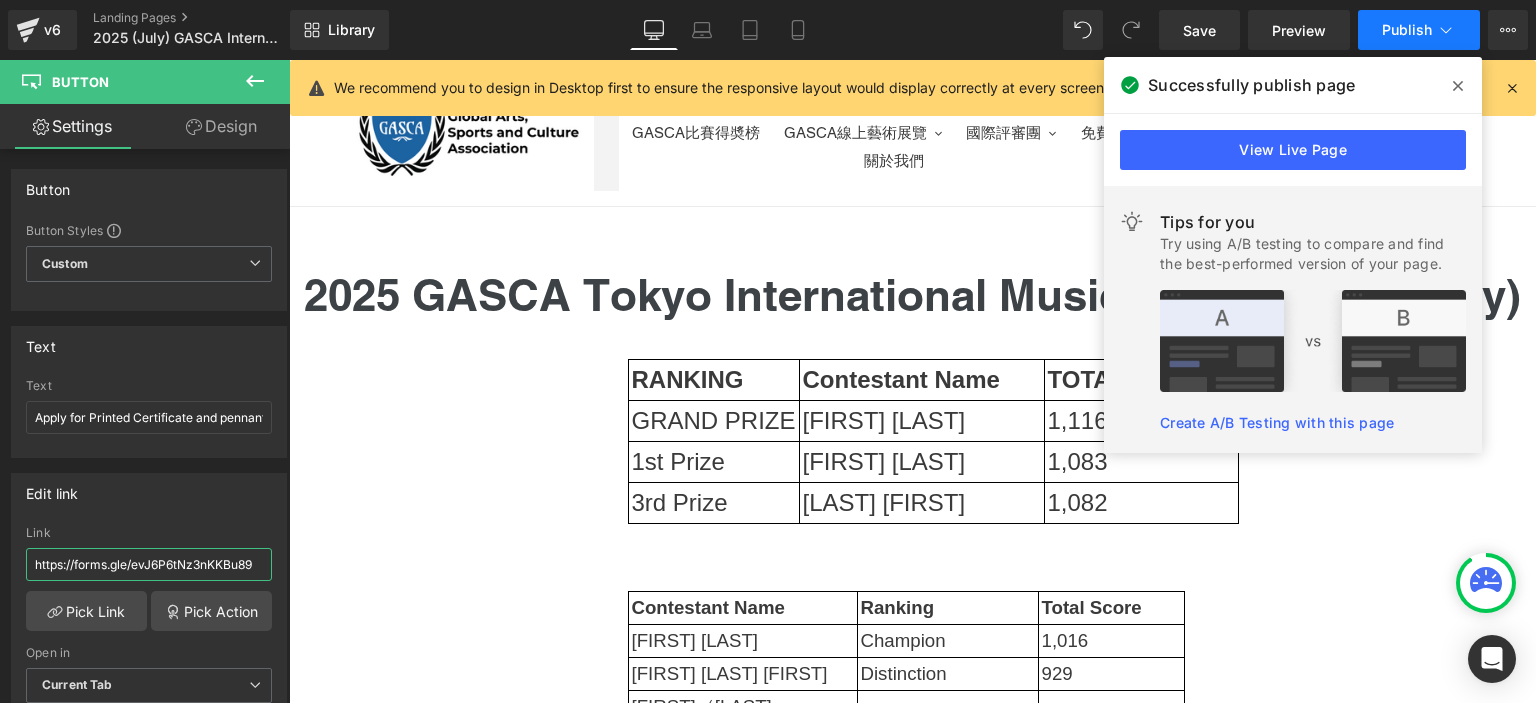type on "https://forms.gle/evJ6P6tNz3nKKBu89" 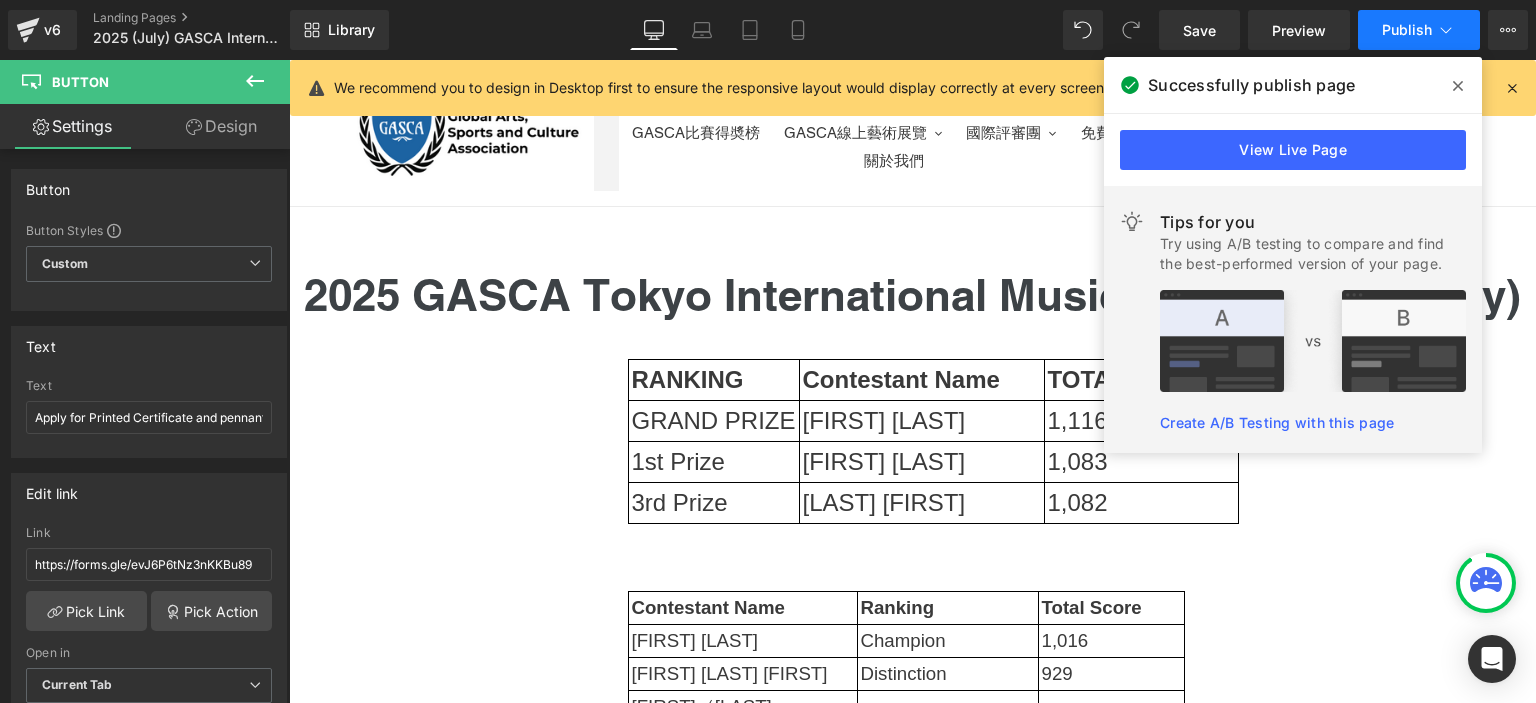click on "Publish" at bounding box center (1407, 30) 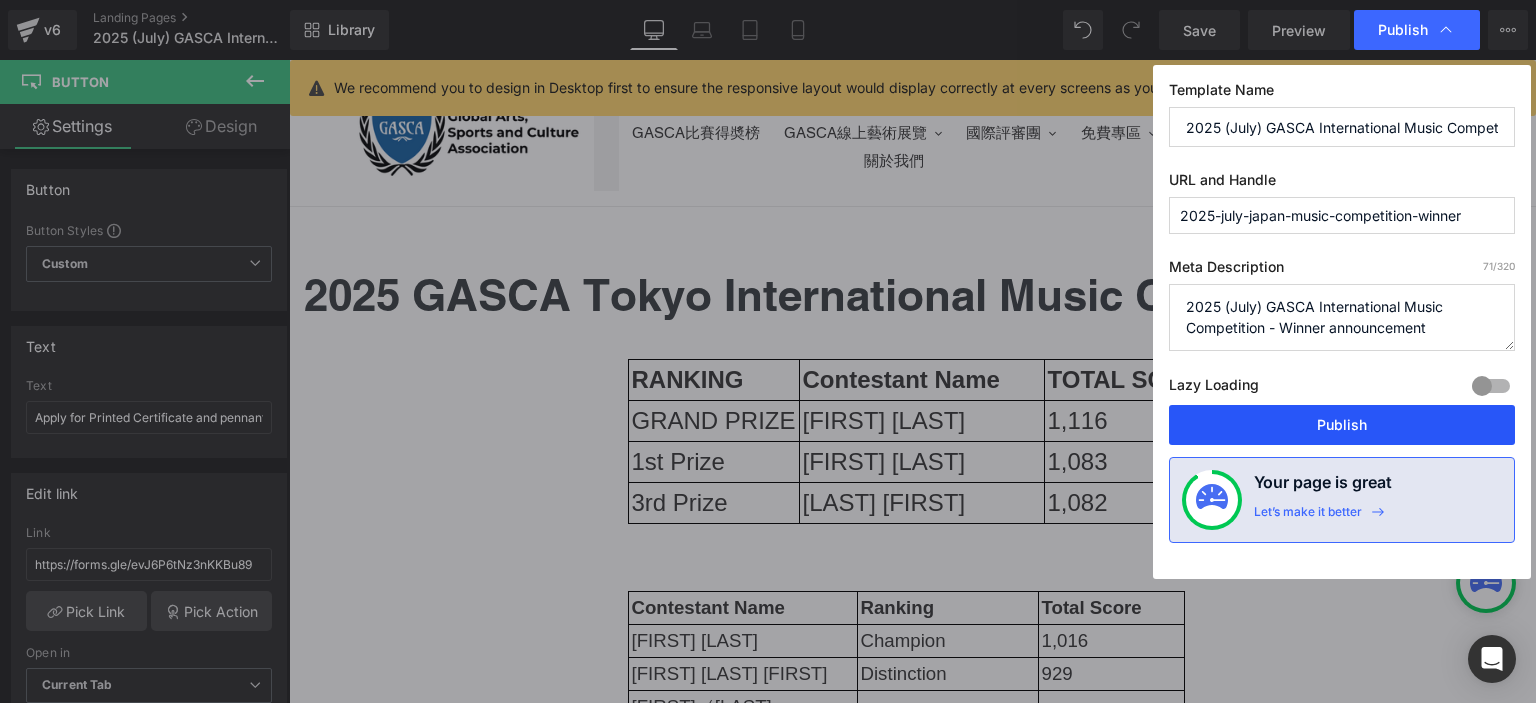 click on "Publish" at bounding box center [1342, 425] 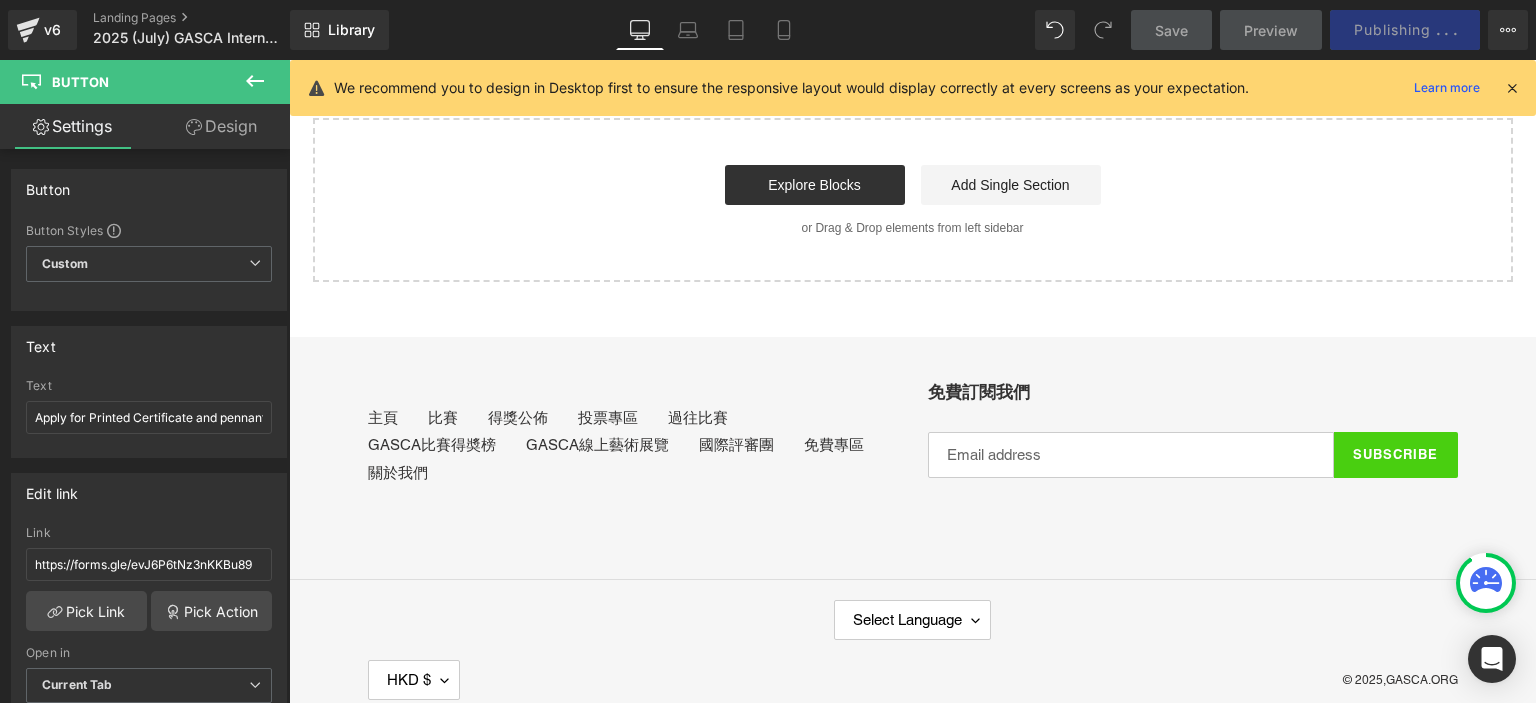 scroll, scrollTop: 3031, scrollLeft: 0, axis: vertical 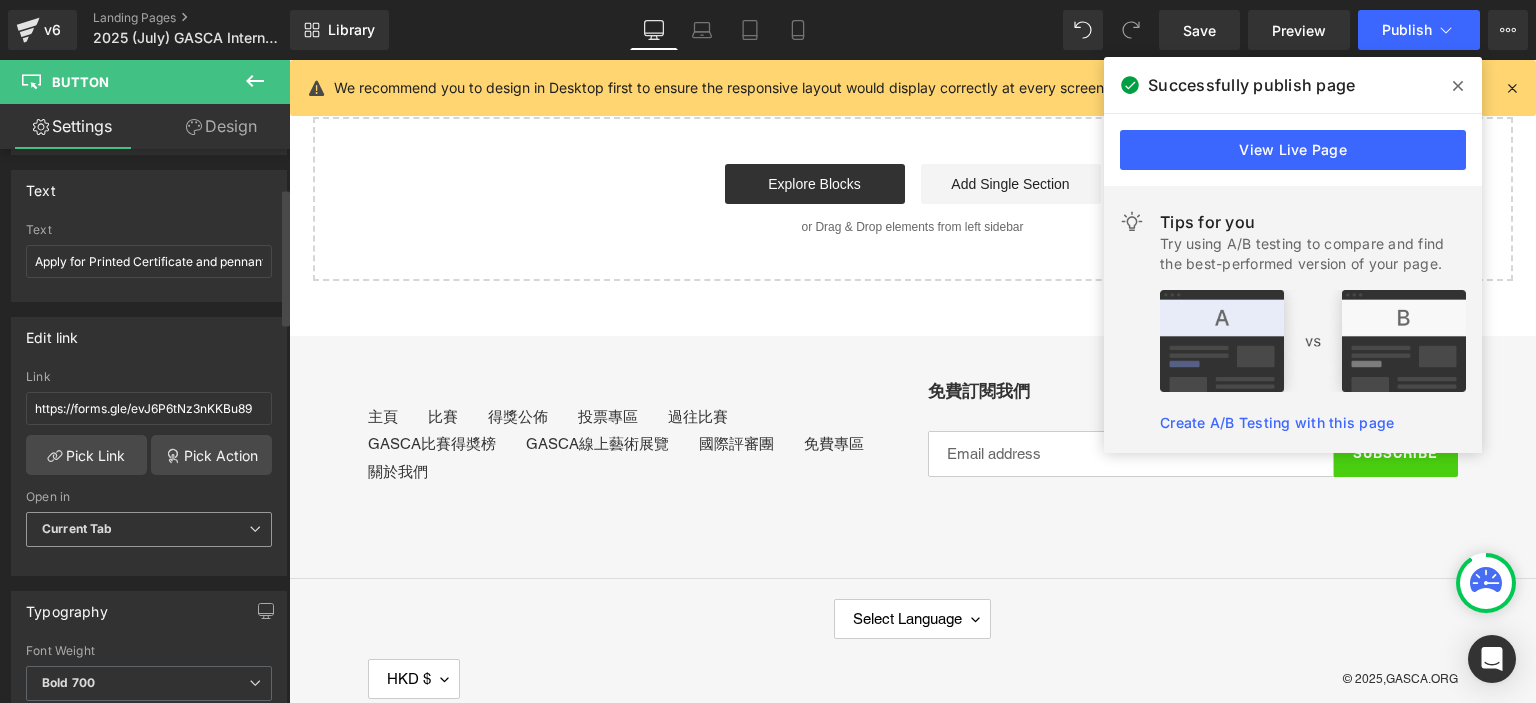 click on "Current Tab" at bounding box center (149, 529) 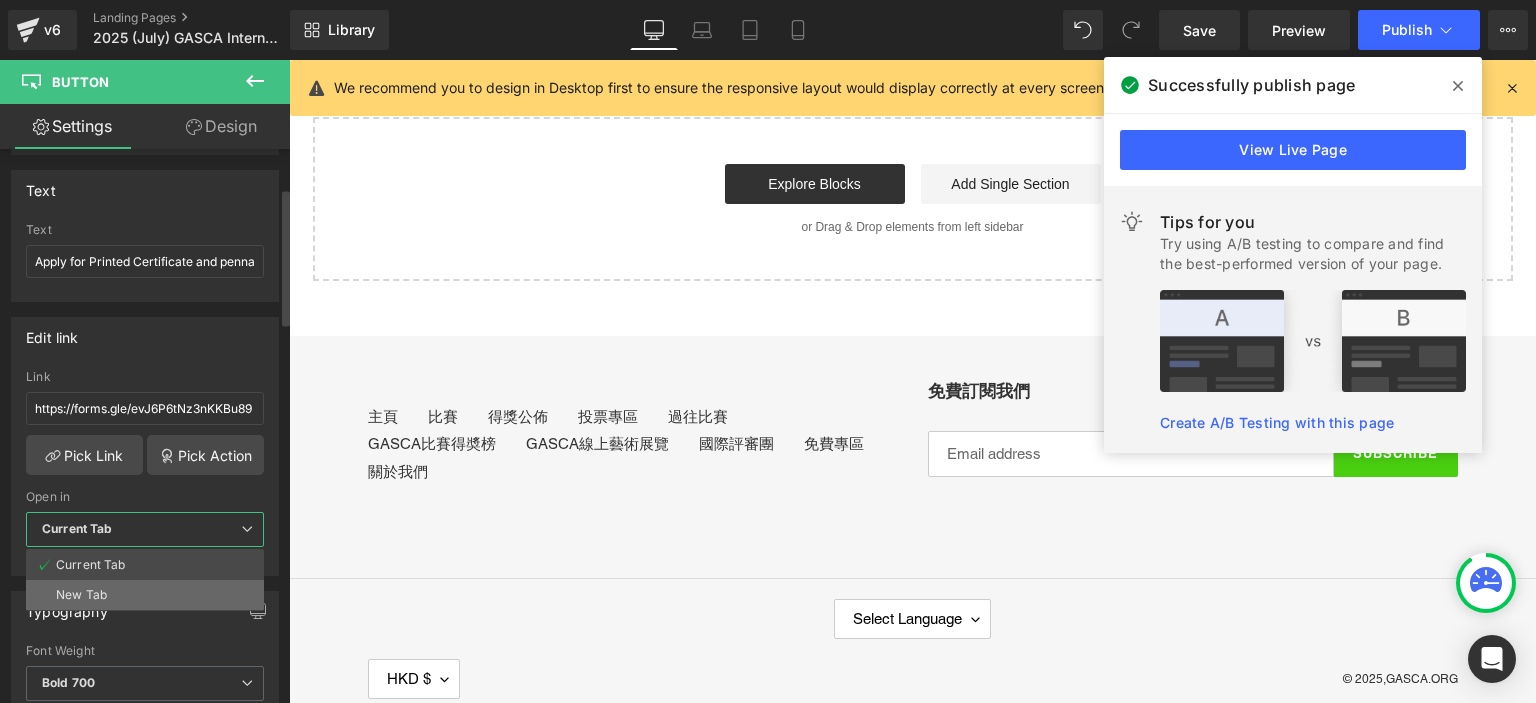 click on "New Tab" at bounding box center [145, 595] 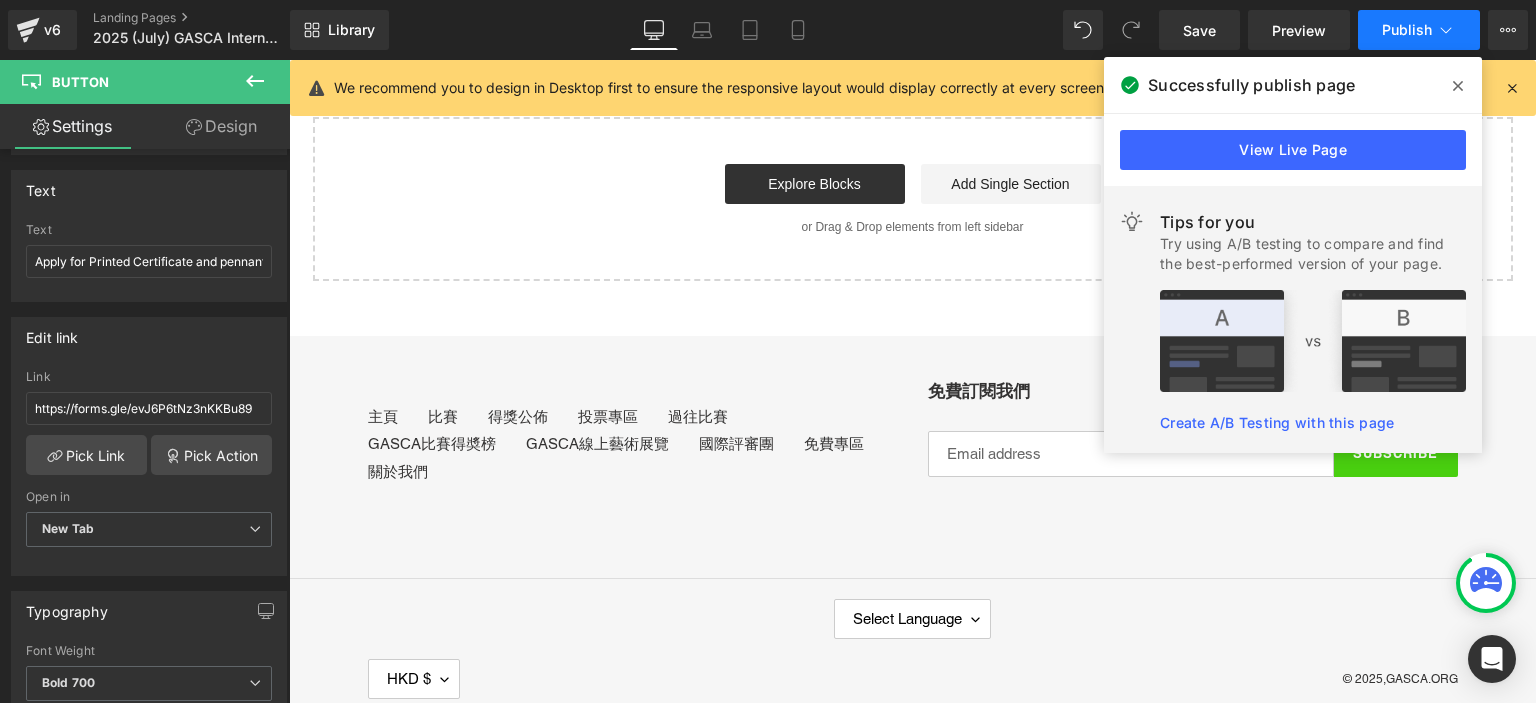 click on "Publish" at bounding box center (1419, 30) 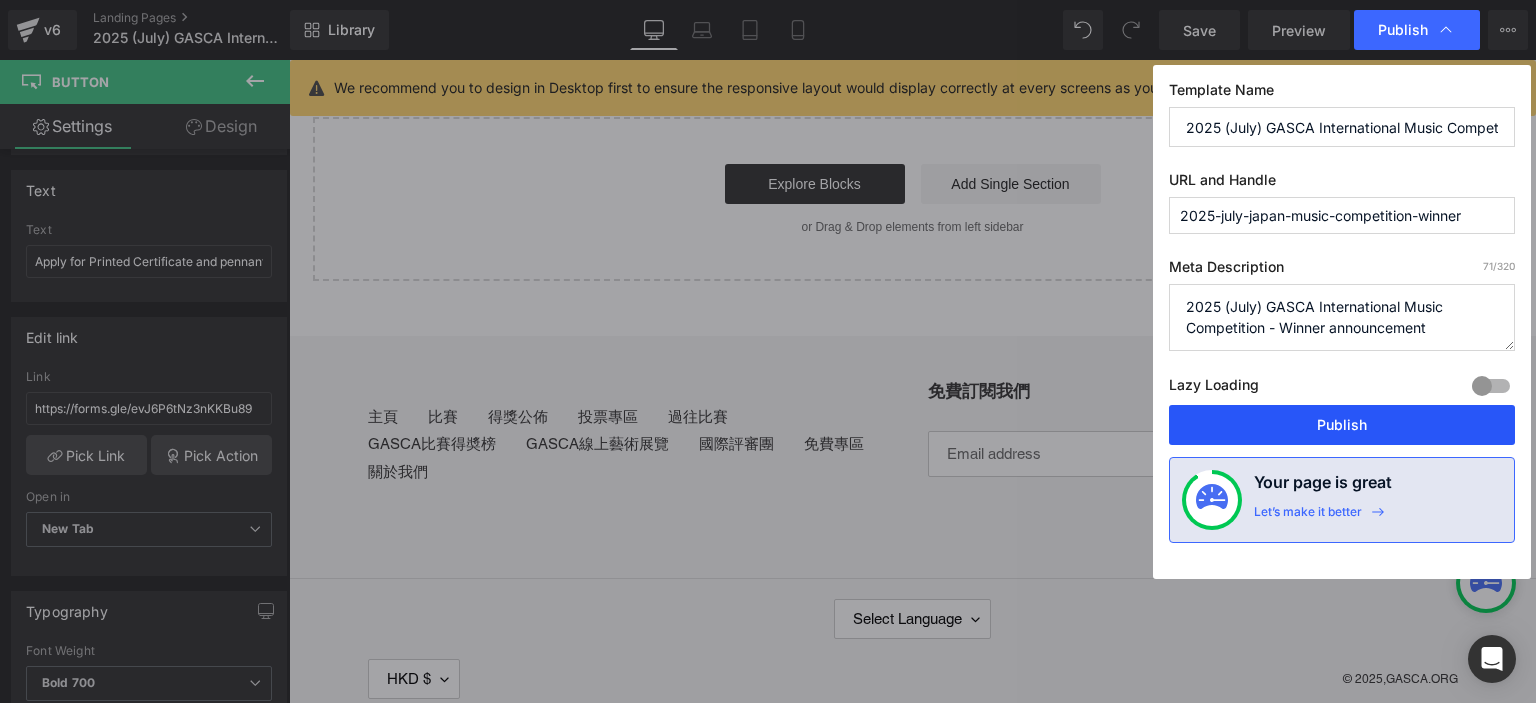 click on "Publish" at bounding box center (1342, 425) 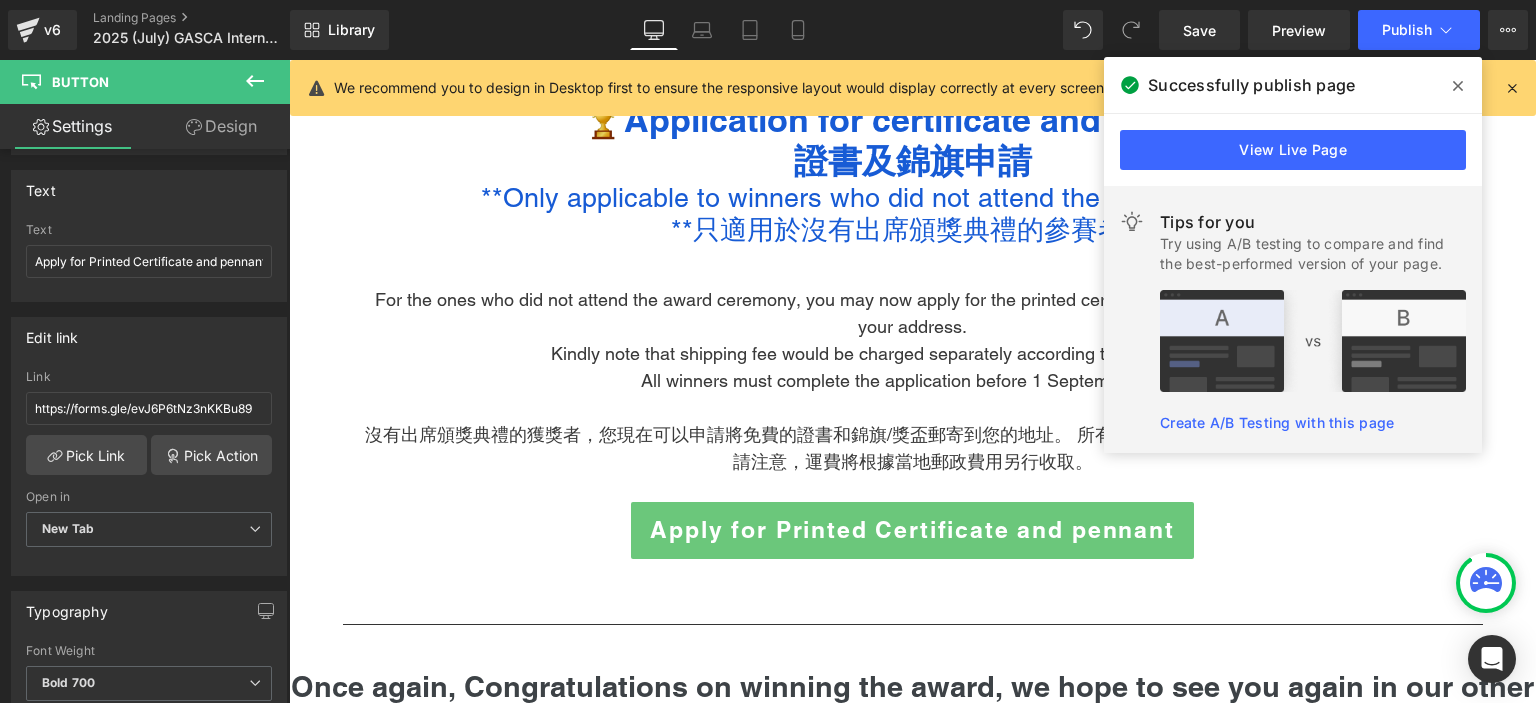 scroll, scrollTop: 2070, scrollLeft: 0, axis: vertical 